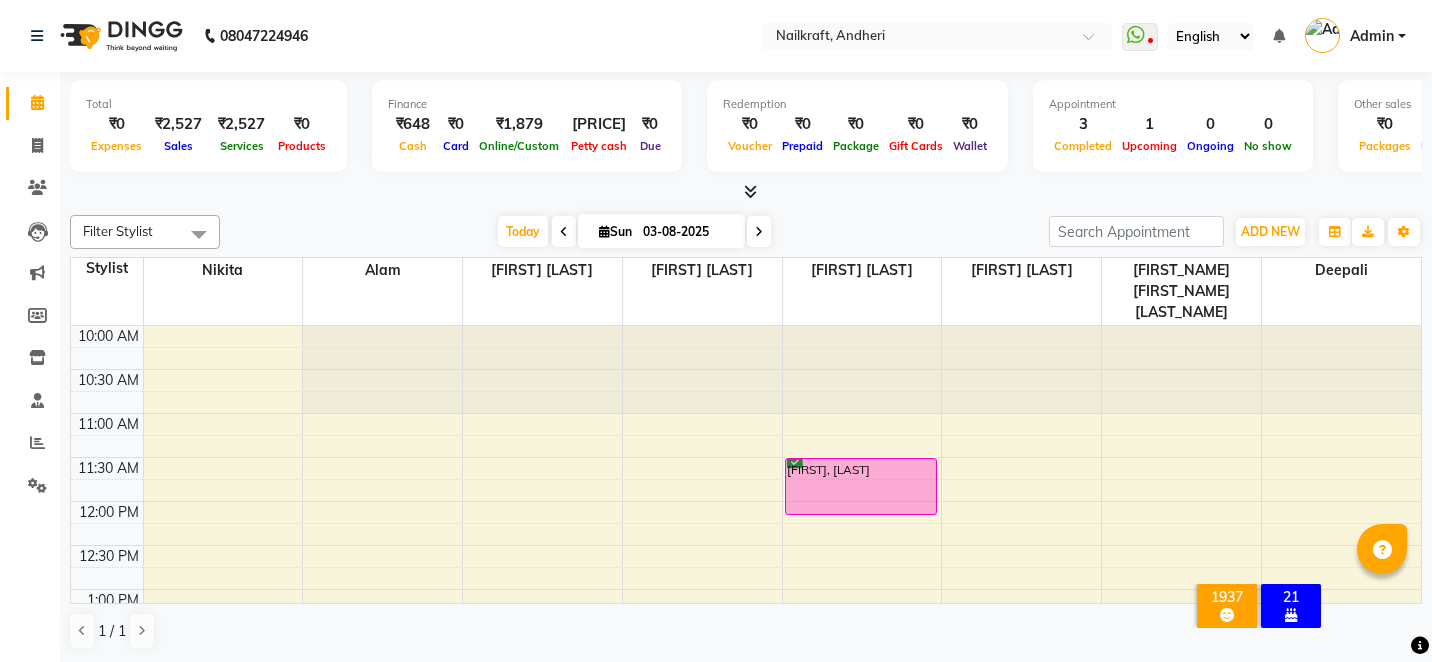 scroll, scrollTop: 0, scrollLeft: 0, axis: both 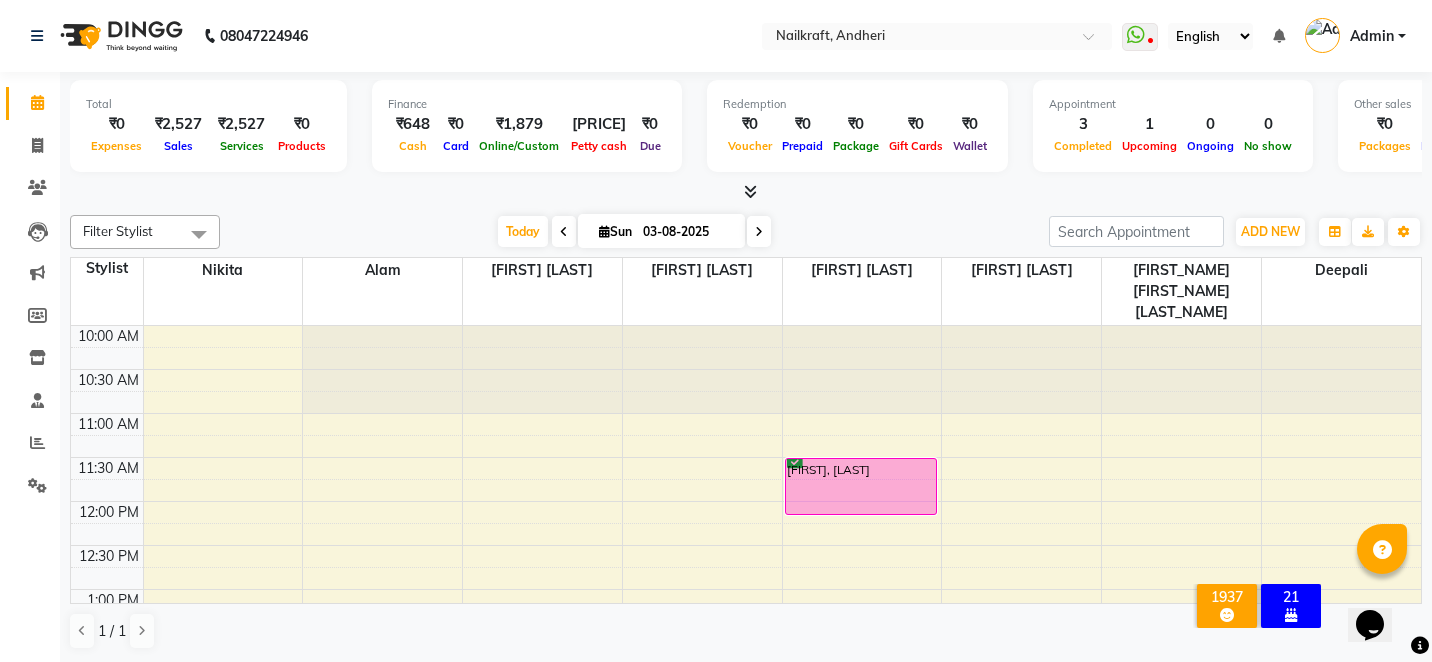 click on "Today  Sun 03-08-2025" at bounding box center (634, 232) 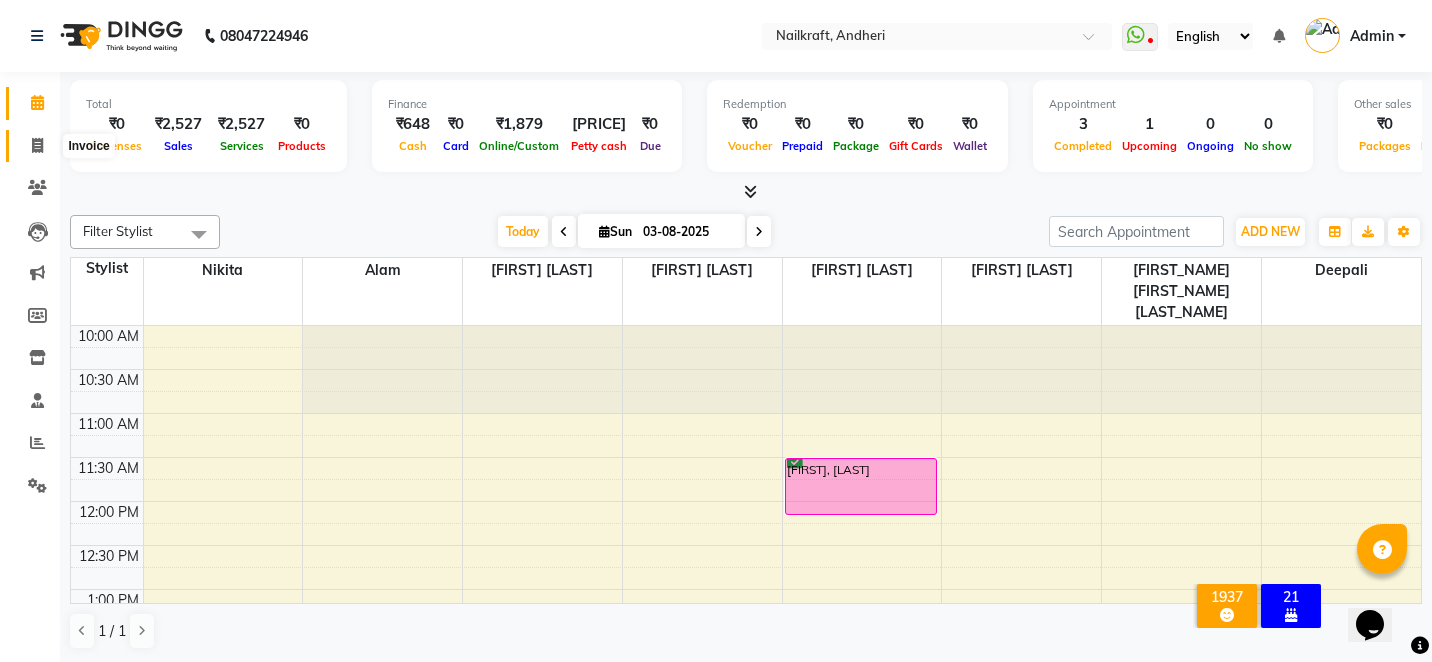 click 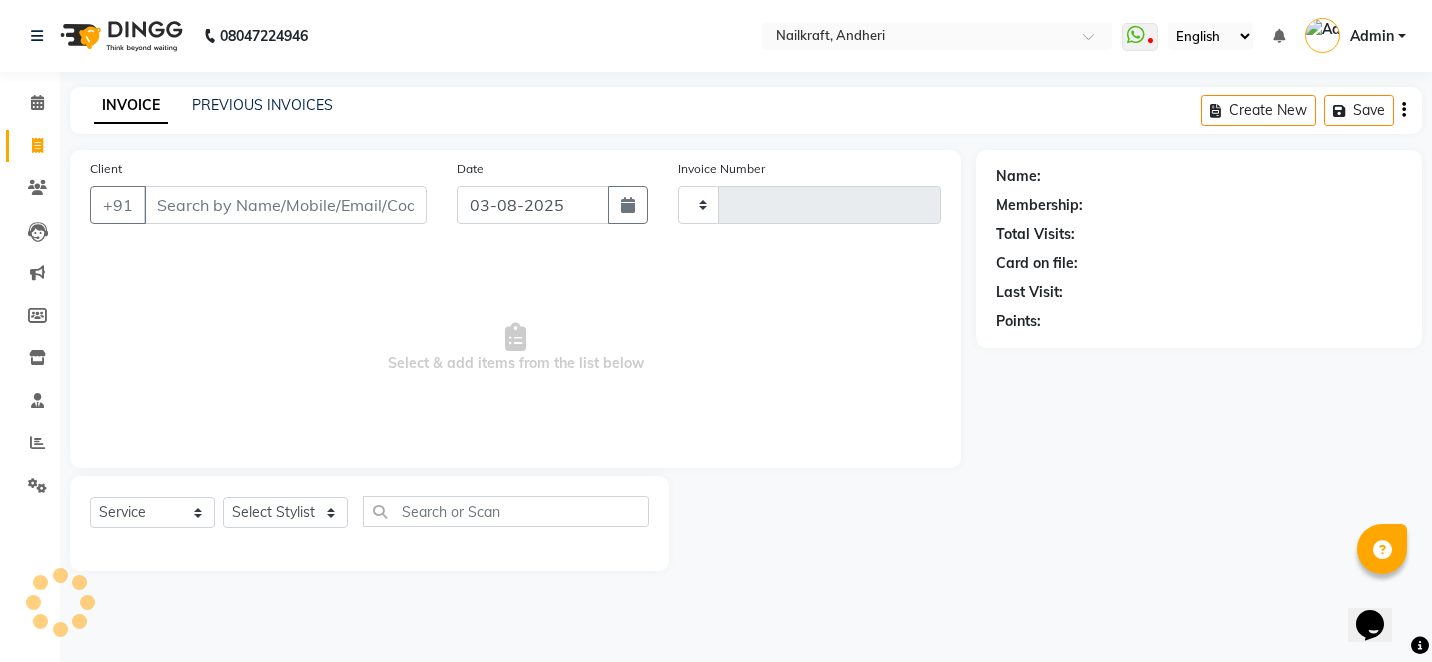 type on "1719" 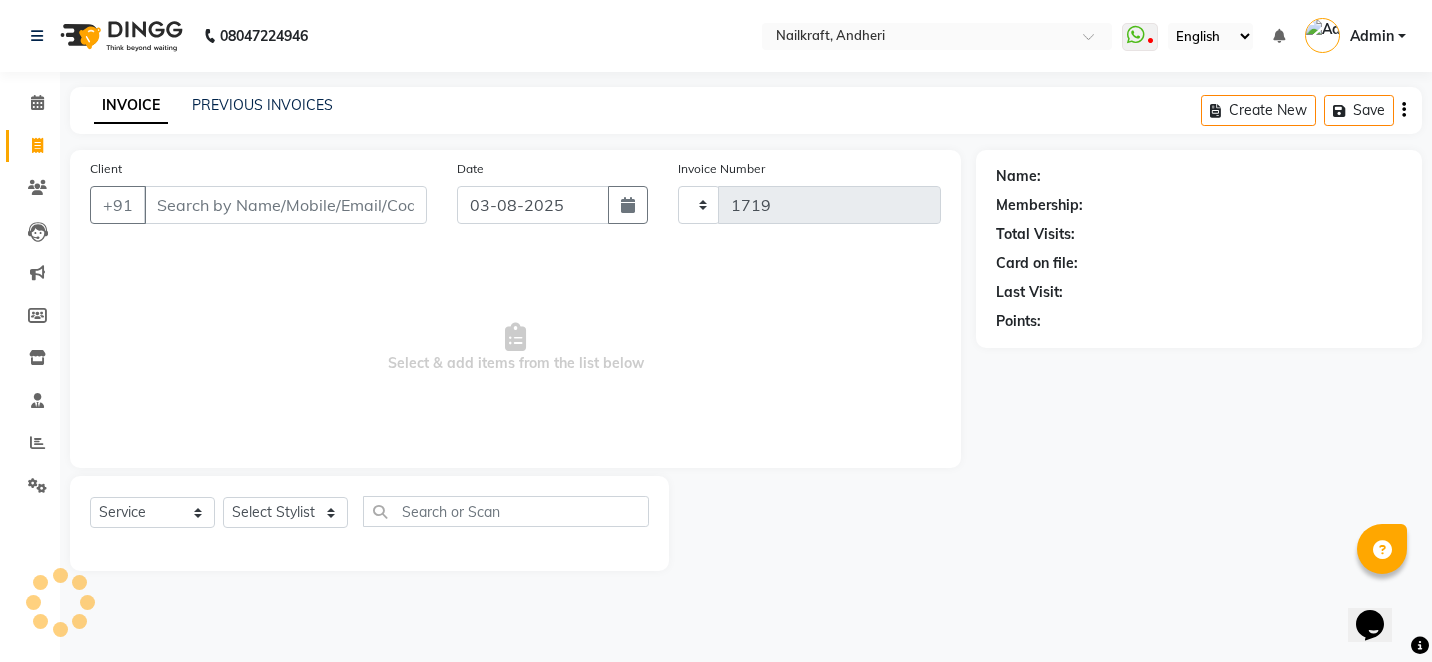 select on "6081" 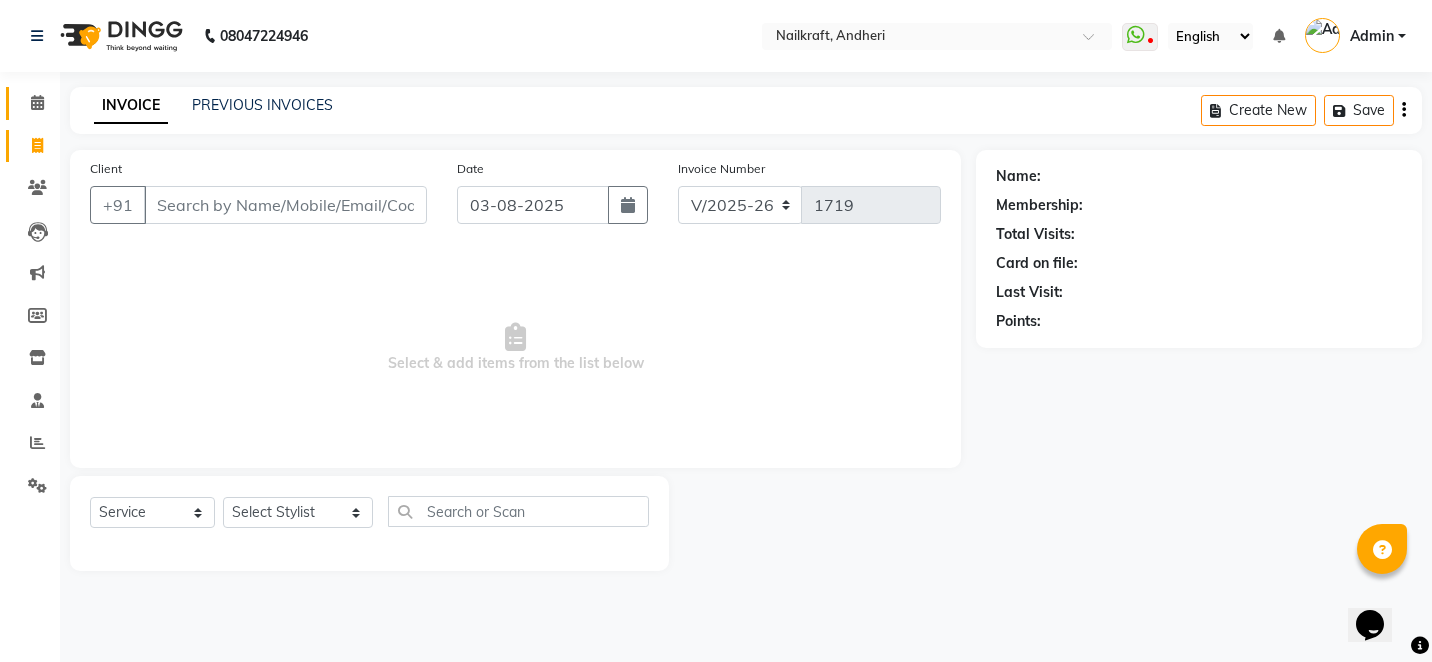 click 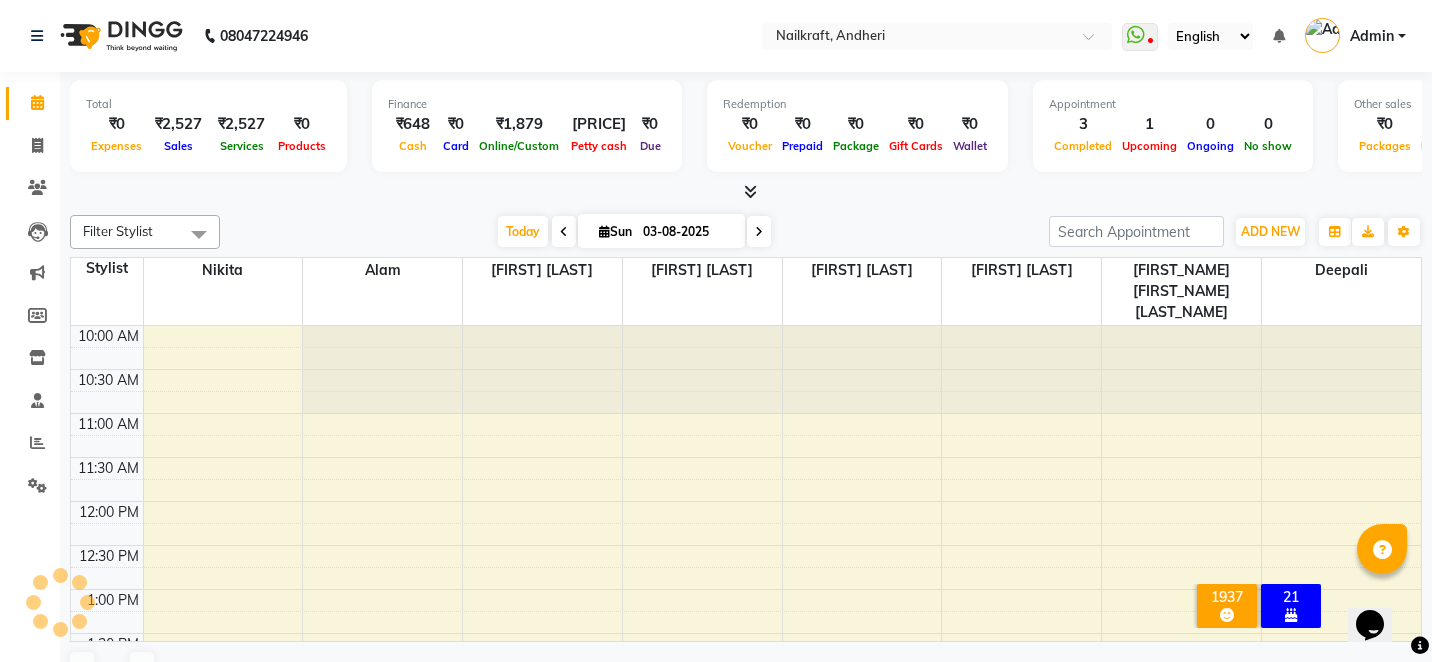 scroll, scrollTop: 0, scrollLeft: 0, axis: both 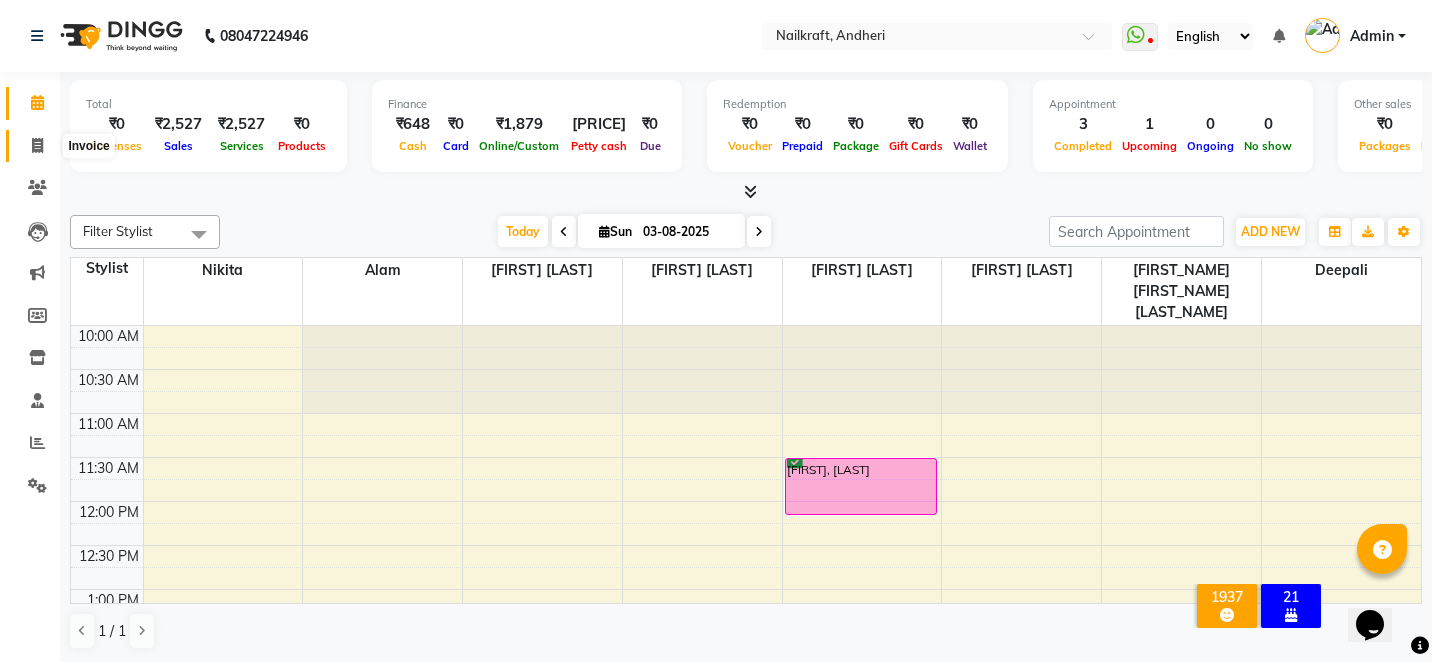 click 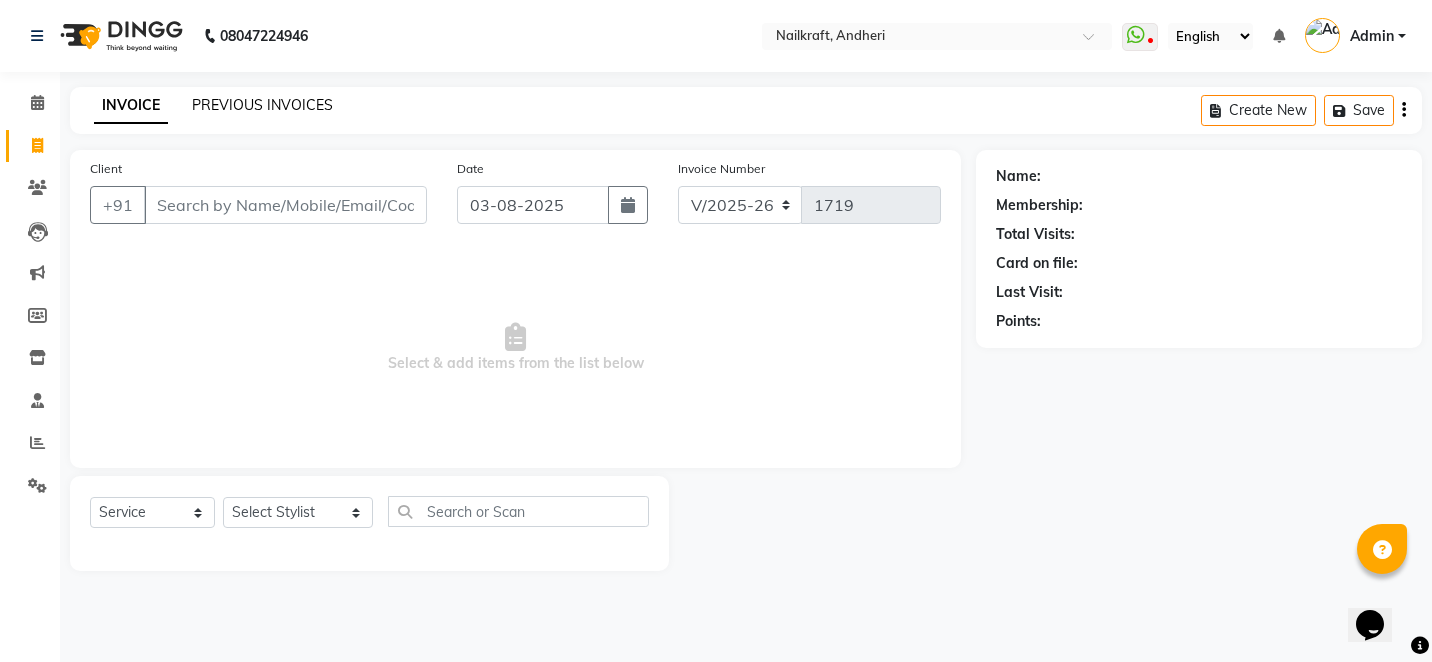 click on "PREVIOUS INVOICES" 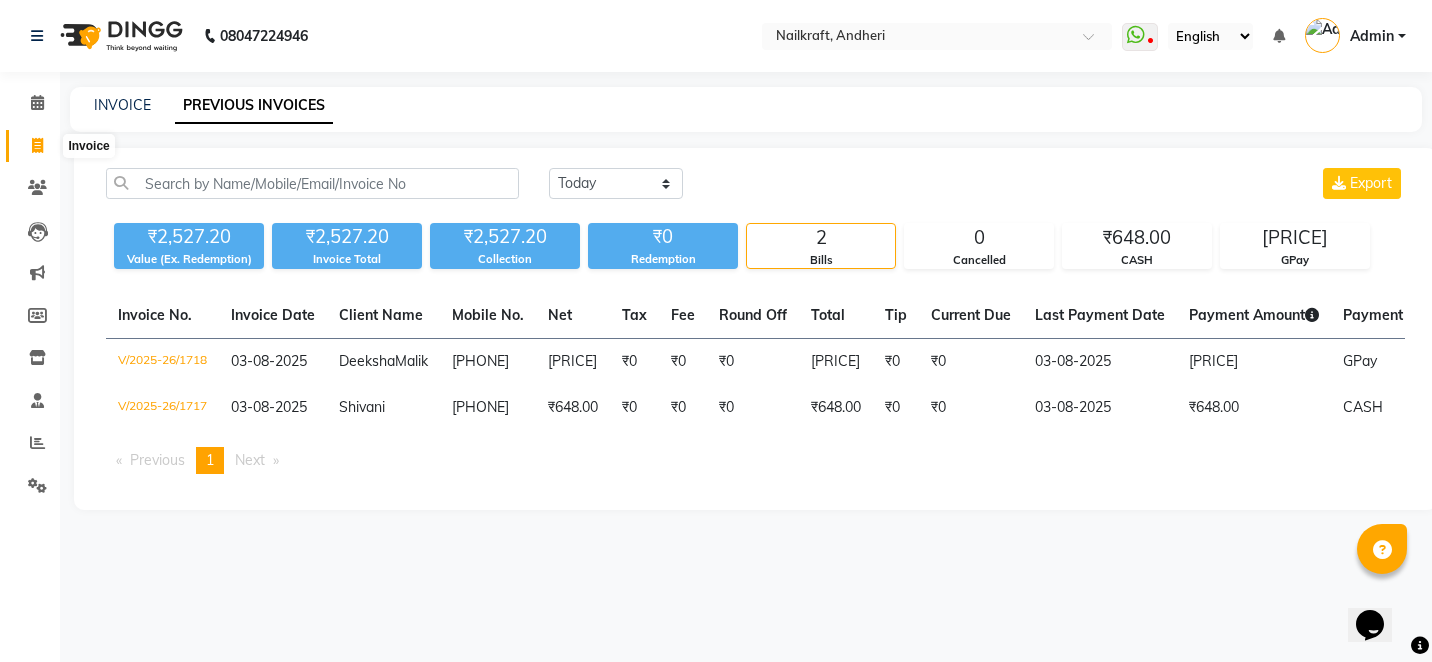 click 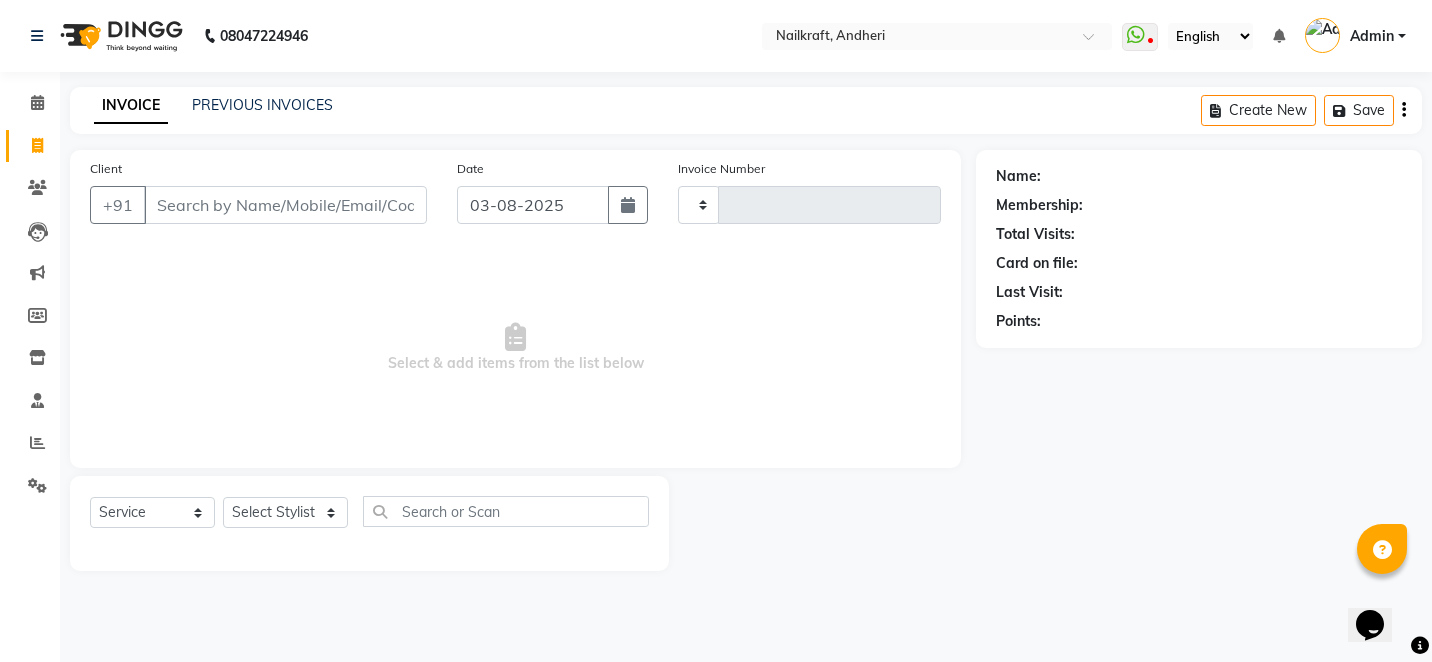 type on "1719" 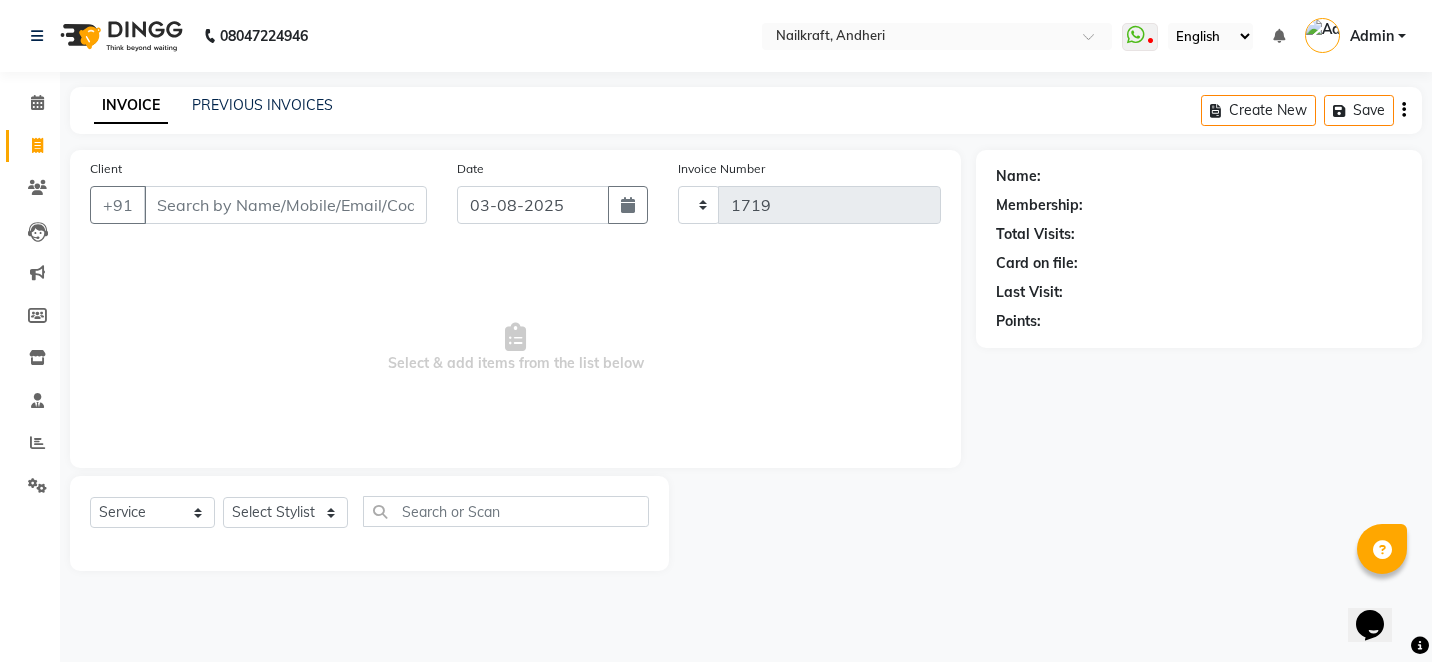 select on "6081" 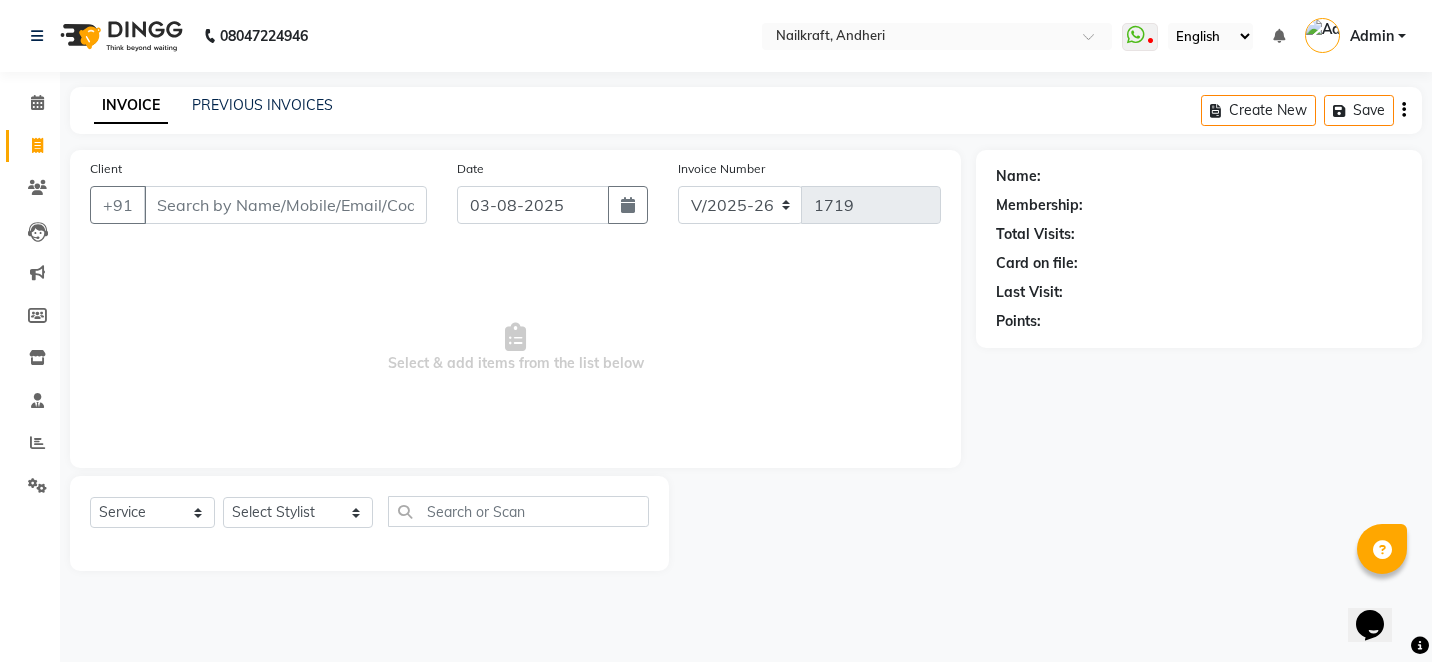 click on "Client" at bounding box center [285, 205] 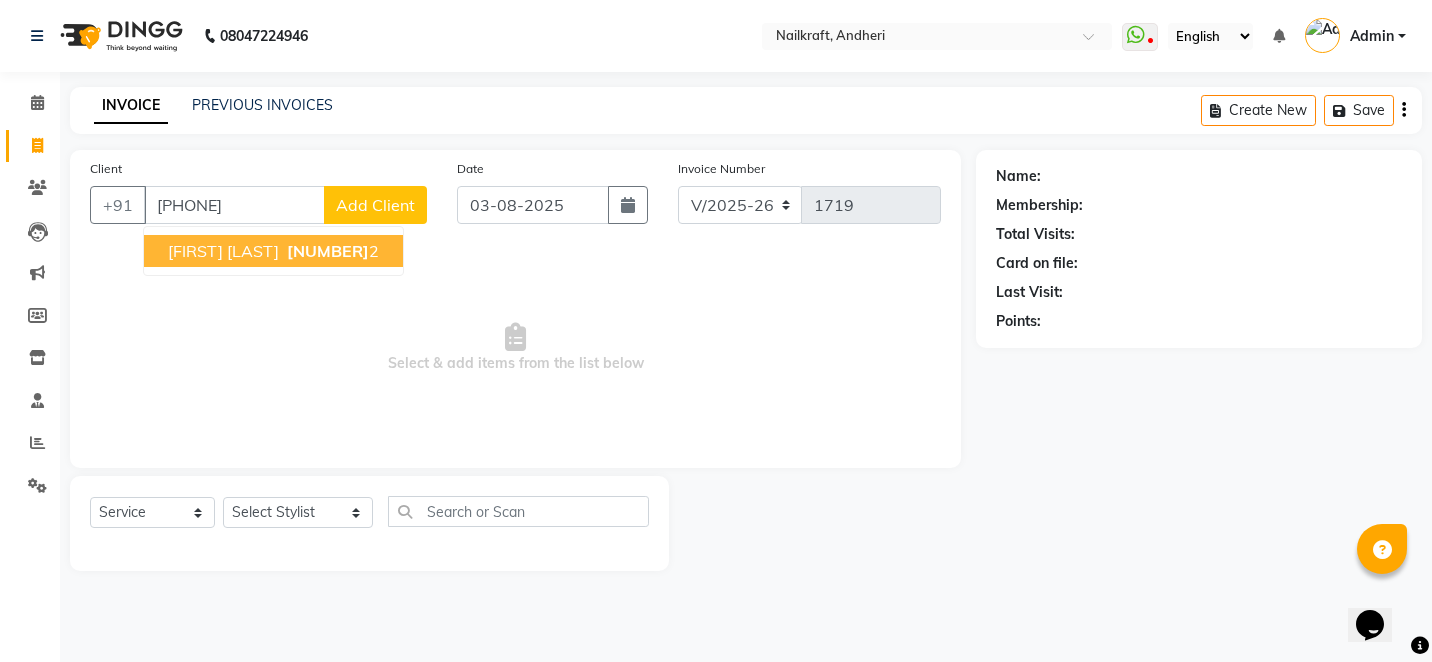 type on "[PHONE]" 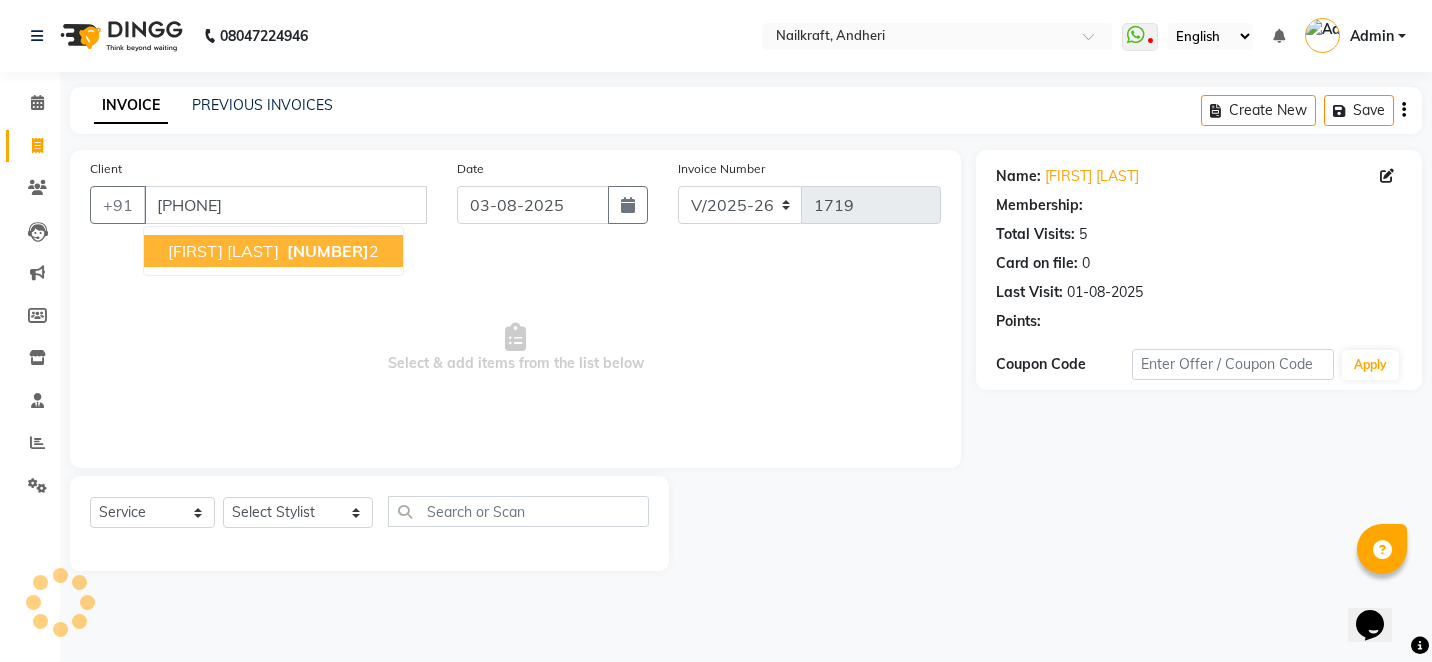 select on "1: Object" 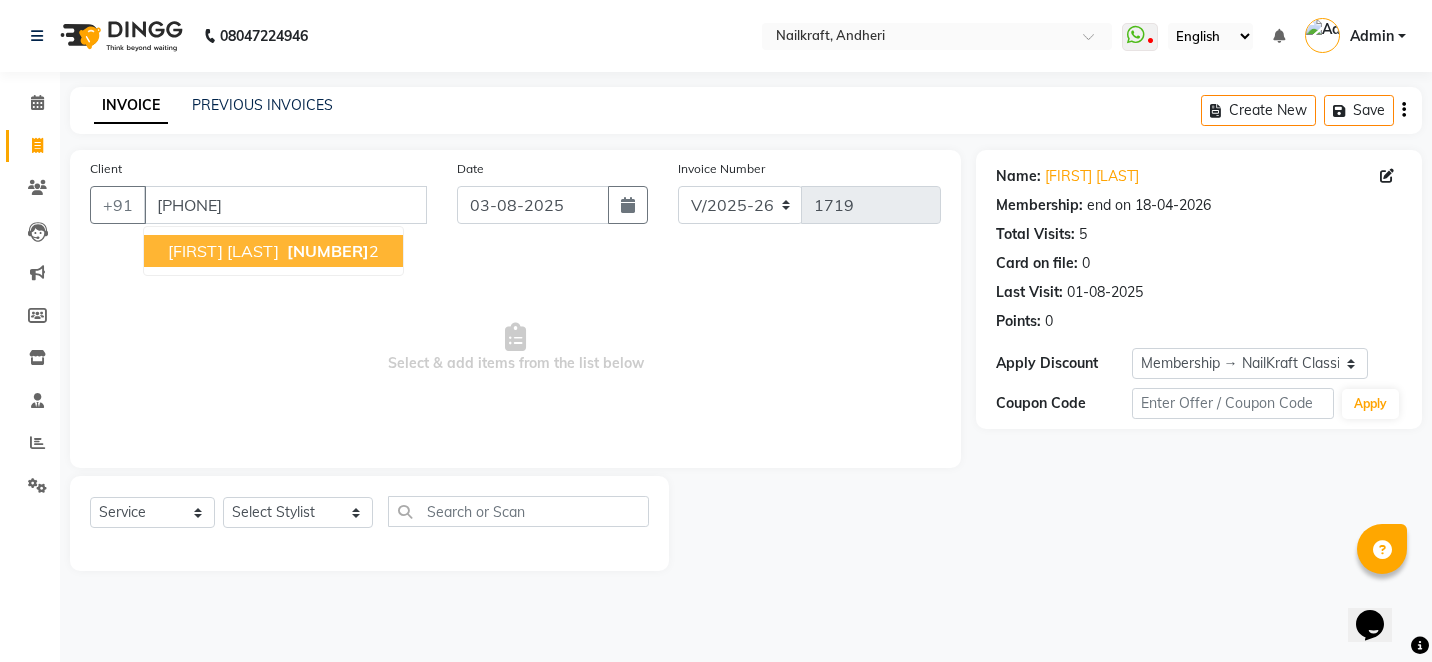 click on "[FIRST] [LAST]" at bounding box center (223, 251) 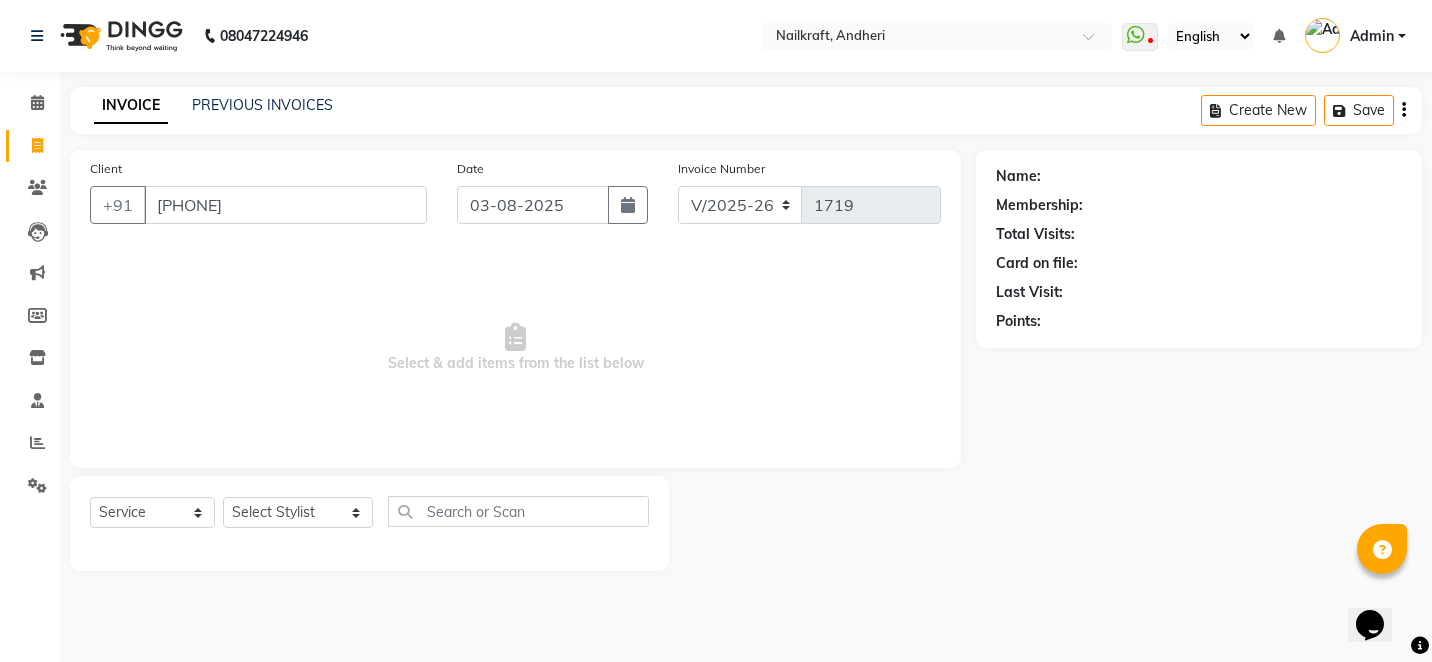 select on "1: Object" 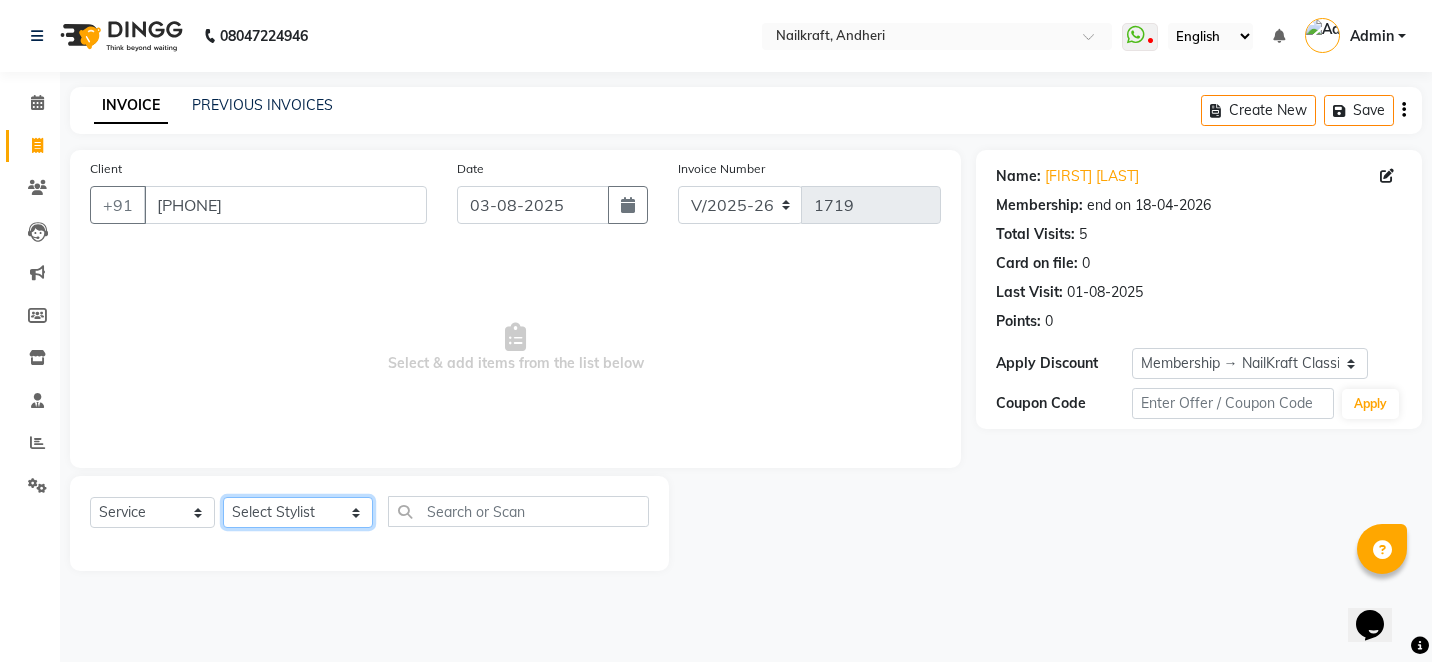 click on "Select Stylist [FIRST] [LAST] [FIRST] [FIRST] [FIRST] [LAST] [FIRST] [LAST] [FIRST] [LAST] [FIRST] [LAST] [FIRST] [LAST] [FIRST] [LAST] [FIRST] [LAST]" 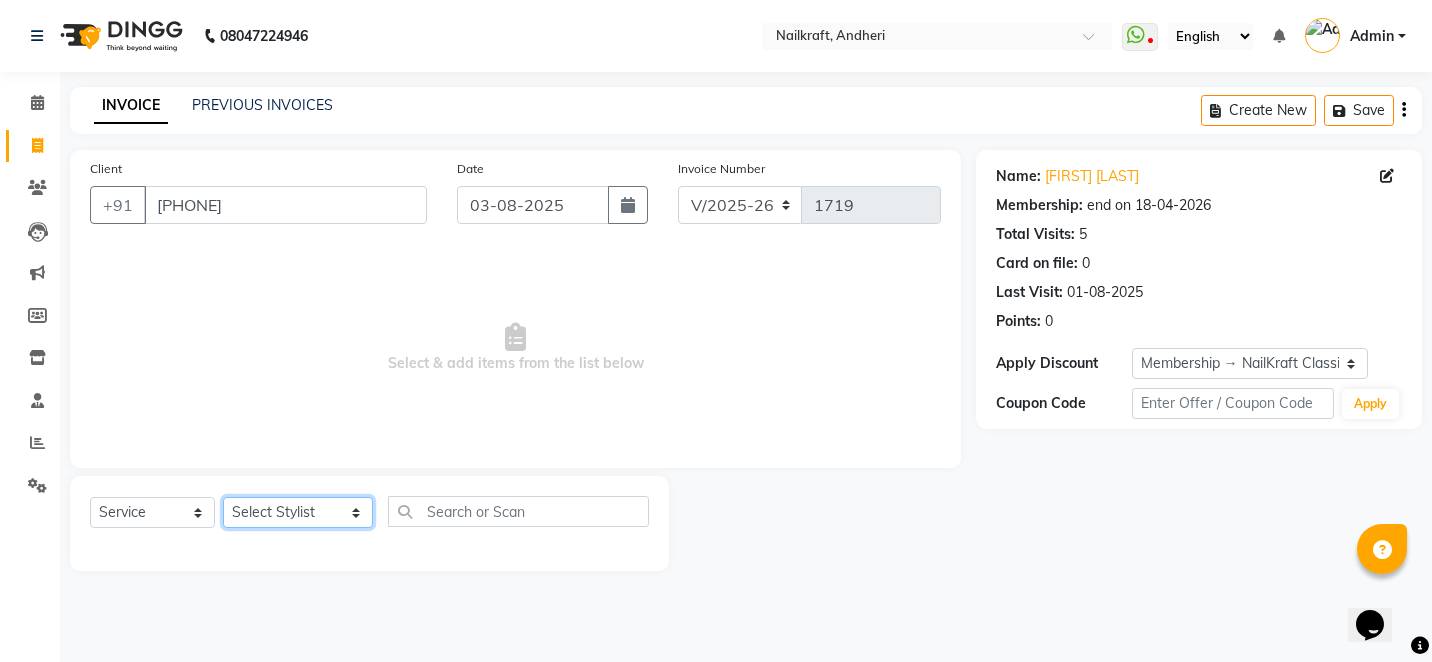 select on "85686" 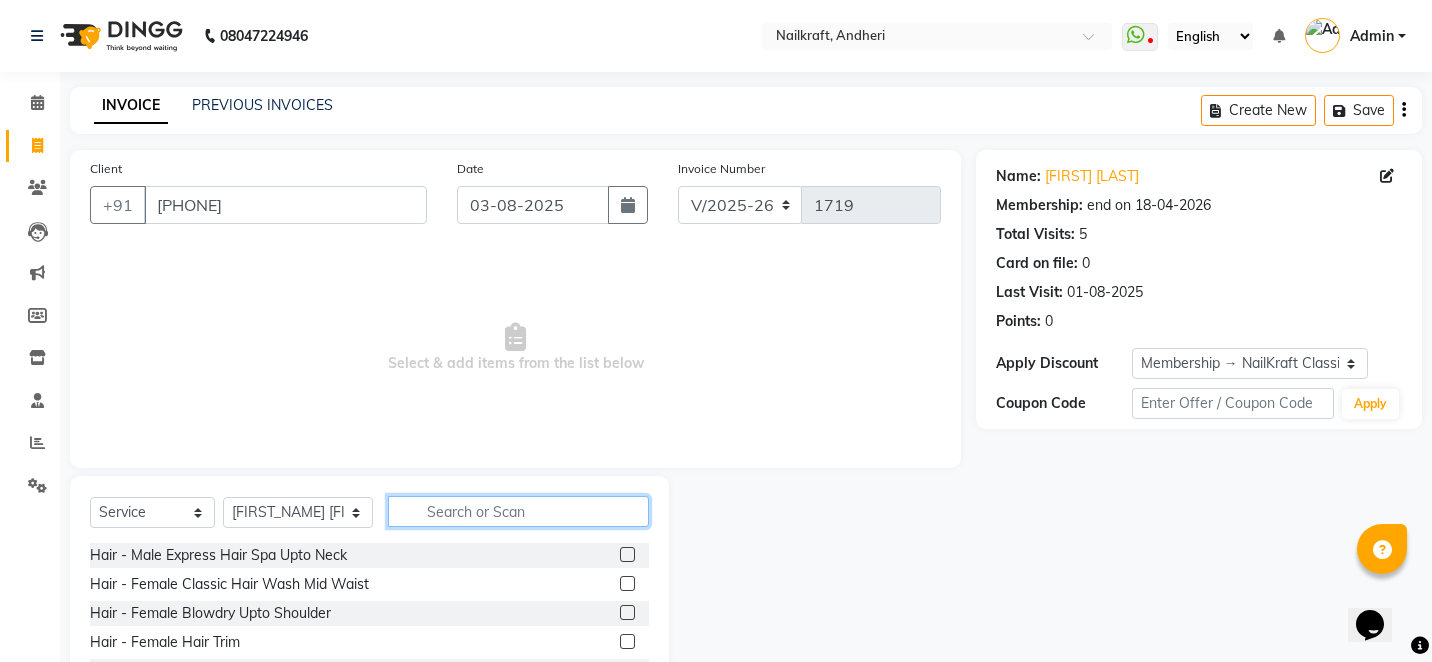click 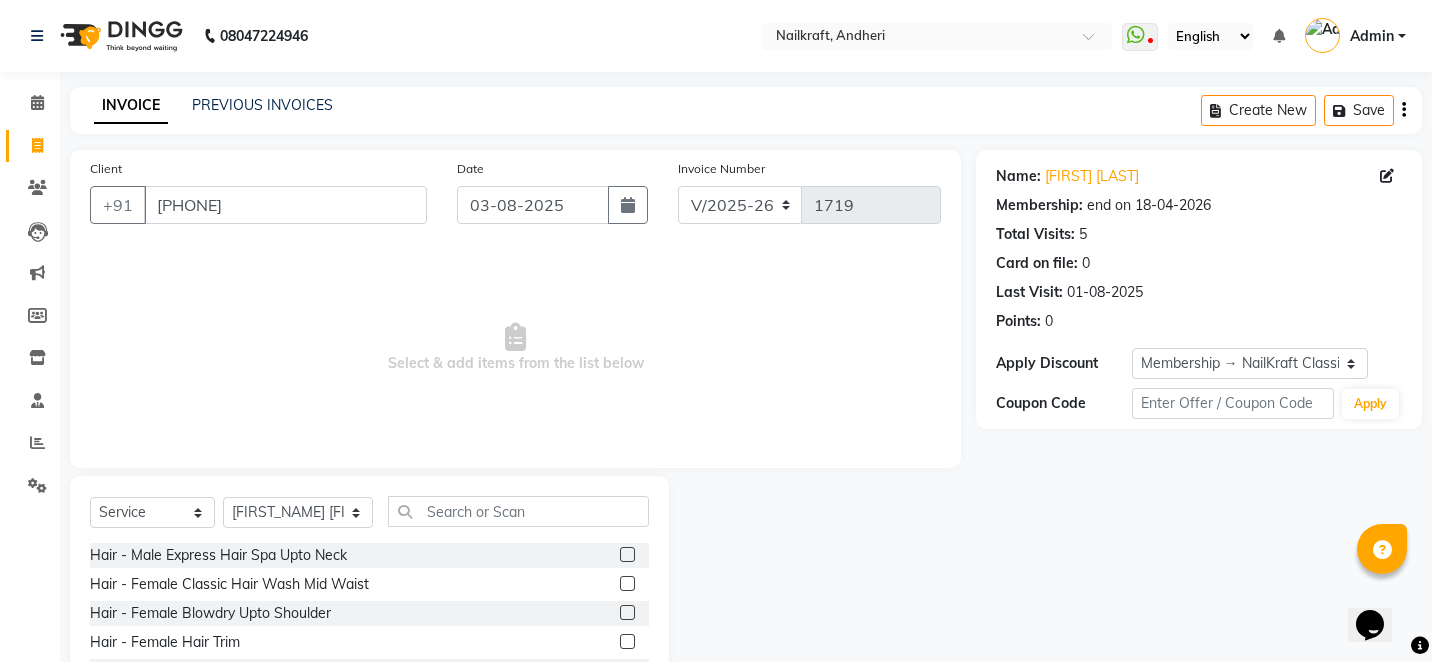 click on "Select Service Product Membership Package Voucher Prepaid Gift Card Select Stylist Alam Arshad Shaikh Deepali Deepu Chatry NailKraft Nikita NITA CHAHAL Sneha Balu Ichake Vaishali Vinod Yadav" 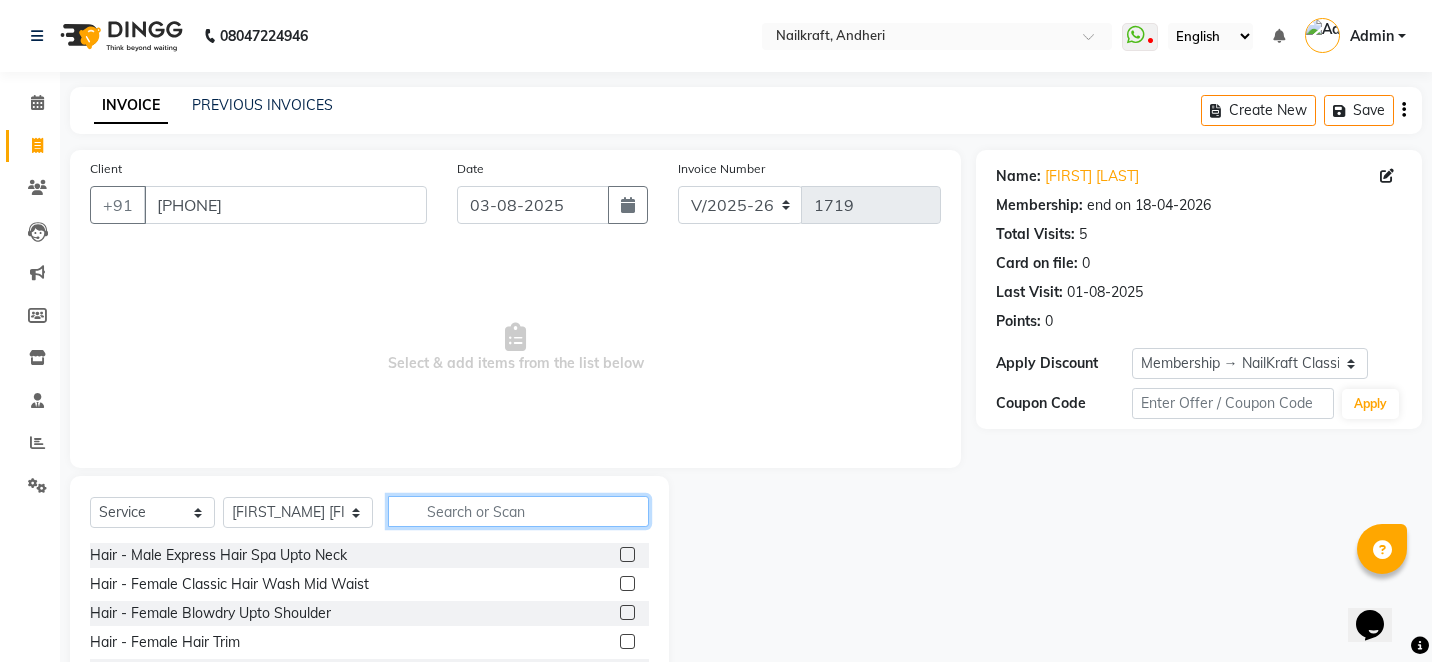 click 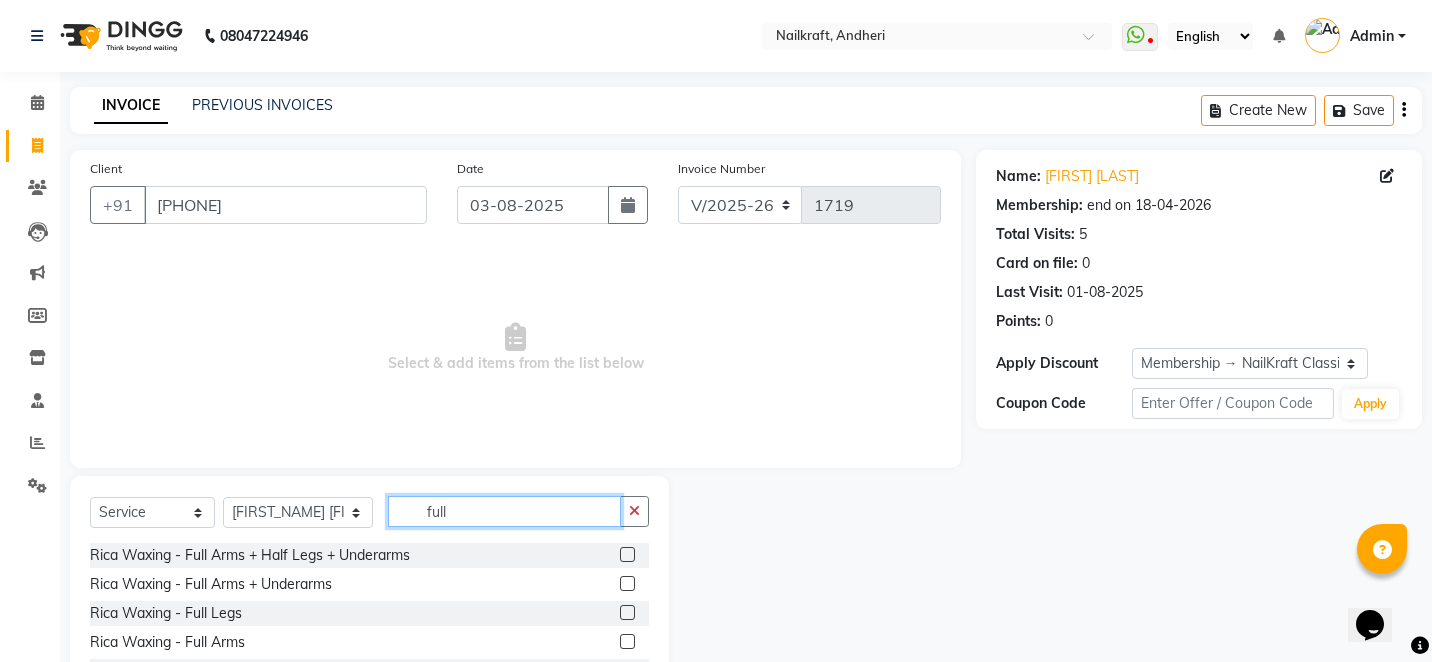 type on "full" 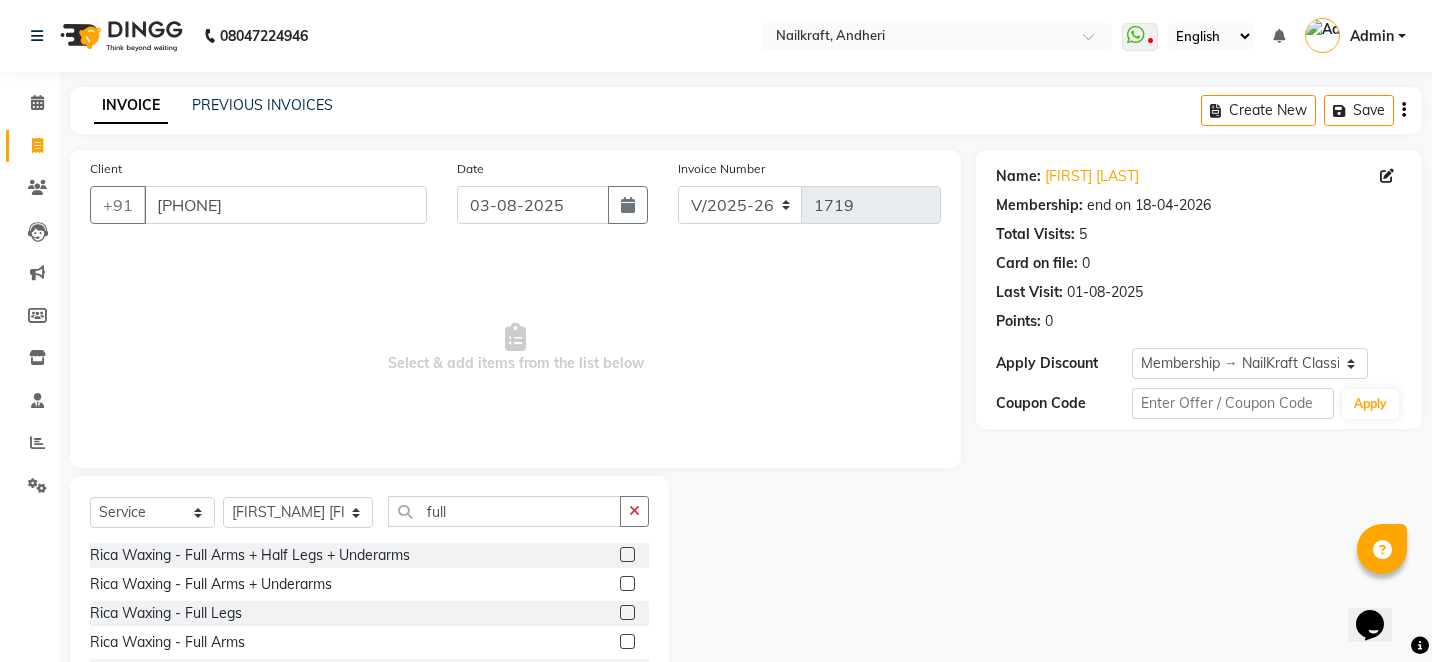 click 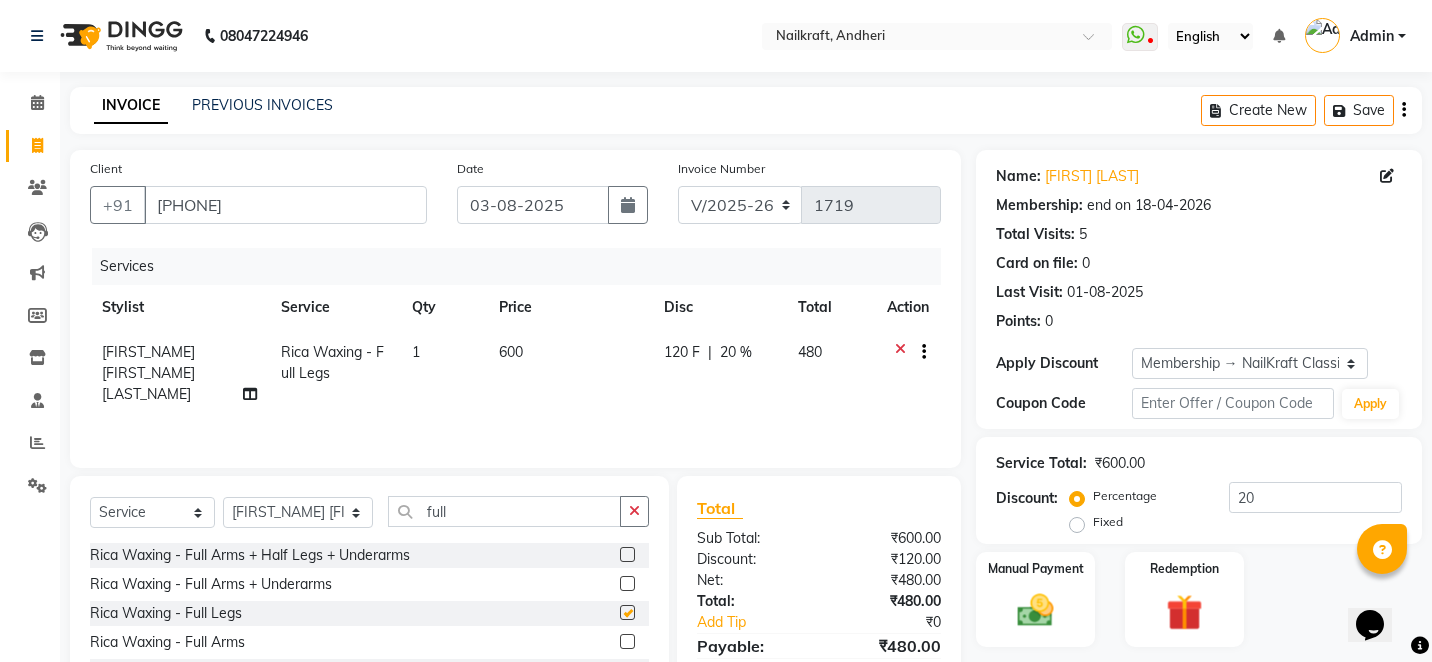 checkbox on "false" 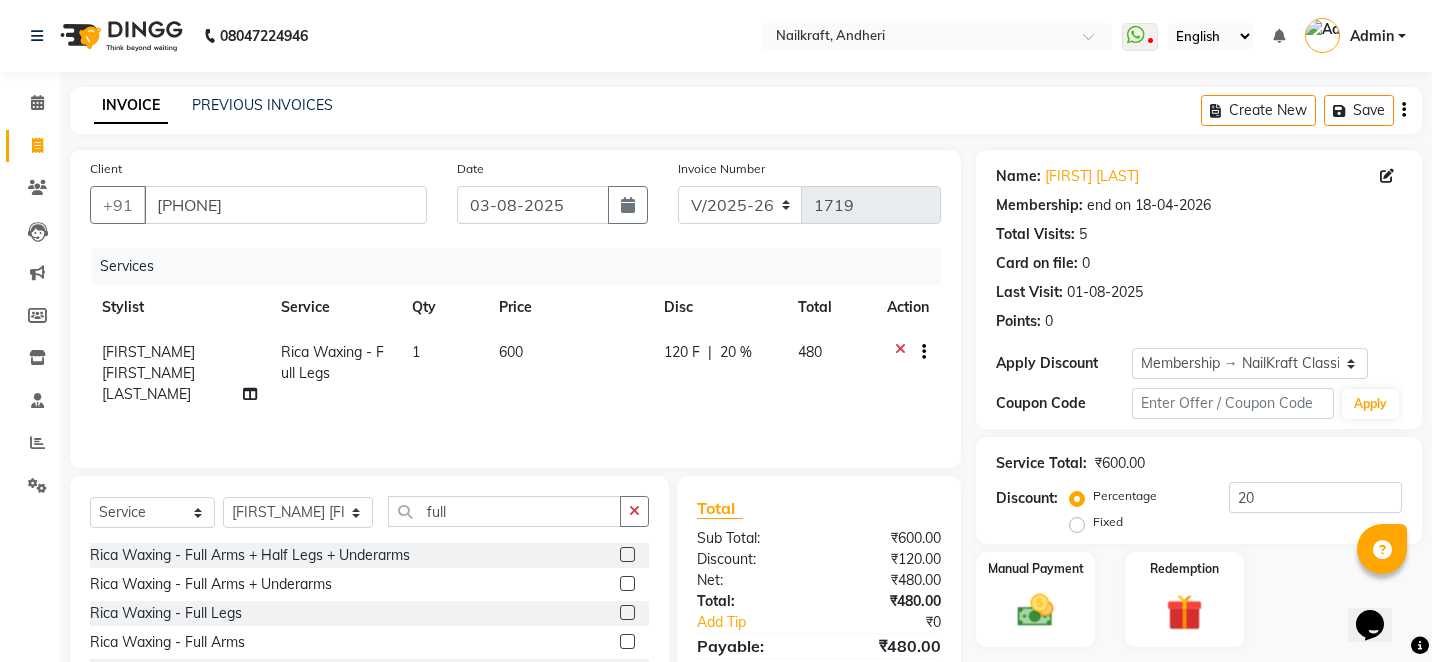 click 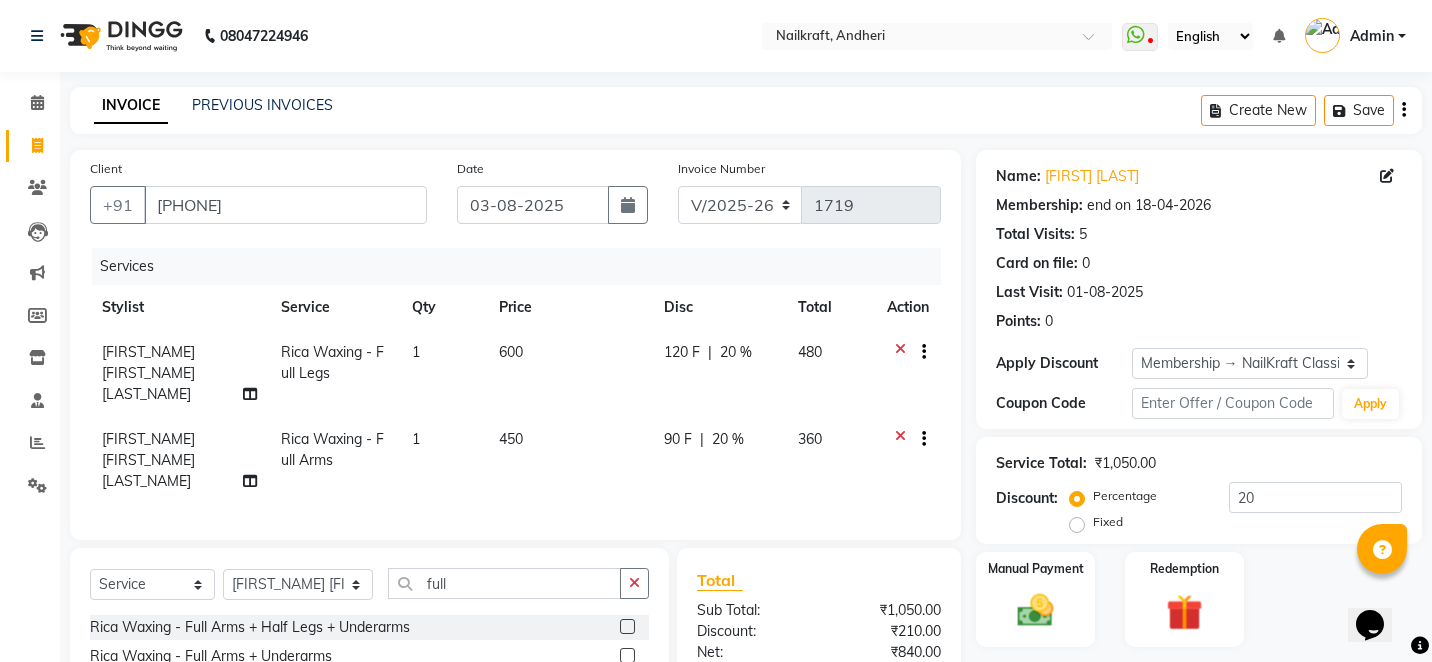 checkbox on "false" 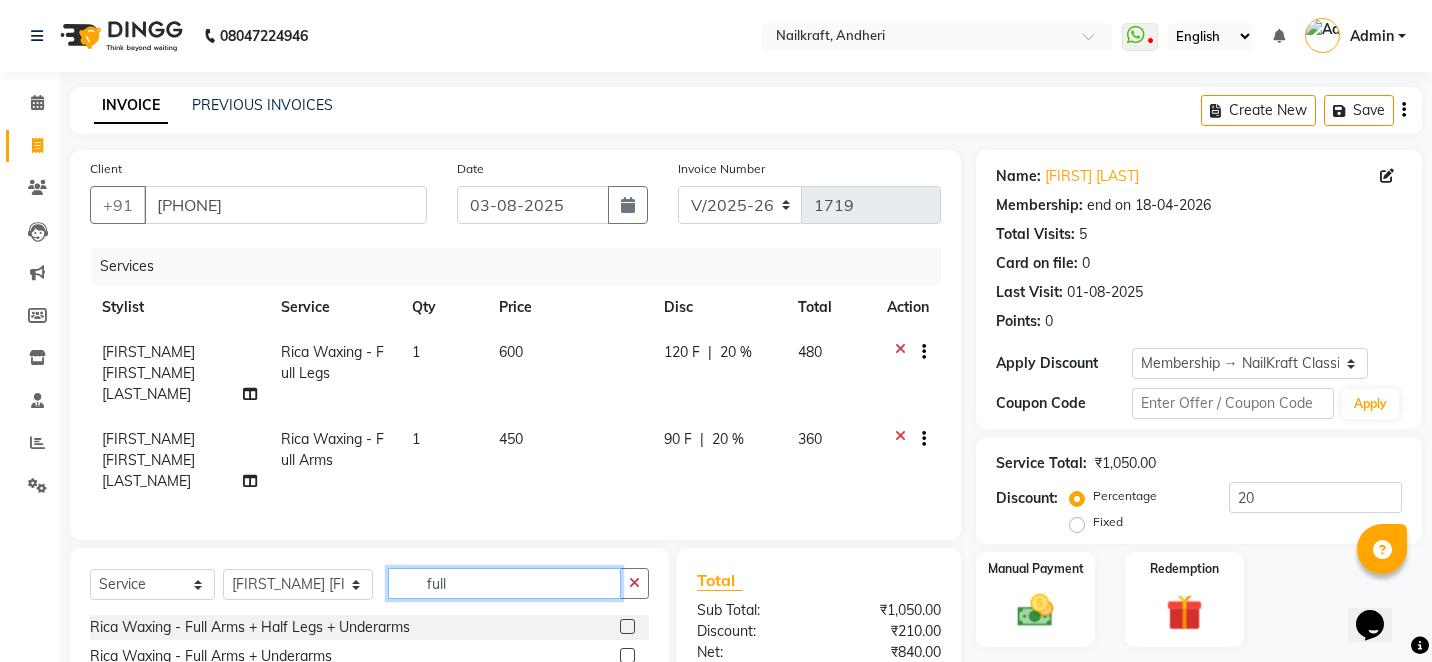 click on "full" 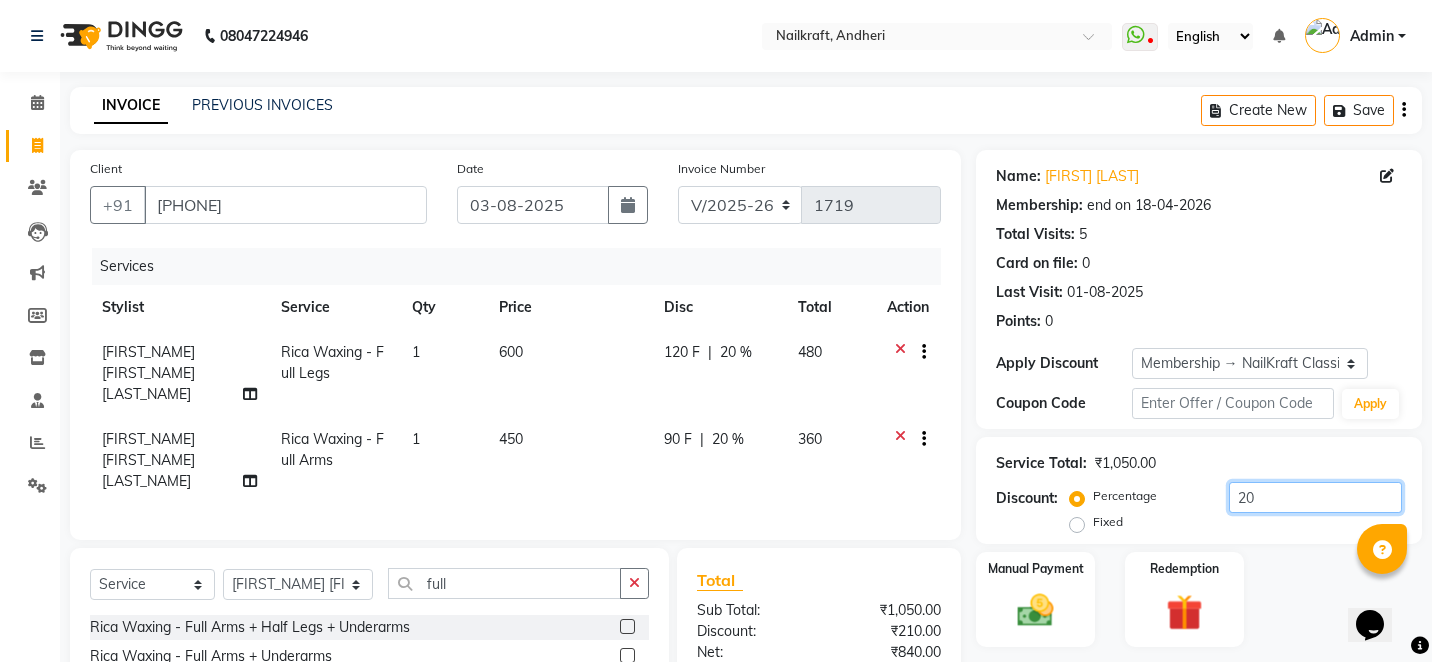 click on "20" 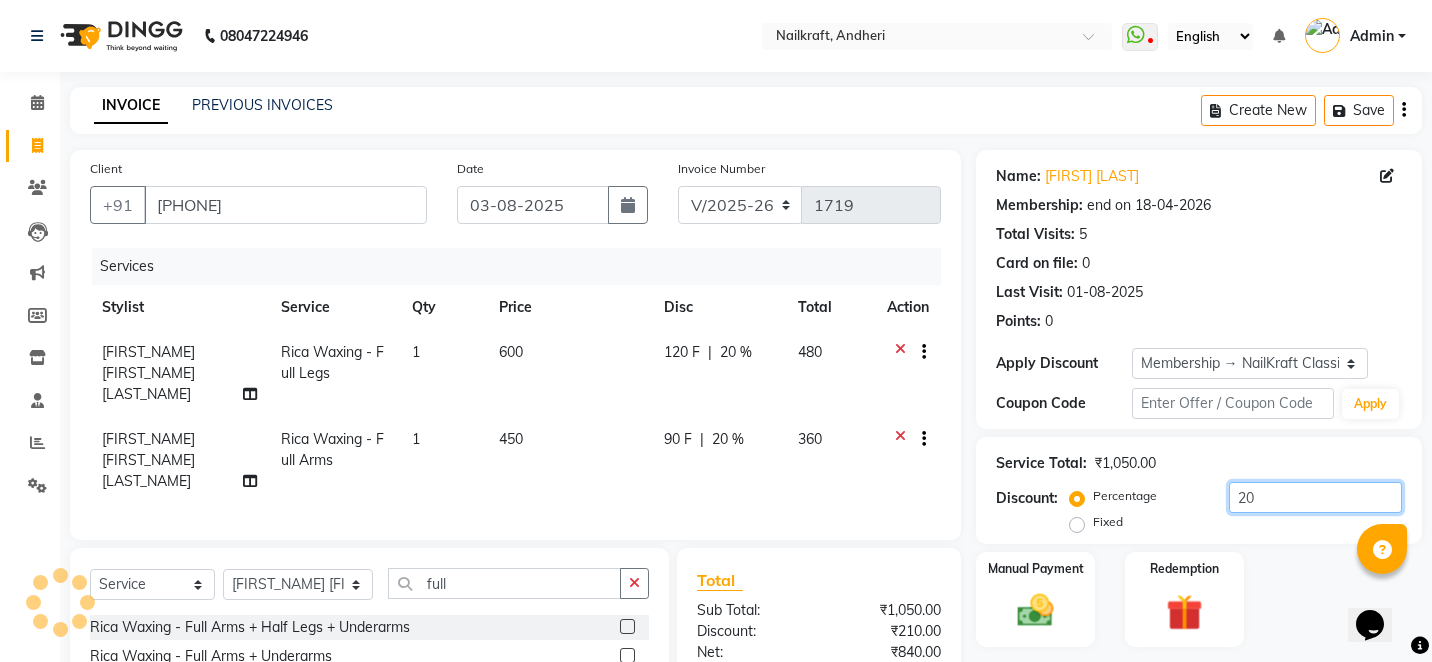 type on "2" 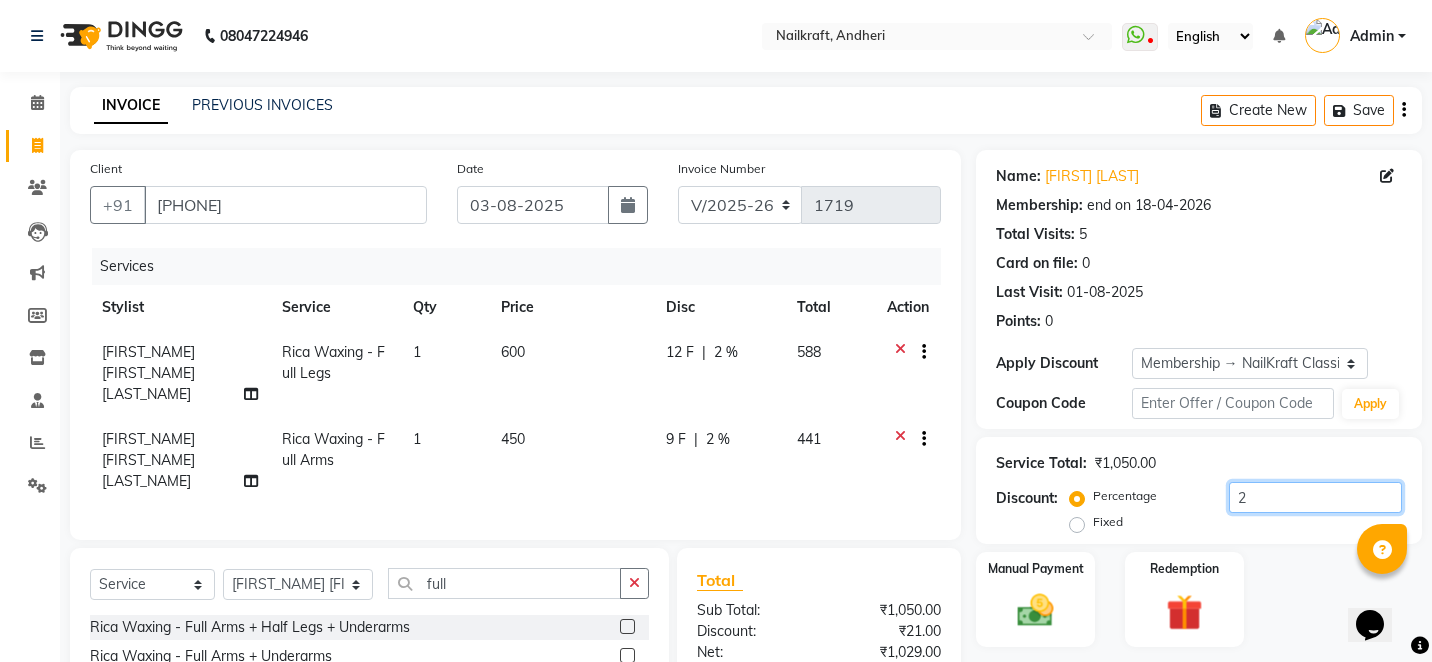 type on "20" 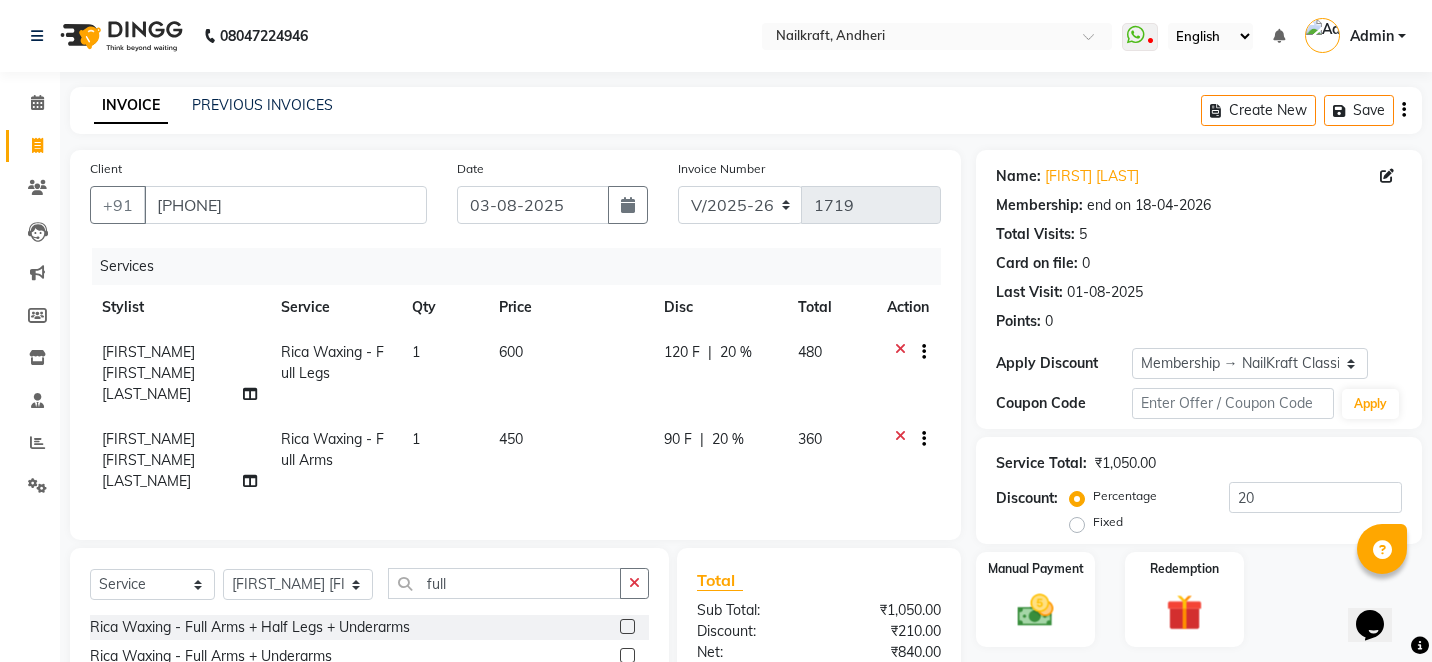 click on "Manual Payment Redemption" 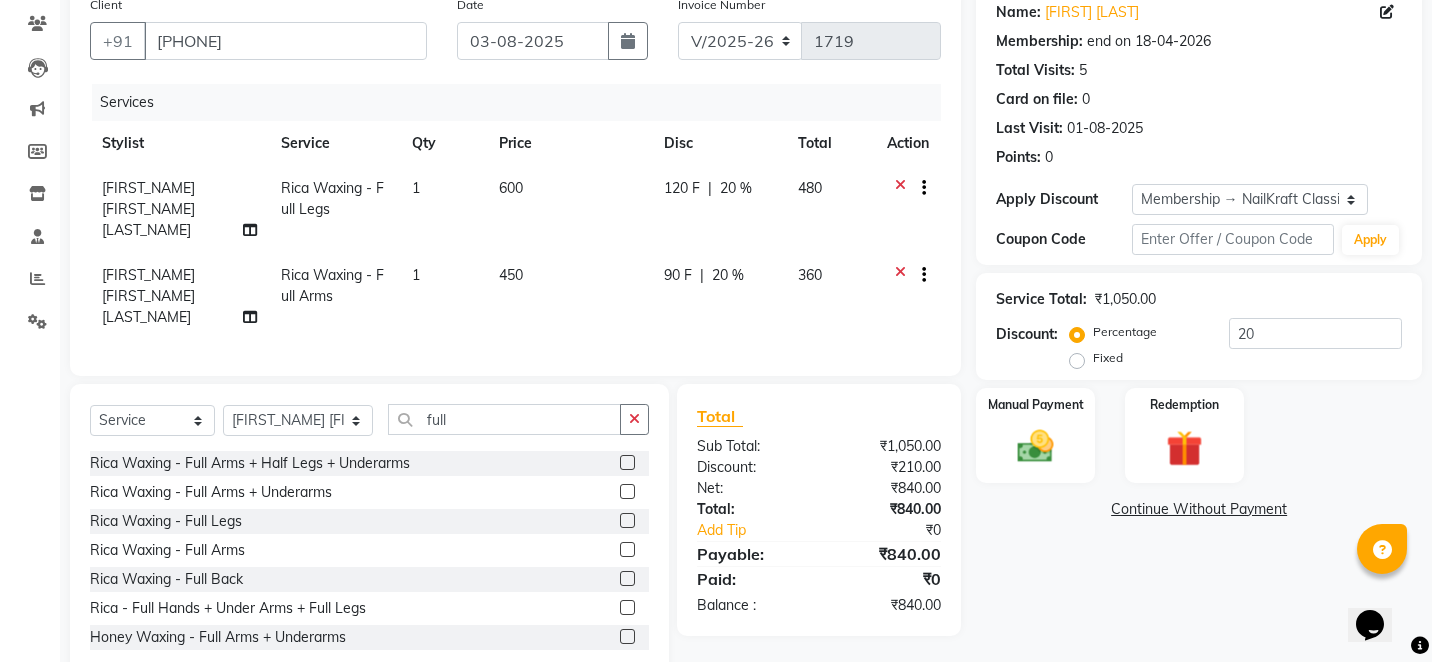 scroll, scrollTop: 169, scrollLeft: 0, axis: vertical 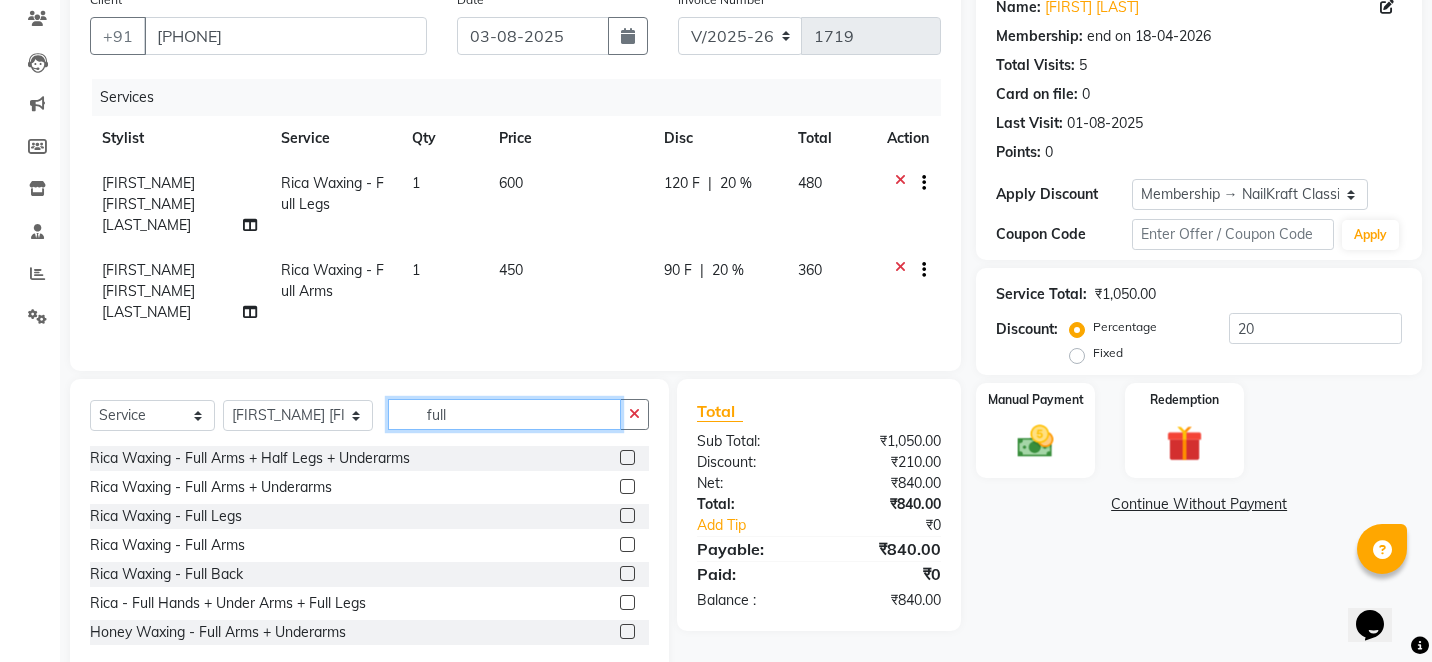 click on "full" 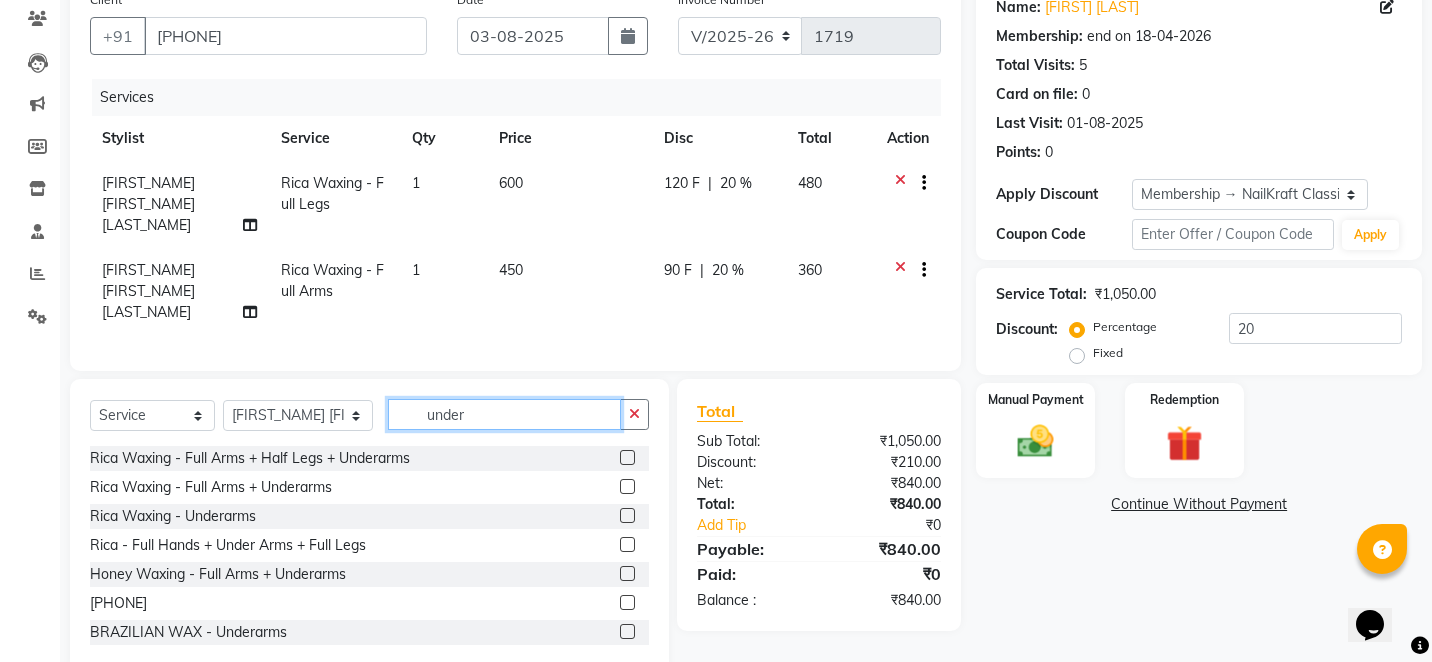 type on "under" 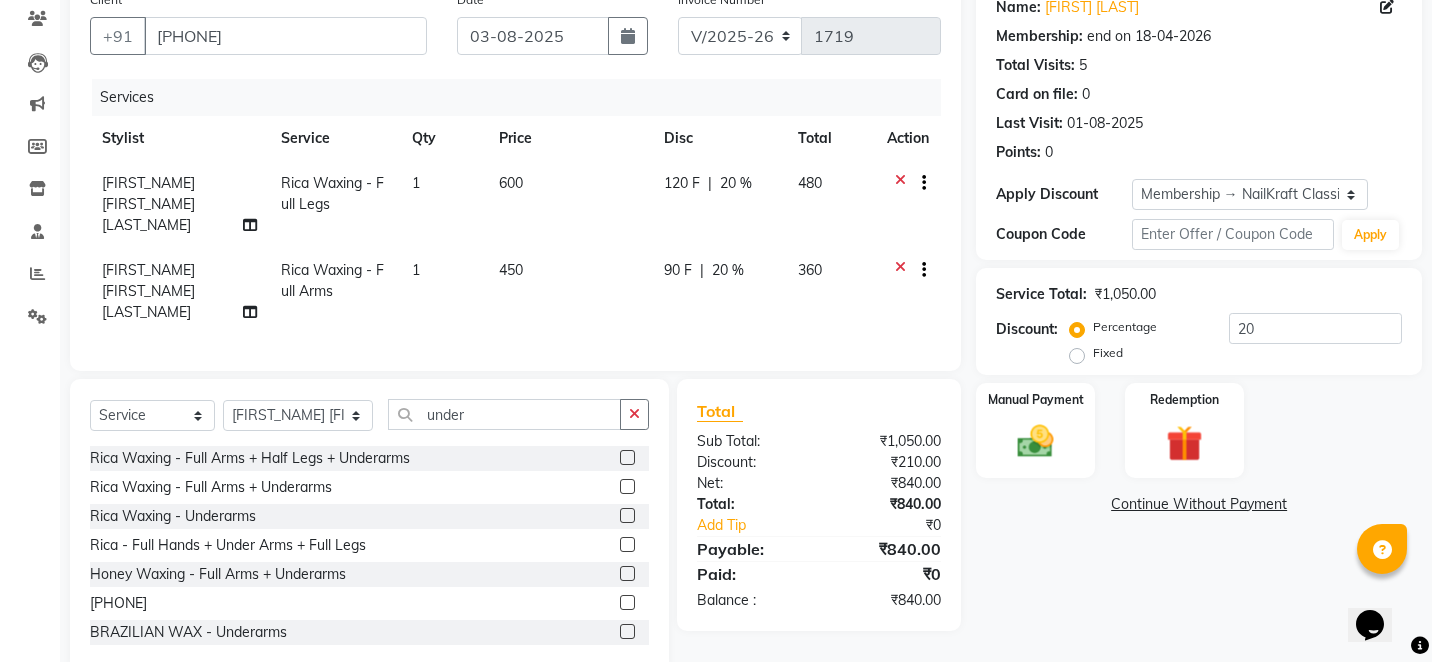 click 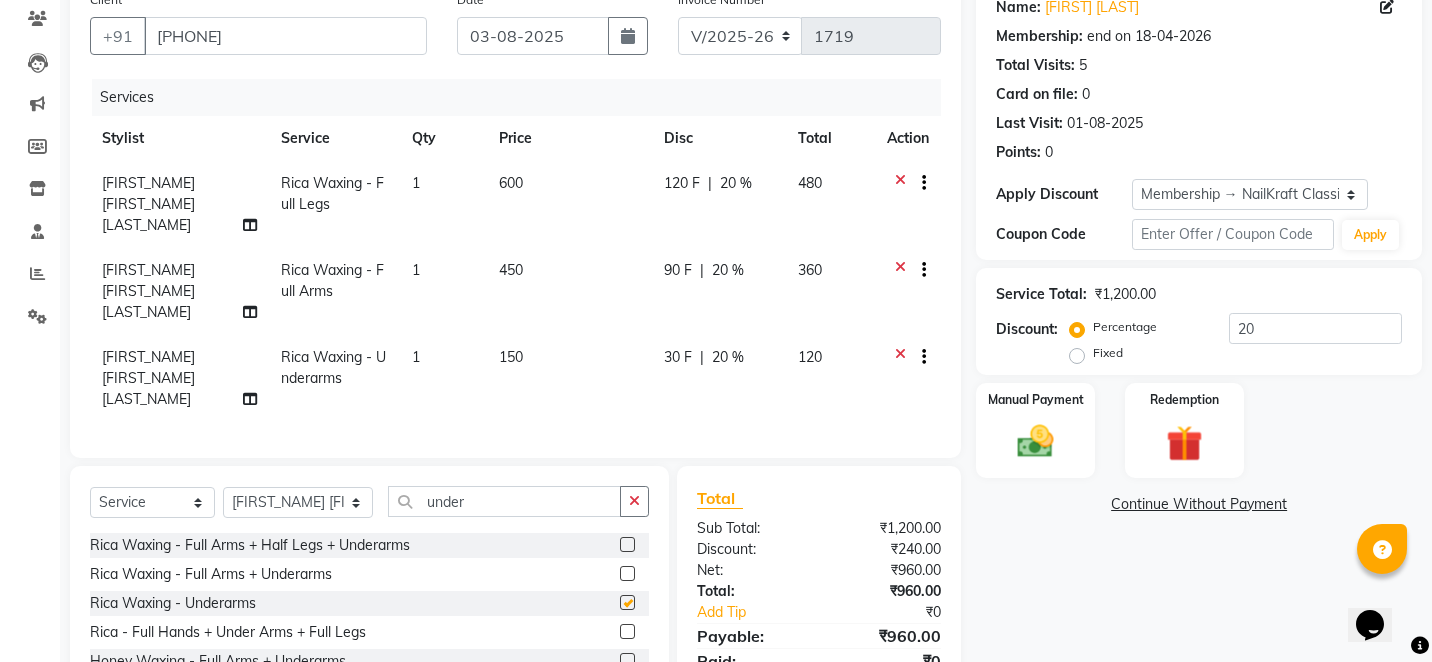 checkbox on "false" 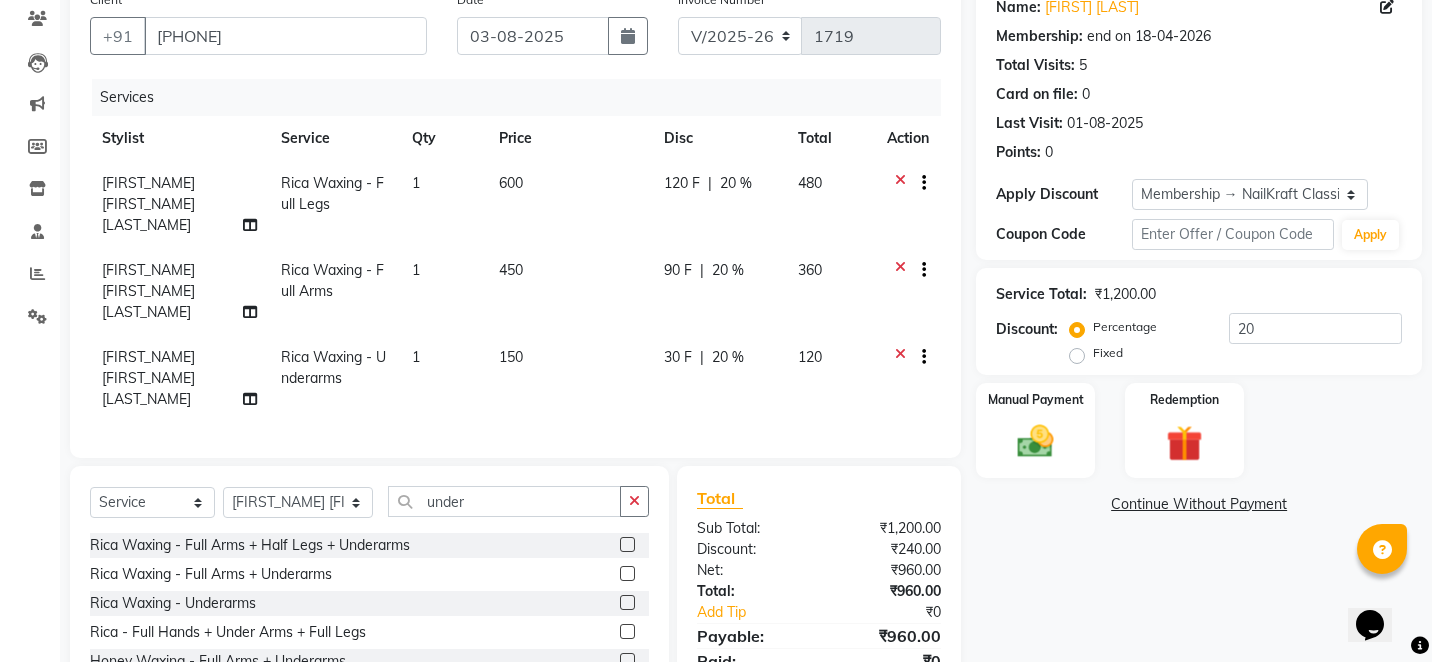 click on "150" 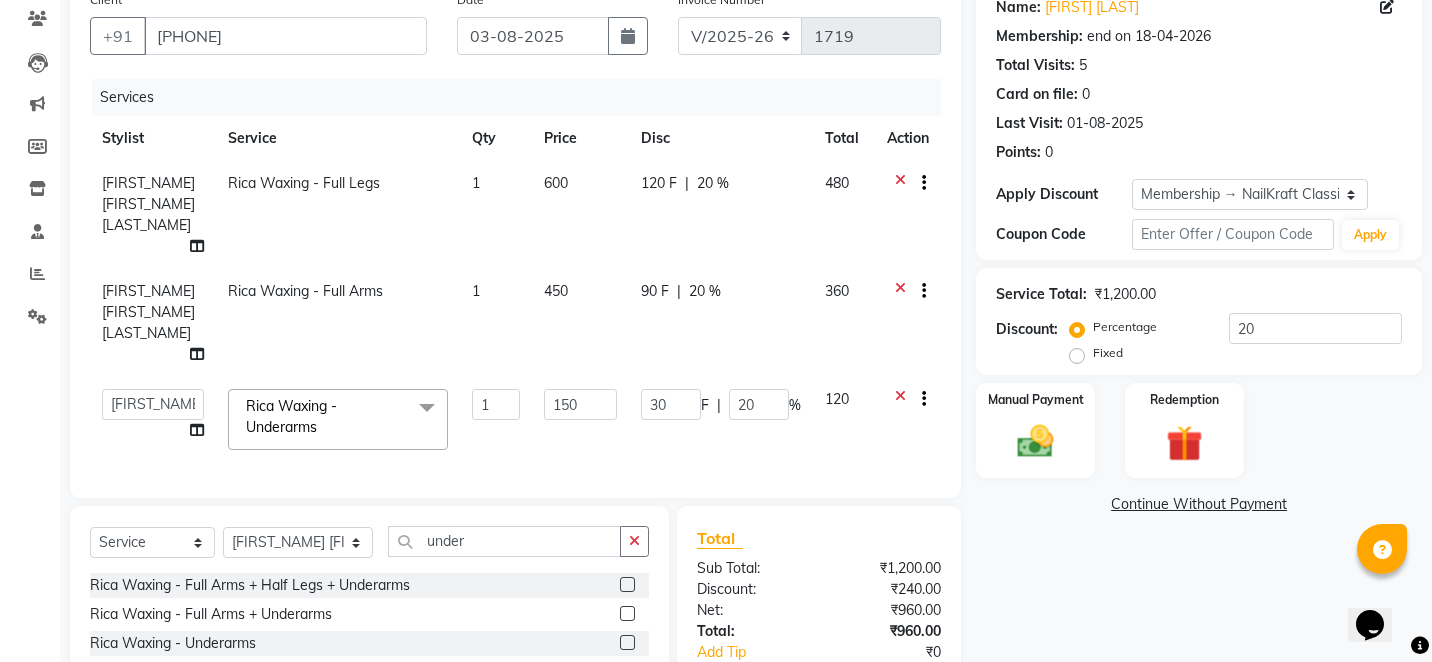 click on "450" 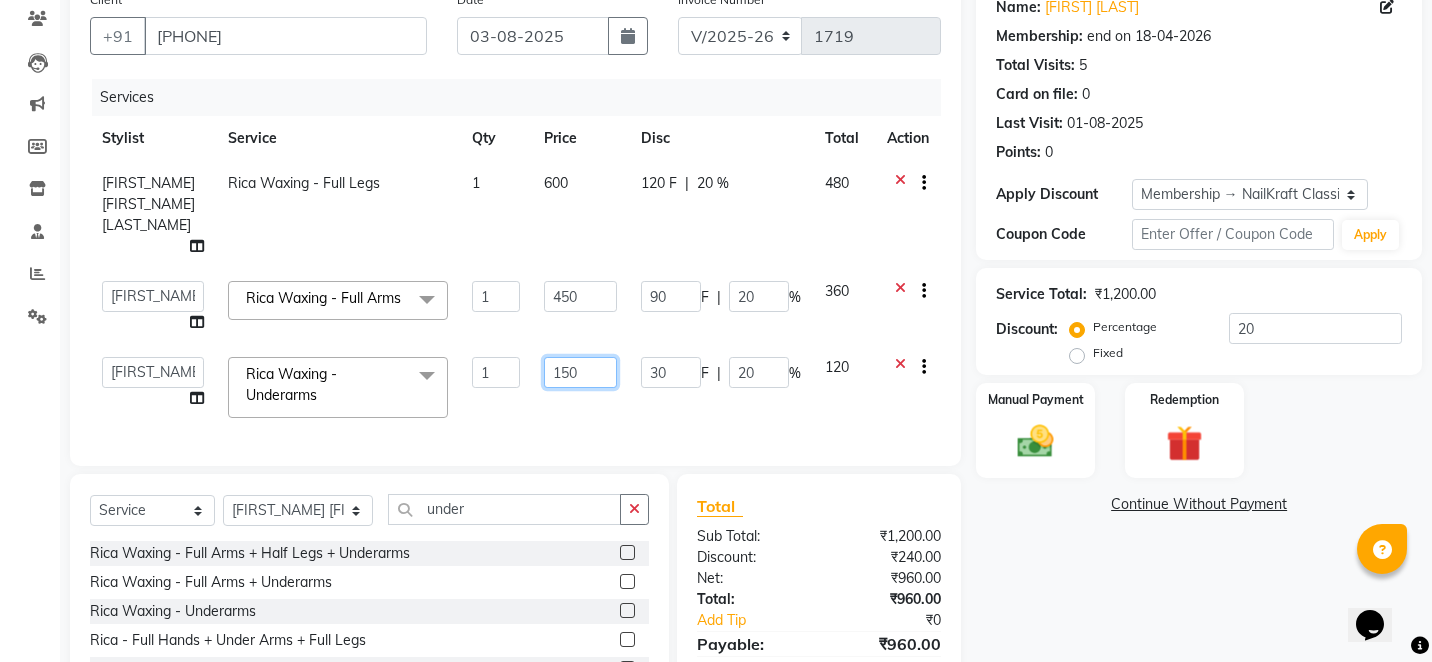 click on "150" 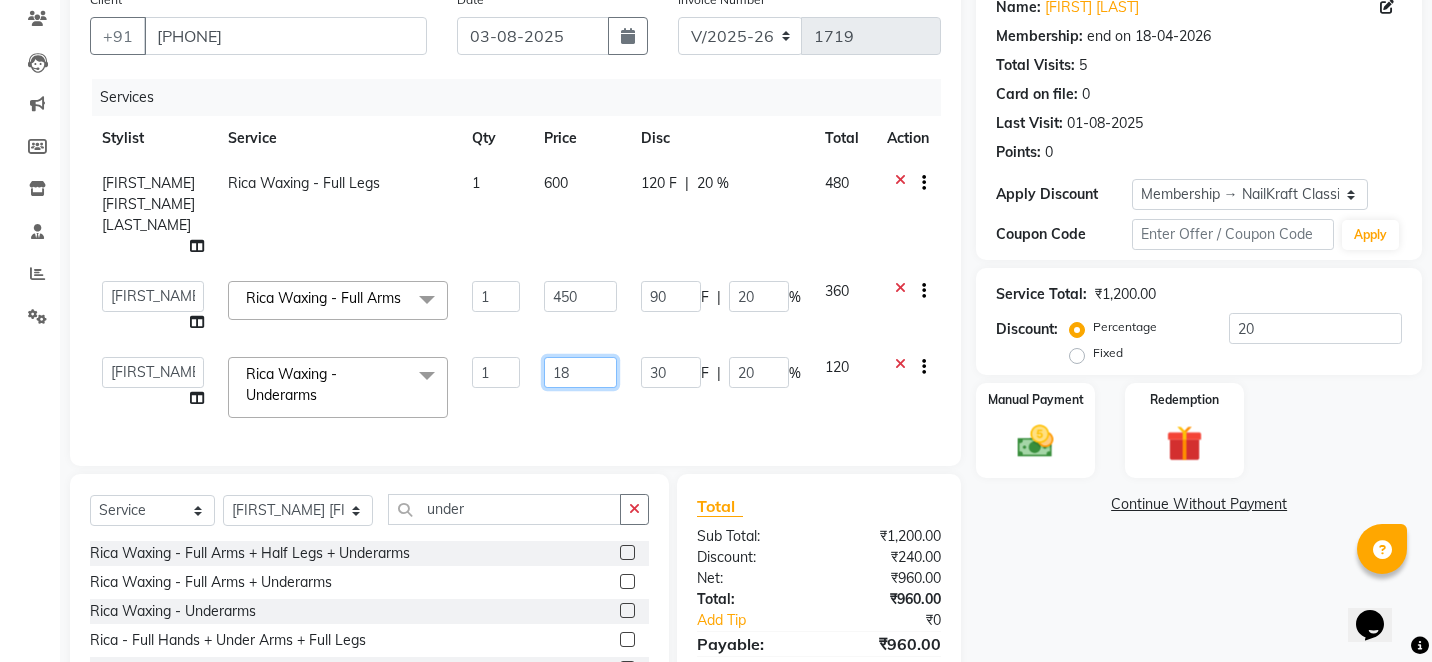 type on "180" 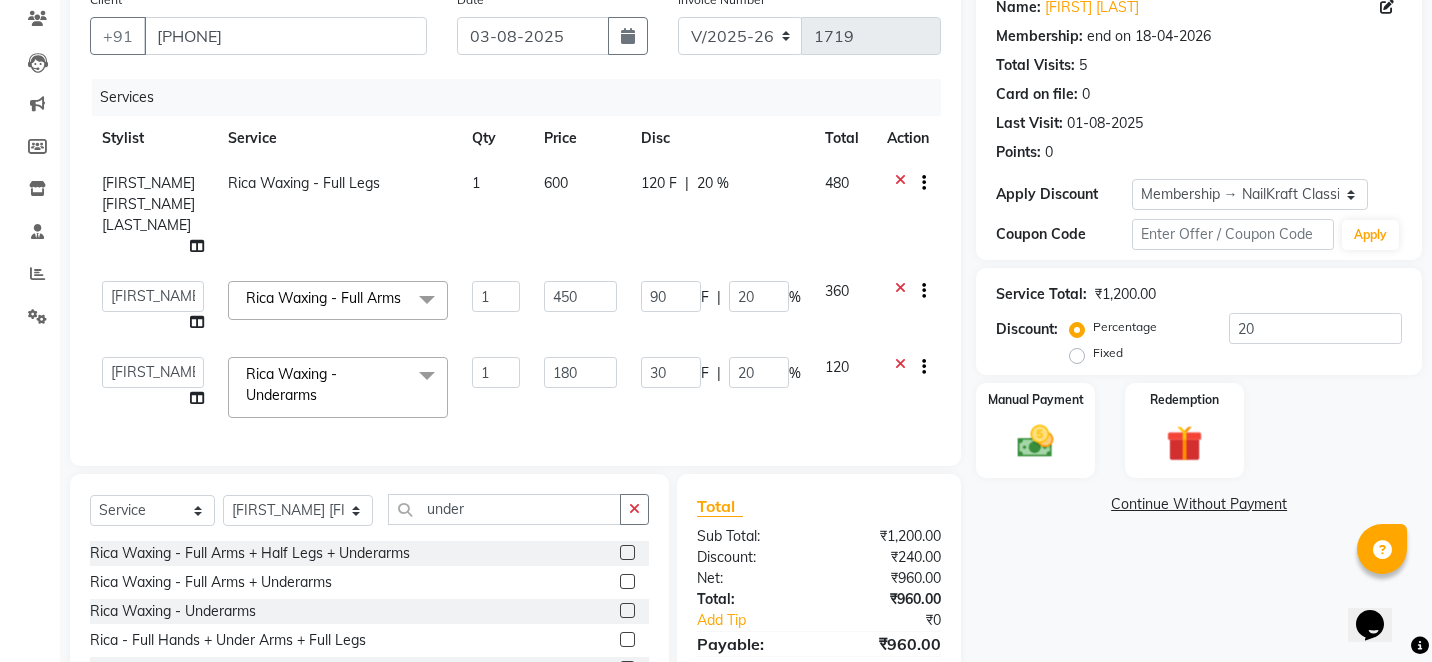 click on "600" 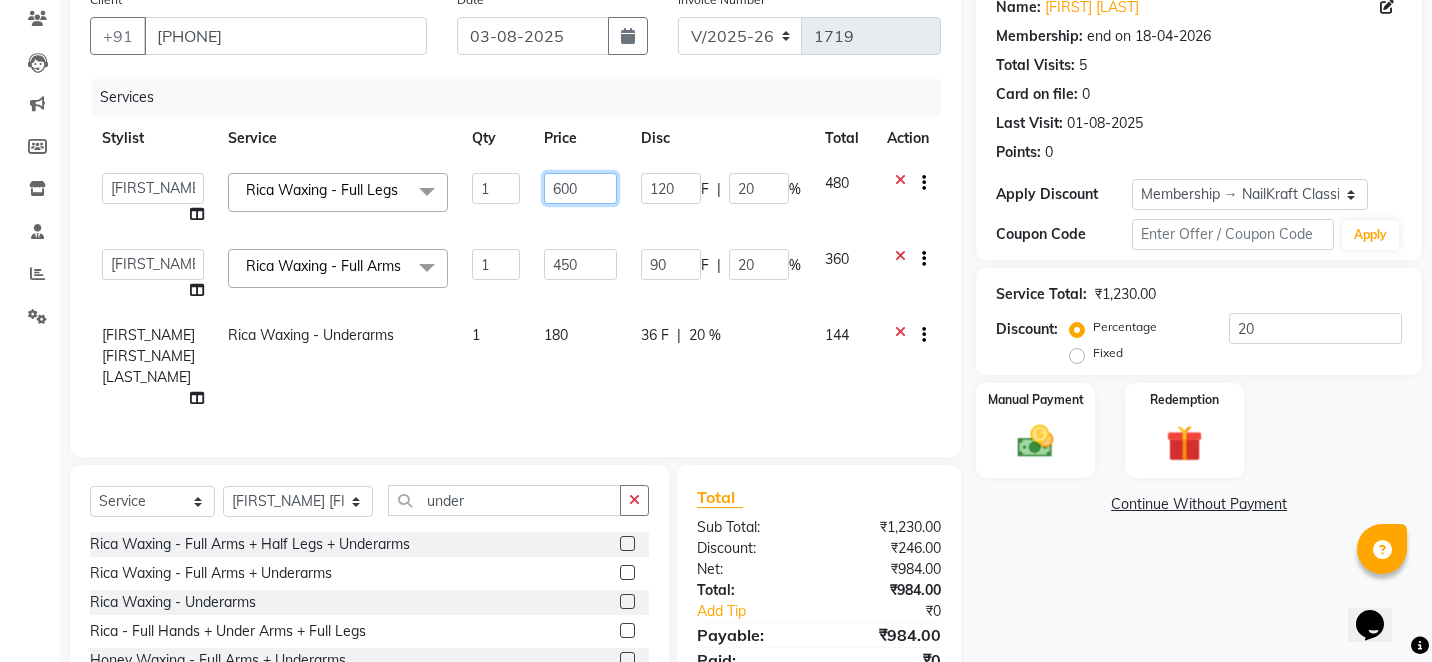 click on "600" 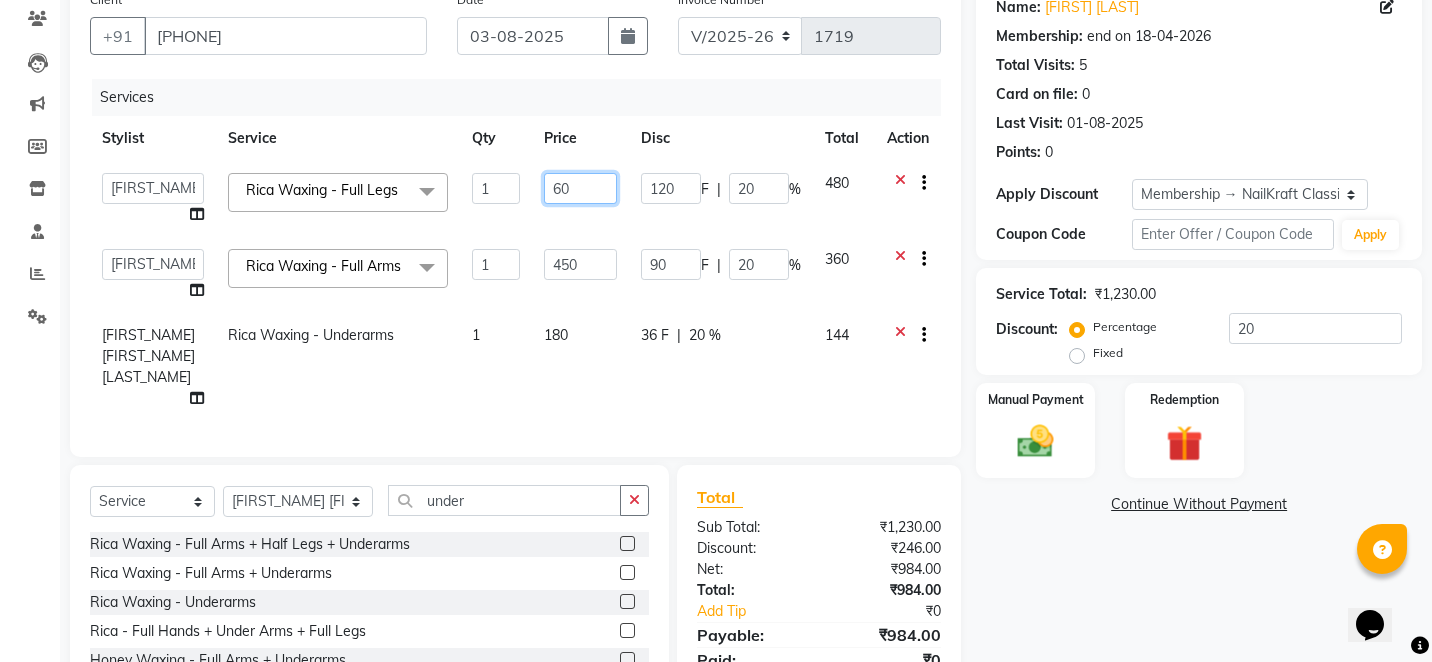type on "6" 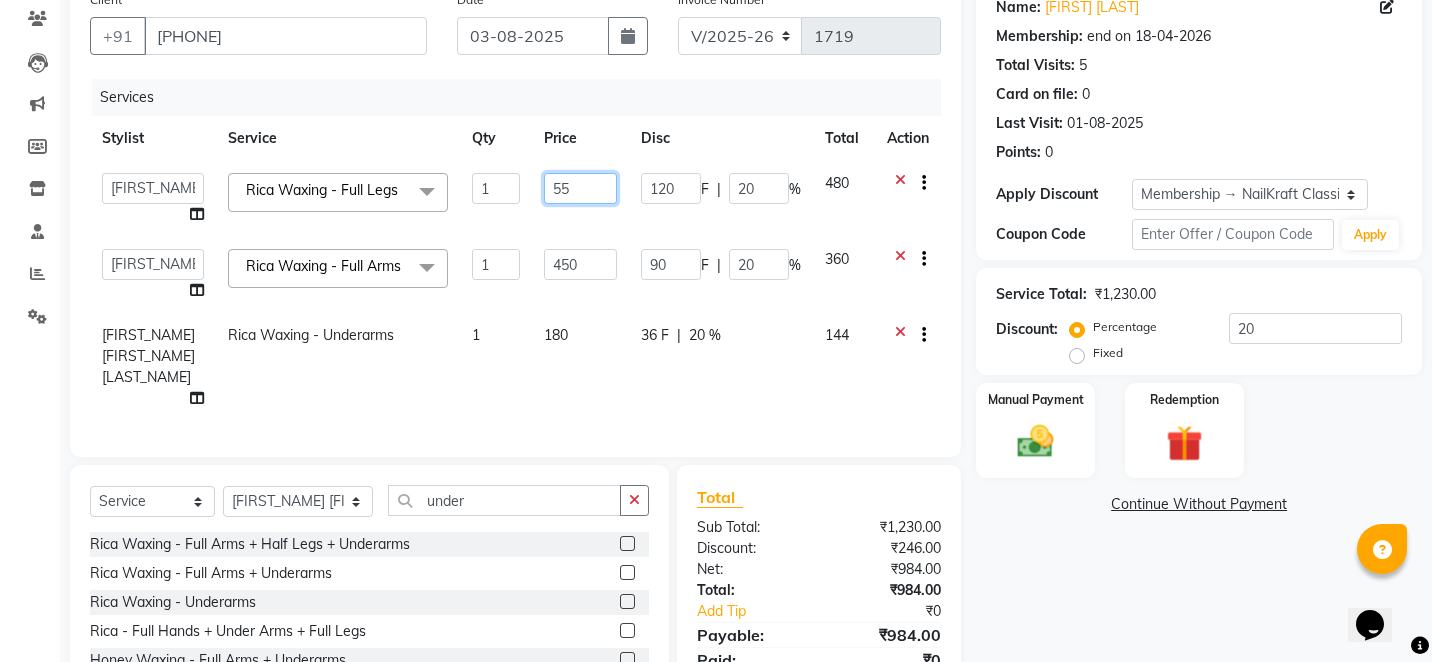 type on "550" 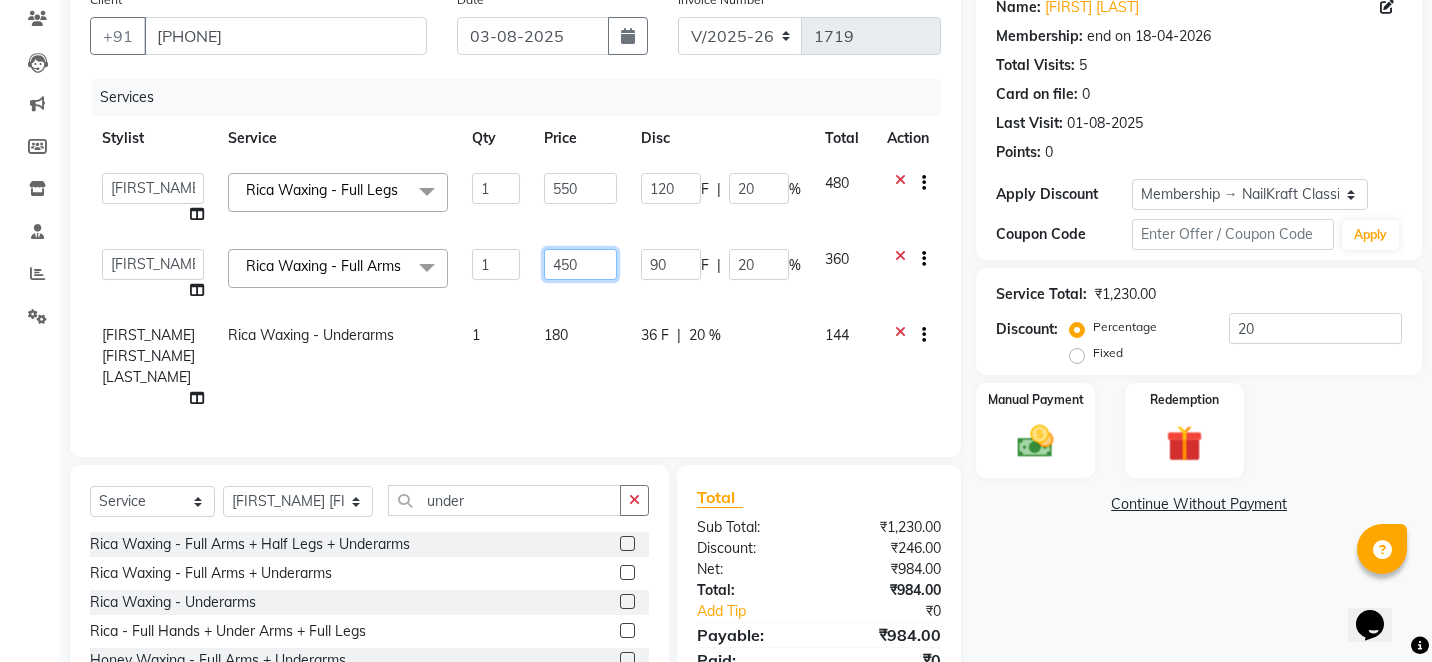 click on "450" 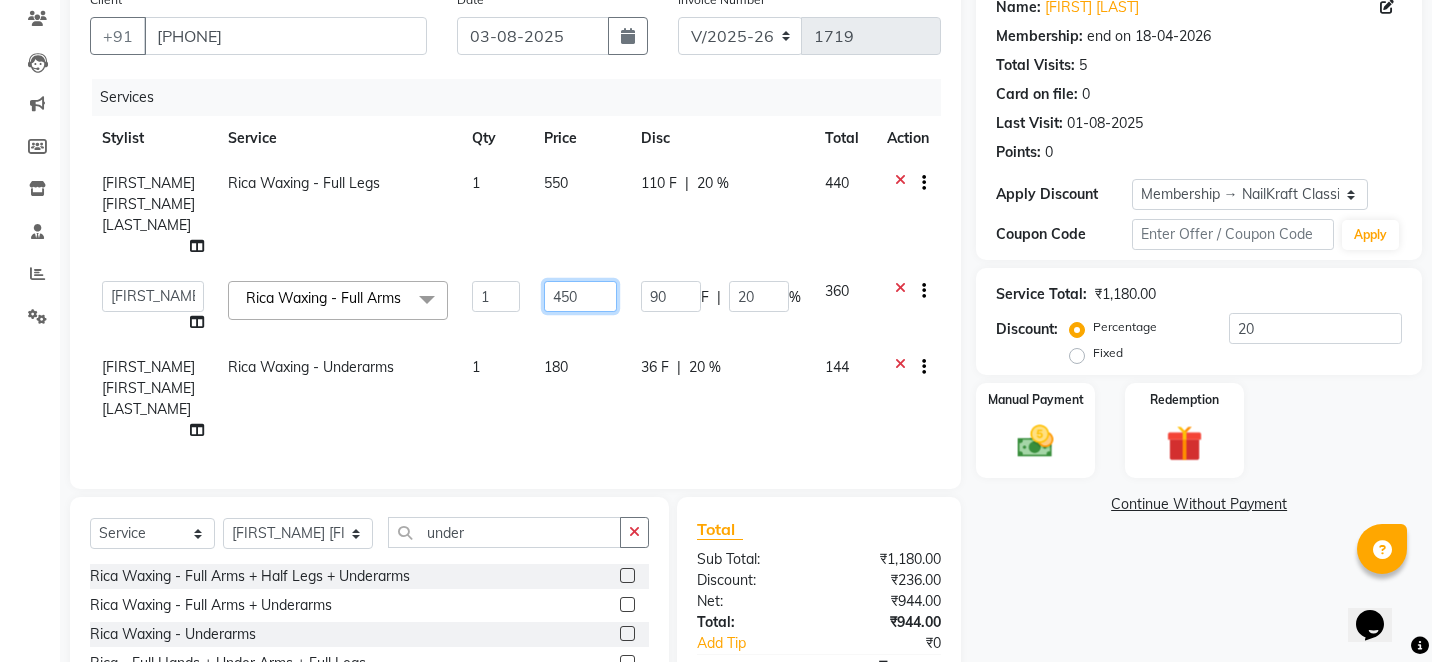 click on "450" 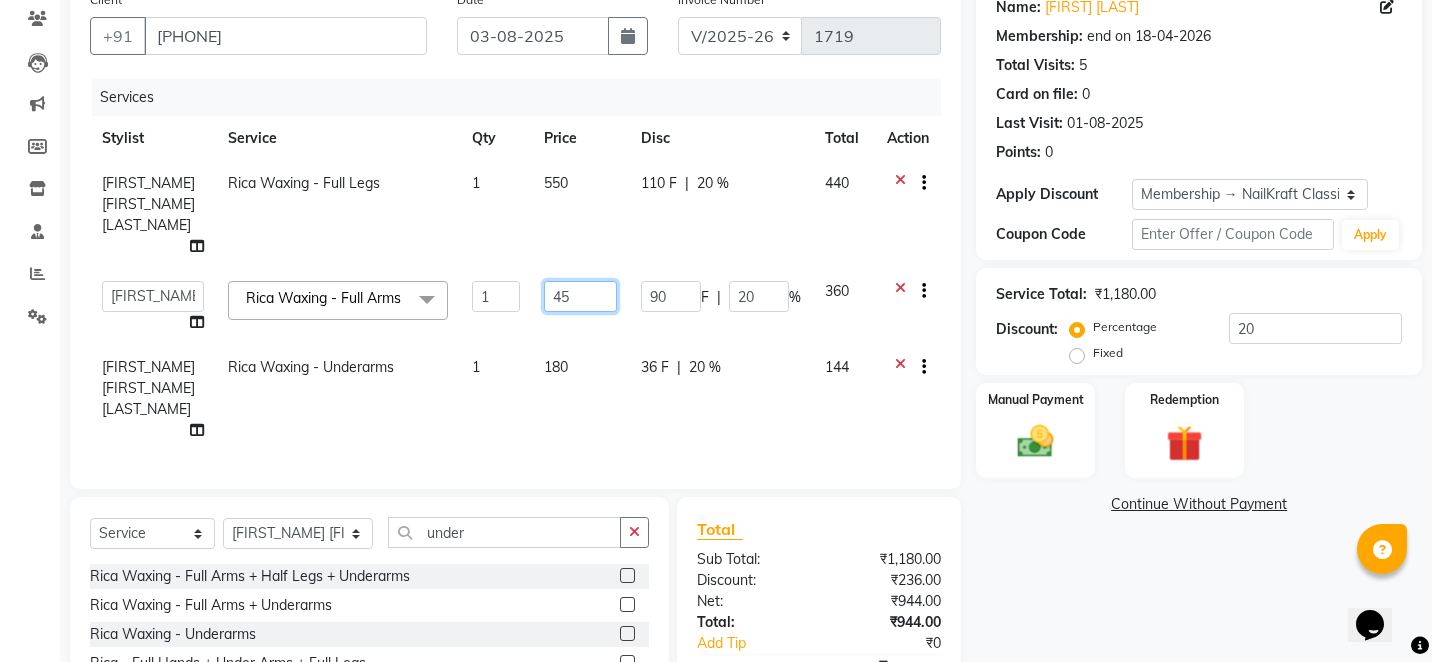 type on "4" 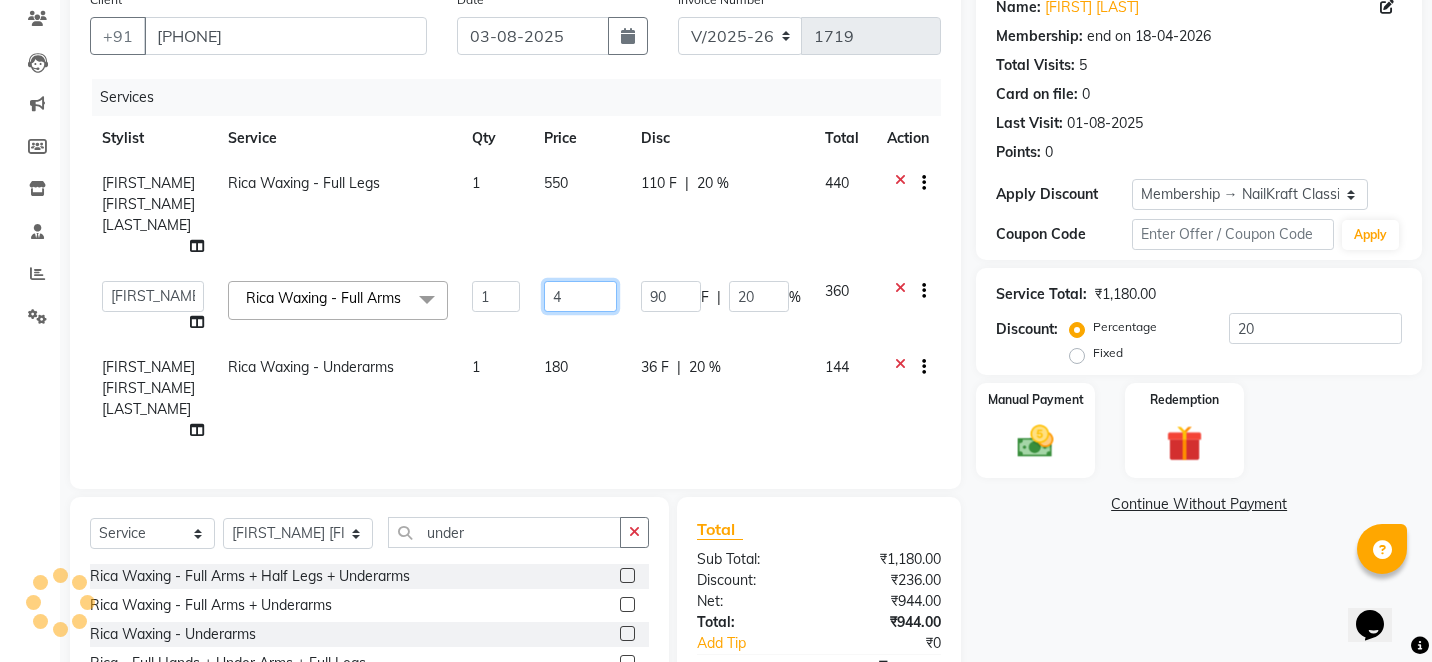 type 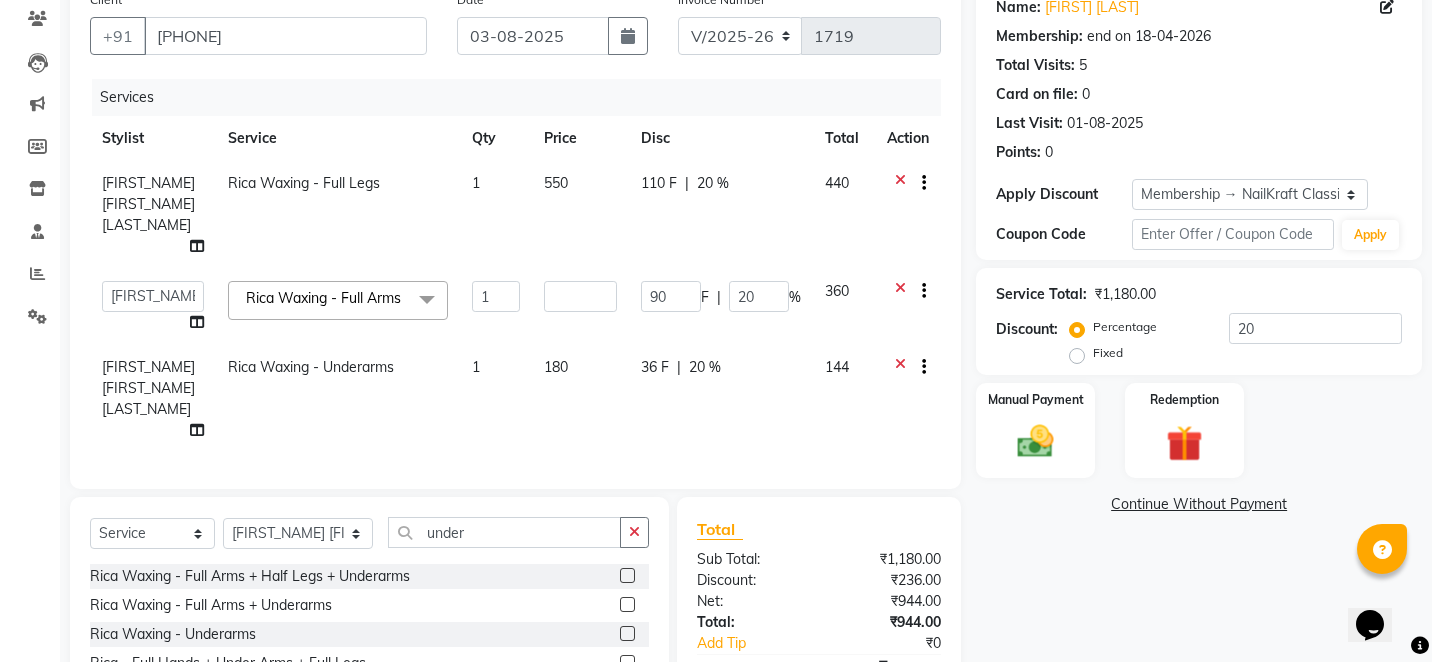 click on "550" 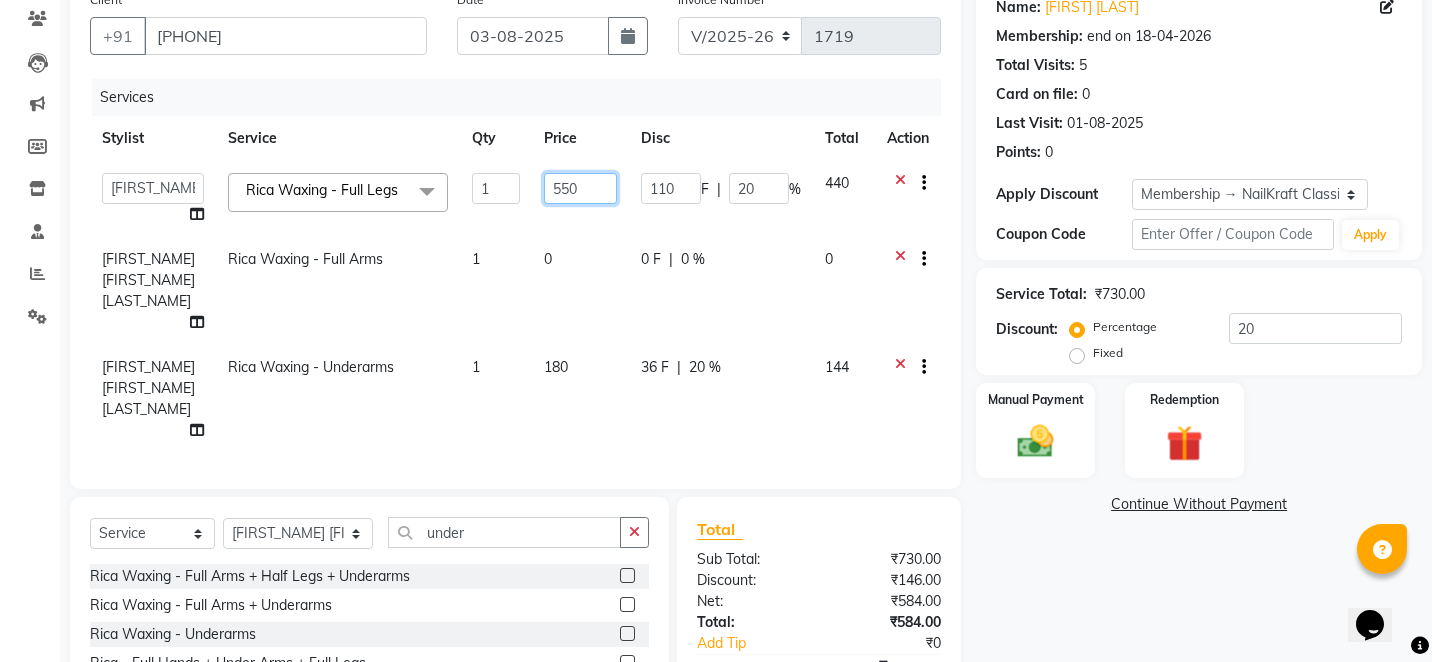 click on "550" 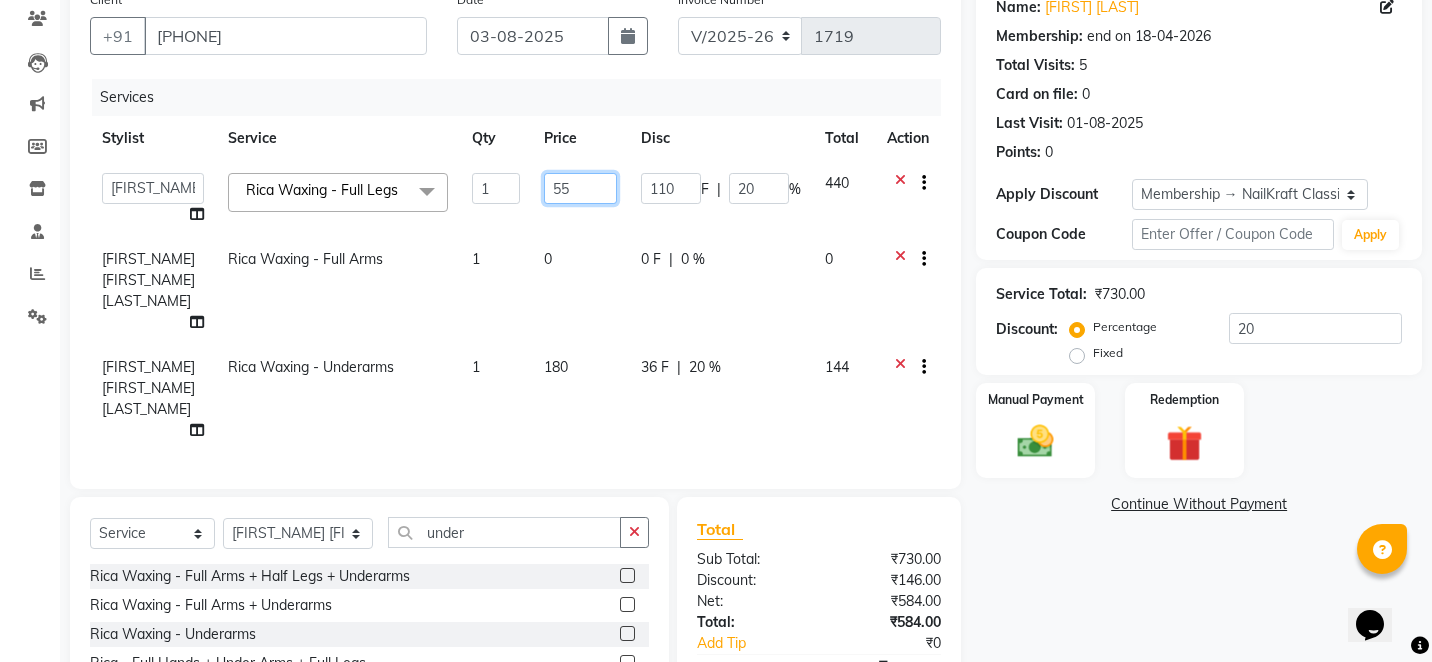 type on "5" 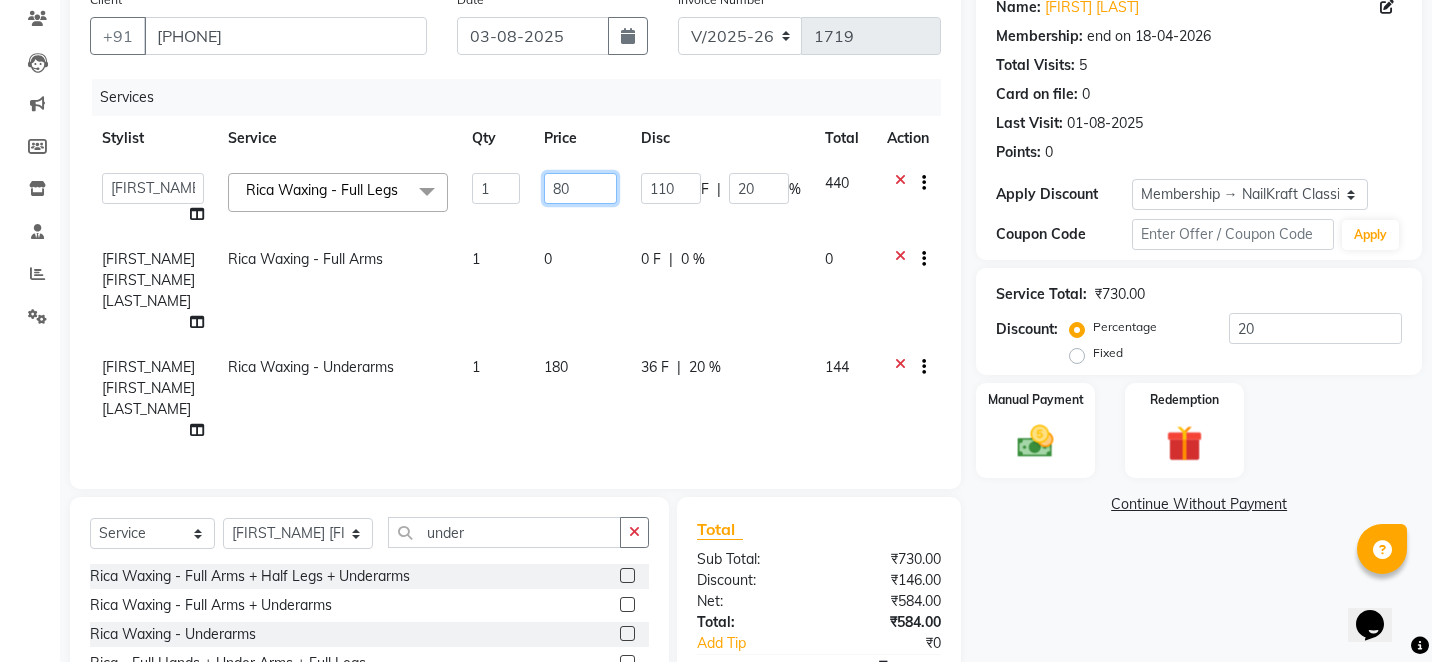 type on "800" 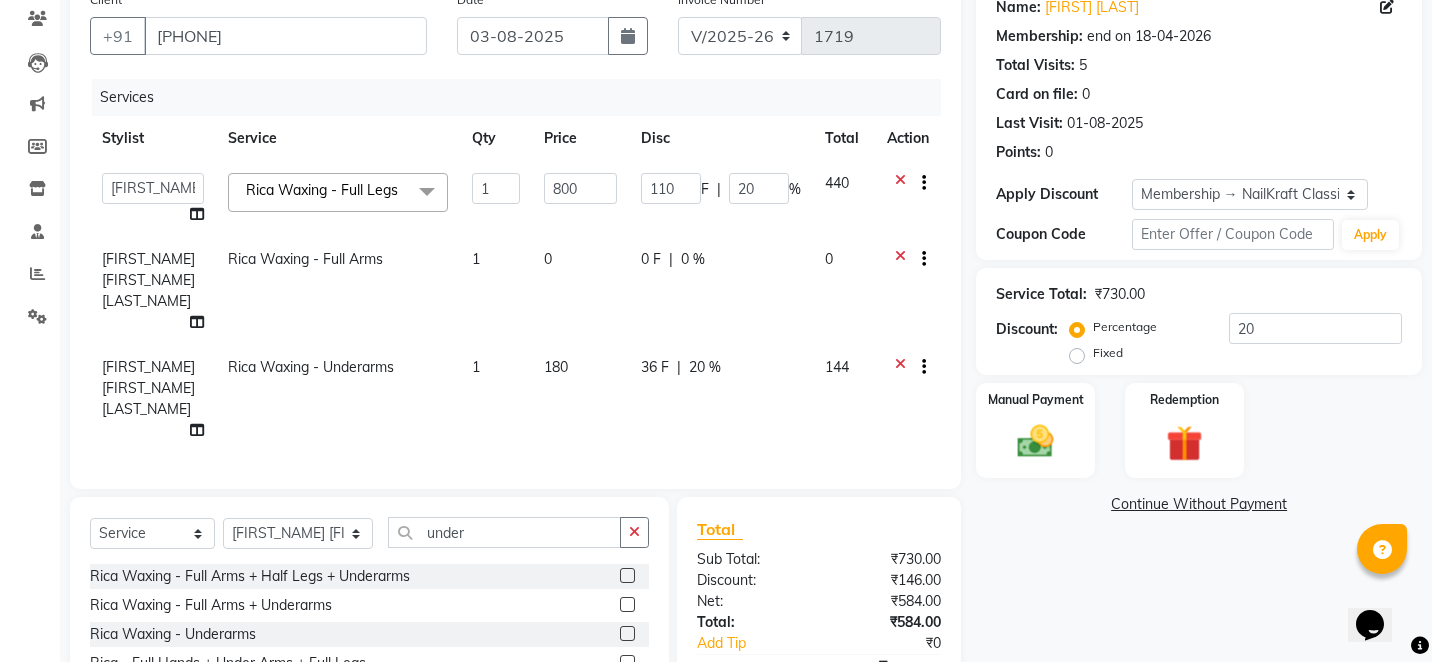 click on "Client +[PHONE] Date [DATE] Invoice Number V/2025 V/2025-26 1719 Services Stylist Service Qty Price Disc Total Action Alam Arshad shaikh Deepali Deepu Chatry NailKraft Nikita NITA CHAHAL Sneha Balu Ichake Vaishali Vinod Yadav Rica Waxing - Full Legs x Hair - Male Express Hair Spa Upto Neck Hair - Female Classic Hair Wash Mid Waist Hair - Female Blowdry Upto Shoulder Hair - Female Hair Trim Hair - Female Blowdry Upto Shoulder Hair - Female Advance Haircut Hair - Smoothening Upto Shoulder Rica Waxing - Full Arms + Half Legs + Underarms Rica Waxing - Full Arms + Underarms Rica Waxing - Full Legs Rica Waxing - Full Arms Rica Waxing - Half Arms Rica Waxing - Full Back Rica Waxing - Bikini Rica Waxing - Underarms Rica Waxing - Bikini+Butt Wax Rica Waxing - Butt Wax Rica Waxing - Bikini Line+Butt Line Rica Waxing - Male Half Arms Rica - Full Hands + Under Arms + Full Legs Honey Waxing - Full Arms + Underarms Honey Waxing - Full Legs Facial - Cheryls Skin Lightening Facial 1 800 110" 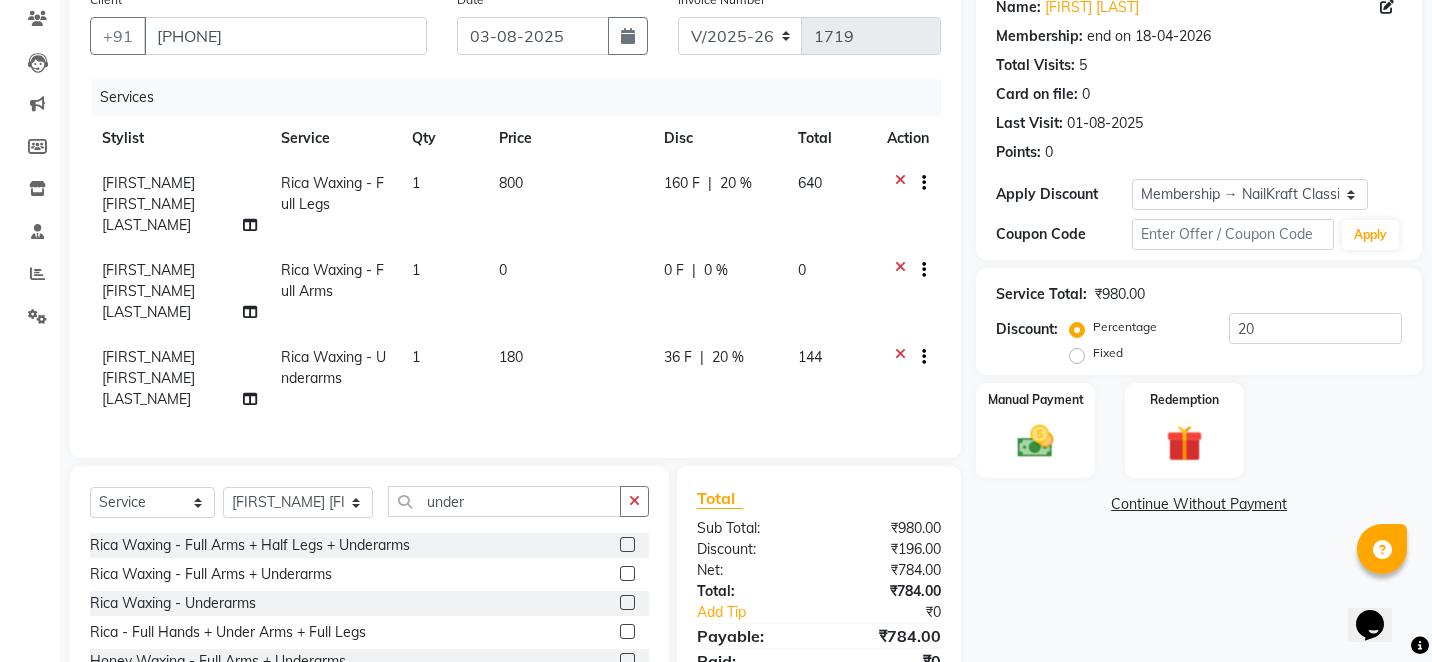 click on "0" 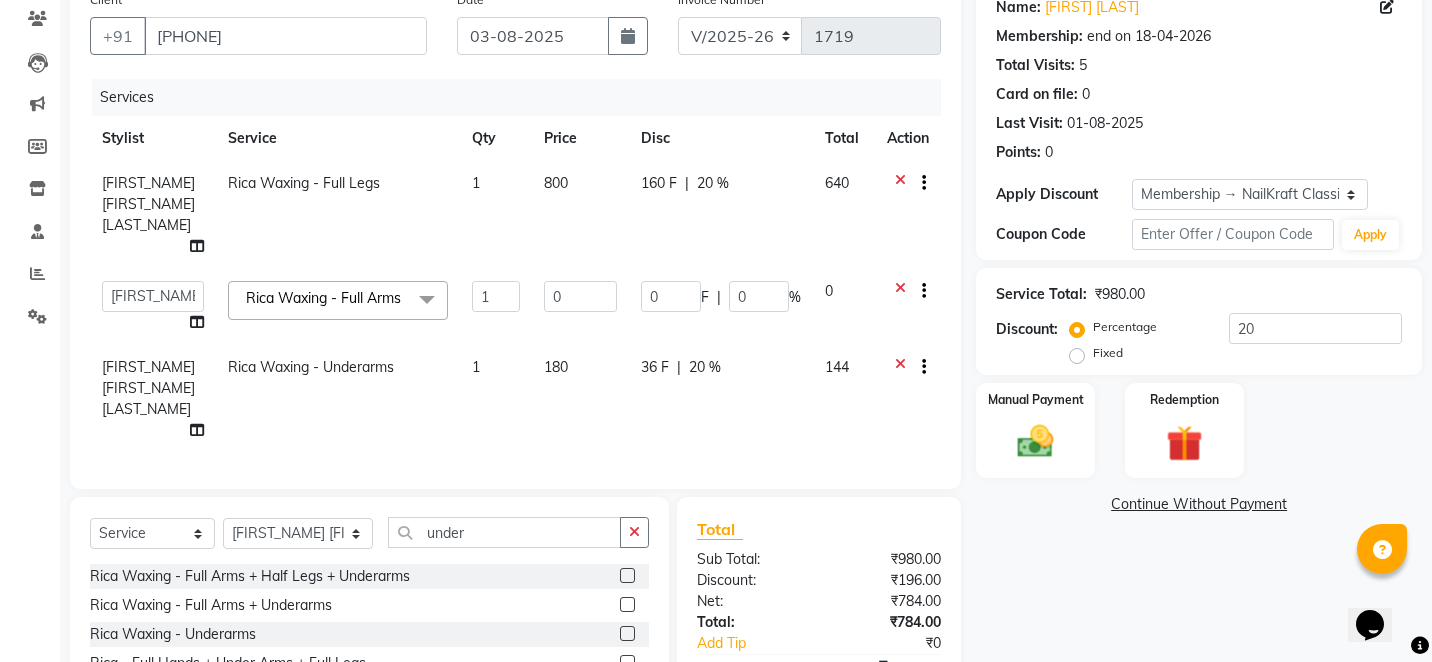 click on "0" 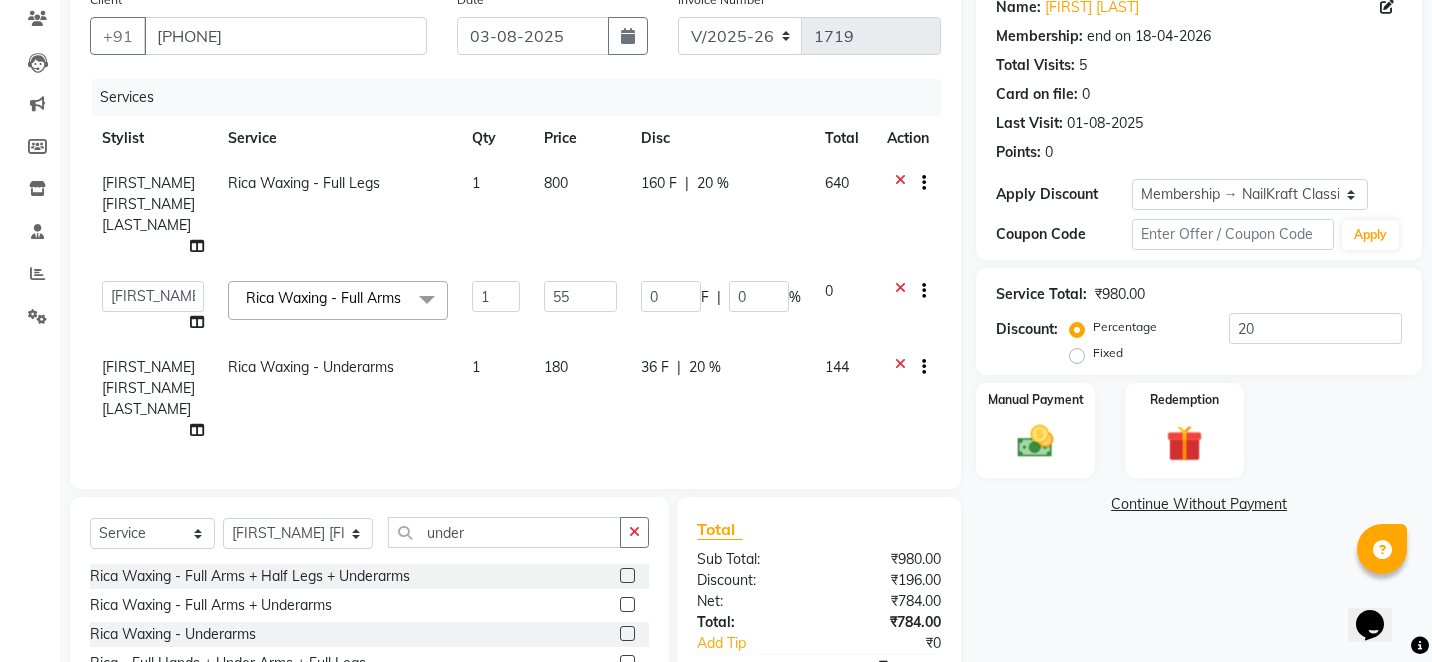 type on "550" 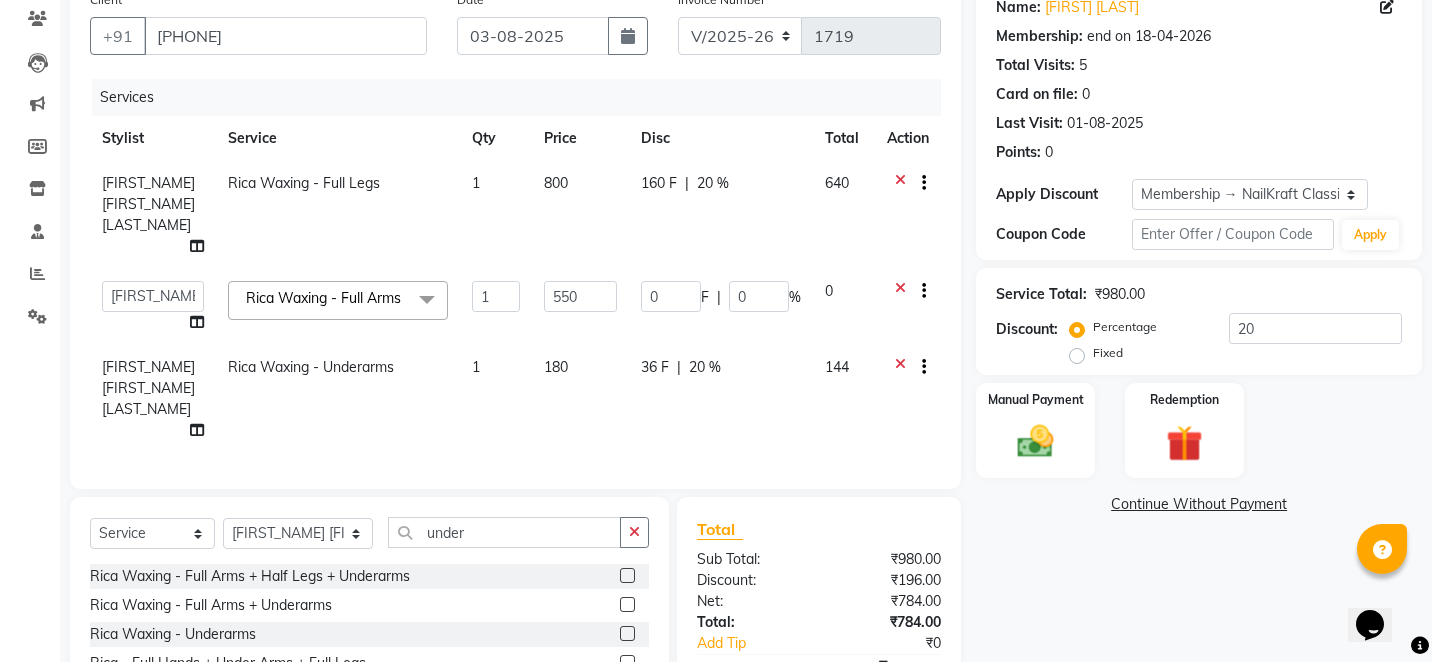 click on "Client +[PHONE] Date [DATE] Invoice Number V/2025 V/2025-26 1719 Services Stylist Service Qty Price Disc Total Action Vaishali Vinod Yadav Rica Waxing - Full Legs 1 800 160 F | 20 % 640 Alam Arshad shaikh Deepali Deepu Chatry NailKraft Nikita NITA CHAHAL Sneha Balu Ichake Vaishali Vinod Yadav Rica Waxing - Full Arms x Hair - Male Express Hair Spa Upto Neck Hair - Female Classic Hair Wash Mid Waist Hair - Female Blowdry Upto Shoulder Hair - Female Hair Trim Hair - Female Blowdry Upto Shoulder Hair - Female Advance Haircut Hair - Smoothening Upto Shoulder Rica Waxing - Full Arms + Half Legs + Underarms Rica Waxing - Full Arms + Underarms Rica Waxing - Full Legs Rica Waxing - Full Arms Rica Waxing - Half Arms Rica Waxing - Full Back Rica Waxing - Bikini Rica Waxing - Underarms Rica Waxing - Bikini+Butt Wax Rica Waxing - Butt Wax Rica Waxing - Bikini Line+Butt Line Rica Waxing - Male Half Arms Rica - Full Hands + Under Arms + Full Legs Honey Waxing - Full Arms + Underarms 1 550" 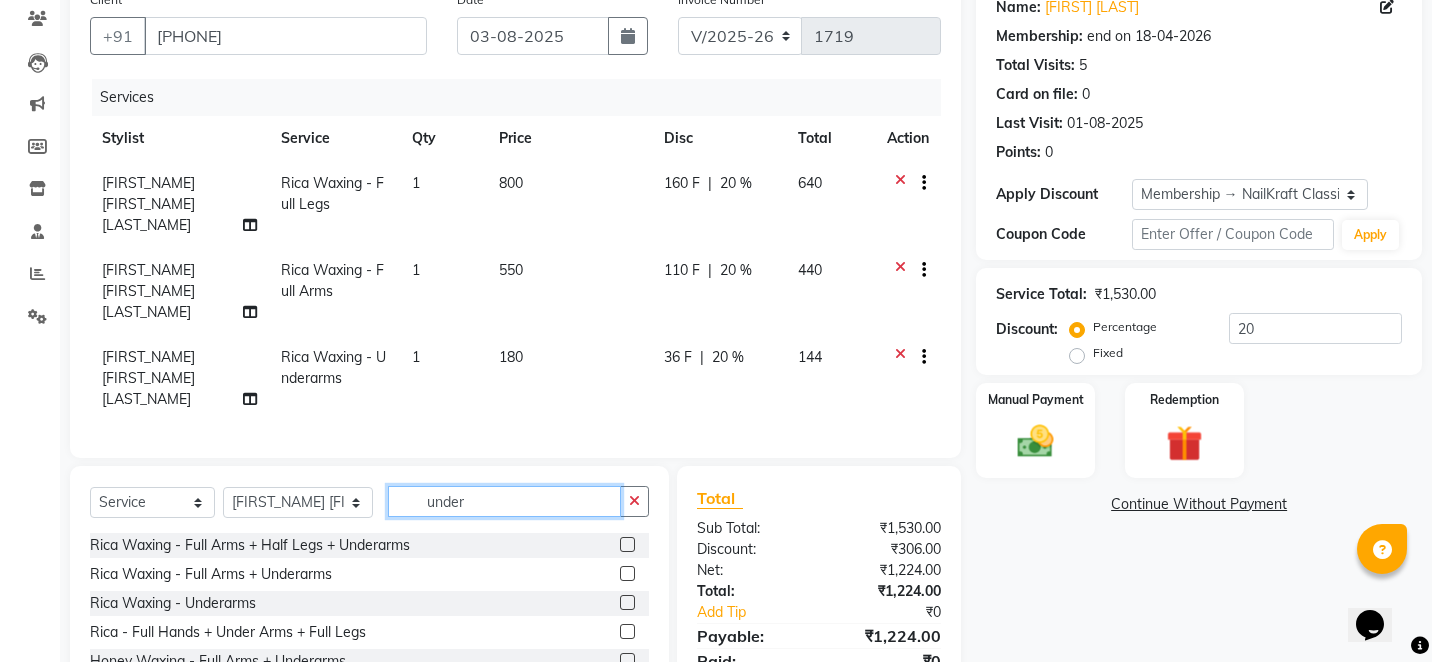 click on "under" 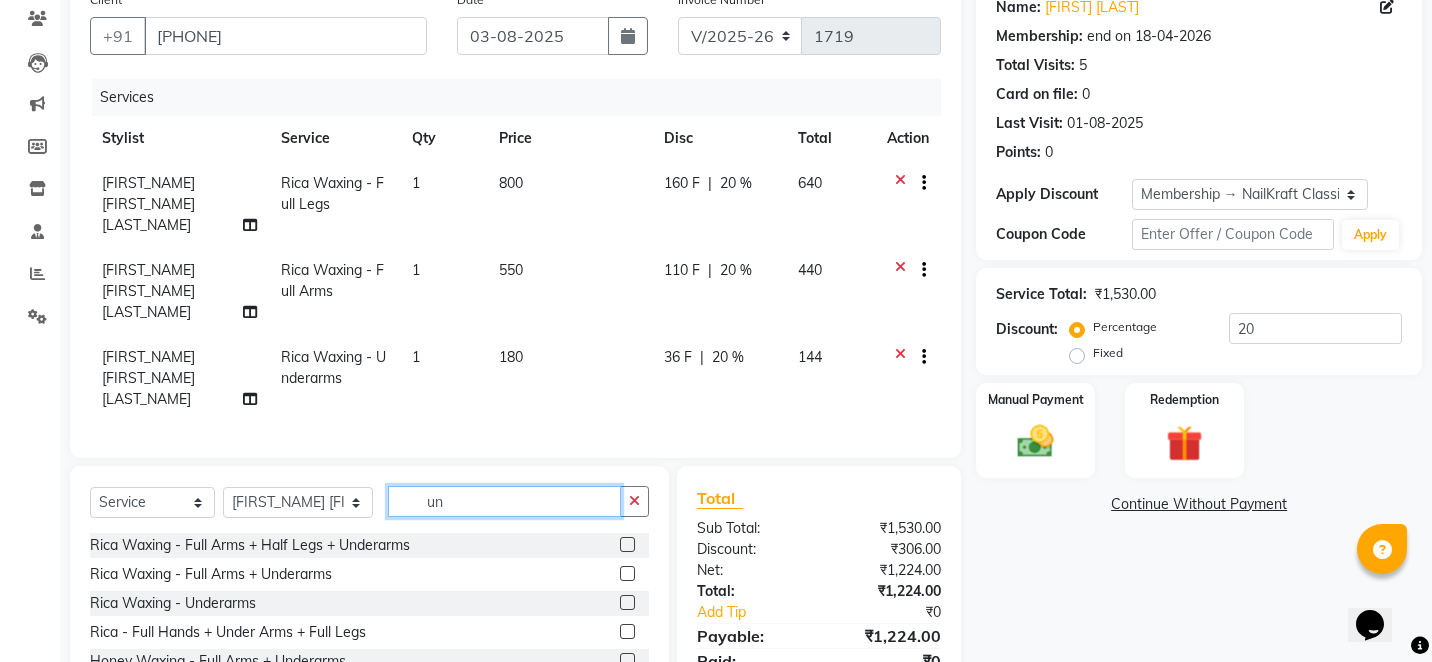type on "u" 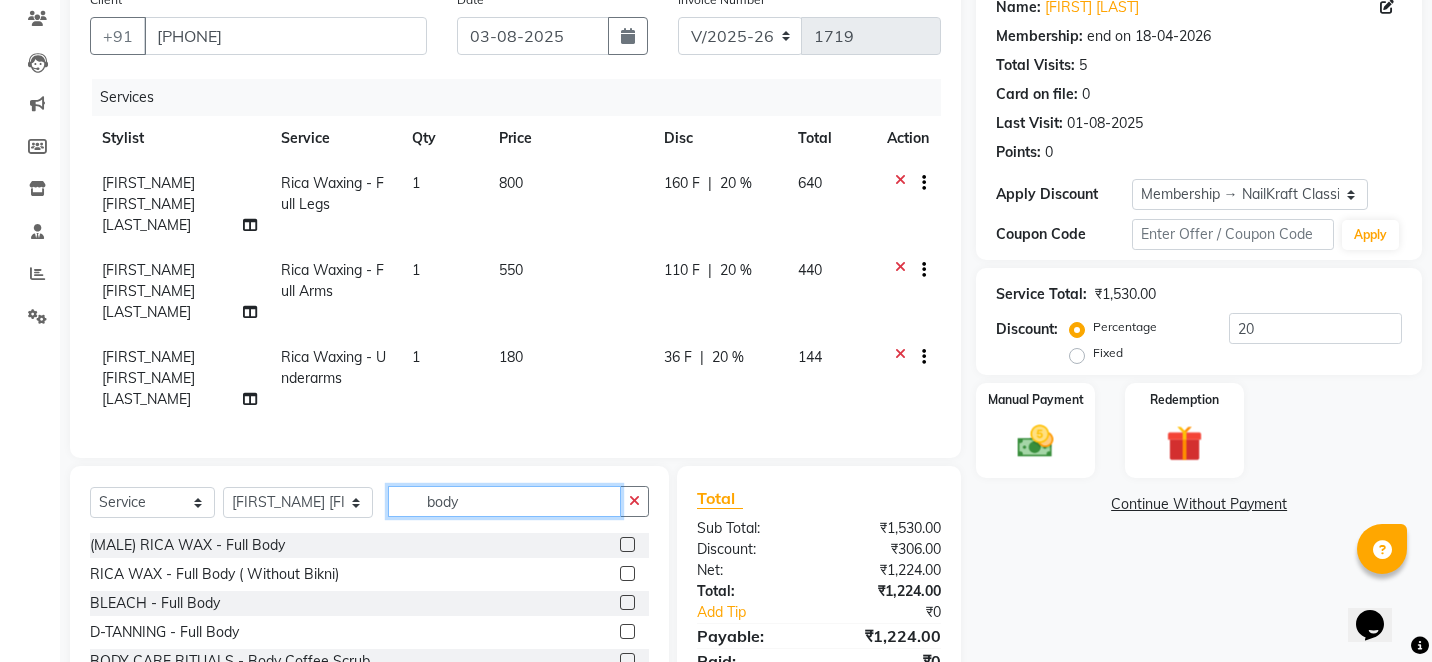 type on "body" 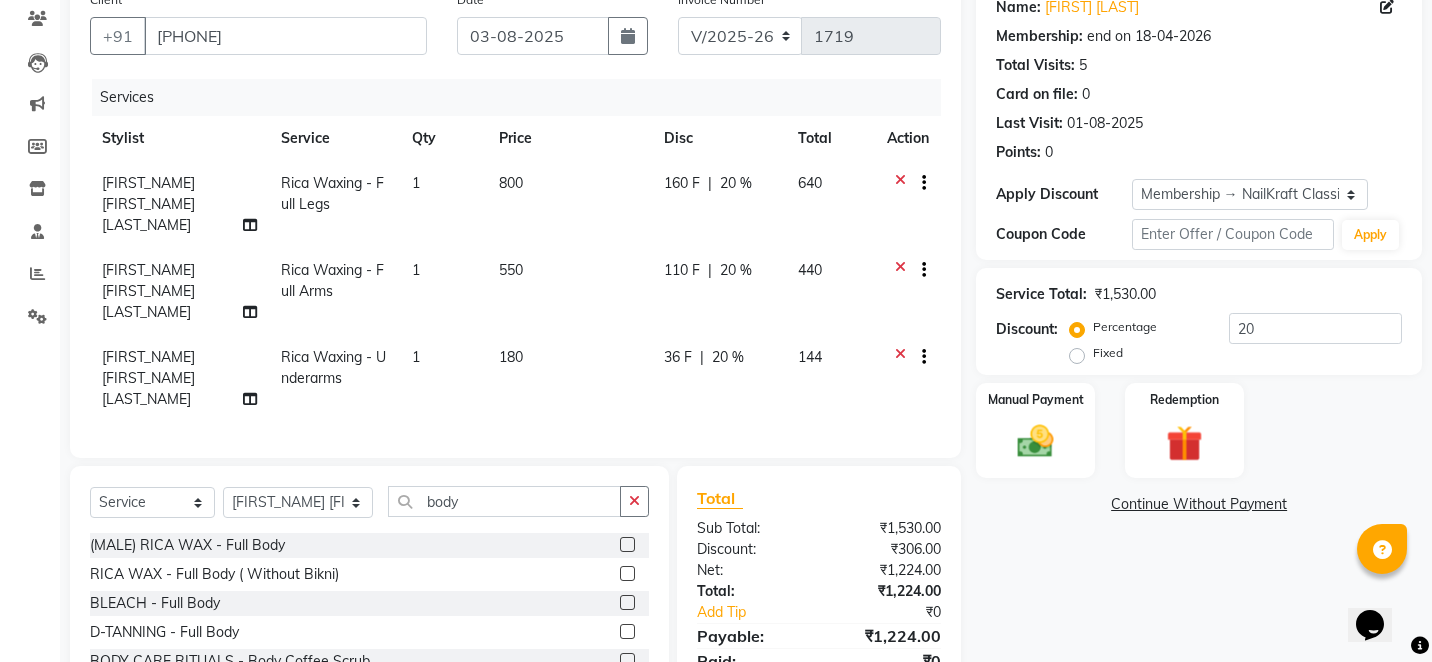 click 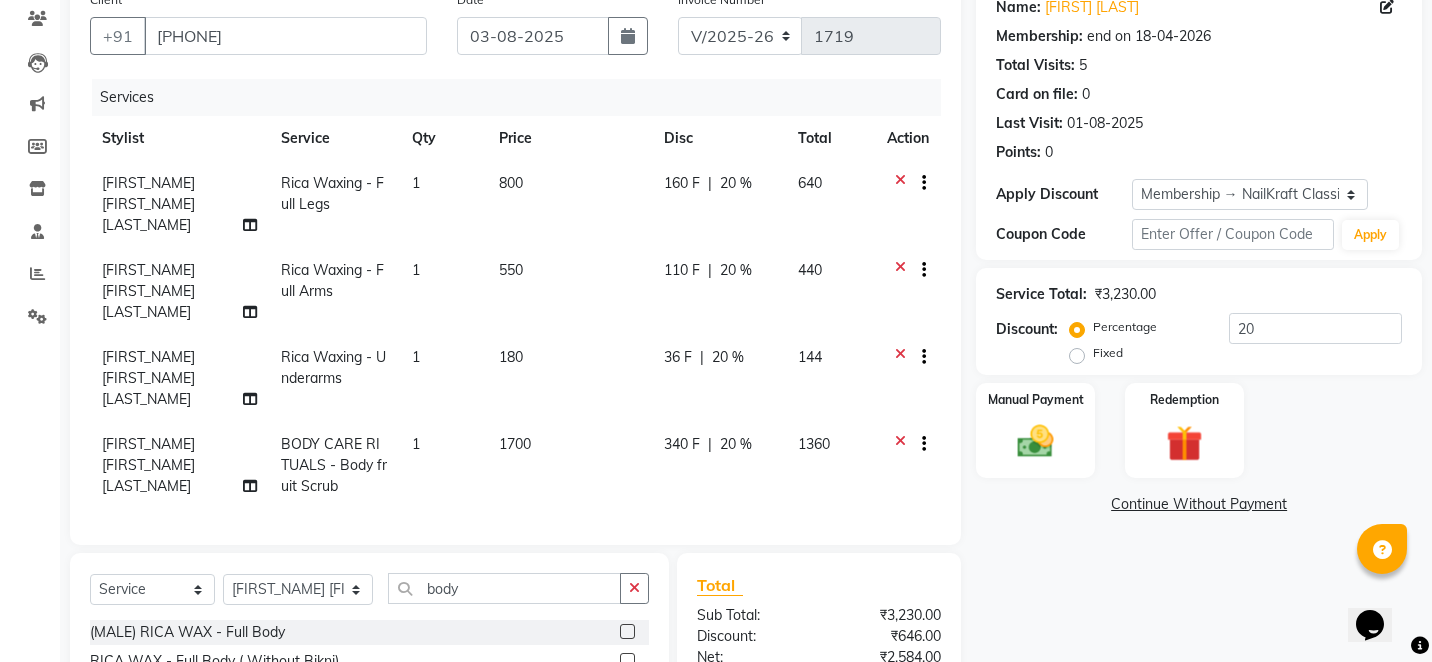 checkbox on "false" 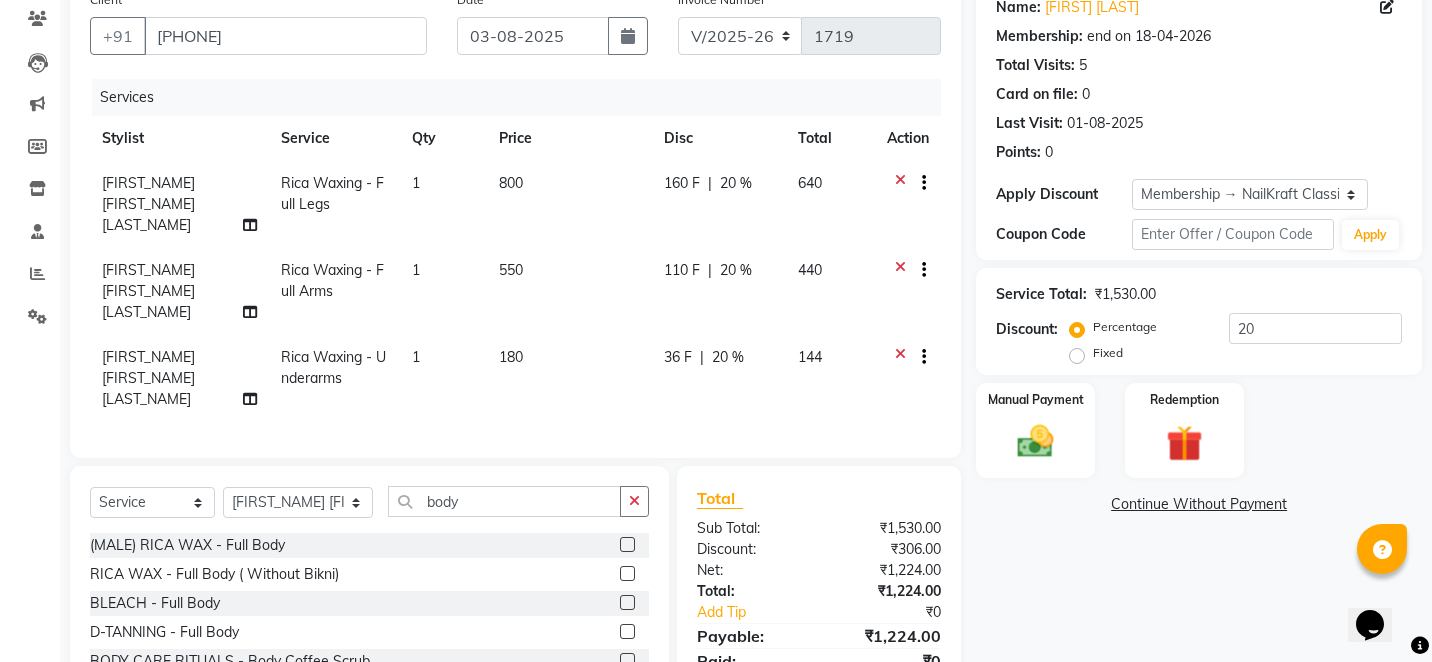 click on "Total Sub Total: ₹1,530.00 Discount: ₹306.00 Net: ₹1,224.00 Total: ₹1,224.00 Add Tip ₹0 Payable: ₹1,224.00 Paid: ₹0 Balance : ₹1,224.00" 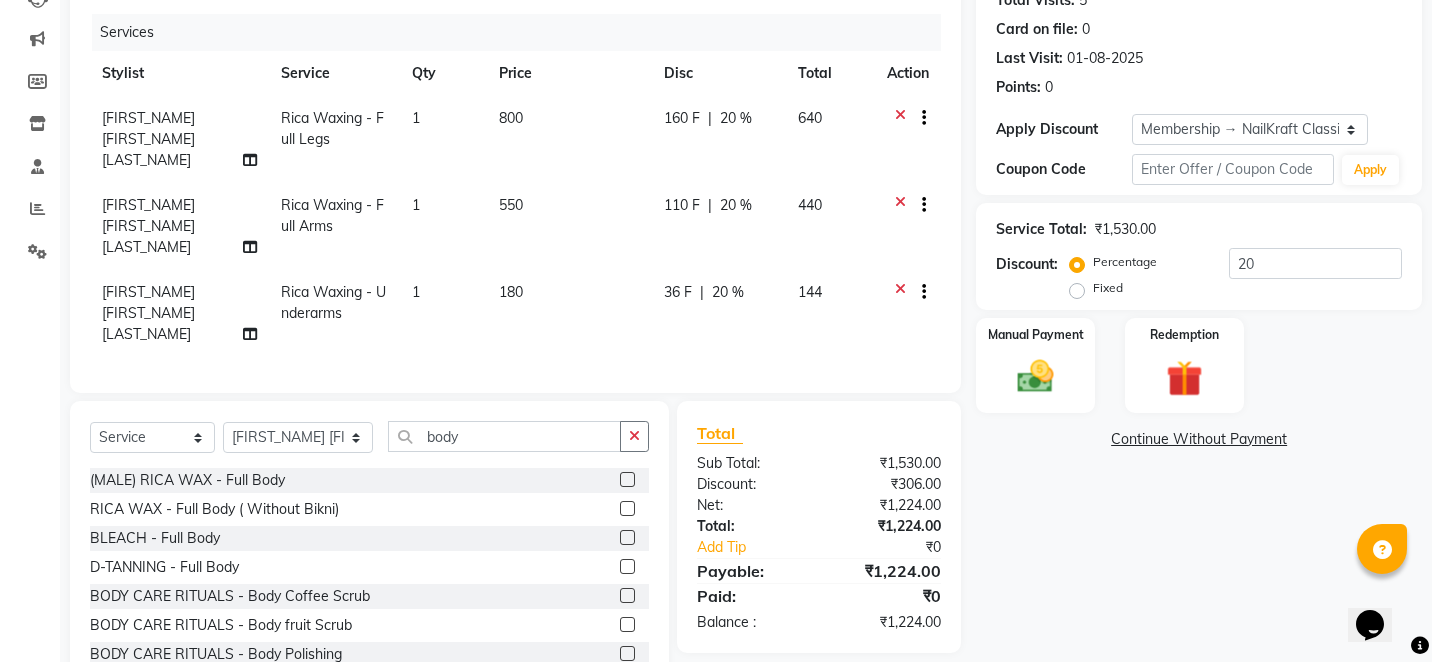 scroll, scrollTop: 235, scrollLeft: 0, axis: vertical 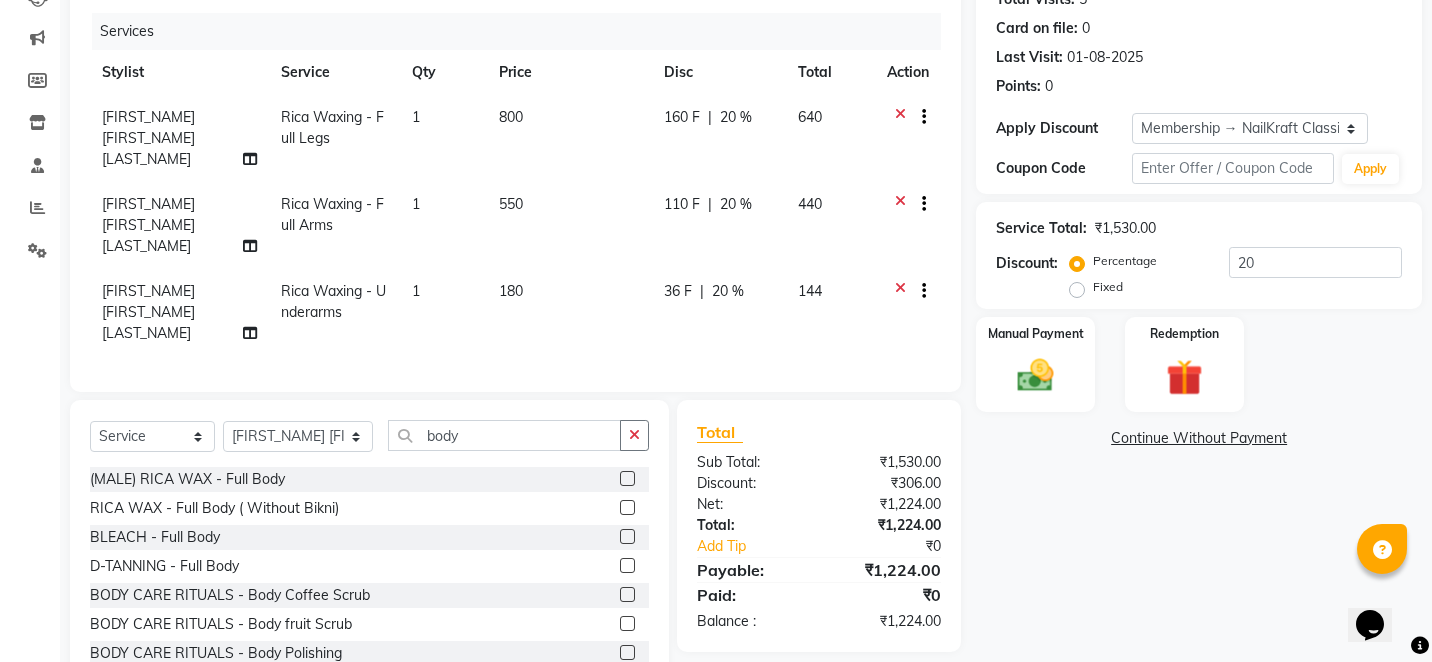 click on "Select  Service  Product  Membership  Package Voucher Prepaid Gift Card  Select Stylist [FIRST] [LAST] [FIRST] [LAST] [FIRST] [LAST] [FIRST] [LAST] [FIRST] [LAST] [FIRST] [LAST] [FIRST] [LAST] [FIRST] [LAST] body (MALE) RICA WAX - Full Body  RICA WAX - Full Body ( Without Bikni)  BLEACH - Full Body  D-TANNING - Full Body  BODY CARE RITUALS - Body Coffee Scrub  BODY CARE RITUALS - Body fruit Scrub  BODY CARE RITUALS - Body Polishing  BODY CARE RITUALS - Body Wrap  Pre-Bridal Packages(5 days pior) - Full Body wax + Full body bleach+Spa pedicure + spa manicure +Radiant tone facial +Threading +Body spa + haircut + Hairspa  Pre-Bridal Packages(5 days pior) - Full Body wax + Full body bleach+Spa pedicure + spa manicure + Haircut + premium hairspa +O3 +Diamond facial +threading +Body Polishing" 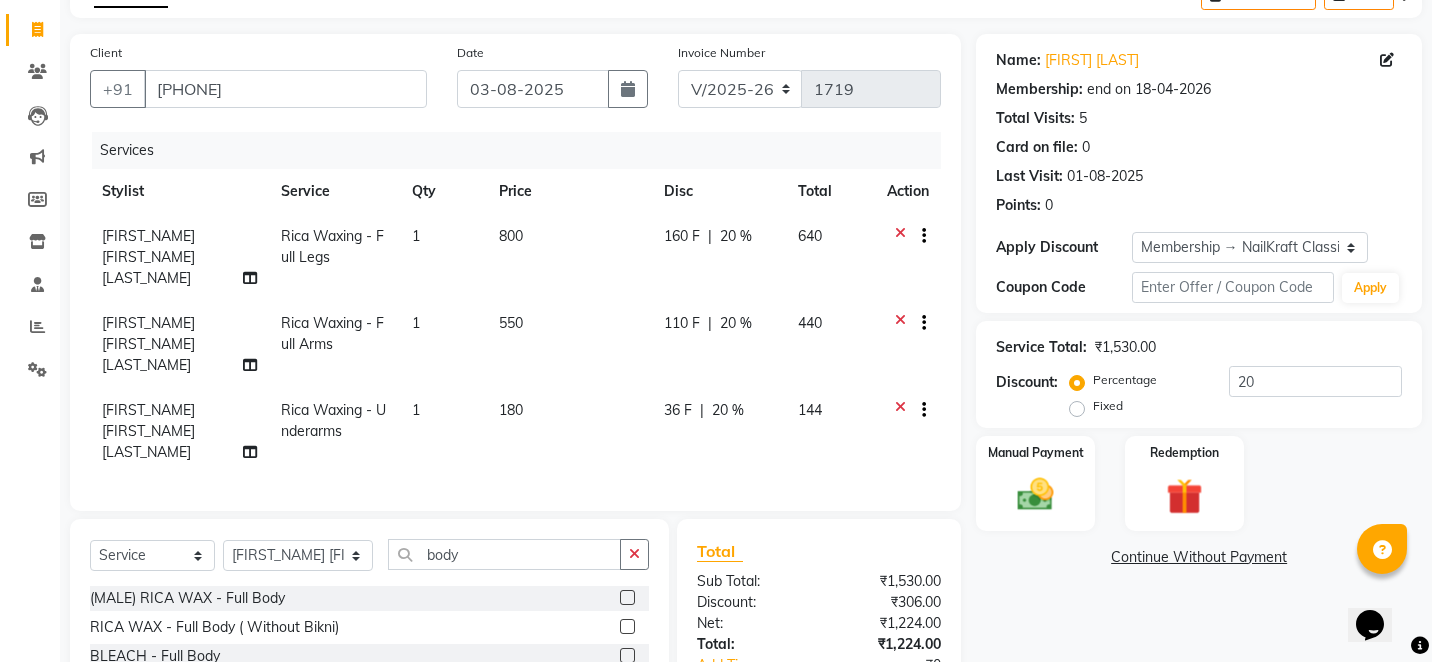scroll, scrollTop: 115, scrollLeft: 0, axis: vertical 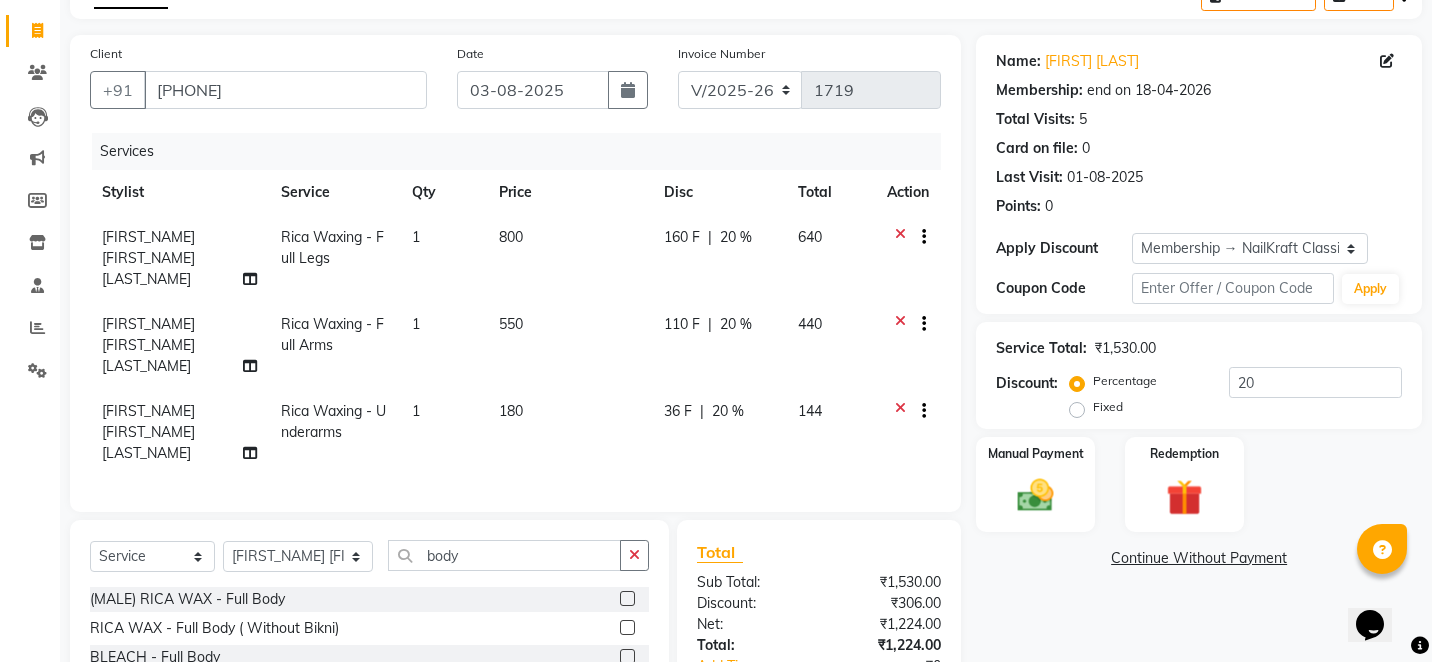 click 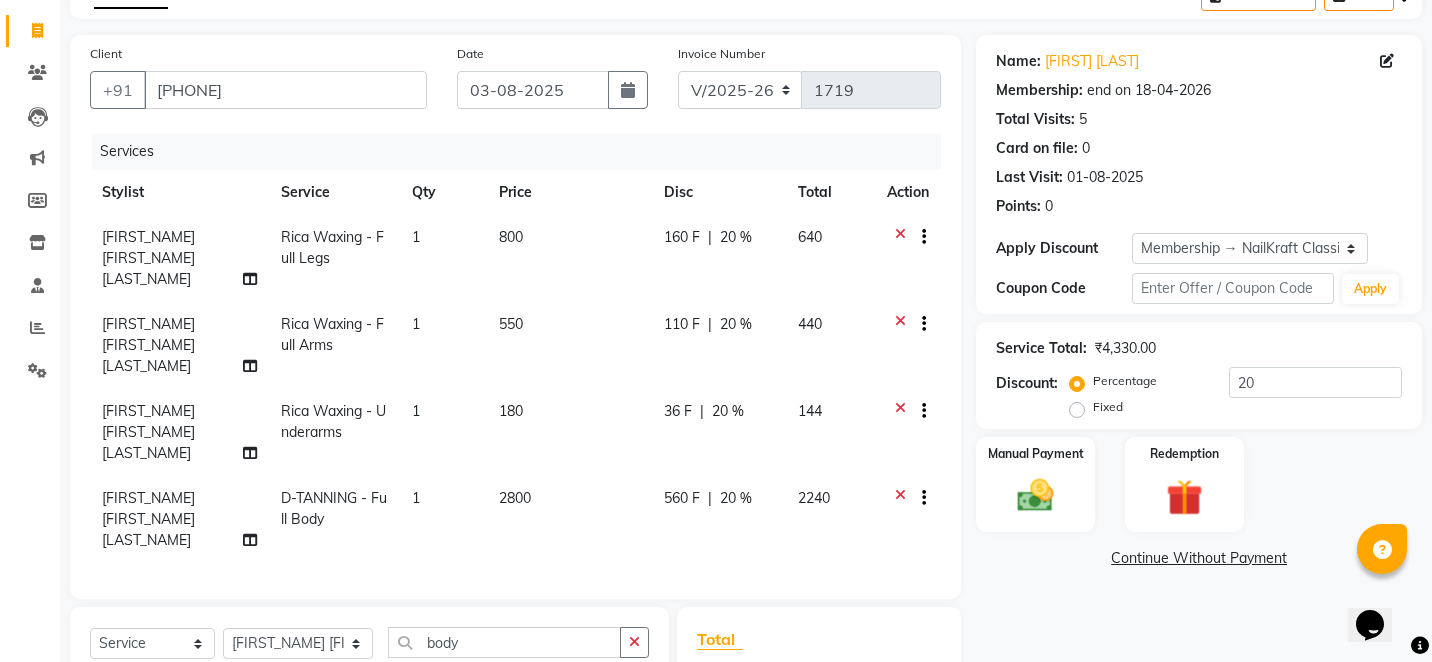 checkbox on "false" 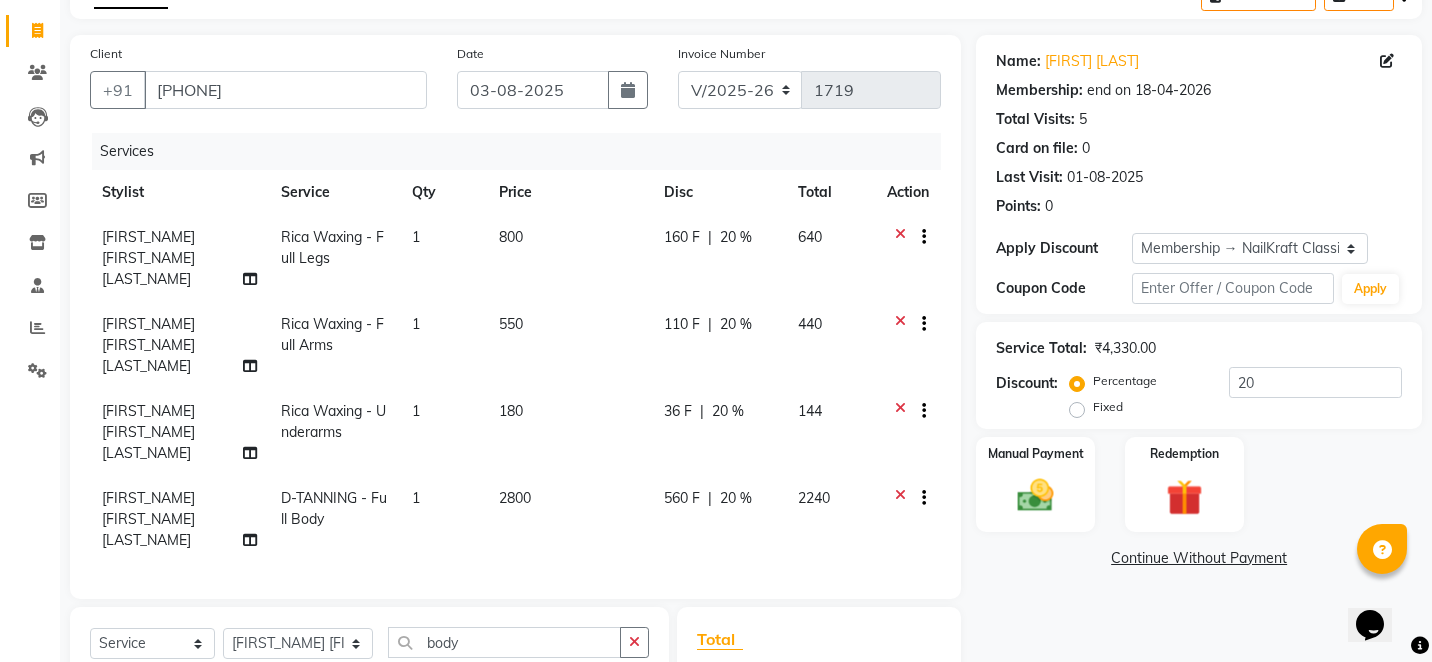 click 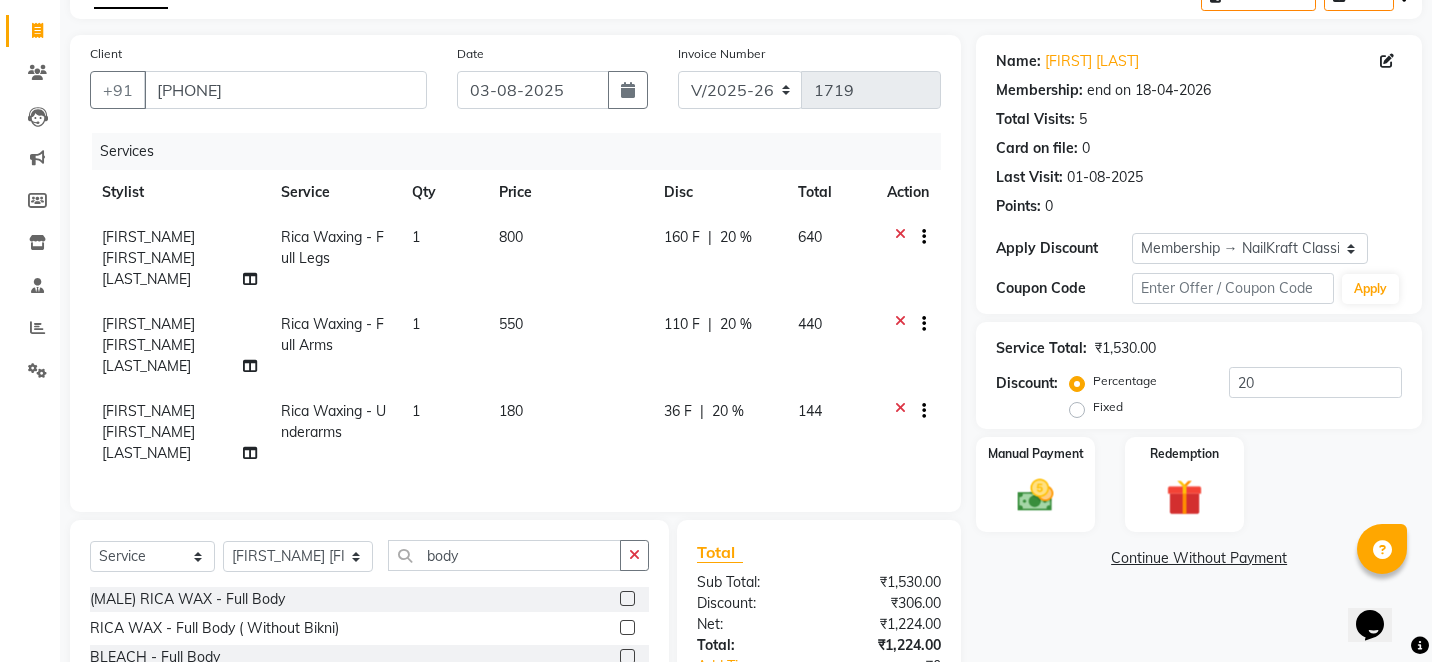 click 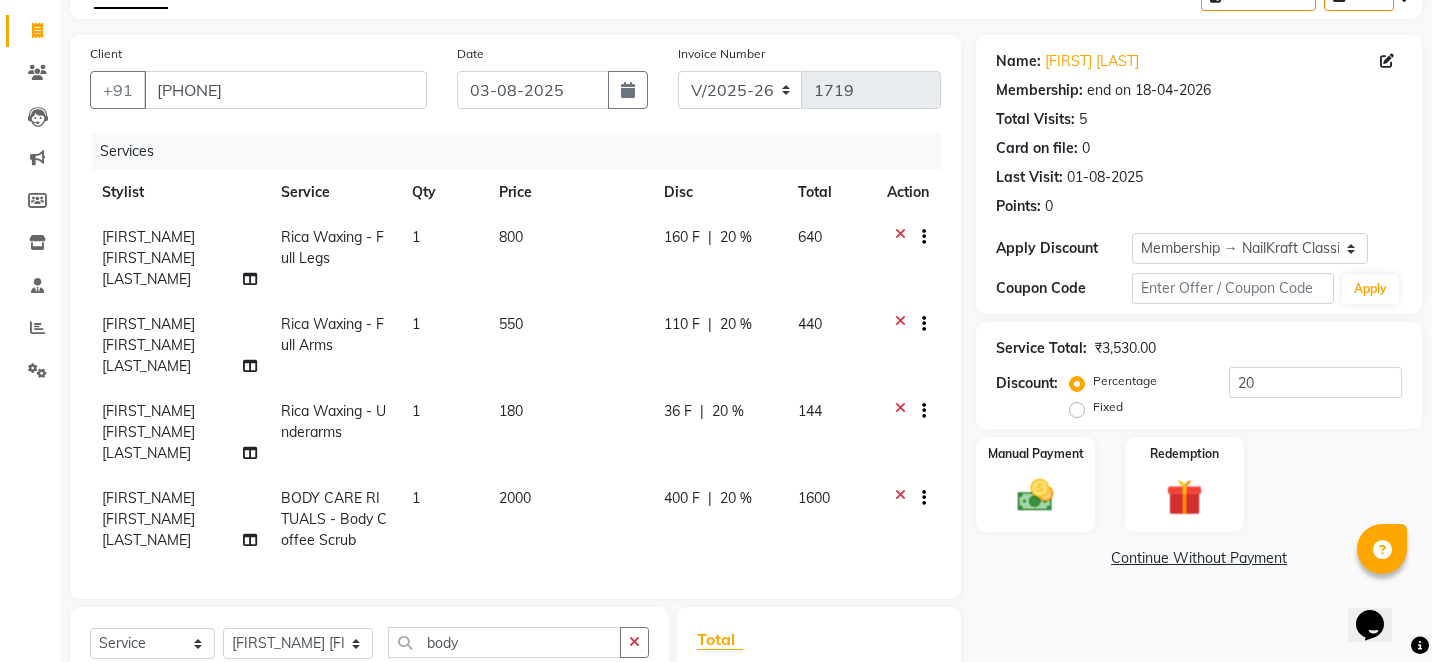 click 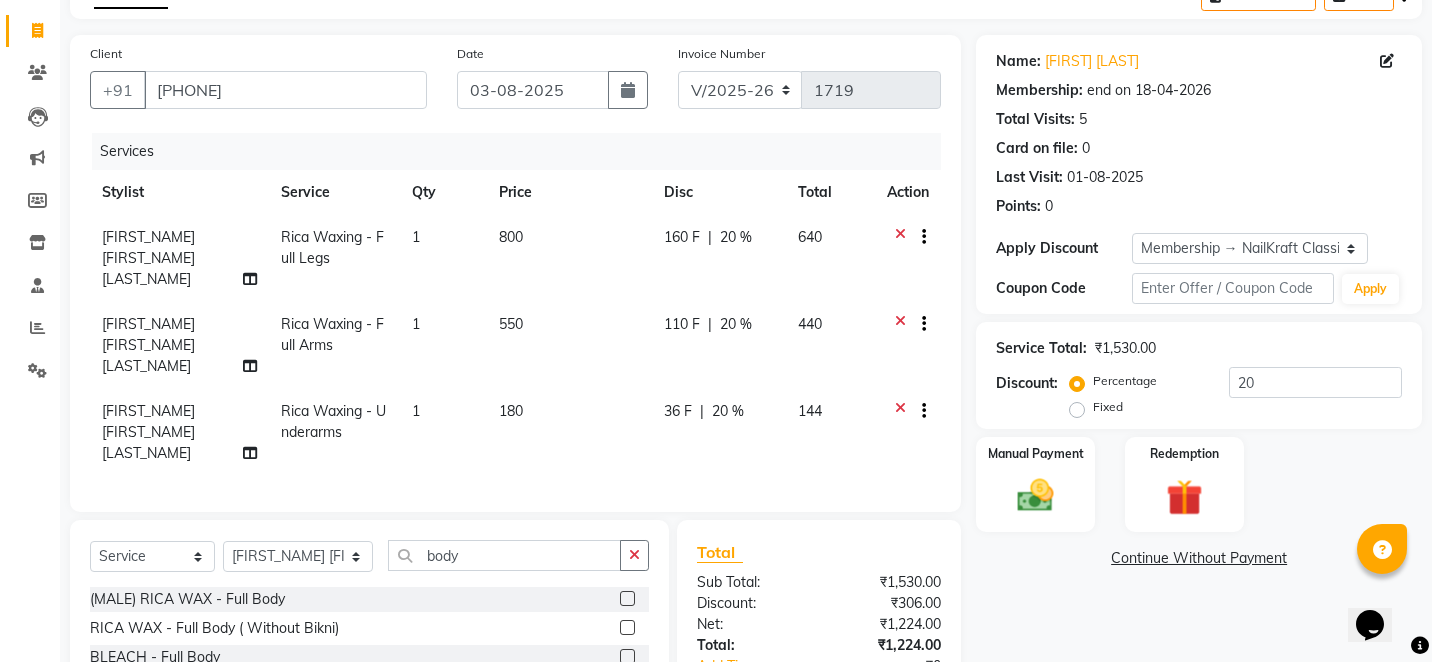 click 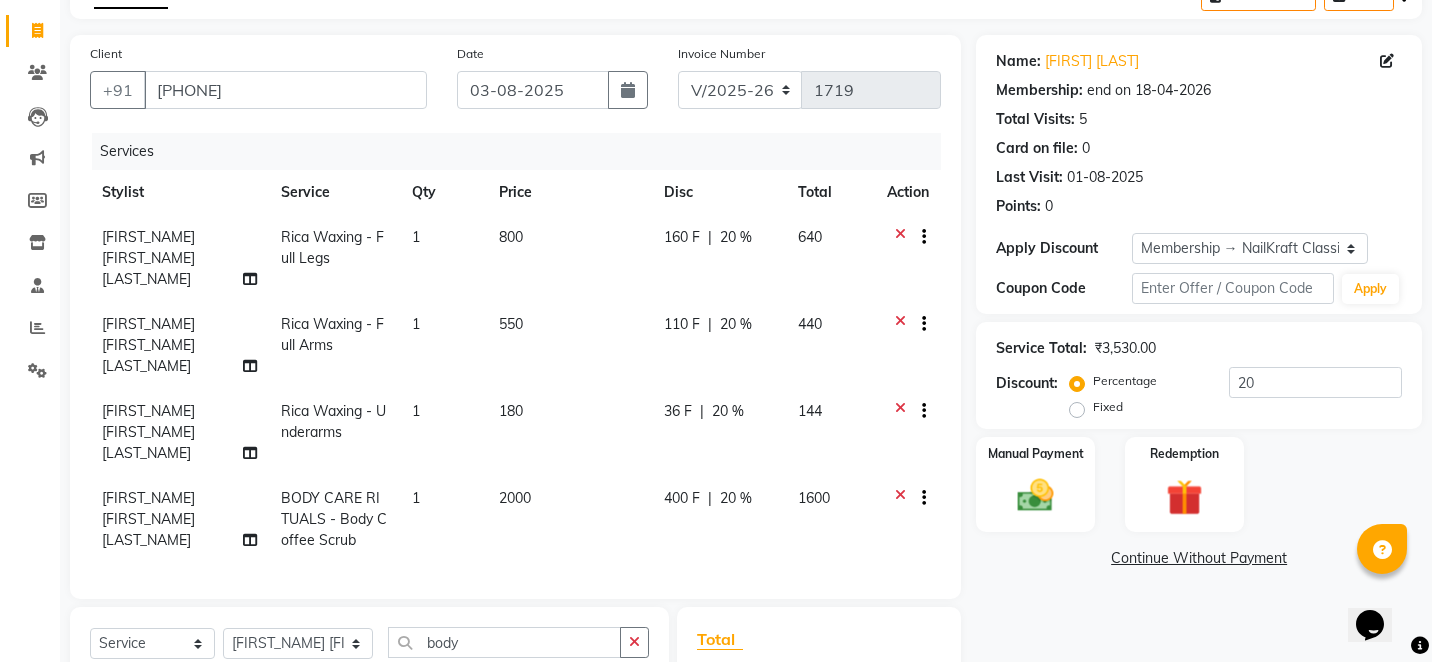 checkbox on "false" 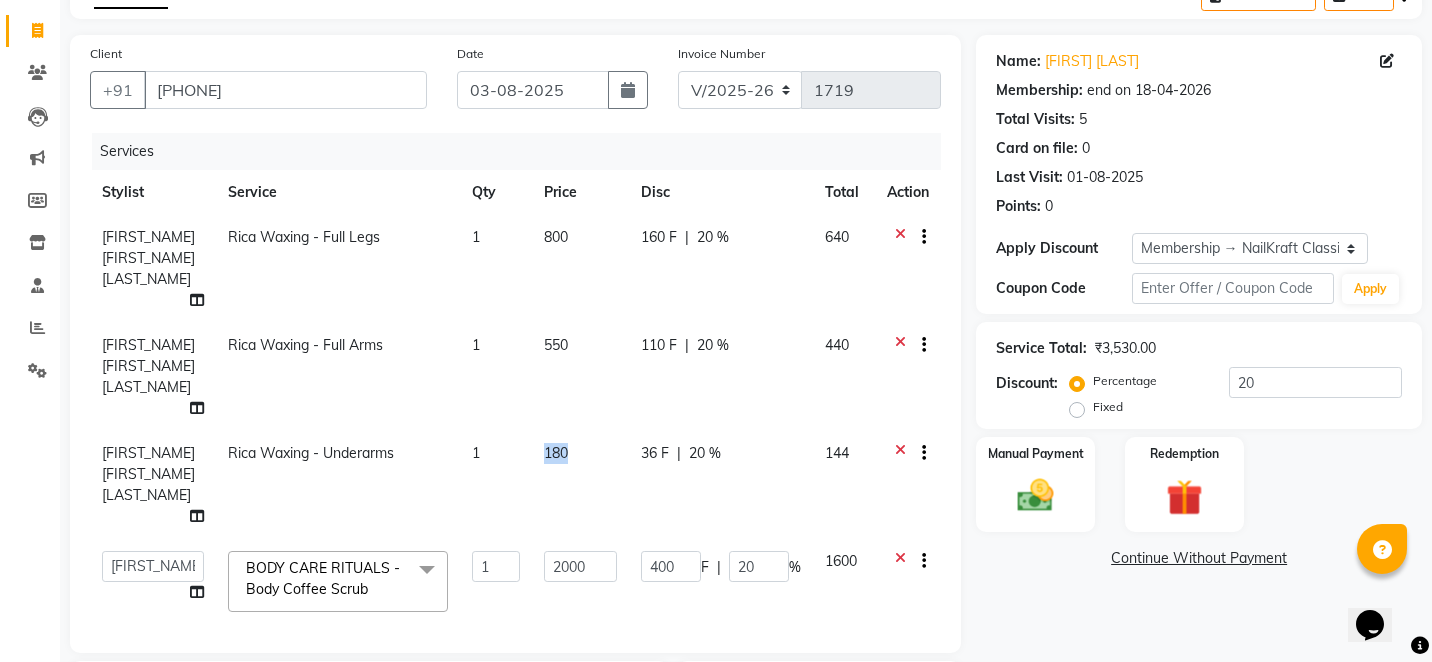 click on "180" 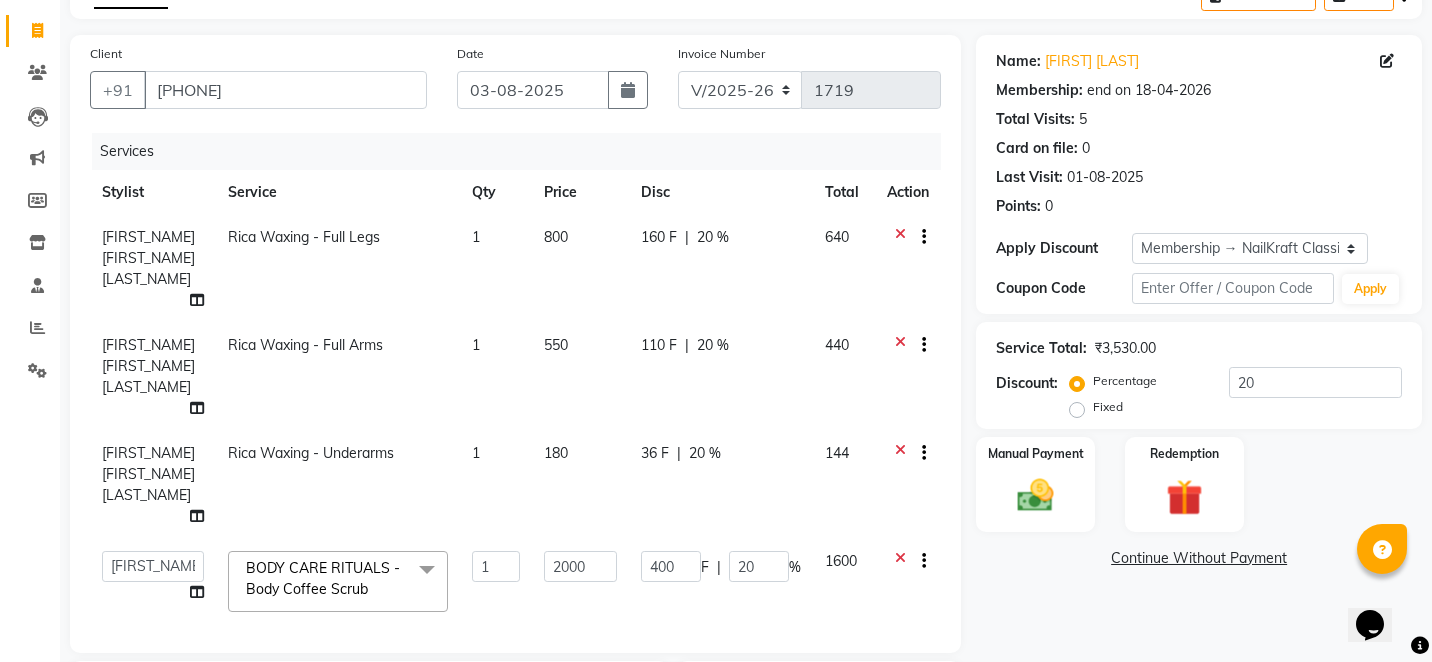 select on "85686" 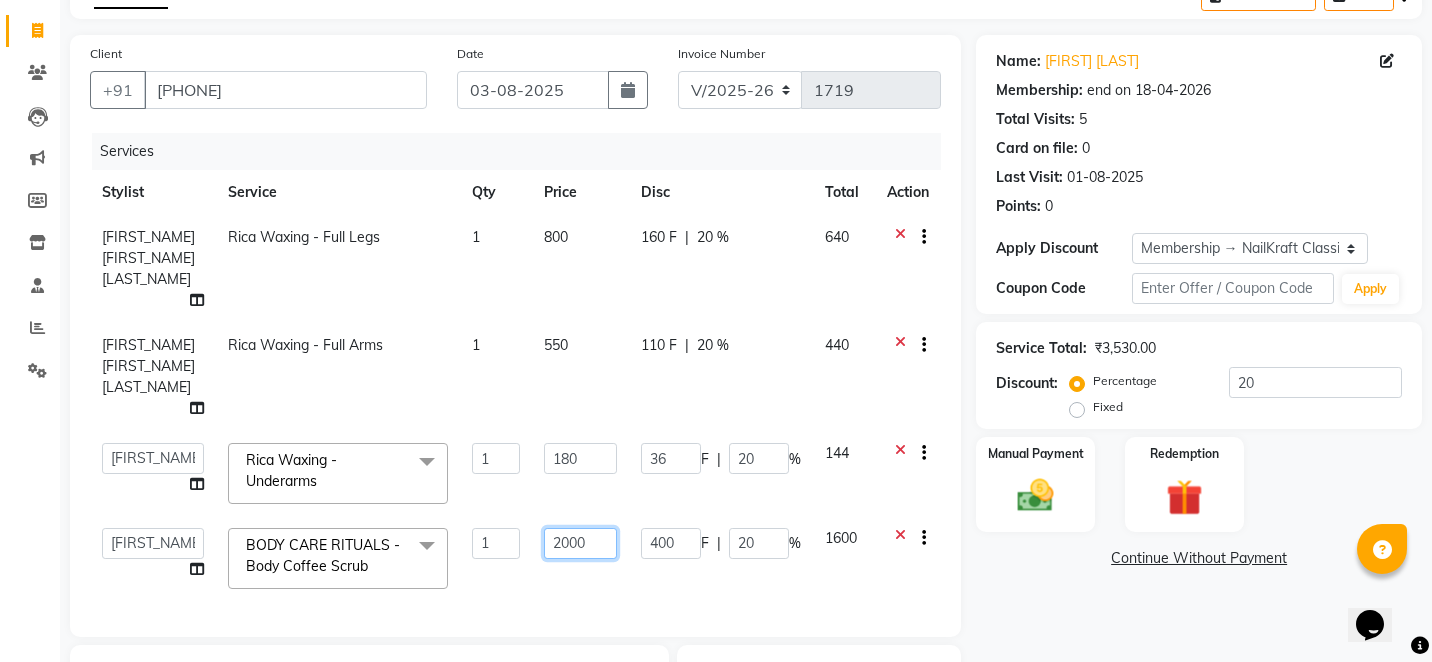 click on "2000" 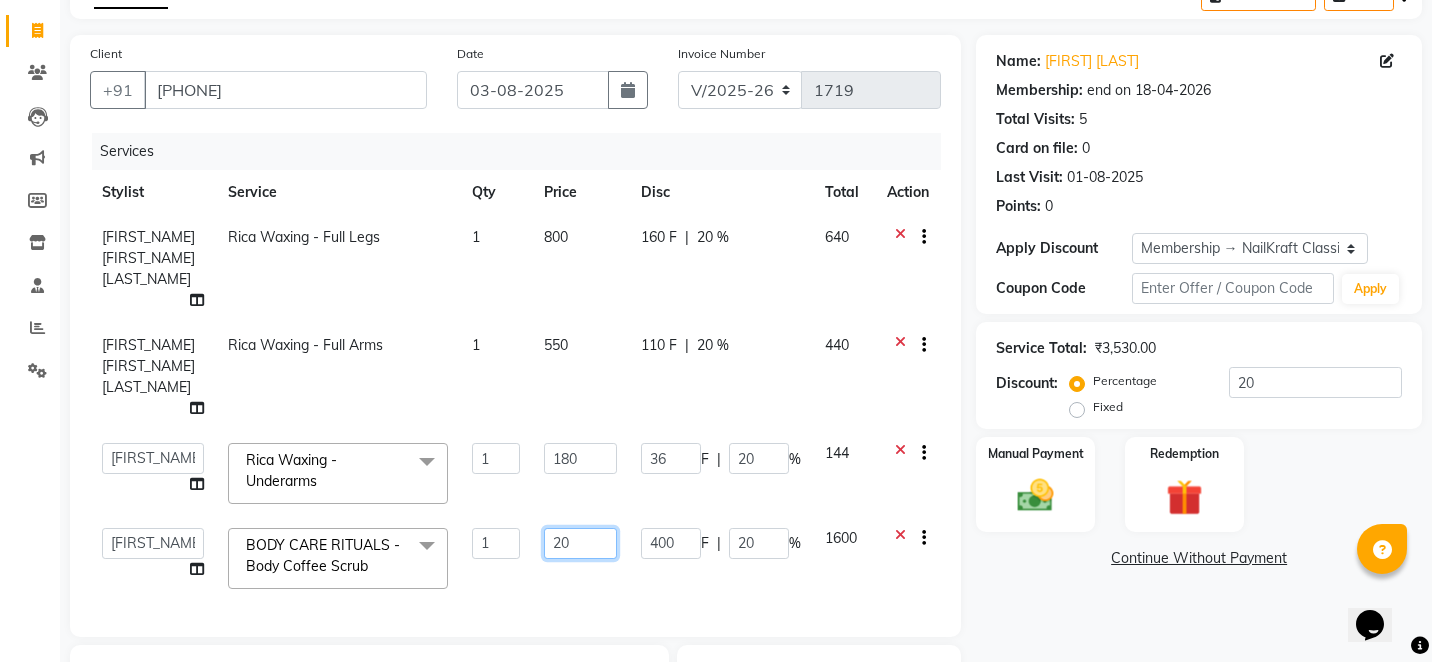 type on "2" 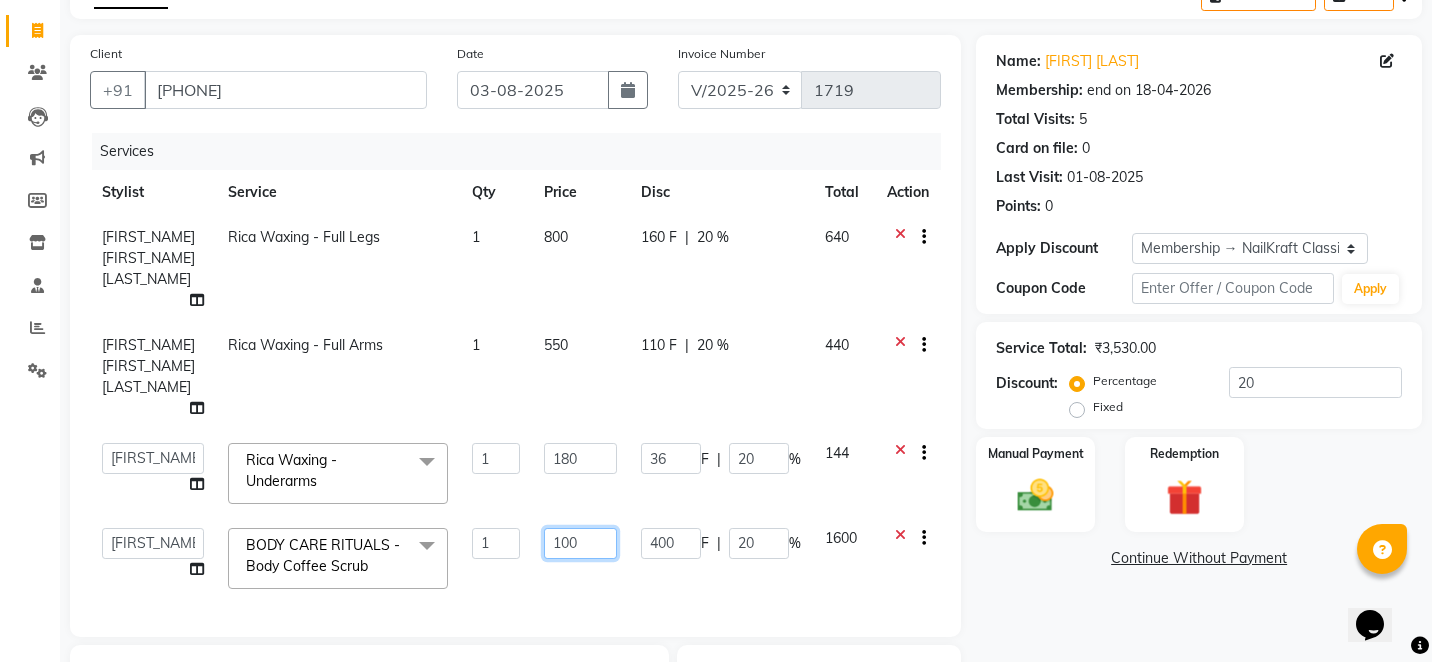 type on "1000" 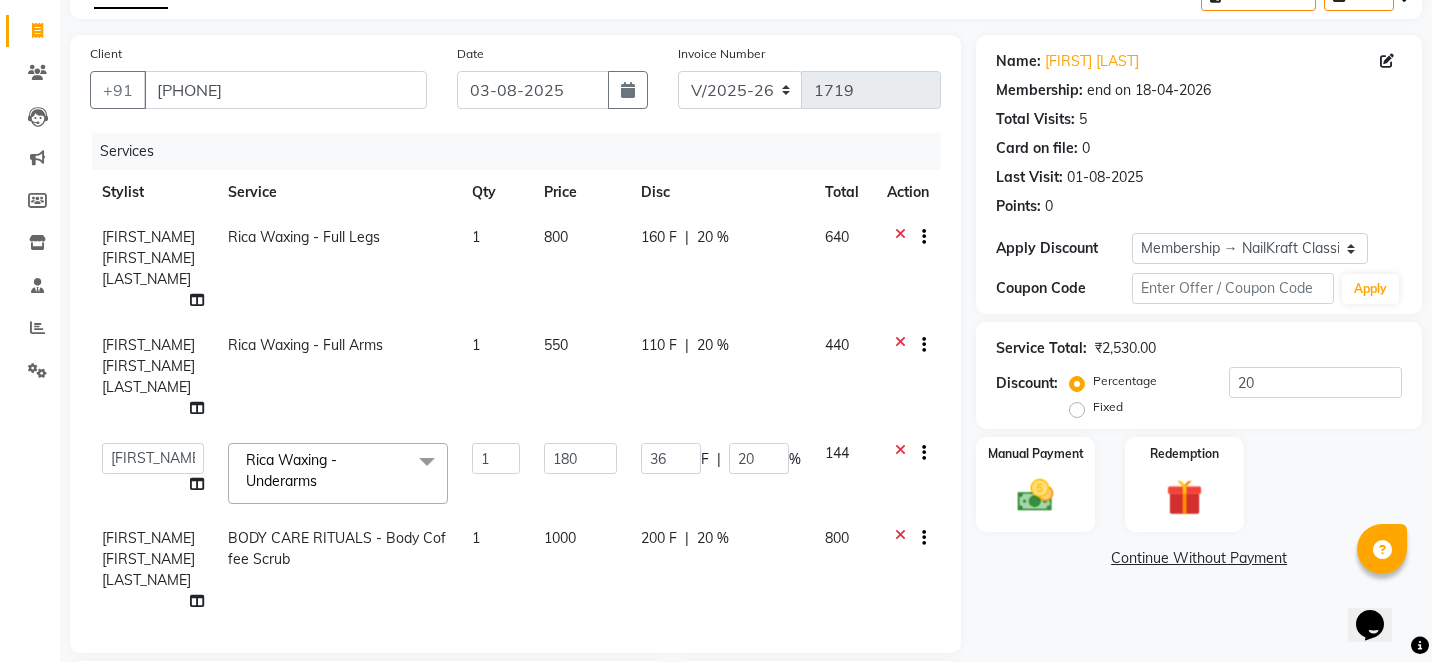 click on "Name: [FIRST] [LAST] Membership: end on 18-04-2026 Total Visits:  5 Card on file:  0 Last Visit:   01-08-2025 Points:   0  Apply Discount Select Membership → NailKraft ClassicMembership Coupon Code Apply Service Total:  ₹2,530.00  Discount:  Percentage   Fixed  20 Manual Payment Redemption  Continue Without Payment" 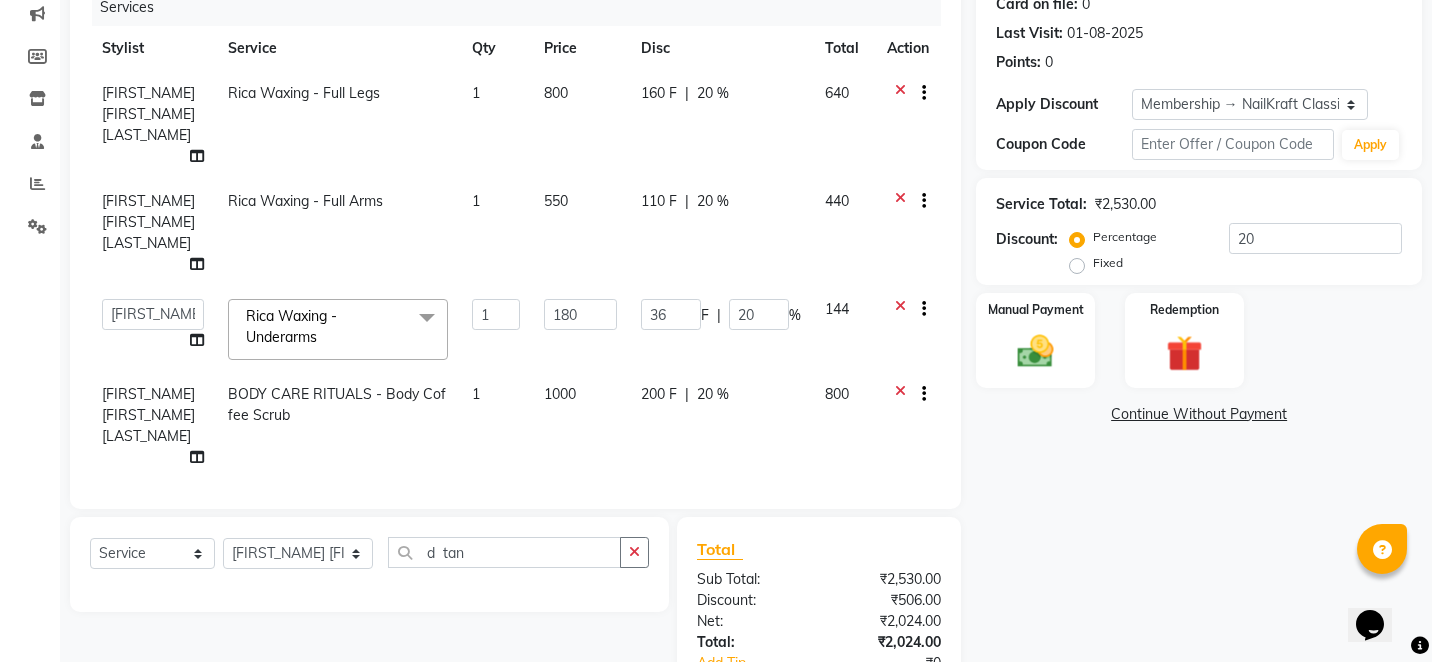scroll, scrollTop: 340, scrollLeft: 0, axis: vertical 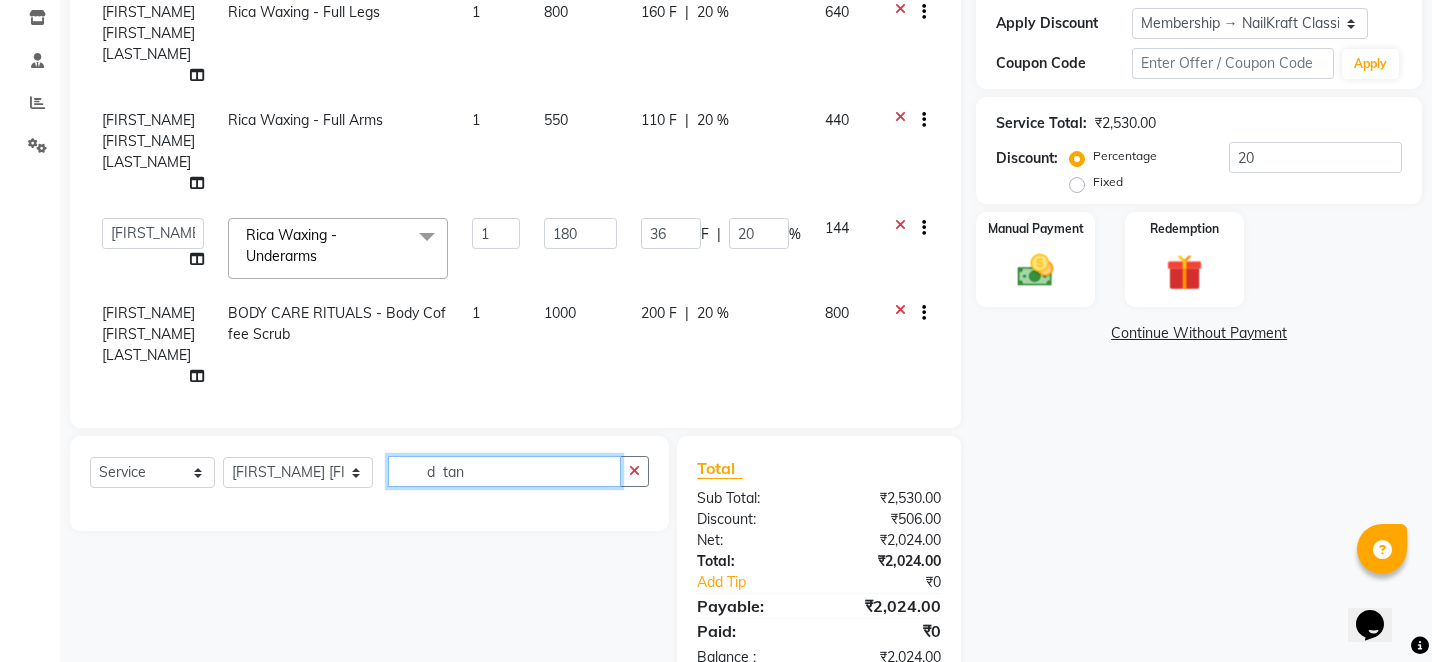 click on "d  tan" 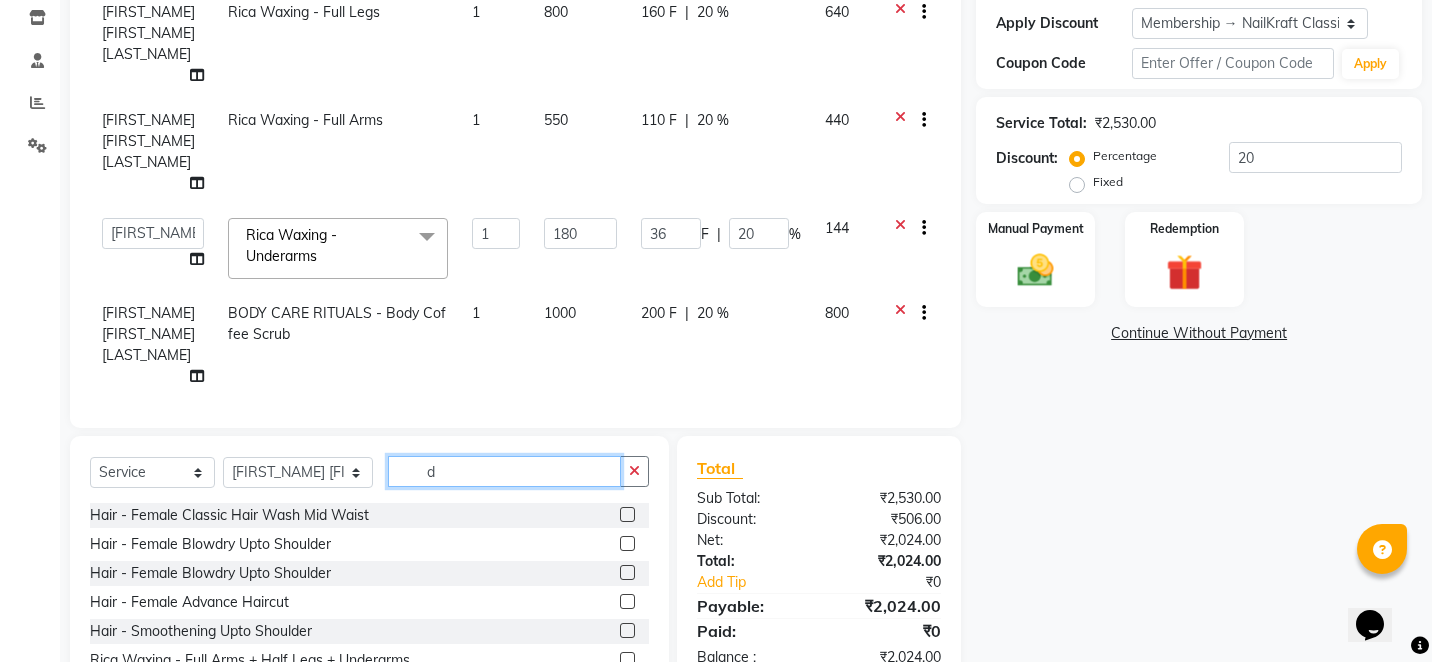 type on "d" 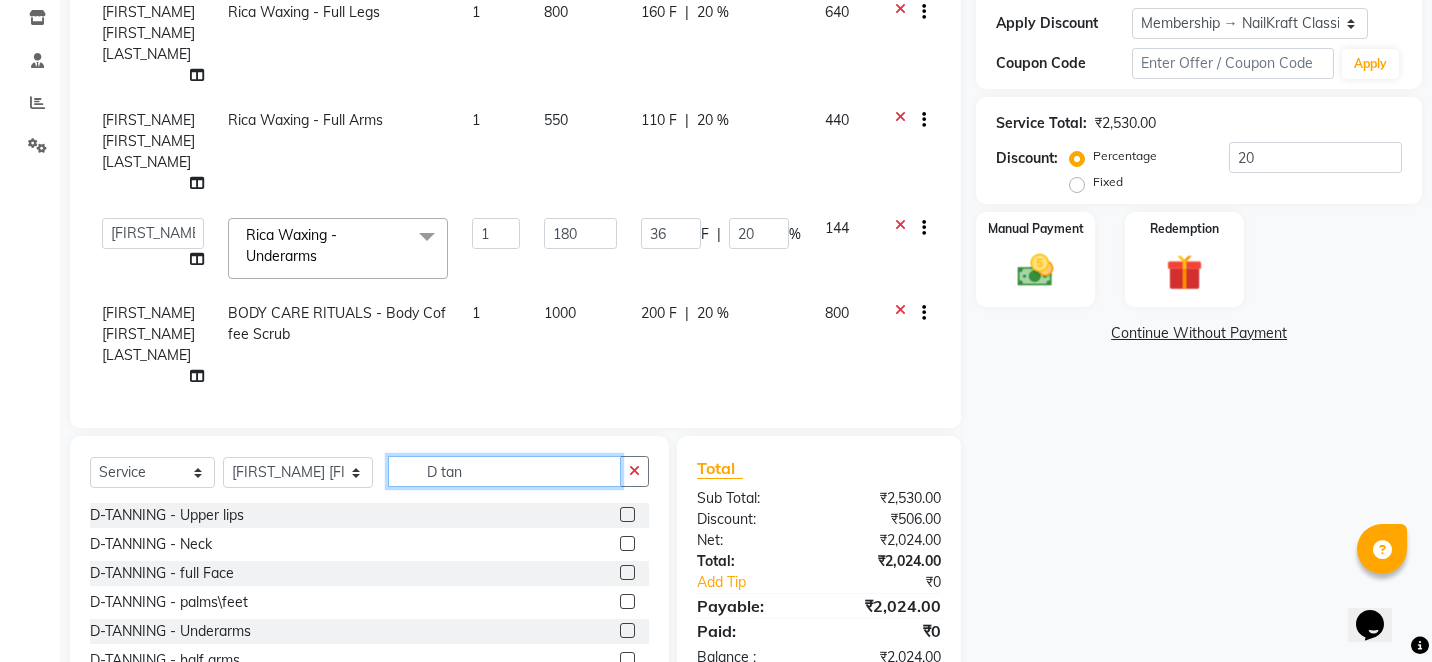 type on "D tan" 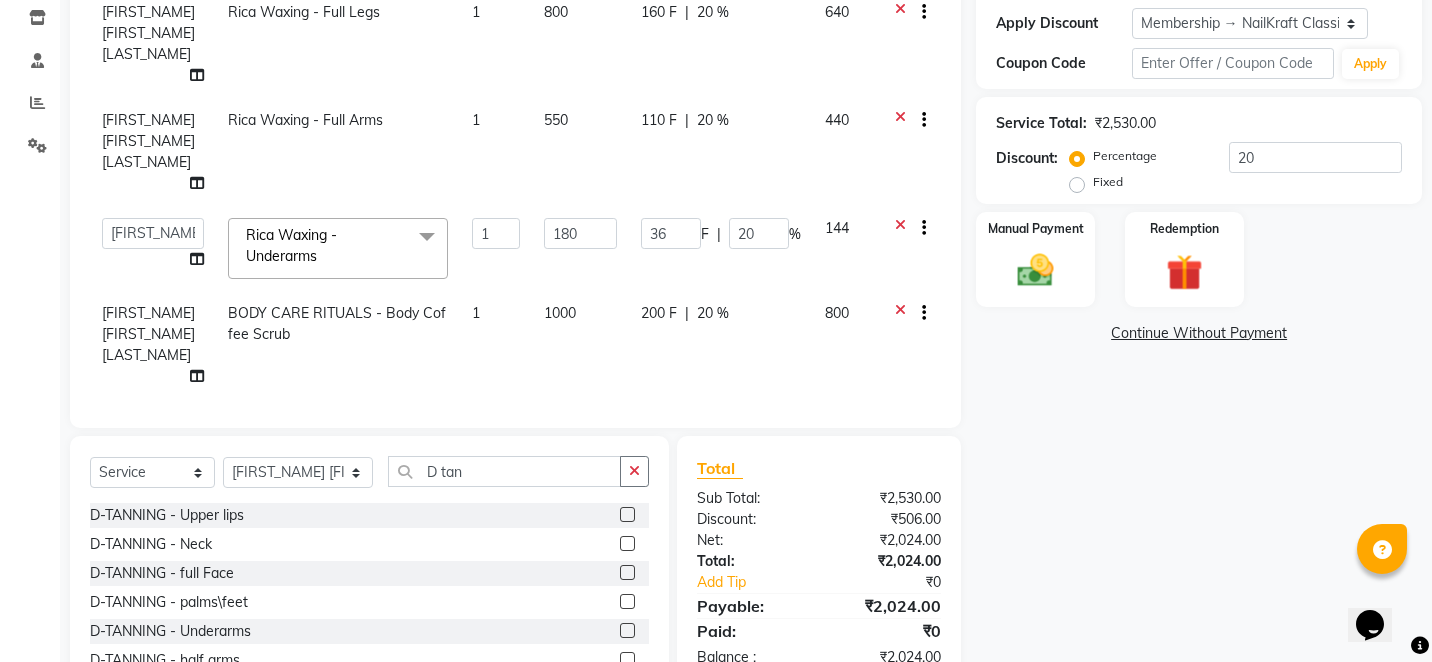 click 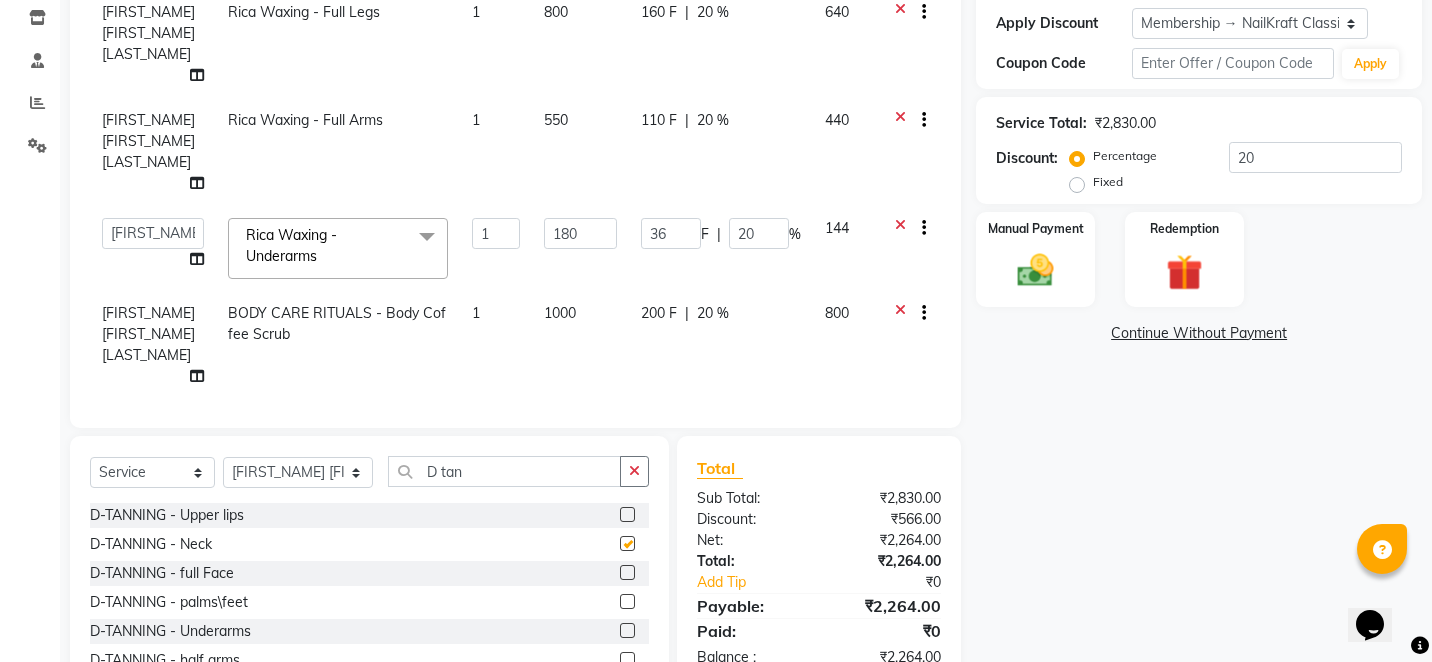 checkbox on "false" 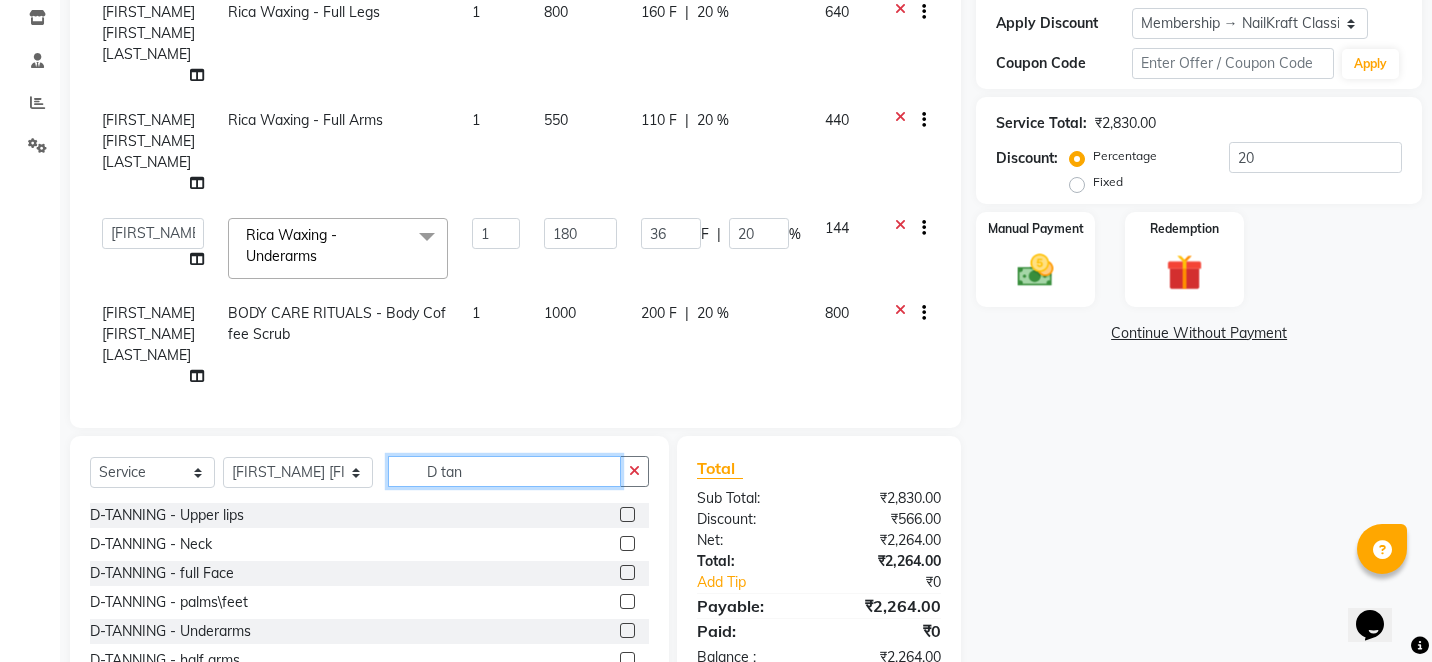 click on "D tan" 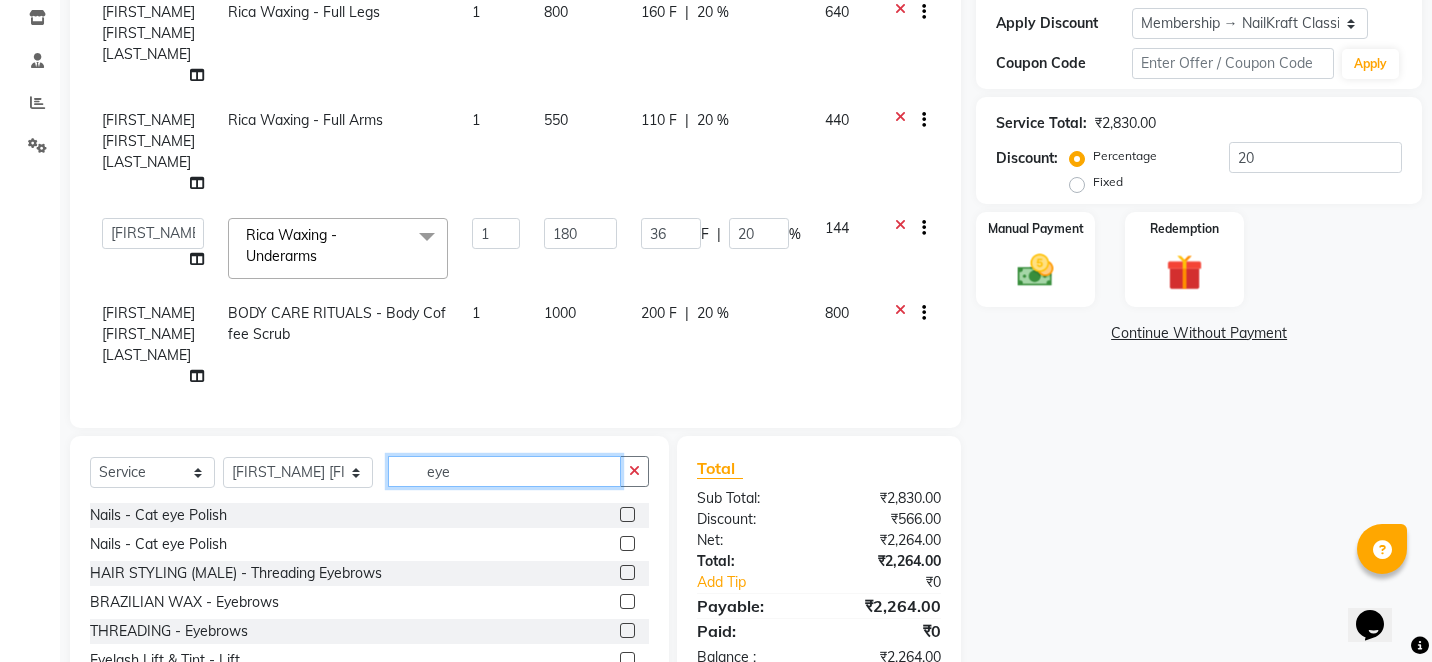 type on "eye" 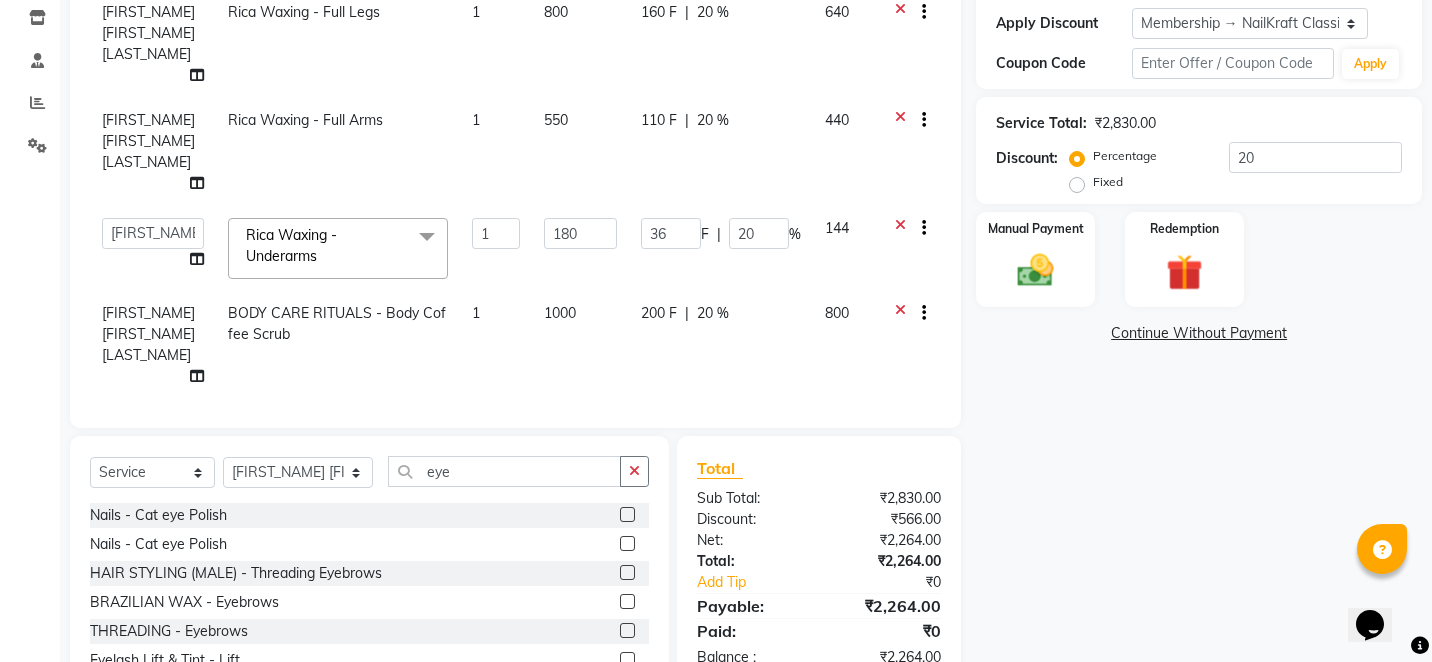 click 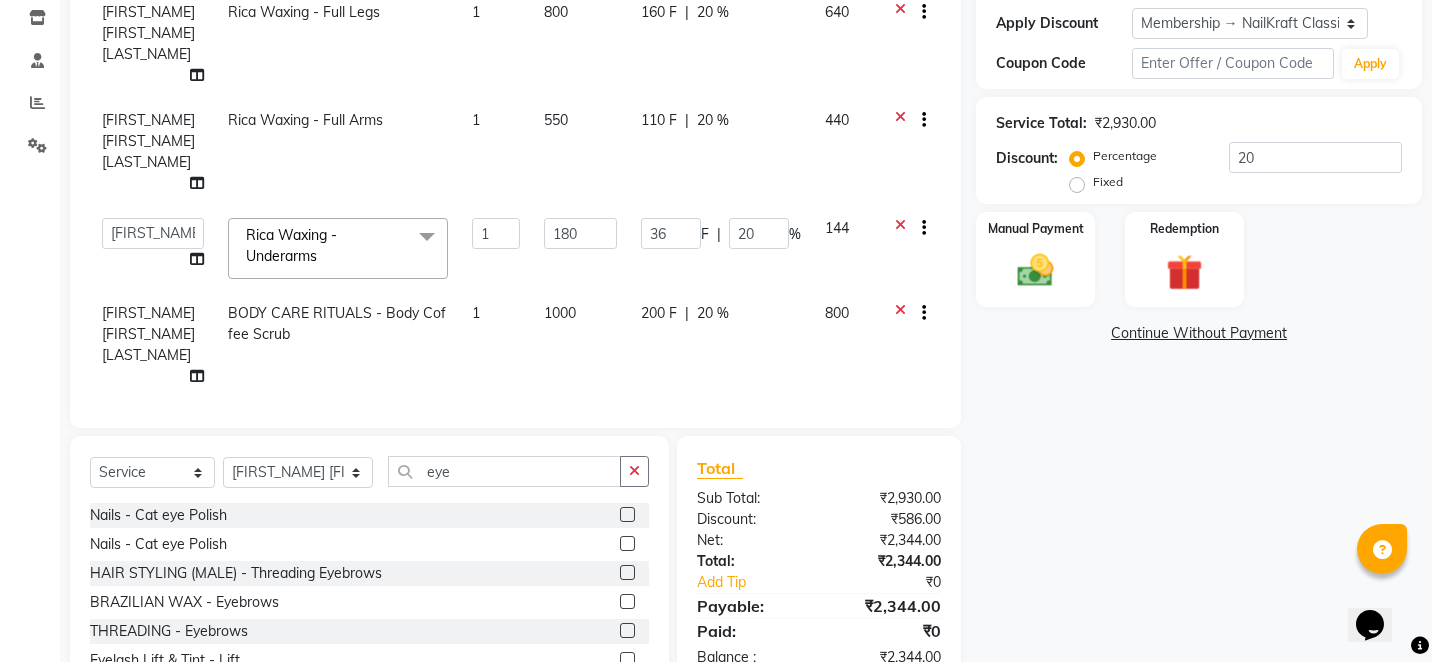 click 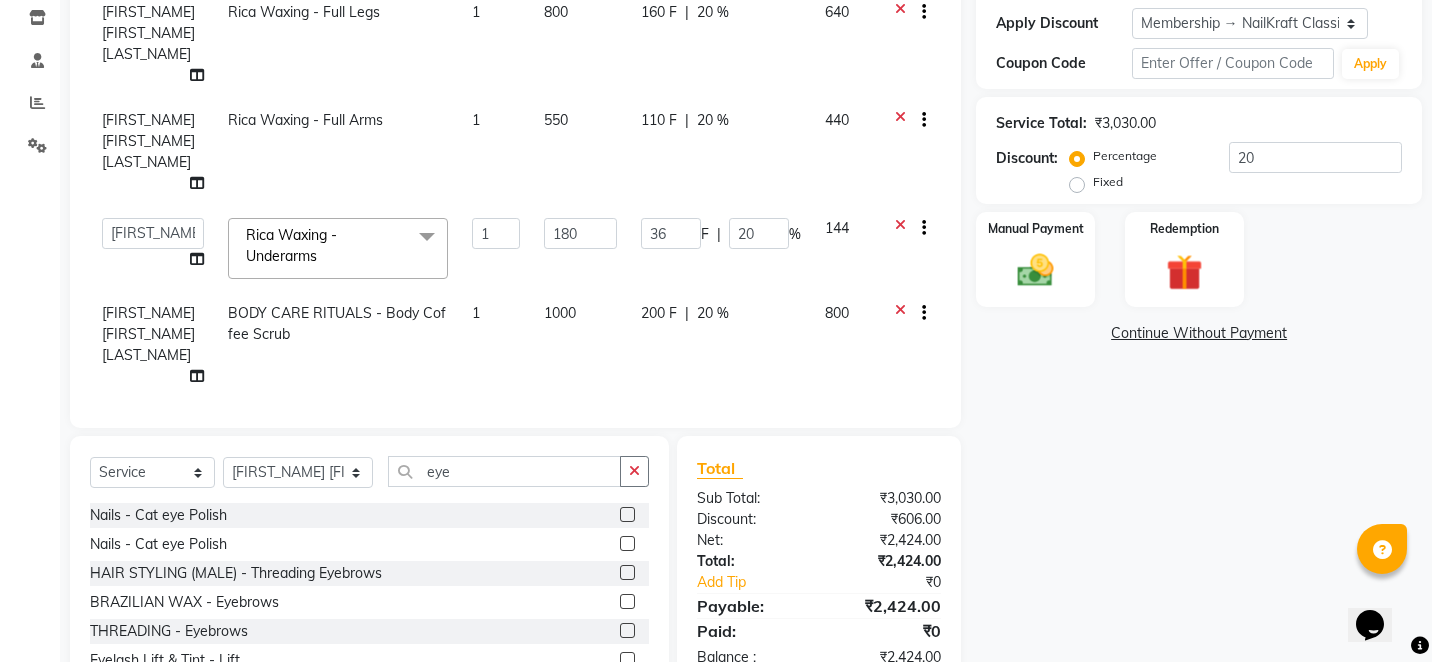 click 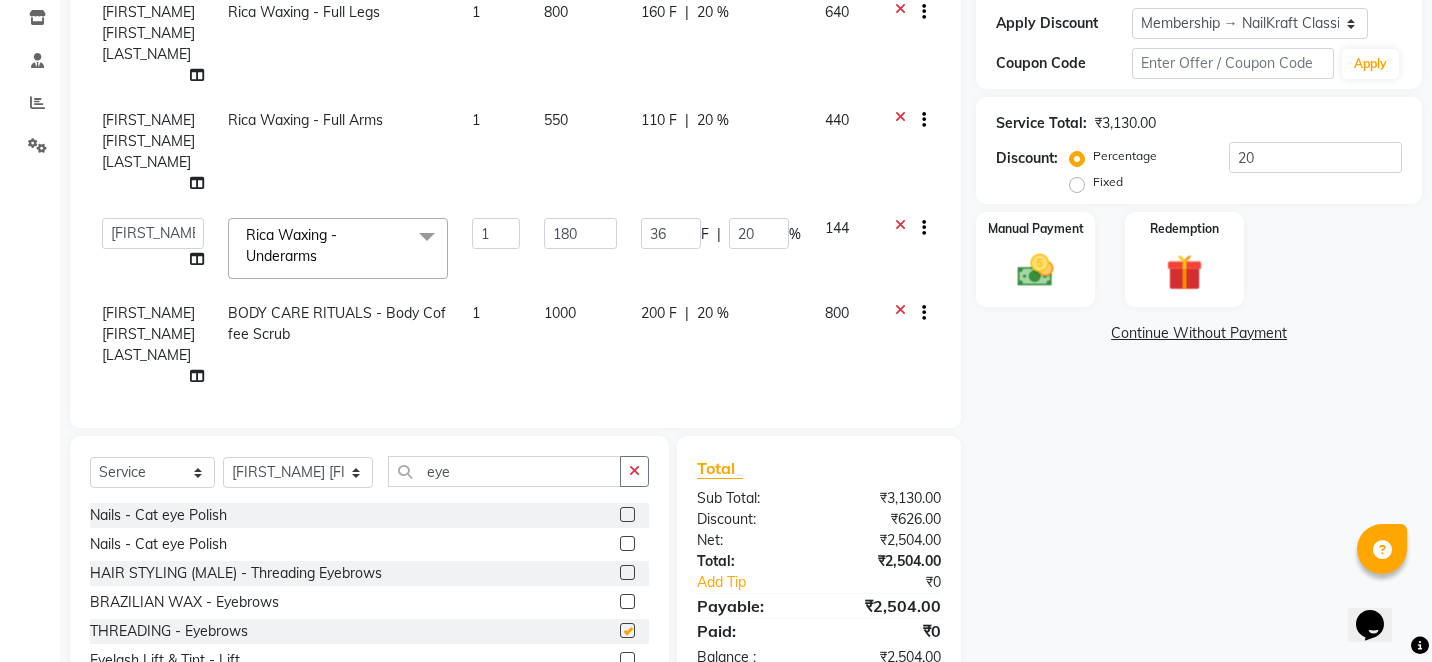 checkbox on "false" 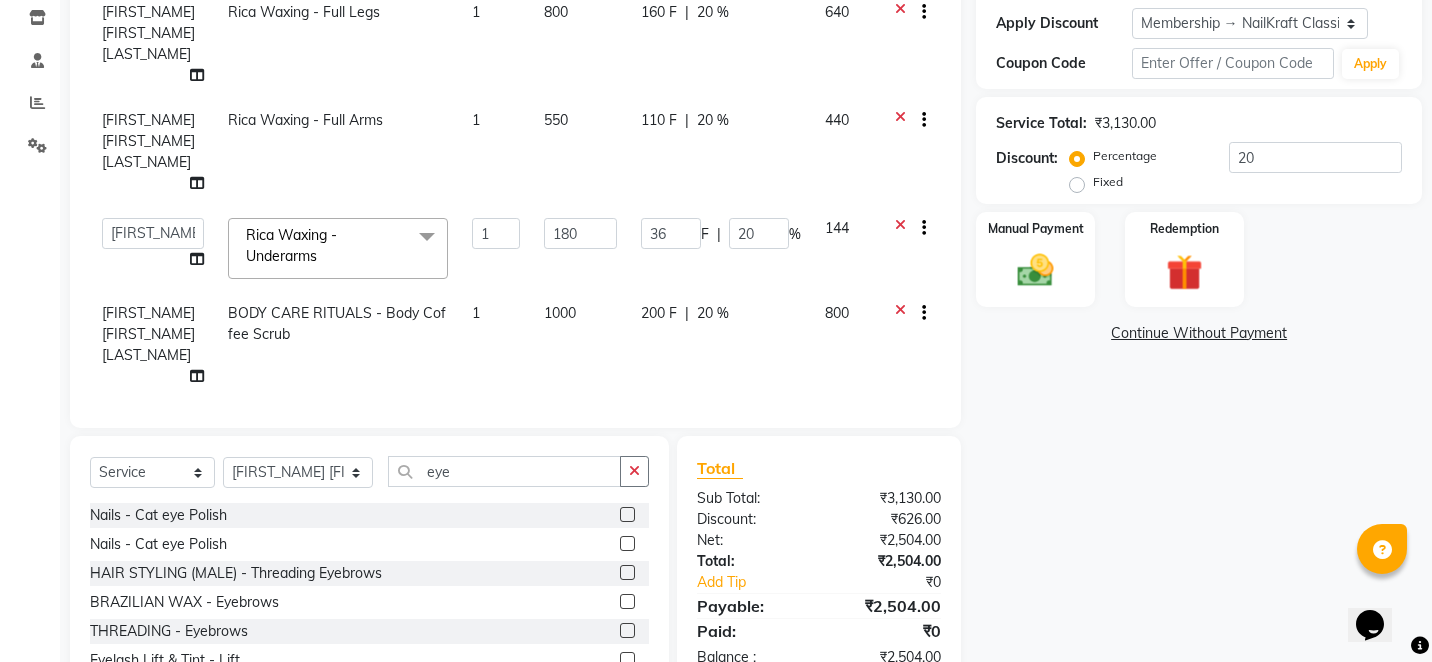 click on "240" 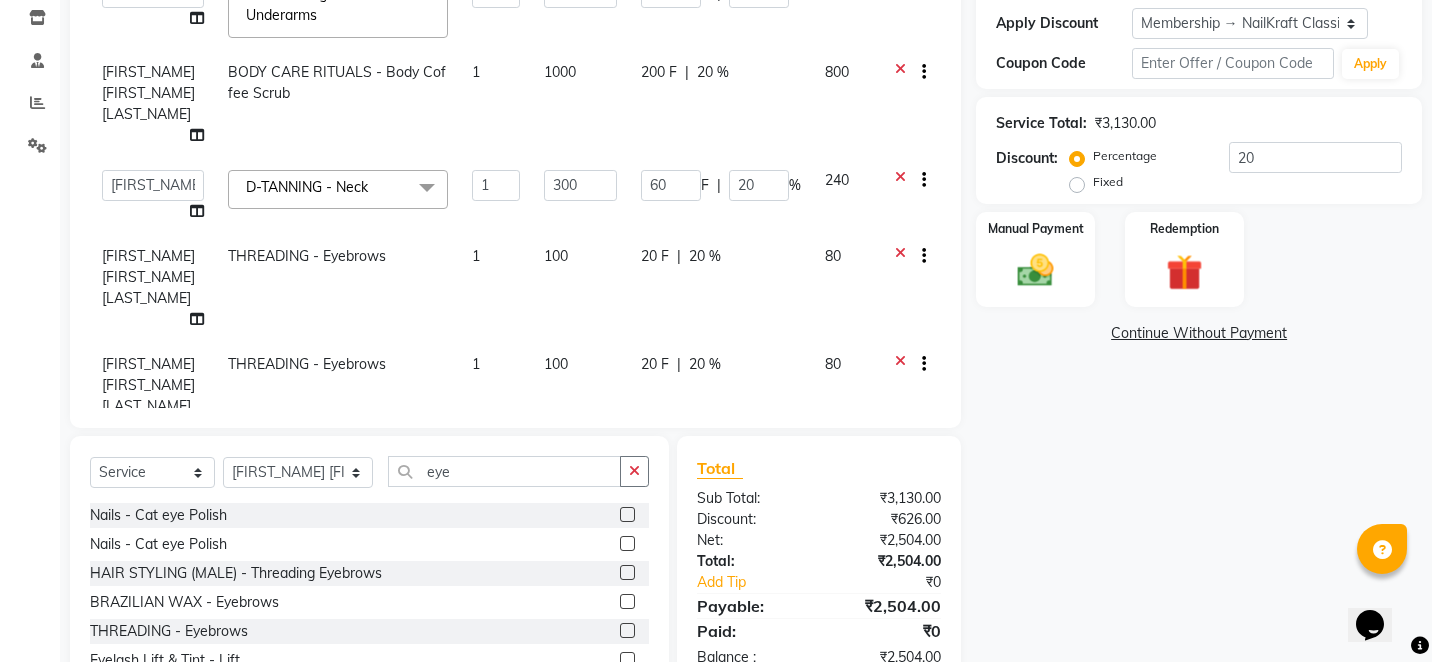 scroll, scrollTop: 281, scrollLeft: 0, axis: vertical 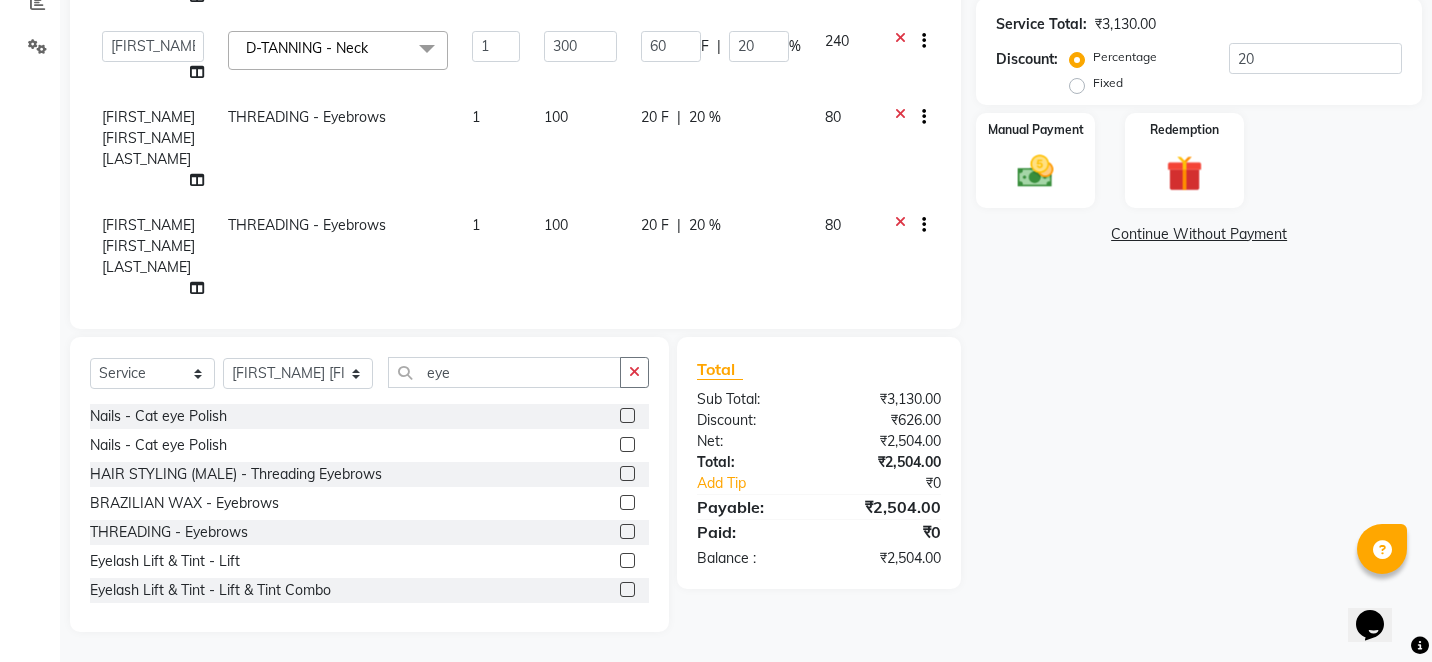 click 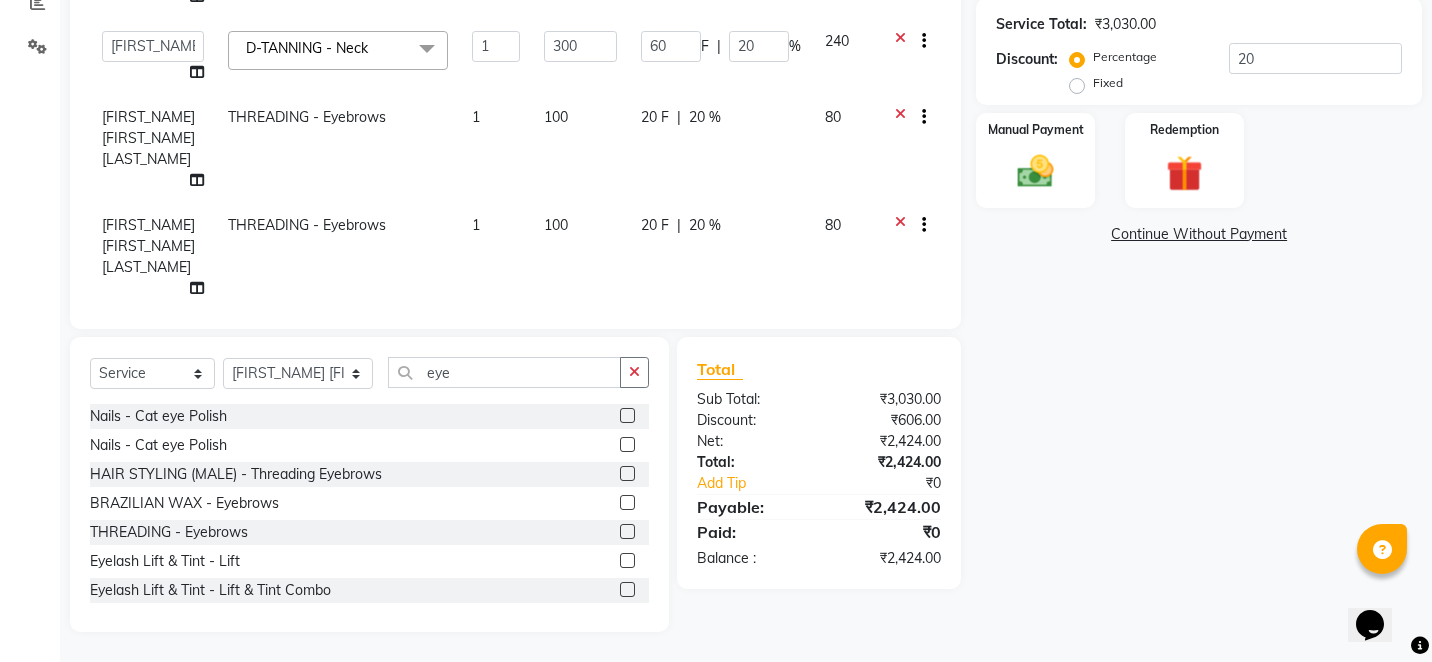 scroll, scrollTop: 194, scrollLeft: 0, axis: vertical 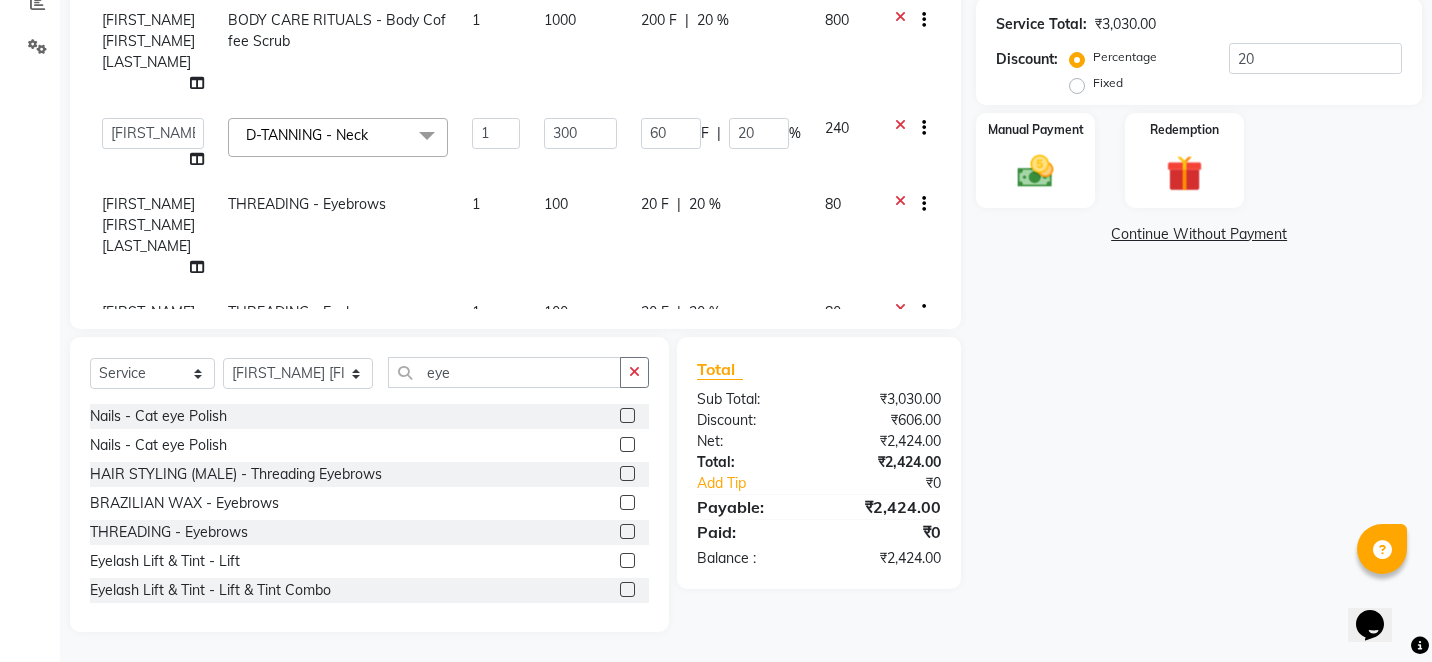 click 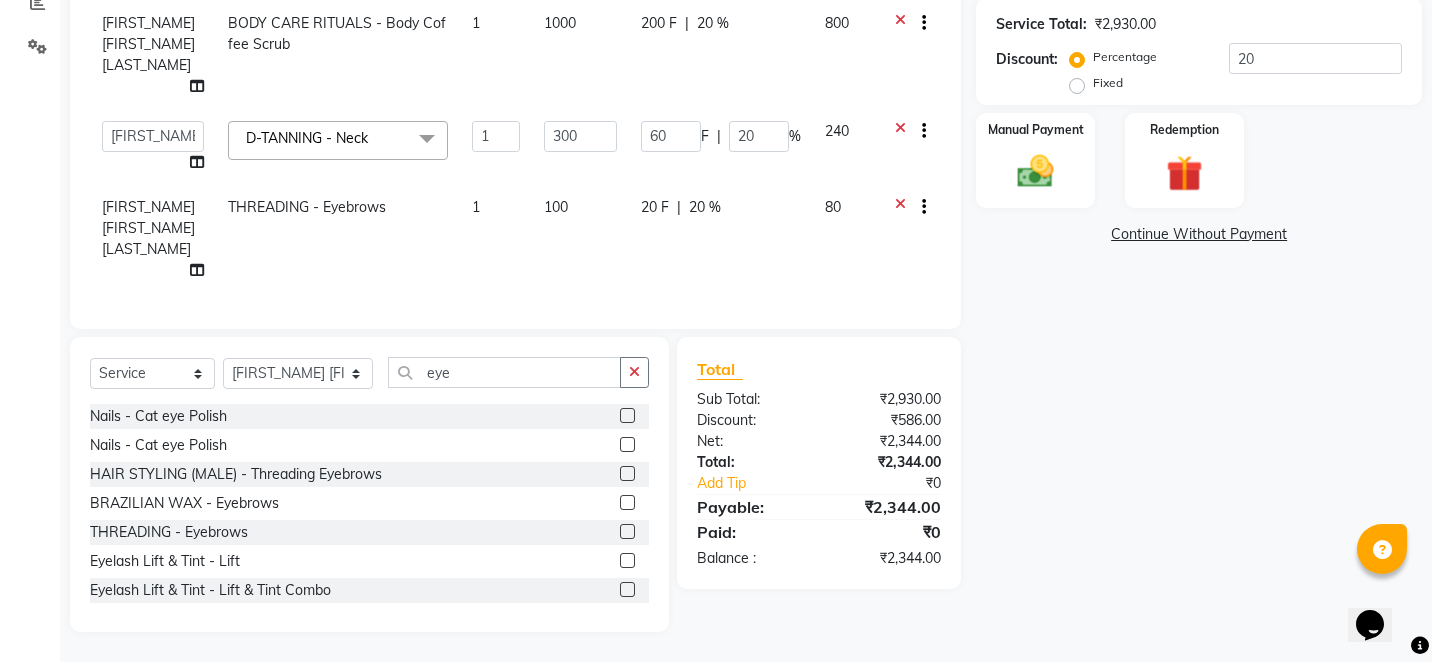 scroll, scrollTop: 107, scrollLeft: 0, axis: vertical 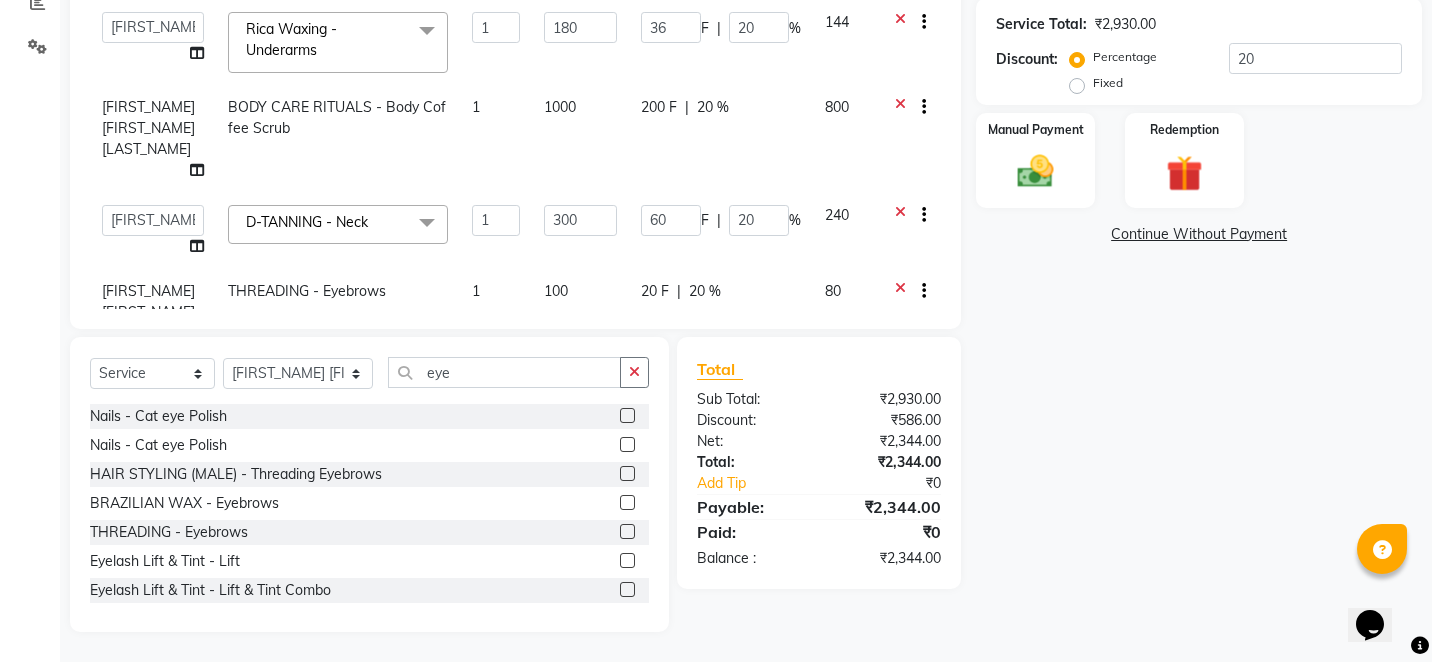 click on "Name: [FIRST_NAME] [LAST_NAME] Membership: end on [DD]/[MM]/[YYYY] Total Visits: 5 Card on file: 0 Last Visit: [DD]/[MM]/[YYYY] Points: 0 Apply Discount Select Membership → NailKraft ClassicMembership Coupon Code Apply Service Total: ₹2,930.00 Discount: Percentage Fixed 20 Manual Payment Redemption Continue Without Payment" 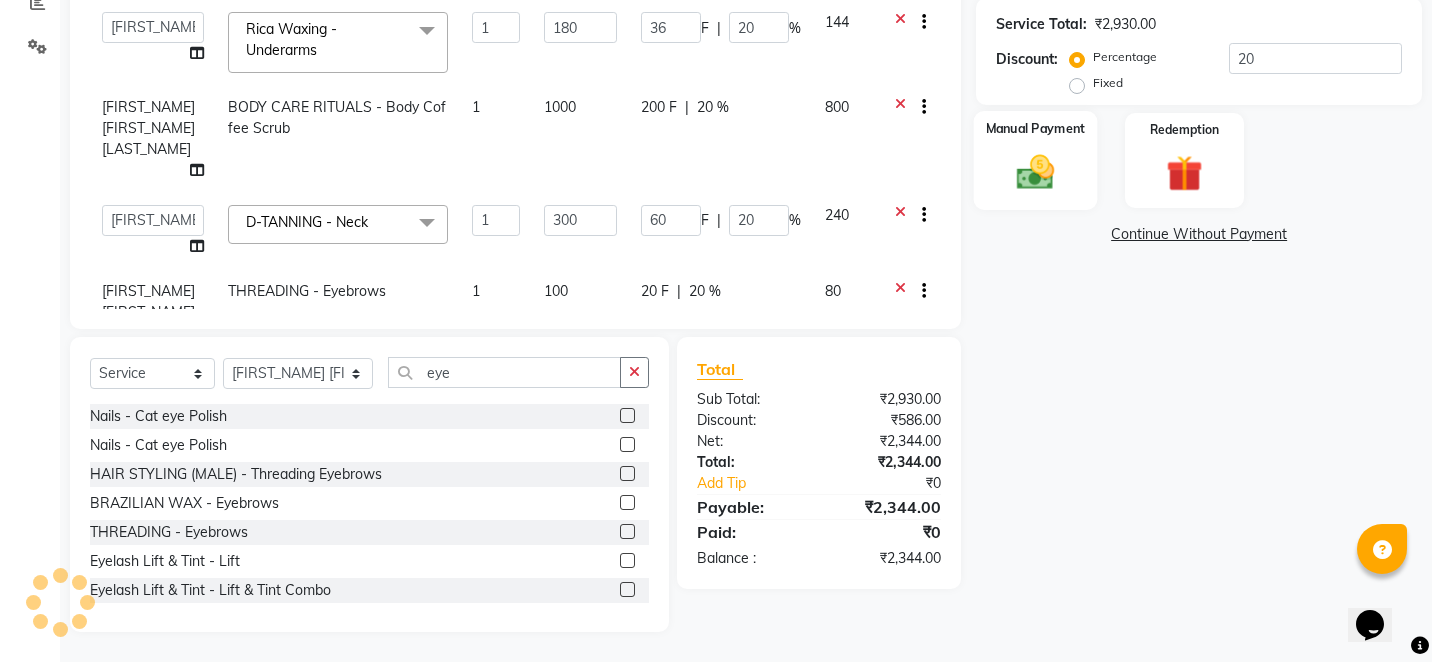 click on "Manual Payment" 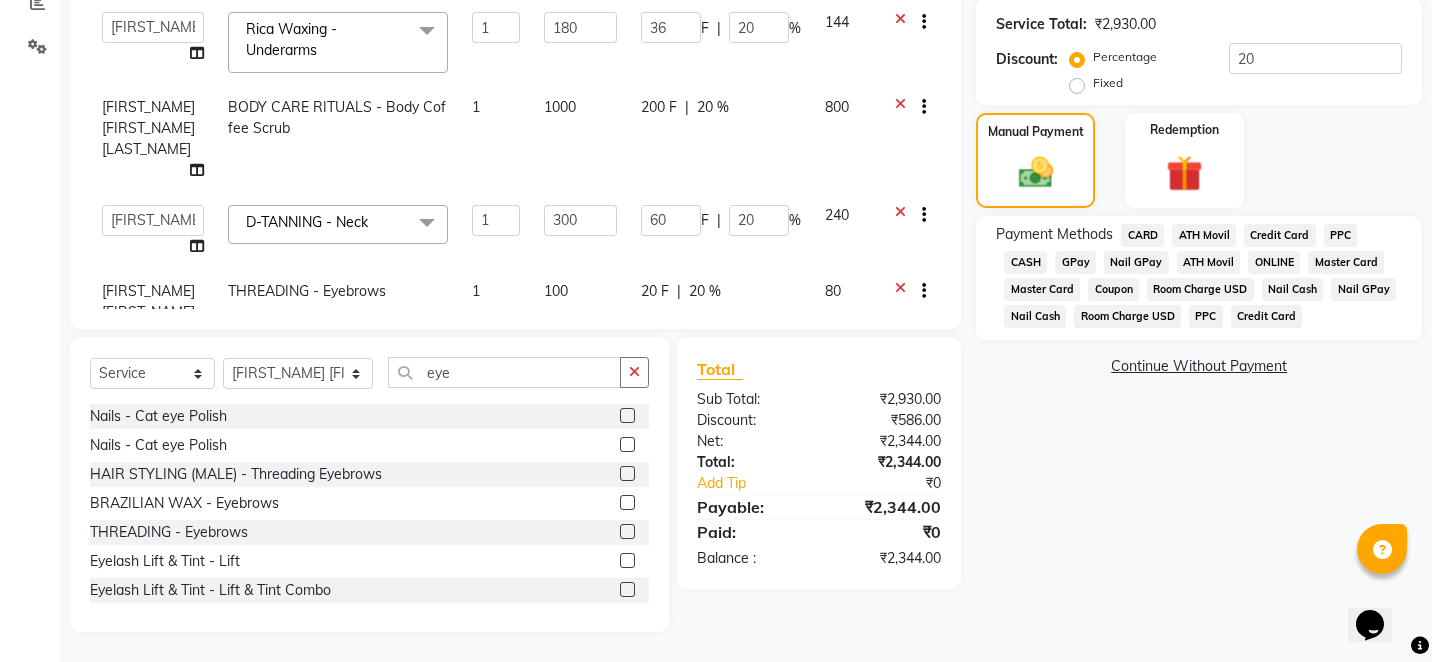 click on "GPay" 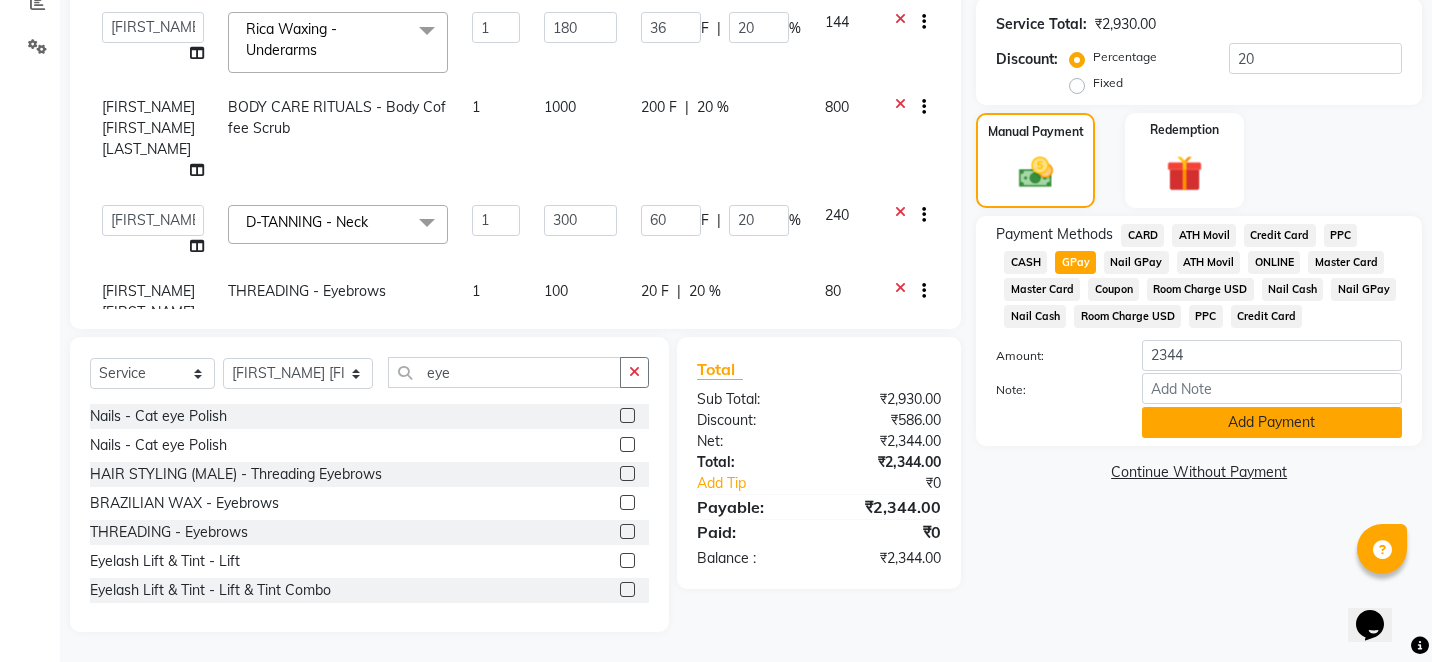 click on "Add Payment" 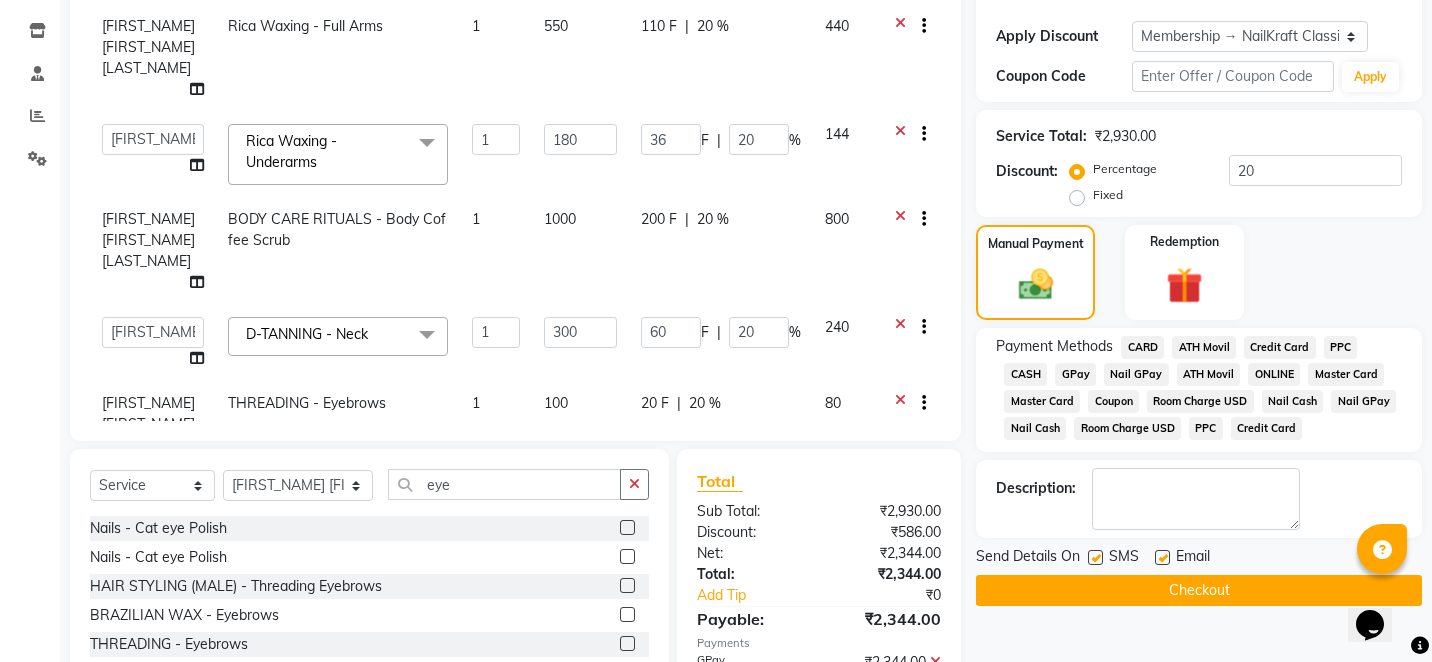 scroll, scrollTop: 399, scrollLeft: 0, axis: vertical 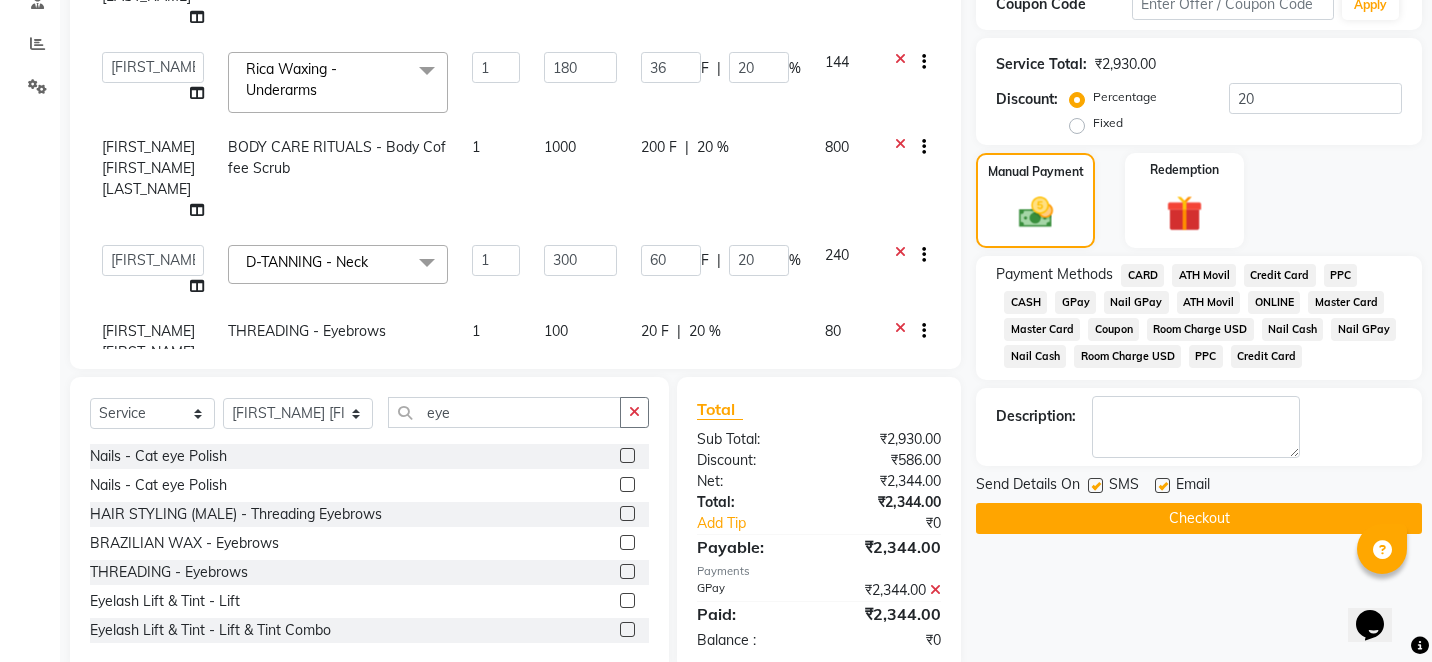 click on "Checkout" 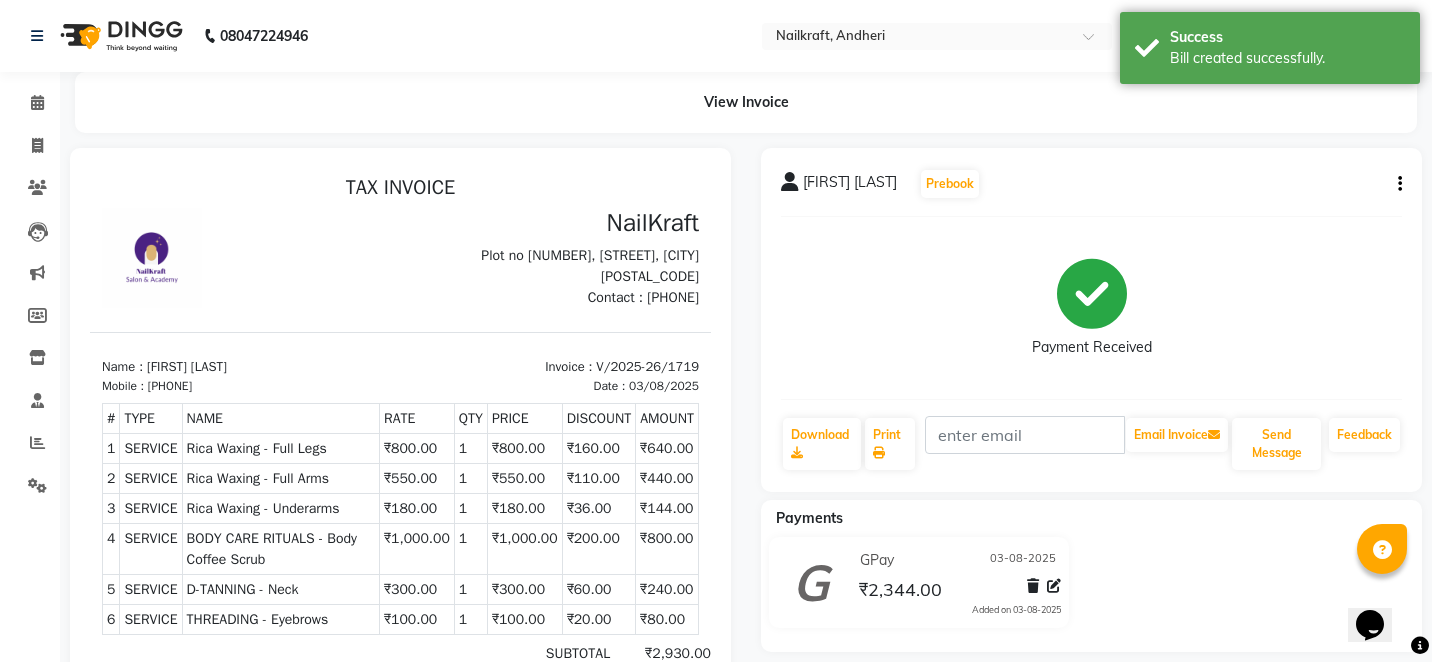 scroll, scrollTop: 0, scrollLeft: 0, axis: both 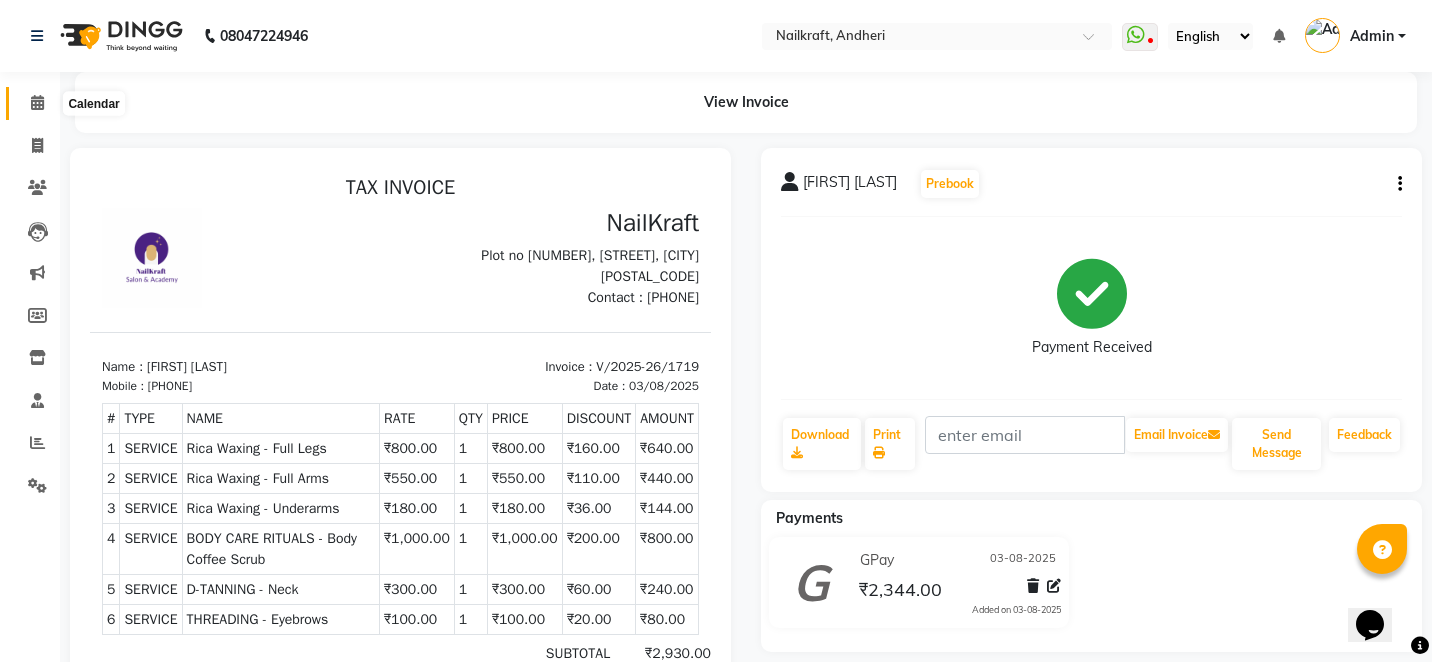 click 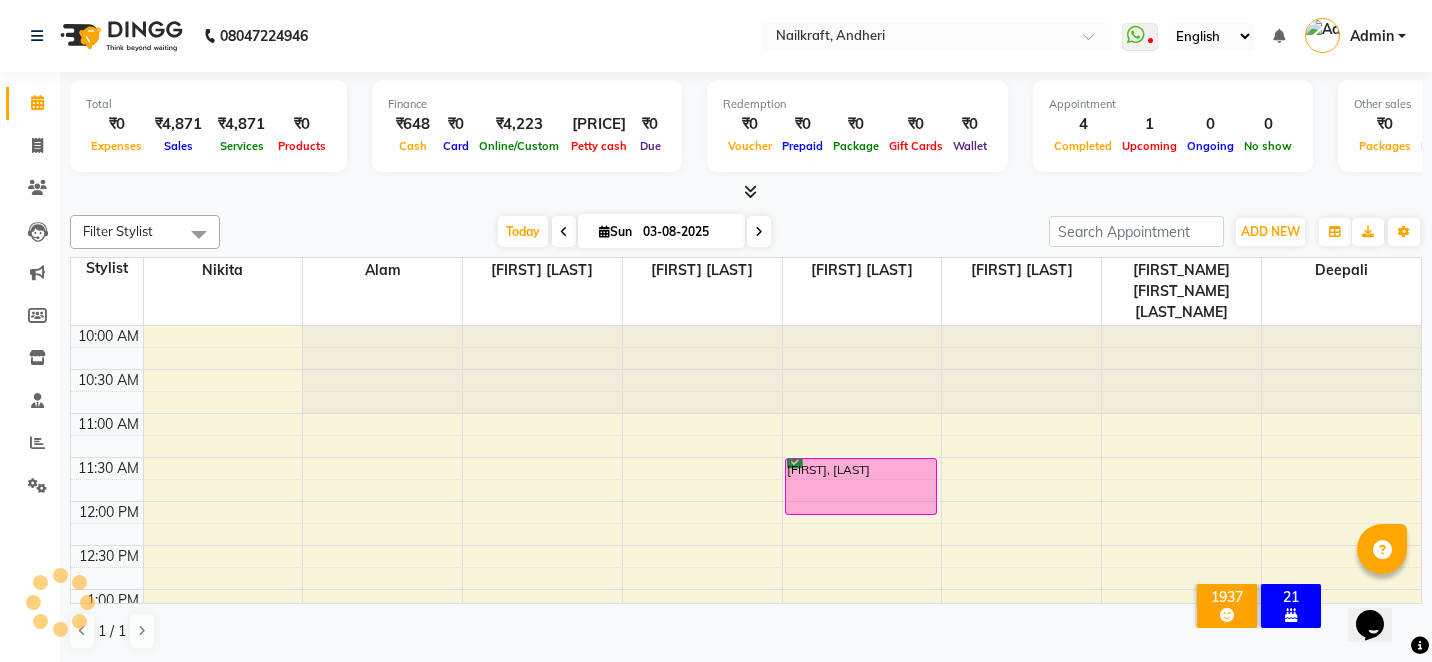 scroll, scrollTop: 529, scrollLeft: 0, axis: vertical 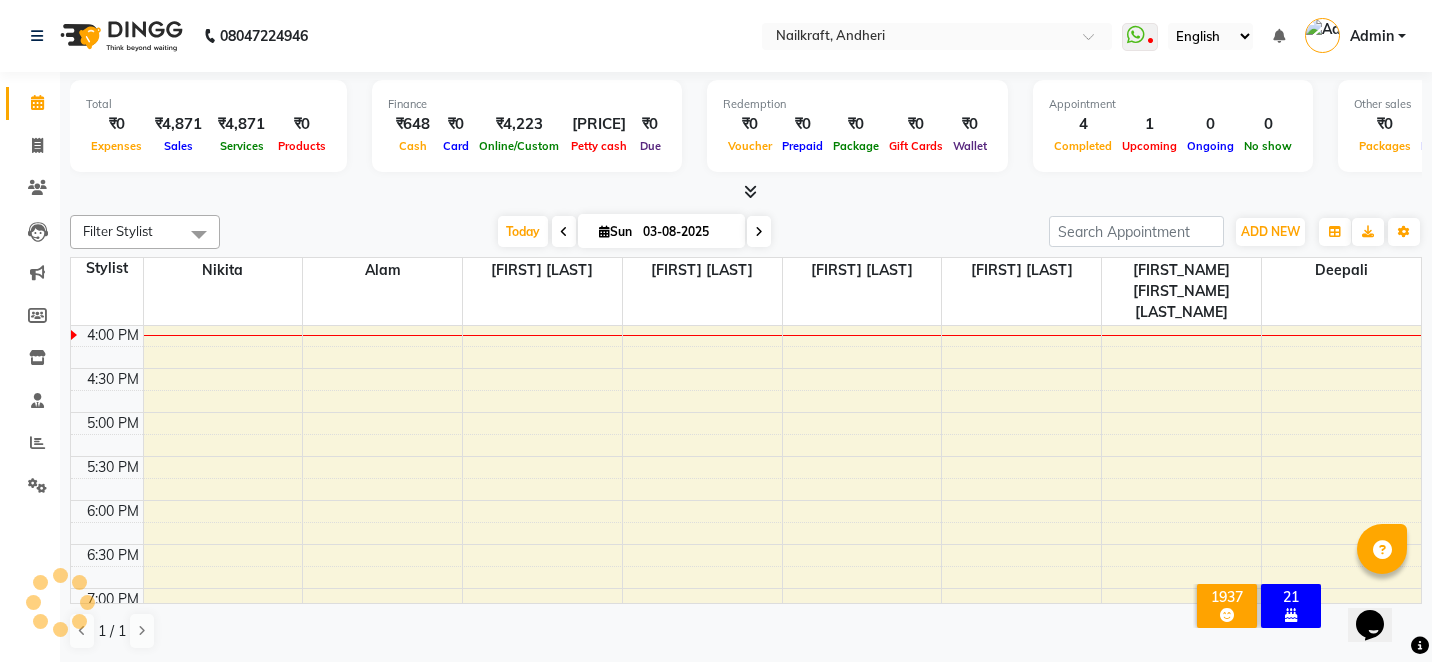 click on "Filter Stylist Select All [FIRST] [LAST] [FIRST] [LAST] [FIRST] [LAST] [FIRST] [LAST] [FIRST] [LAST] [FIRST] [LAST] [FIRST] [LAST] Today  Sun 03-08-2025 Toggle Dropdown Add Appointment Add Invoice Add Expense Add Attendance Add Client Add Transaction Toggle Dropdown Add Appointment Add Invoice Add Expense Add Attendance Add Client ADD NEW Toggle Dropdown Add Appointment Add Invoice Add Expense Add Attendance Add Client Add Transaction Filter Stylist Select All [FIRST] [LAST] [FIRST] [LAST] [FIRST] [LAST] [FIRST] [LAST] [FIRST] [LAST] [FIRST] [LAST] [FIRST] [LAST] Group By  Staff View   Room View  View as Vertical  Vertical - Week View  Horizontal  Horizontal - Week View  List  Toggle Dropdown Calendar Settings Manage Tags   Arrange Stylists   Reset Stylists  Full Screen  Show Available Stylist  Appointment Form Zoom 100% Staff/Room Display Count 8 Stylist [FIRST] [FIRST] [FIRST] [LAST] [FIRST] [LAST] [FIRST] [LAST] [FIRST] [LAST] [FIRST] [LAST] [FIRST] [LAST] [FIRST] [LAST] 10:00 AM 10:30 AM 11:00 AM 11:30 AM 12:00 PM 12:30 PM 1:00 PM" 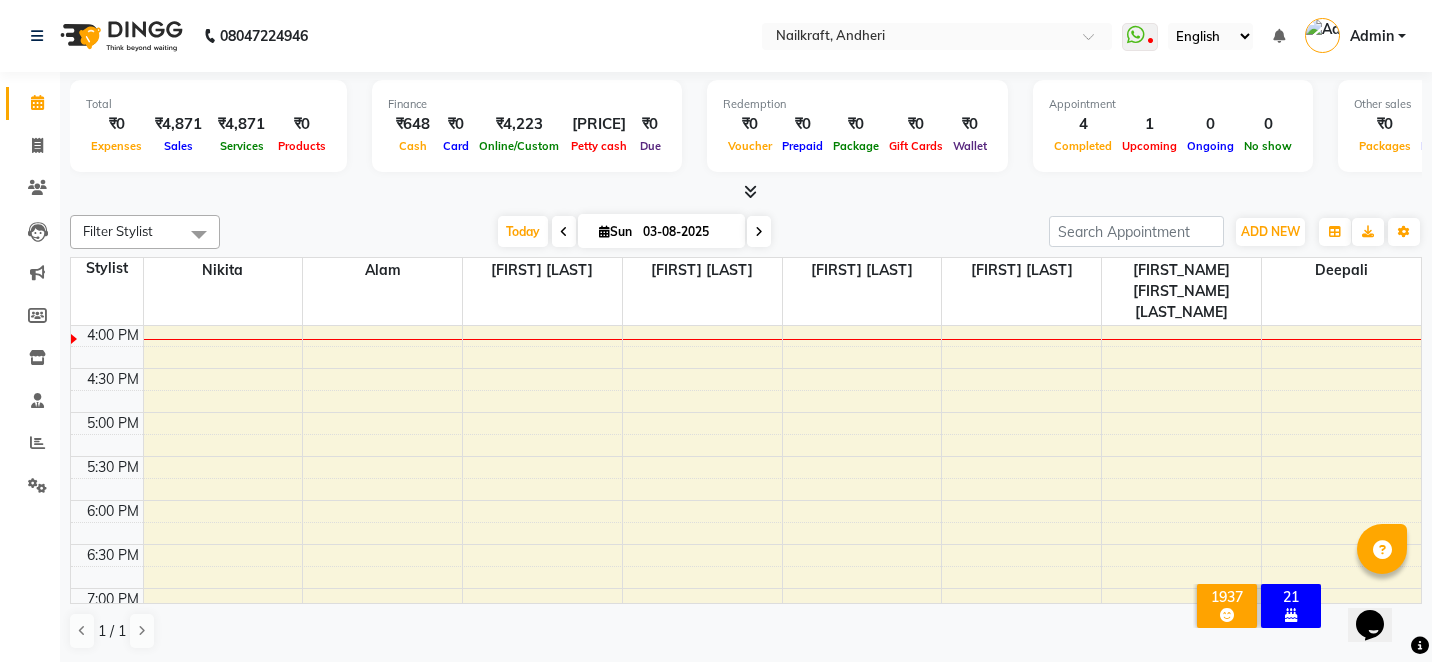 click on "Total ₹0 Expenses ₹4,871 Sales ₹4,871 Services ₹0 Products Finance ₹648 Cash ₹0 Card ₹4,223 Online/Custom ₹25,76,231 Petty cash ₹0 Due Redemption ₹0 Voucher ₹0 Prepaid ₹0 Package ₹0 Gift Cards ₹0 Wallet Appointment 4 Completed 1 Upcoming 0 Ongoing 0 No show Other sales ₹0 Packages ₹0 Memberships ₹0 Vouchers ₹0 Prepaids ₹0 Gift Cards Filter Stylist Select All Alam Arshad Shaikh Deepali Deepu Chatry Nikita NITA CHAHAL Sneha Balu Ichake Vaishali Vinod Yadav Today Sun 03-08-2025 Toggle Dropdown Add Appointment Add Invoice Add Expense Add Attendance Add Client Add Transaction Toggle Dropdown Add Appointment Add Invoice Add Expense Add Attendance Add Client ADD NEW Toggle Dropdown Add Appointment Add Invoice Add Expense Add Attendance Add Client Add Transaction Filter Stylist Select All Alam Arshad Shaikh Deepali Deepu Chatry Nikita NITA CHAHAL Sneha Balu Ichake Vaishali Vinod Yadav Group By Staff View Room View View as Vertical Horizontal List" 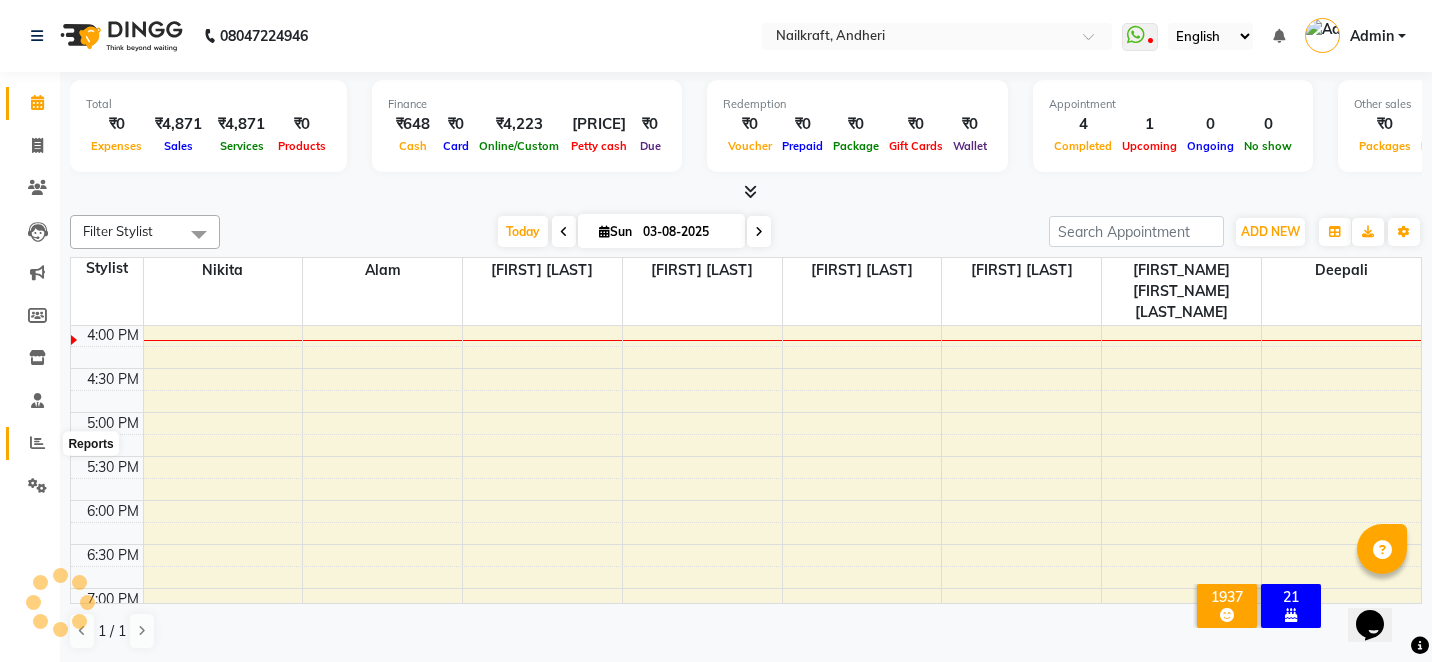 click 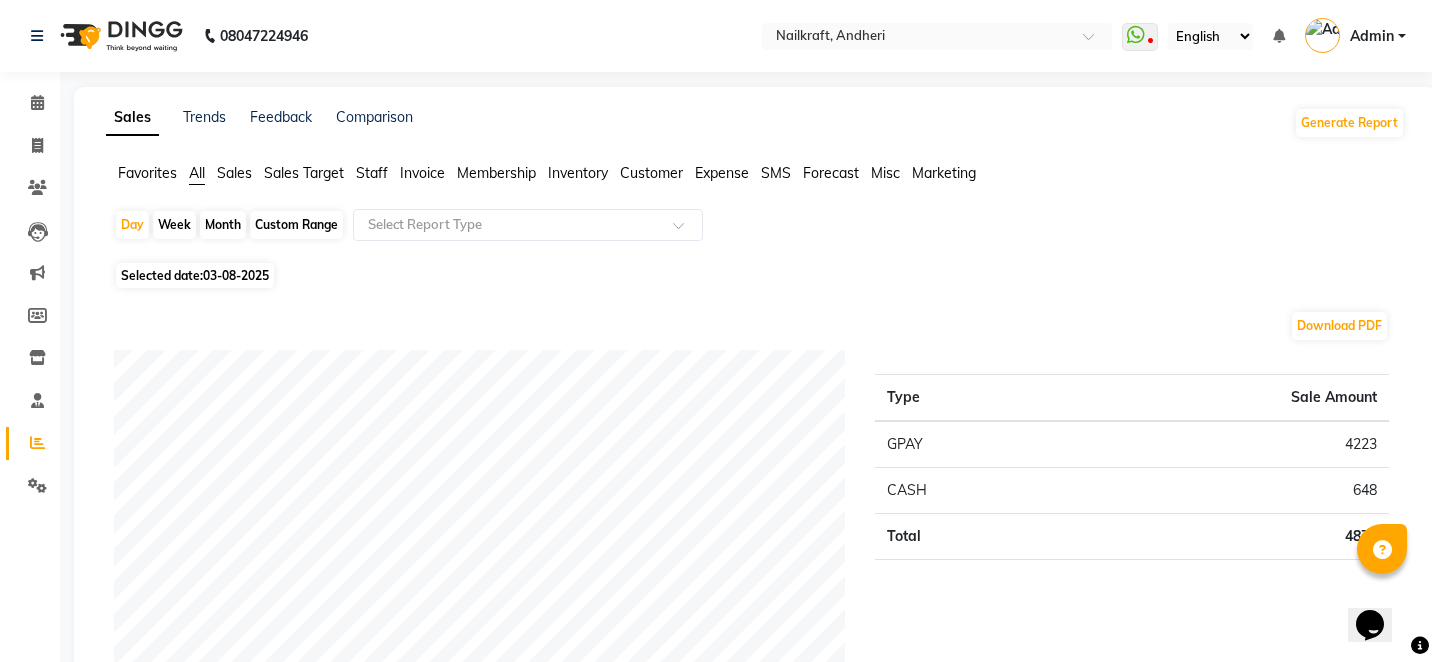 click on "03-08-2025" 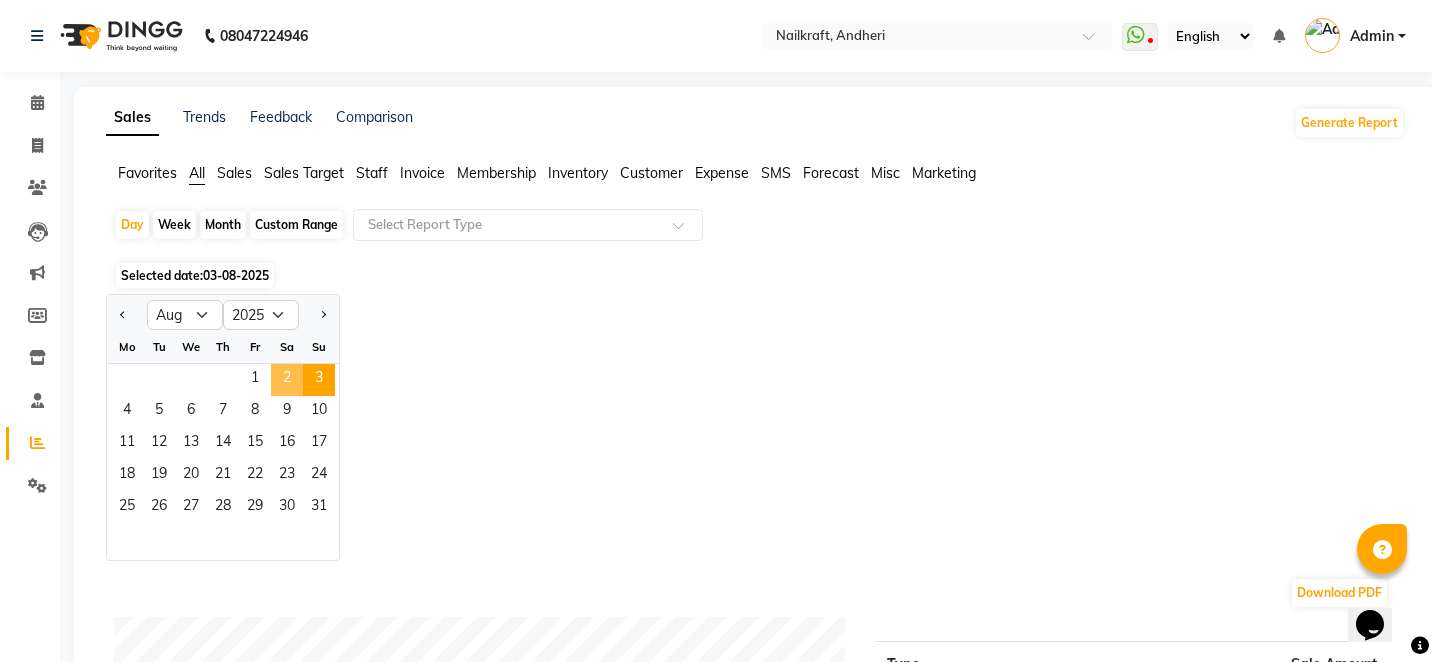 click on "2" 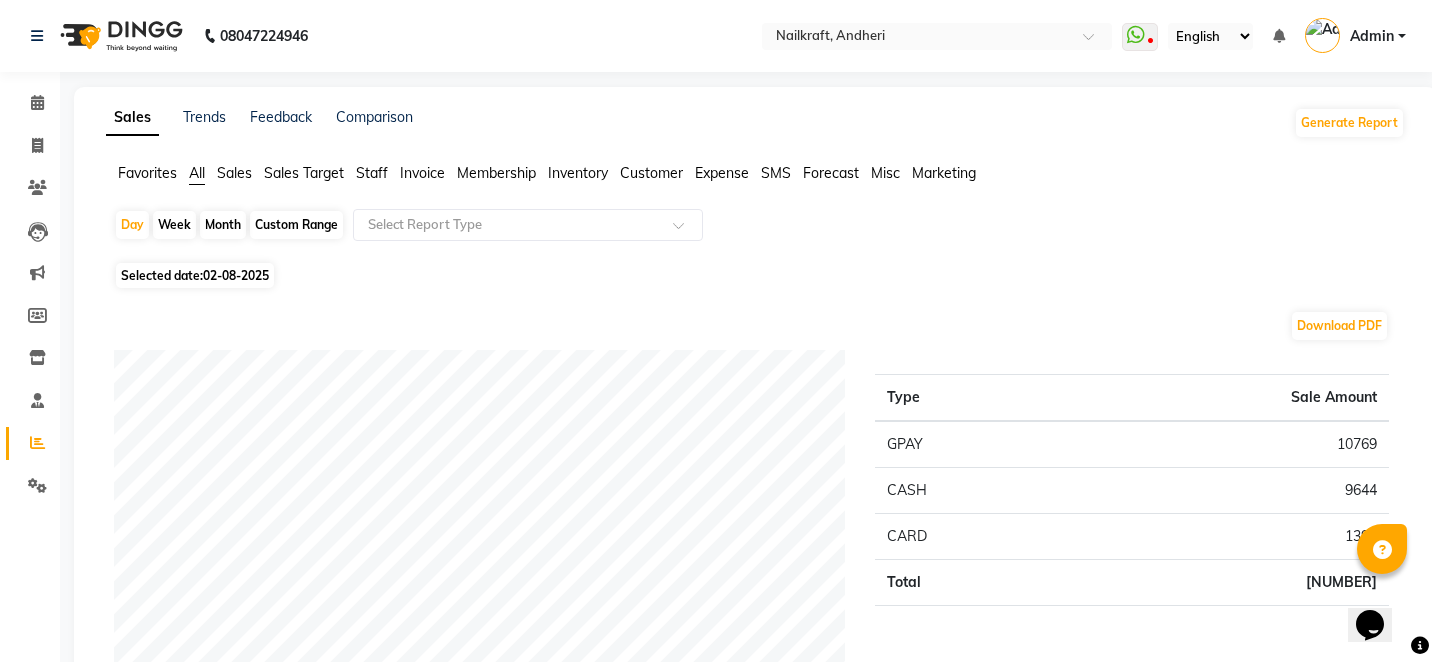 click on "Expense" 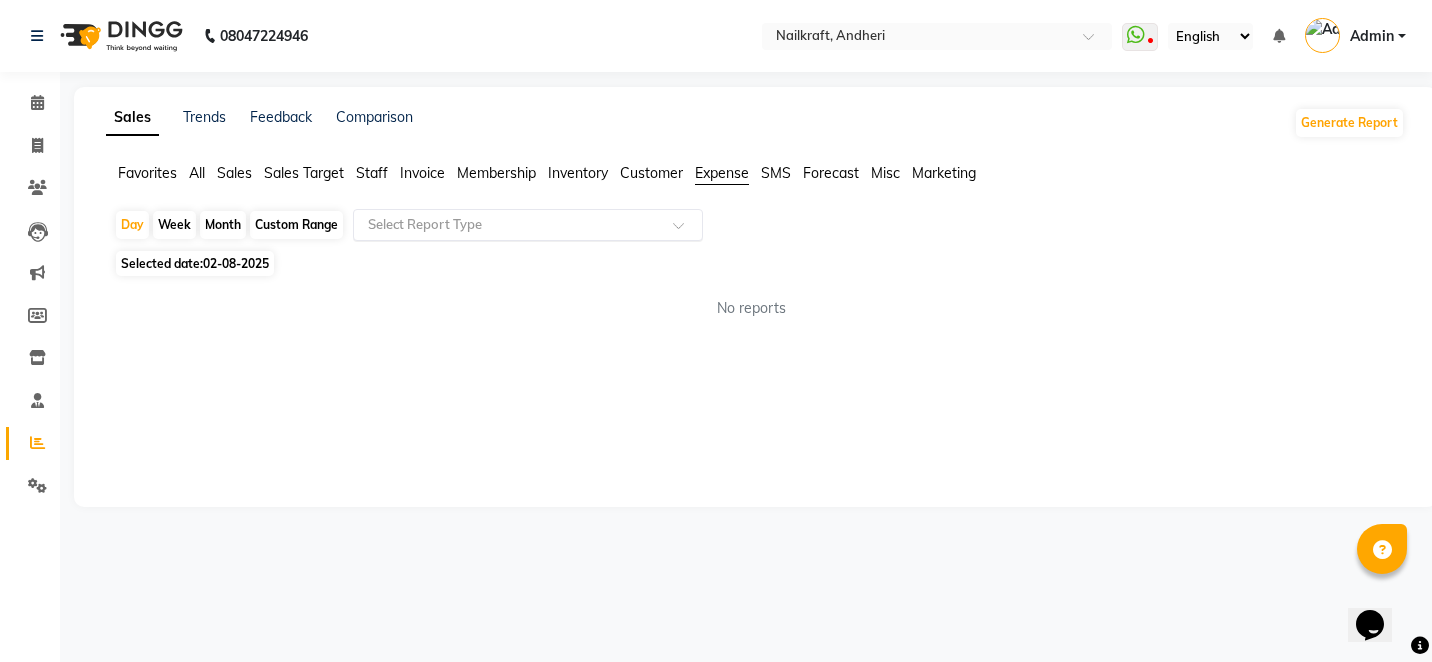 click 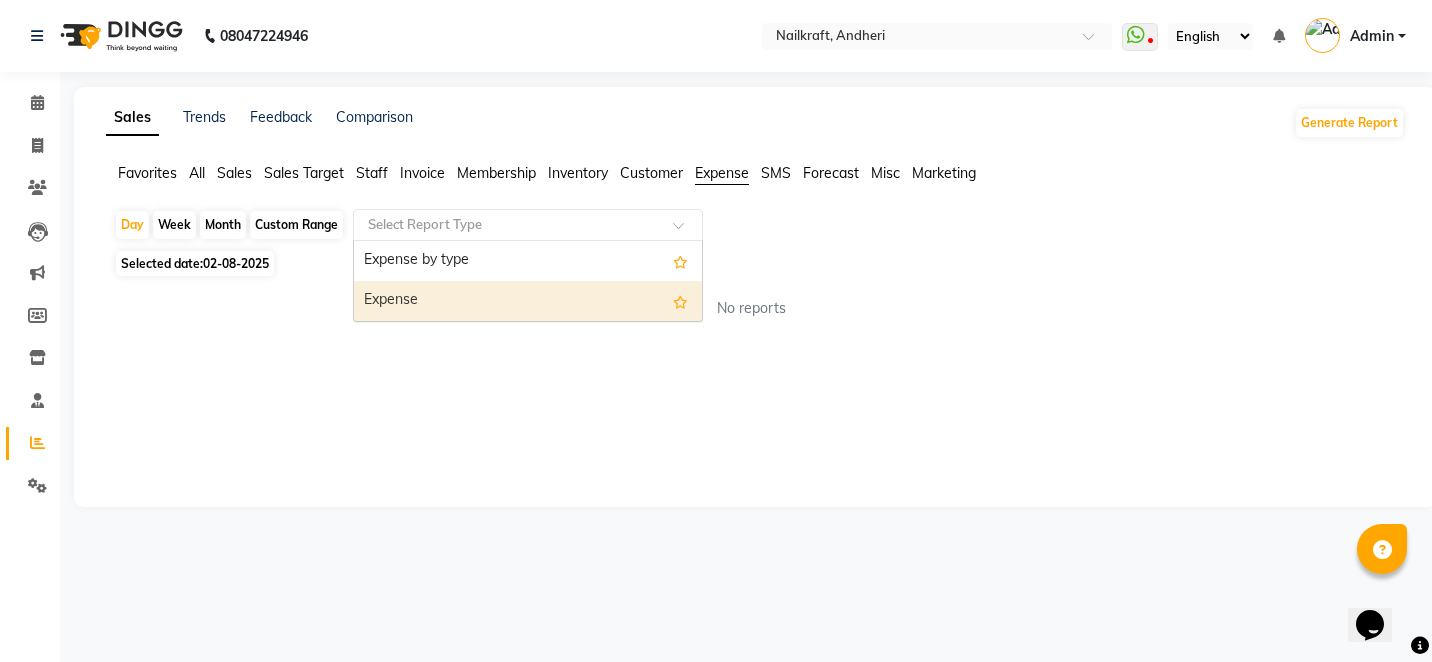 click on "Expense" at bounding box center (528, 301) 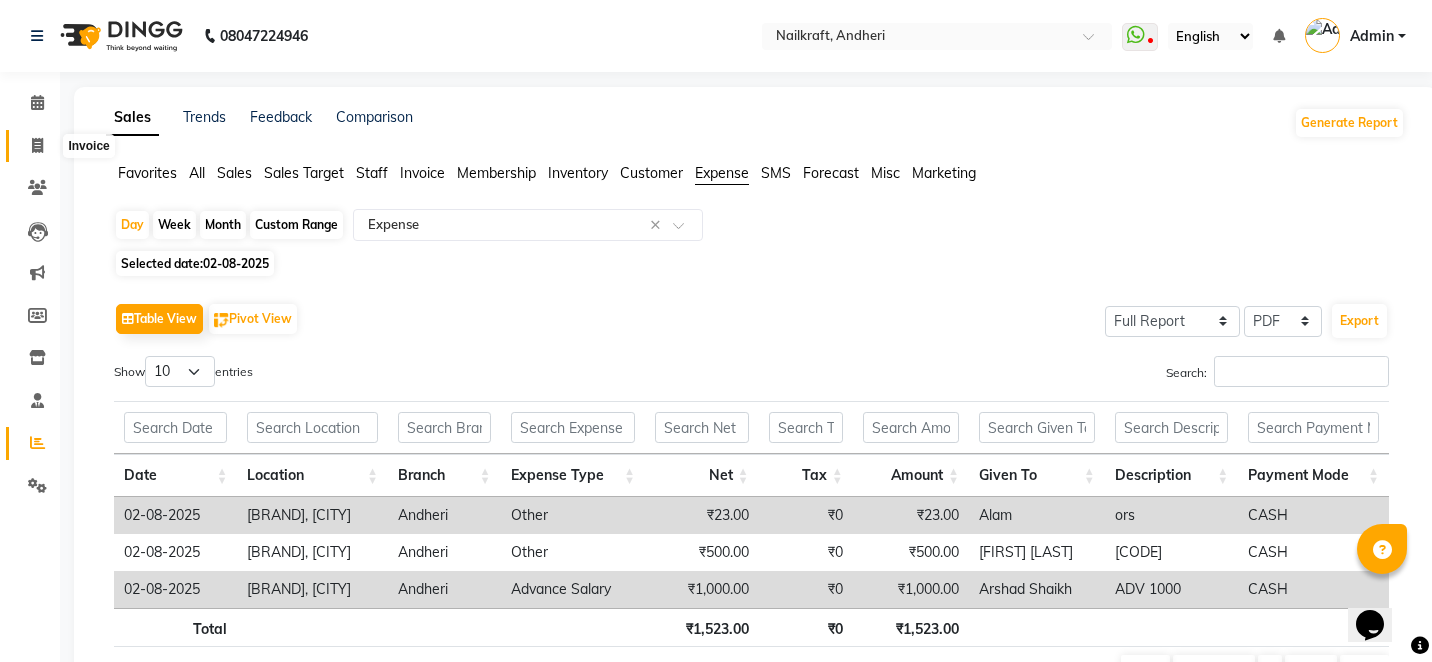click 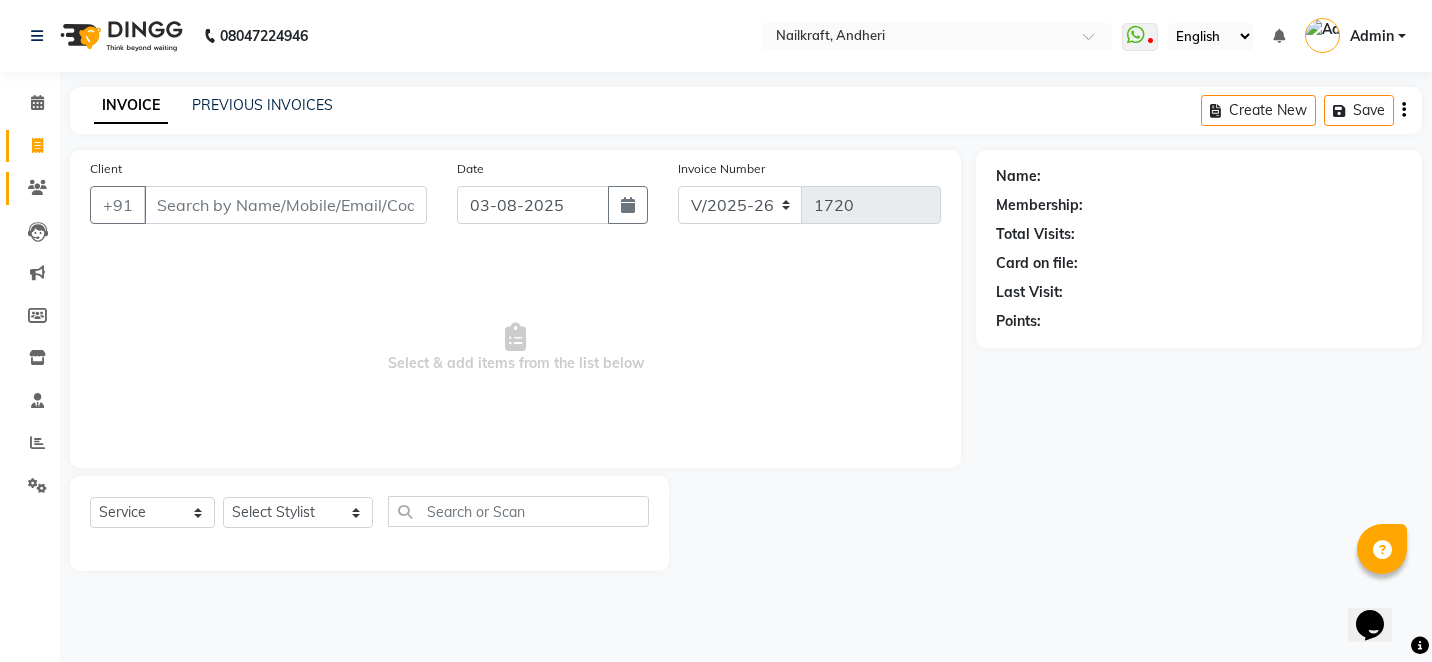 click on "Clients" 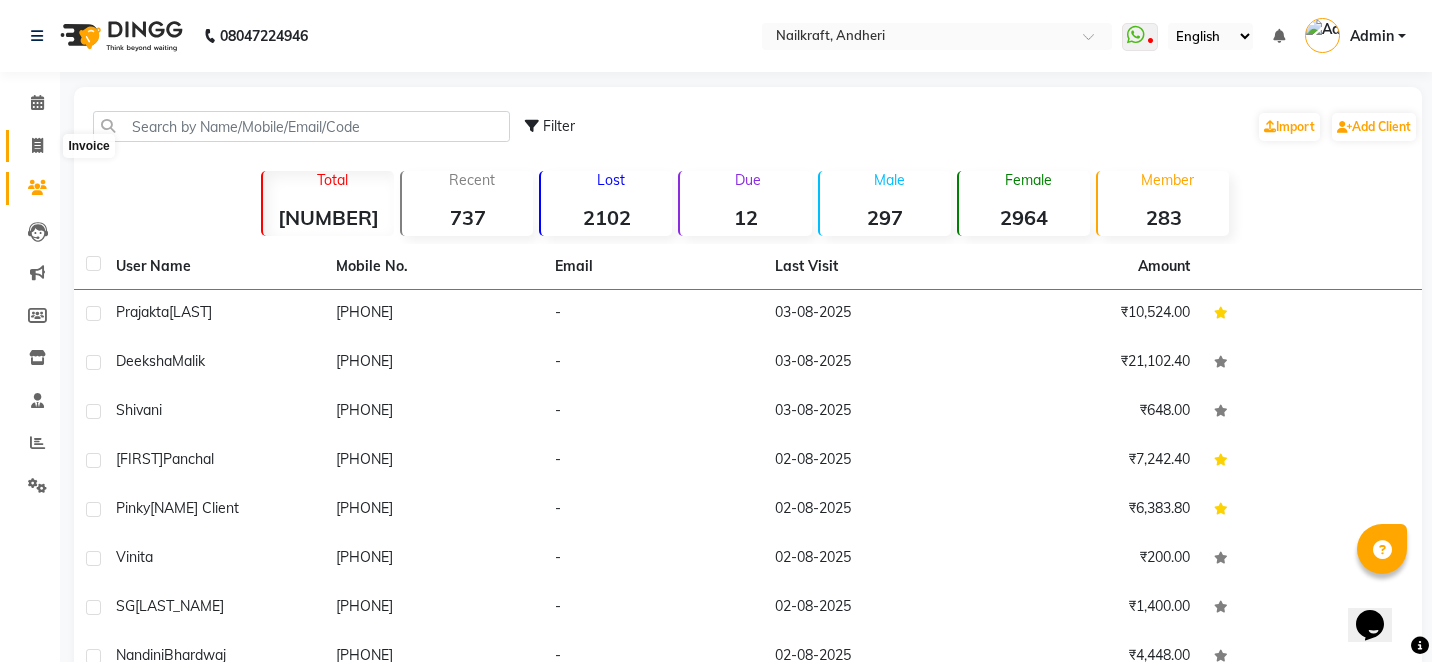 click 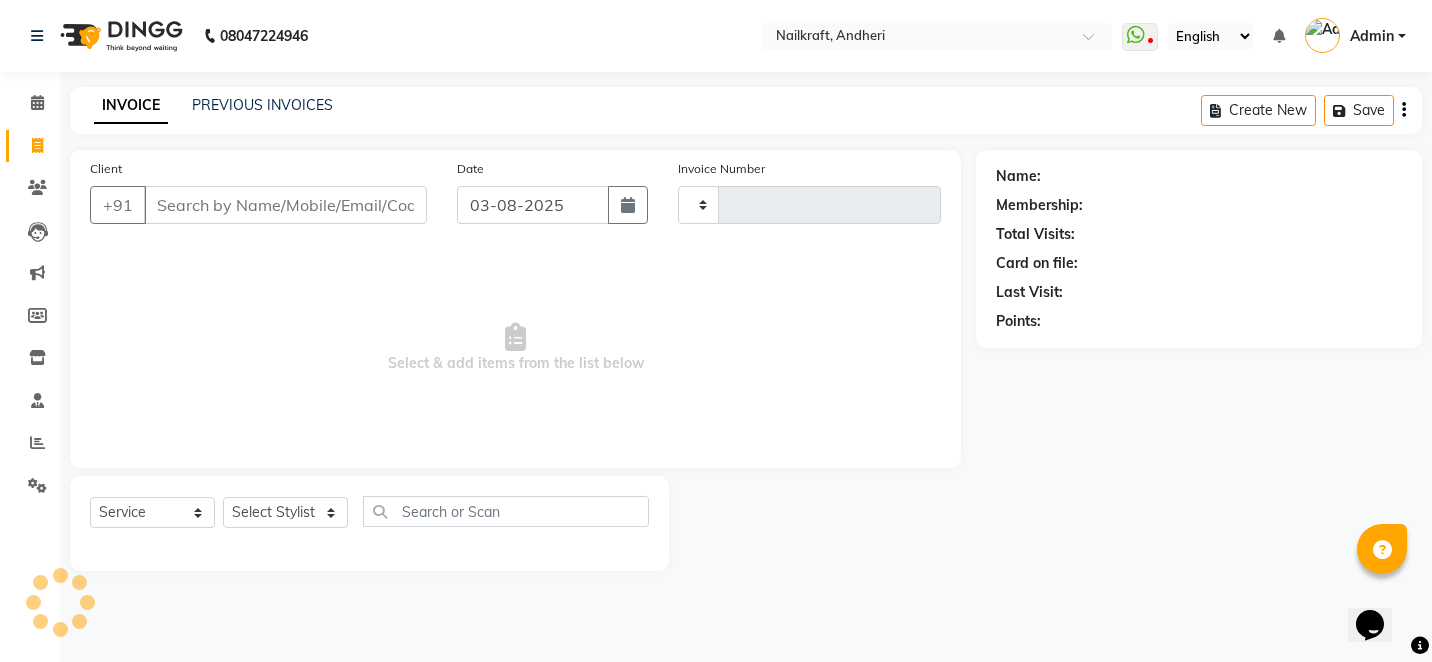 type on "1720" 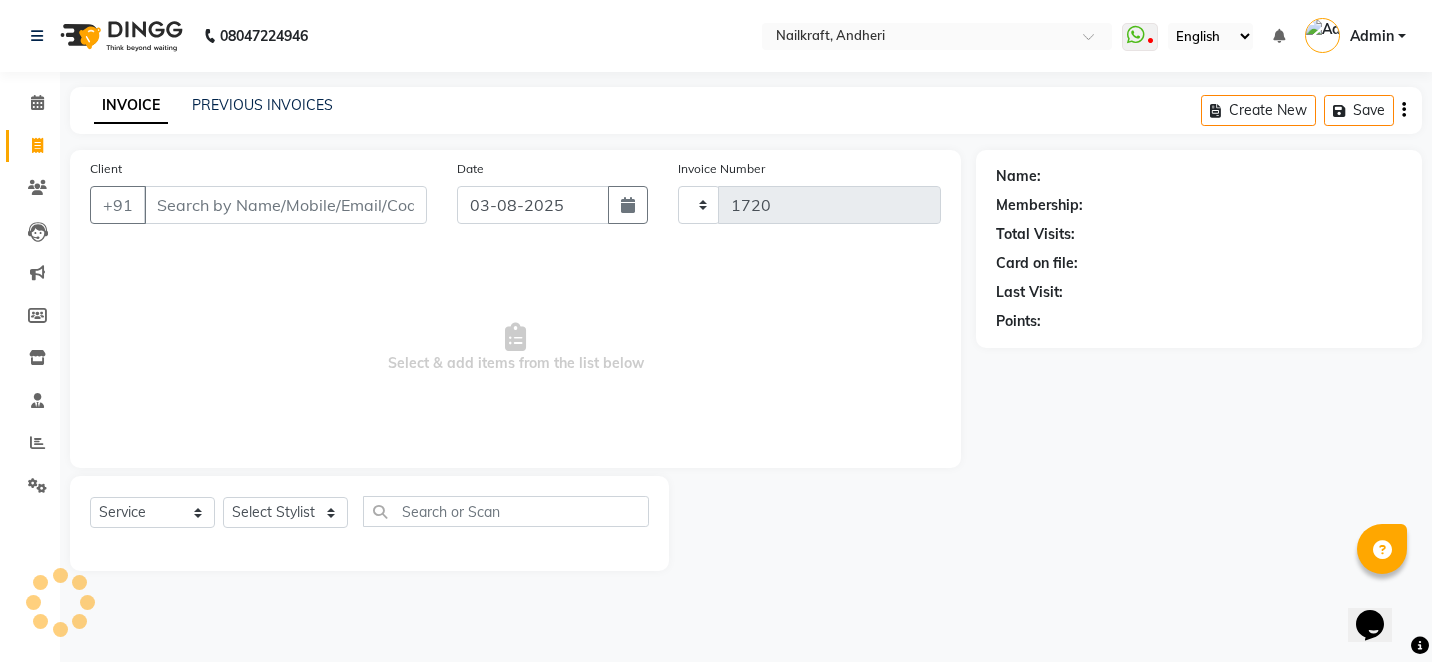 select on "6081" 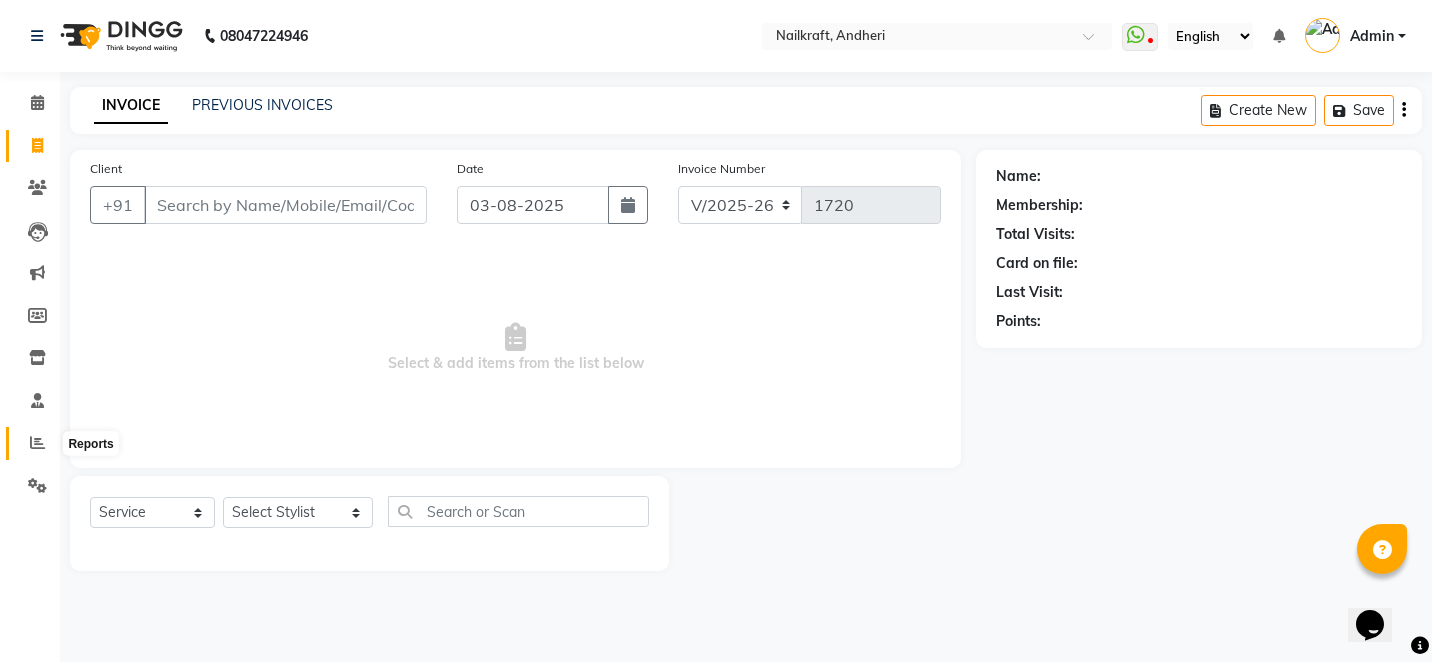 click 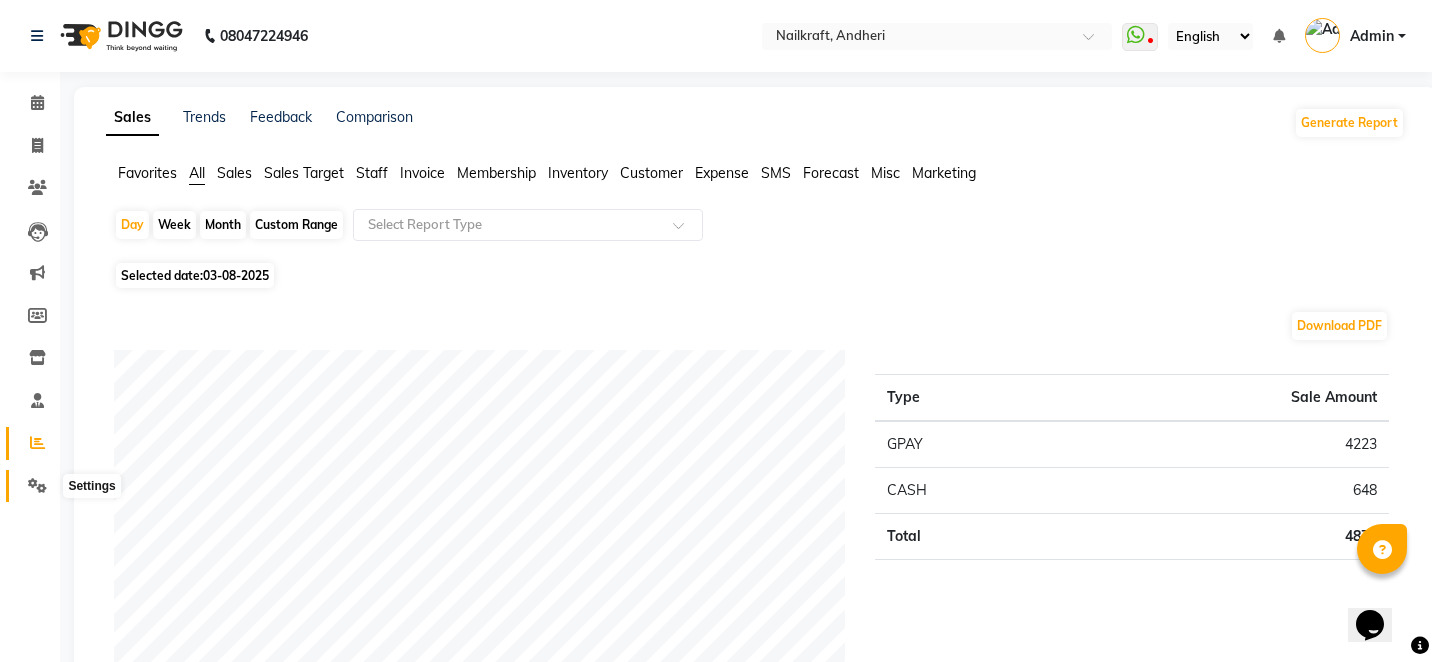 click 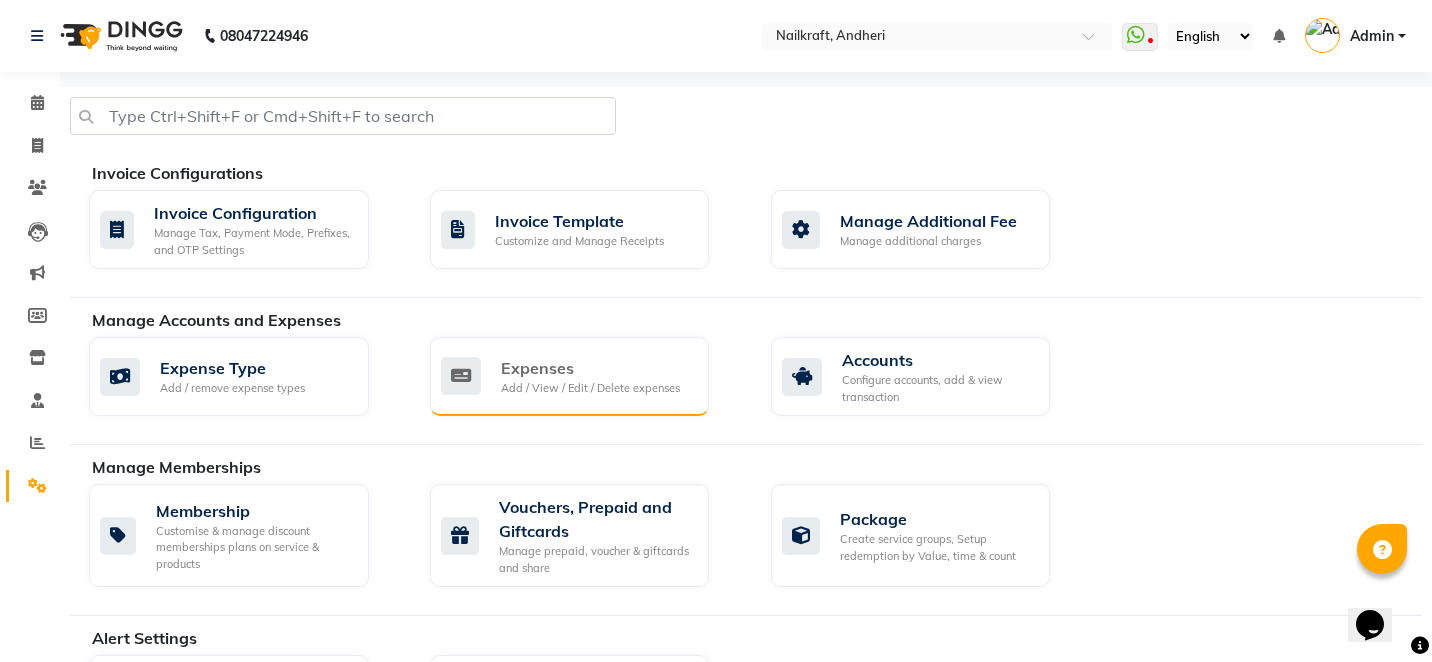 click on "Expenses" 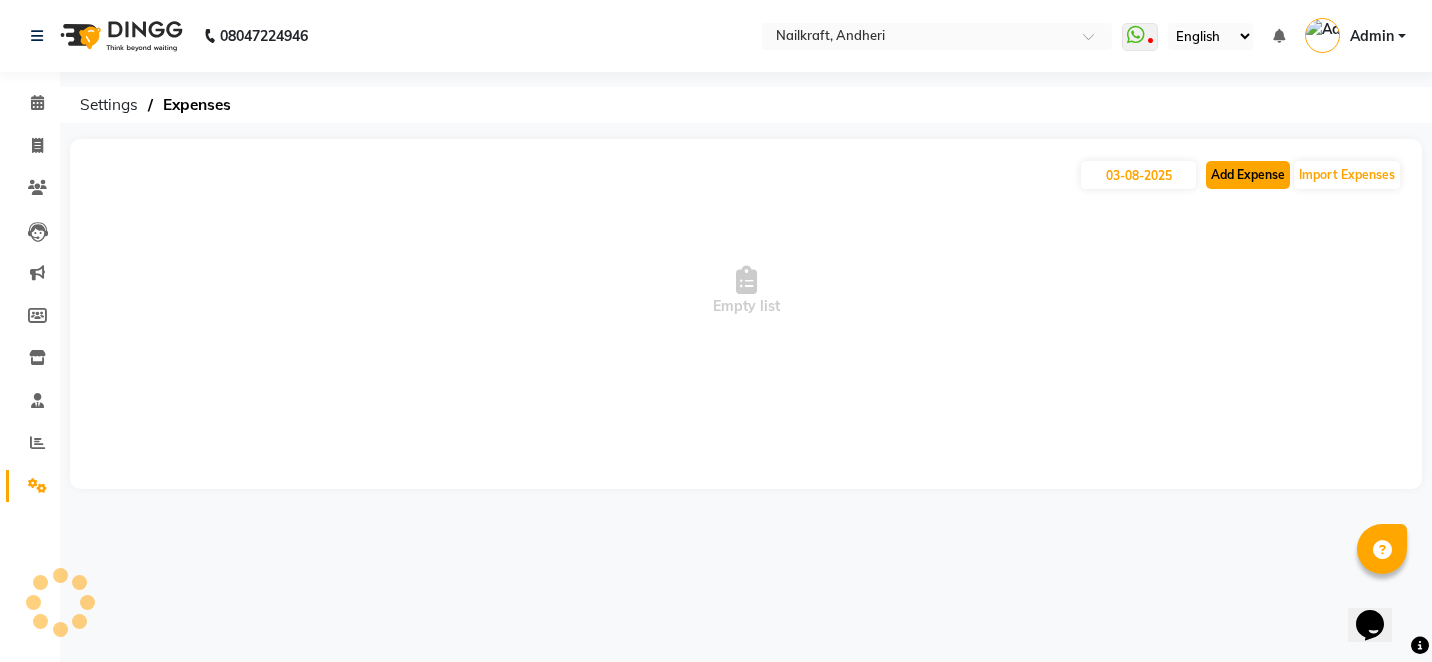 click on "Add Expense" 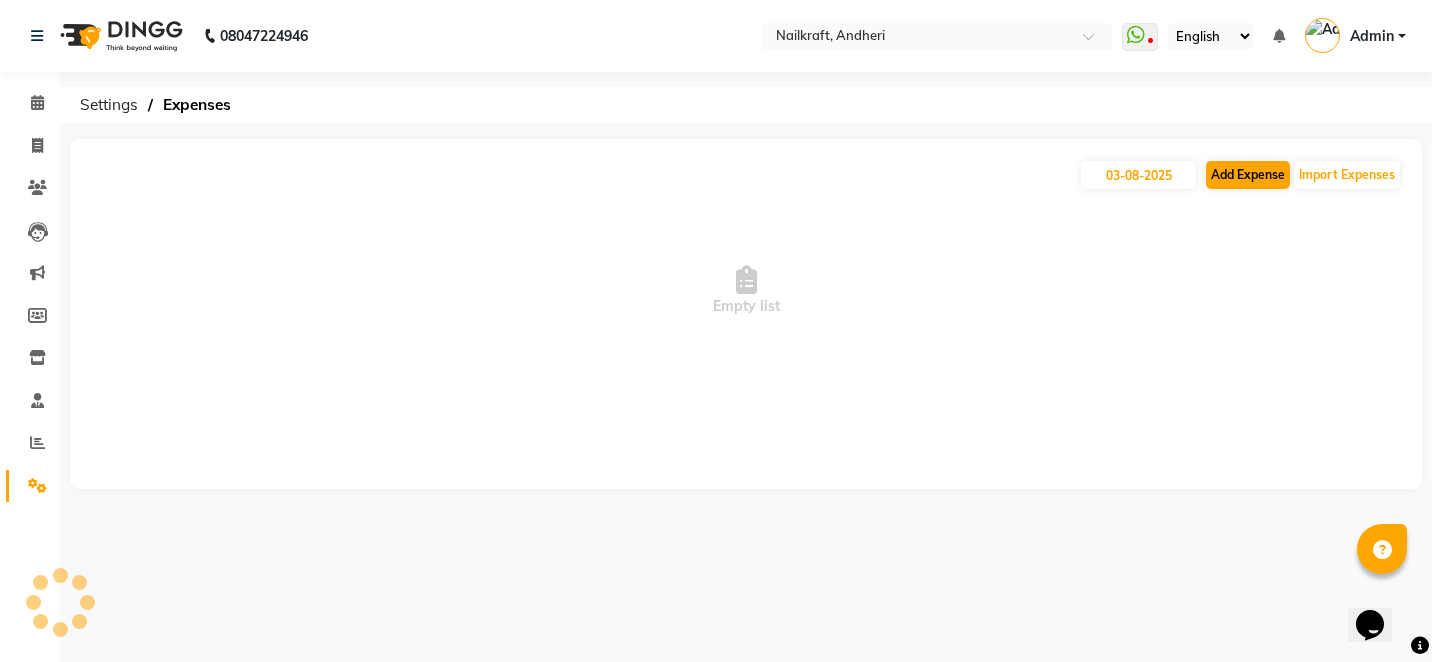 select on "1" 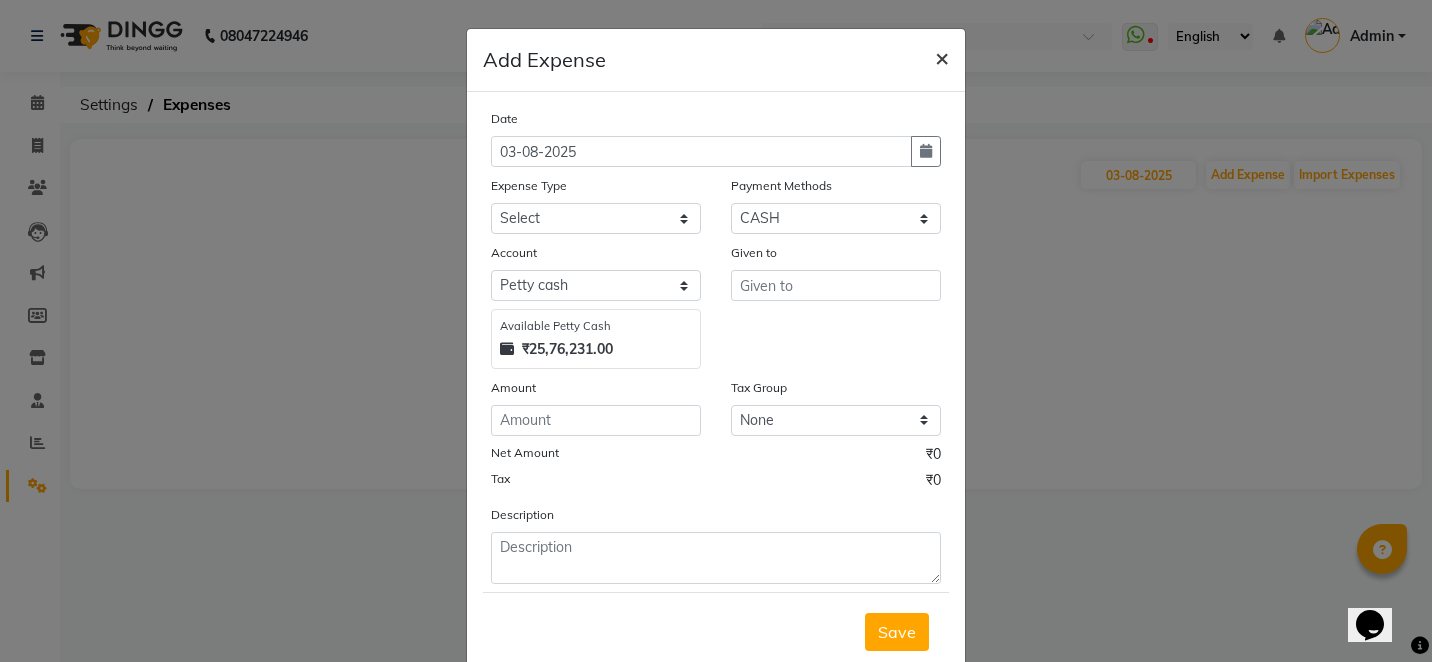 click on "×" 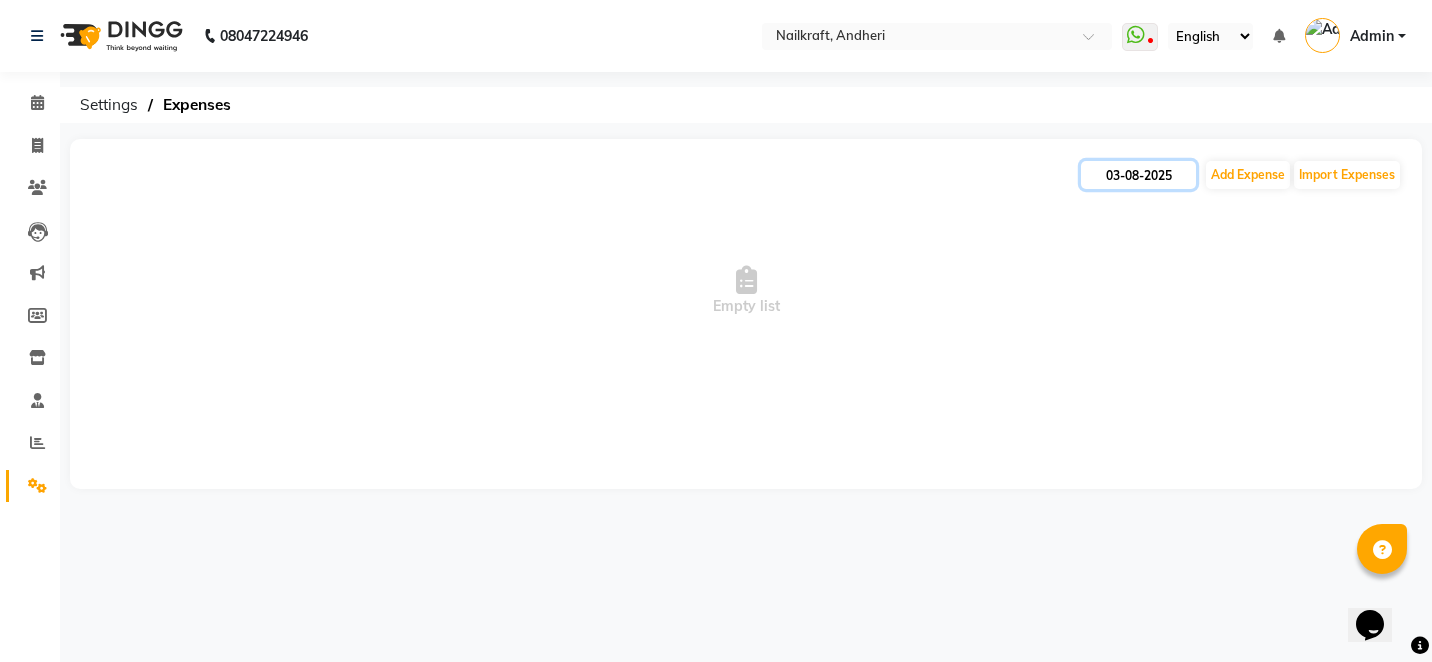 click on "03-08-2025" 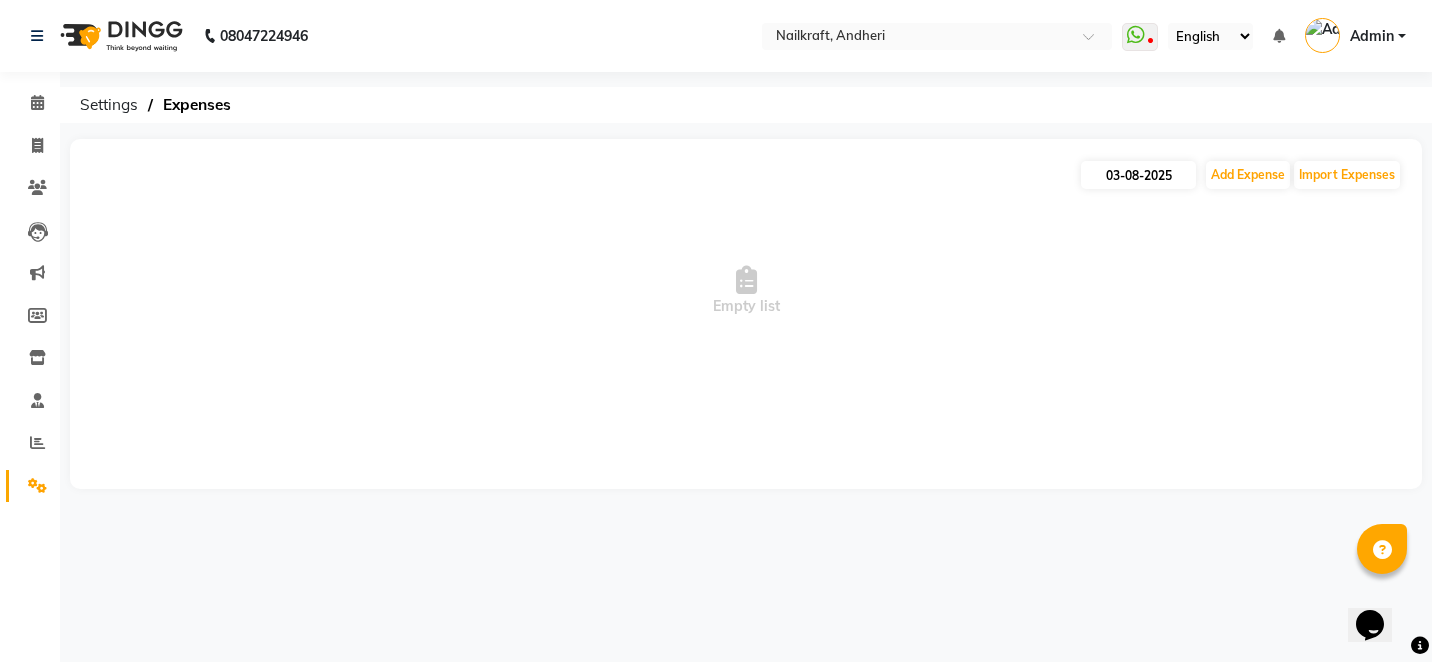 select on "8" 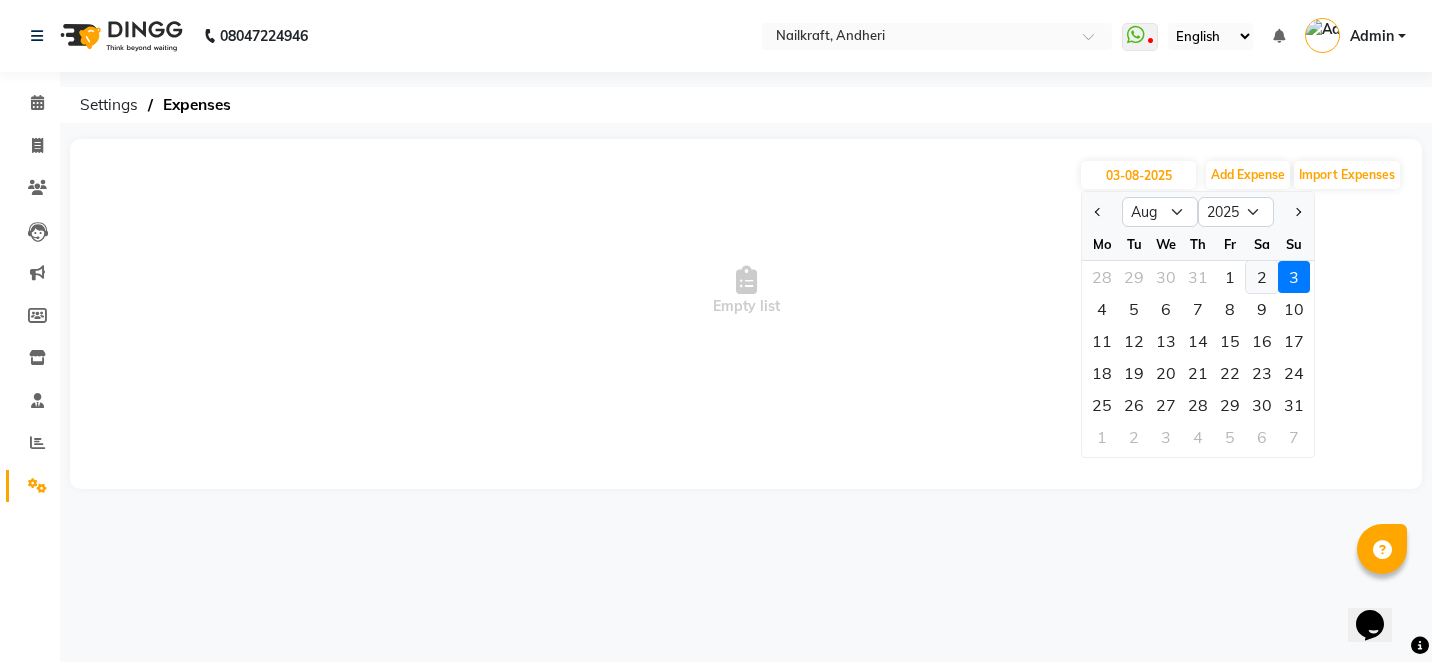 click on "2" 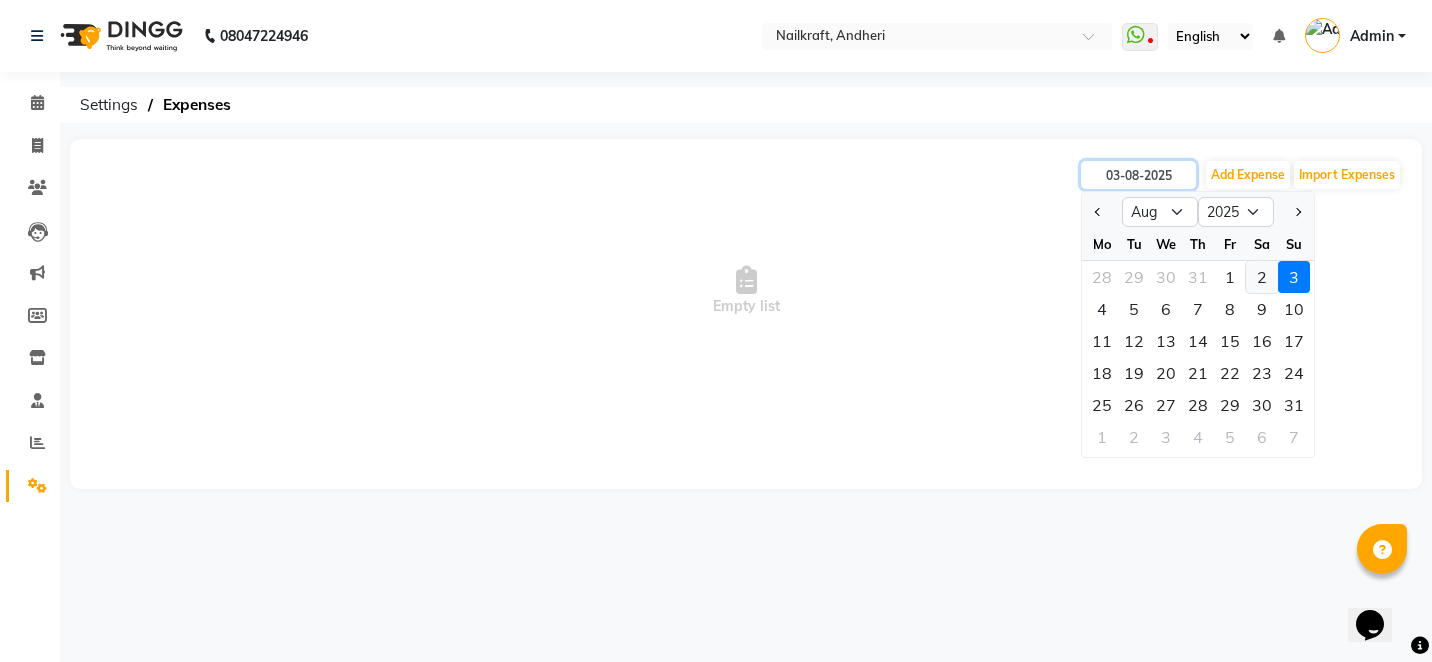 type on "02-08-2025" 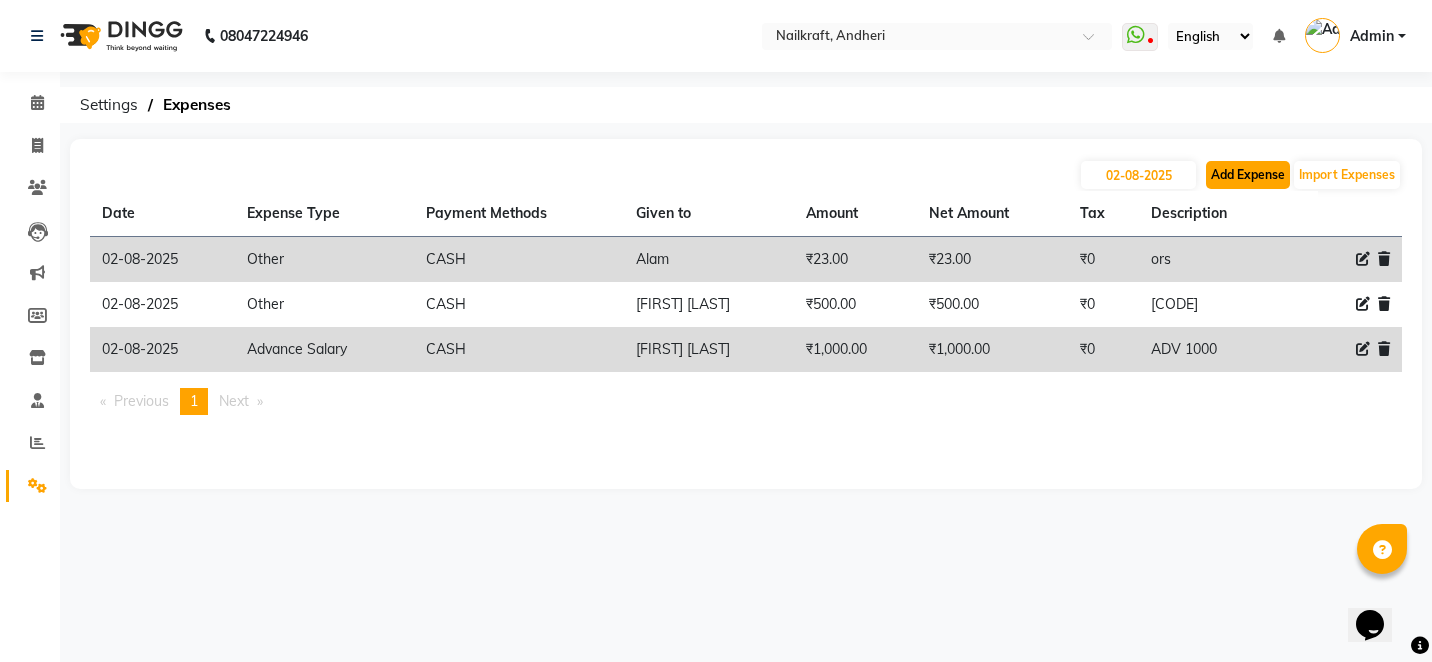 click on "Add Expense" 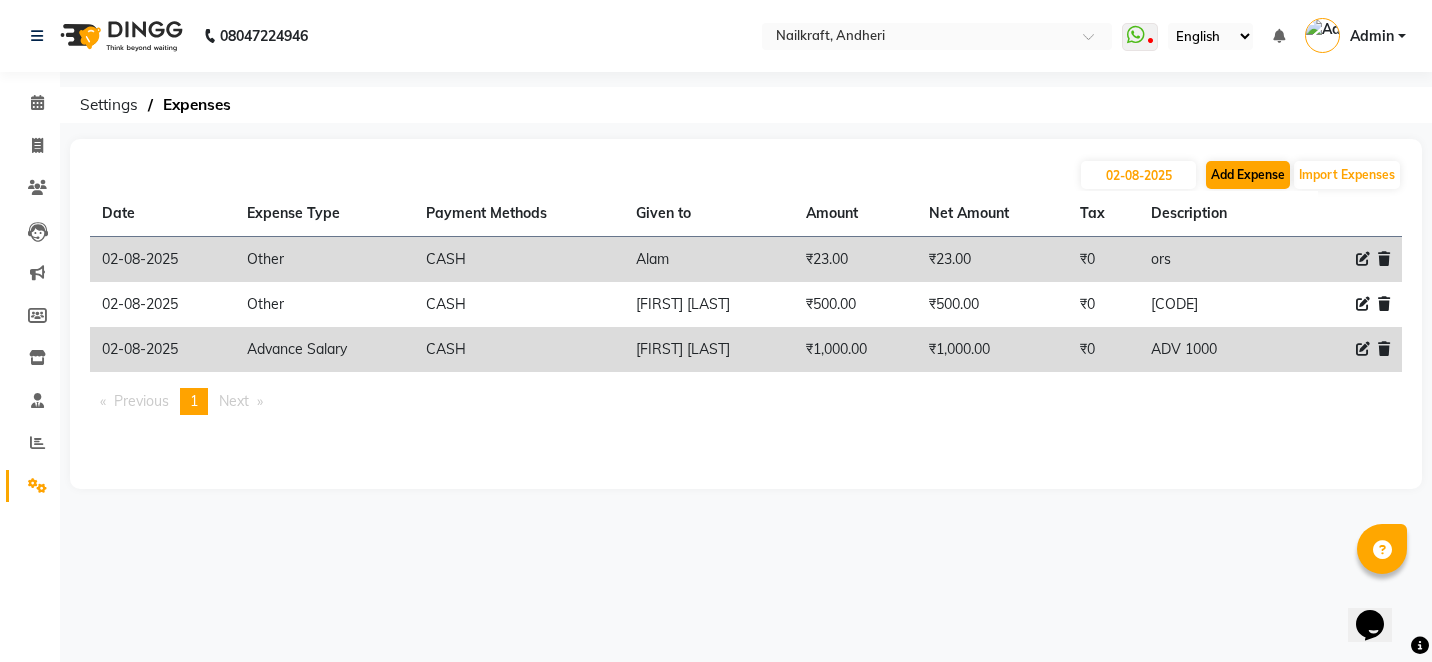 select on "1" 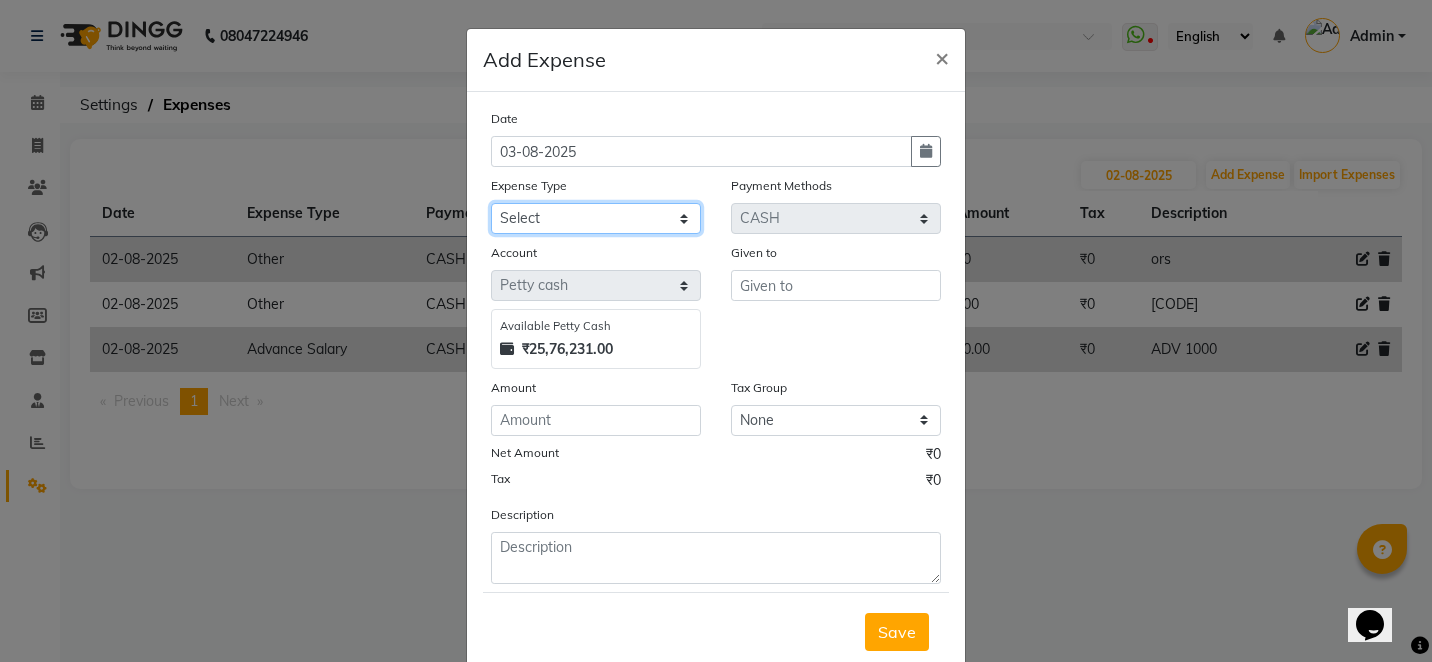 click on "Select Advance Salary Bank charges Car maintenance  Cash transfer to bank Cash transfer to hub Client Snacks Clinical charges Equipment Fuel Govt fee Incentive Insurance International purchase Loan Repayment Maintenance Marketing Miscellaneous MRA Other Pantry Product Rent Salary Staff Snacks Stationary Tax Tea & Refreshment Utilities" 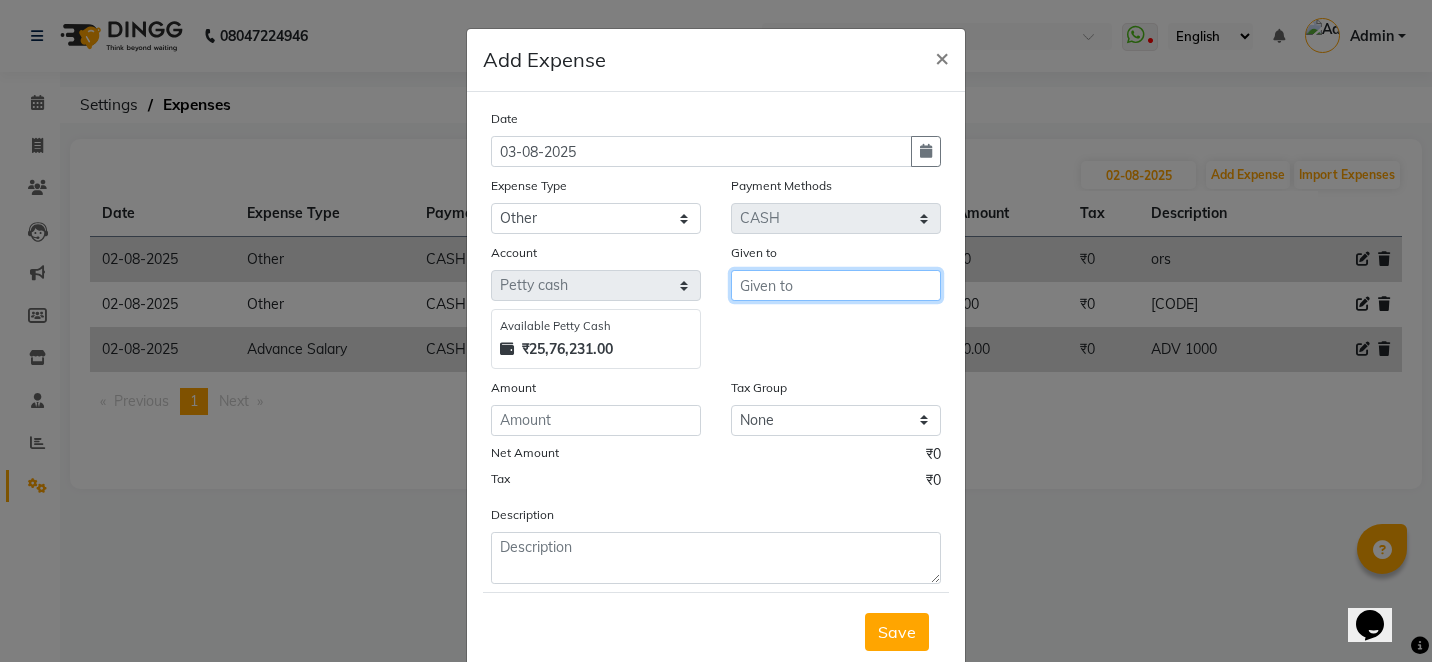 click at bounding box center (836, 285) 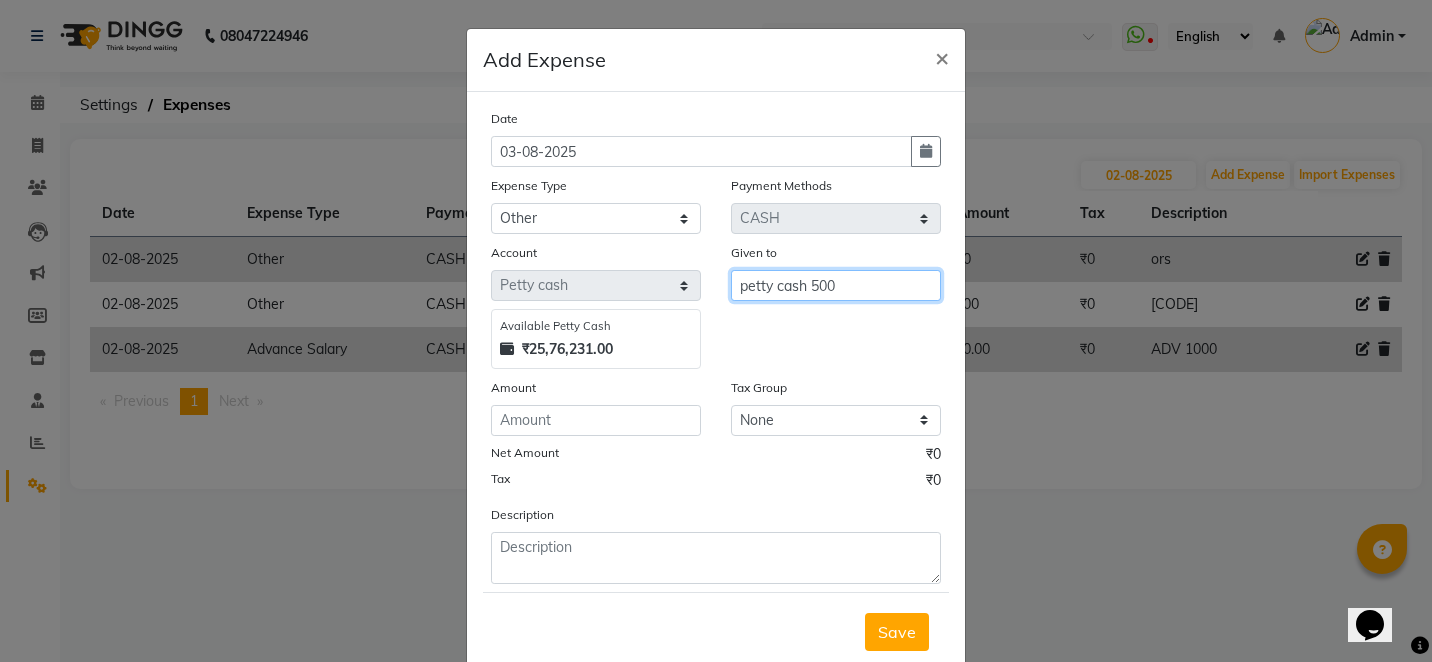 type on "petty cash 500" 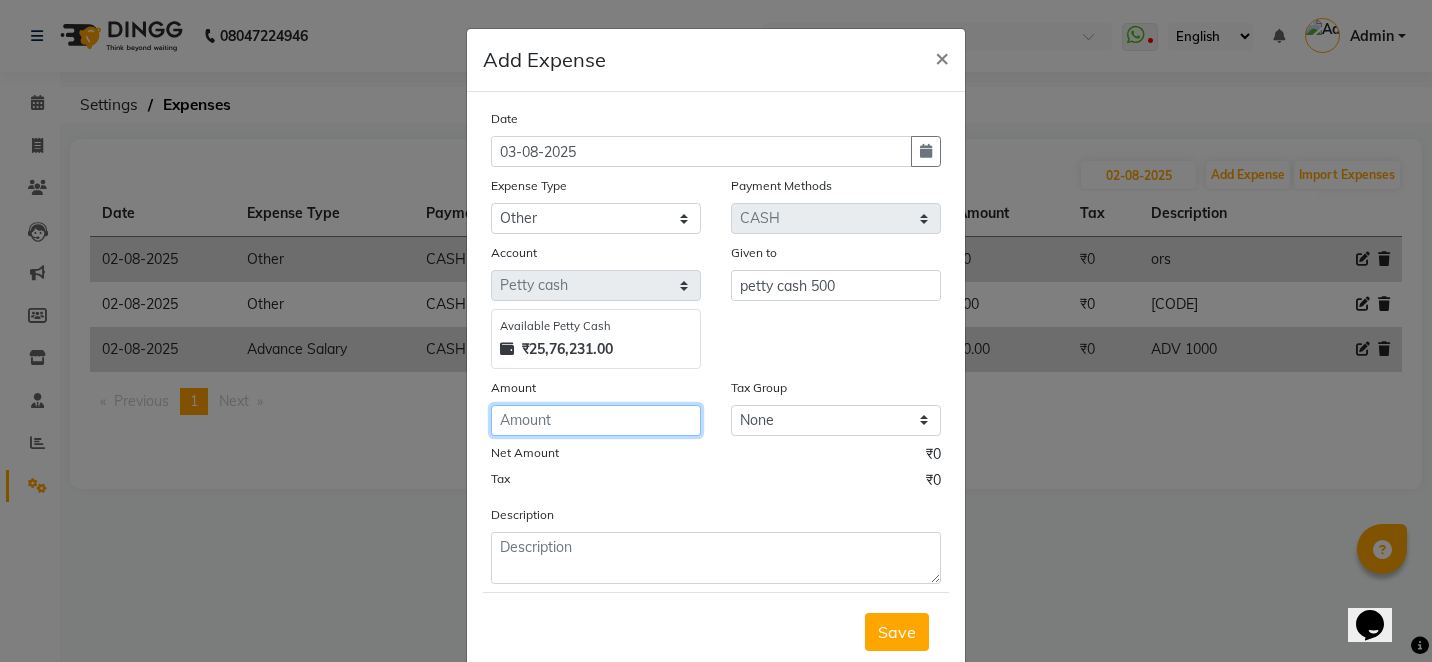 click 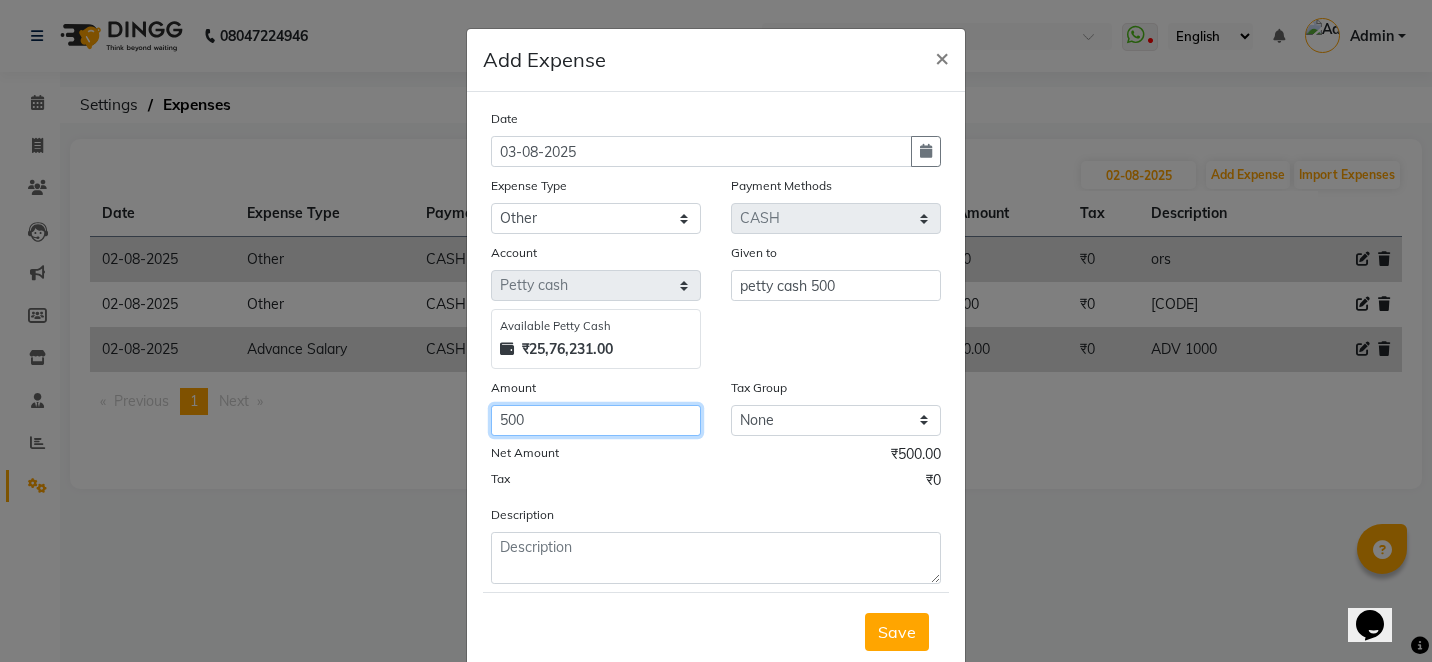 type on "500" 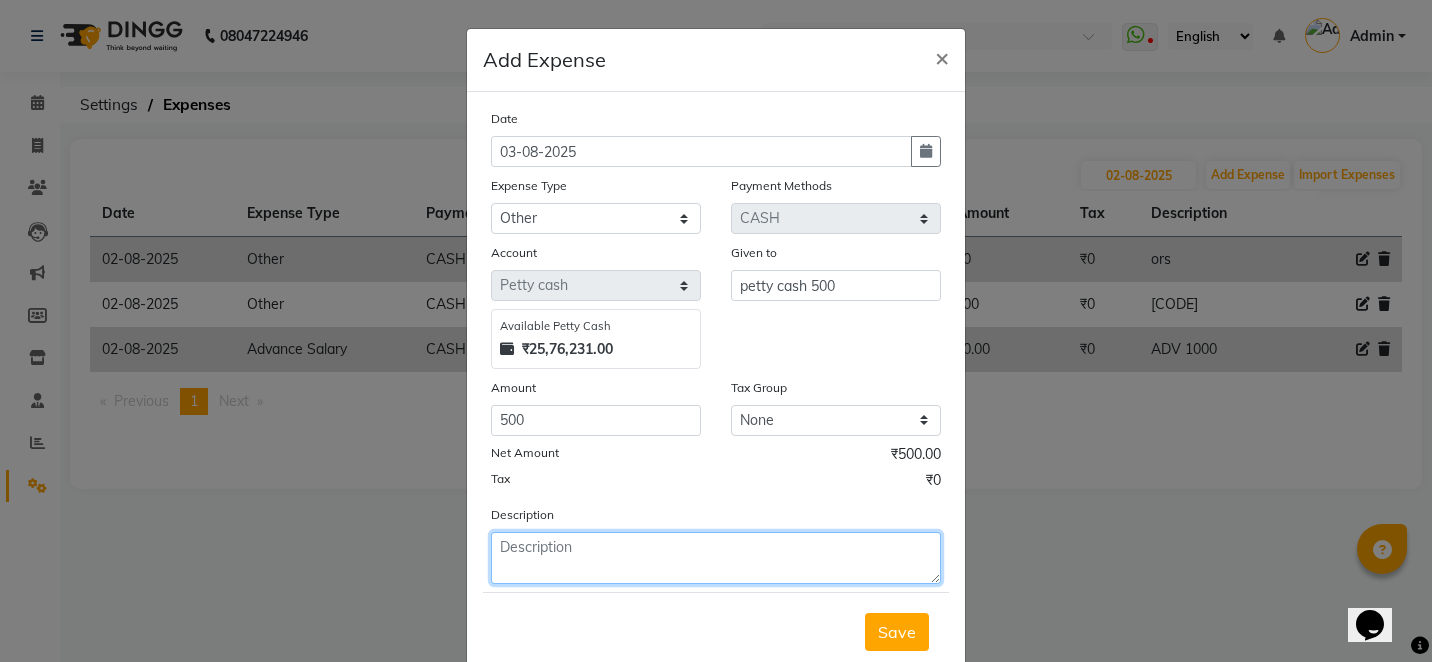 click 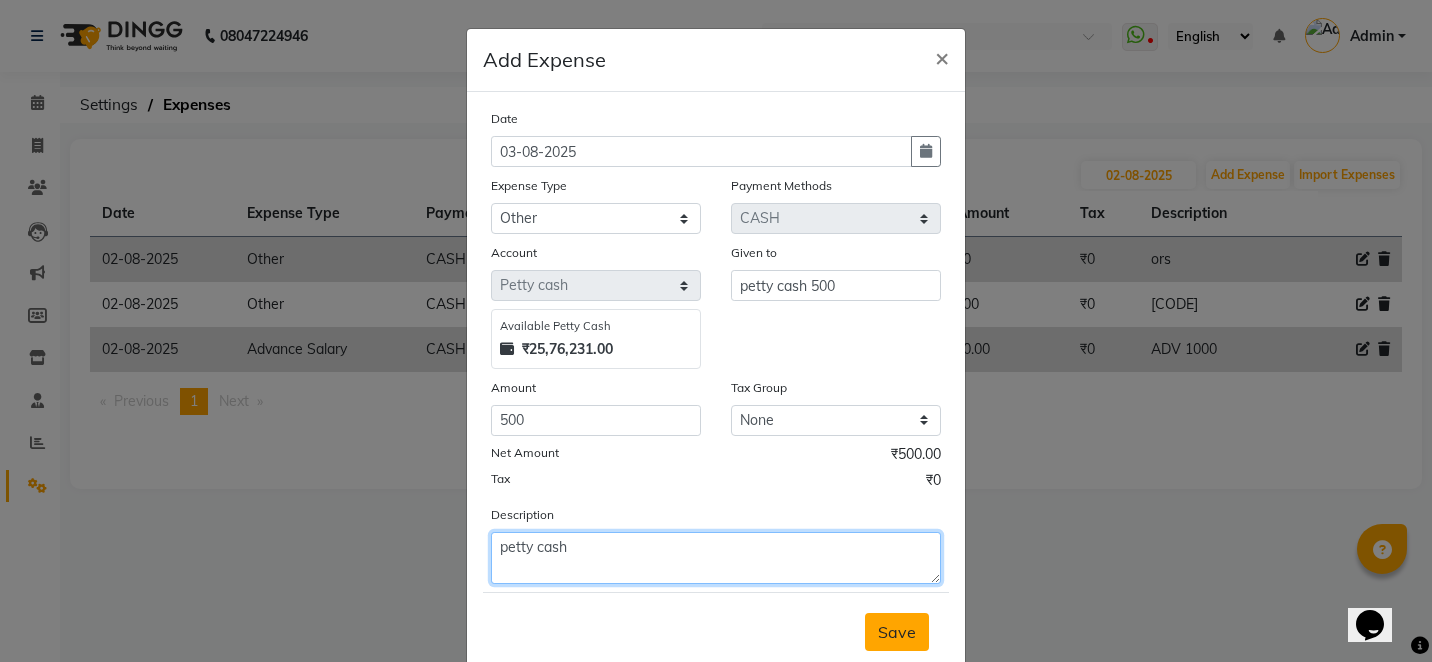 type on "petty cash" 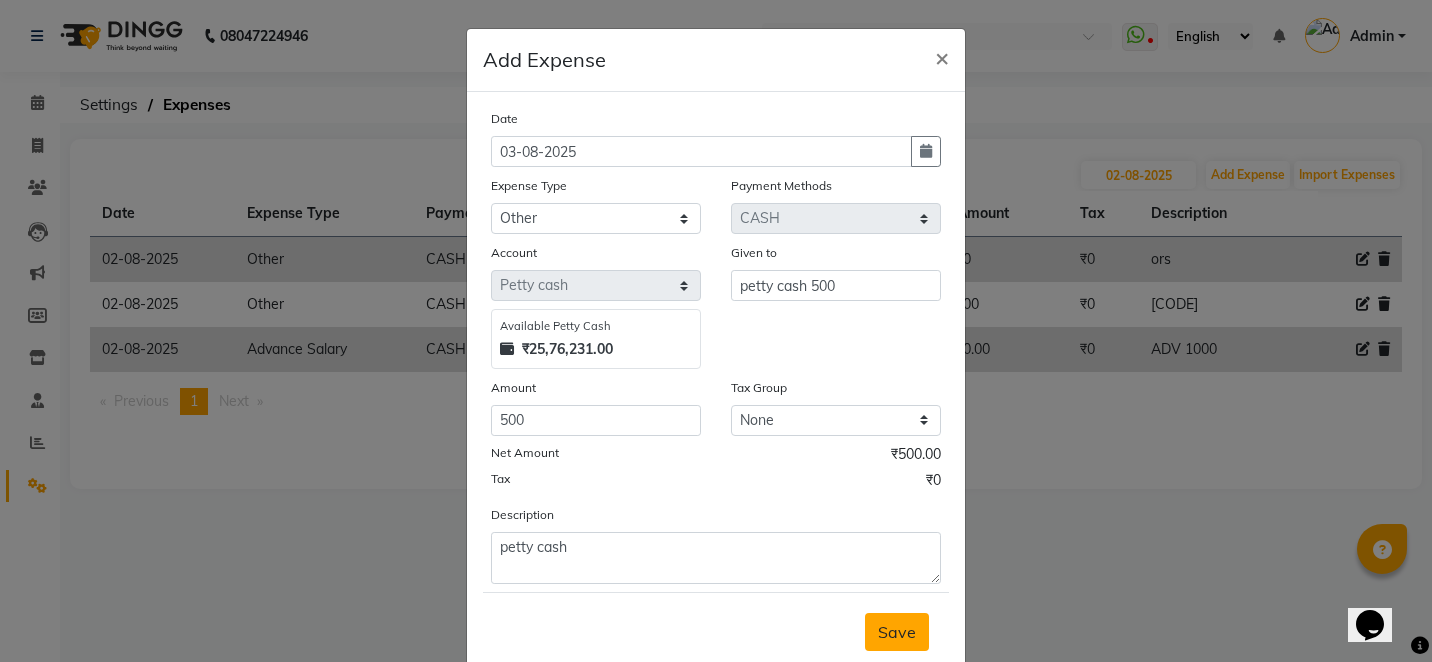 click on "Save" at bounding box center (897, 632) 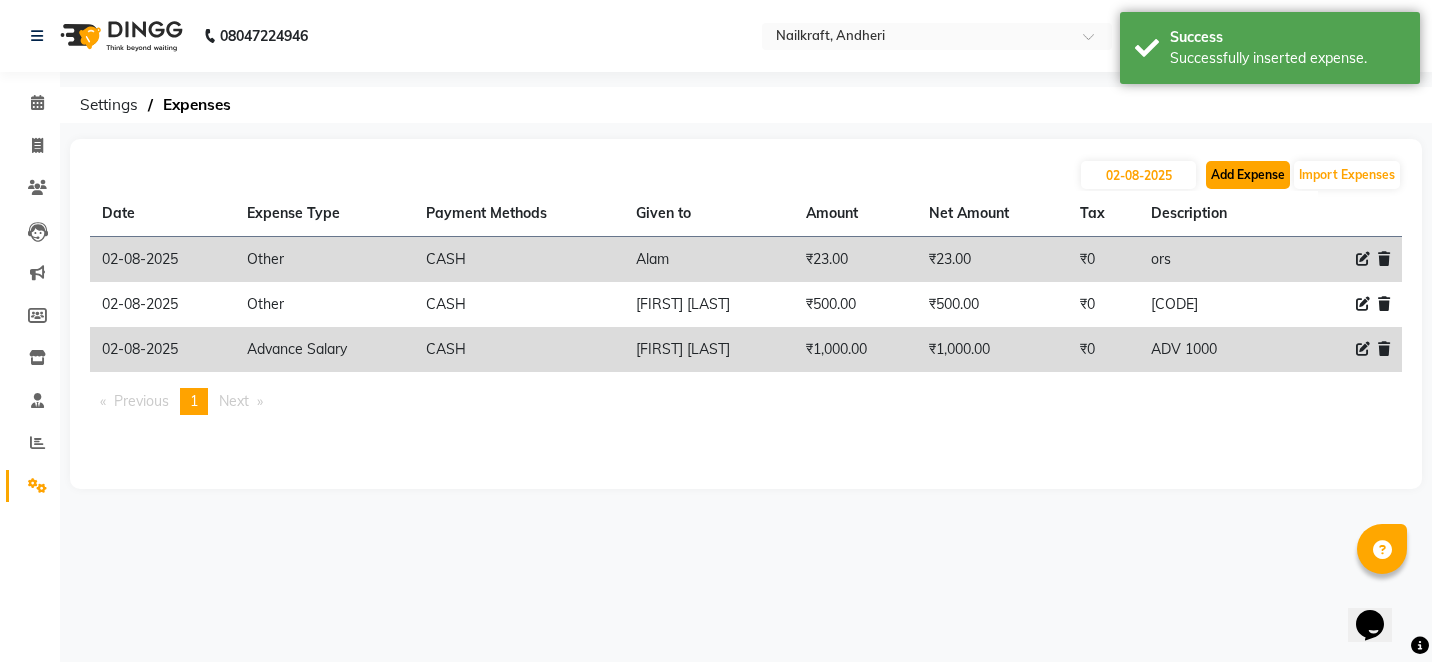 click on "Add Expense" 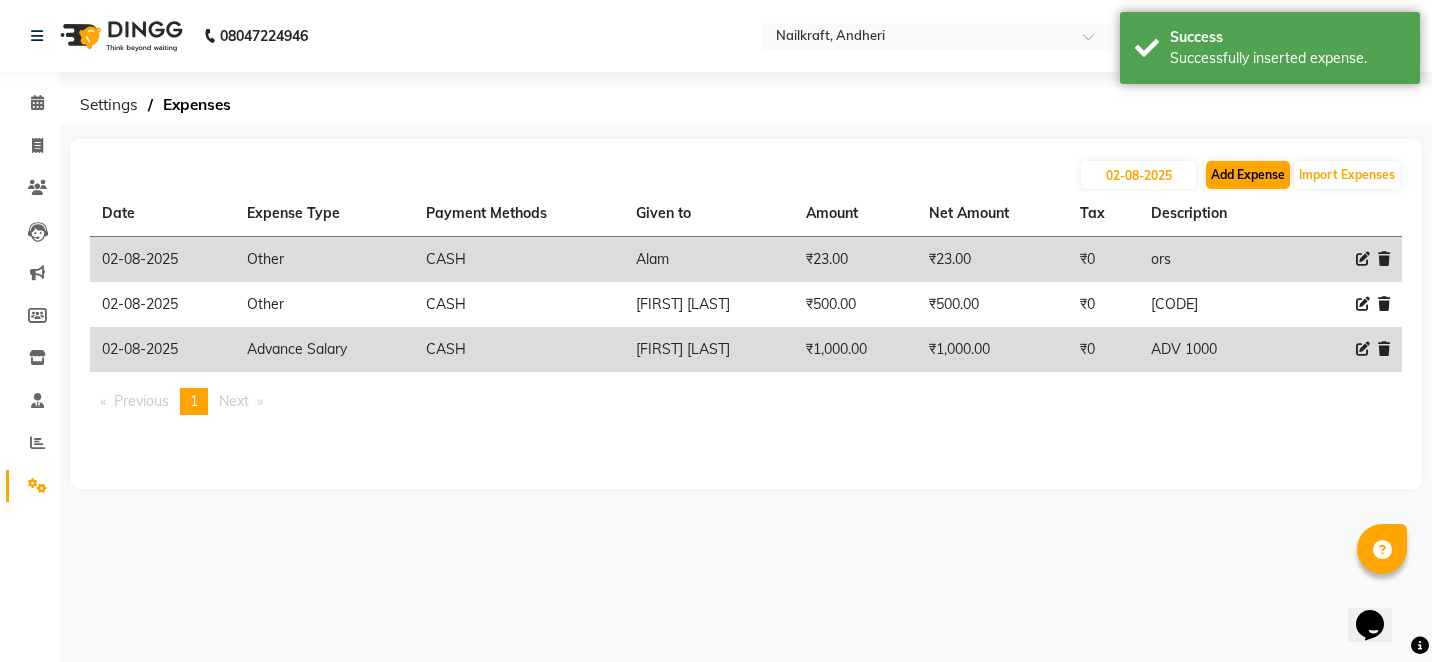 select on "1" 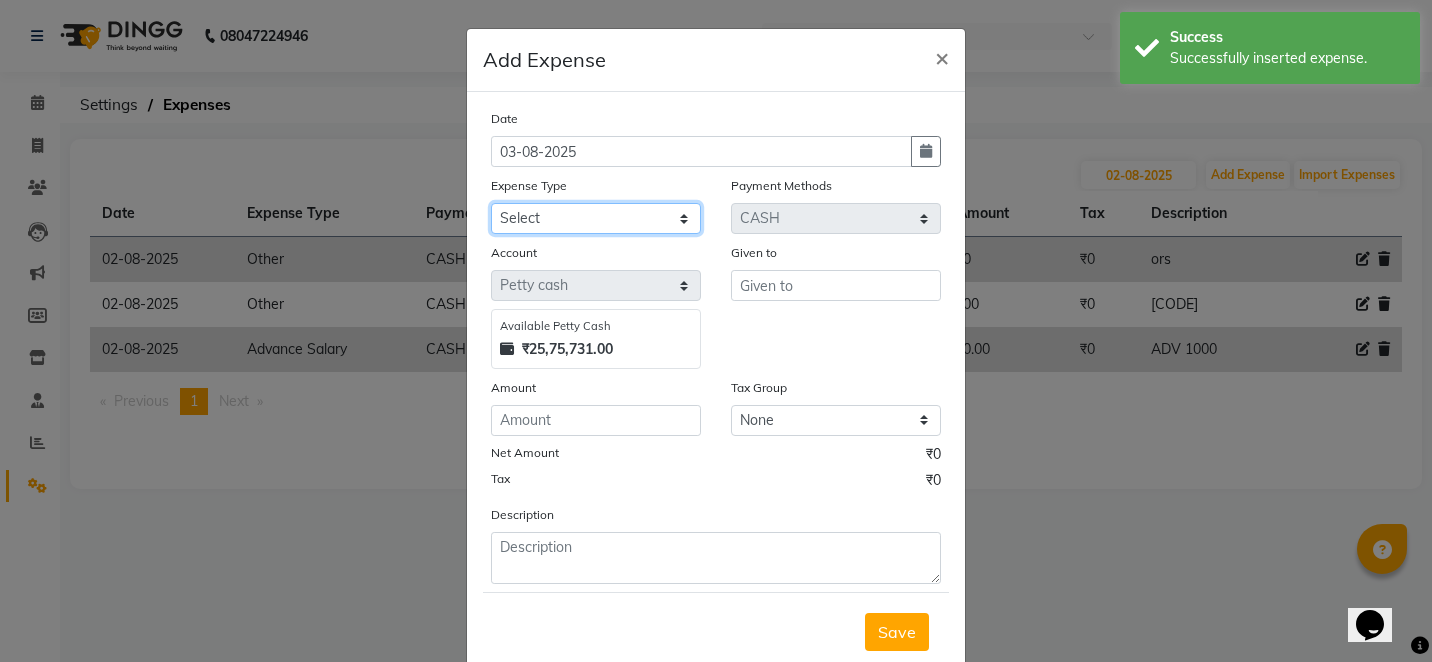 click on "Select Advance Salary Bank charges Car maintenance  Cash transfer to bank Cash transfer to hub Client Snacks Clinical charges Equipment Fuel Govt fee Incentive Insurance International purchase Loan Repayment Maintenance Marketing Miscellaneous MRA Other Pantry Product Rent Salary Staff Snacks Stationary Tax Tea & Refreshment Utilities" 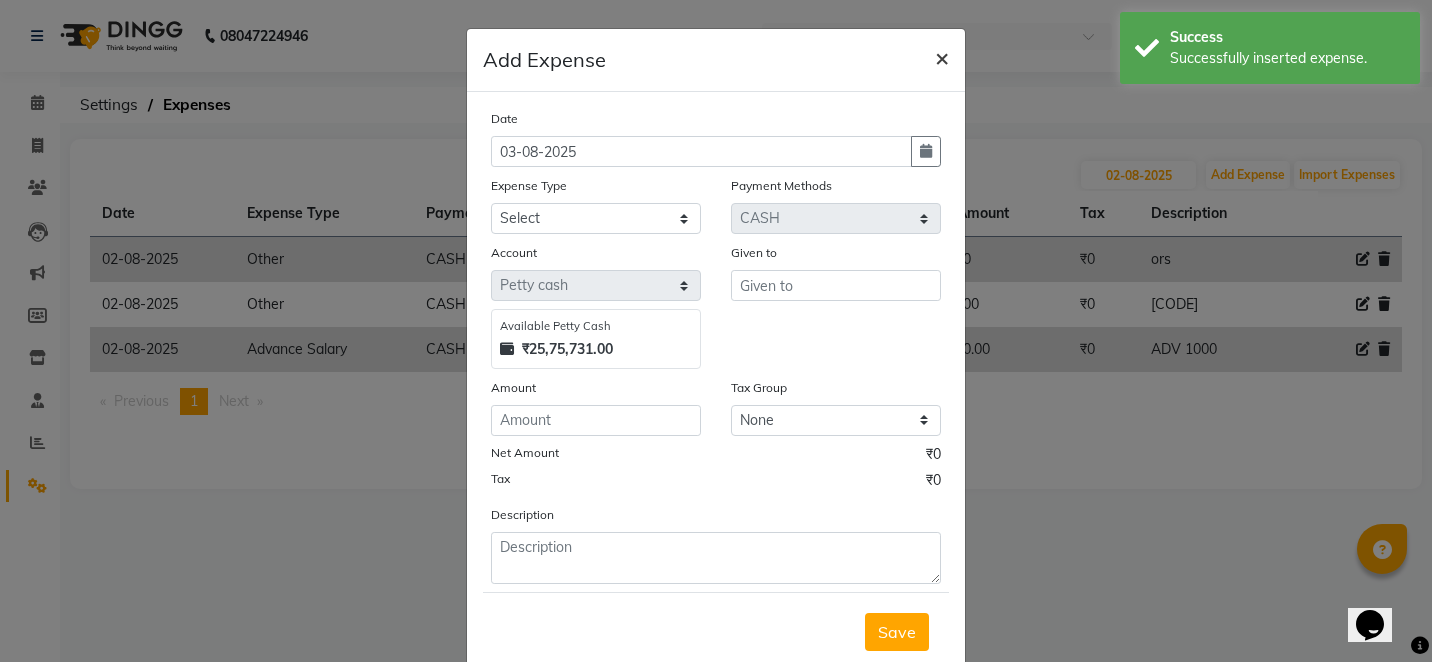 click on "×" 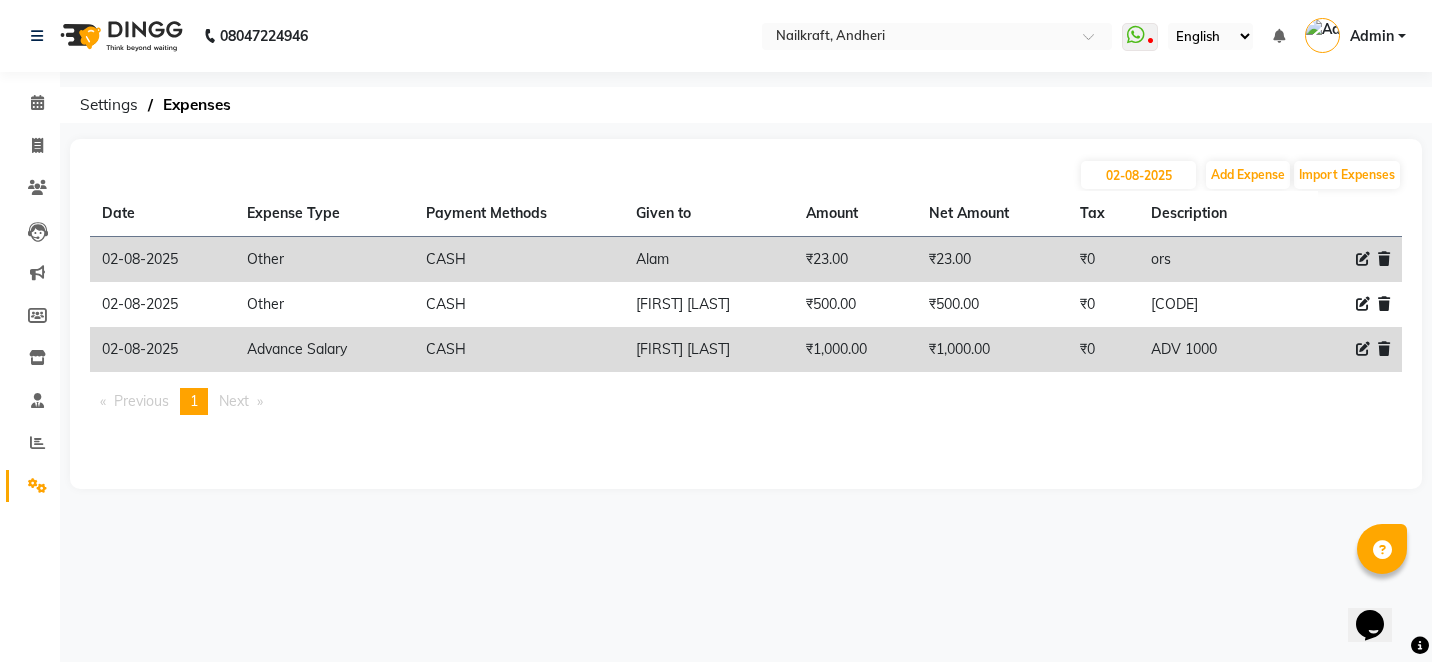 click 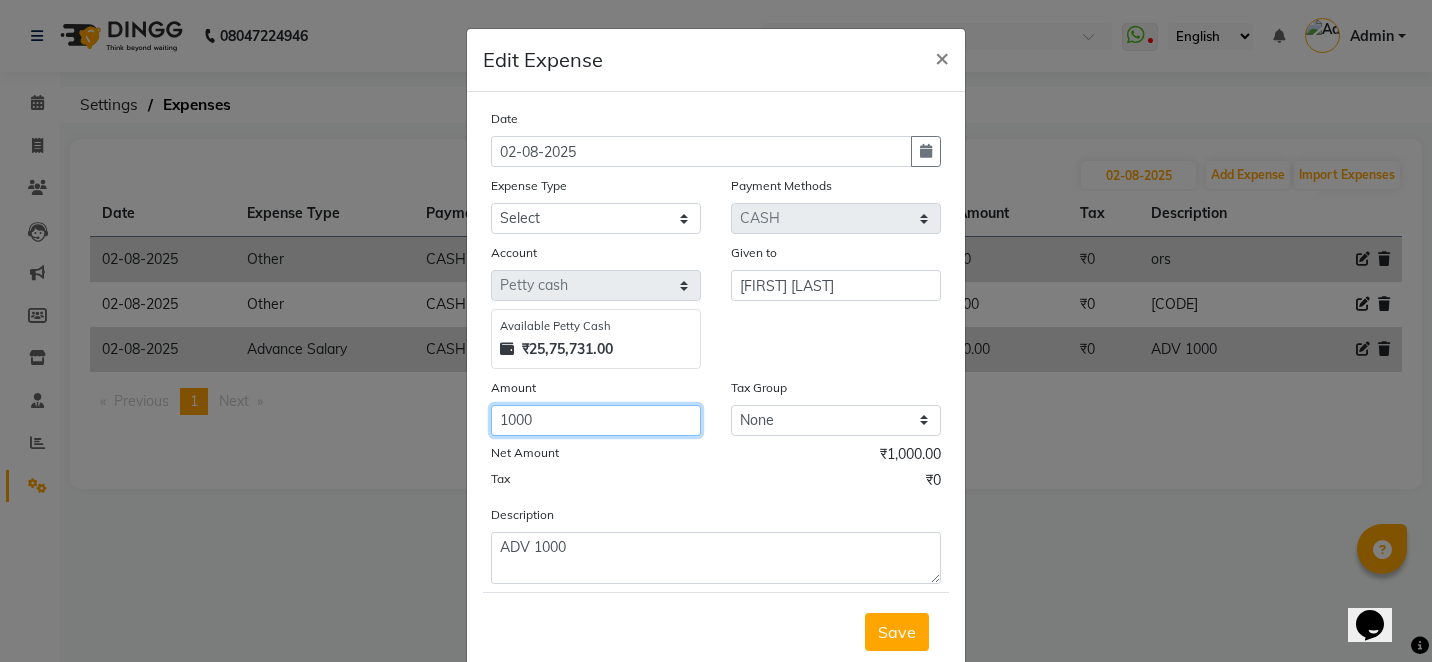 click on "1000" 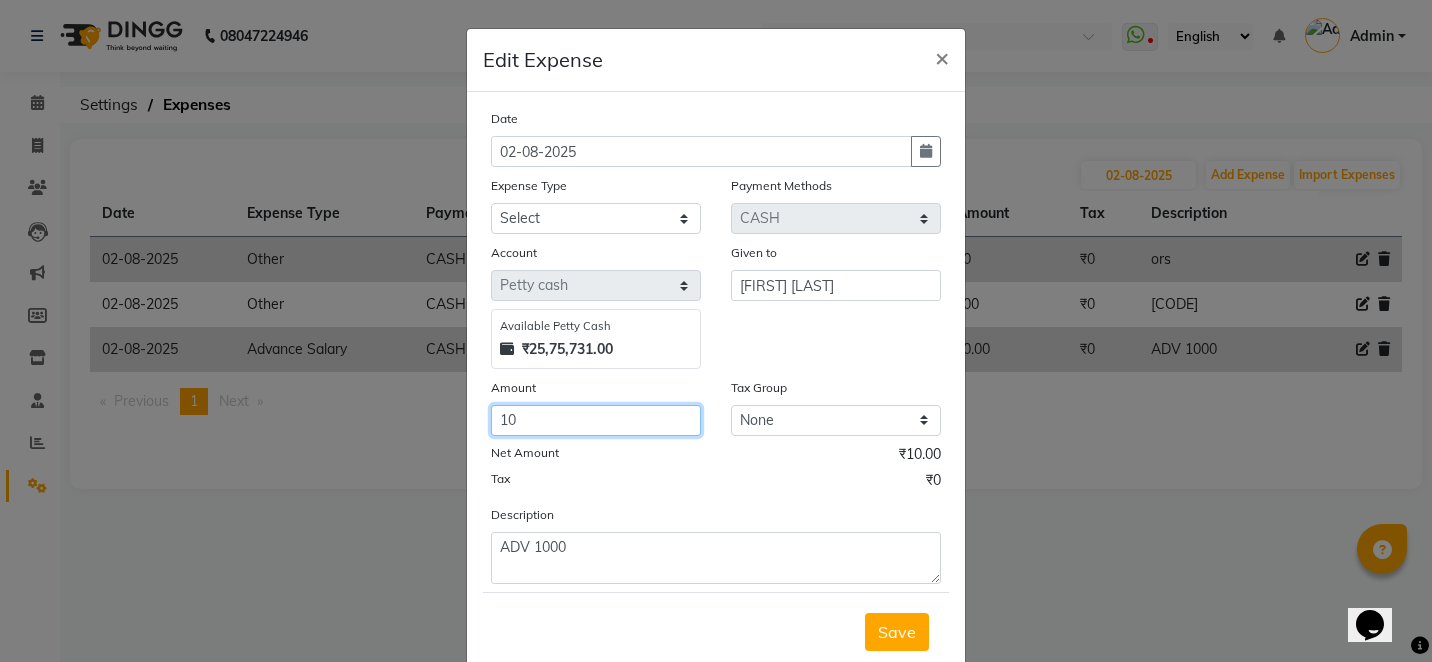type on "1" 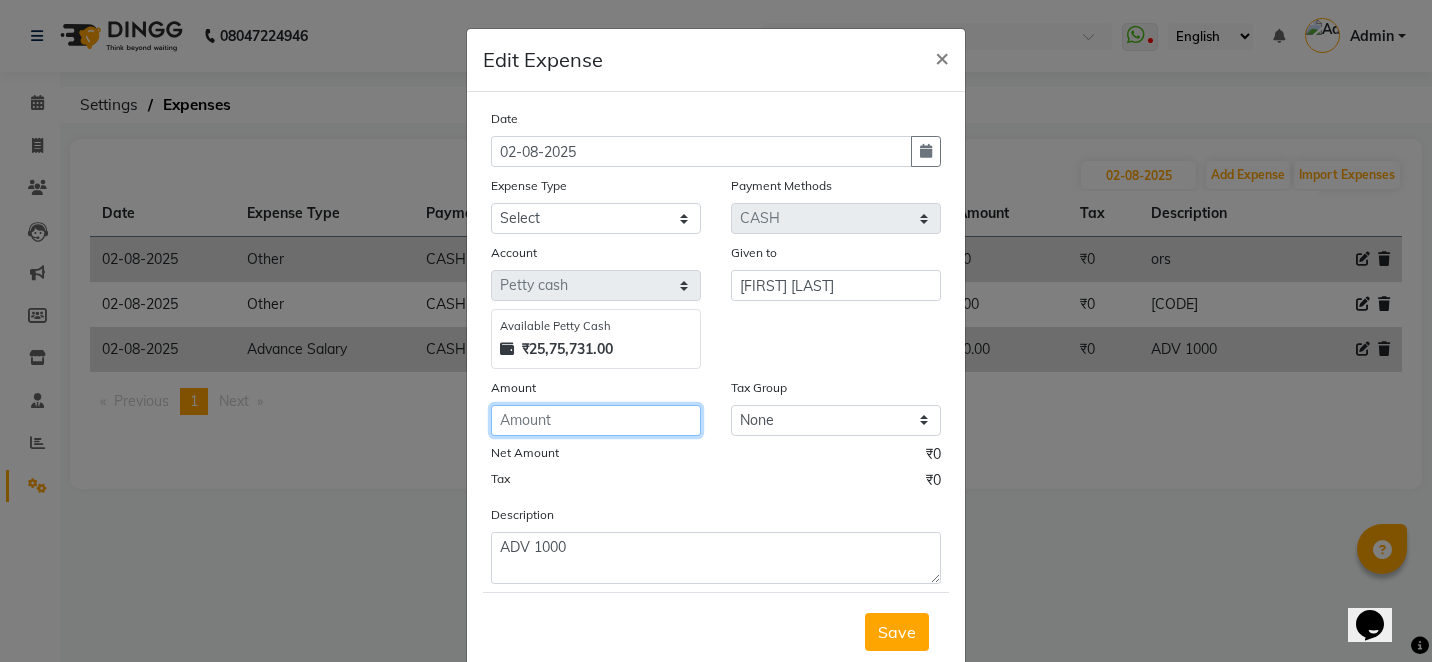 click 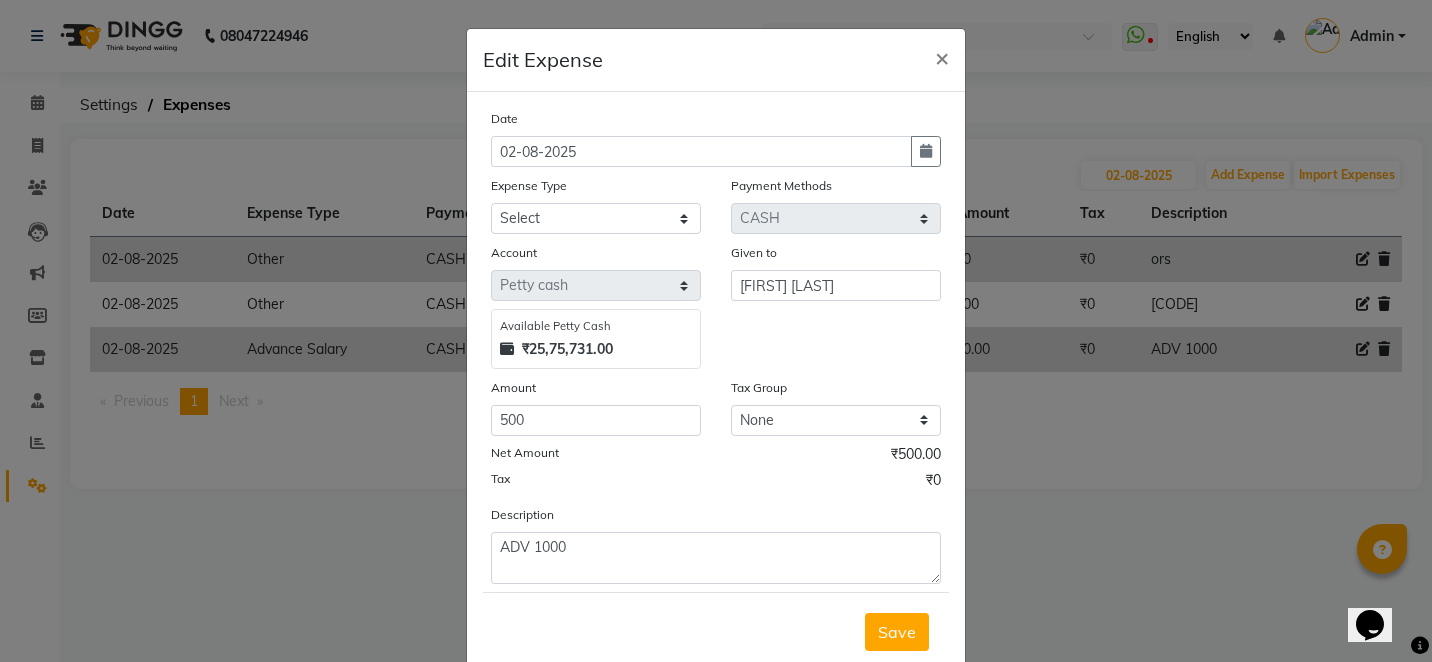 click on "Amount" 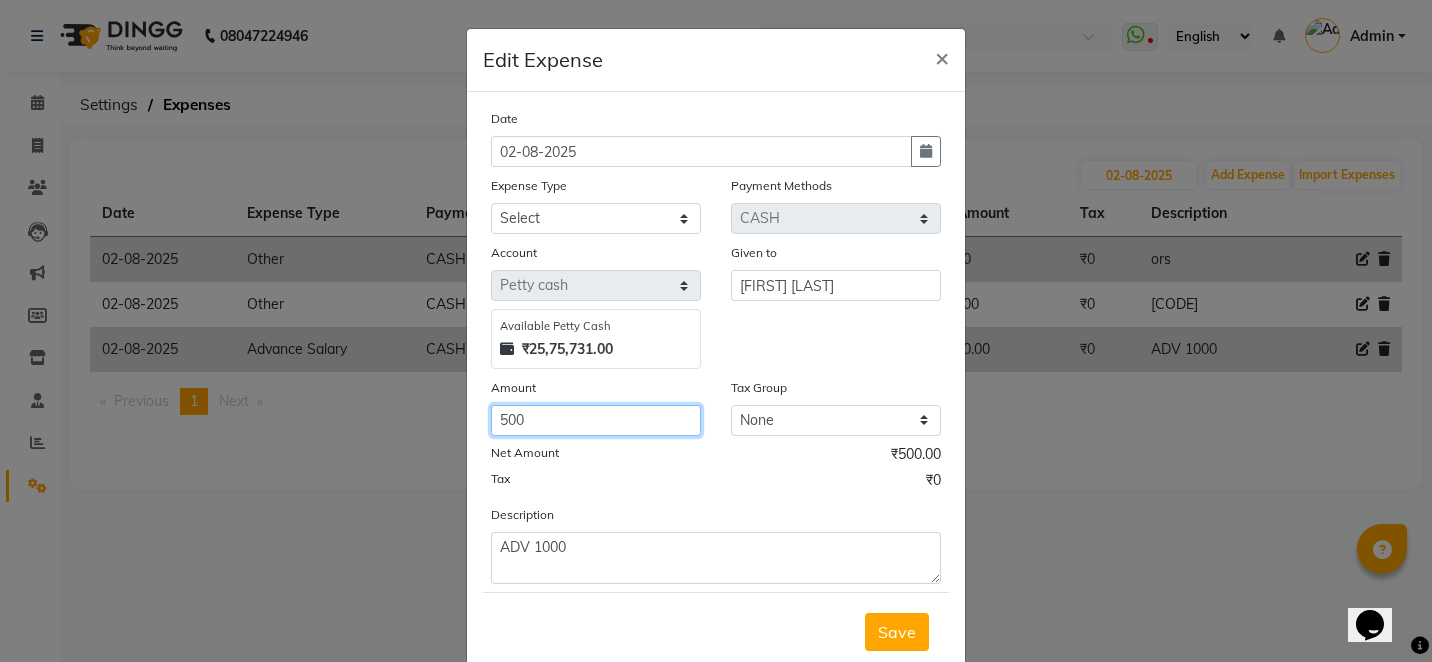 click on "500" 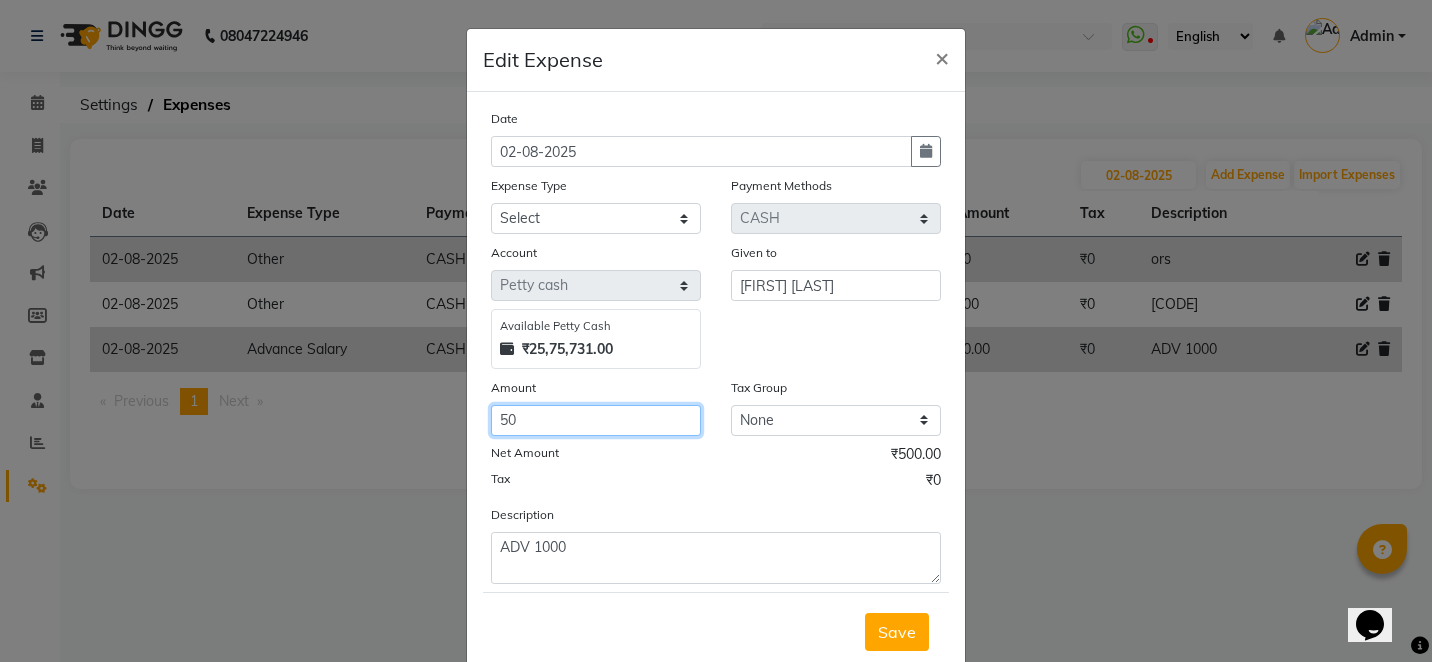 type on "5" 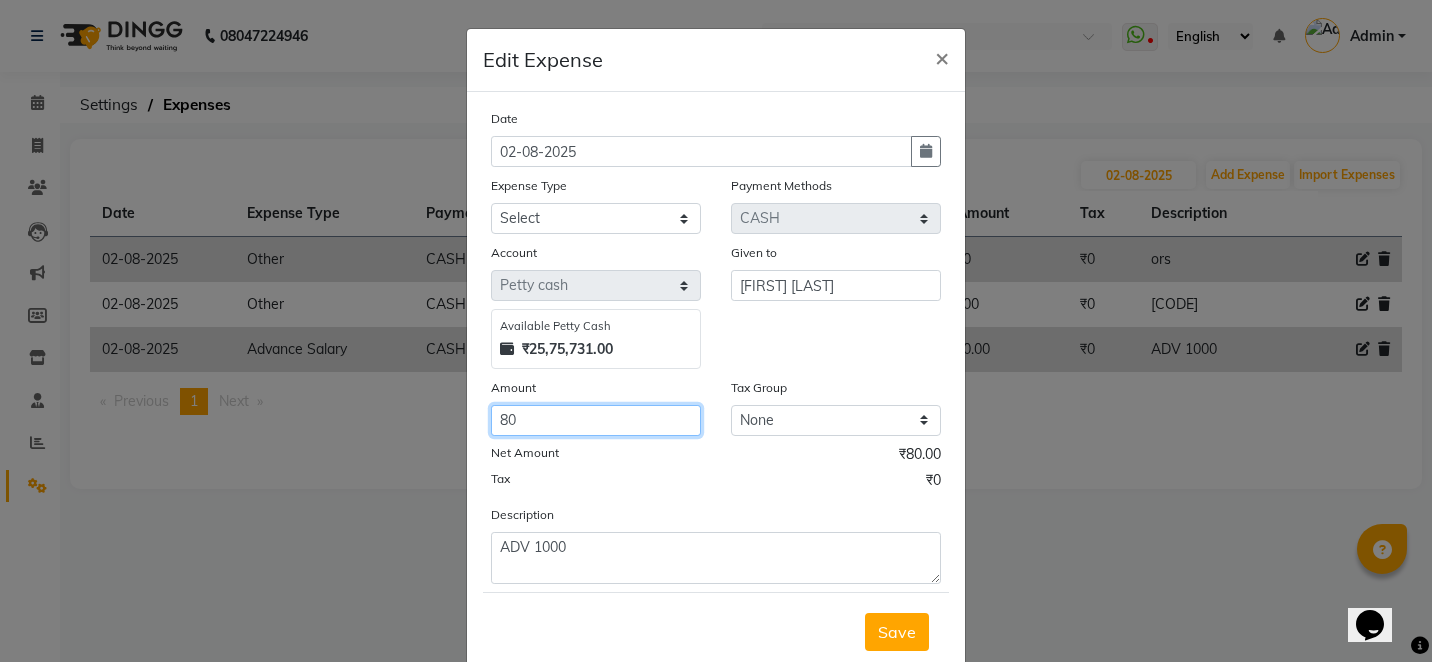 type on "8" 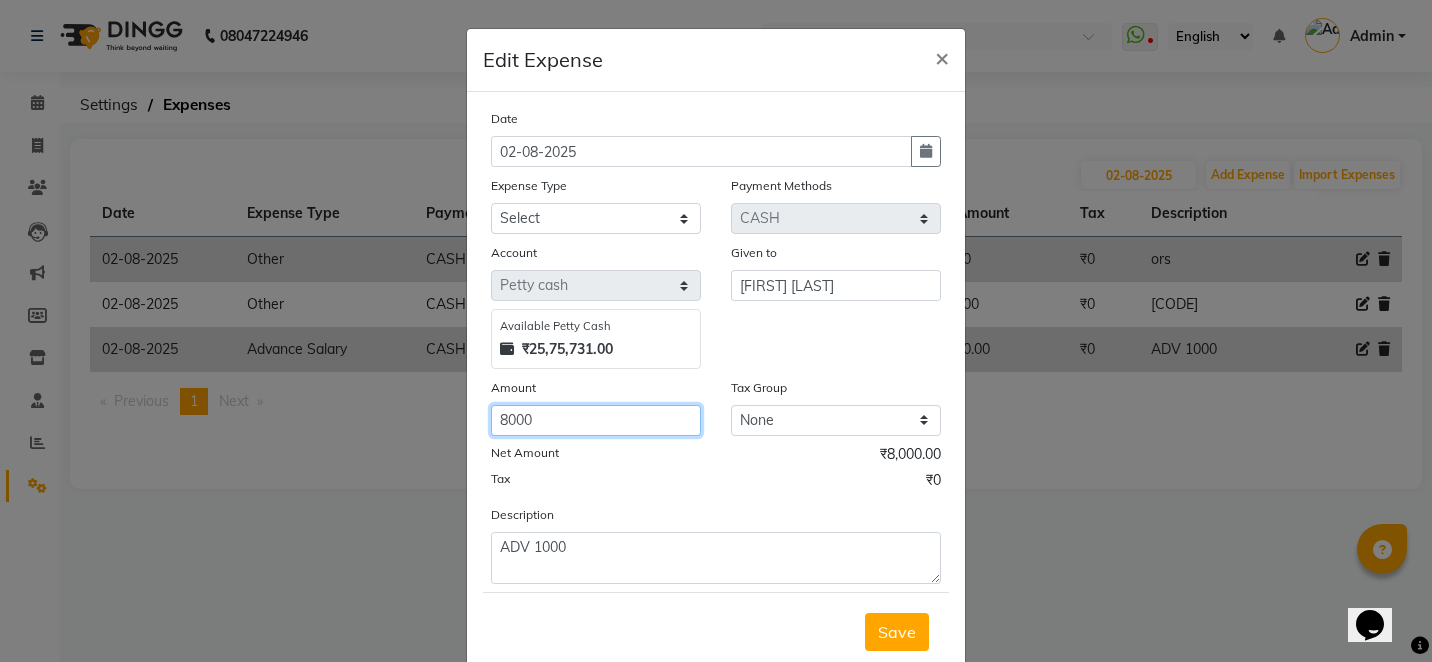type on "8000" 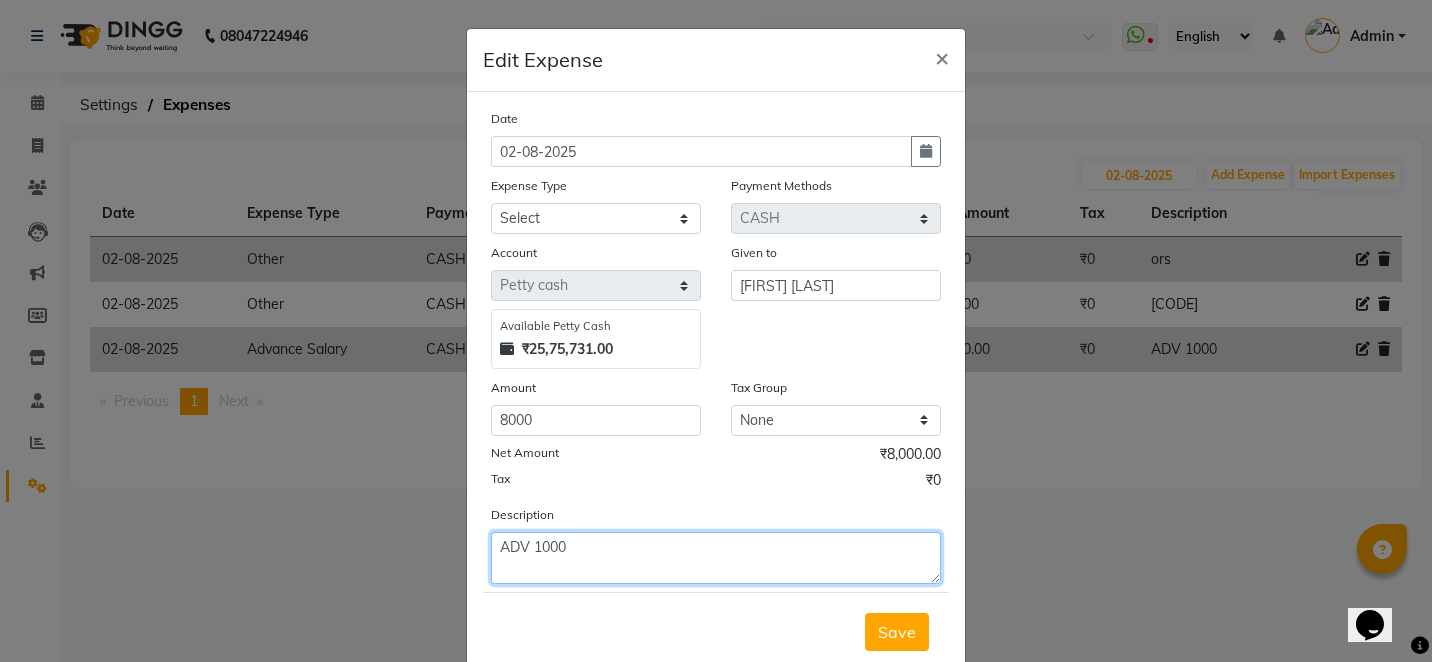 click on "ADV 1000" 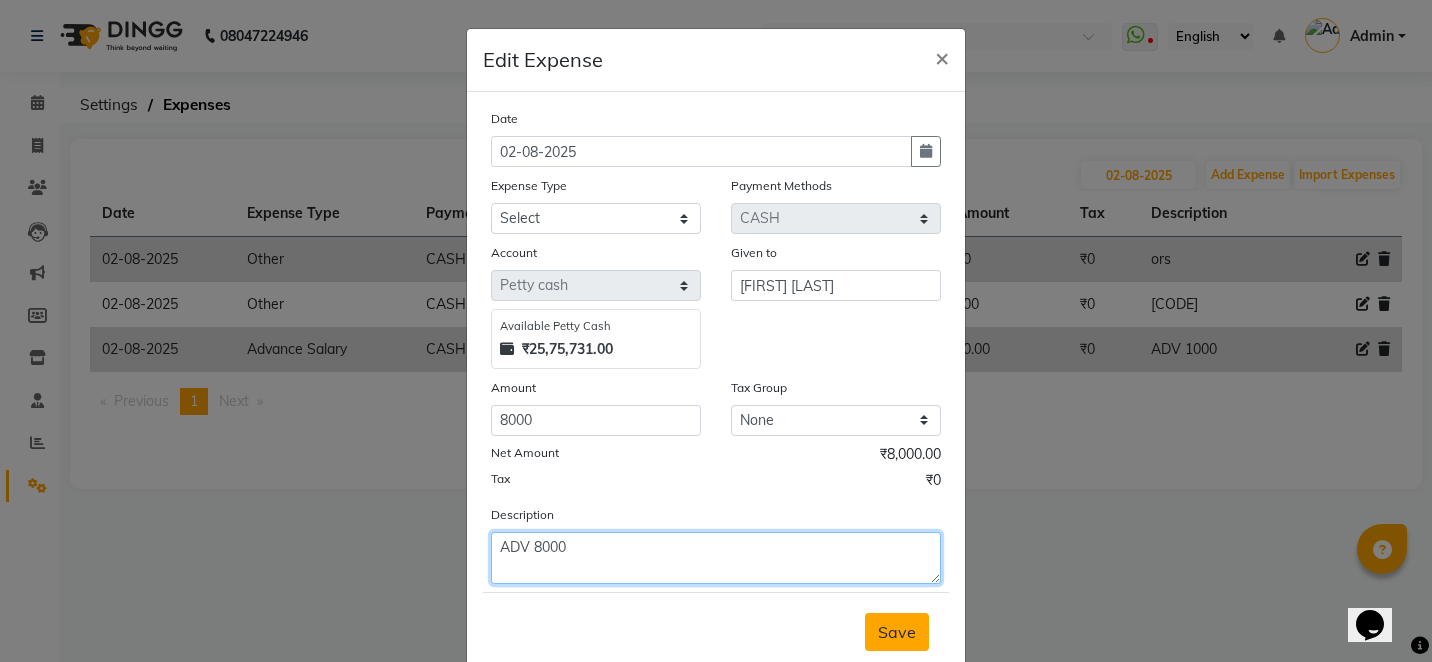 type on "ADV 8000" 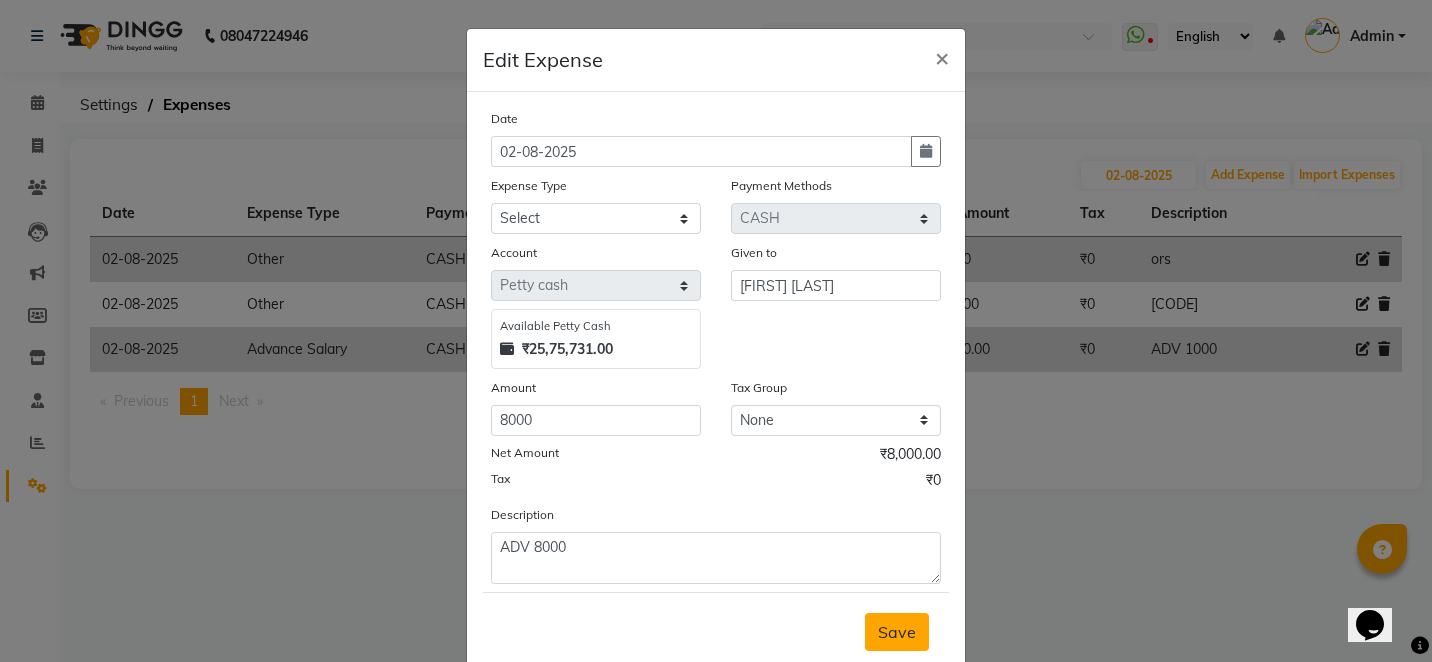 click on "Save" at bounding box center [897, 632] 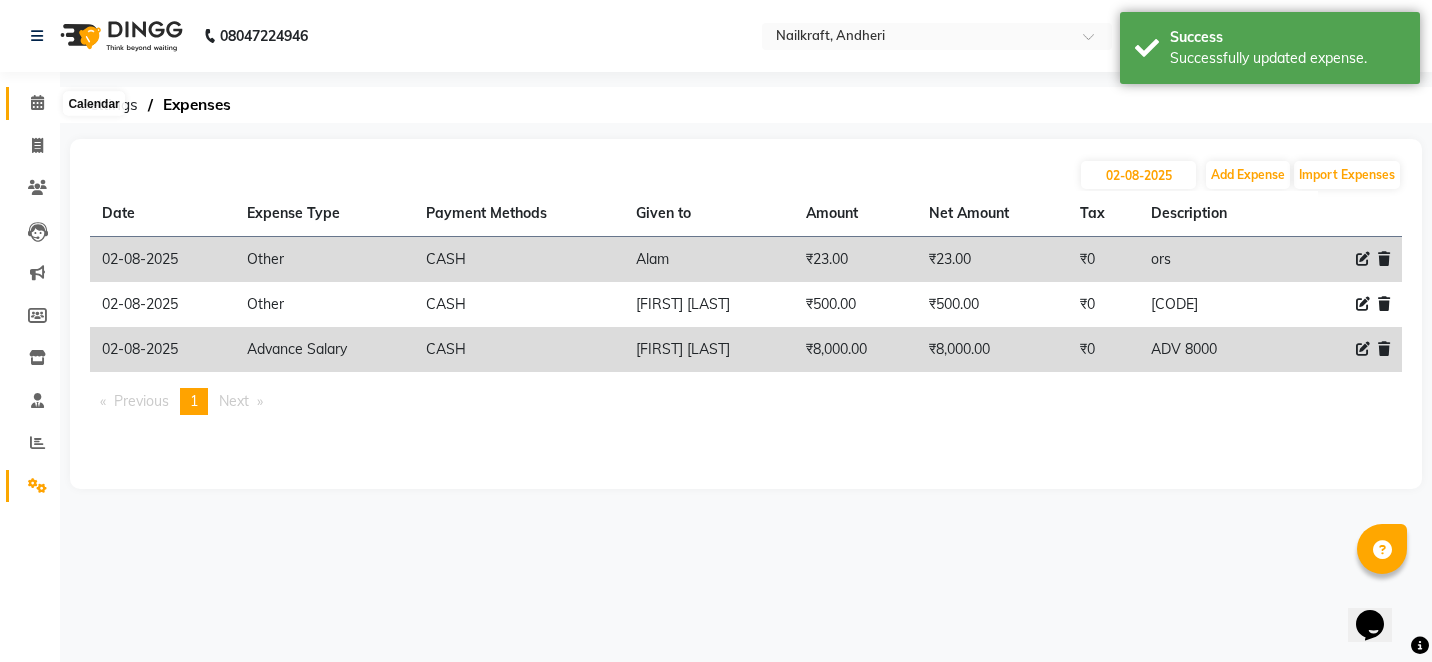 click 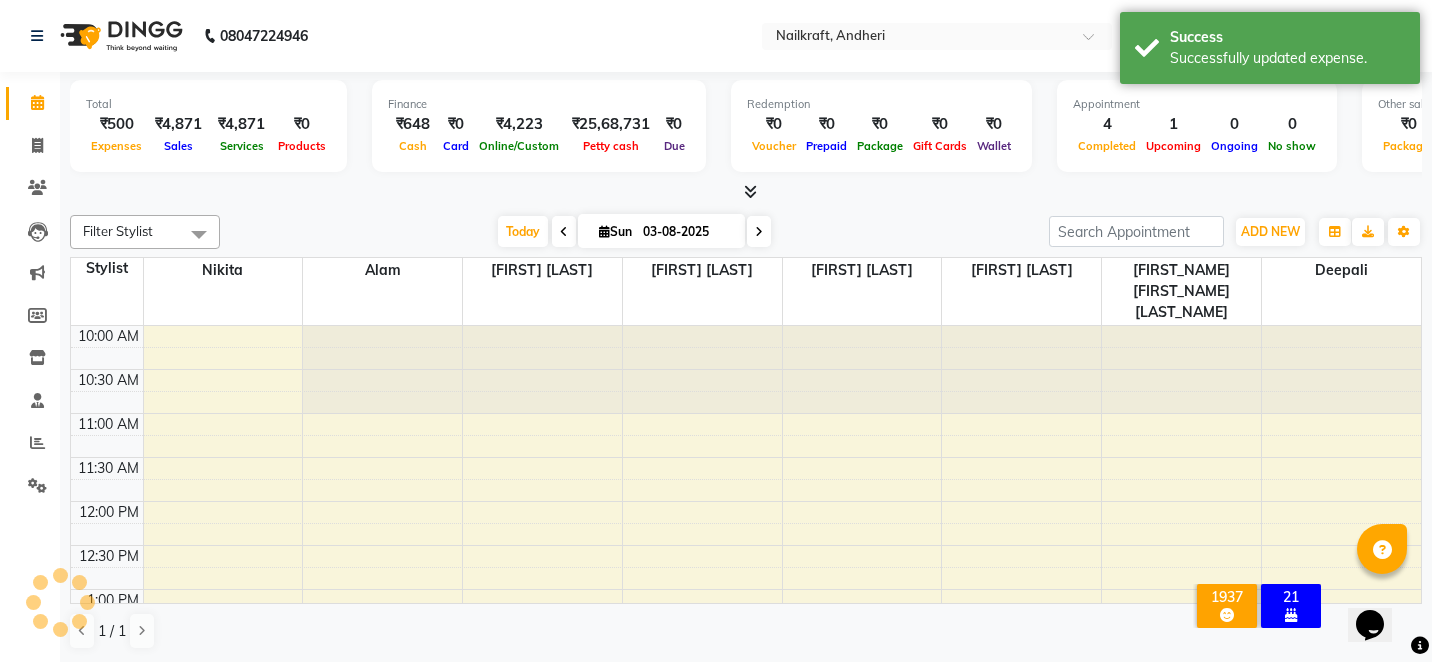 scroll, scrollTop: 0, scrollLeft: 0, axis: both 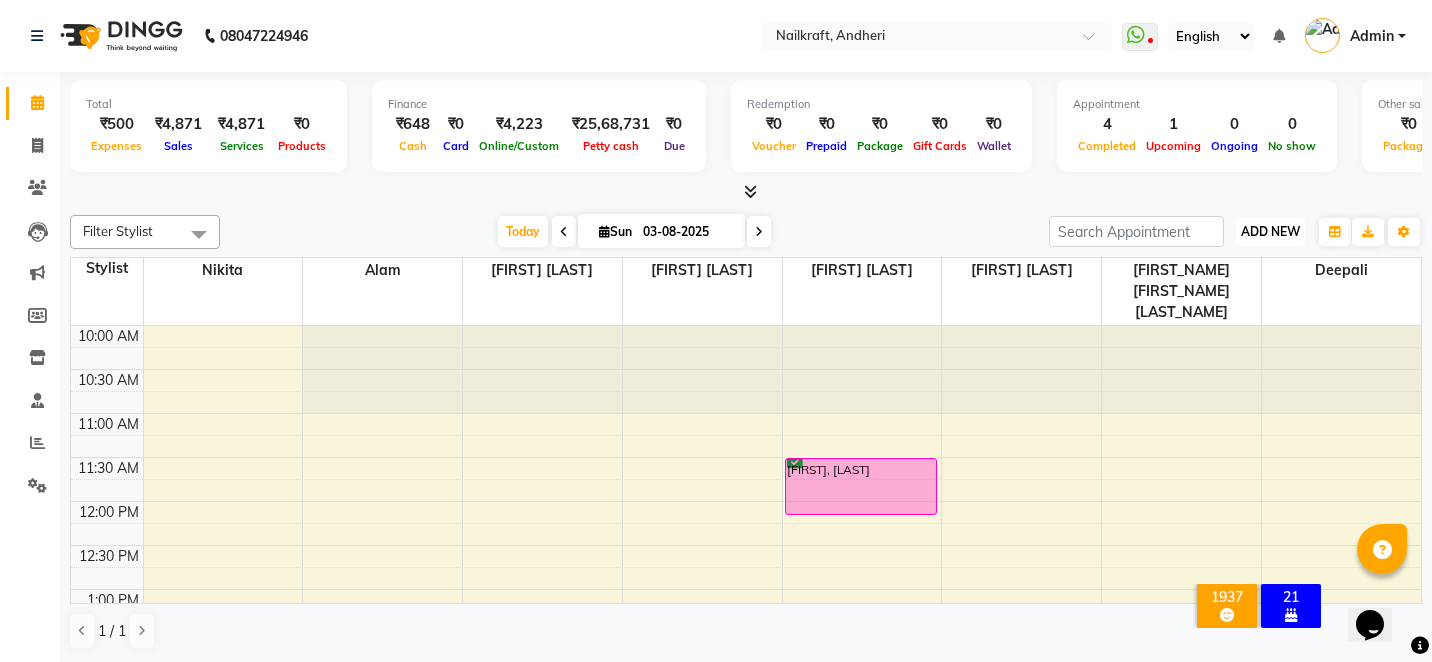 click on "ADD NEW" at bounding box center (1270, 231) 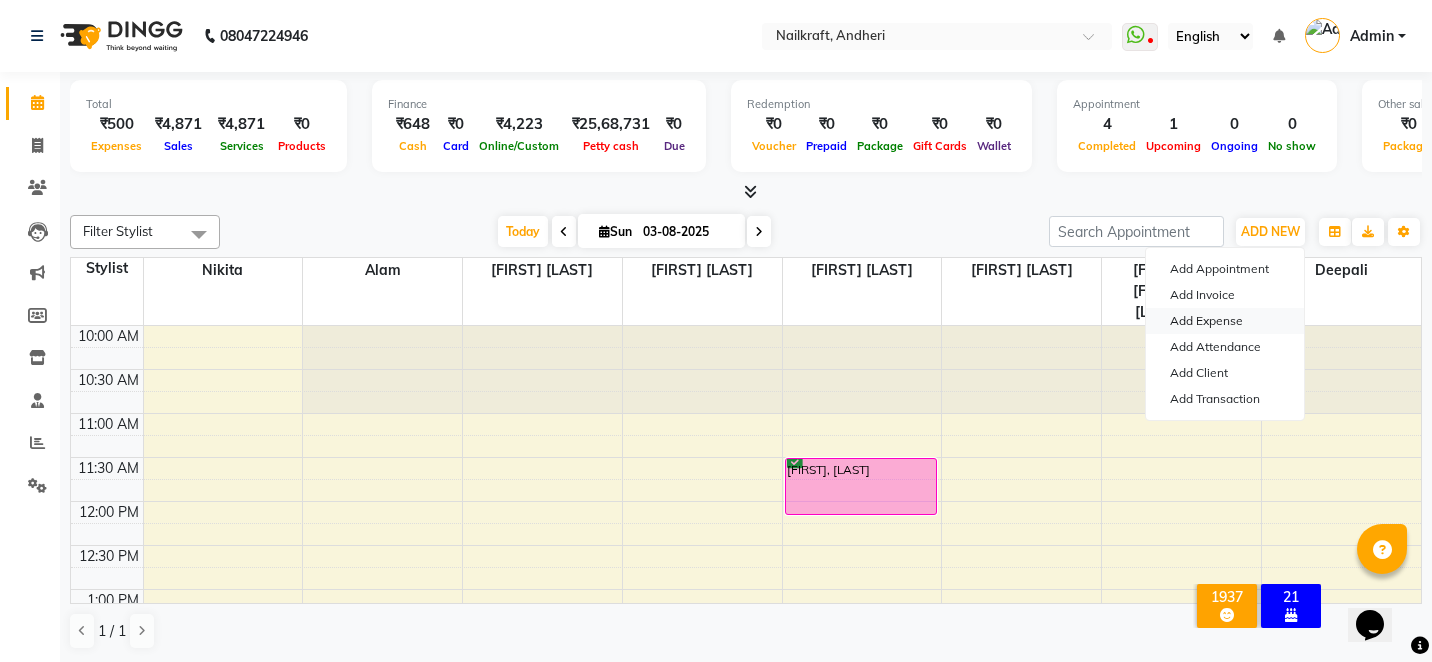 click on "Add Expense" at bounding box center [1225, 321] 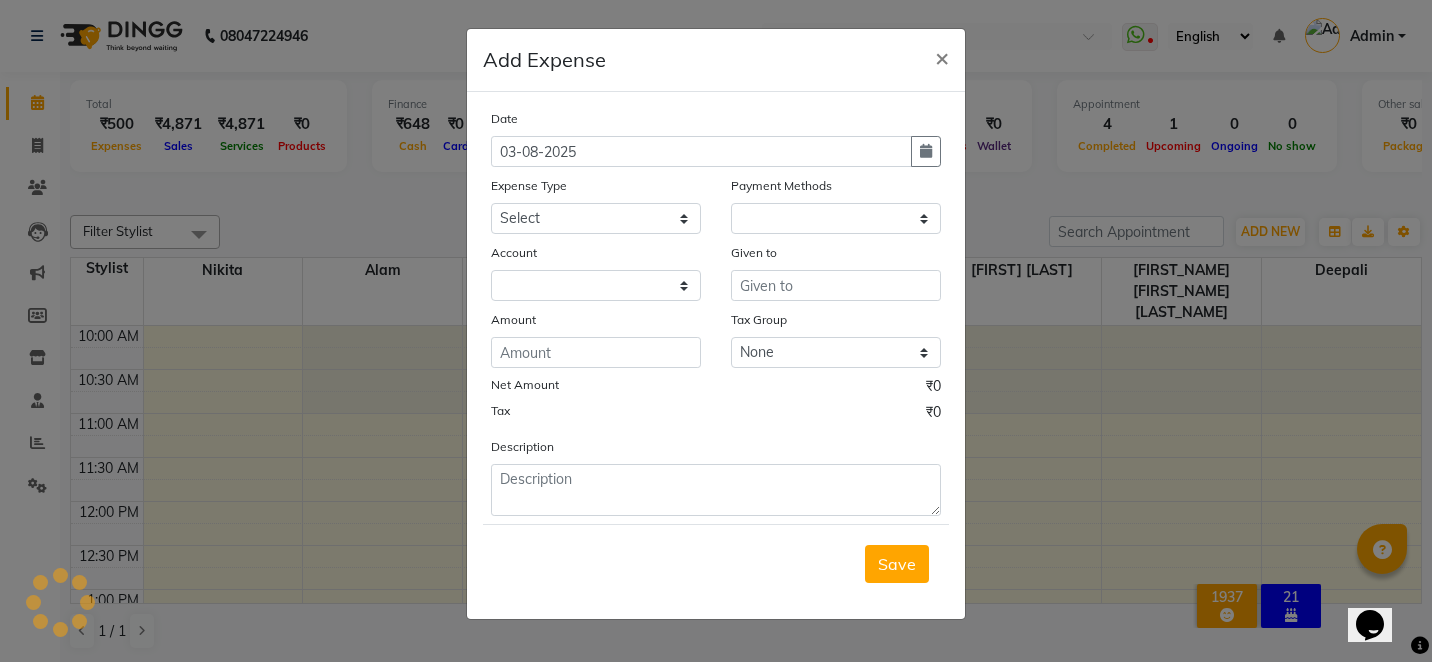 select on "1" 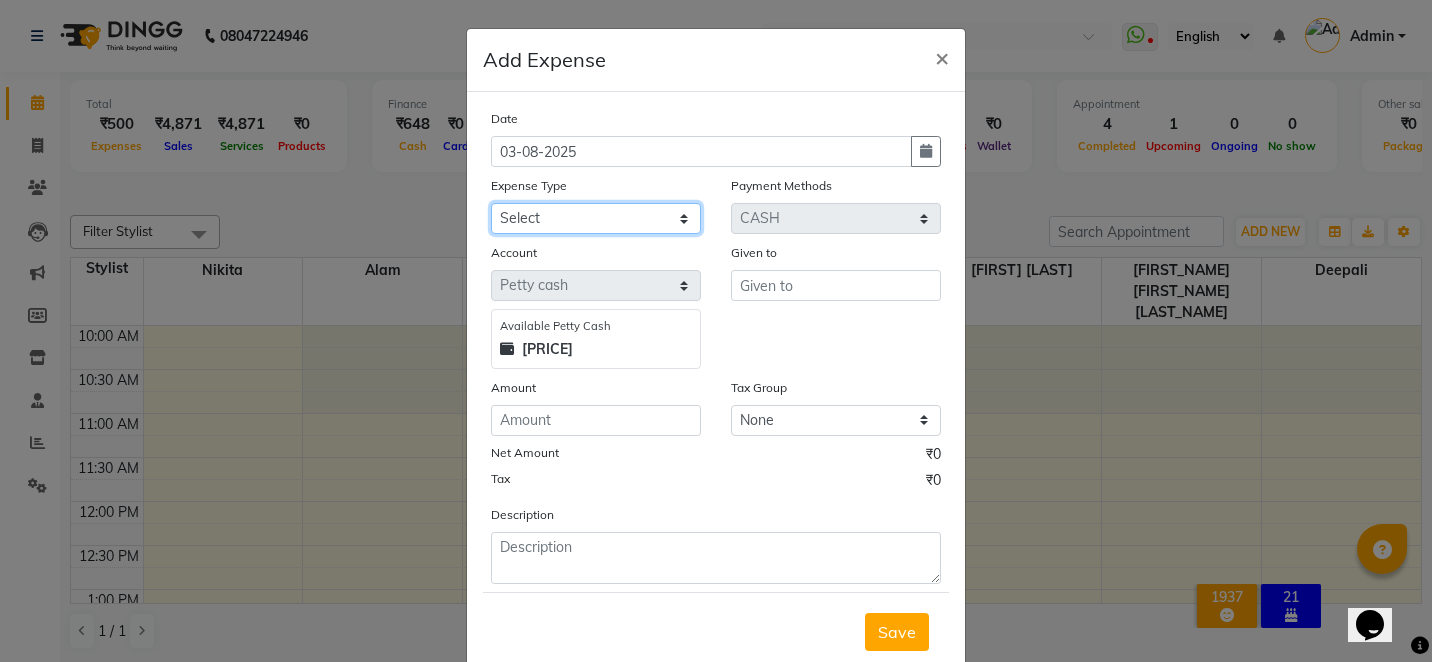 click on "Select Advance Salary Bank charges Car maintenance  Cash transfer to bank Cash transfer to hub Client Snacks Clinical charges Equipment Fuel Govt fee Incentive Insurance International purchase Loan Repayment Maintenance Marketing Miscellaneous MRA Other Pantry Product Rent Salary Staff Snacks Stationary Tax Tea & Refreshment Utilities" 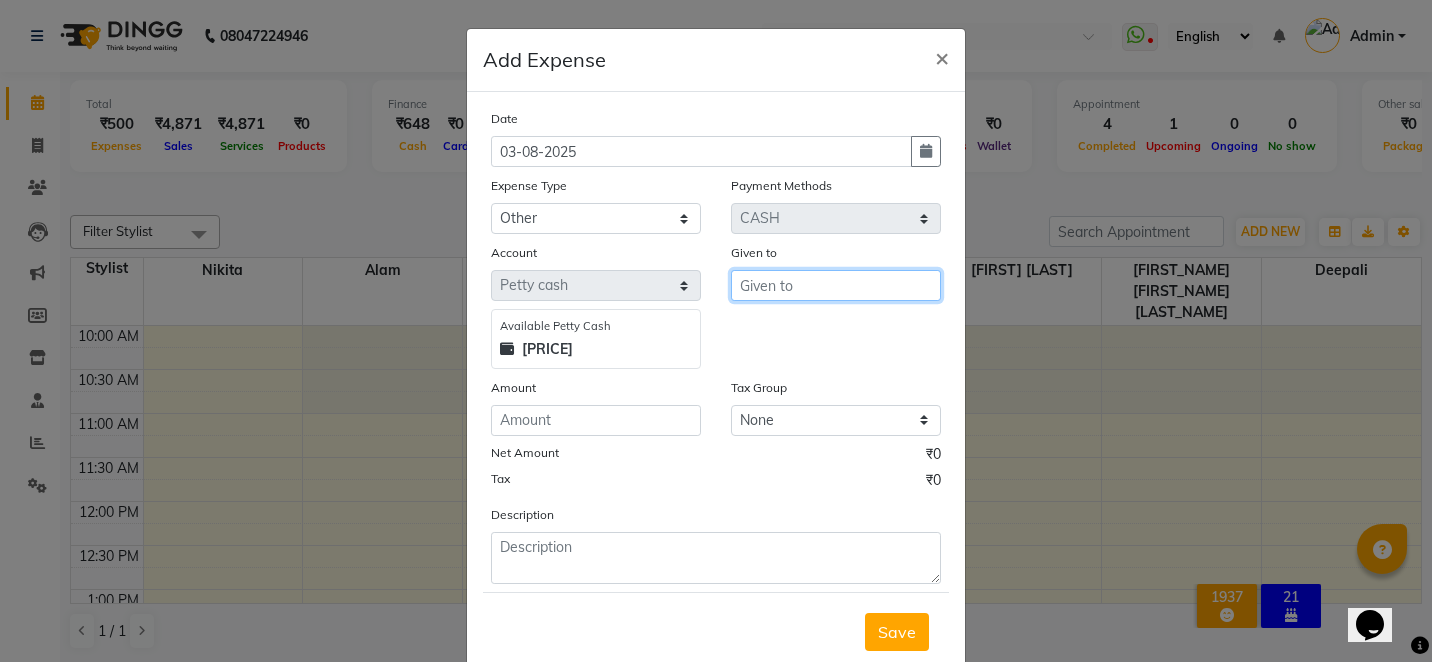 click at bounding box center [836, 285] 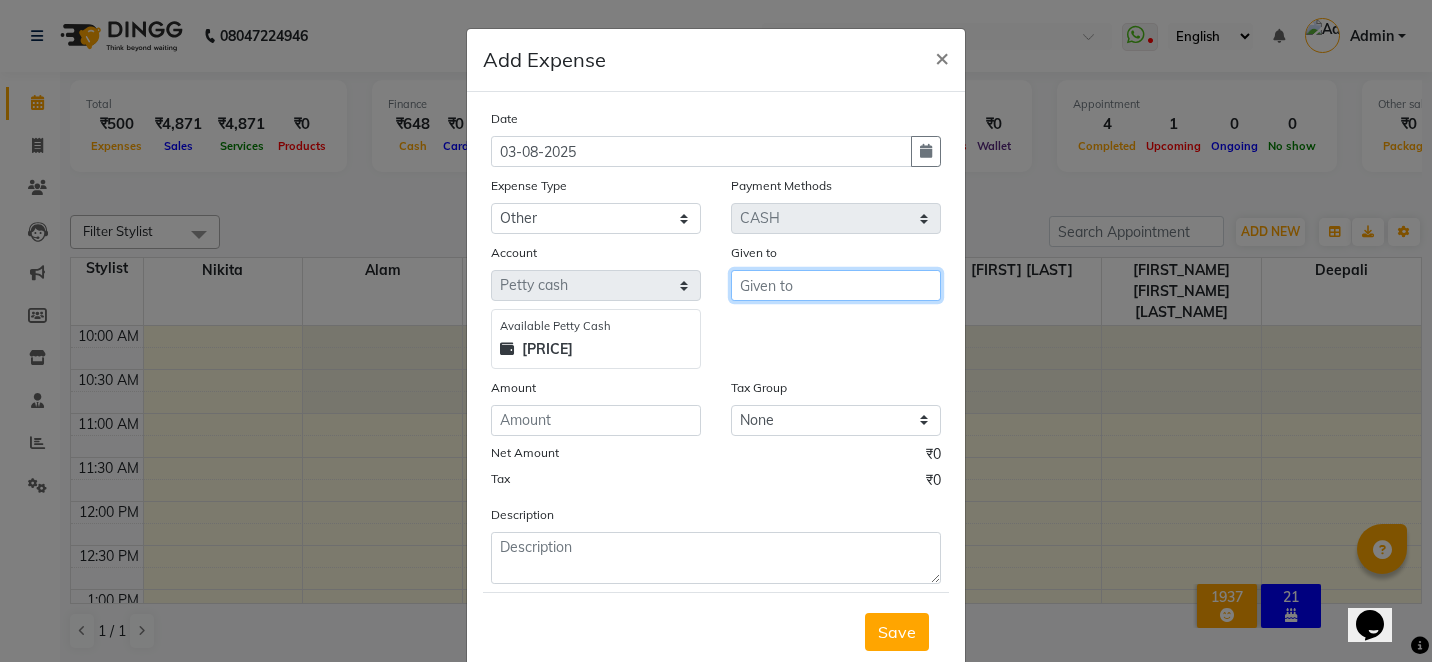 type on "4" 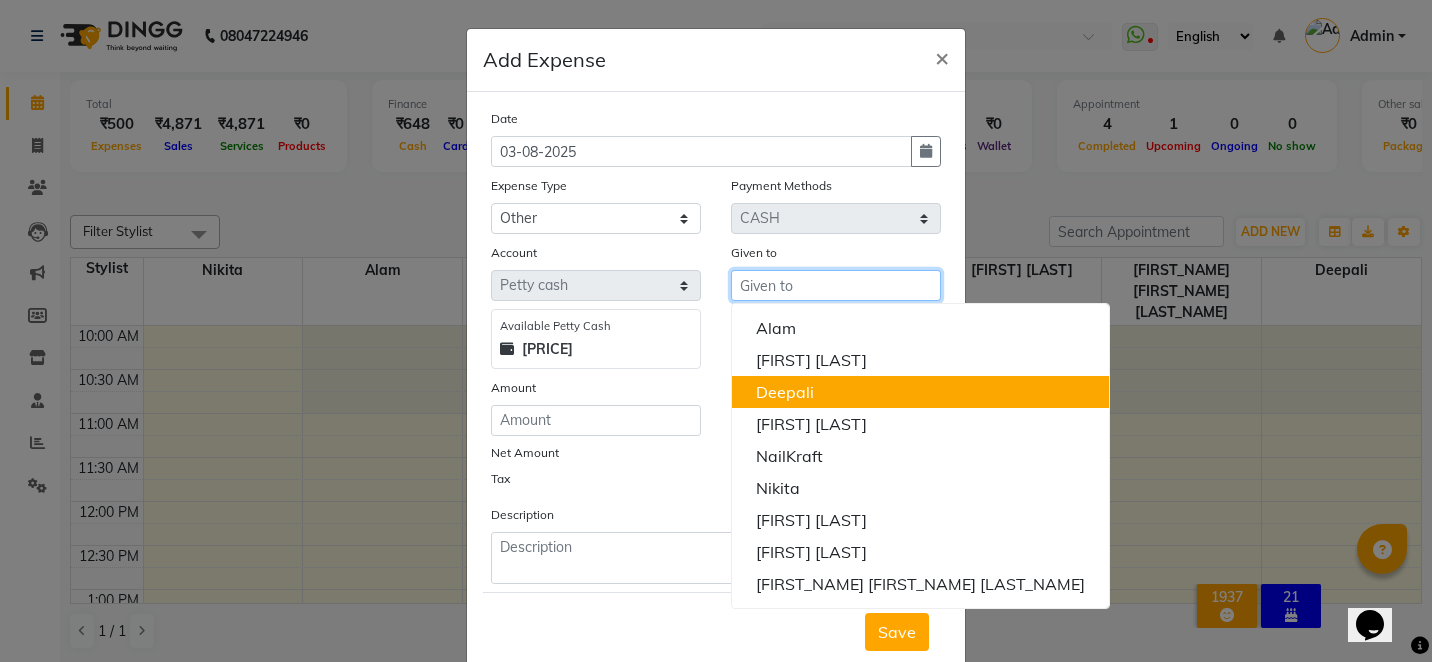 click on "Deepali" at bounding box center [920, 392] 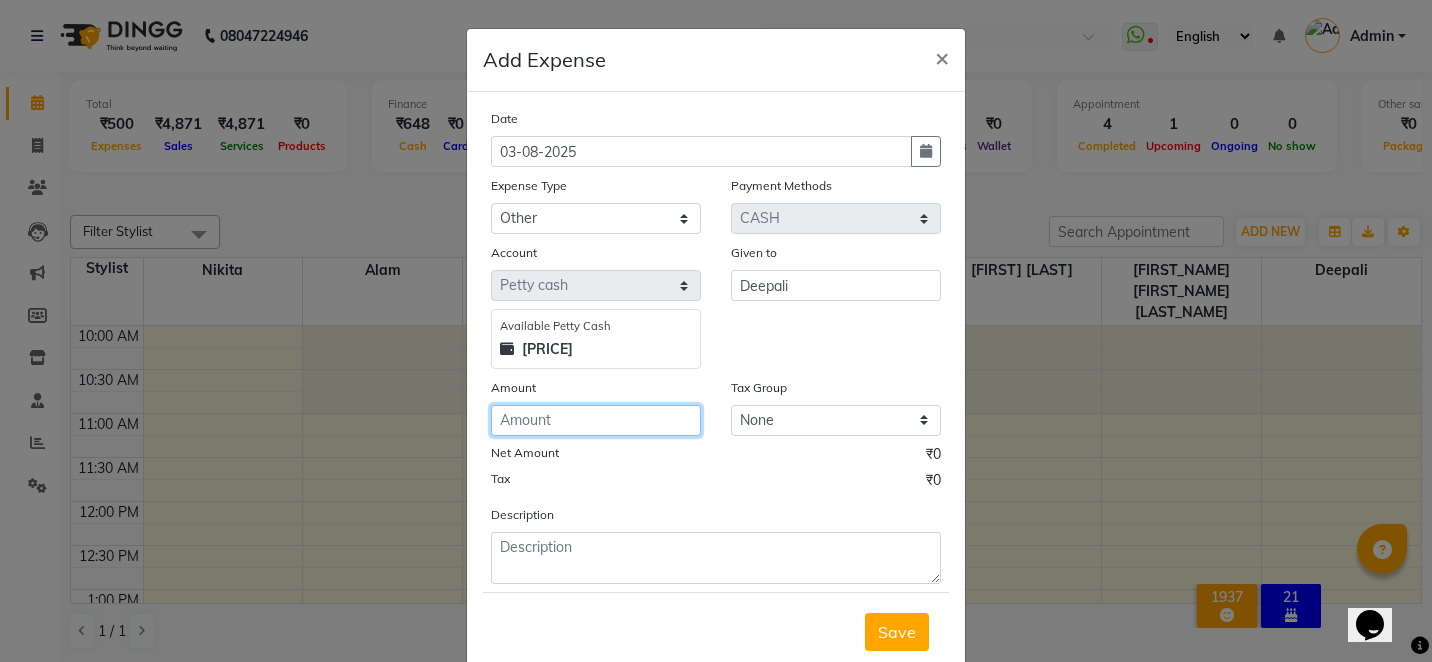 click 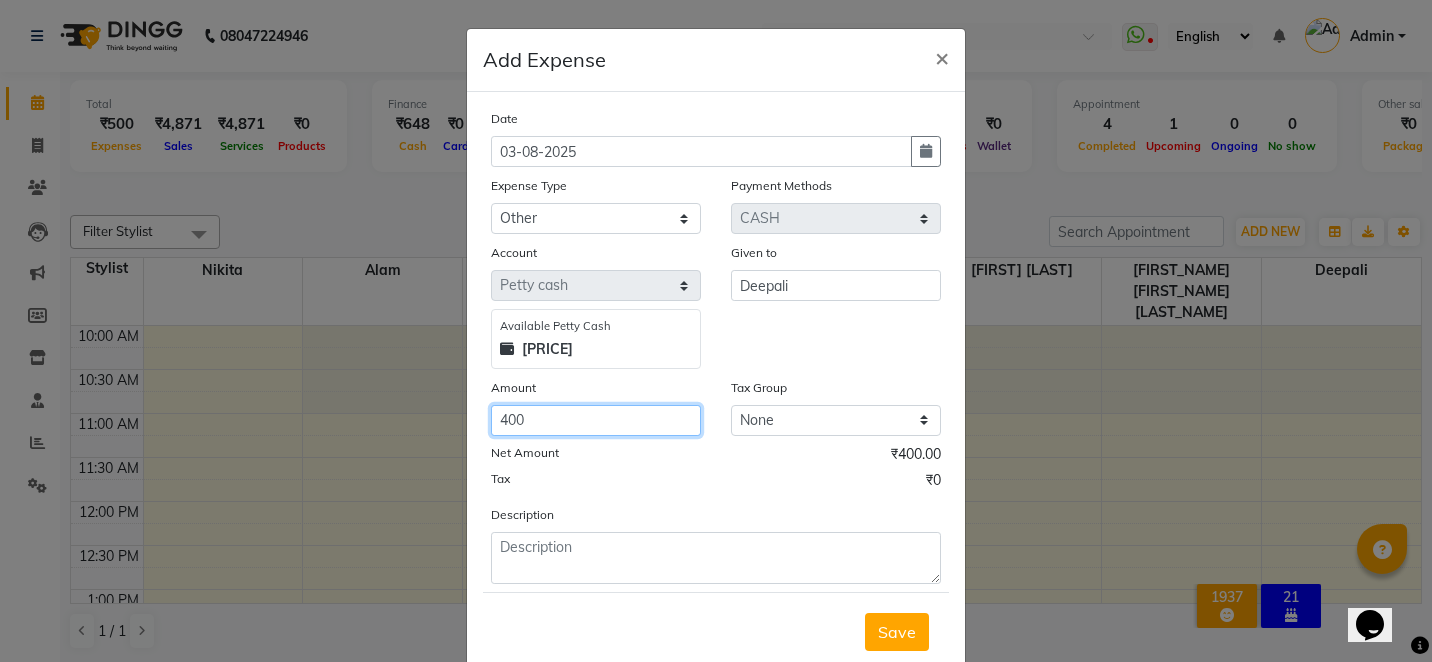 type on "400" 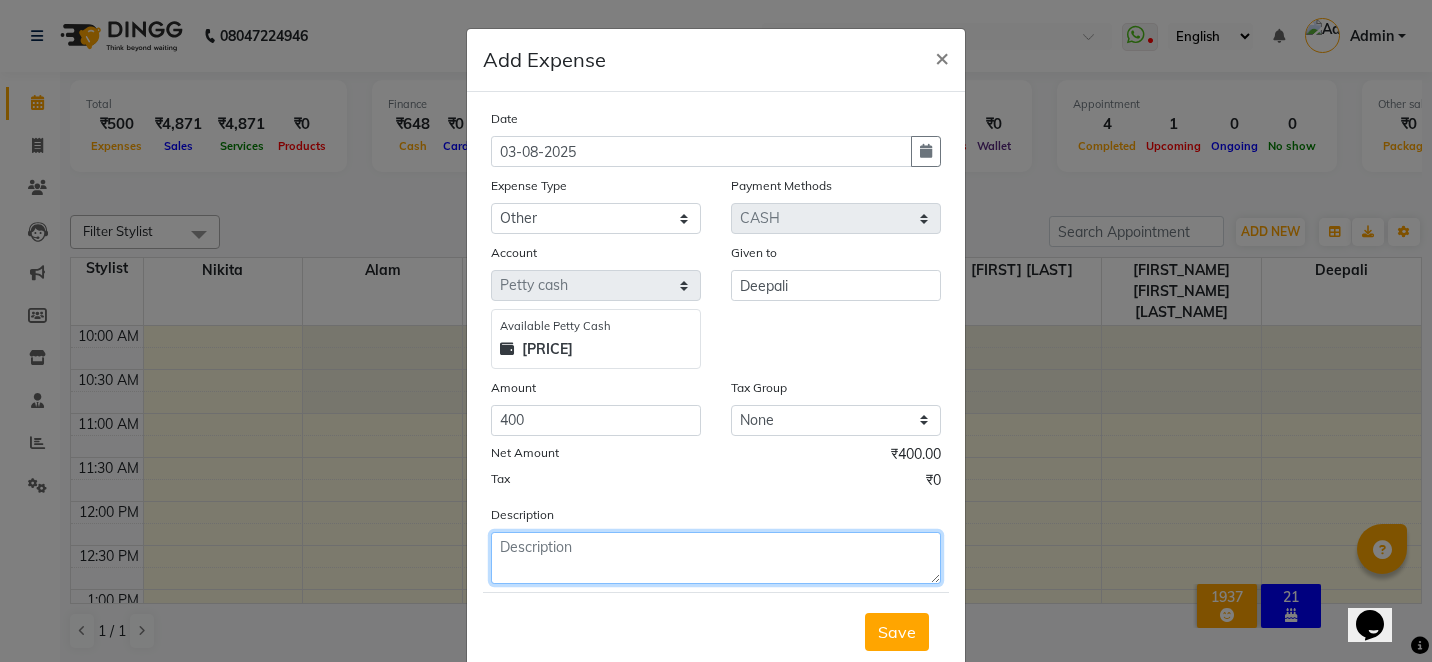 click 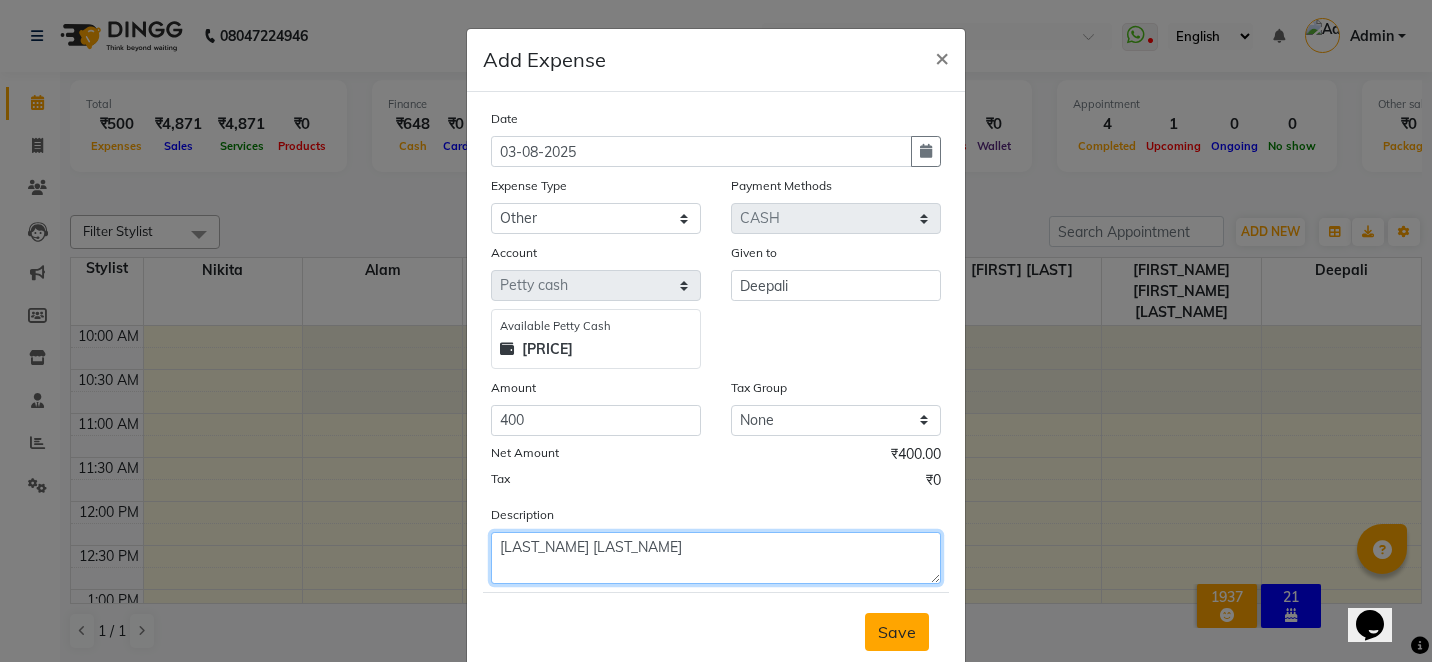 type on "[LAST_NAME] [LAST_NAME]" 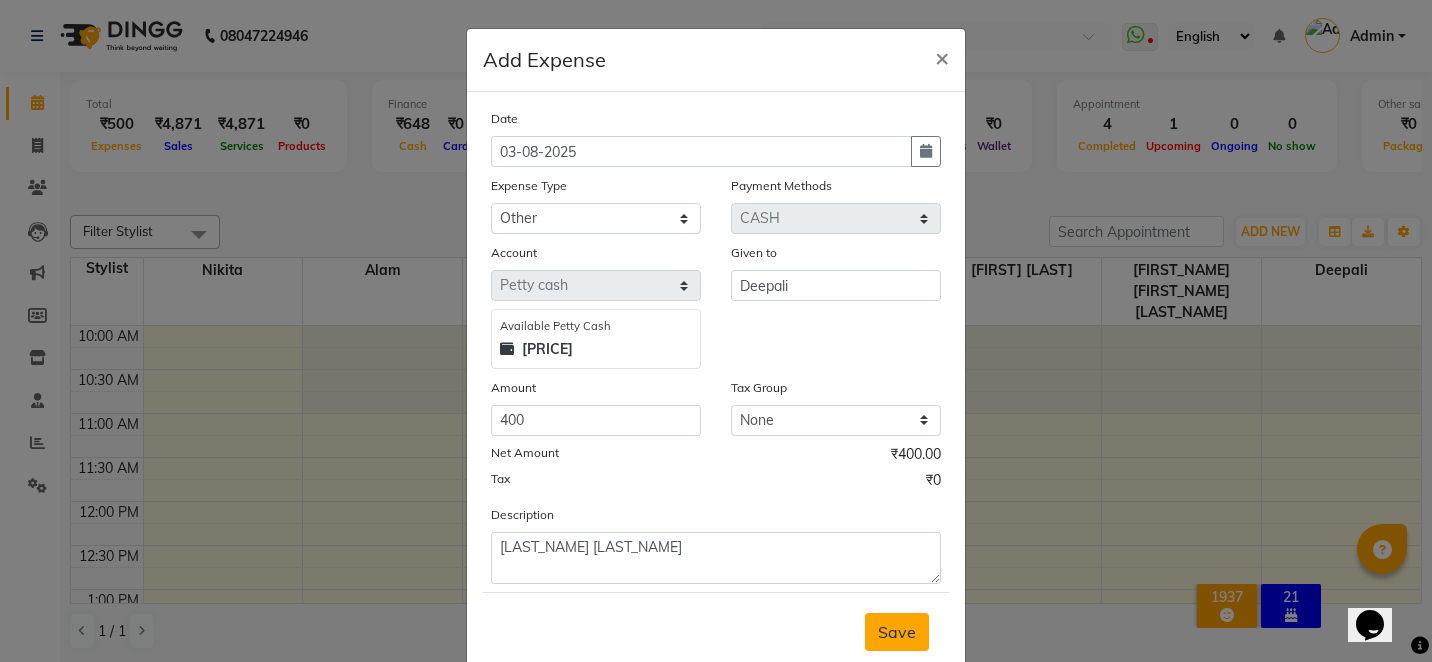click on "Save" at bounding box center (897, 632) 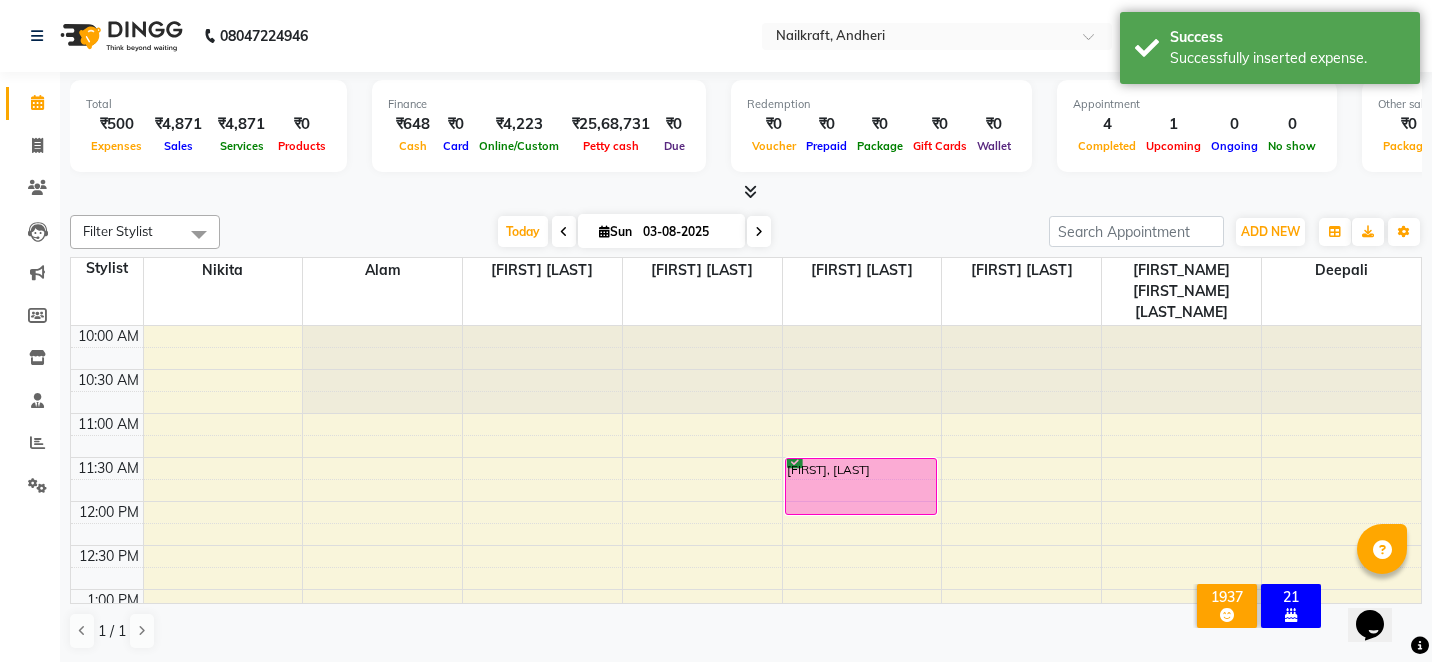 click on "Today  Sun 03-08-2025" at bounding box center [634, 232] 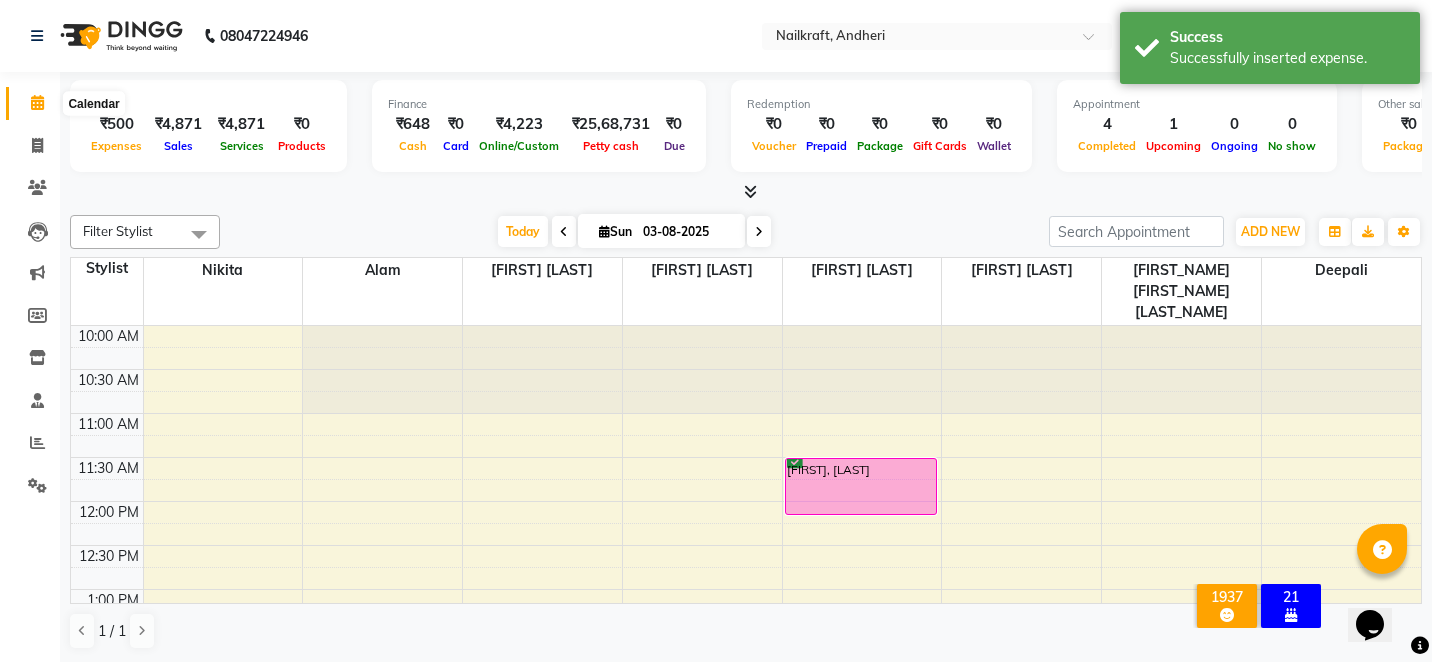 click 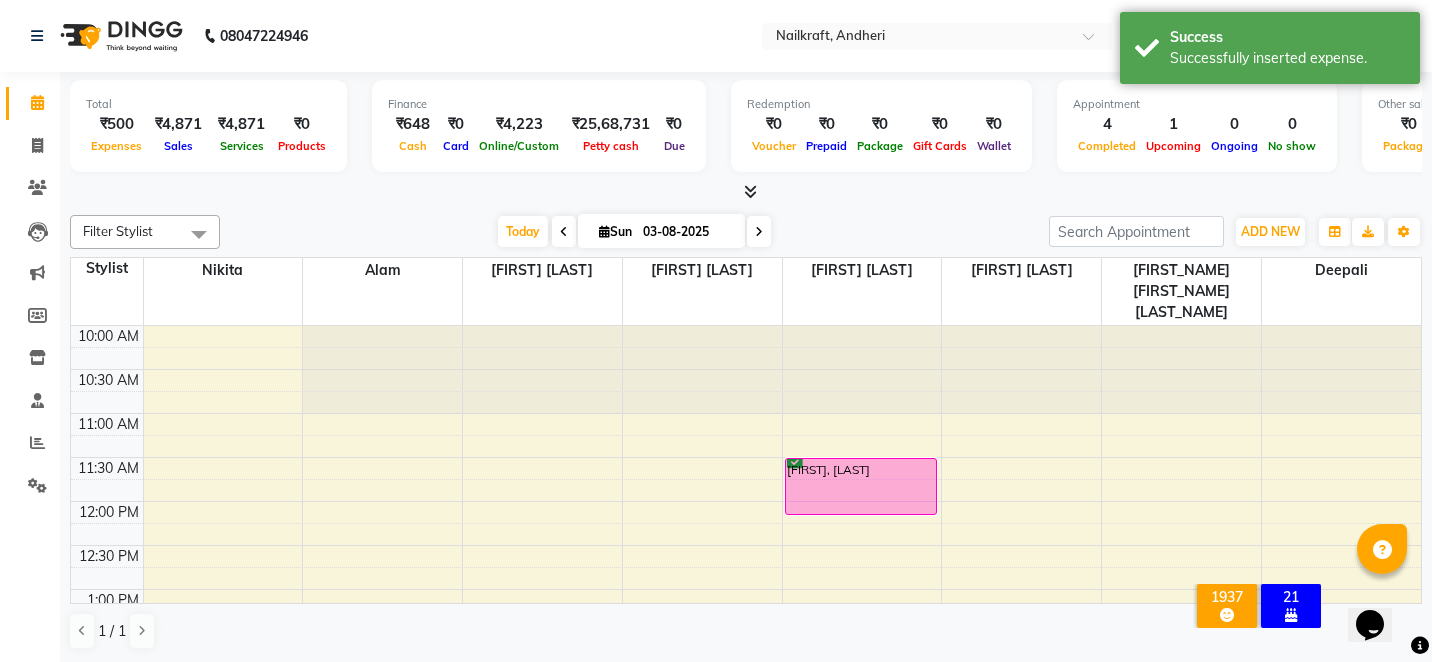 click 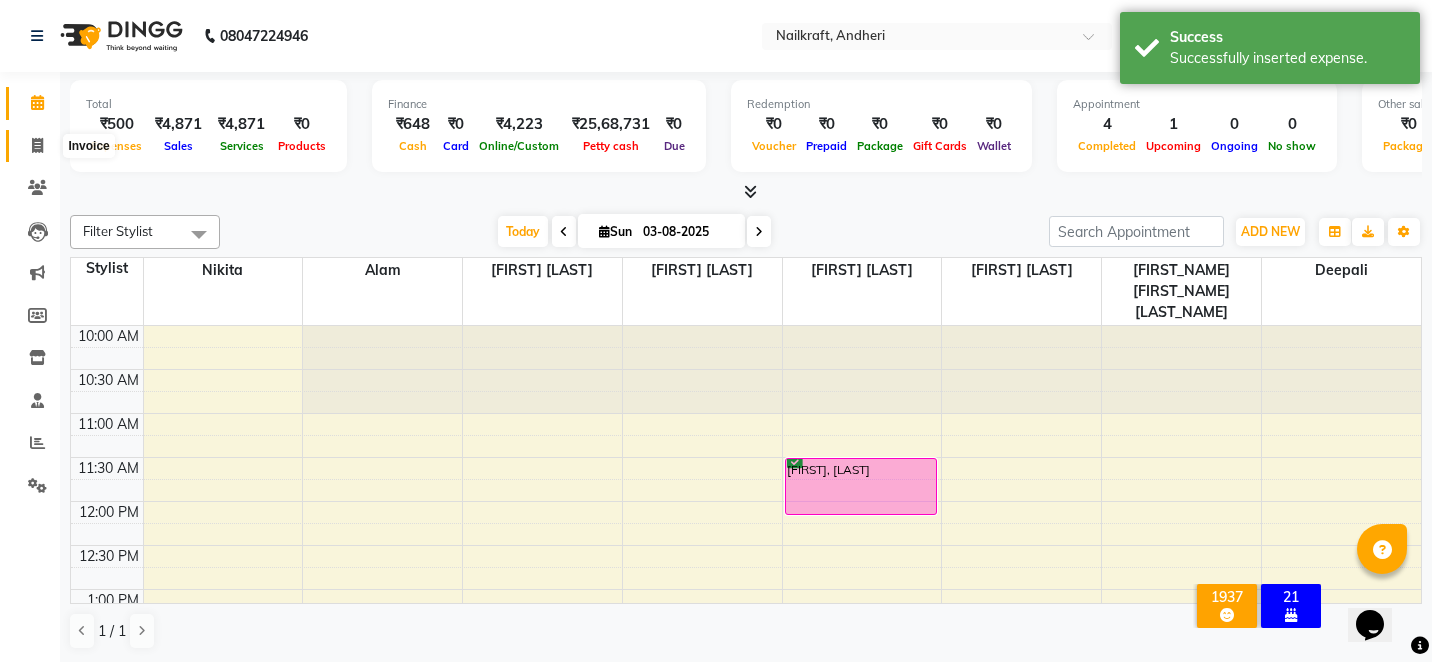 click 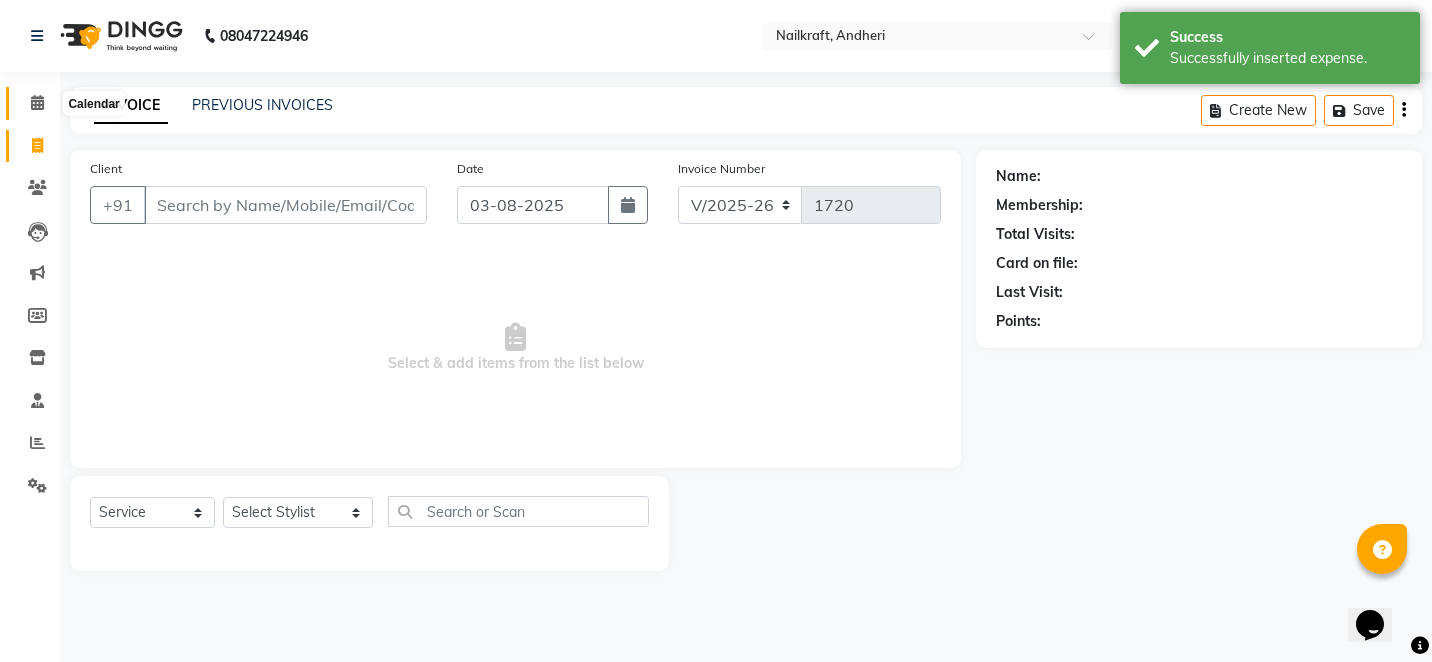 click 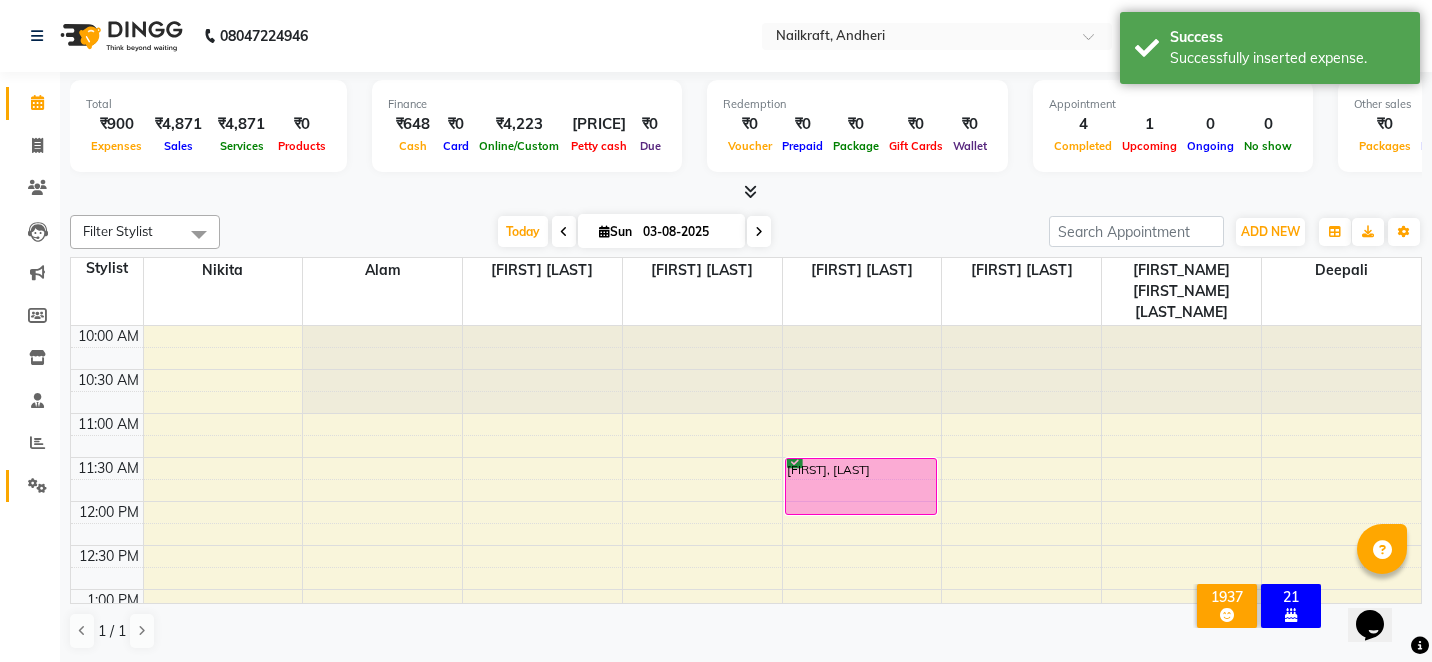 click 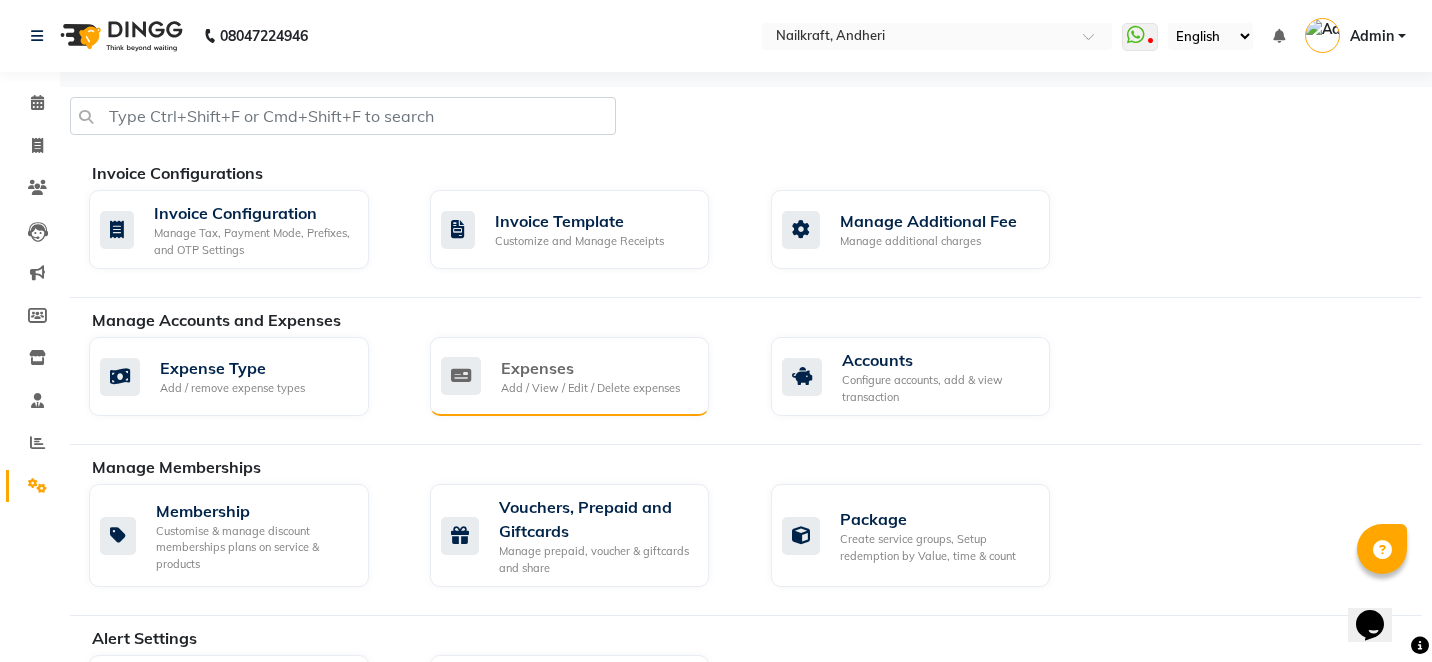 click on "Expenses" 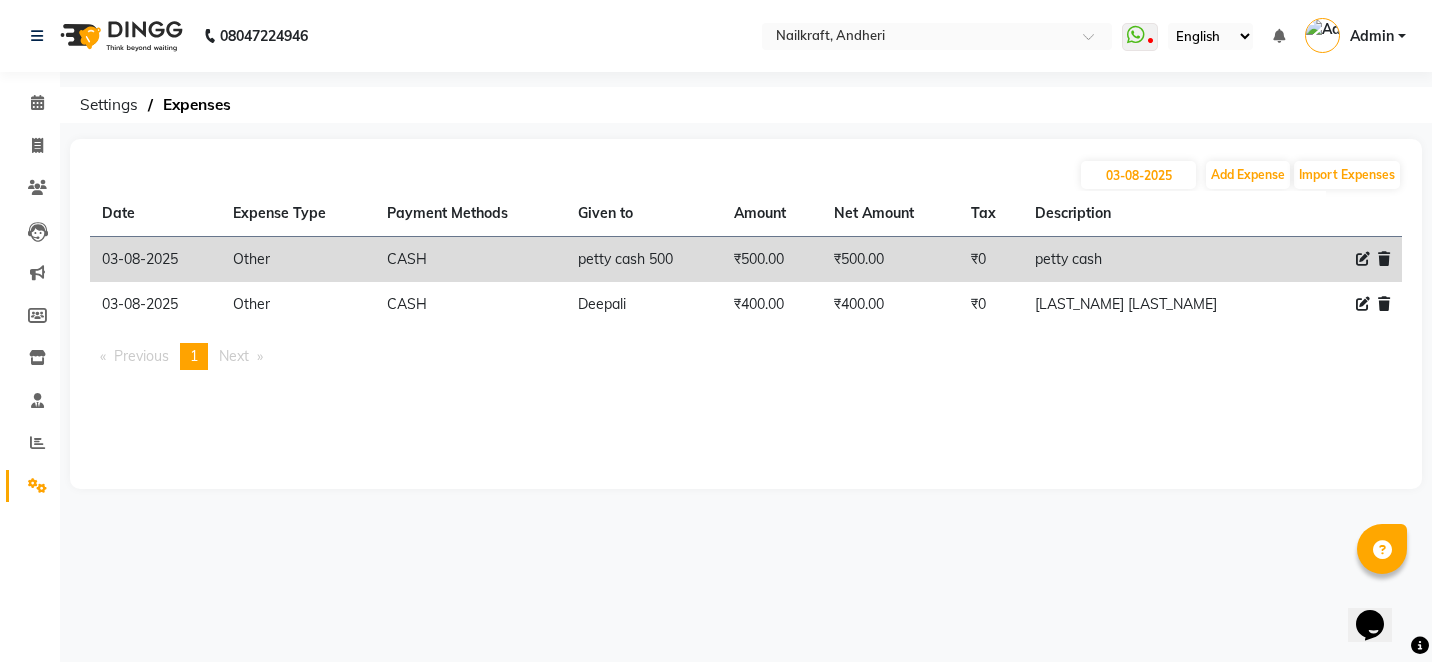click 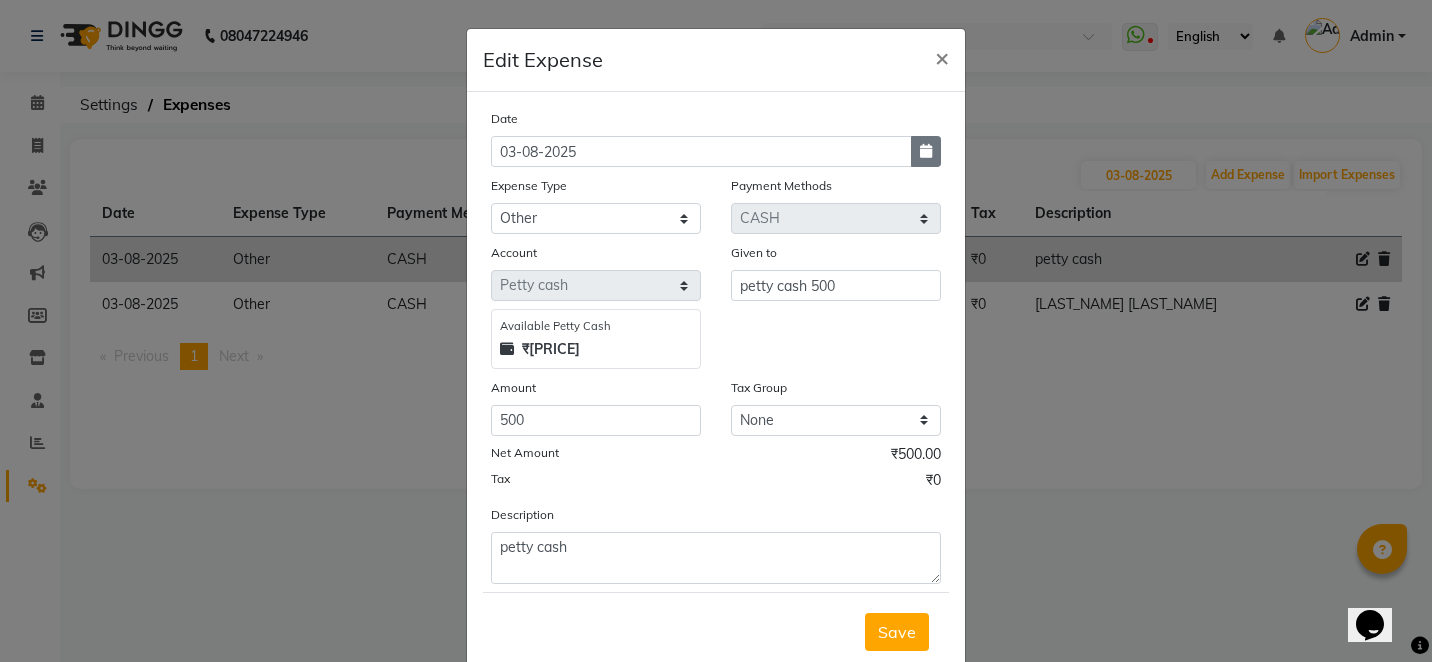 click 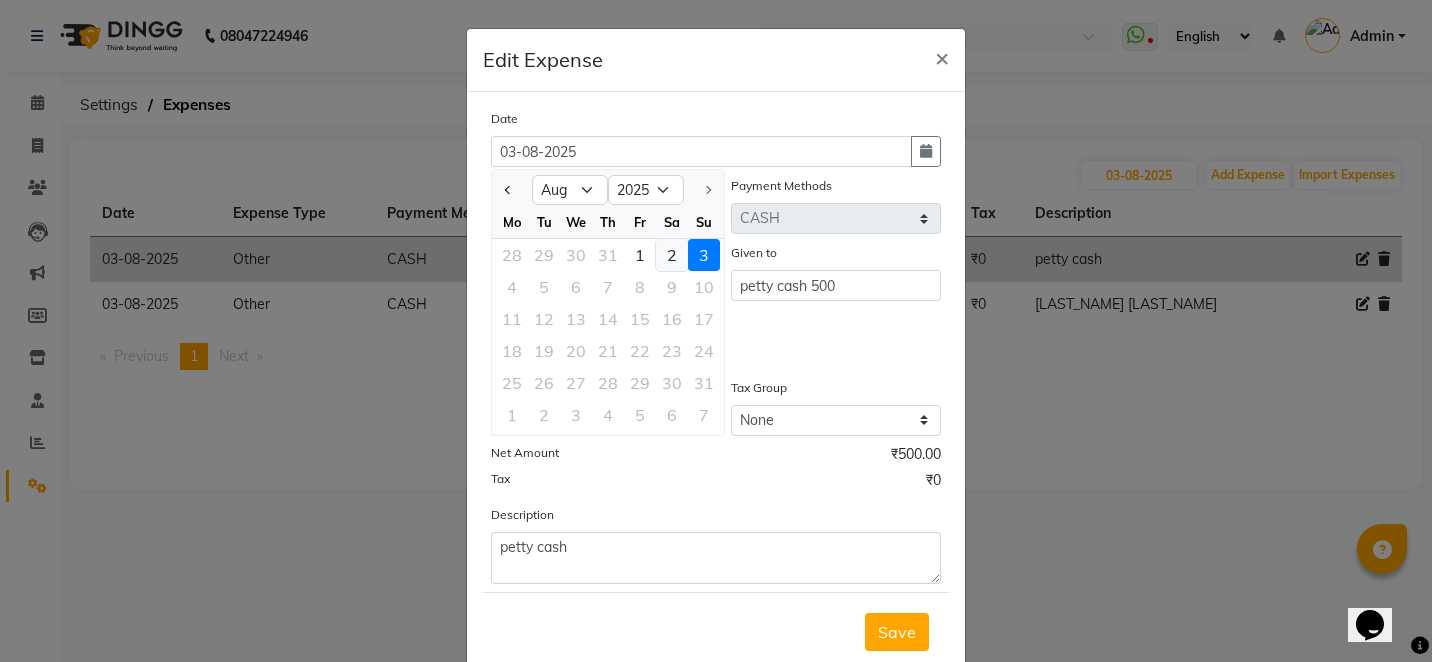 click on "2" 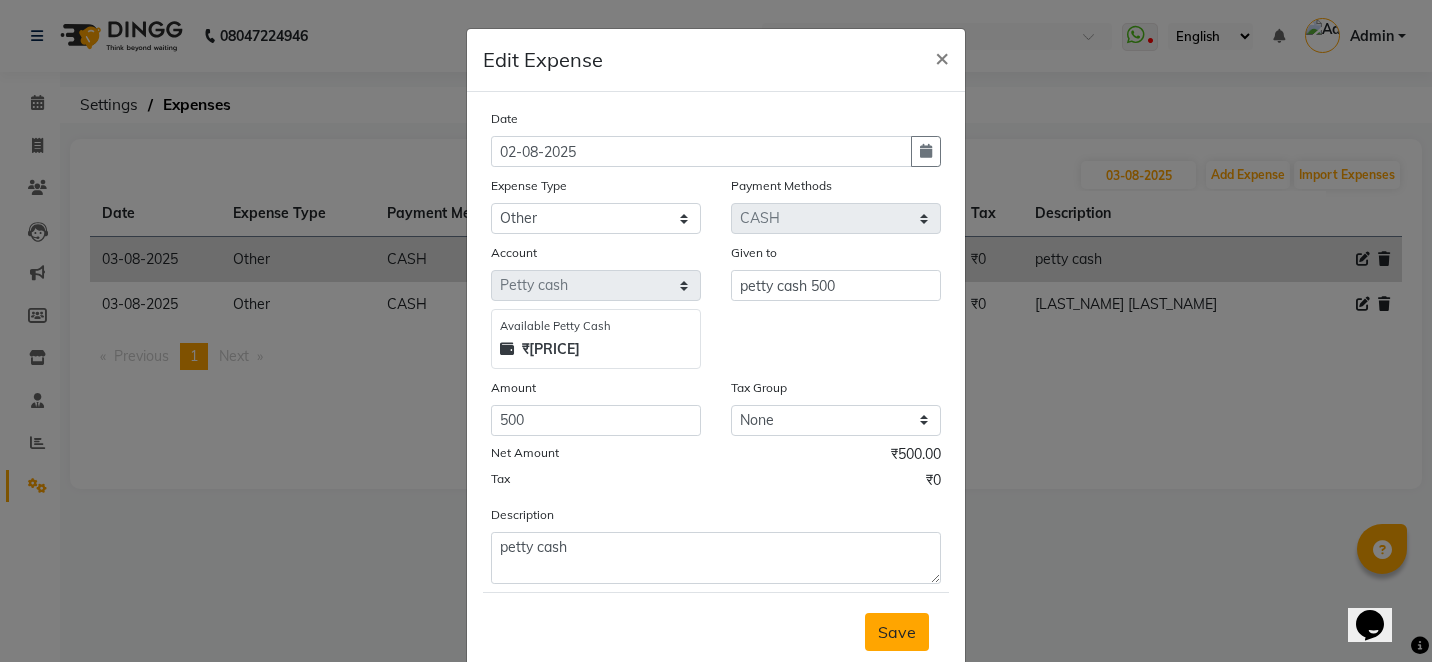 click on "Save" at bounding box center (897, 632) 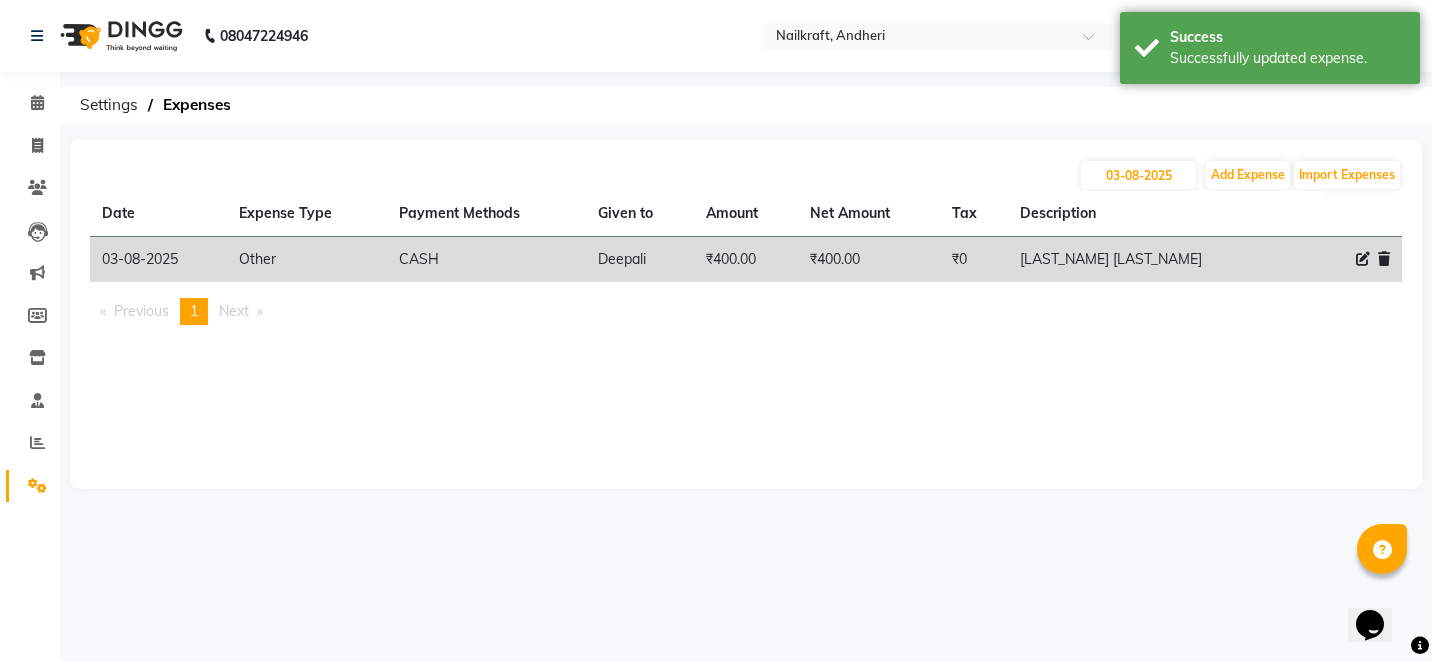 click on "Import Expenses Date Expense Type Payment Methods Given to Amount Net Amount Tax Description  03-08-2025   Other   CASH   [FIRST]   ₹400.00  ₹400.00 ₹0  [NAME]    Previous  page  1 / 1  You're on page  1  Next  page" 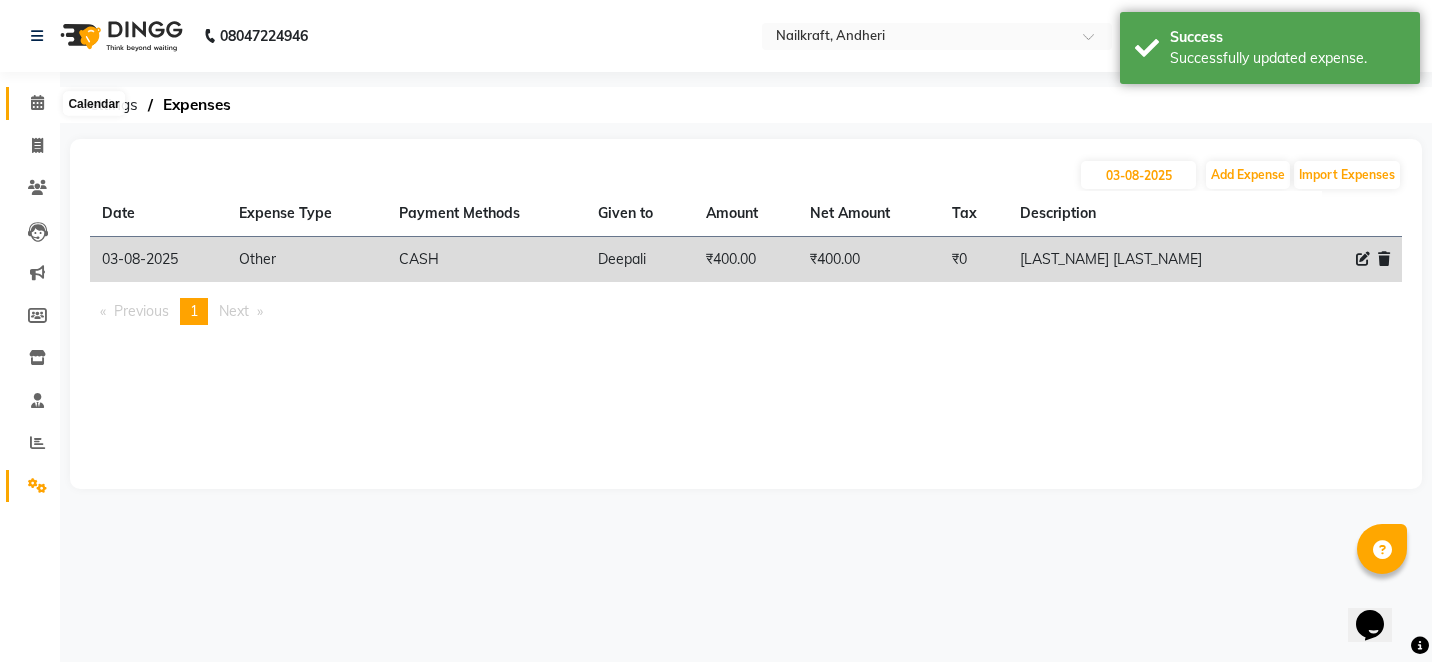 click 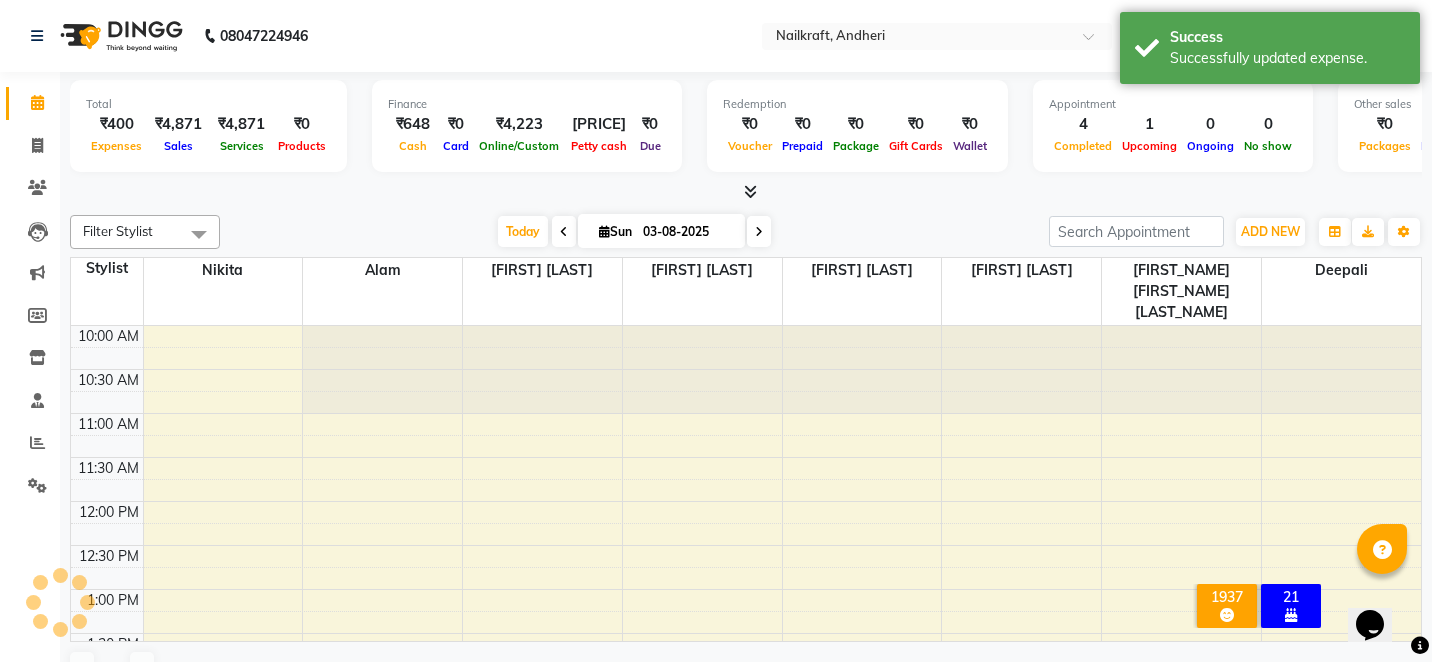 scroll, scrollTop: 0, scrollLeft: 0, axis: both 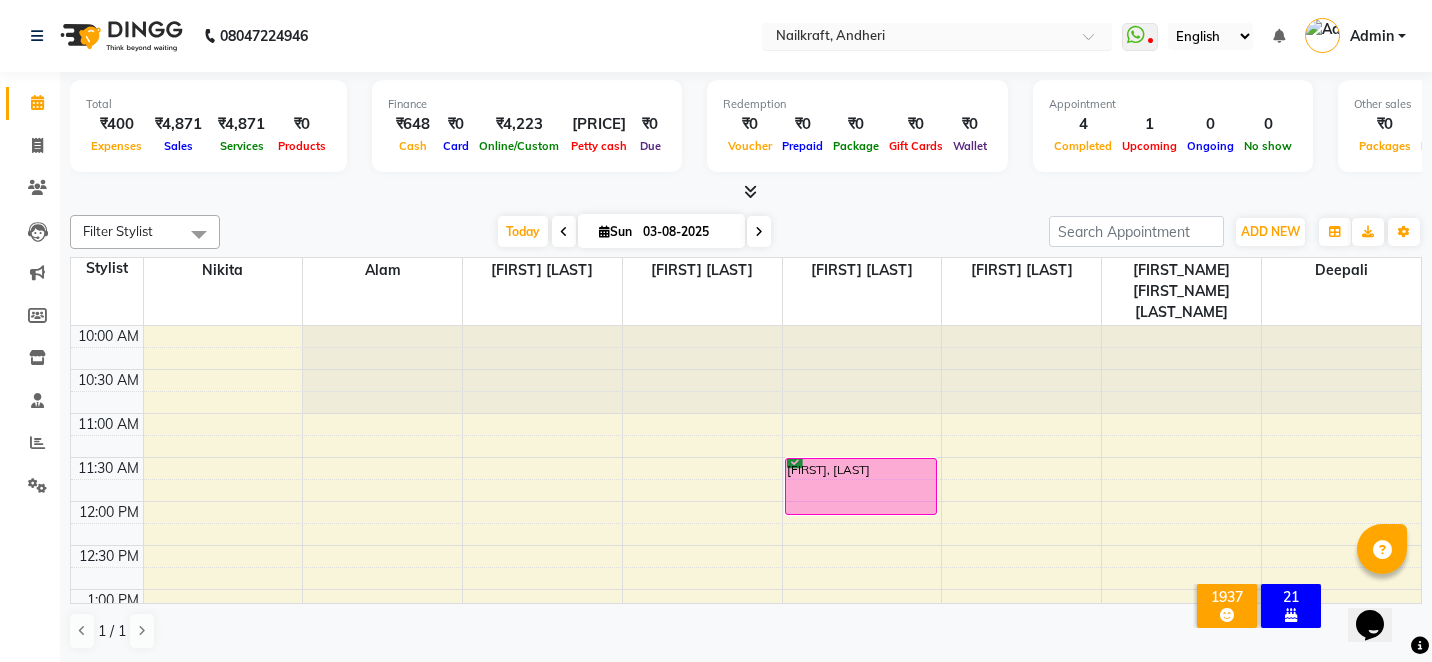 click at bounding box center [917, 38] 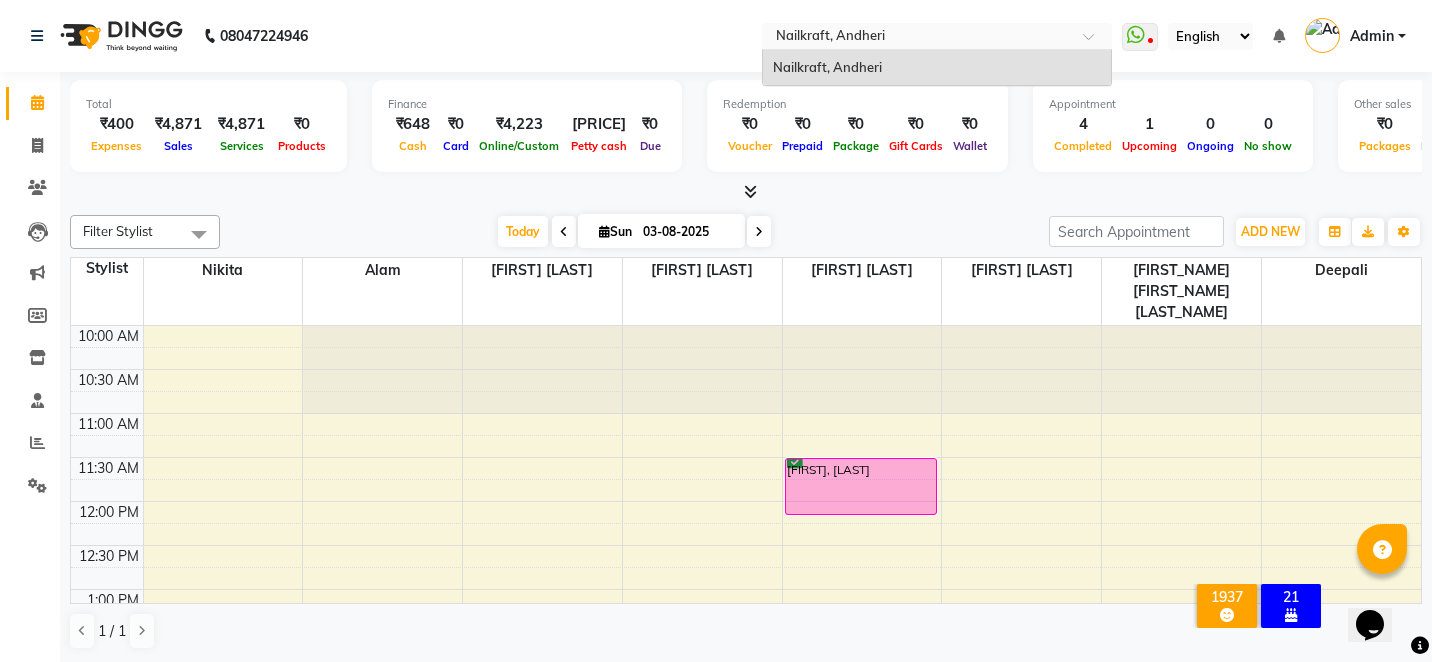 click on "08047224946 Select Location × Nailkraft, Andheri Nailkraft, Andheri WhatsApp Status ✕ Status: Disconnected Most Recent Message: 11-07-2025 10:02 PM Recent Service Activity: 11-07-2025 09:53 PM 08047224946 Whatsapp Settings English ENGLISH Español العربية मराठी हिंदी ગુજરાતી தமிழ் 中文 Notifications nothing to show Admin Manage Profile Change Password Sign out Version:3.15.11" 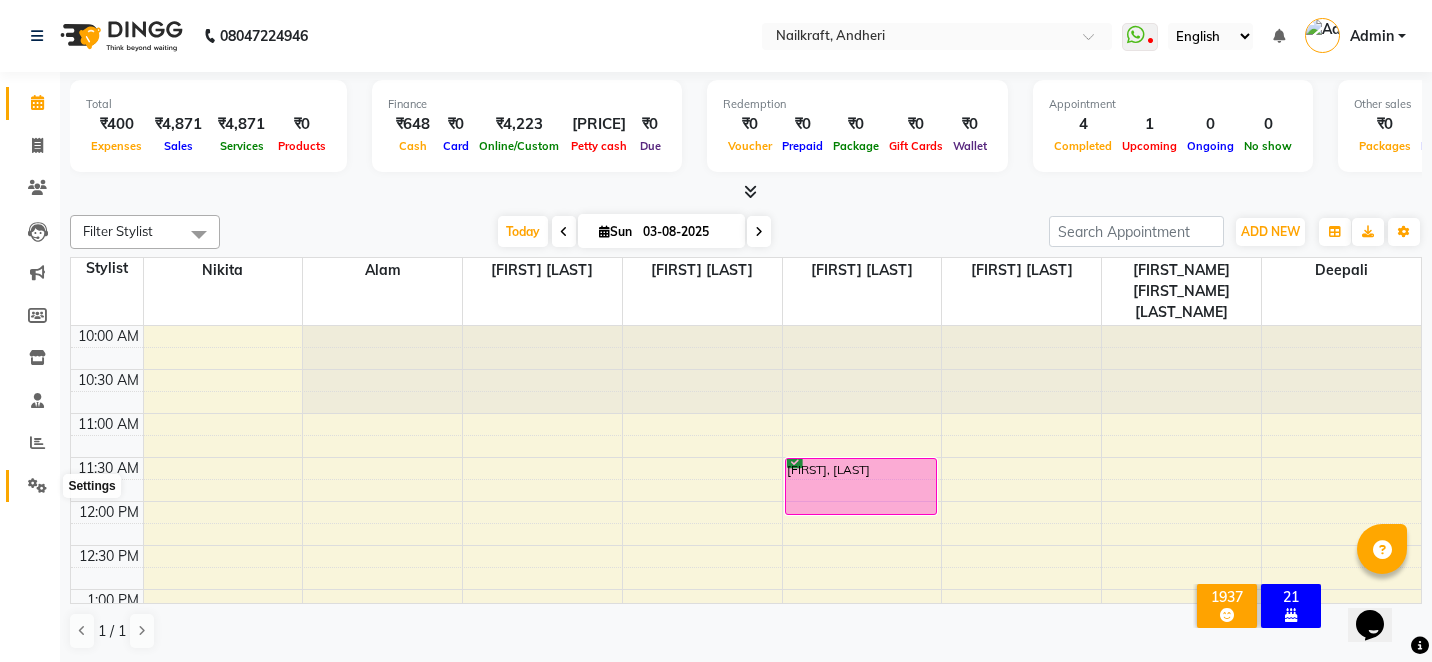 click 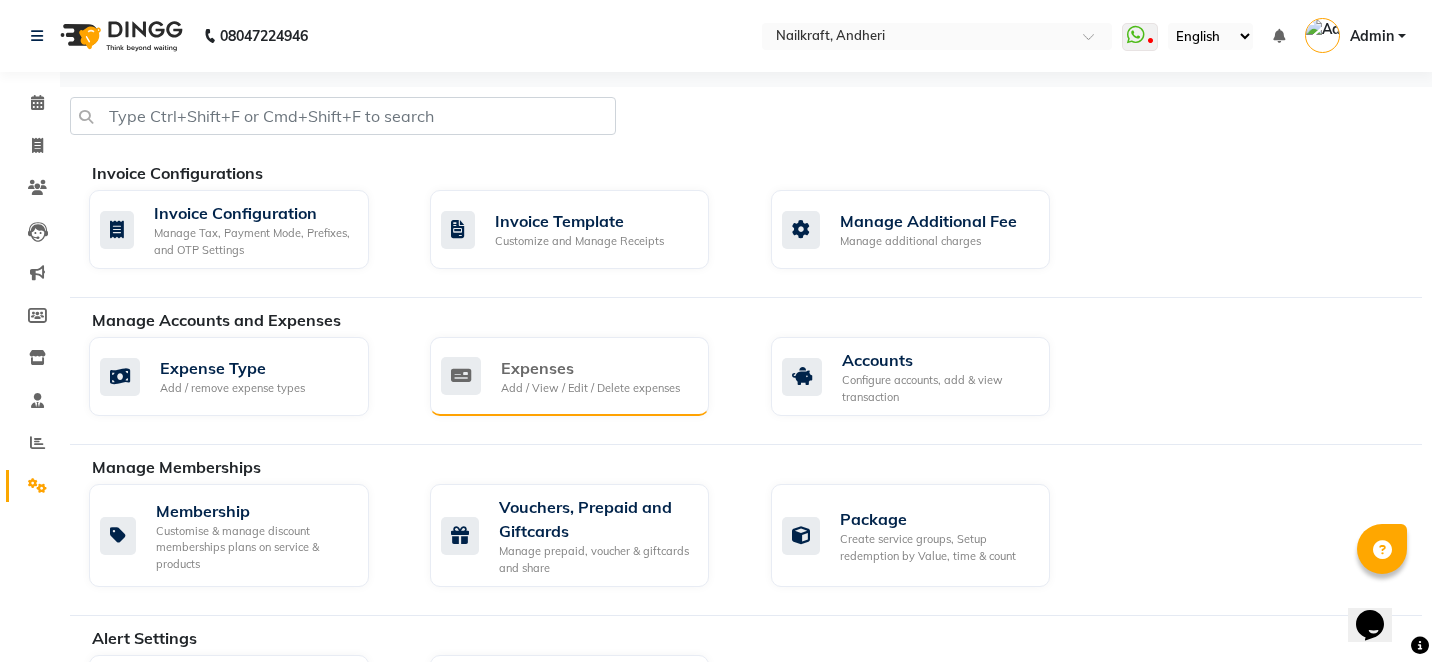 click on "Expenses" 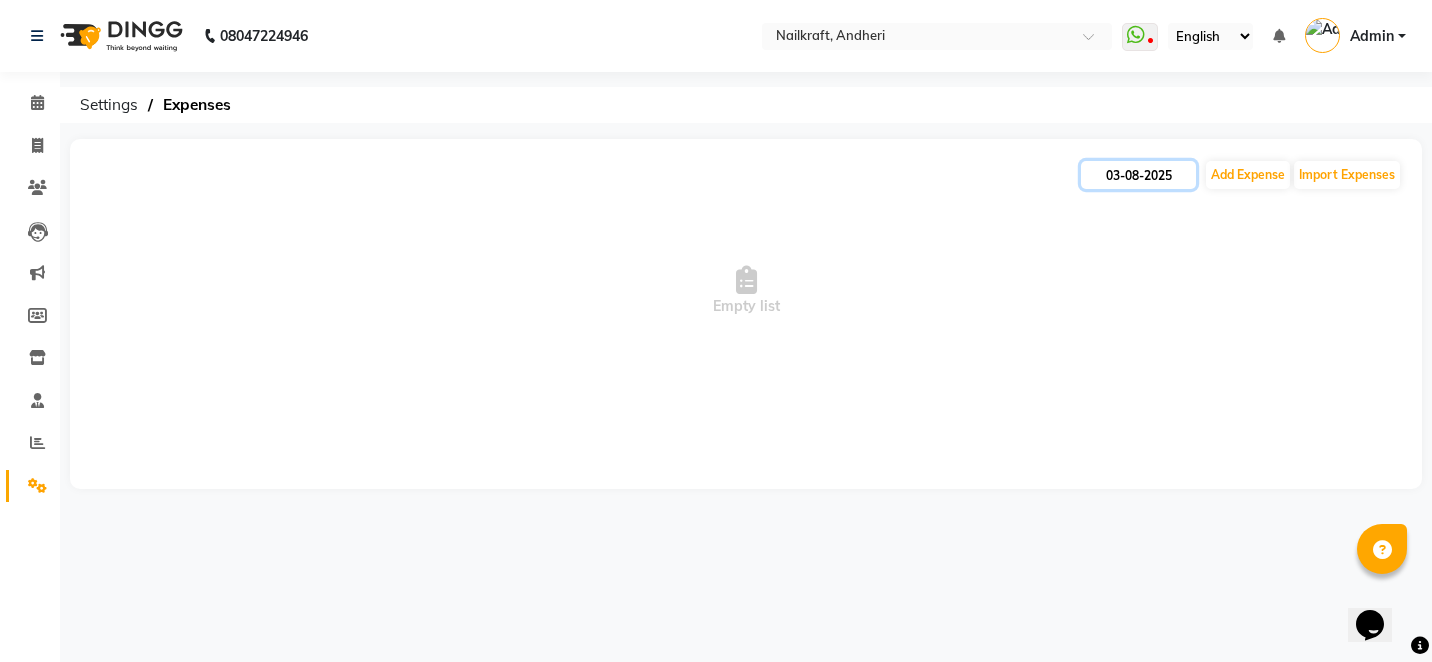 click on "03-08-2025" 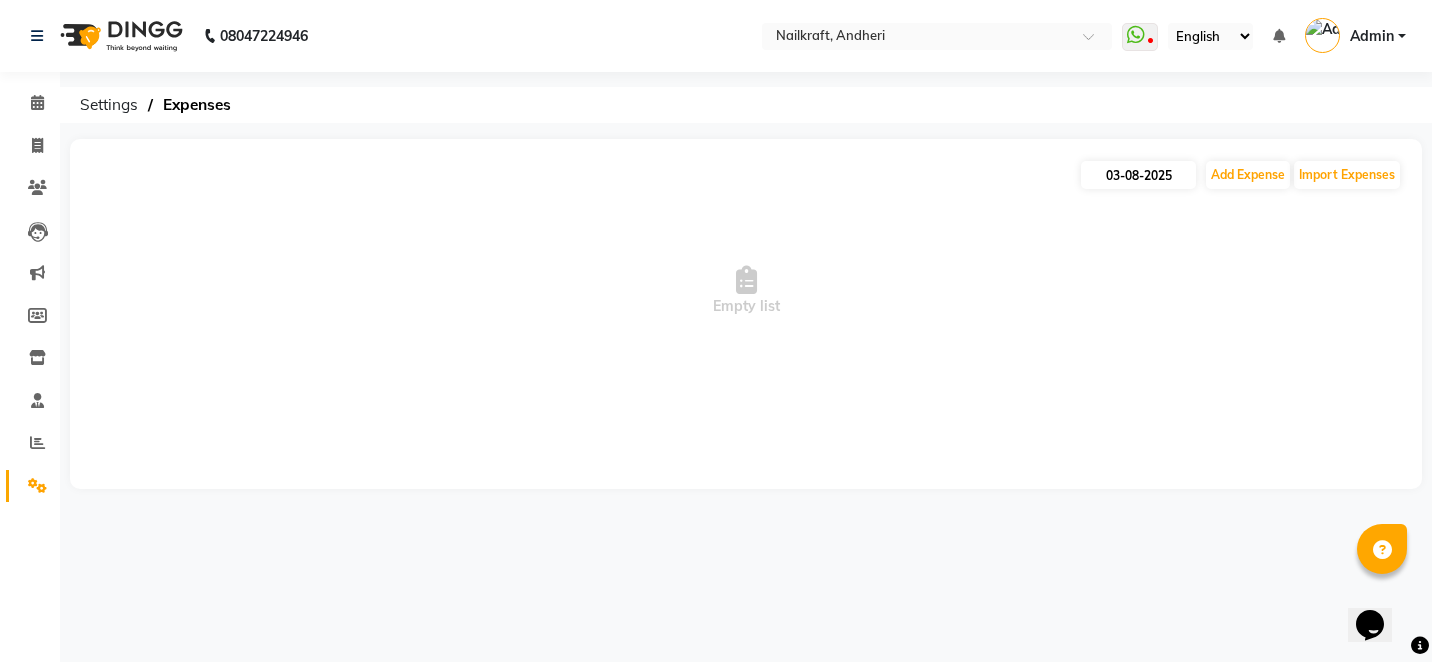 select on "8" 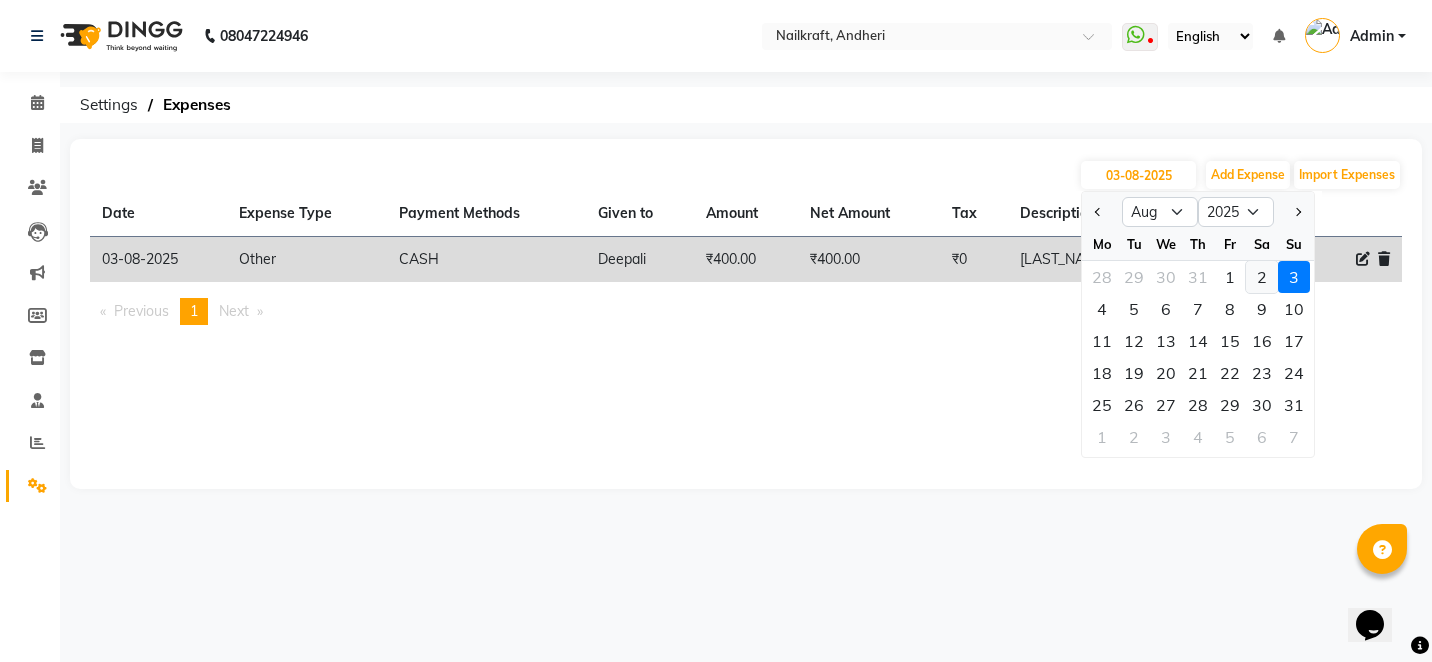 click on "2" 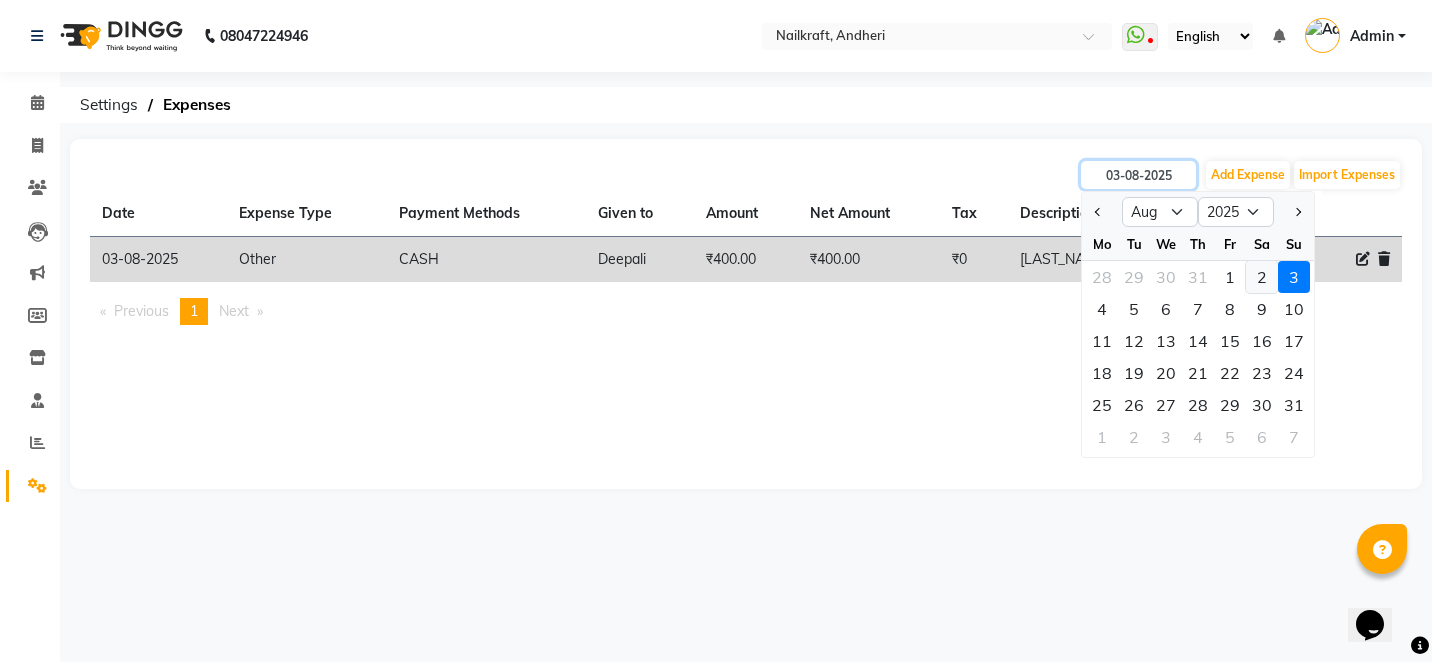type on "02-08-2025" 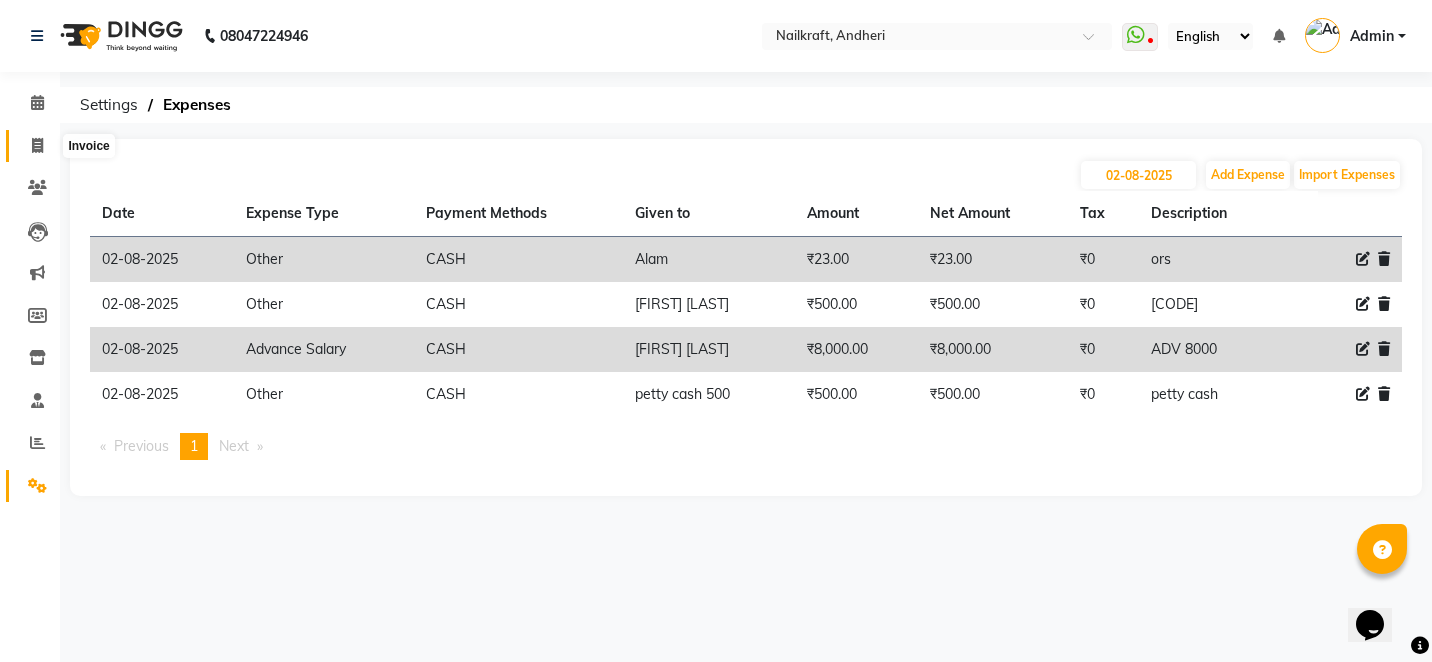 click 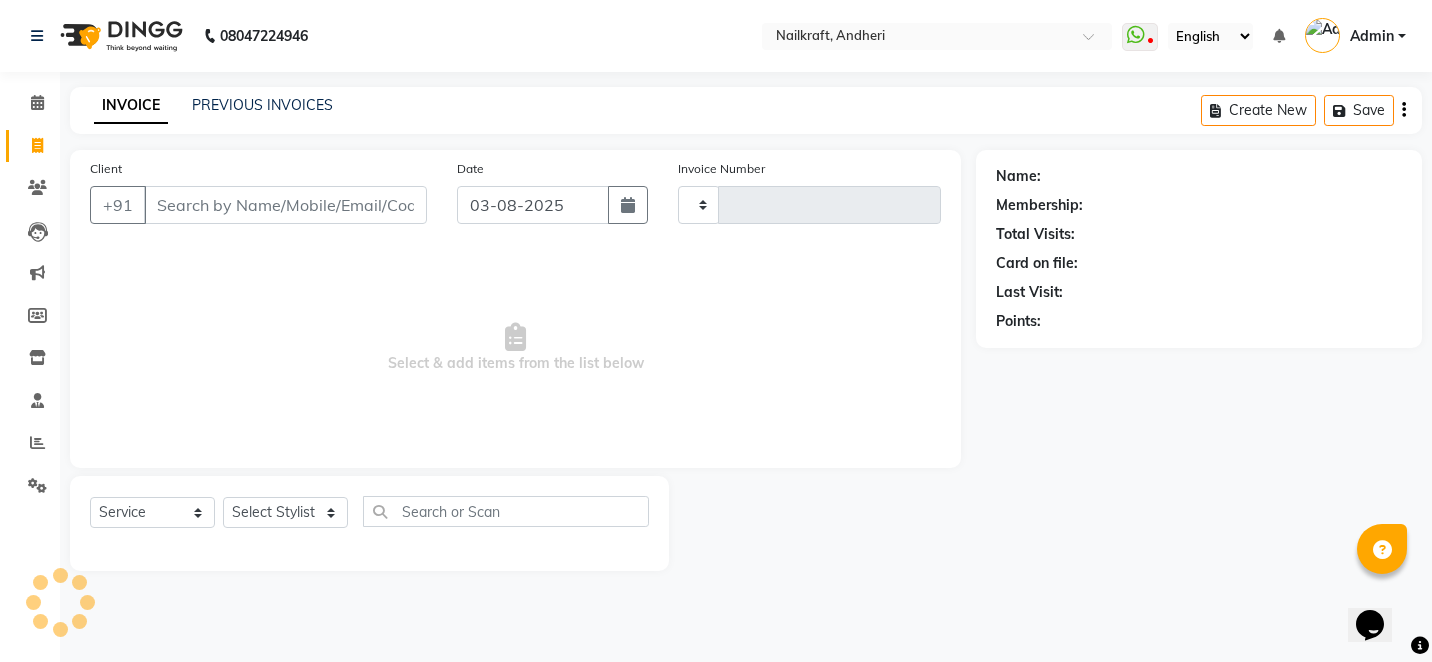 type on "1720" 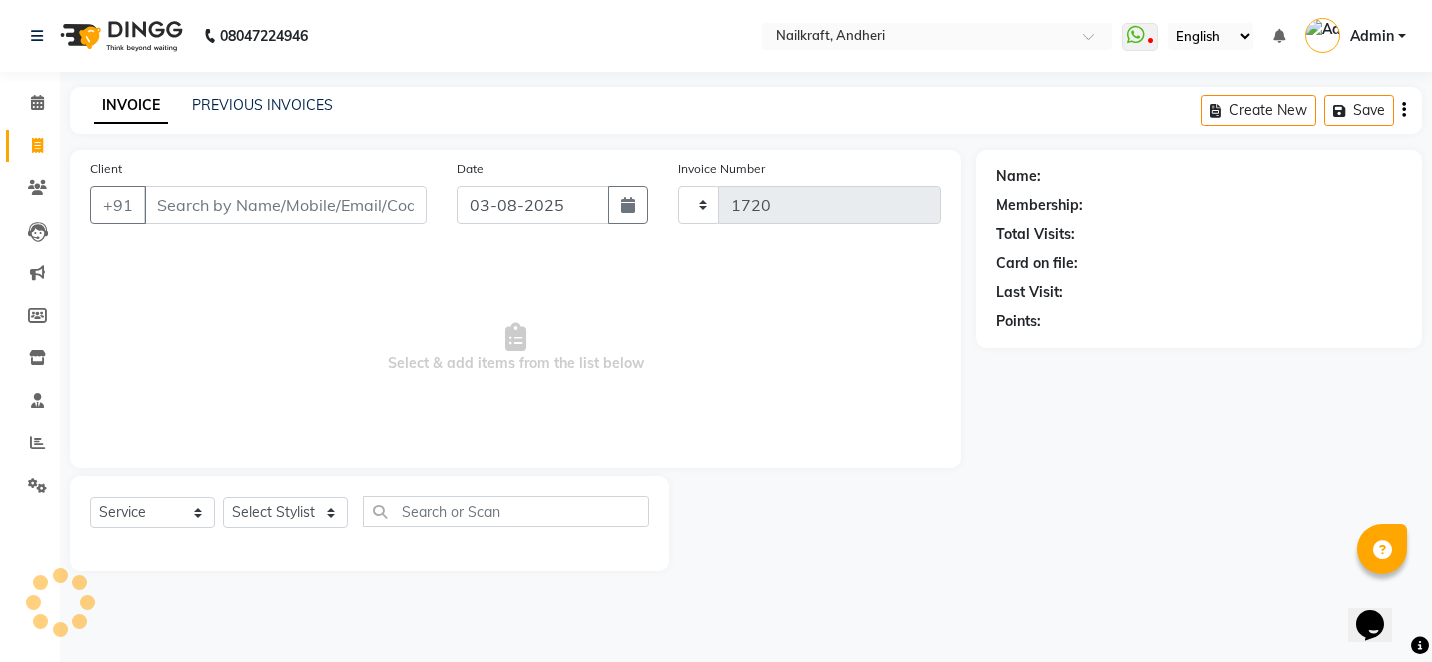select on "6081" 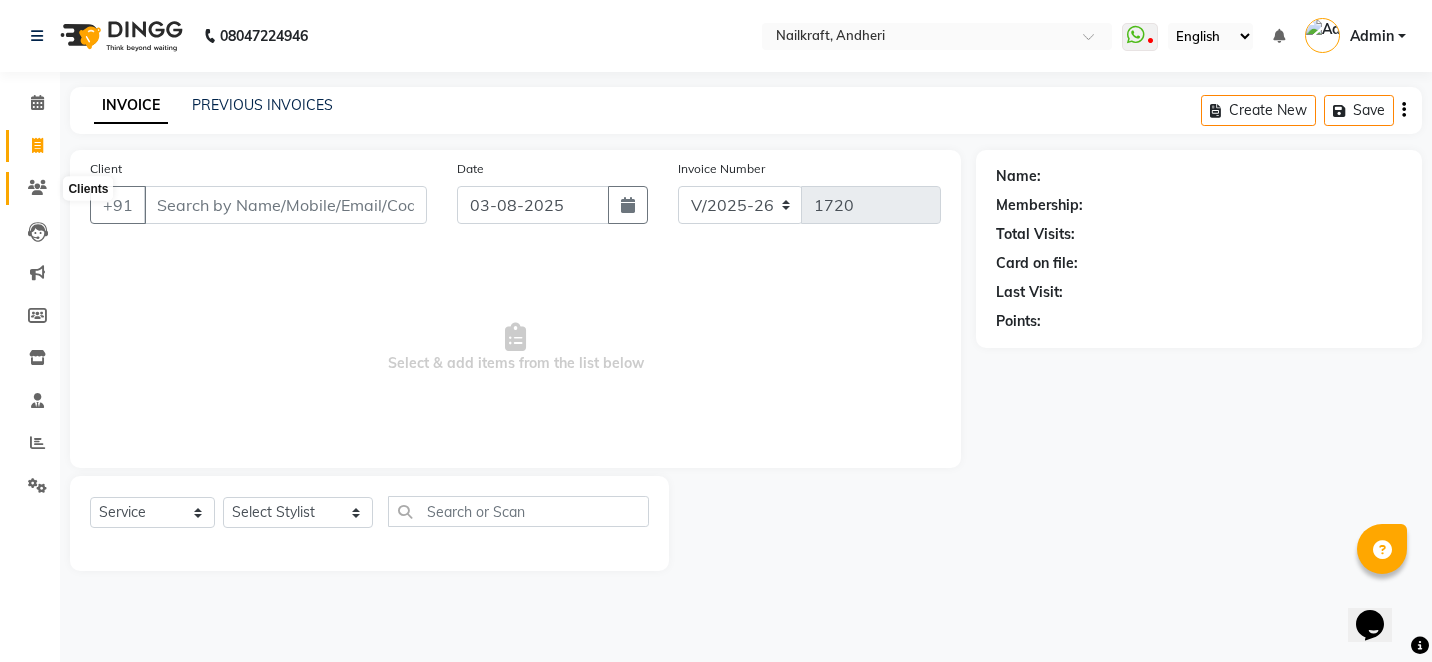 click 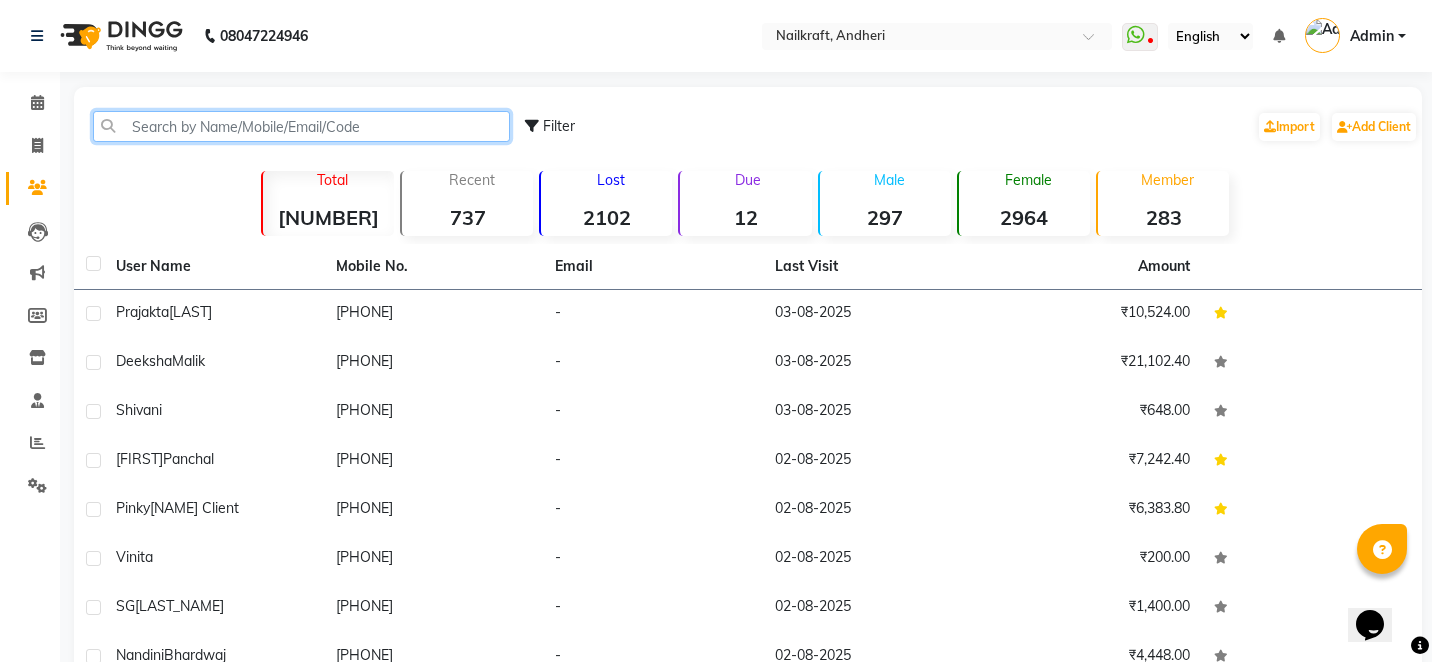 click 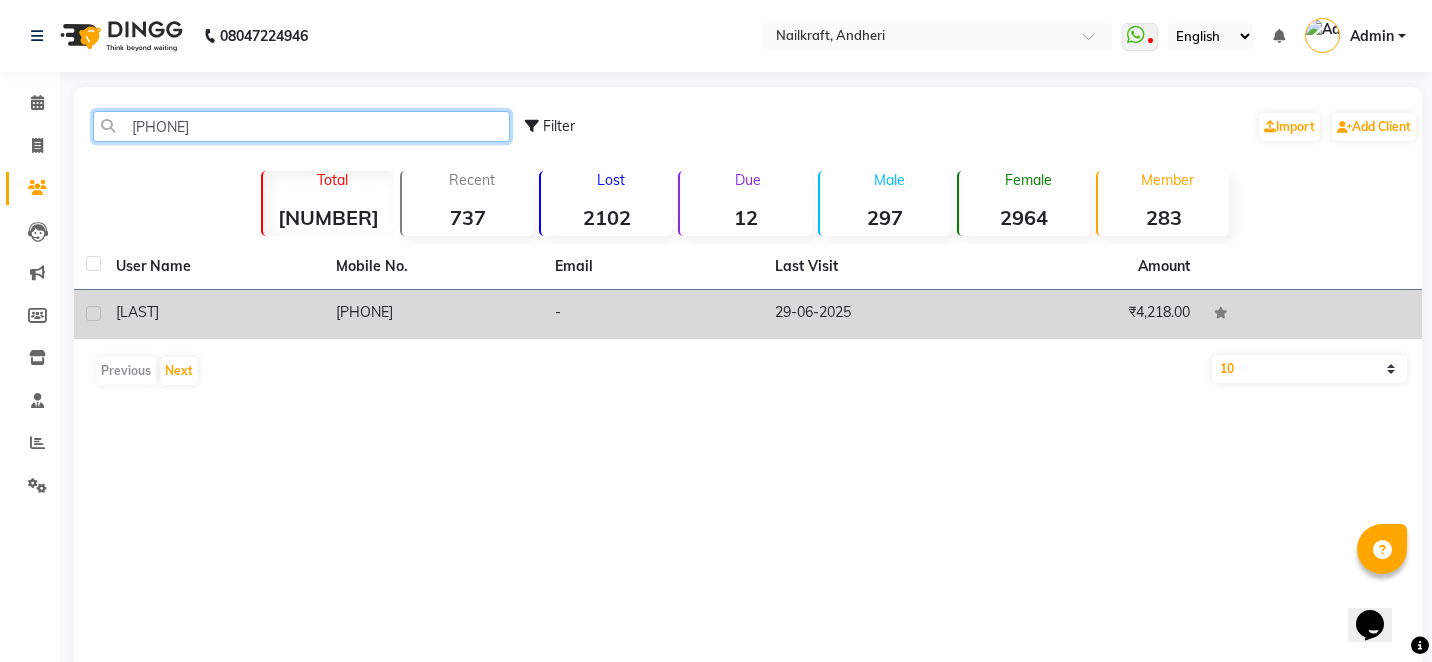 type on "[PHONE]" 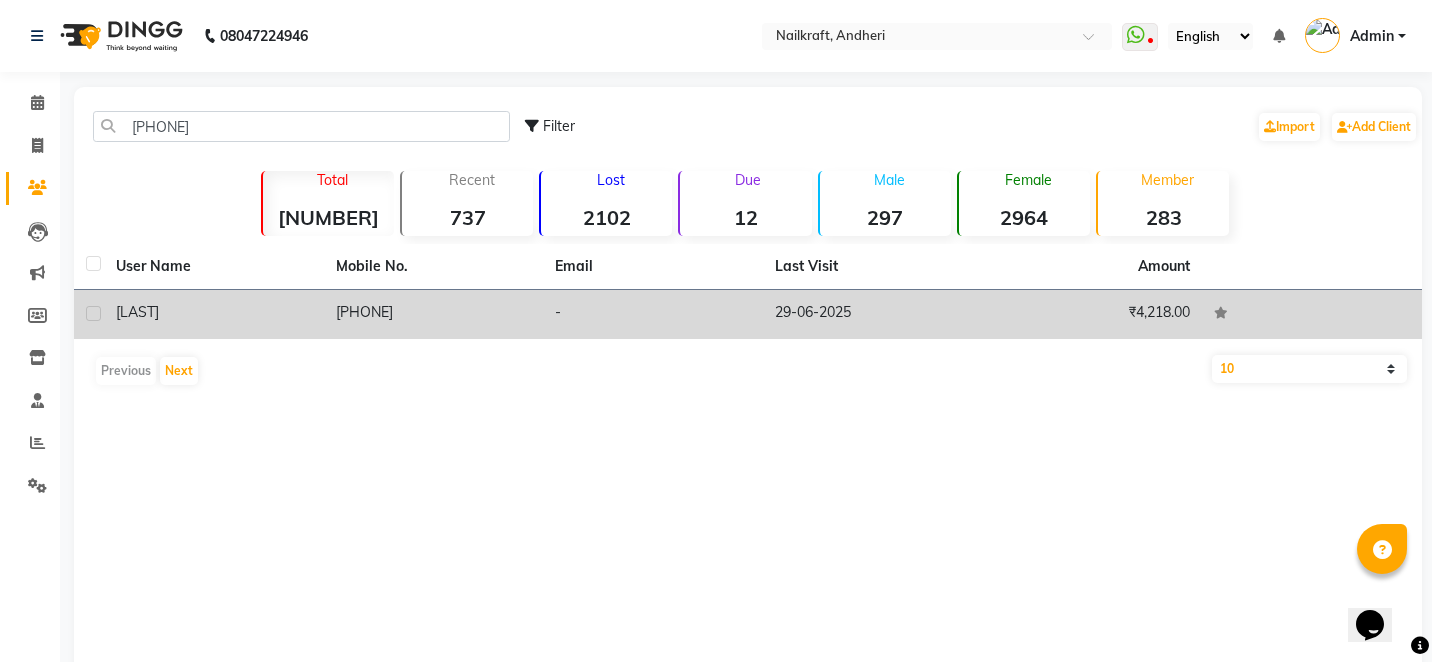 click on "[PHONE]" 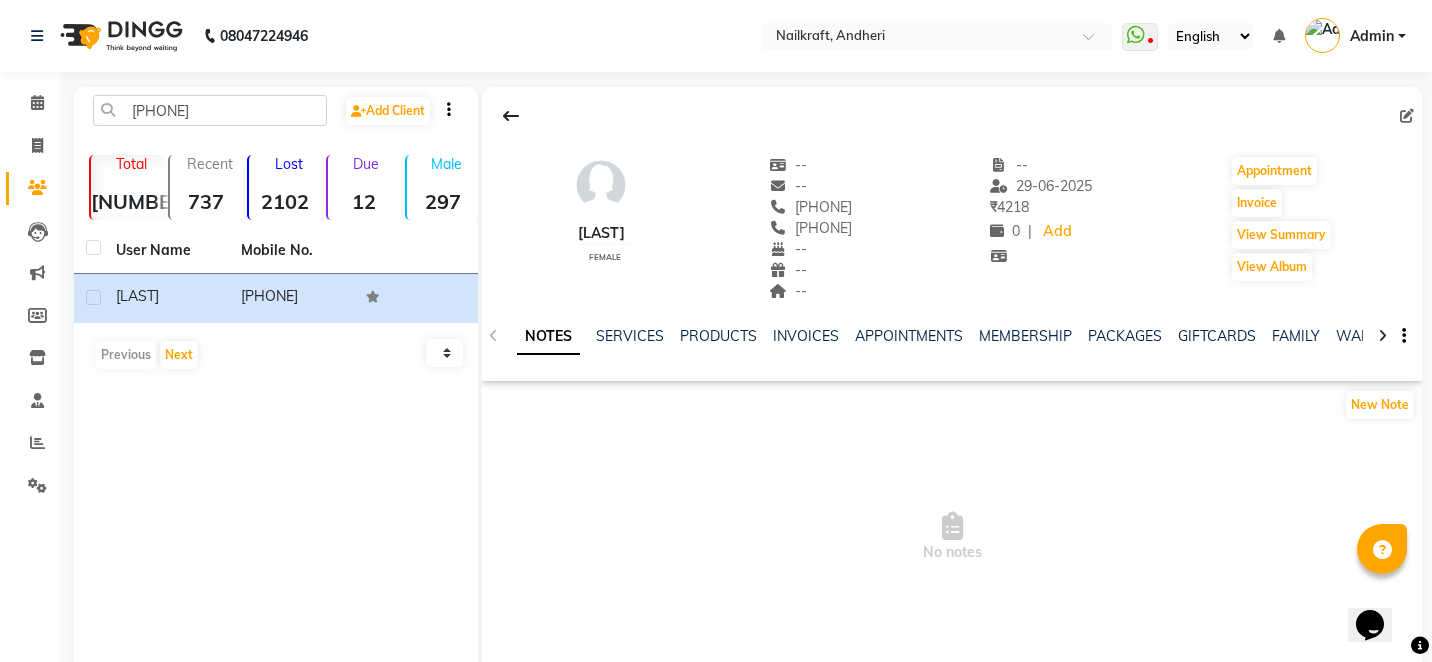 click on "MEMBERSHIP" 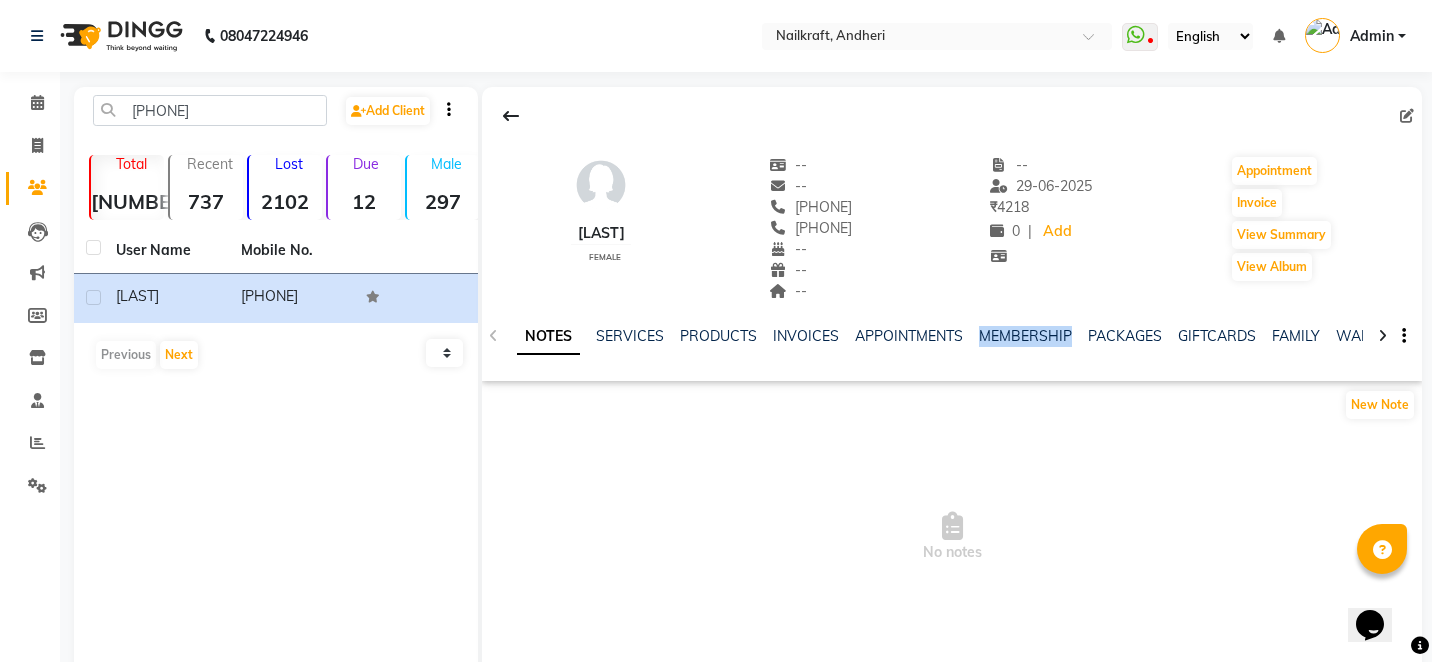 click on "MEMBERSHIP" 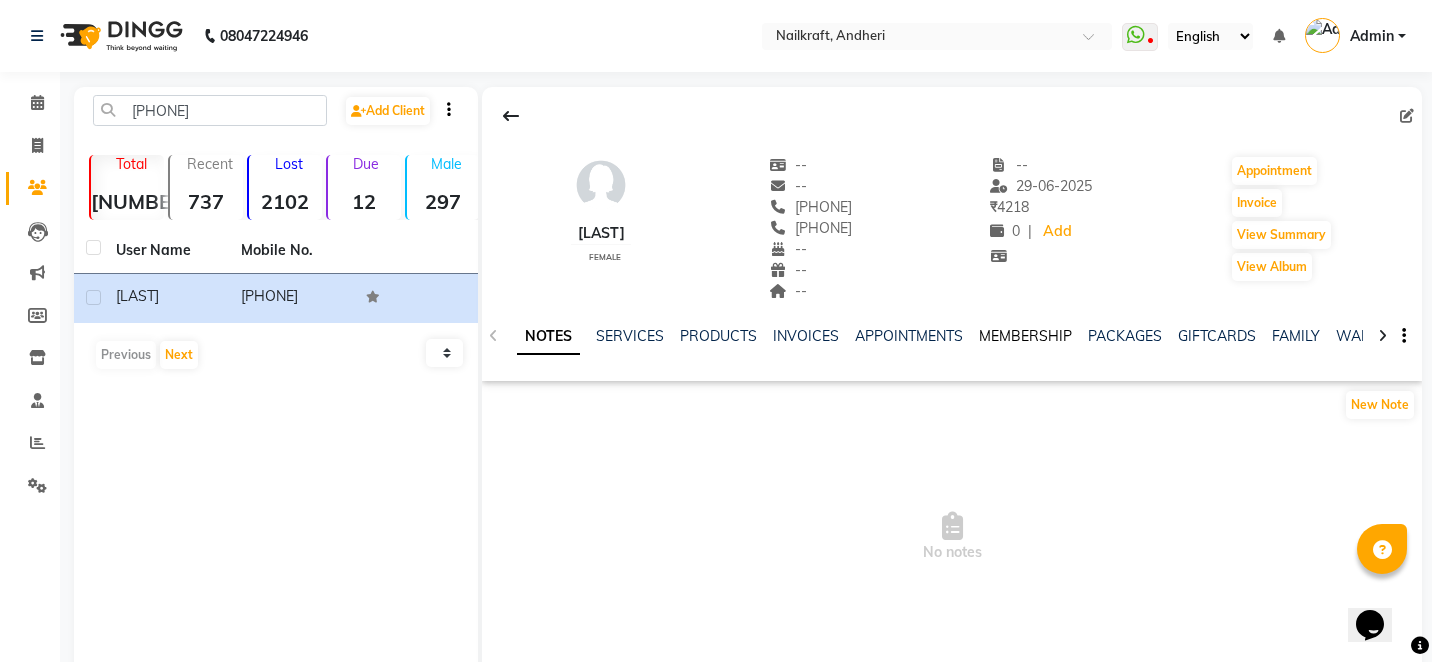 click on "MEMBERSHIP" 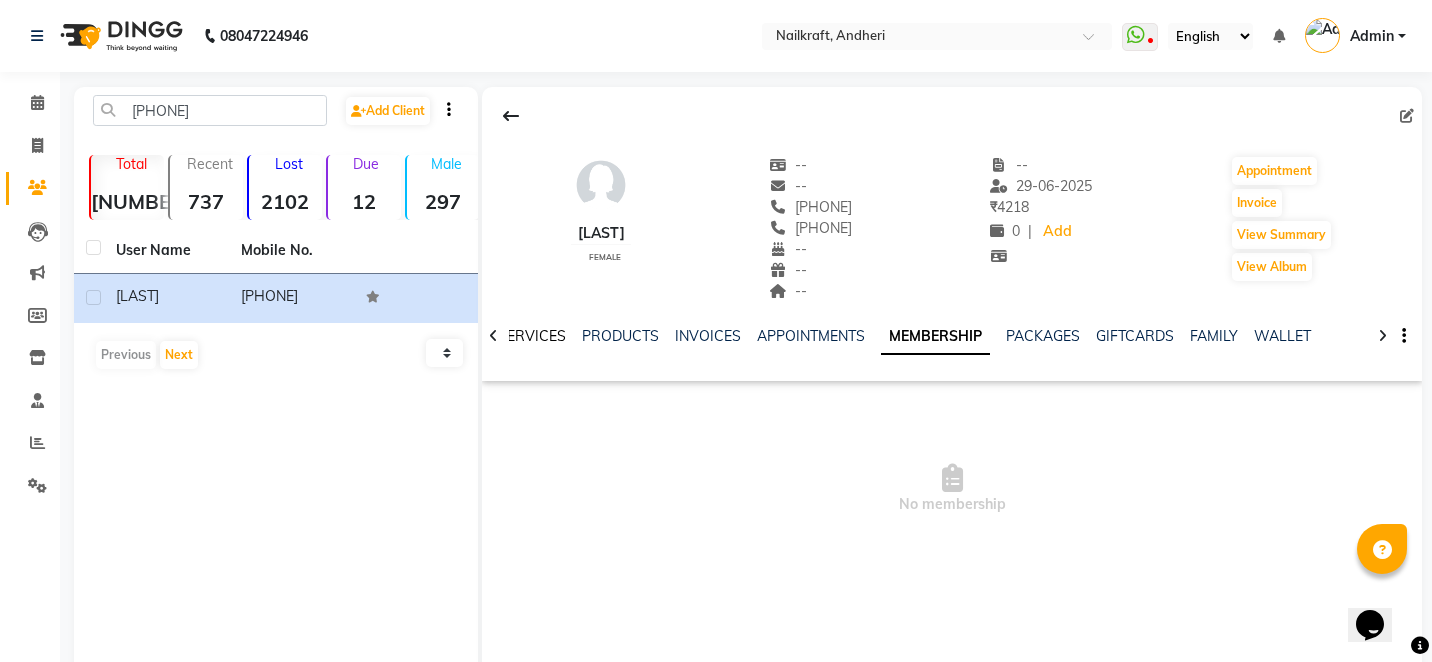 click on "SERVICES" 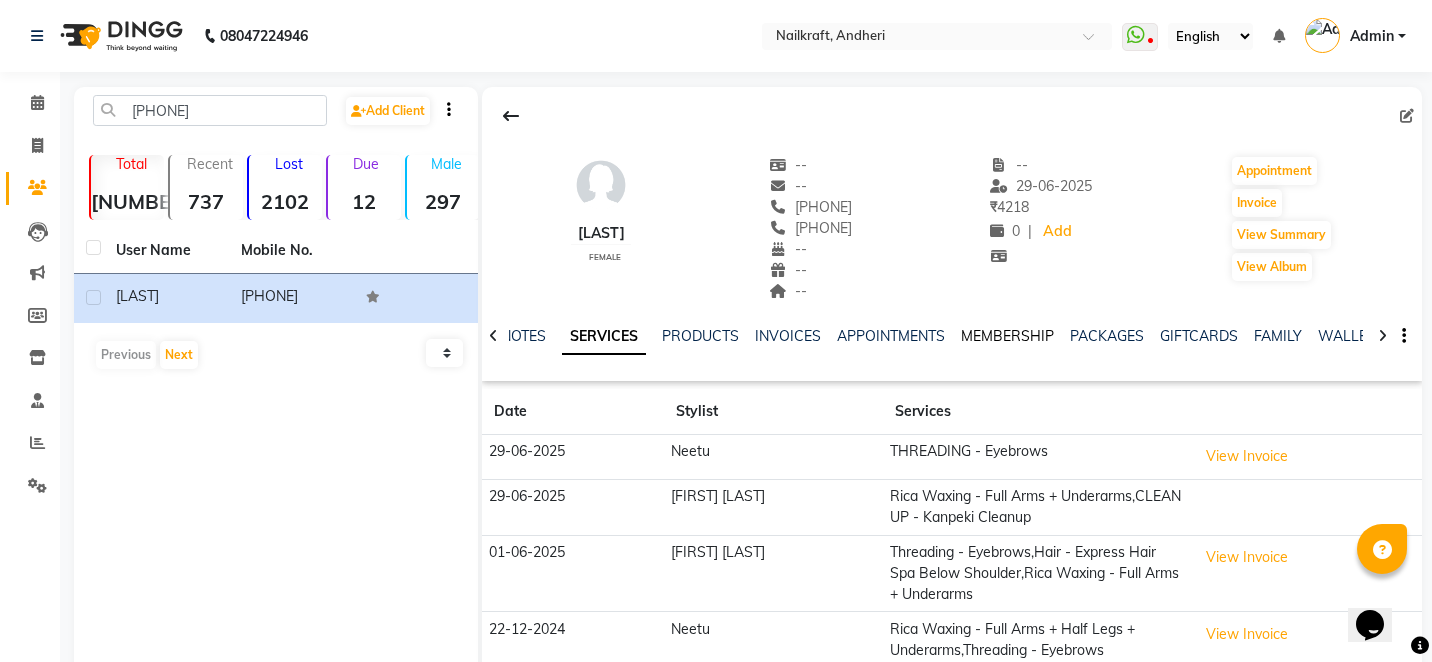 click on "MEMBERSHIP" 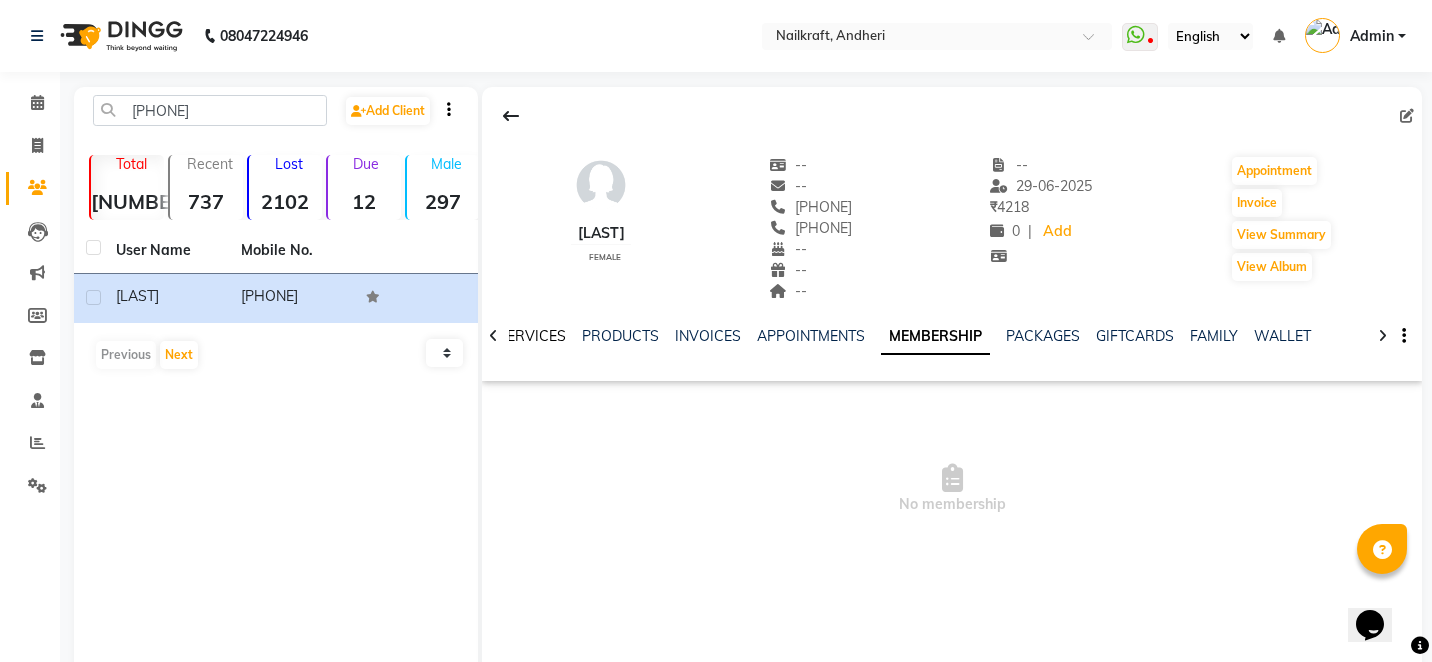 click on "SERVICES" 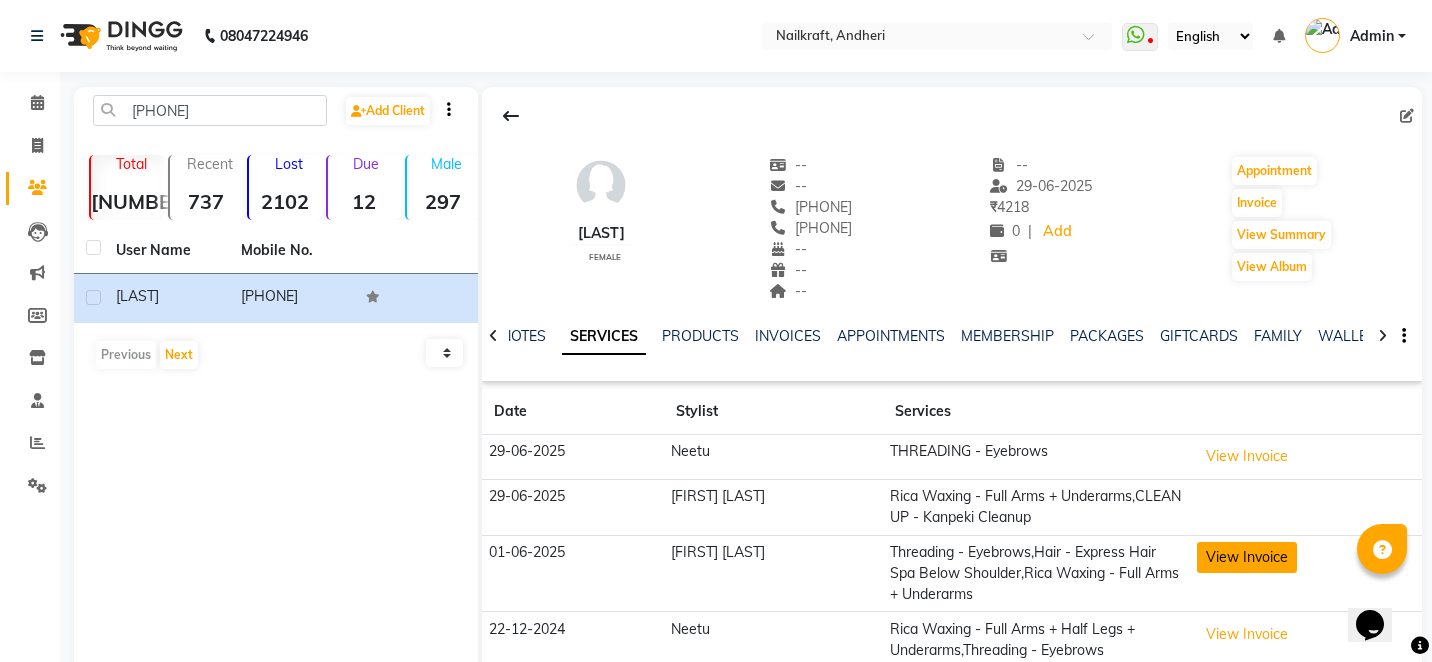click on "View Invoice" 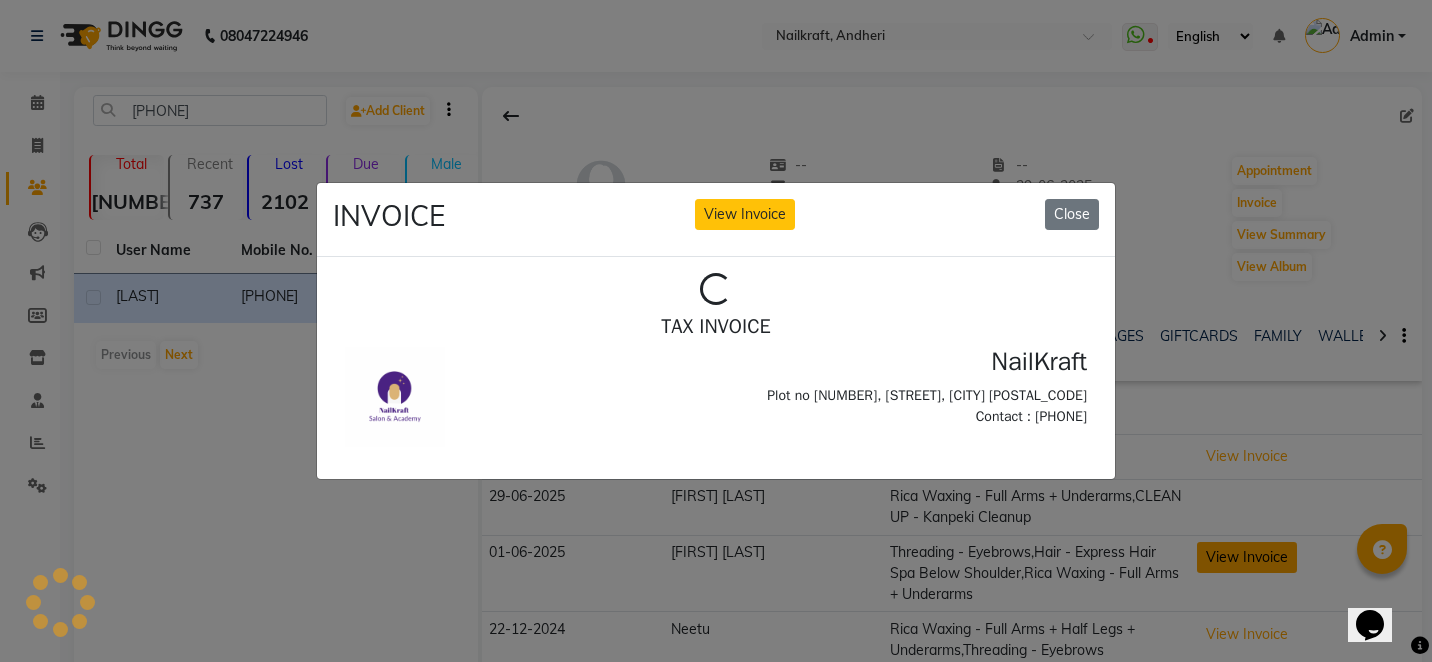 scroll, scrollTop: 0, scrollLeft: 0, axis: both 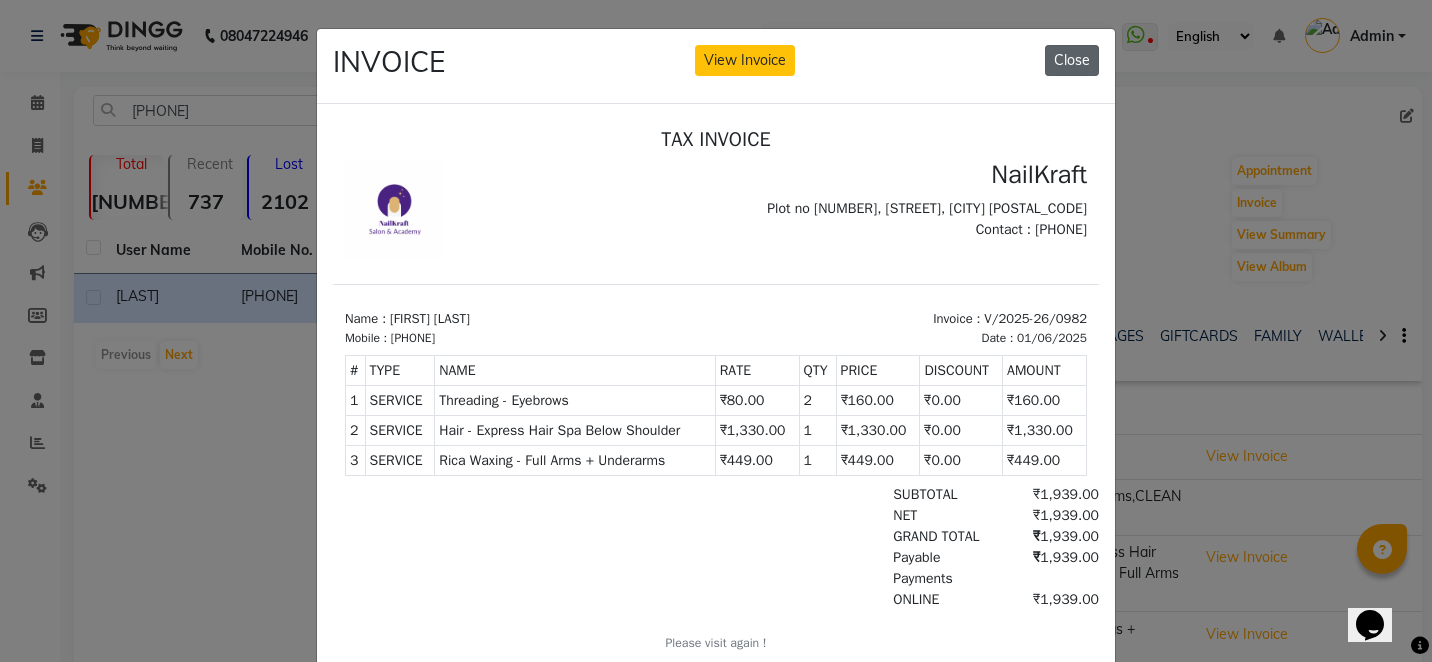 click on "Close" 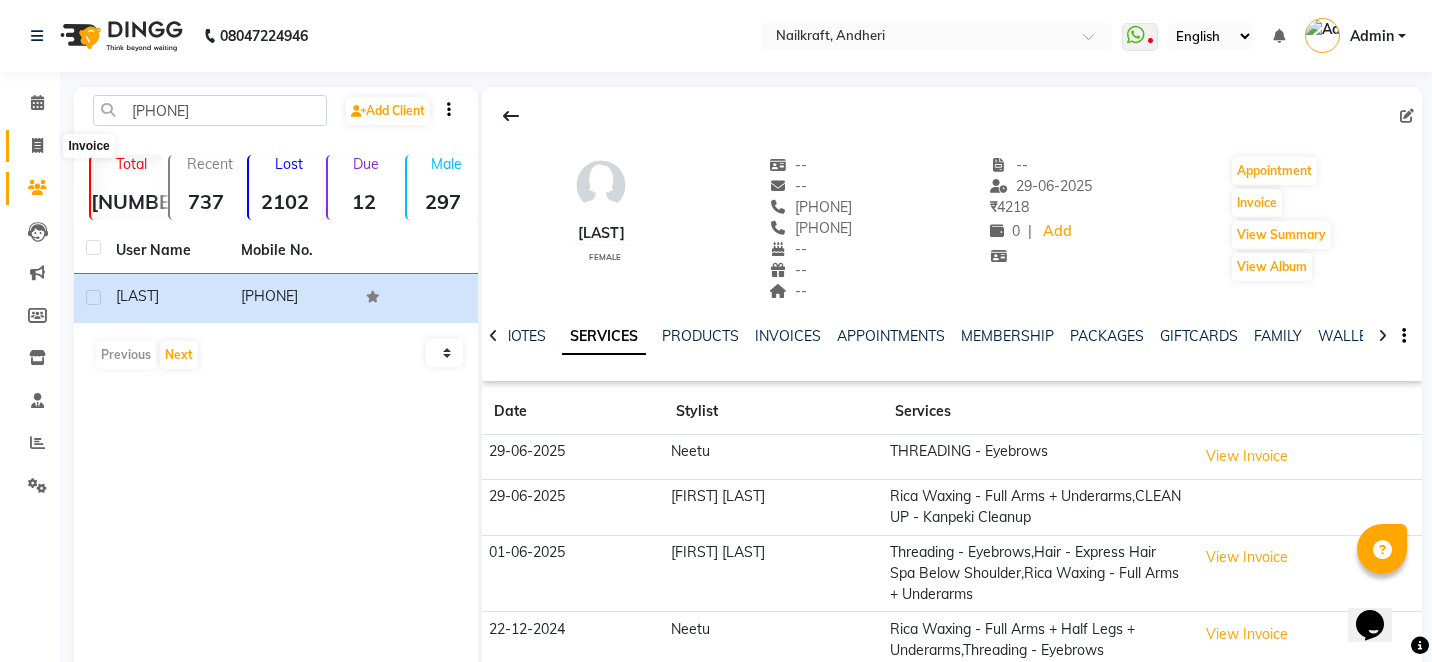 click 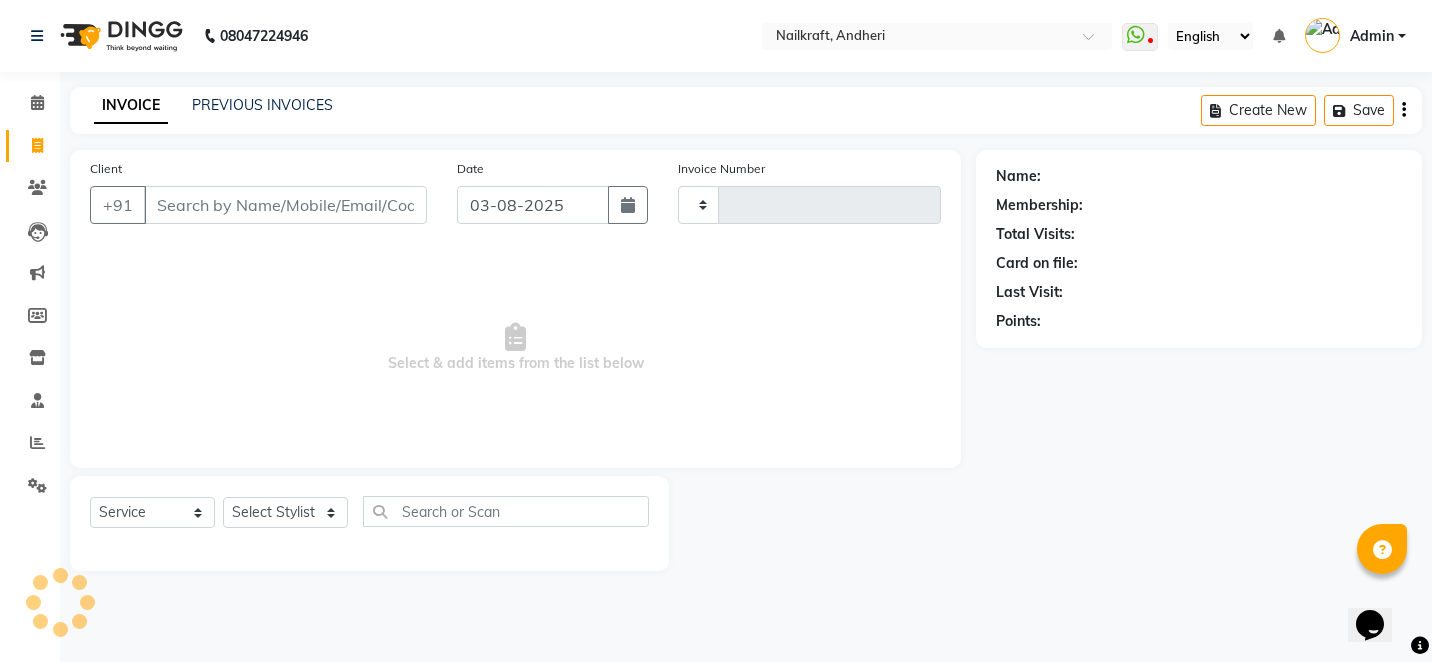 type on "1720" 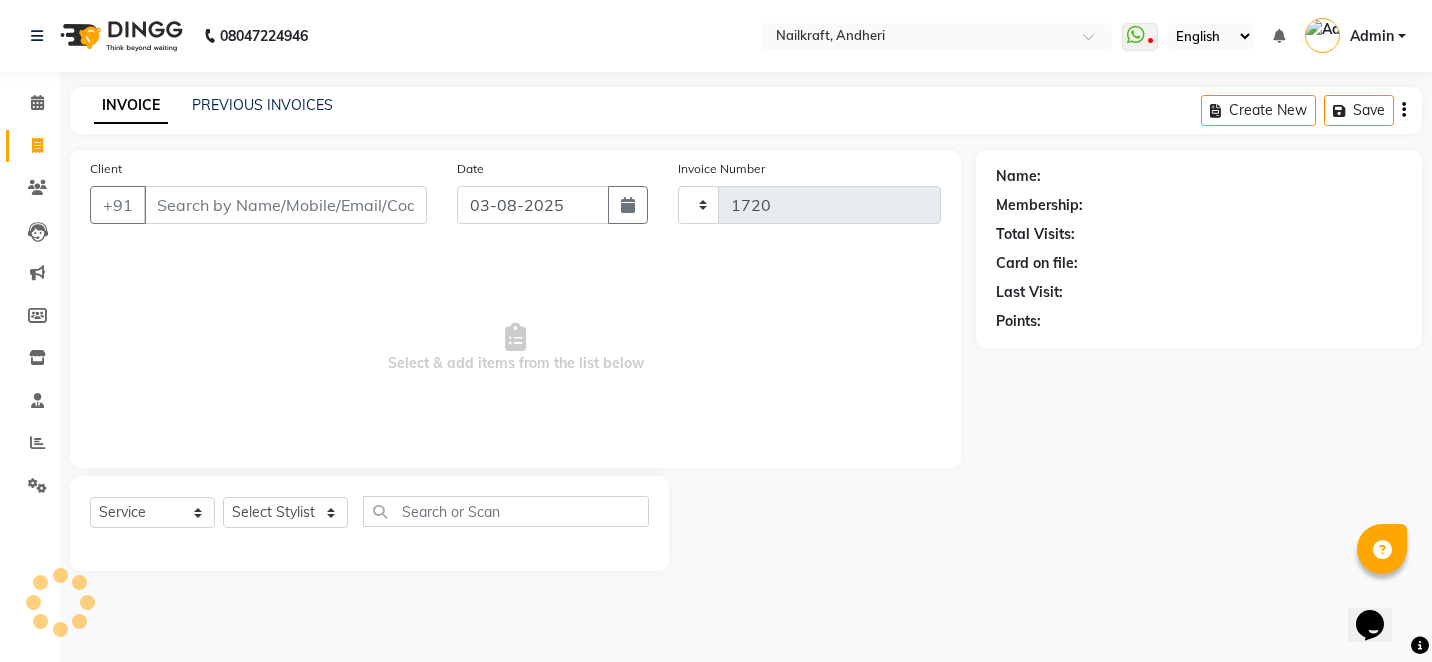 select on "6081" 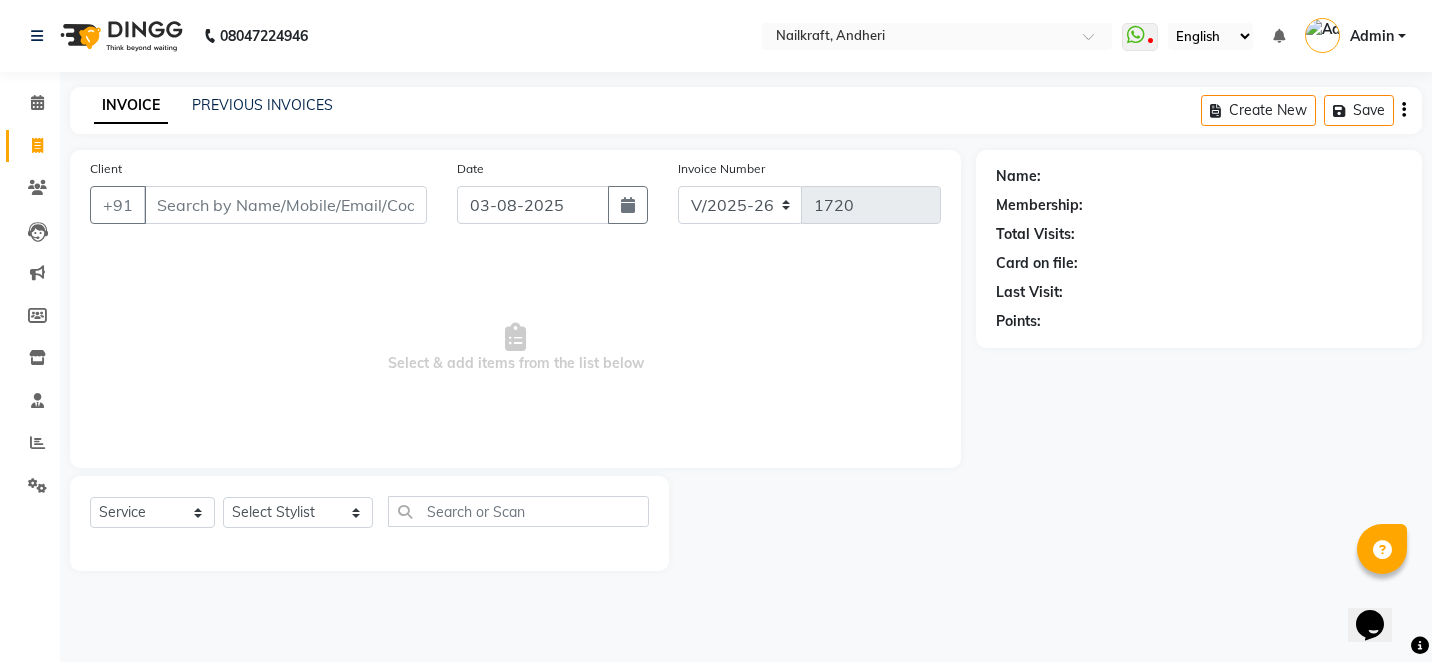 click on "Select & add items from the list below" at bounding box center [515, 348] 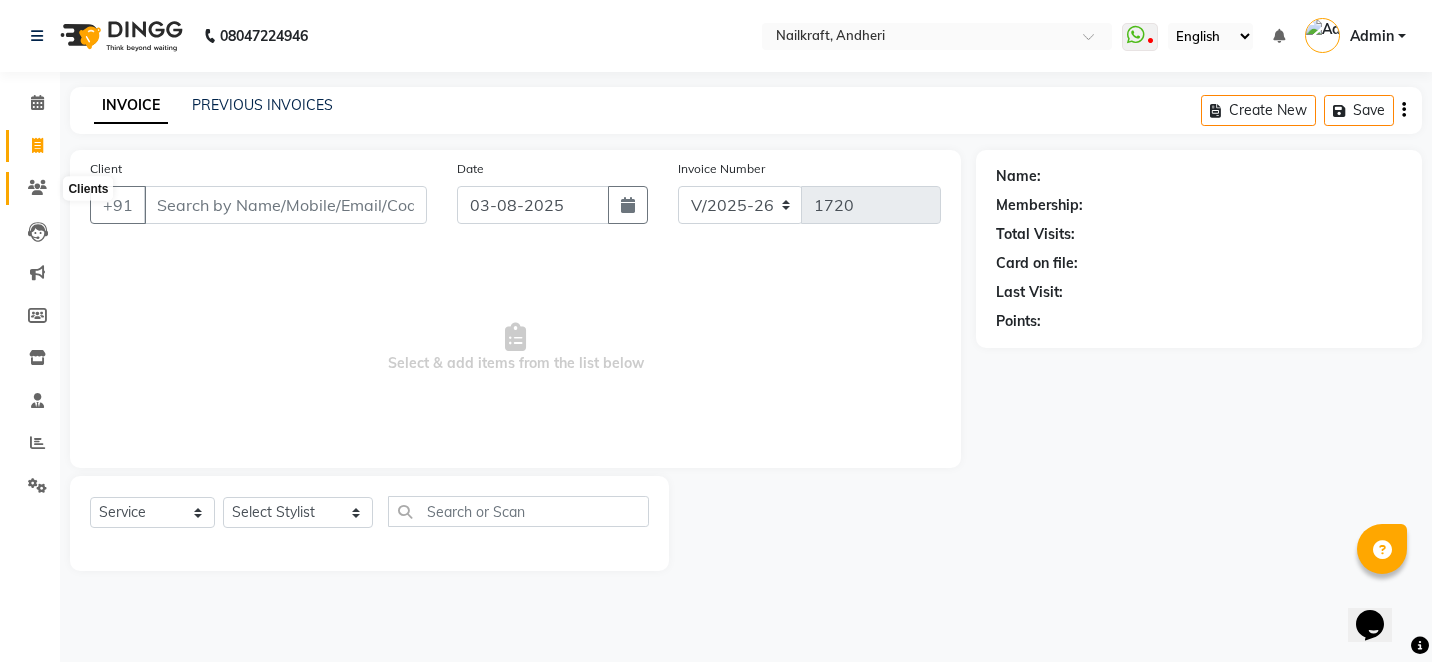click 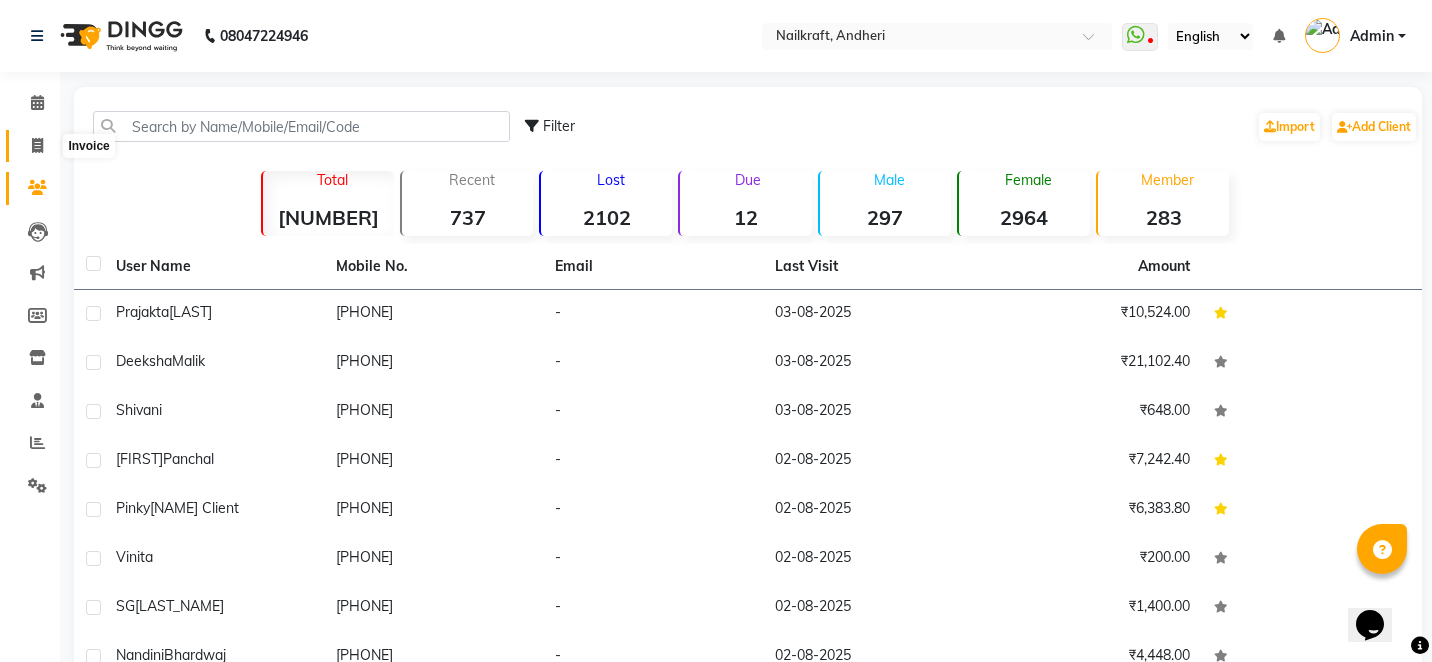 click 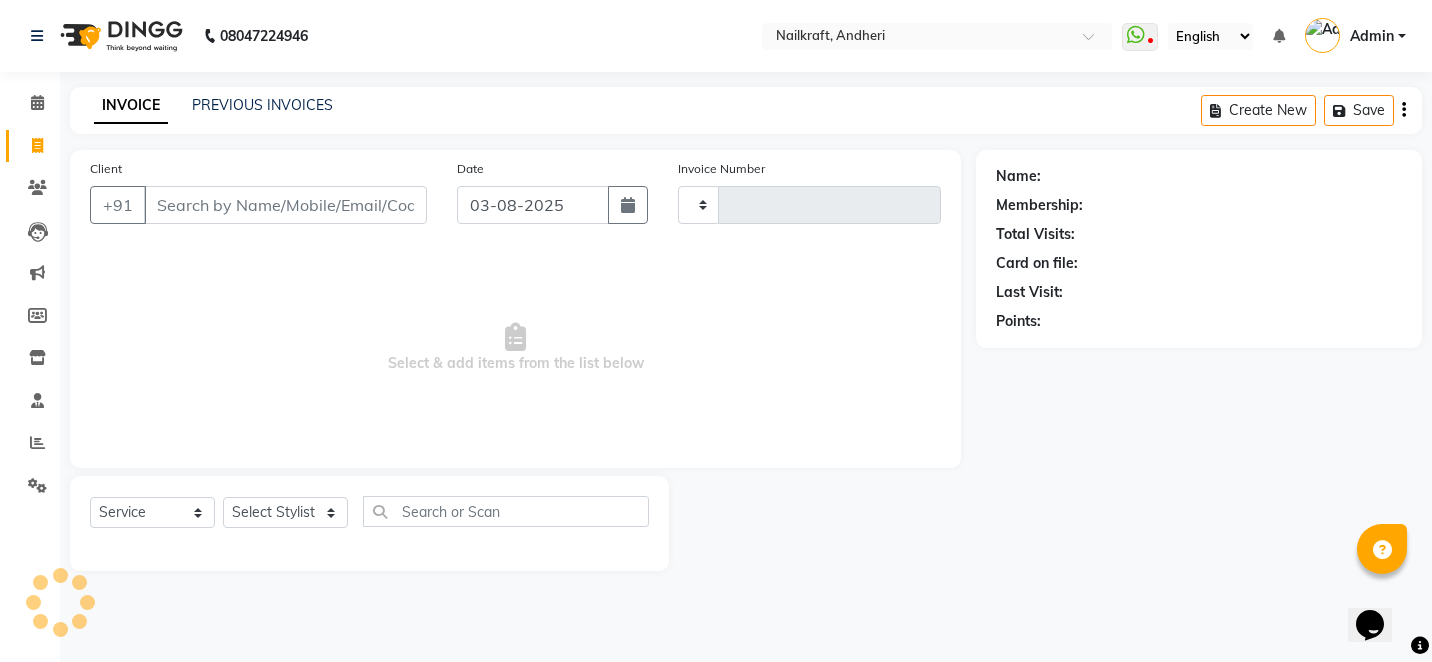 type on "1720" 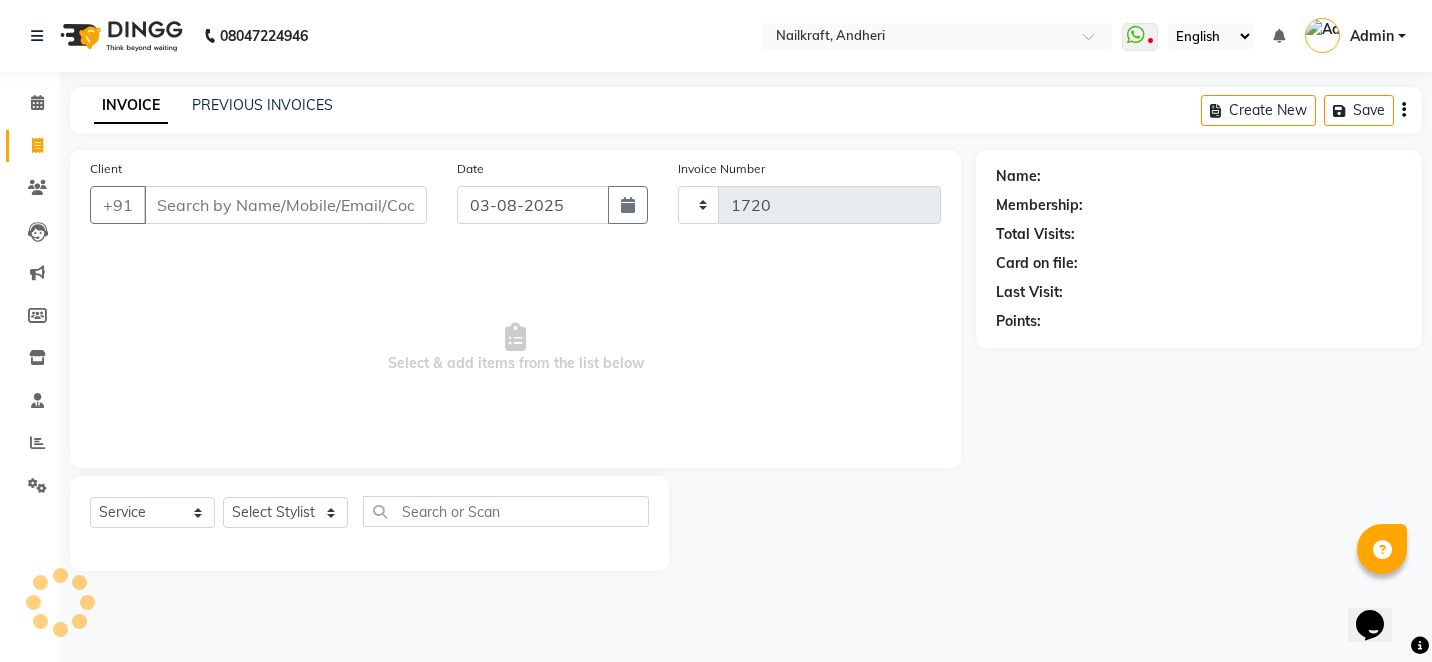 select on "6081" 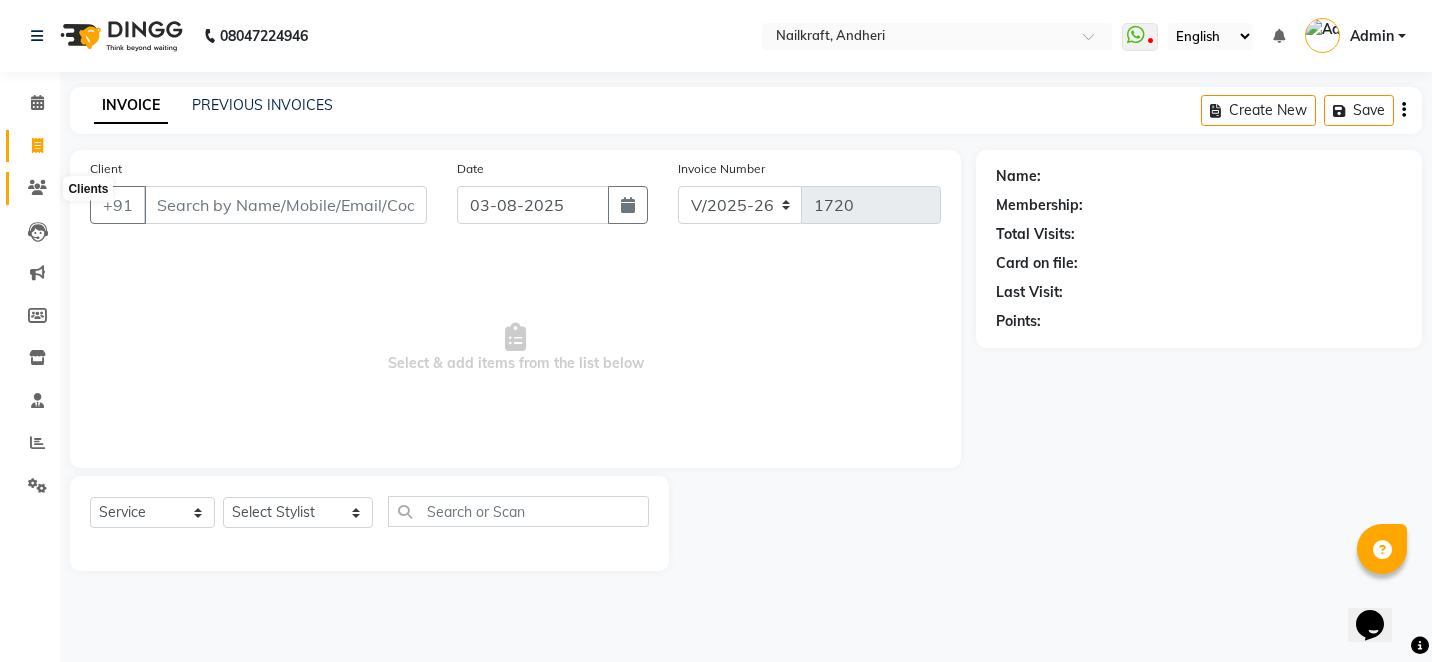 click 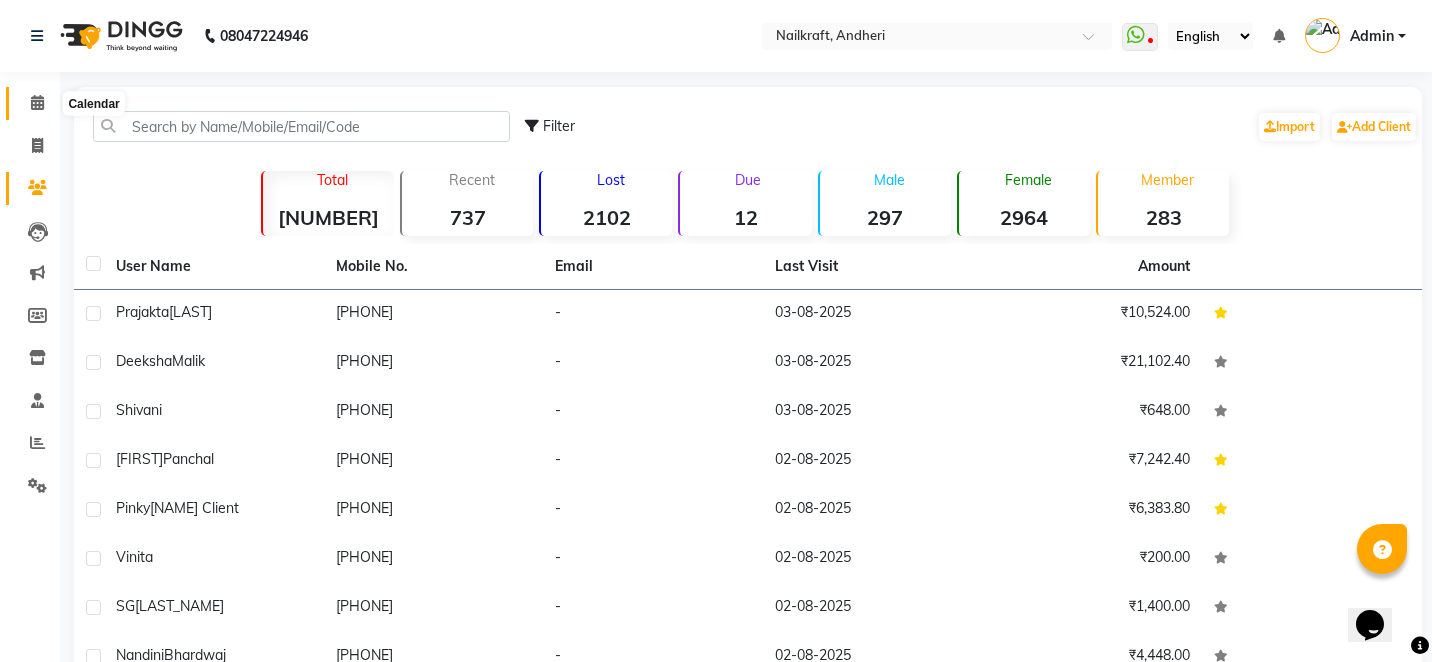 click 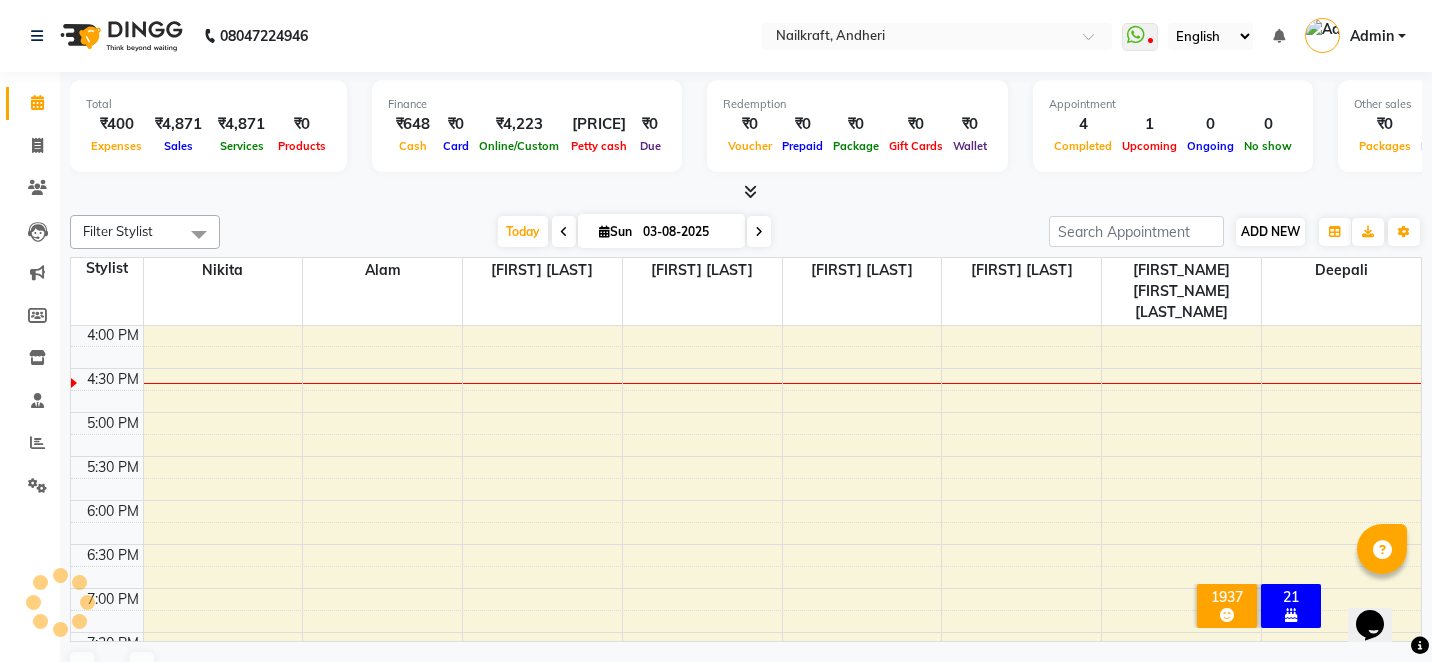 scroll, scrollTop: 0, scrollLeft: 0, axis: both 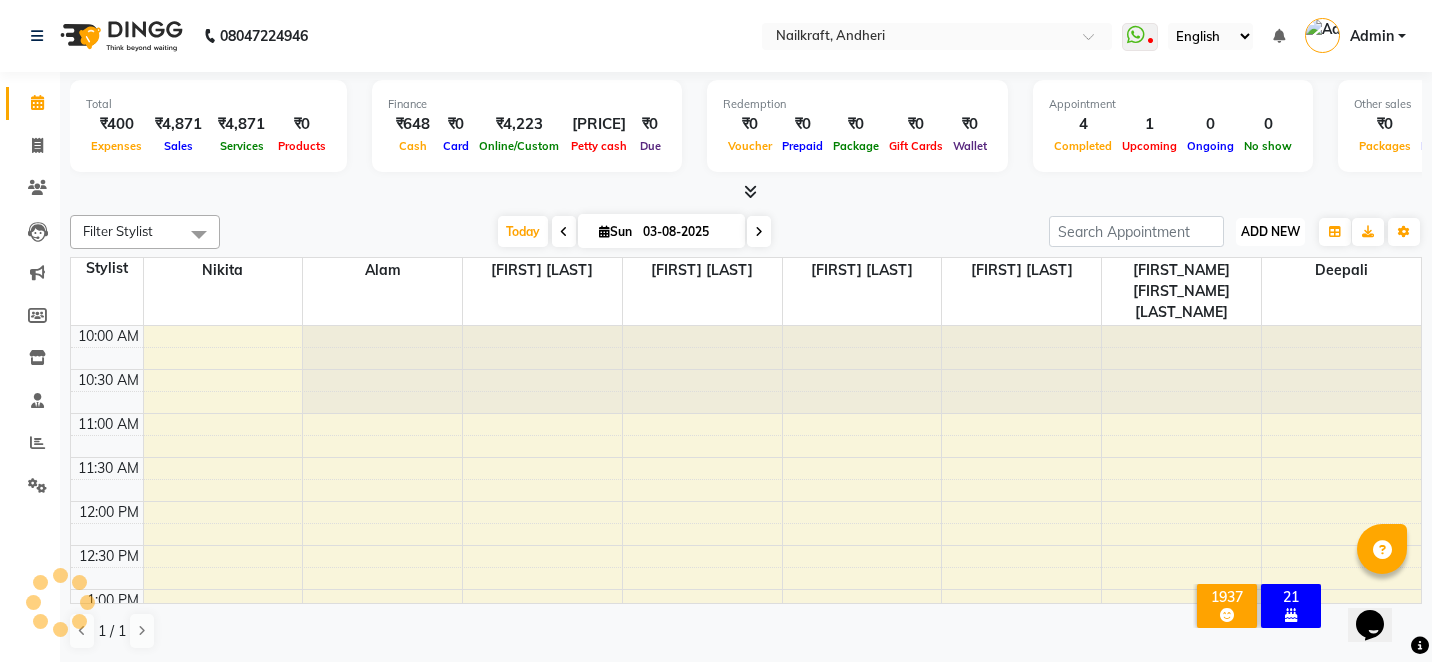 click on "ADD NEW Toggle Dropdown" at bounding box center (1270, 232) 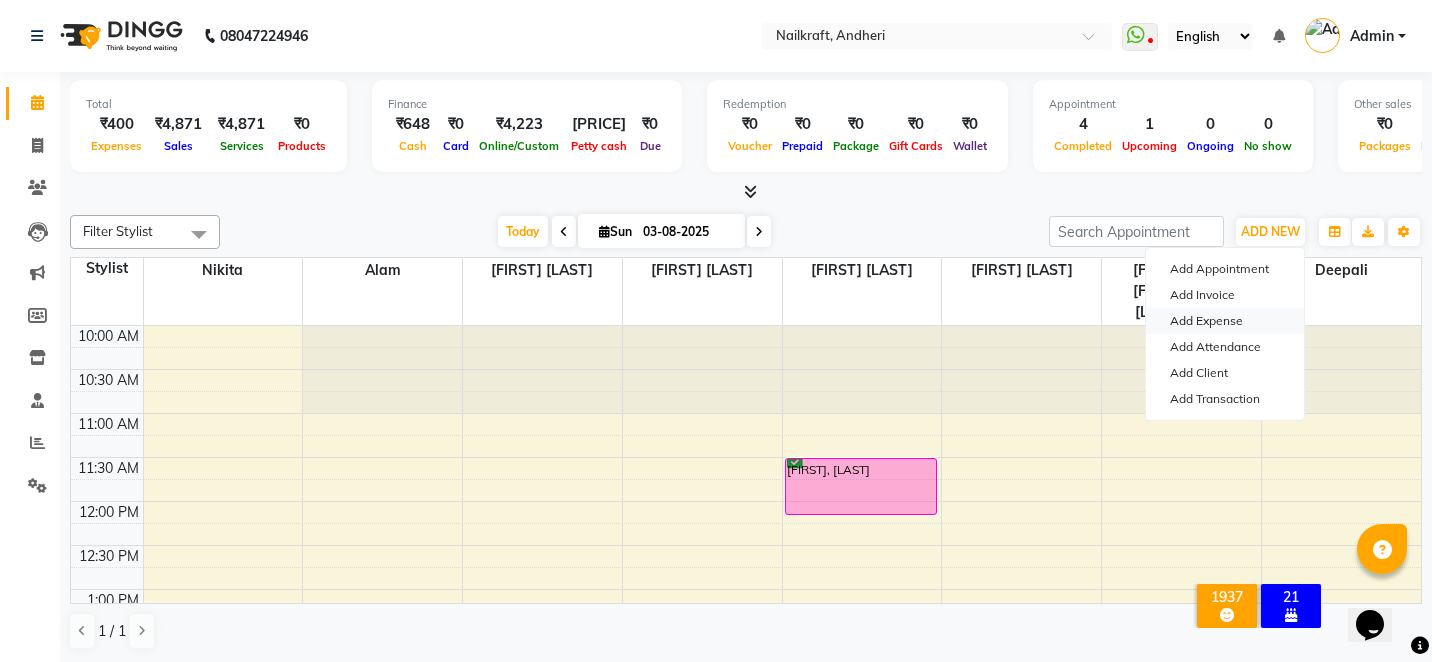 click on "Add Expense" at bounding box center (1225, 321) 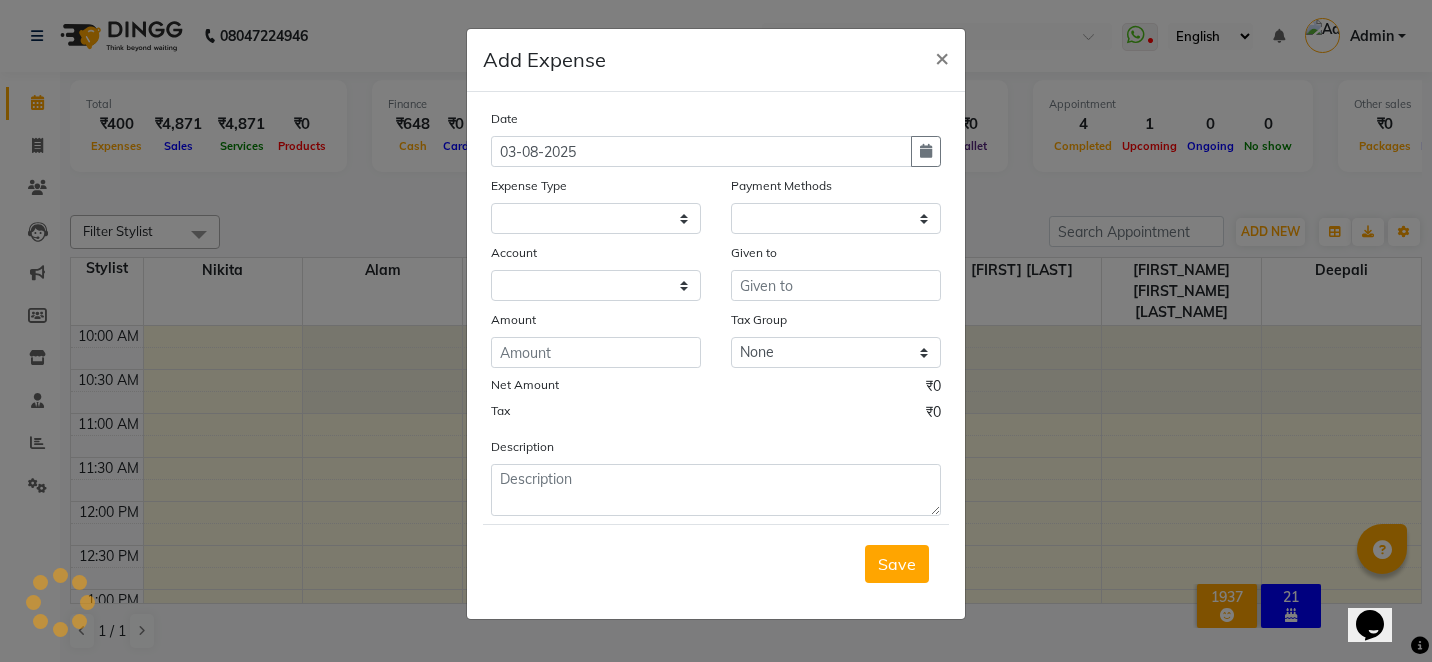 select 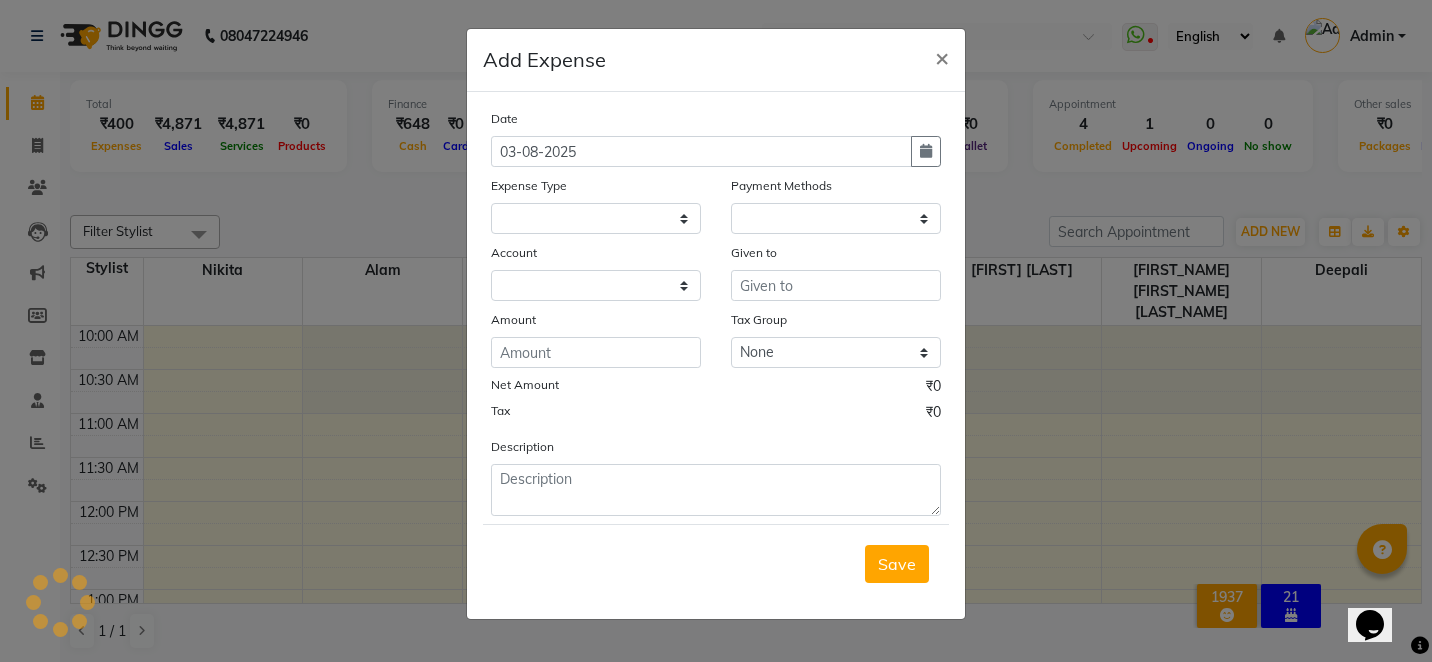 select on "1" 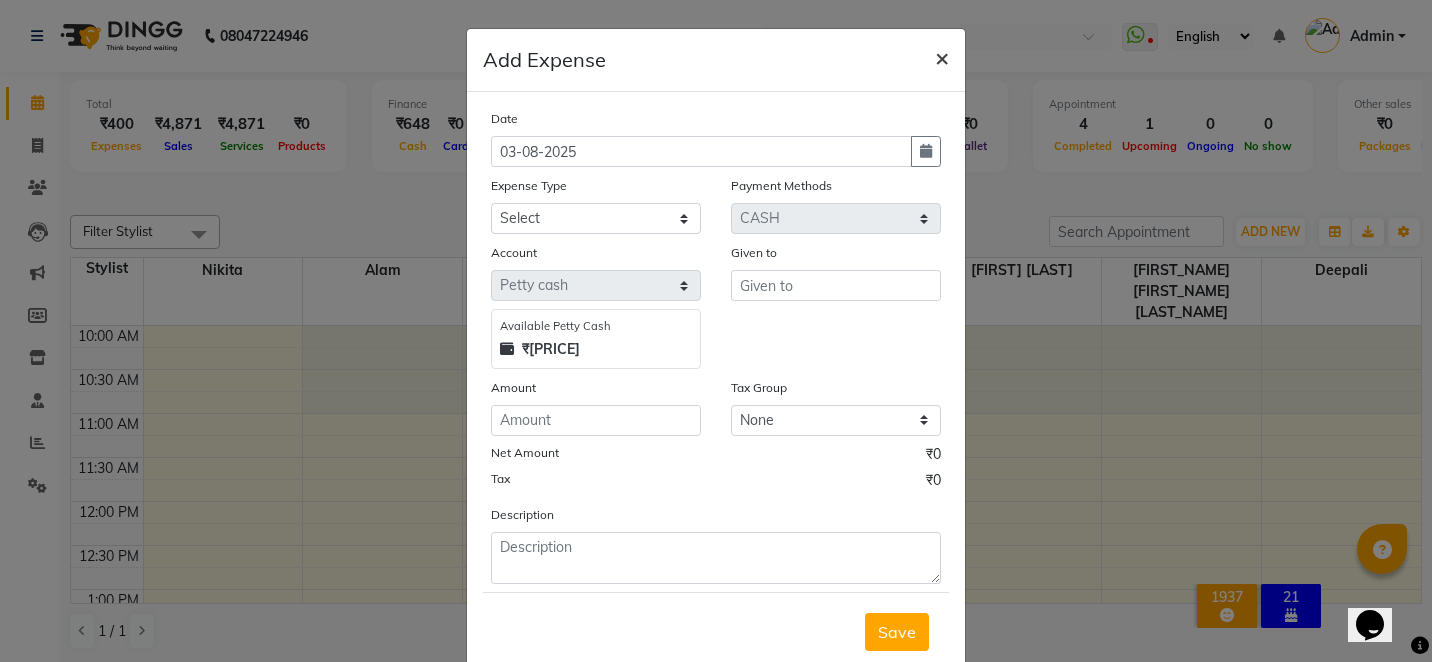 click on "×" 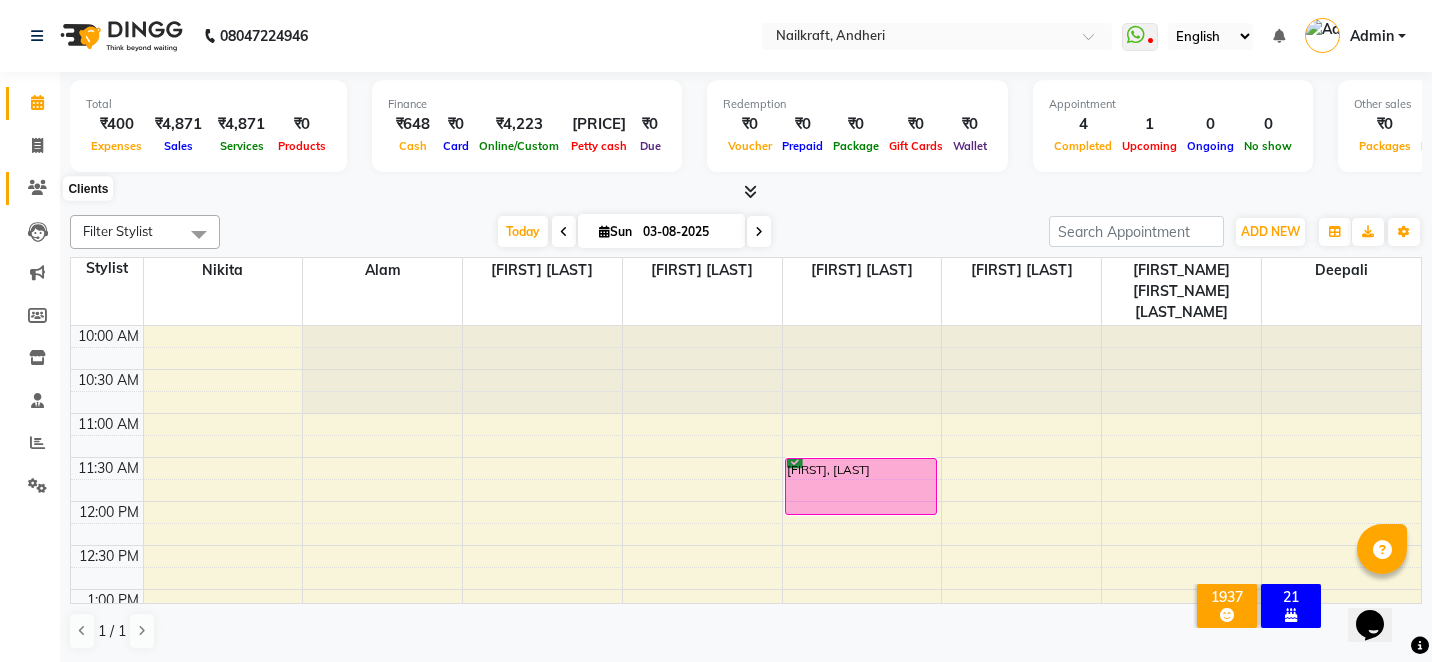 click 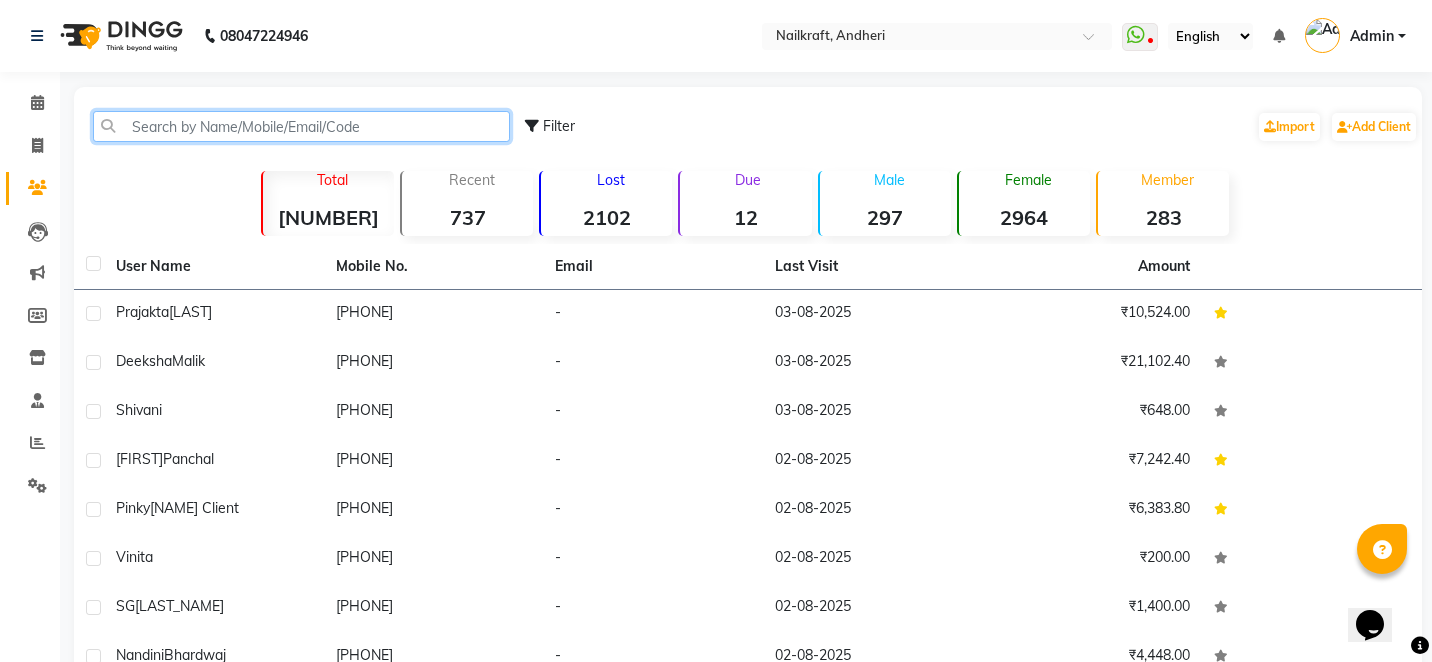 click 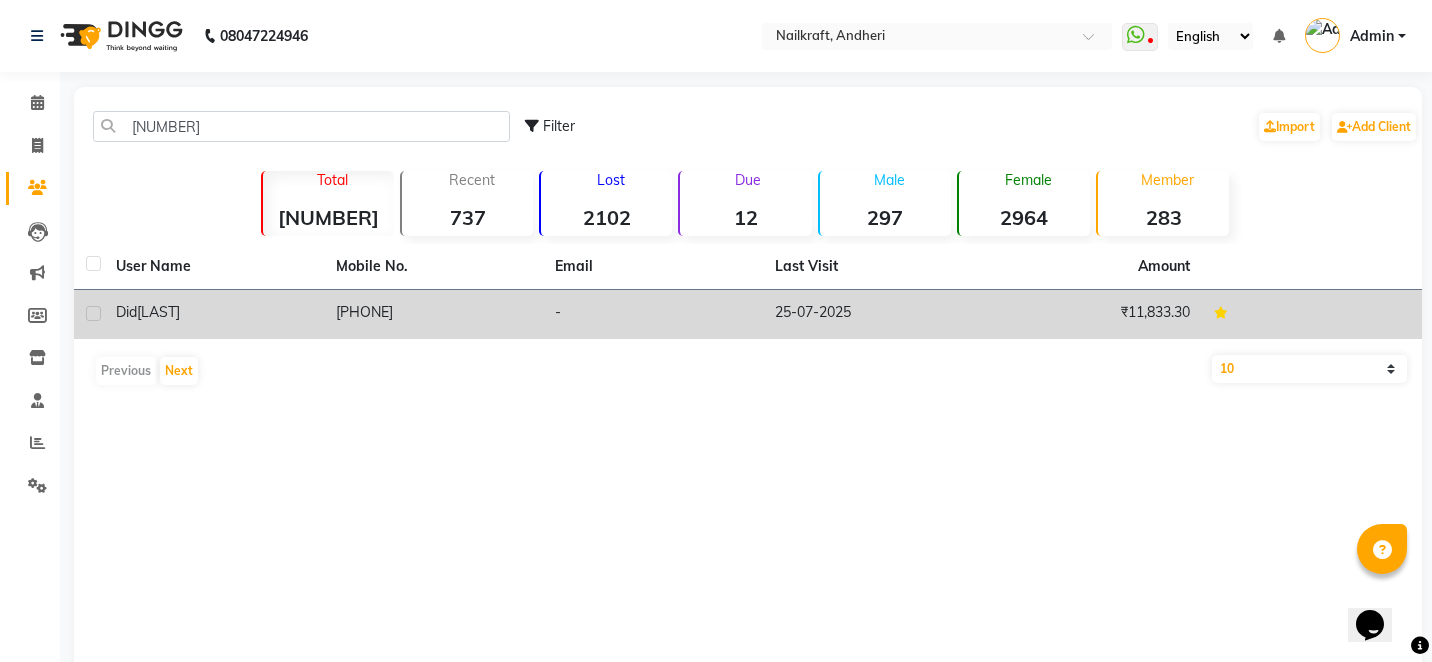 click on "[PHONE]" 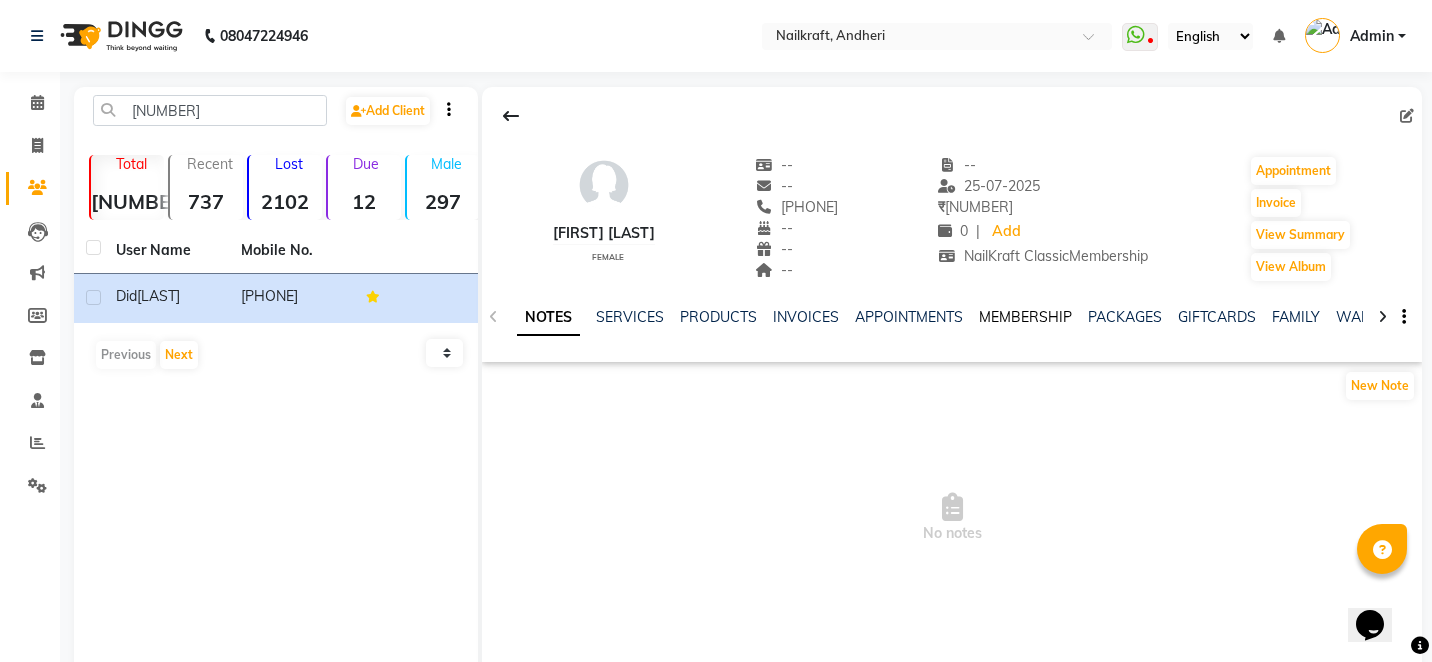 click on "MEMBERSHIP" 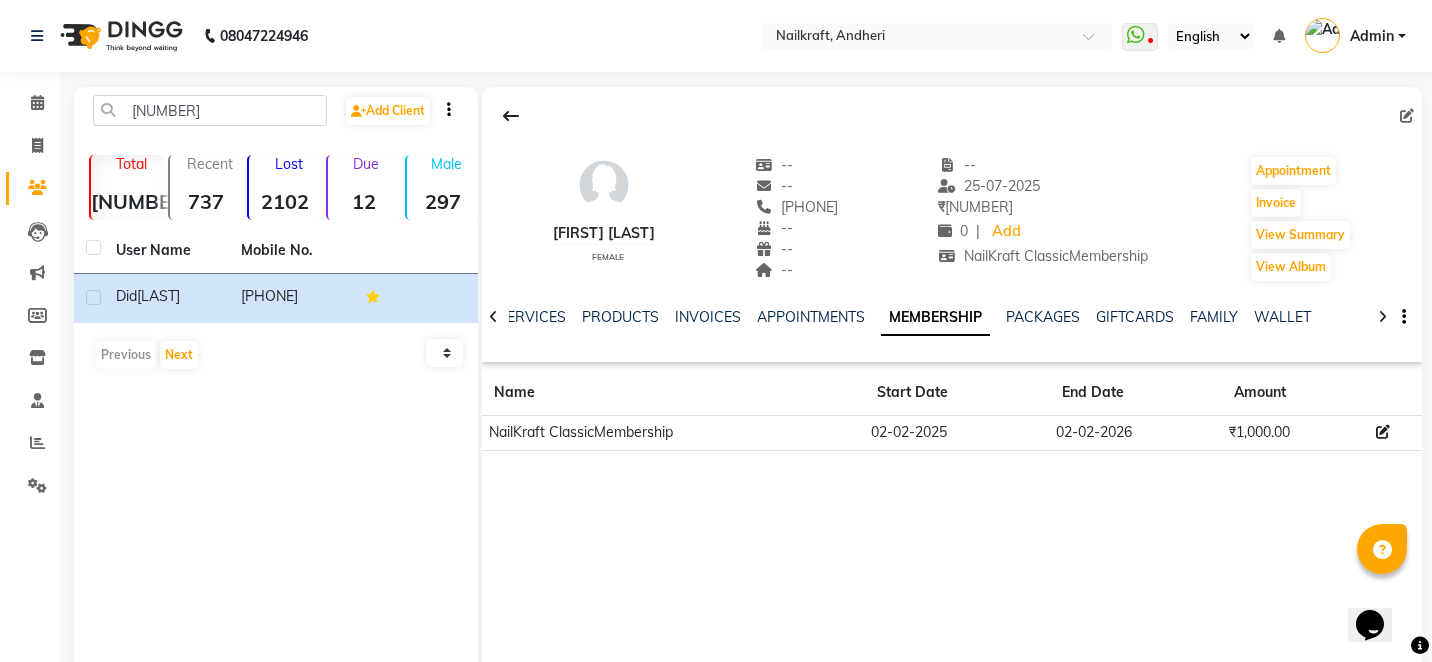 click on "[NUMBER] Add Client" 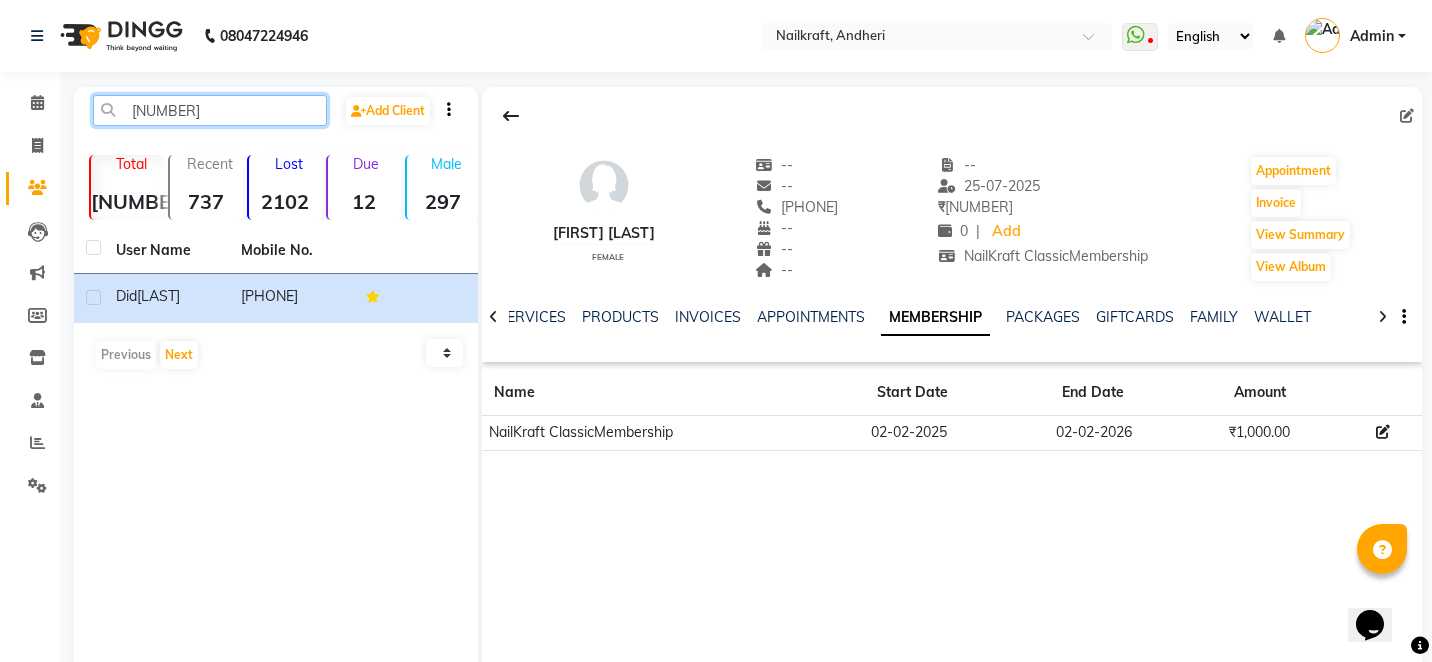 click on "[NUMBER]" 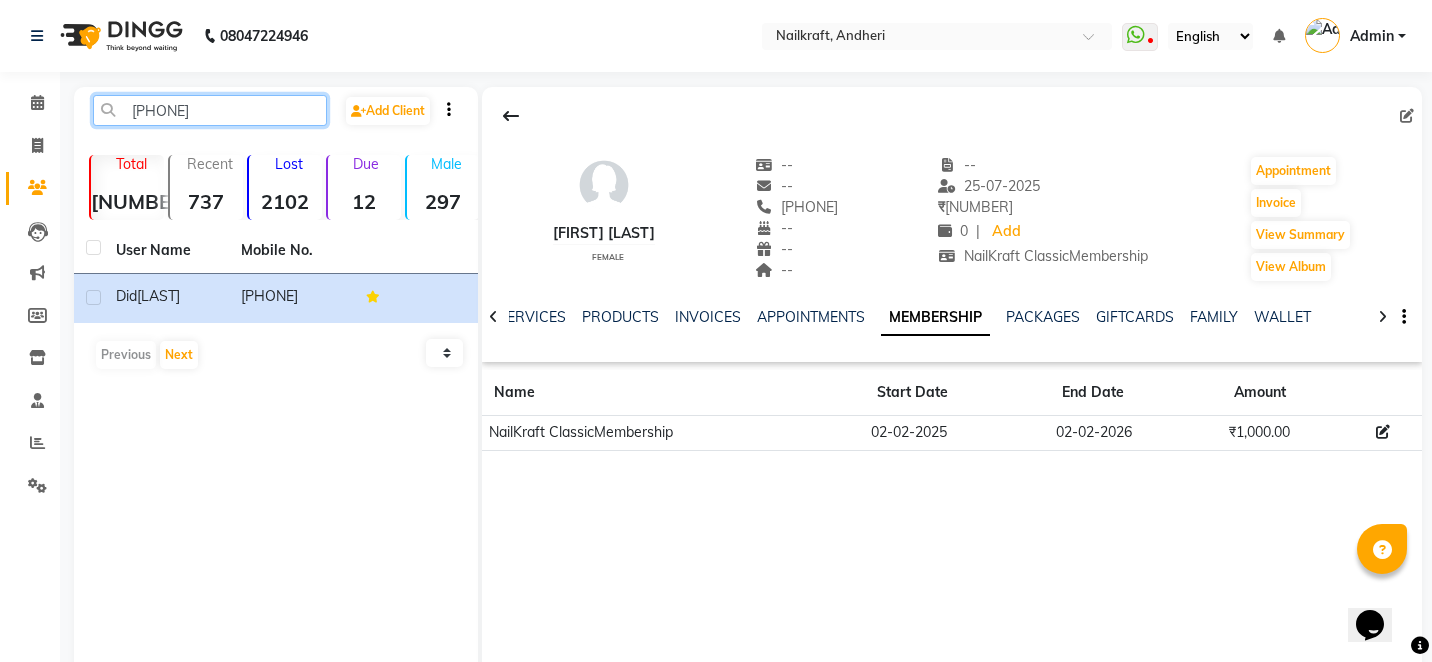 click on "[PHONE]" 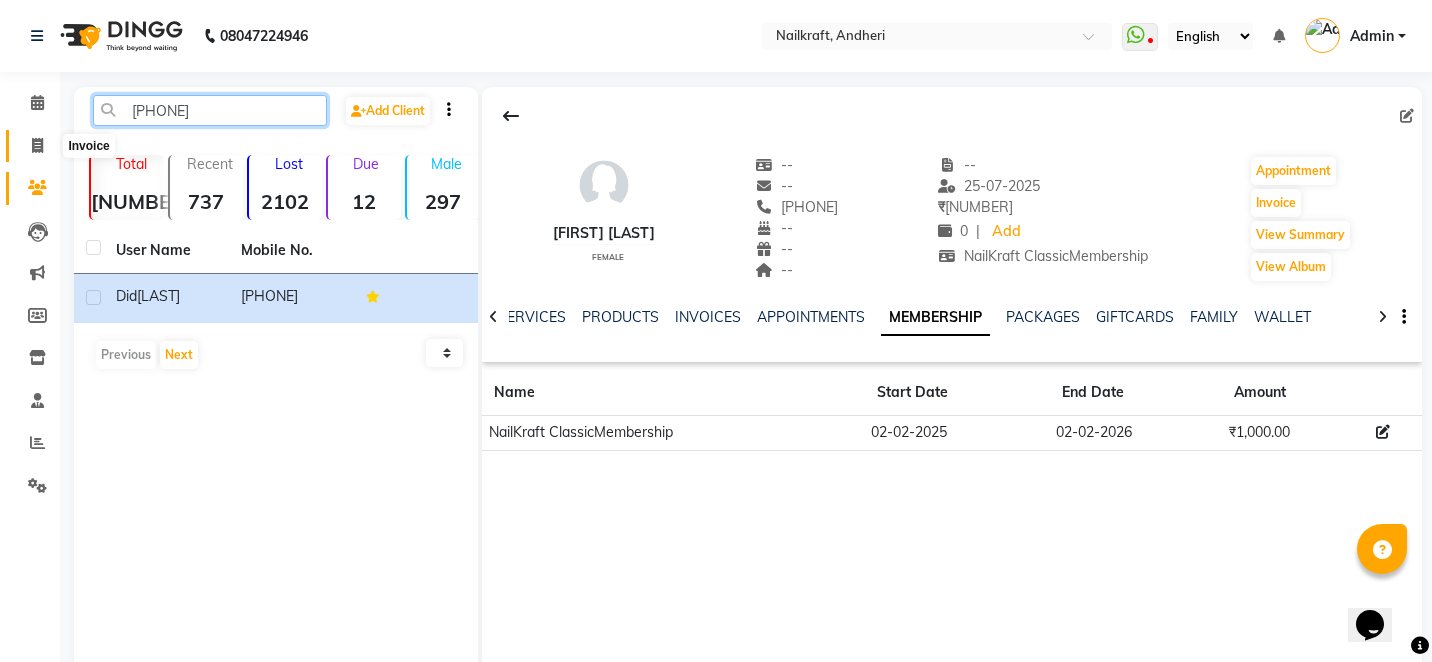 type on "[PHONE]" 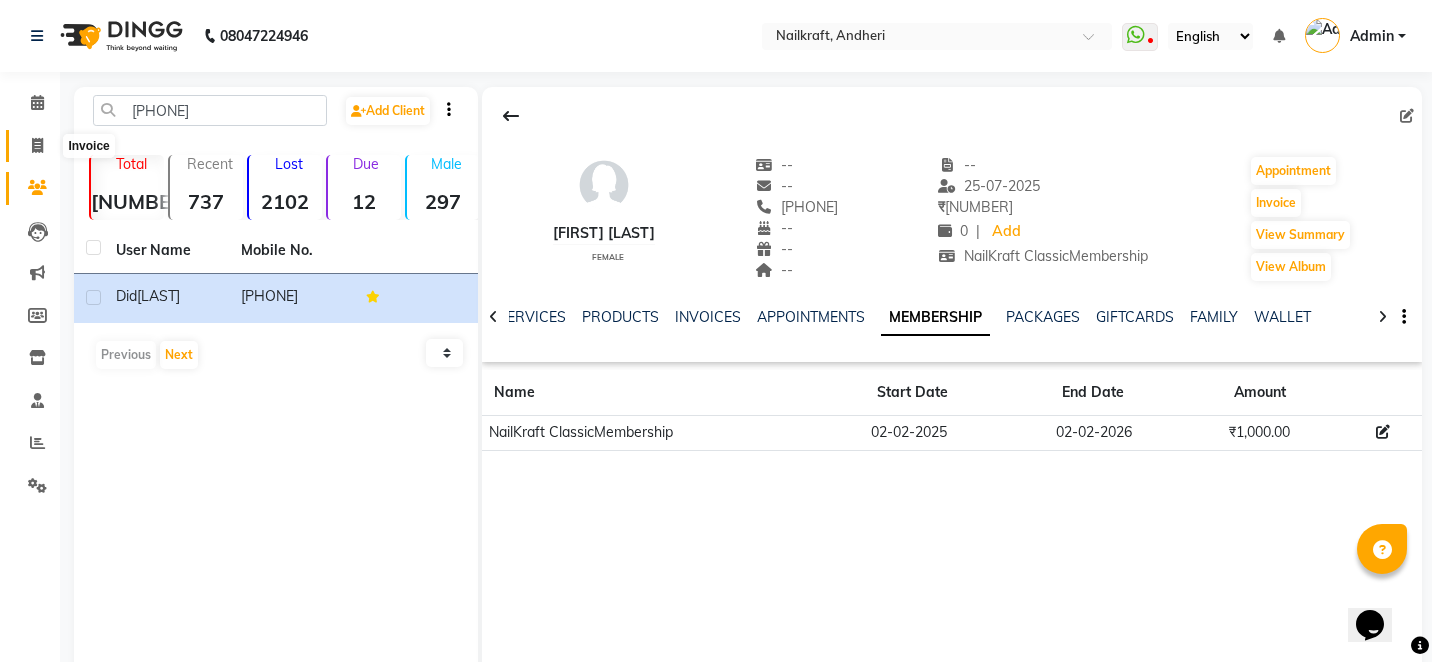 click 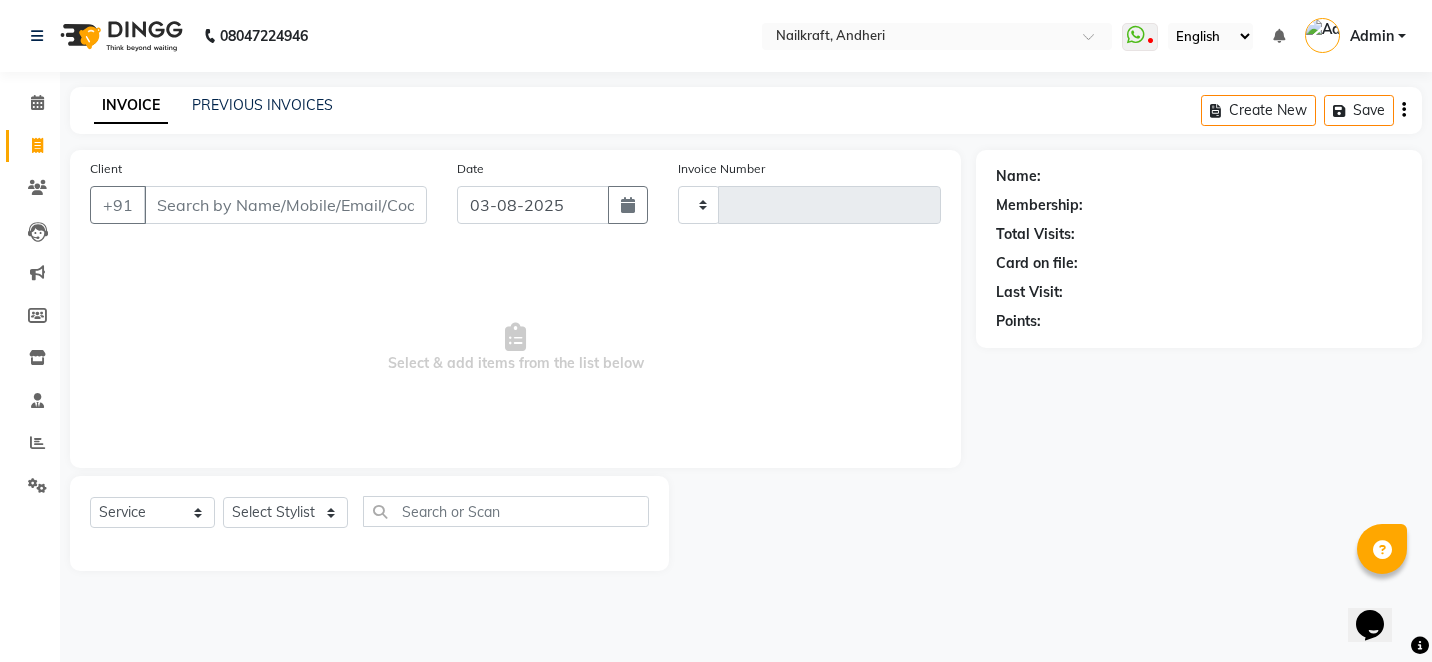 type on "1720" 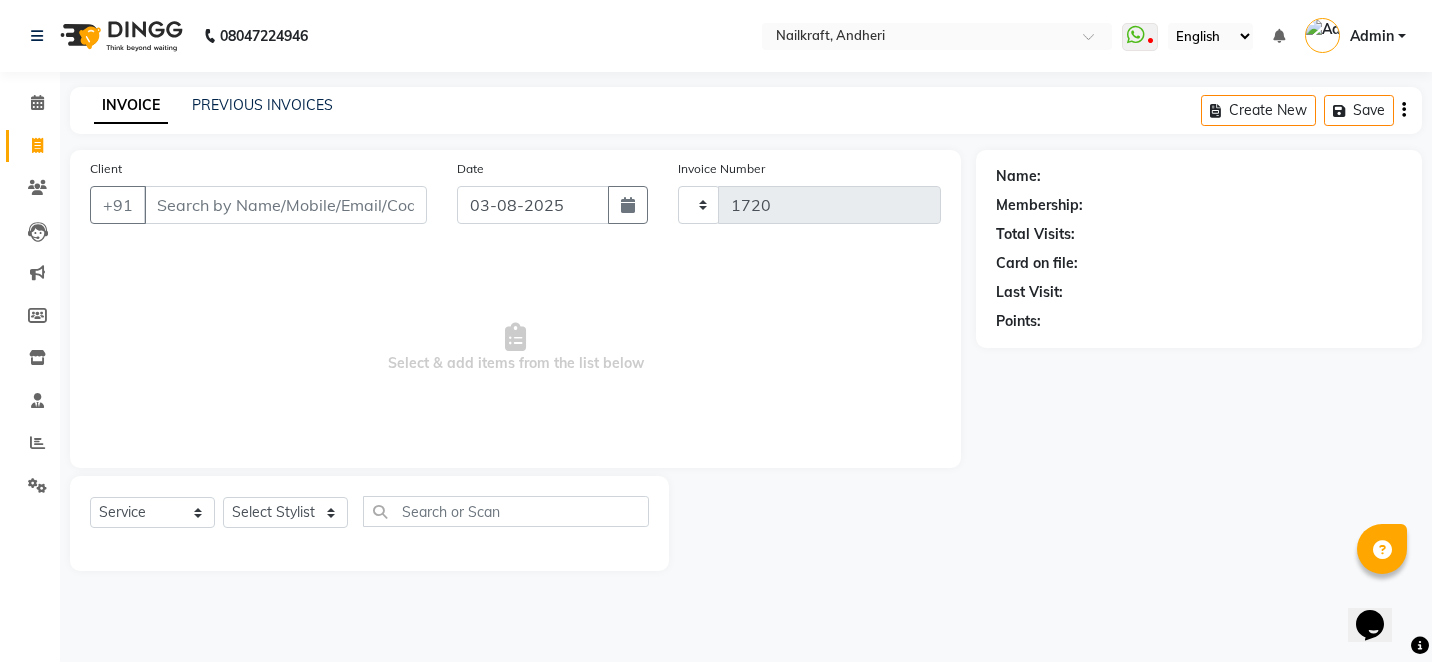 select on "6081" 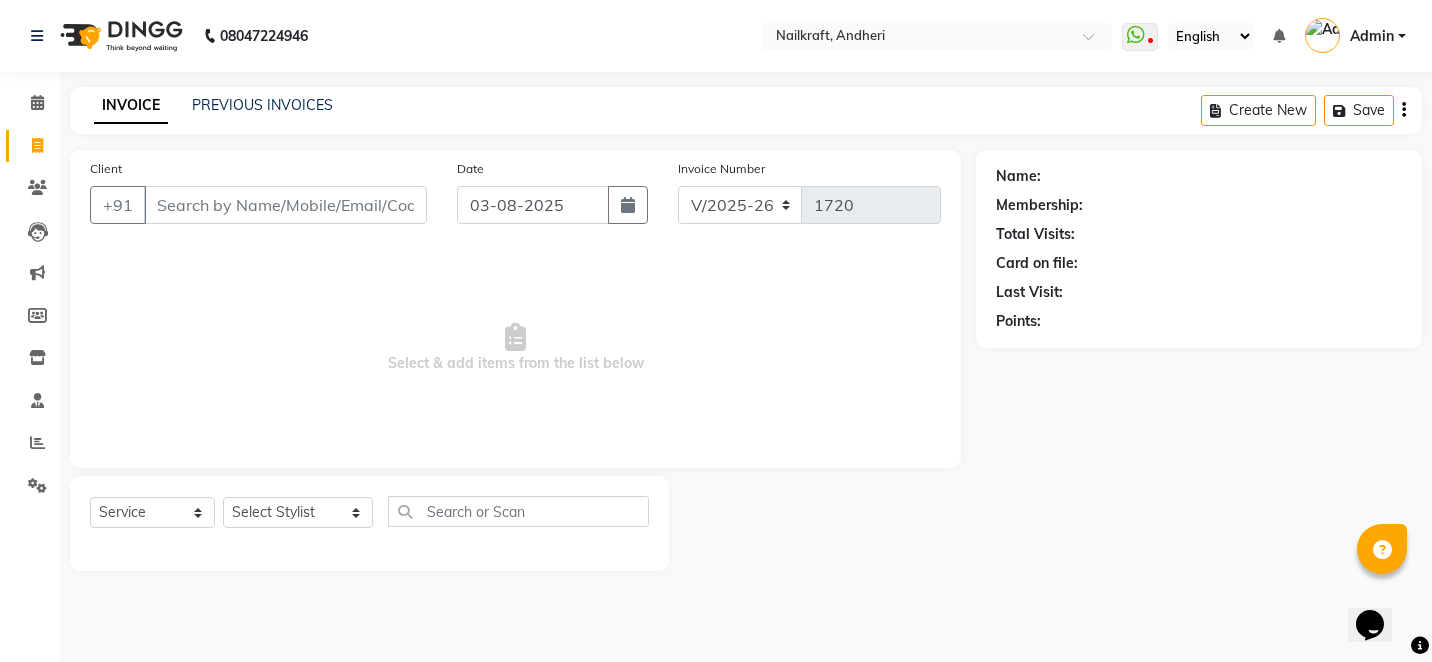 click on "Client" at bounding box center (285, 205) 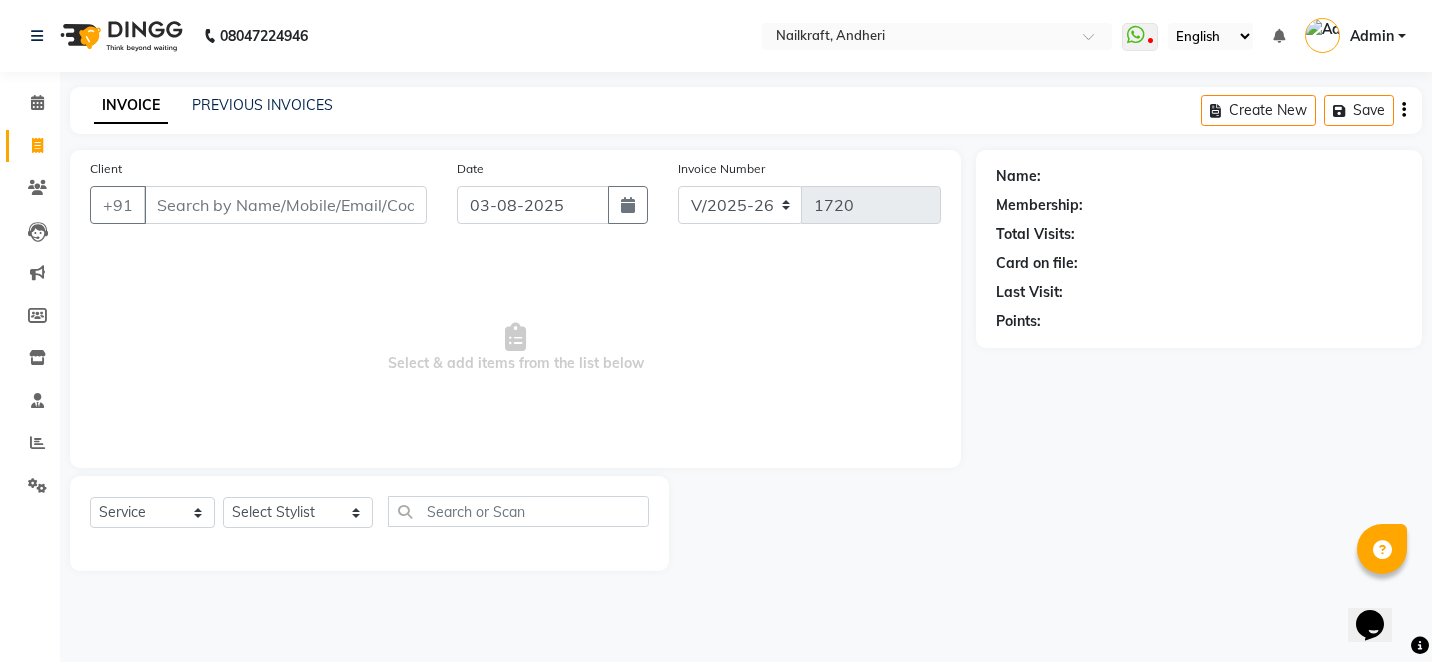 click on "Client" at bounding box center (285, 205) 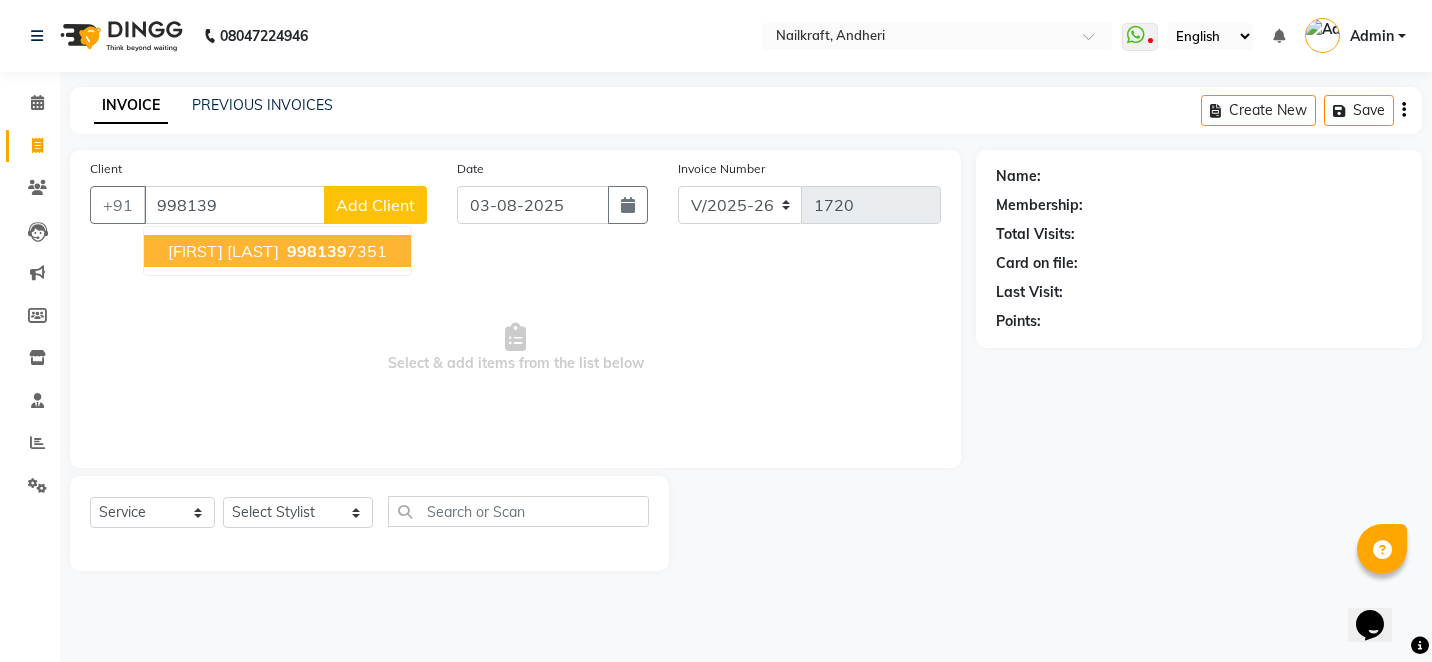 click on "998139" at bounding box center (317, 251) 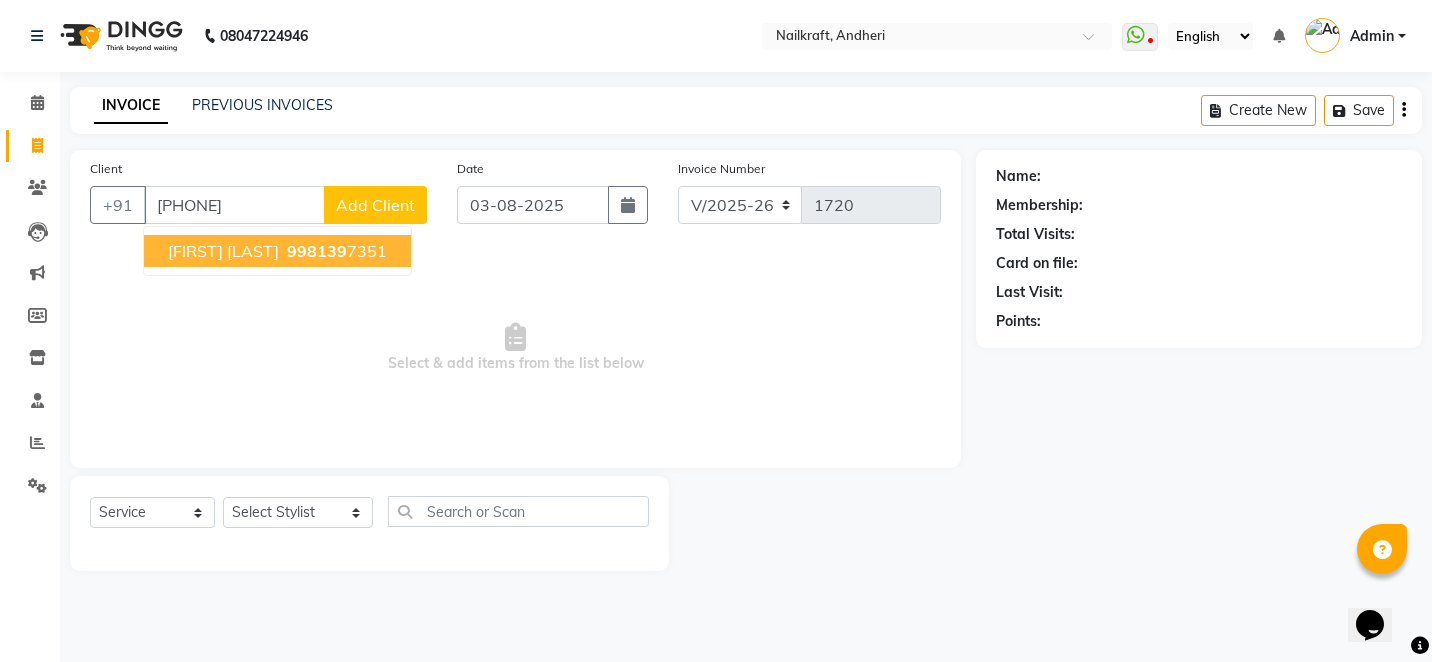 type on "[PHONE]" 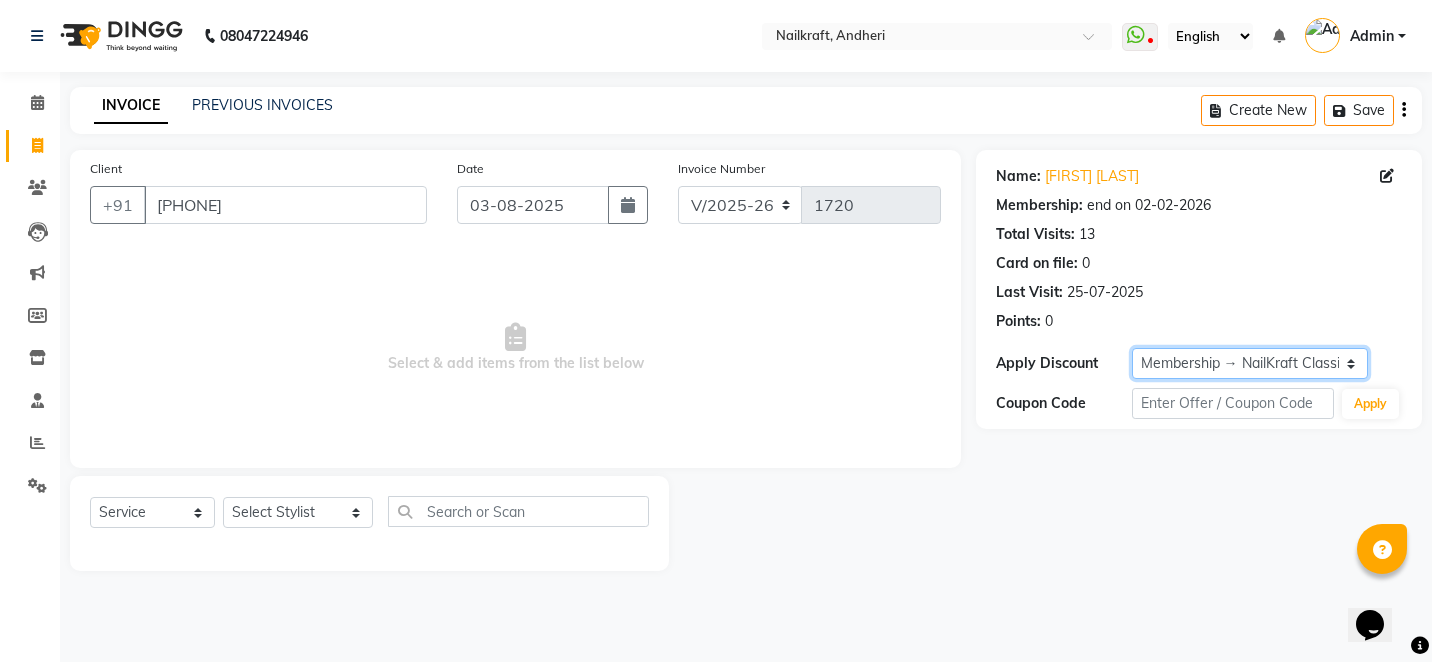 click on "Select Membership → NailKraft ClassicMembership" 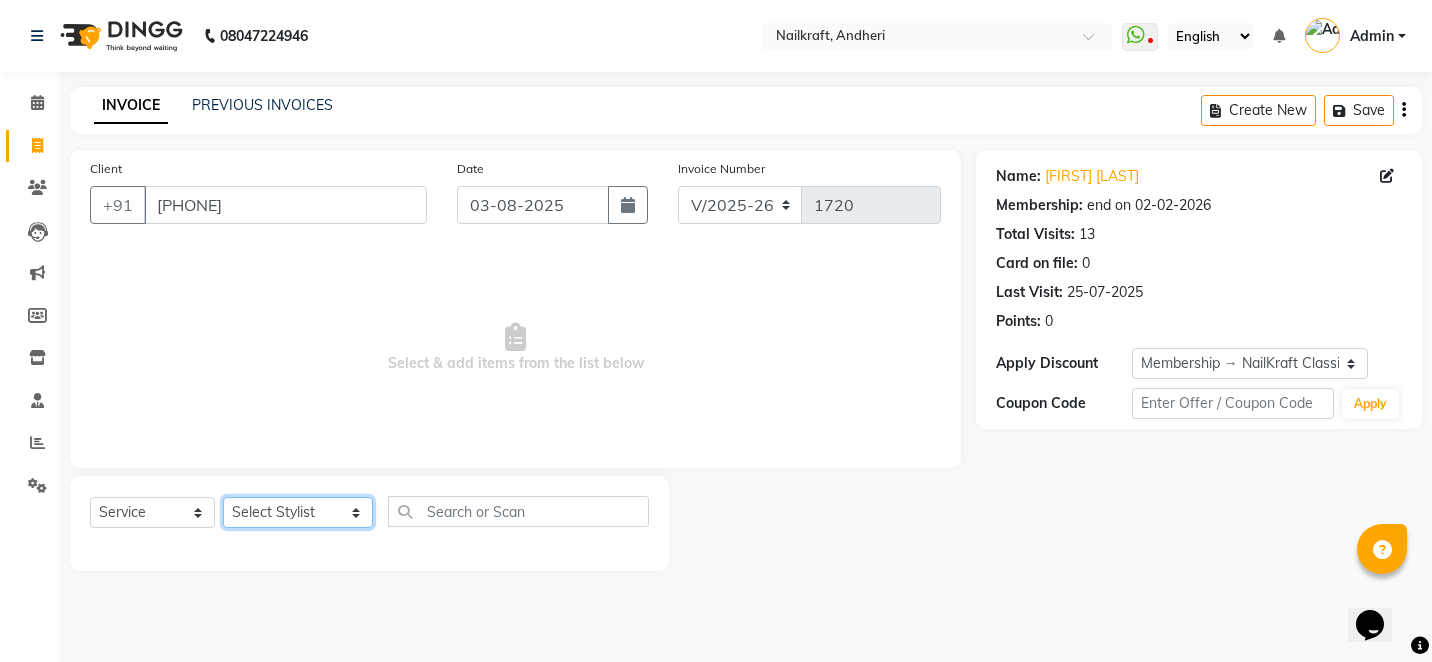 click on "Select Stylist [FIRST] [LAST] [FIRST] [FIRST] [FIRST] [LAST] [FIRST] [LAST] [FIRST] [LAST] [FIRST] [LAST] [FIRST] [LAST] [FIRST] [LAST] [FIRST] [LAST]" 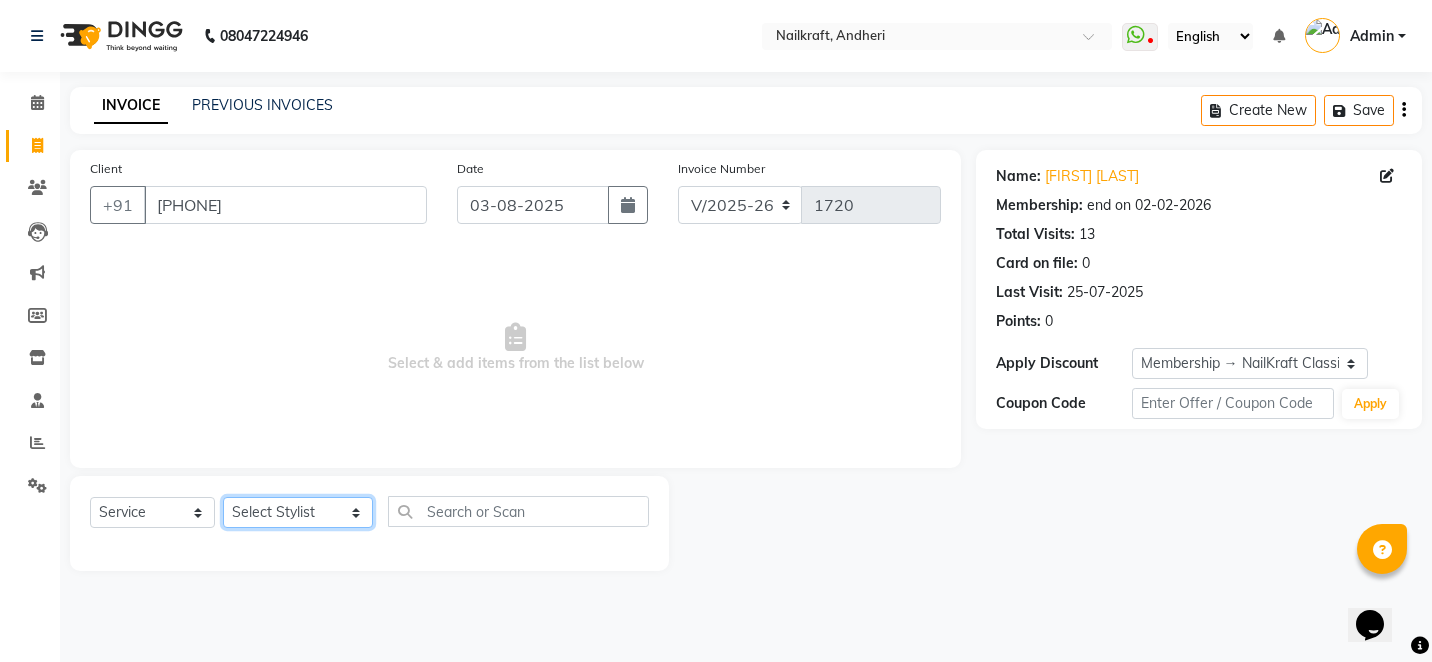 select on "85686" 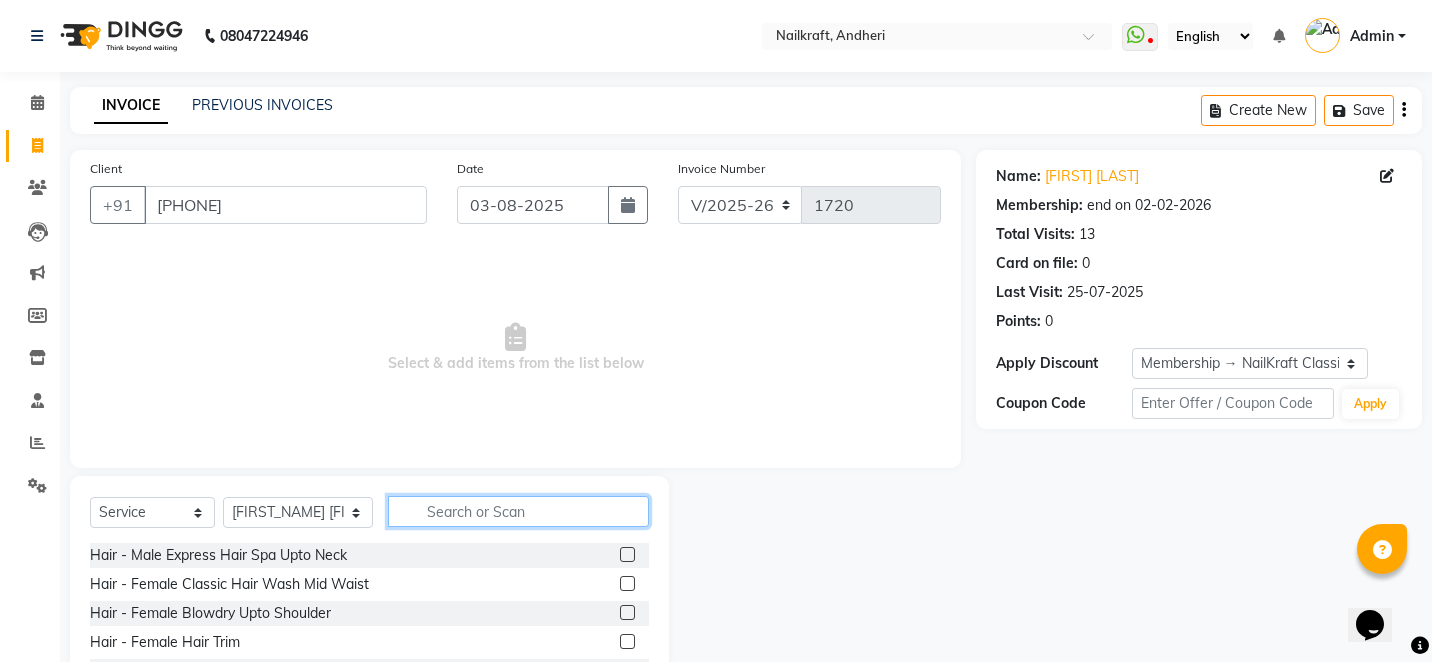 click 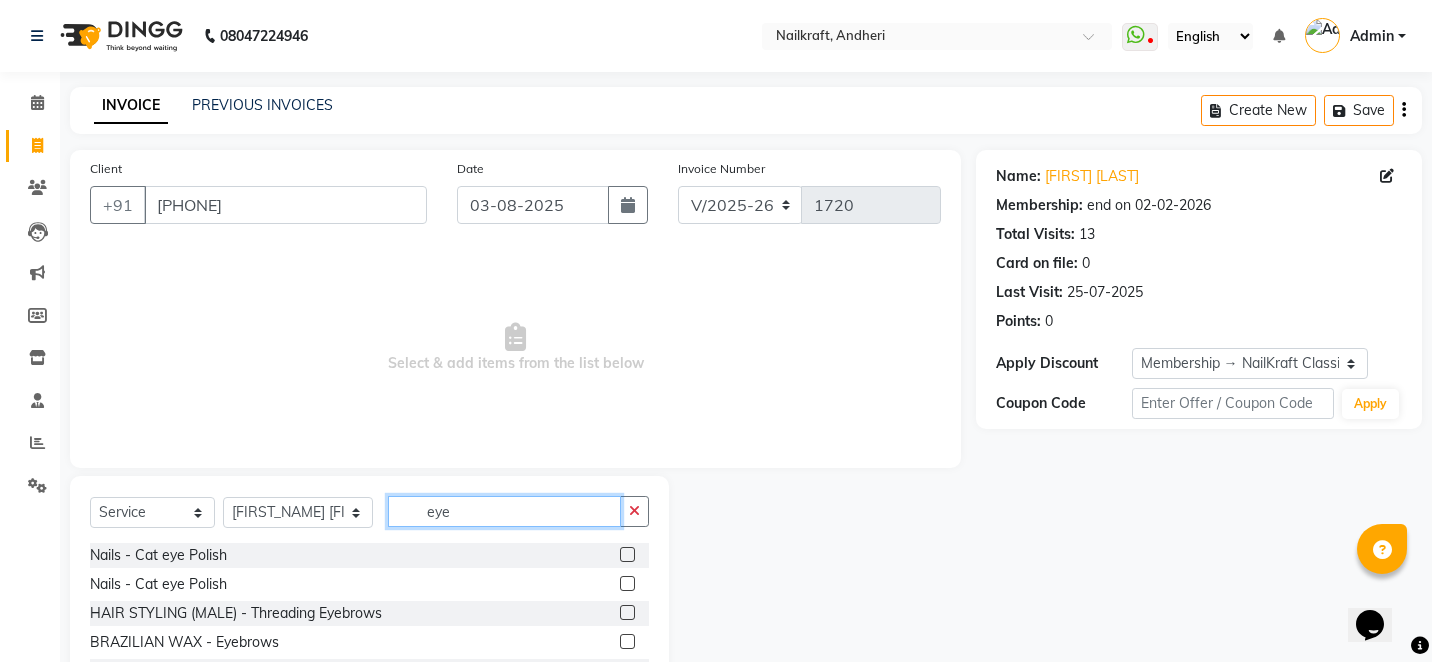 type on "eye" 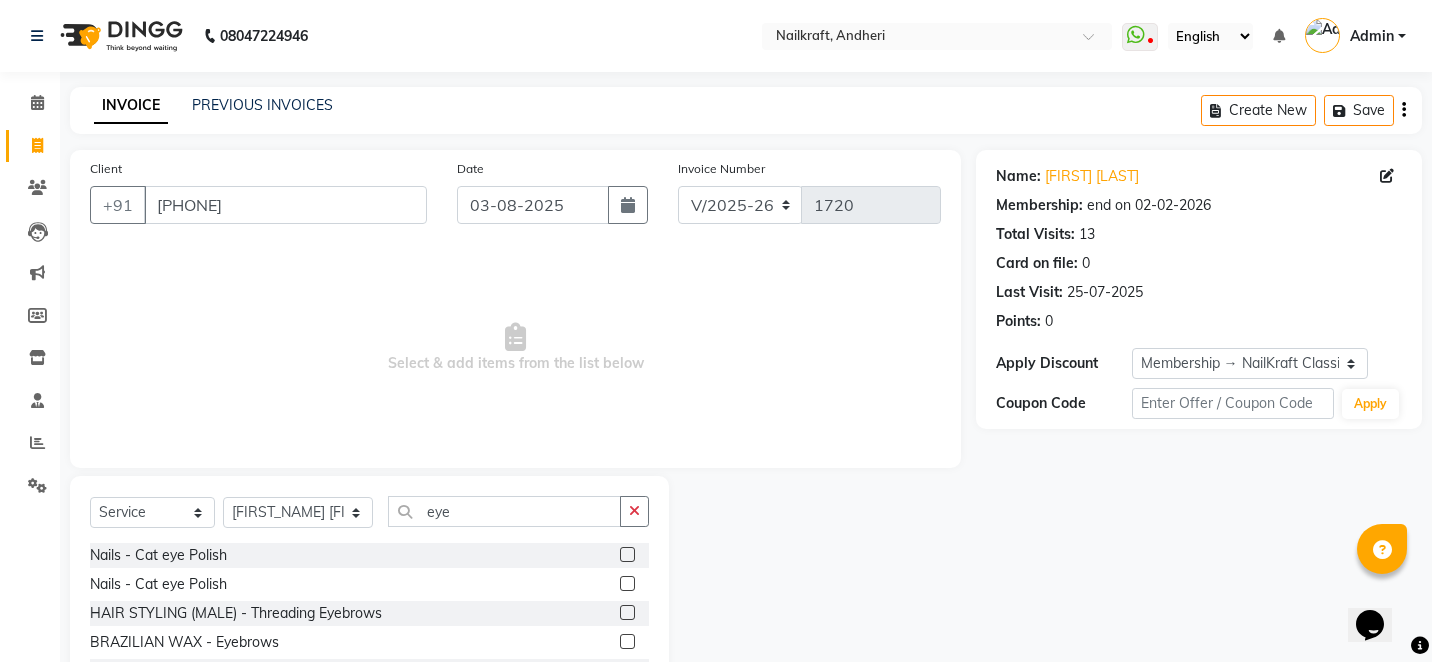 click 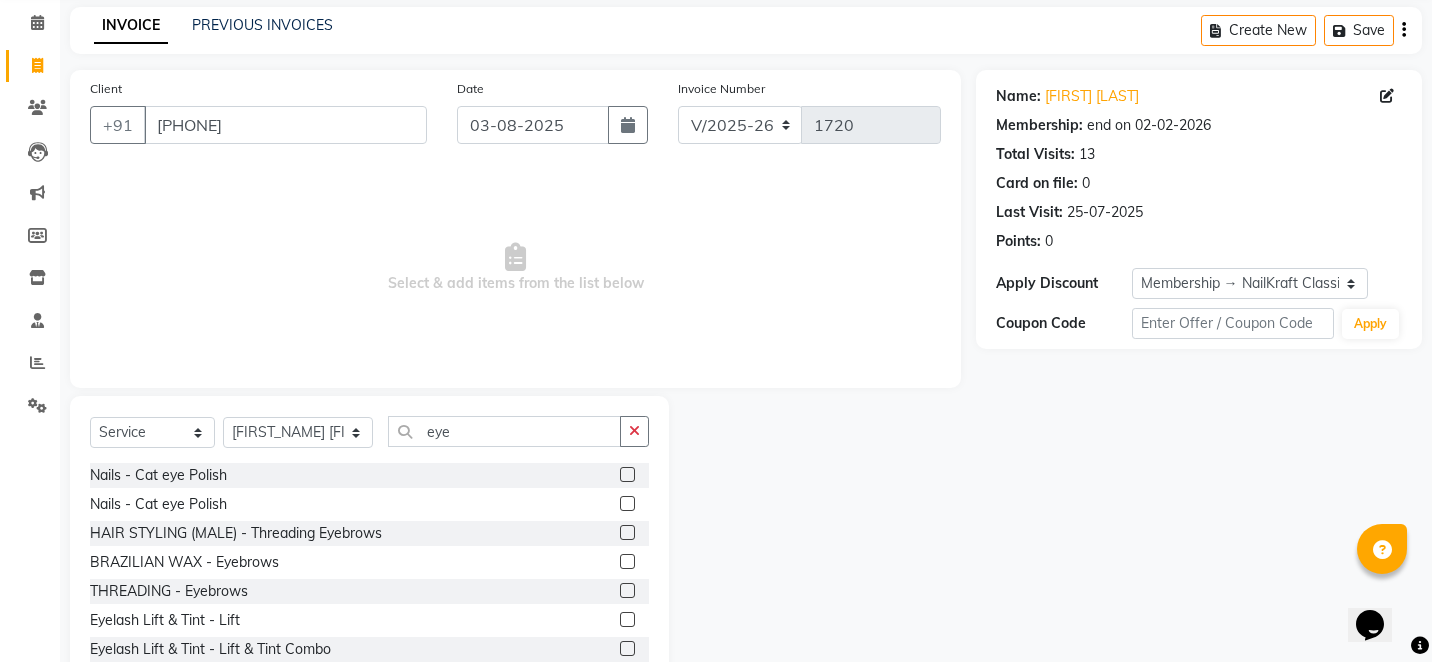 scroll, scrollTop: 120, scrollLeft: 0, axis: vertical 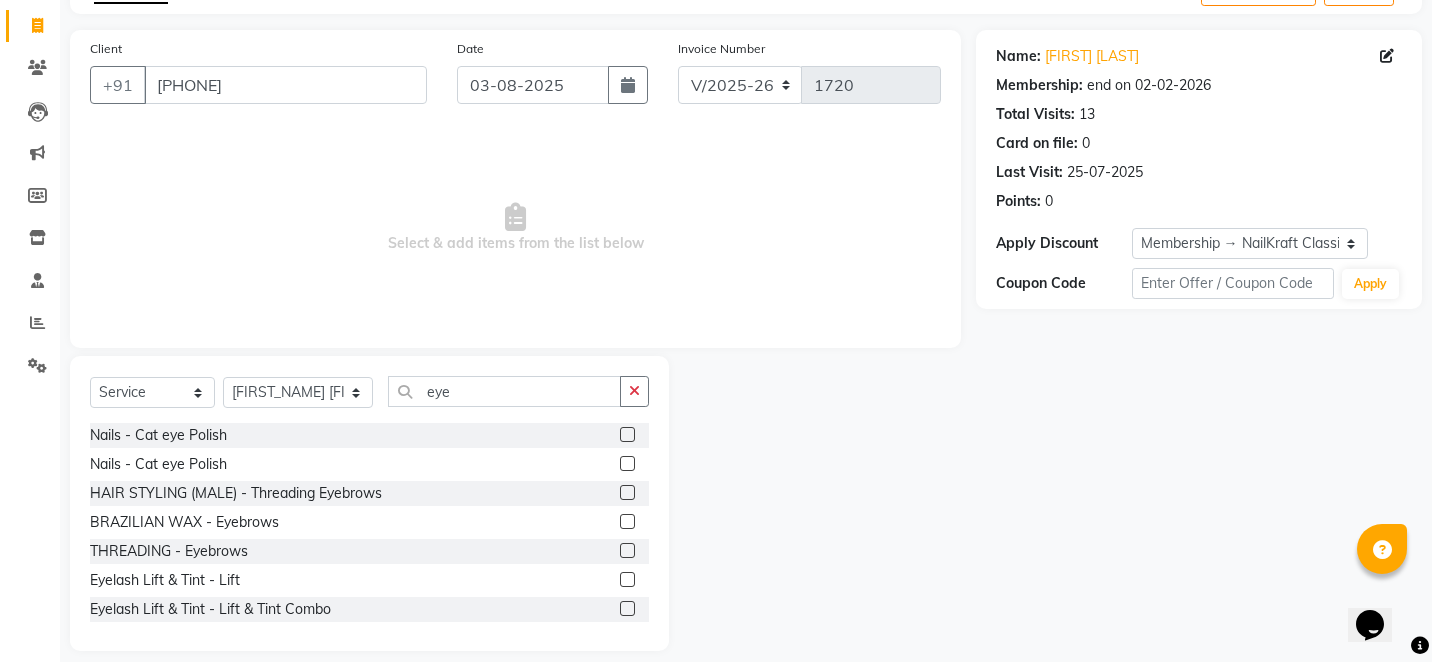 click 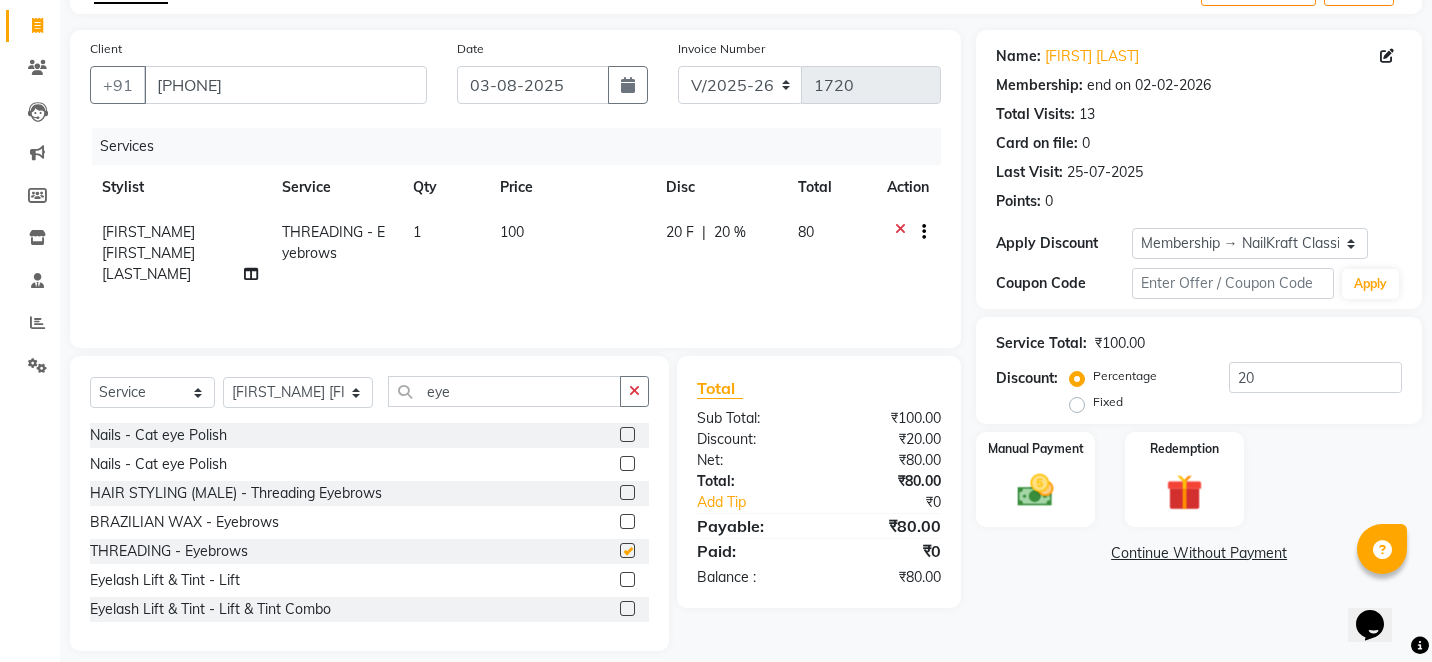 checkbox on "false" 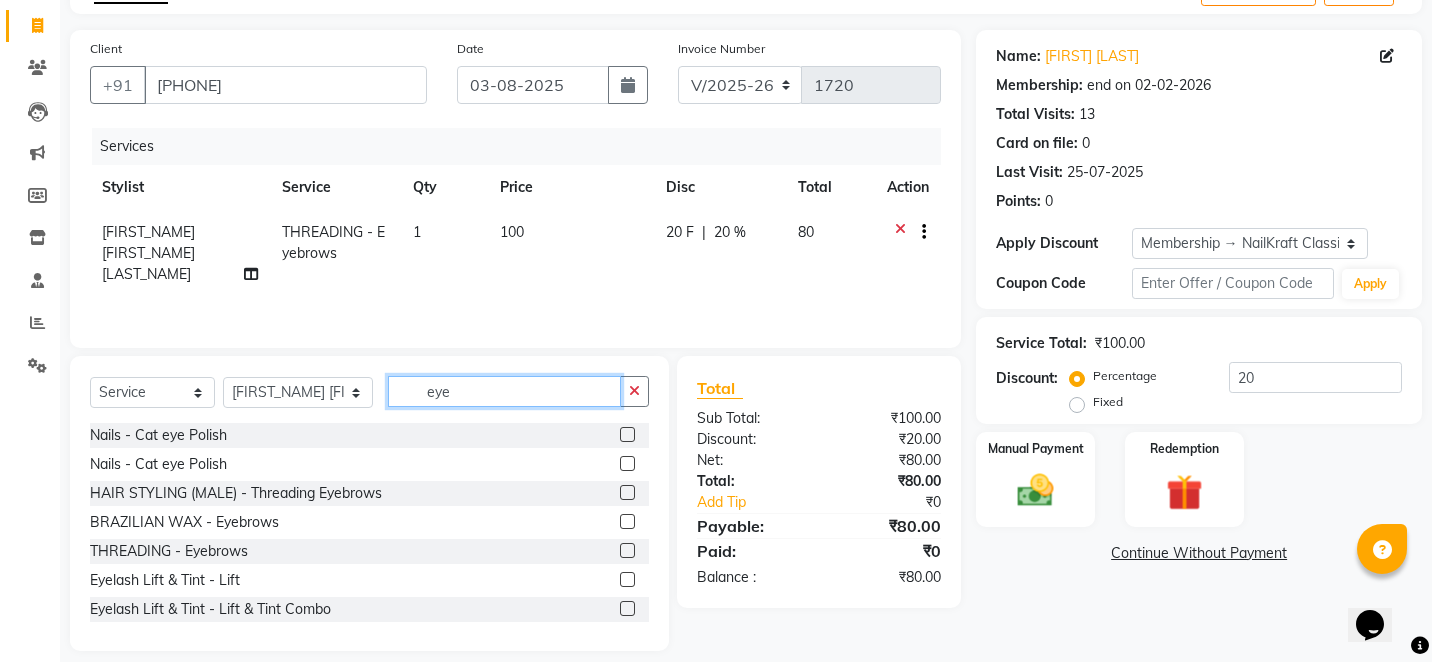 click on "eye" 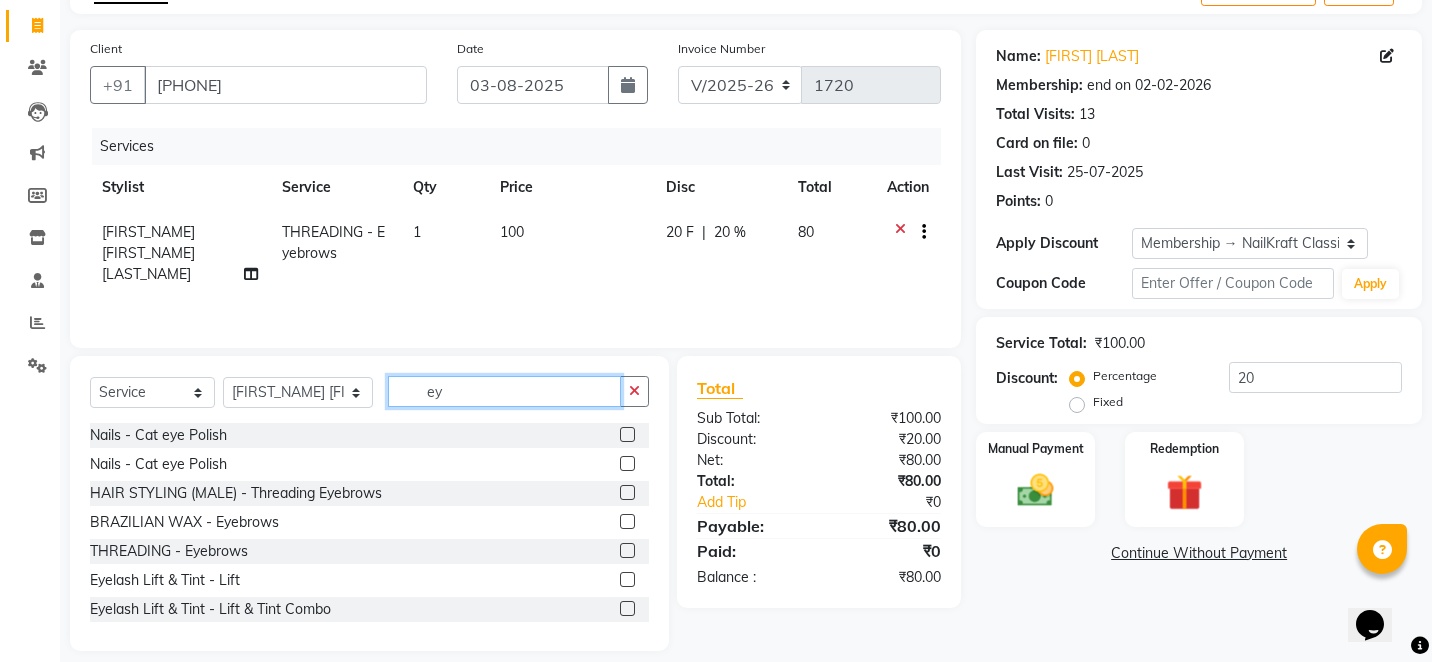 type on "e" 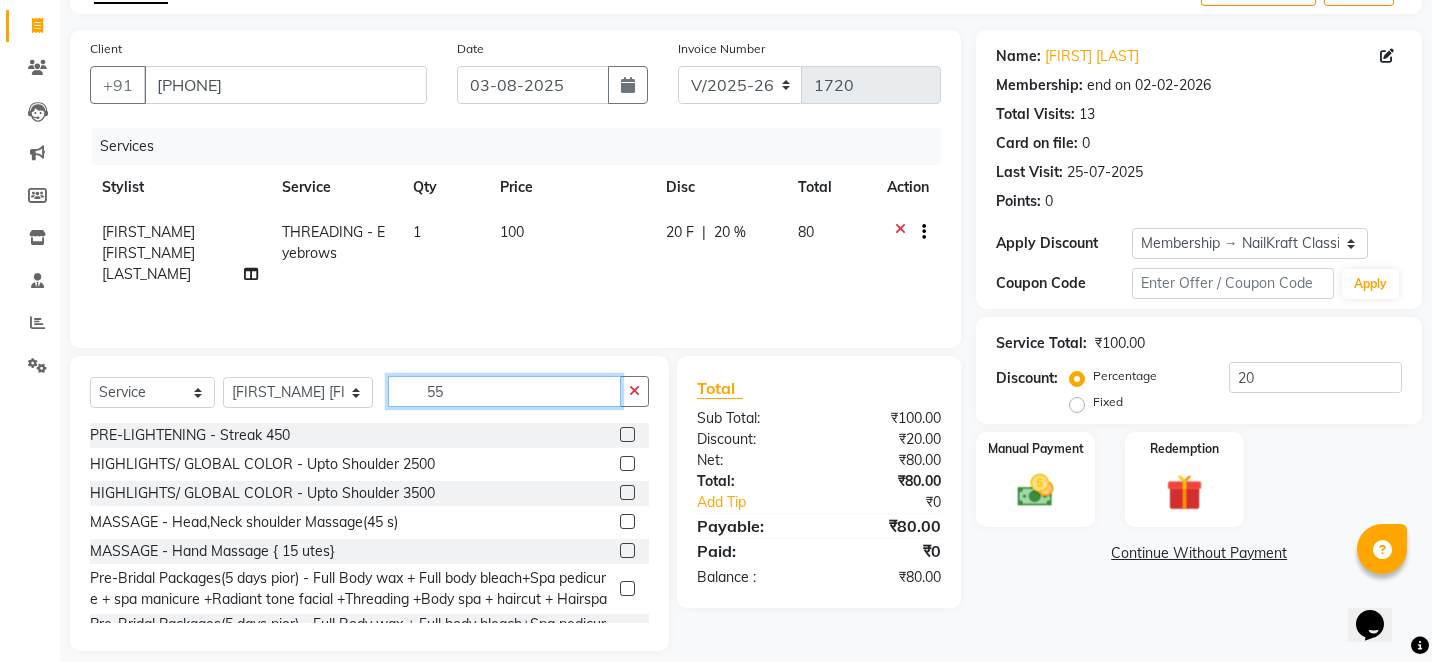 scroll, scrollTop: 96, scrollLeft: 0, axis: vertical 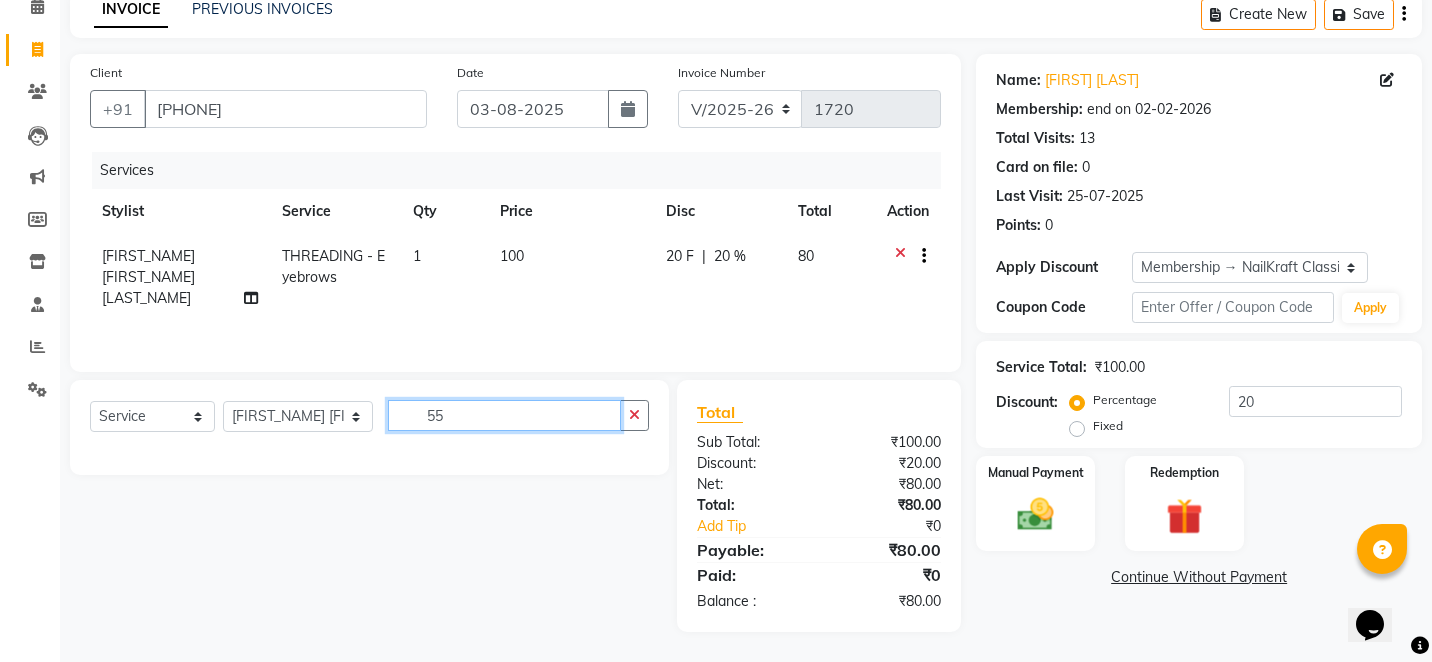 type on "5" 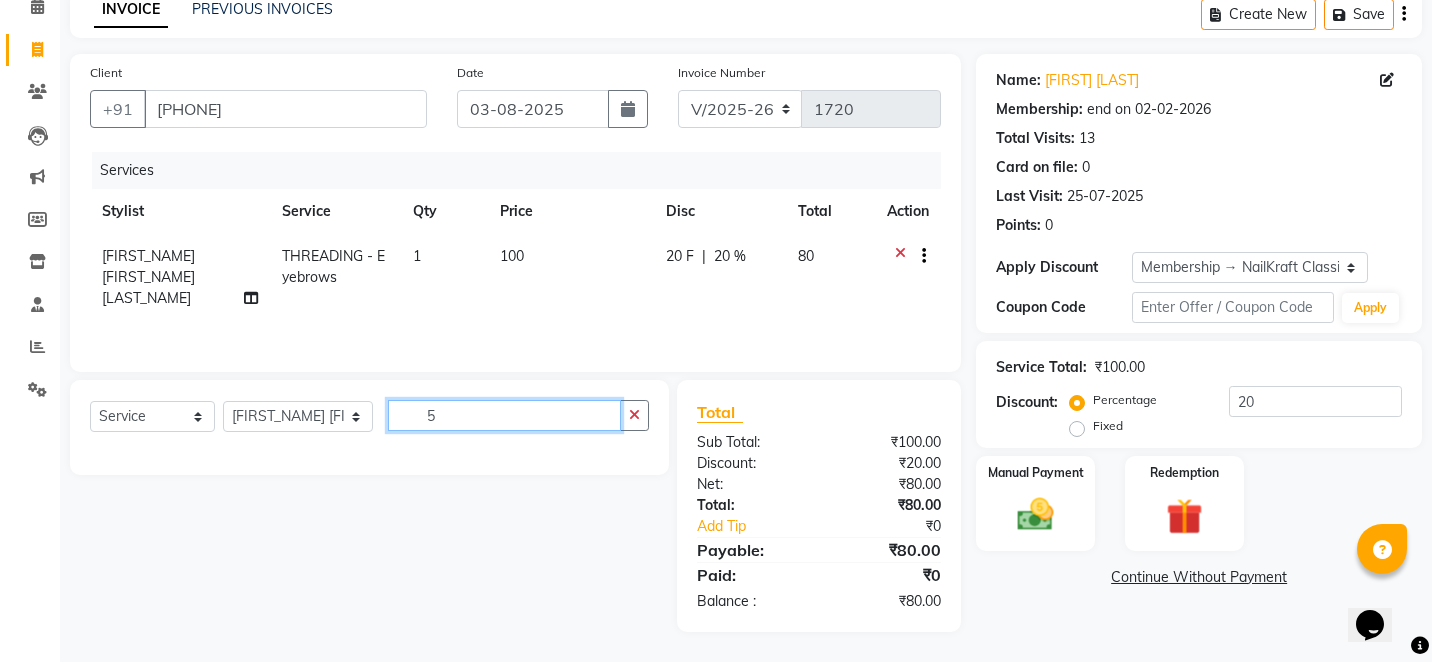 scroll, scrollTop: 120, scrollLeft: 0, axis: vertical 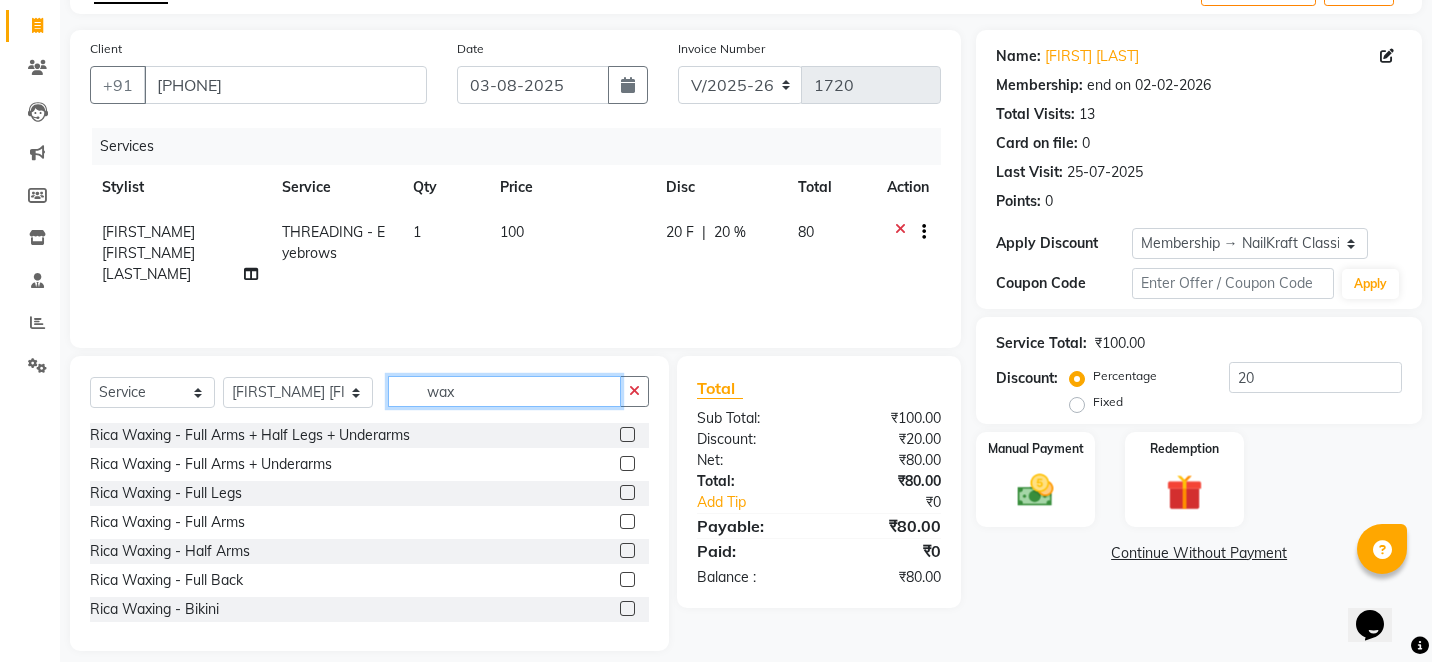 type on "wax" 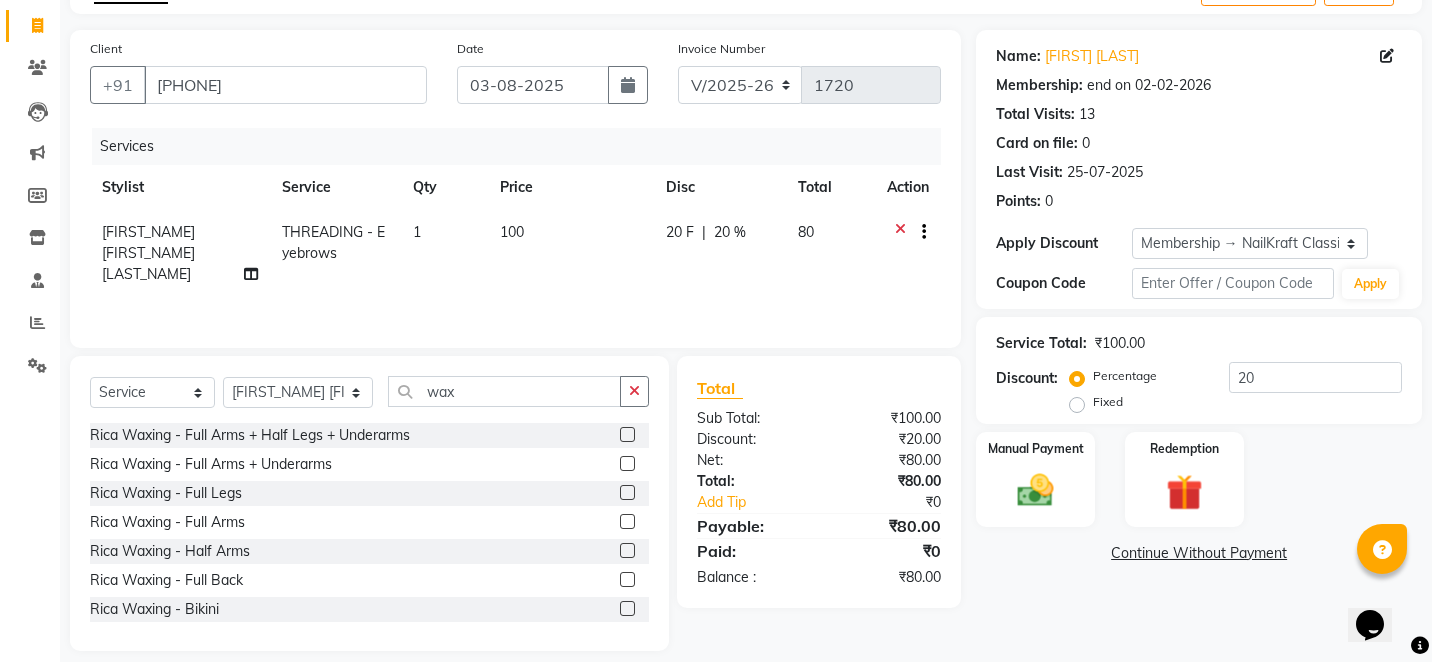 click 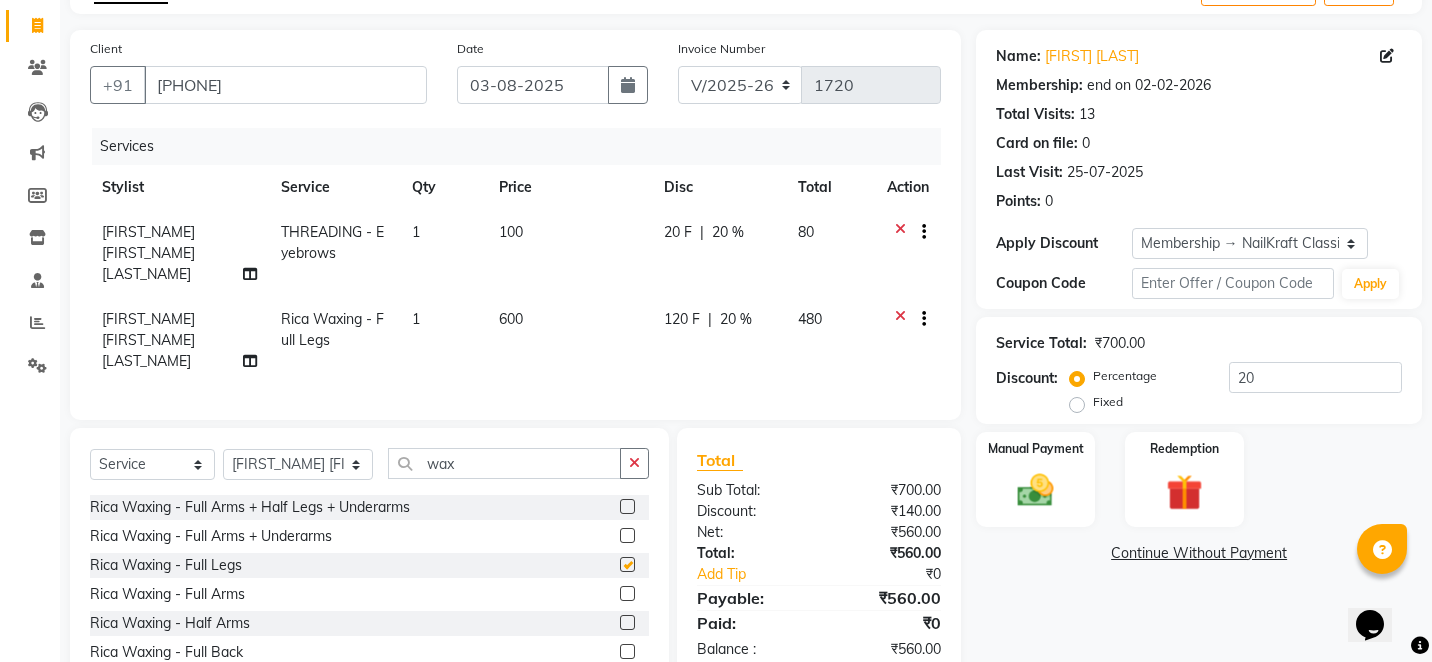 checkbox on "false" 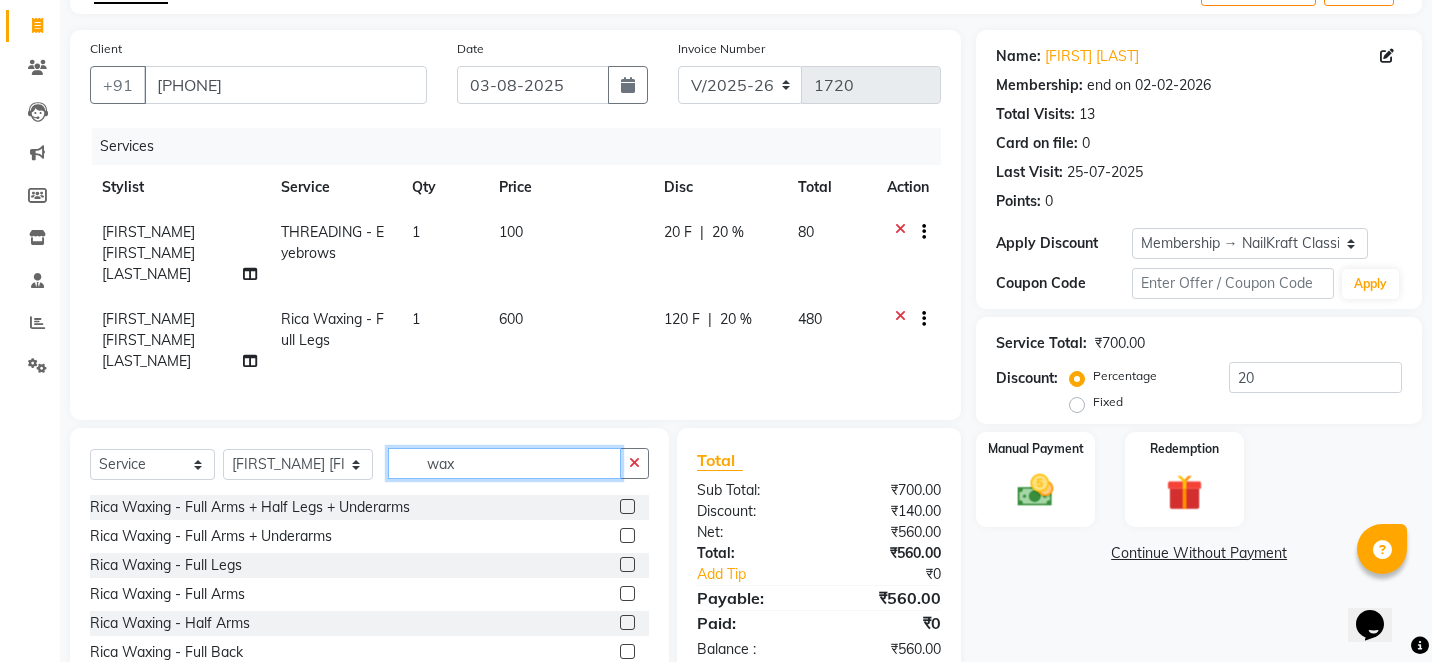 click on "wax" 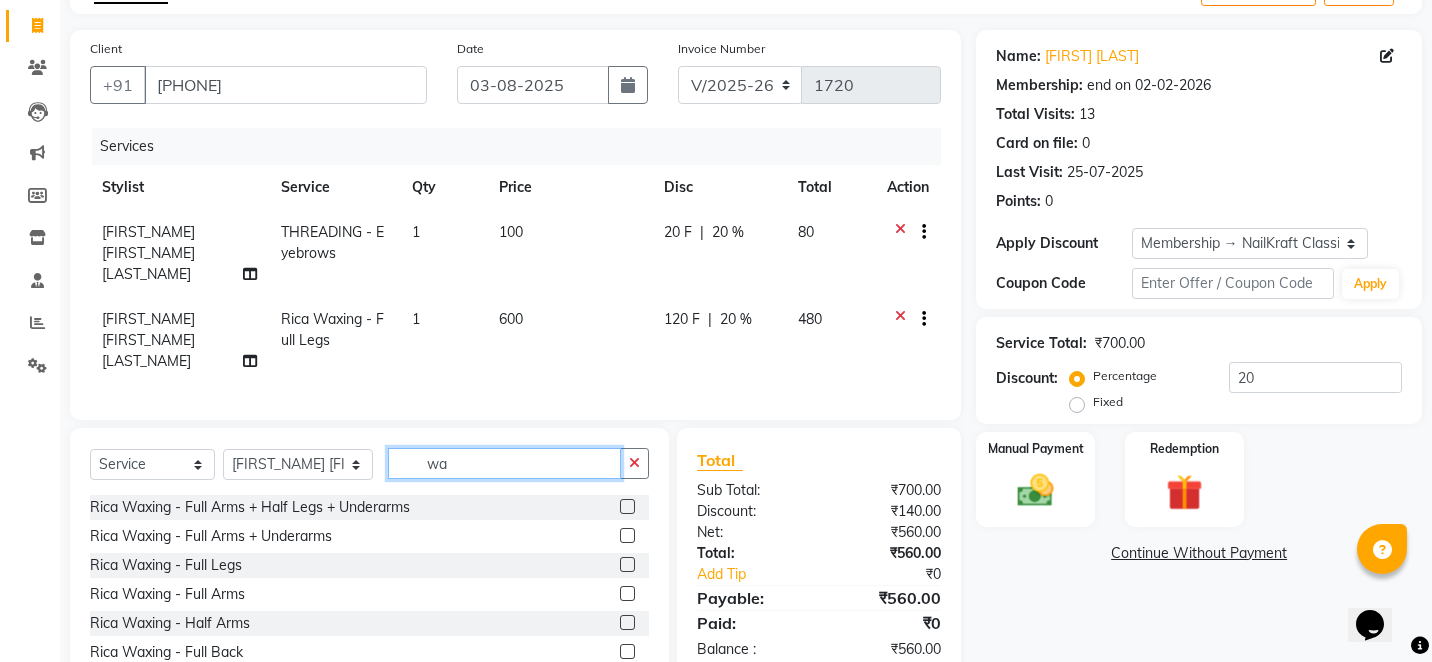 type on "w" 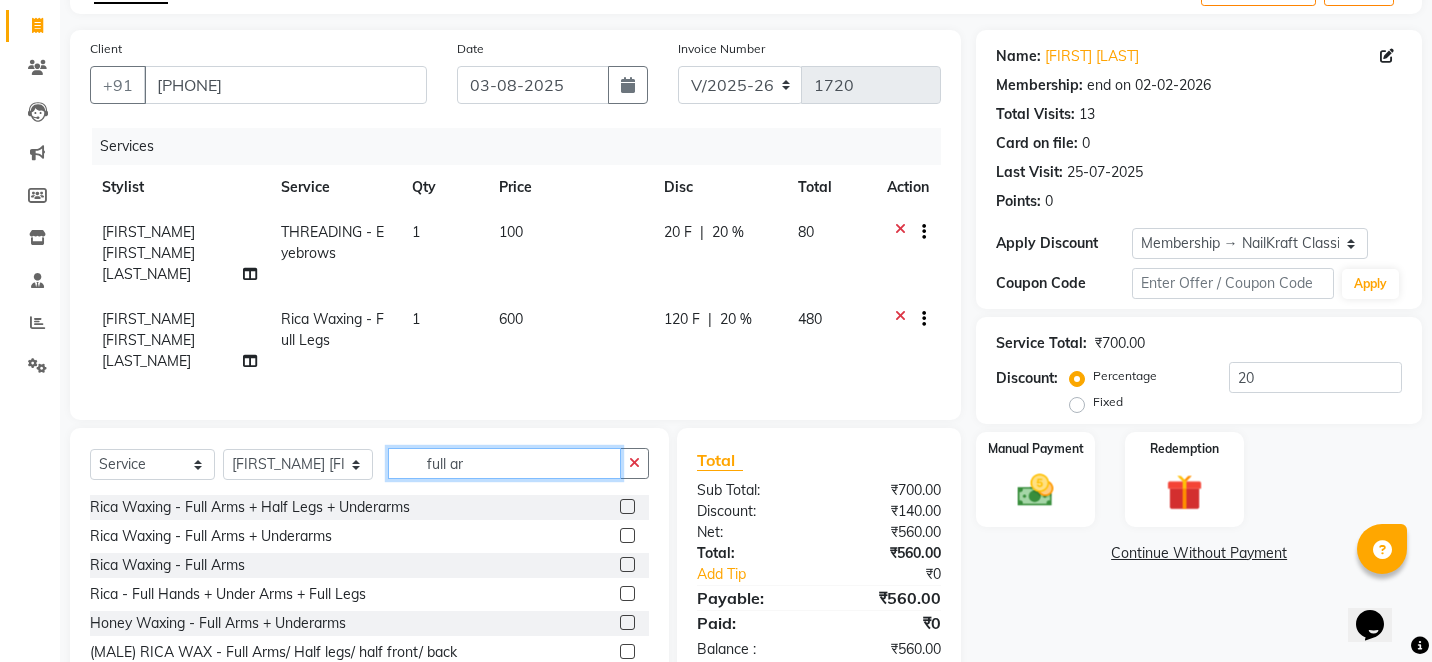 type on "full ar" 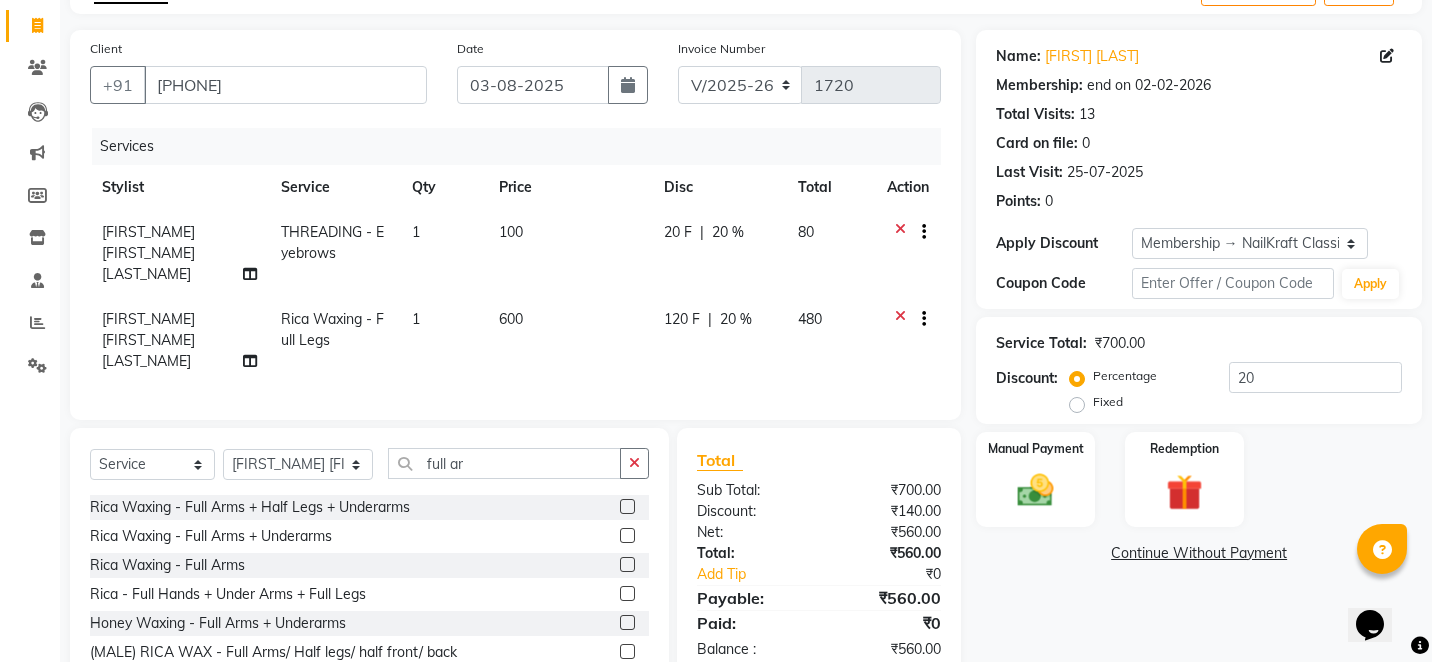click 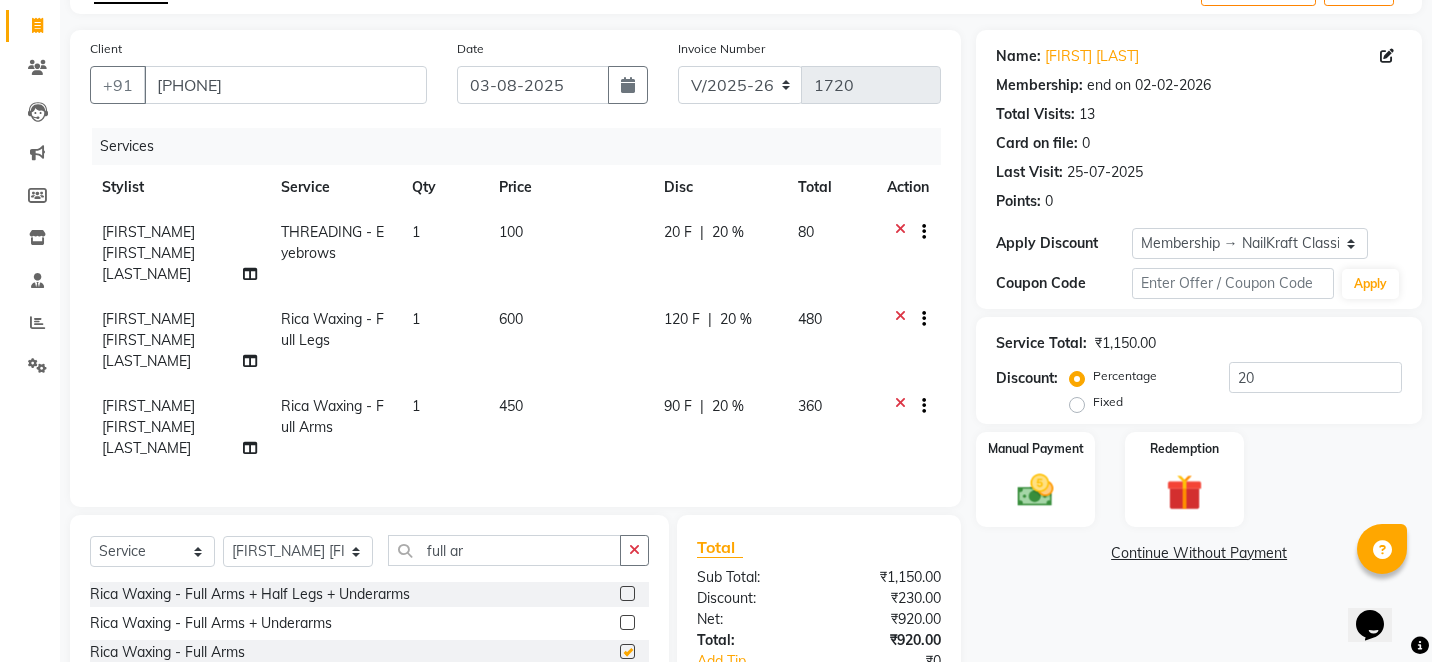 checkbox on "false" 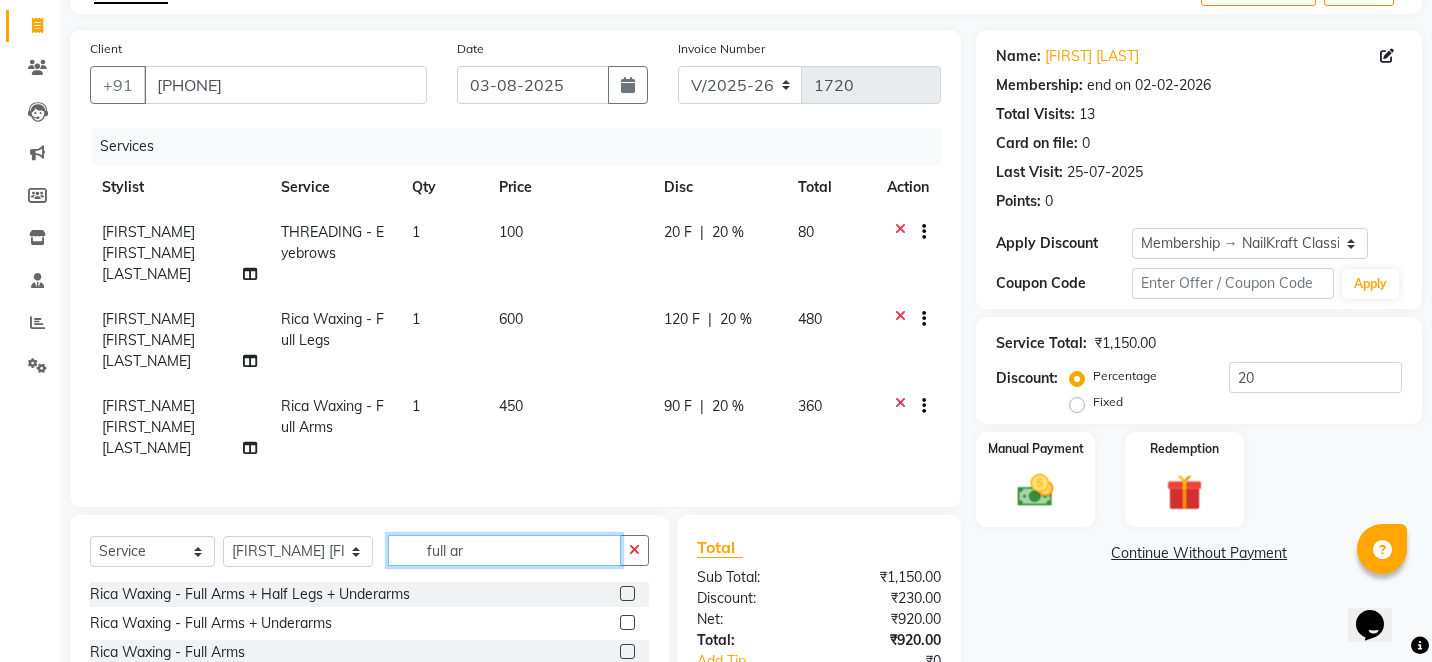 click on "full ar" 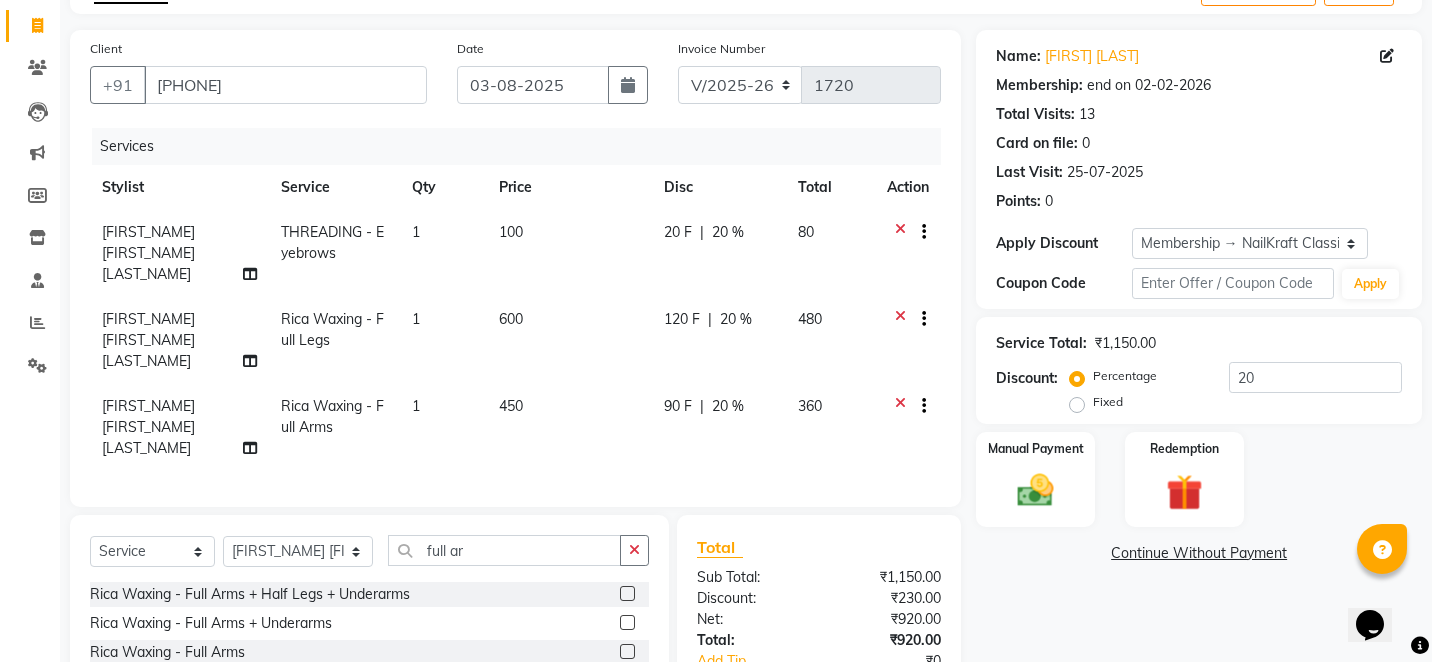 click on "450" 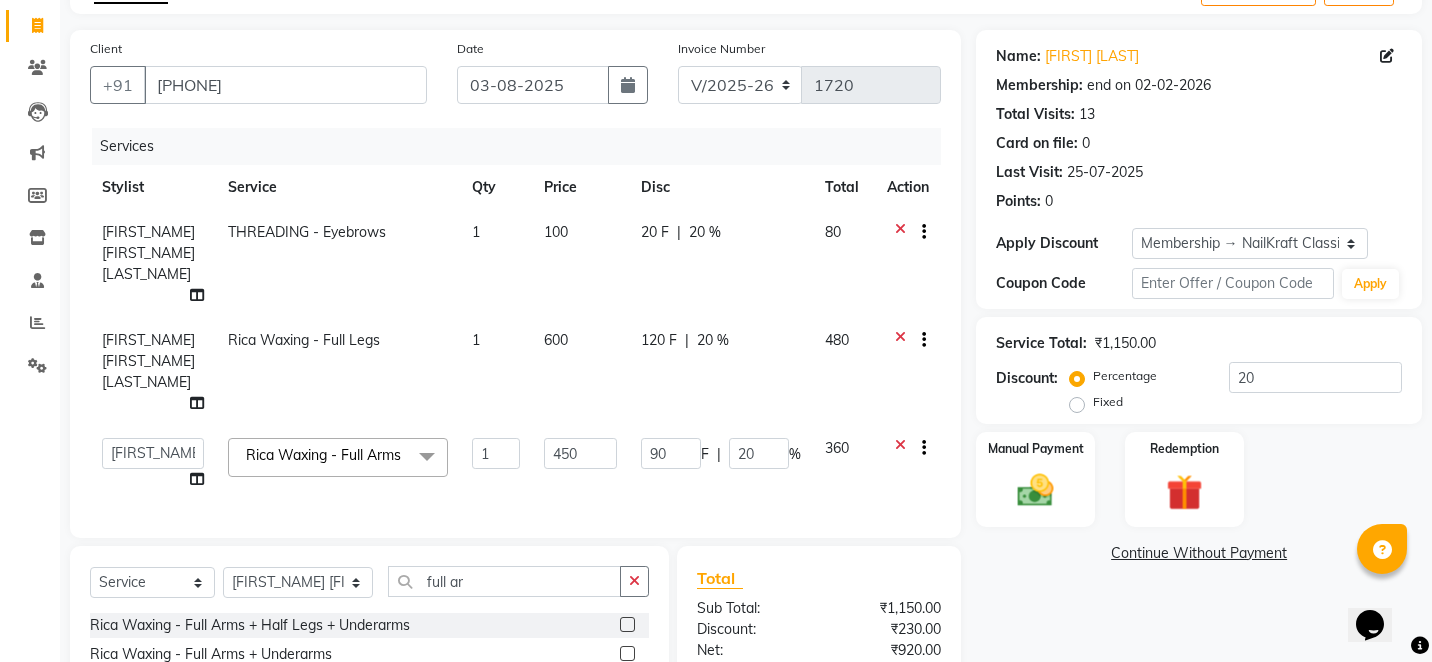 click on "600" 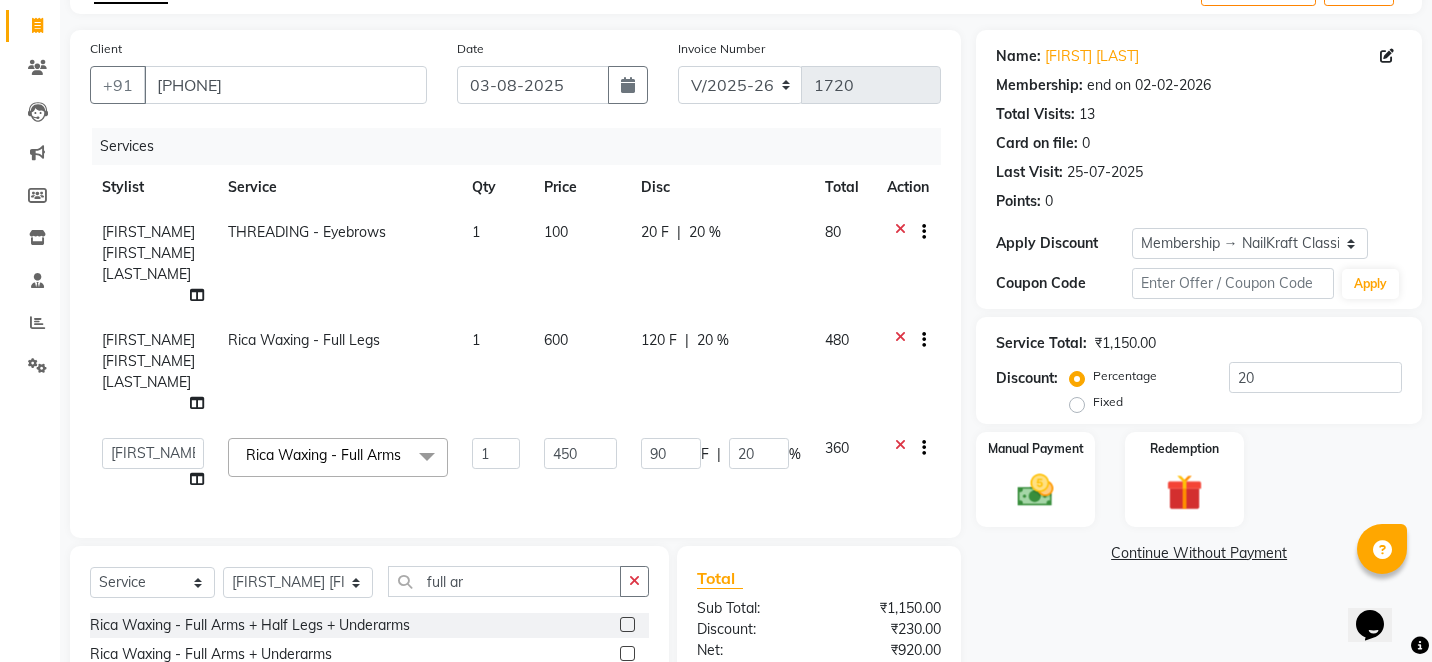 select on "85686" 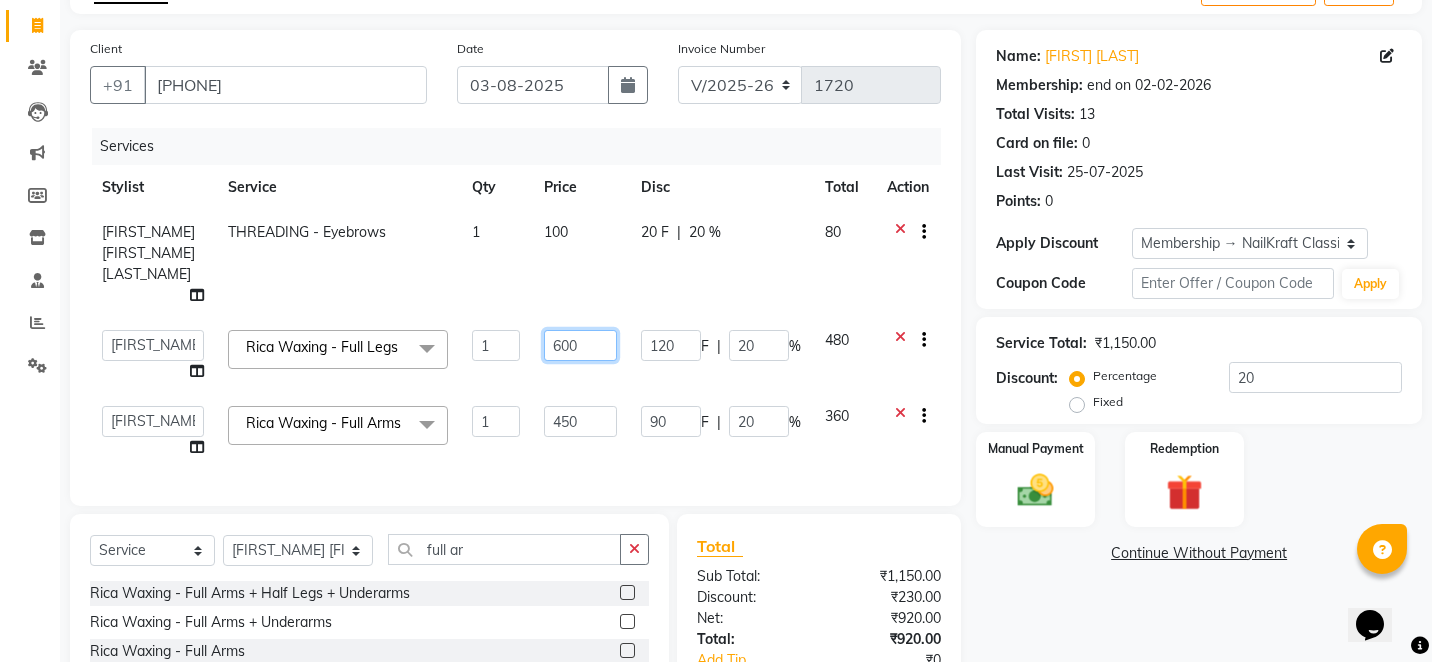click on "600" 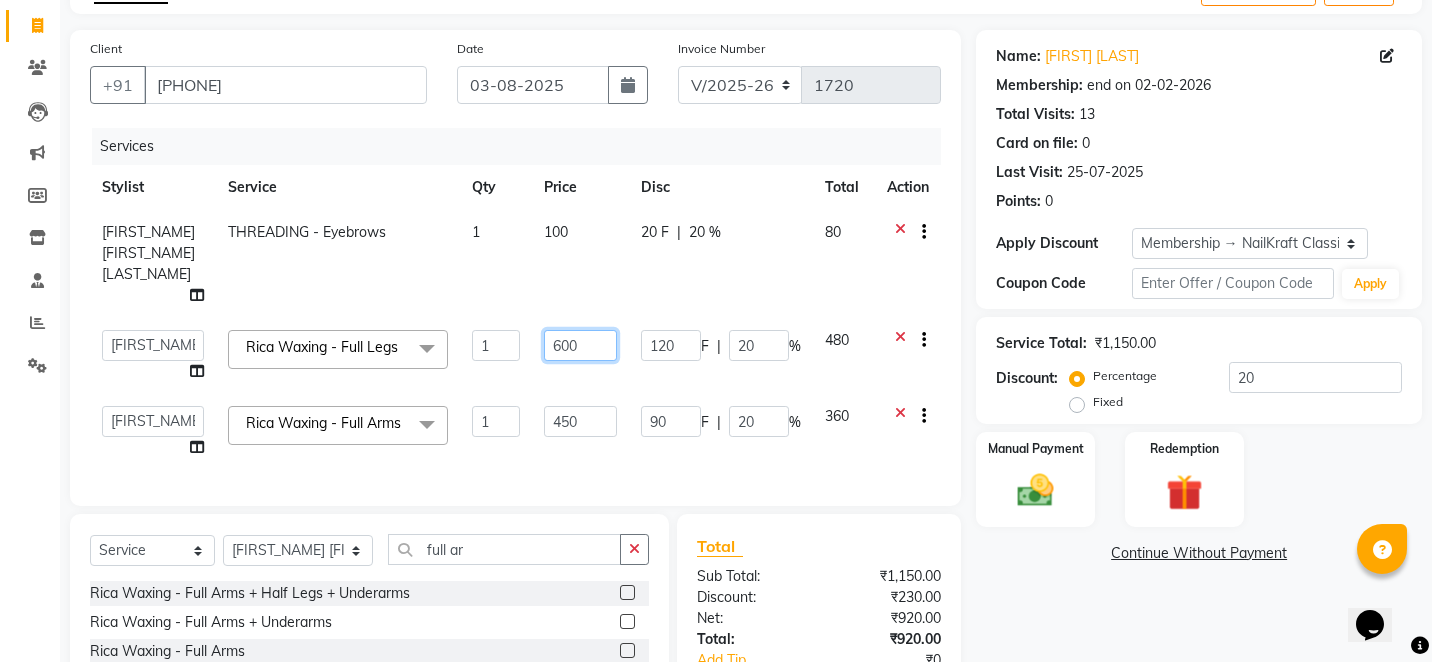 click on "600" 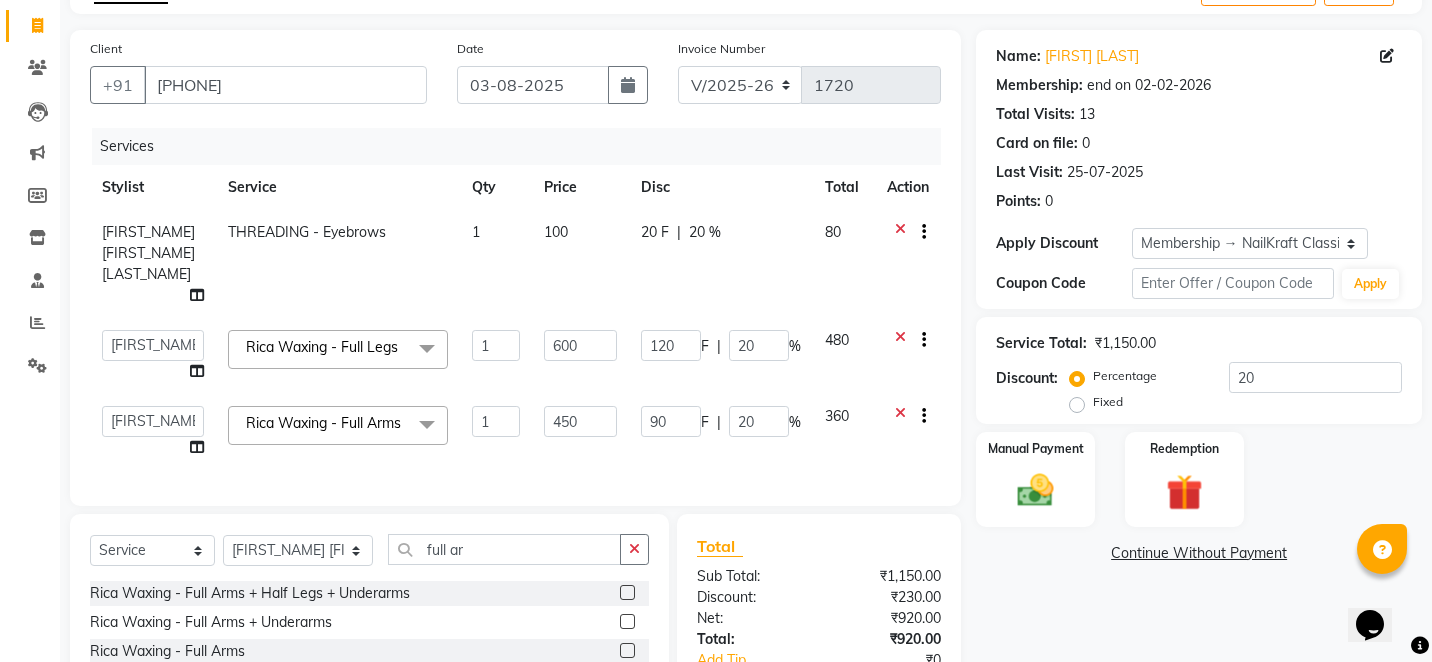 click 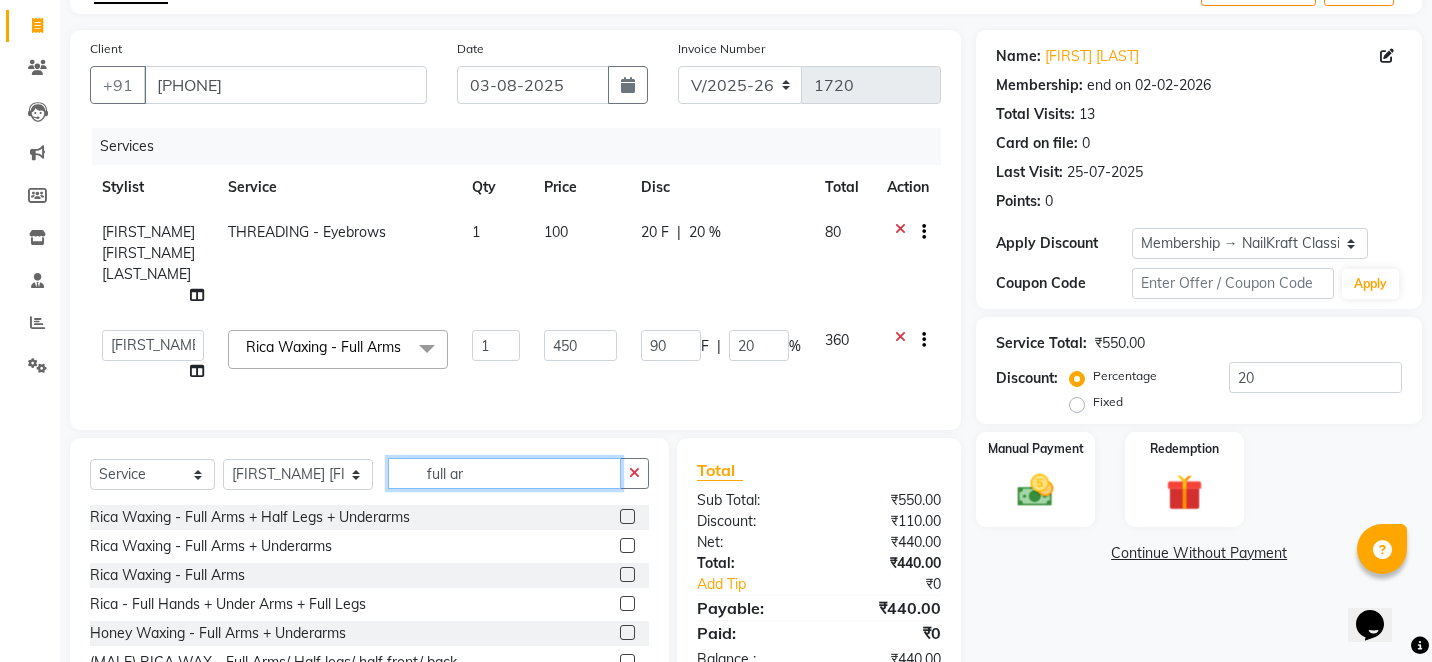 click on "full ar" 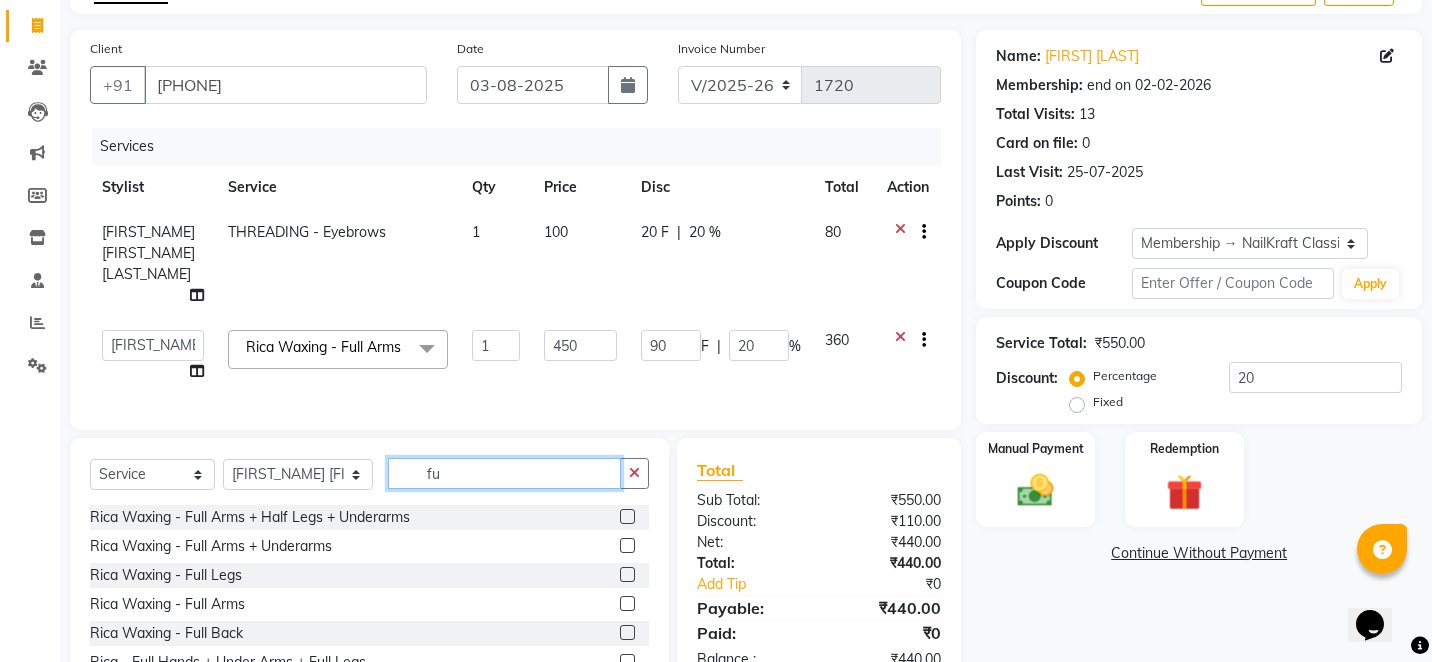 type on "f" 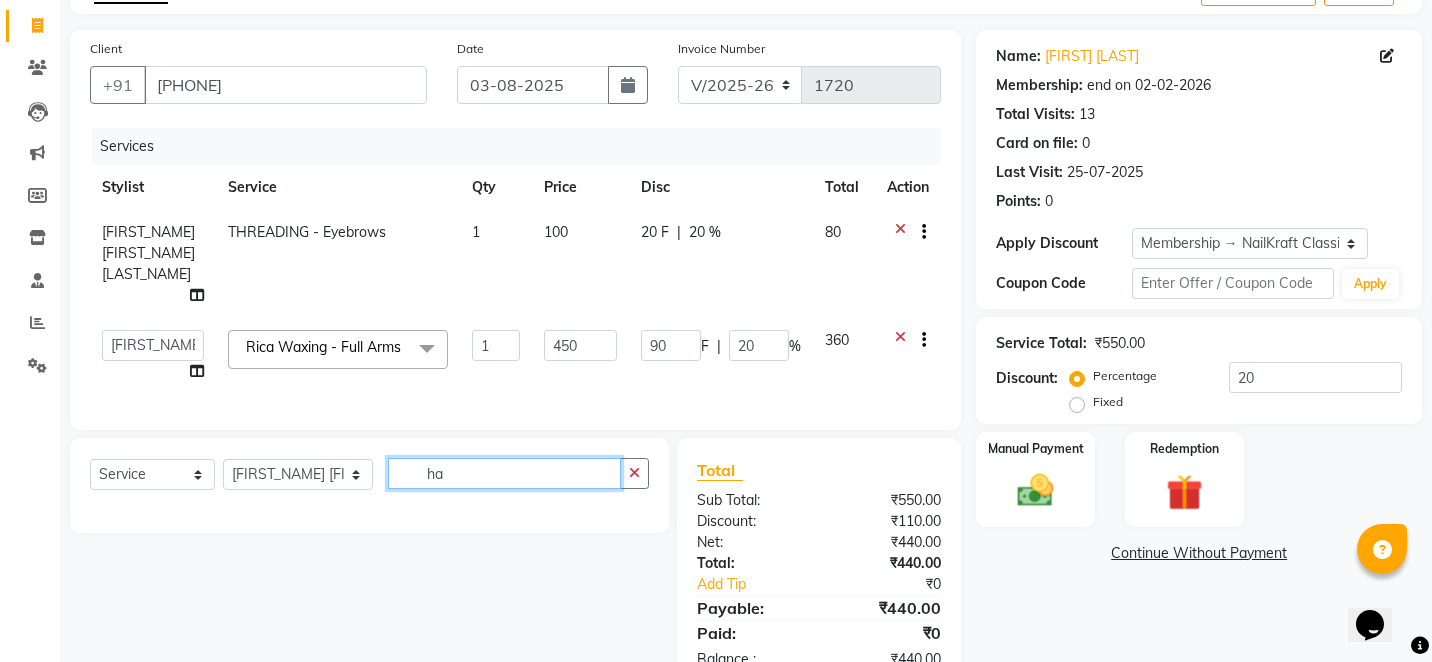 type on "h" 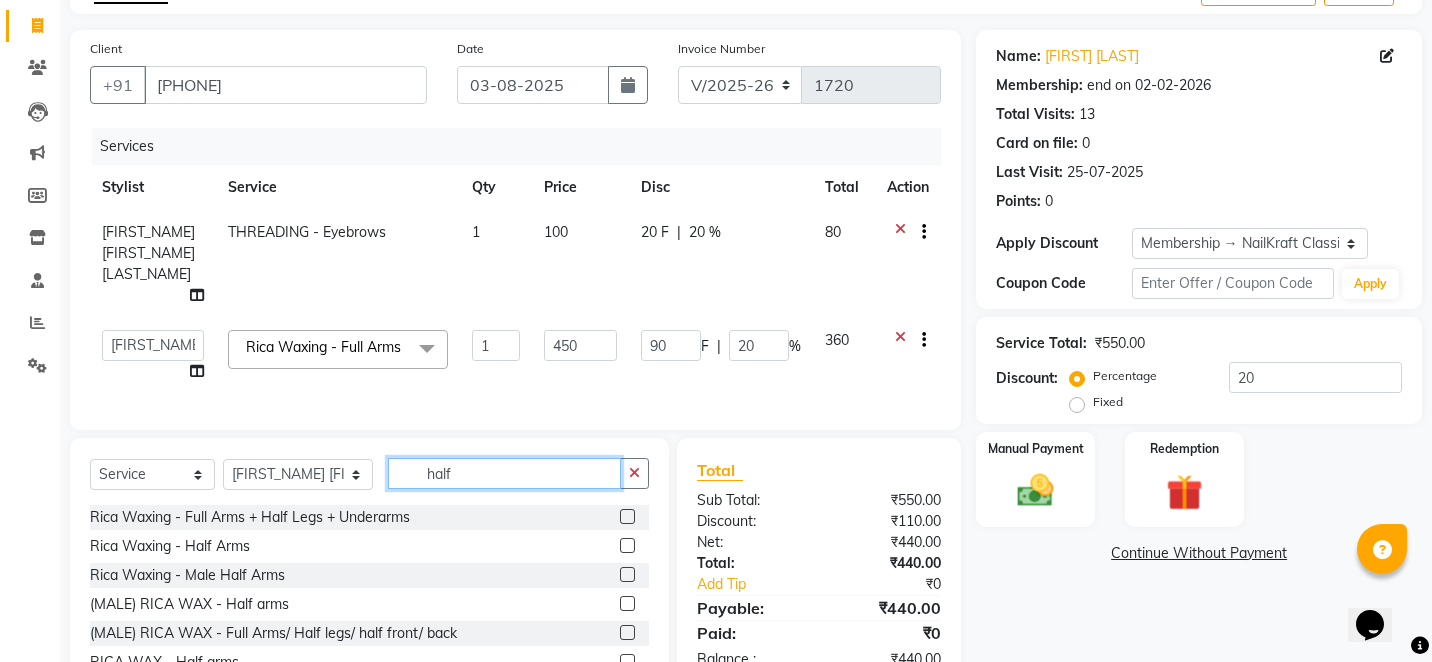 type on "half" 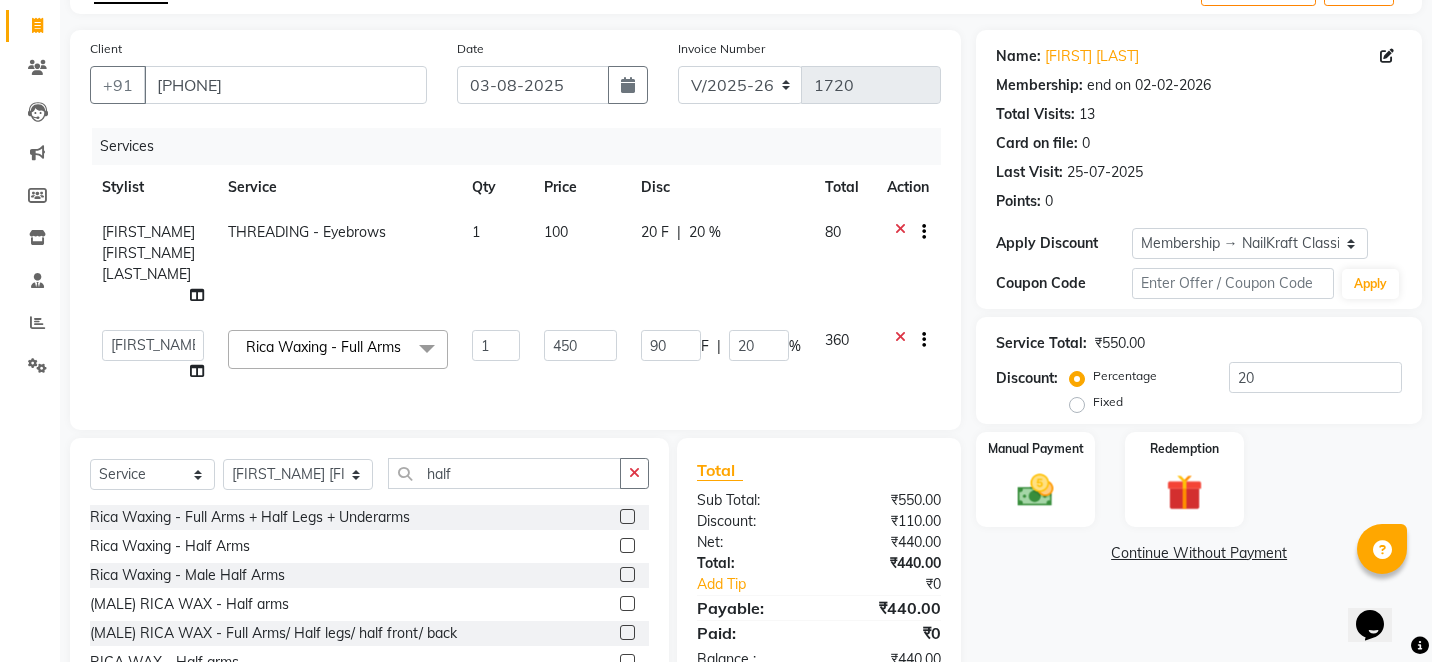 click on "Total Sub Total: [PRICE] Discount: [PRICE] Net: [PRICE] Total: [PRICE] Add Tip [PRICE] Payable: [PRICE] Paid: [PRICE] Balance   : [PRICE]" 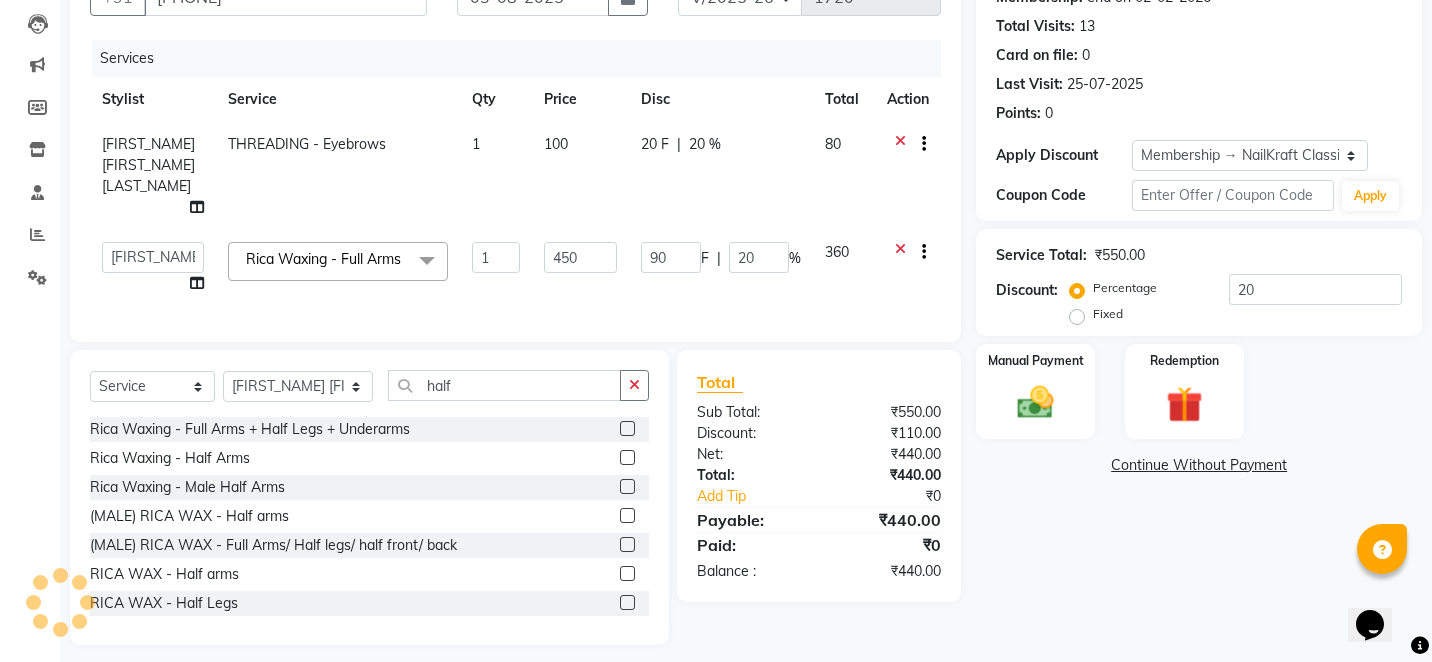 scroll, scrollTop: 209, scrollLeft: 0, axis: vertical 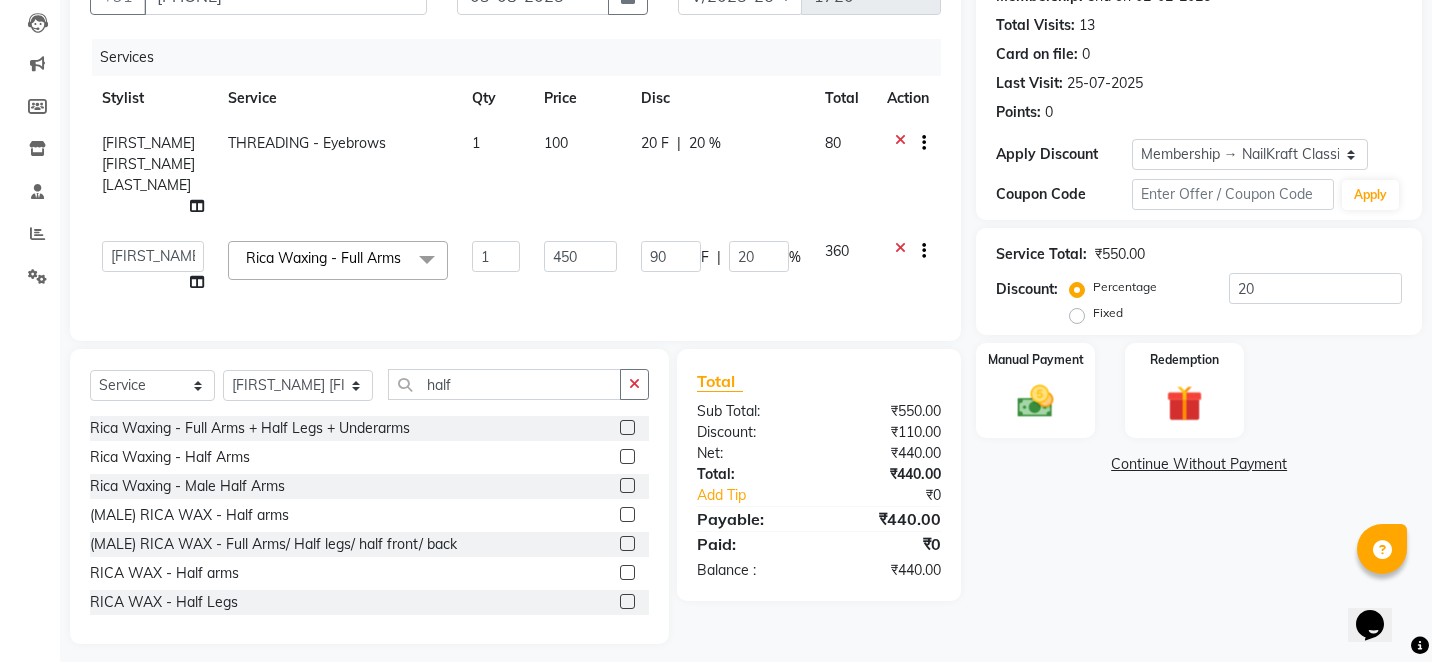 click 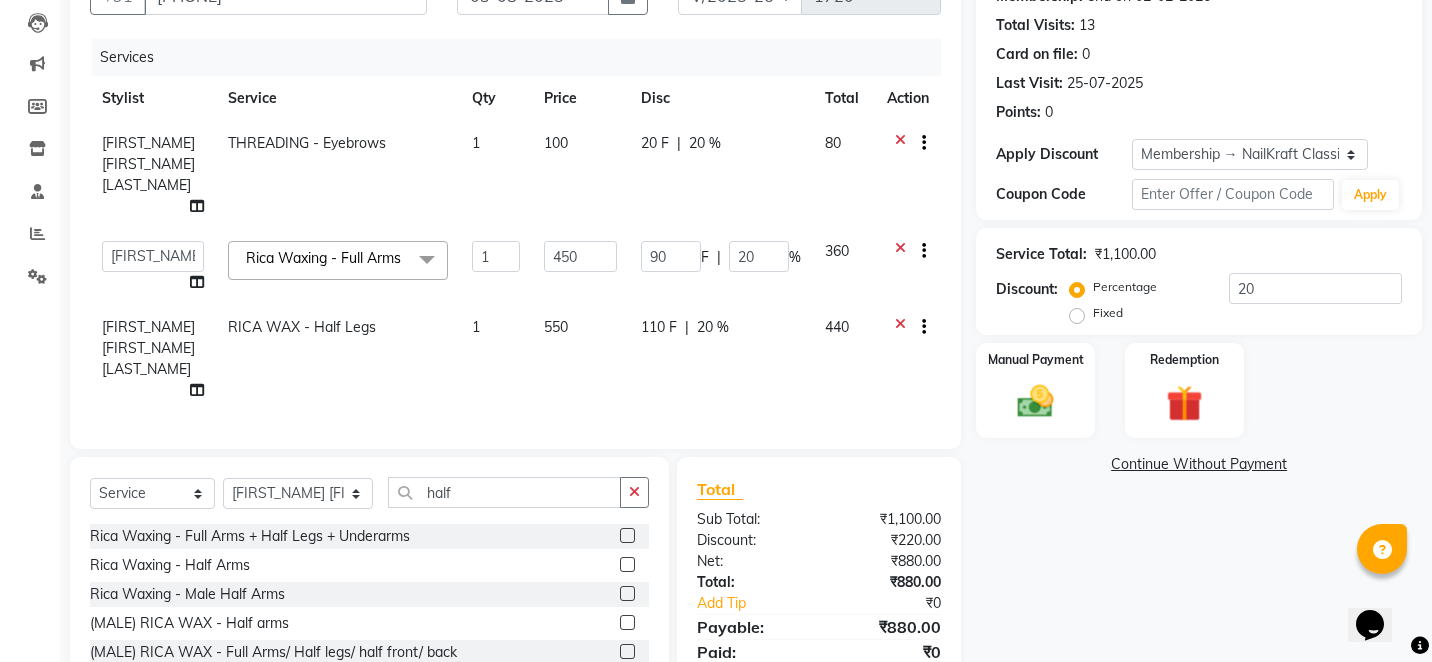 checkbox on "false" 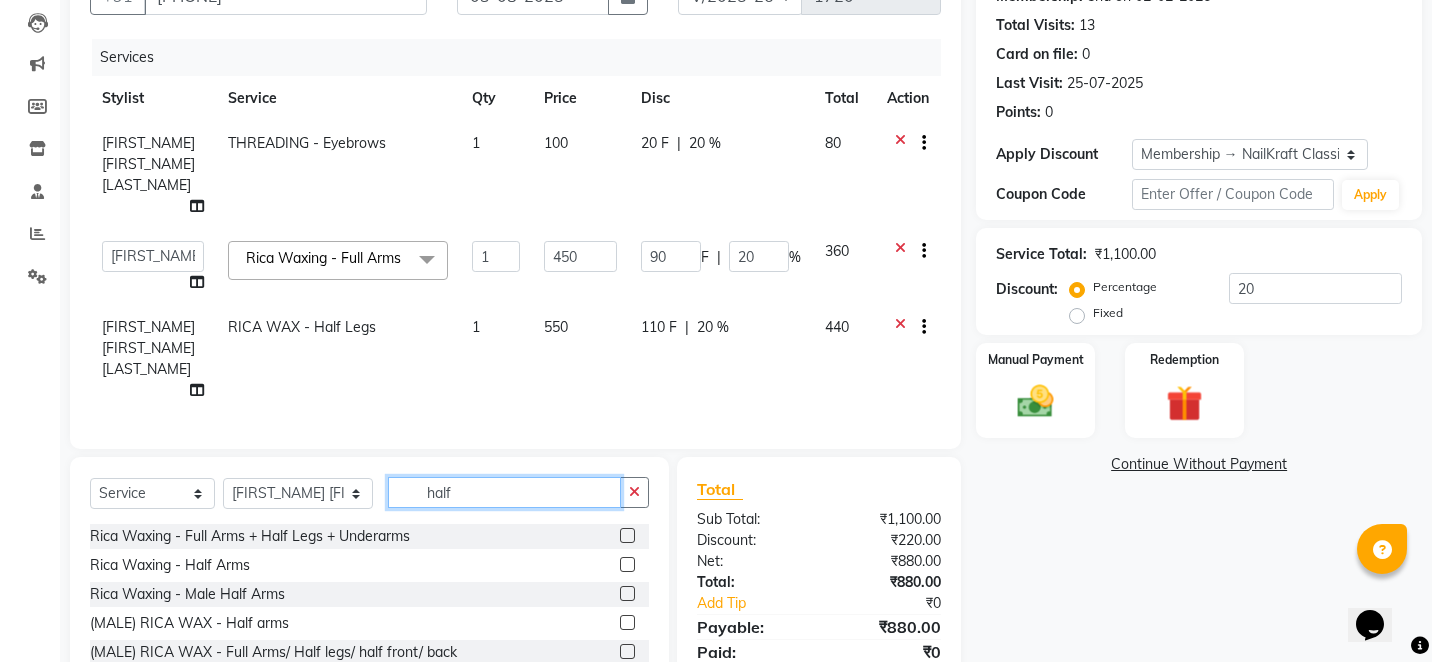 click on "half" 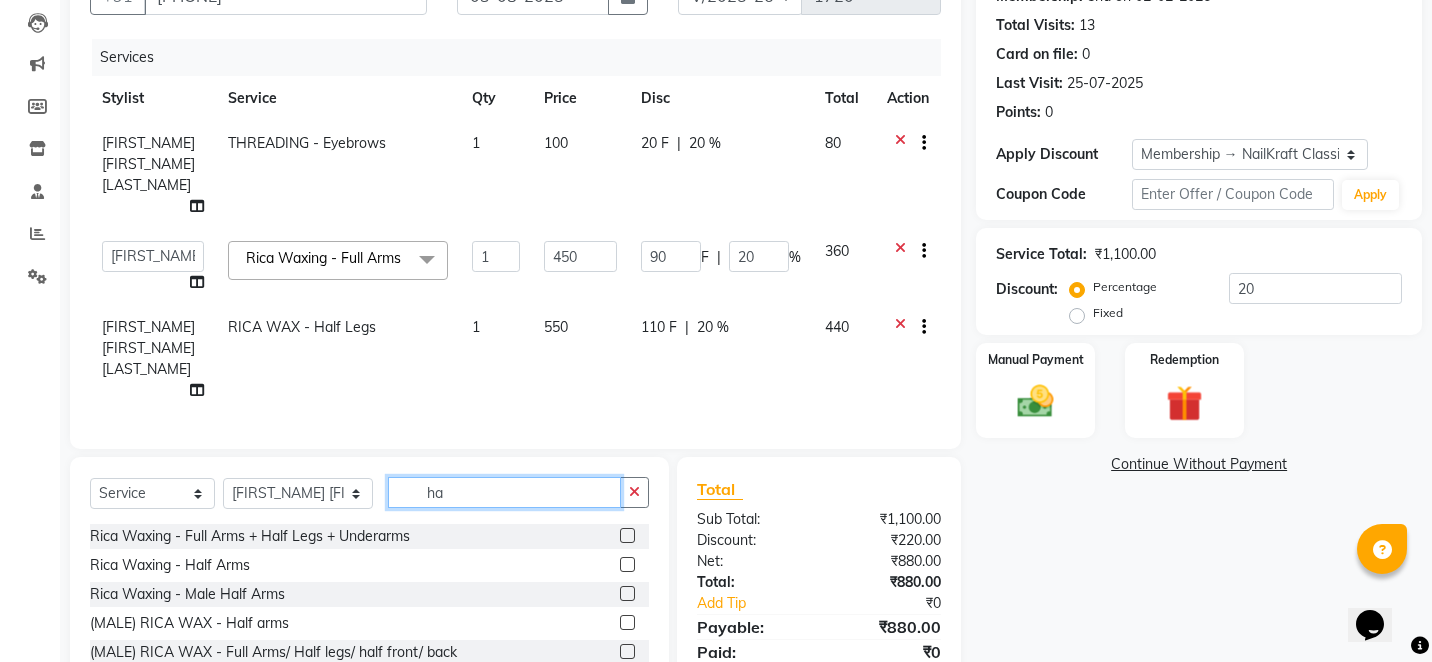 type on "h" 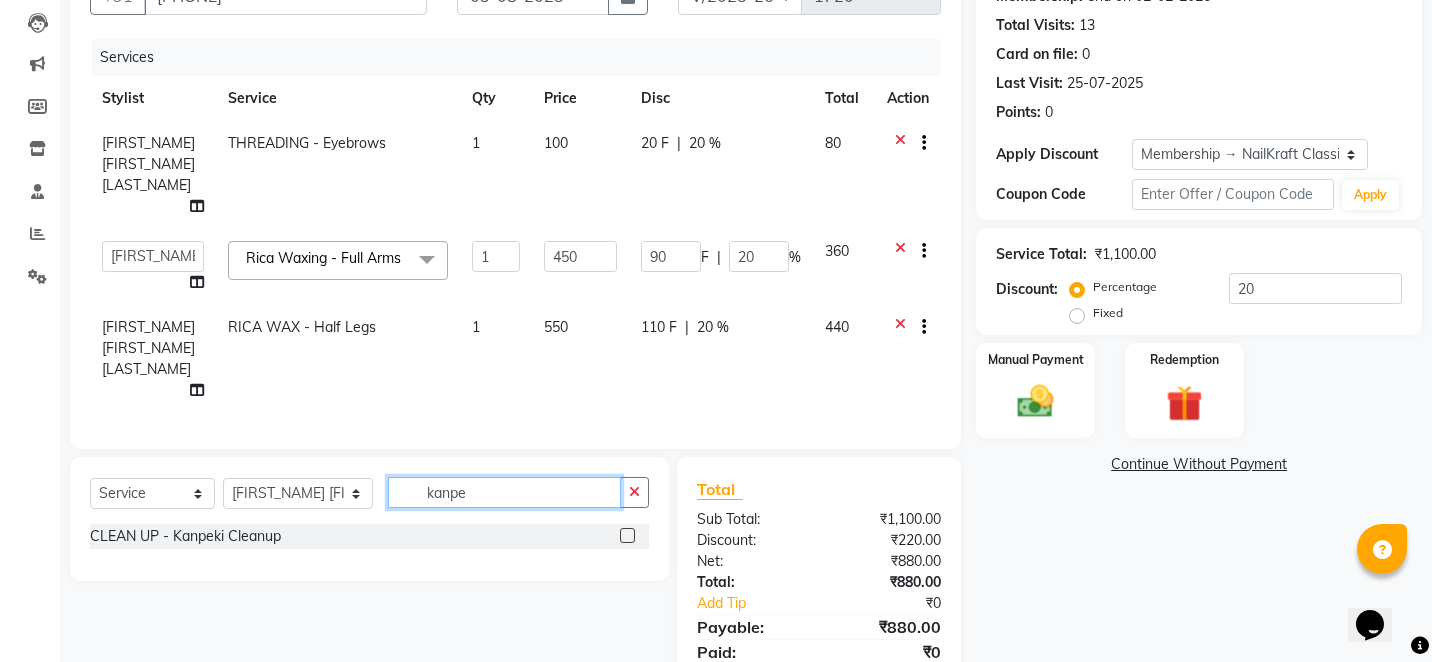type on "kanpe" 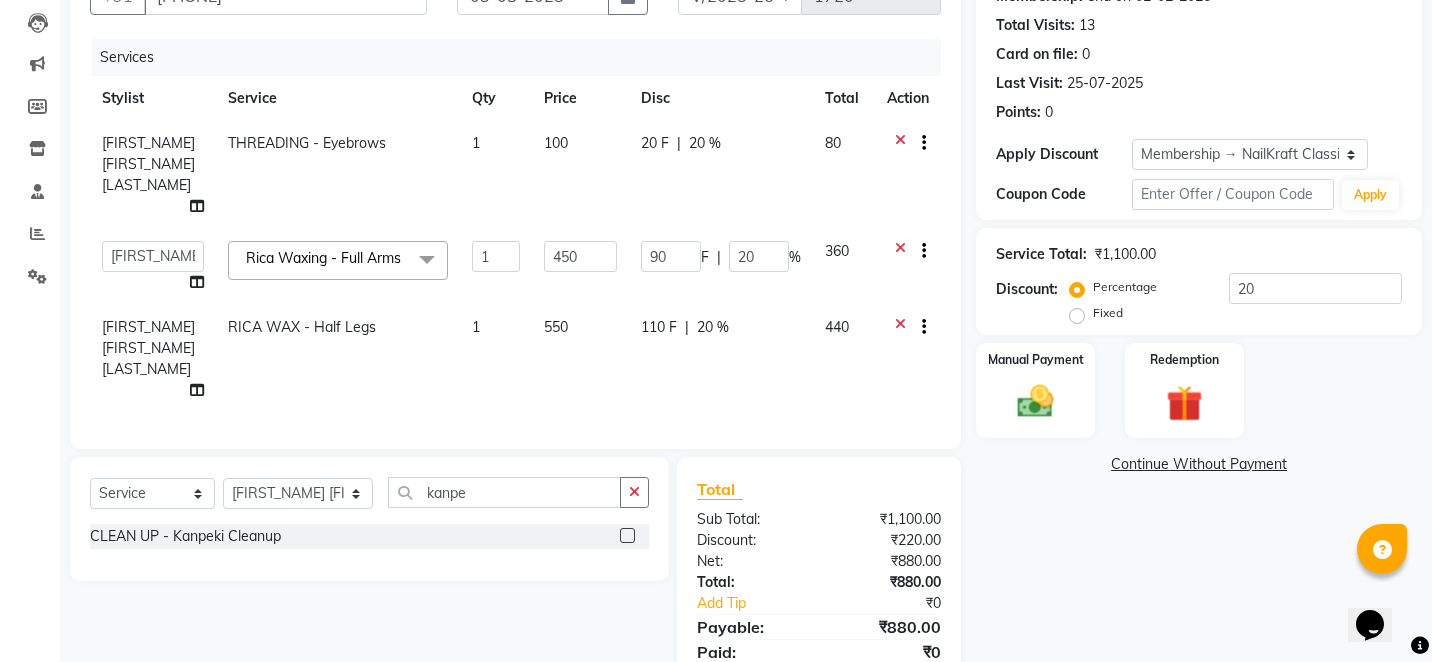 click 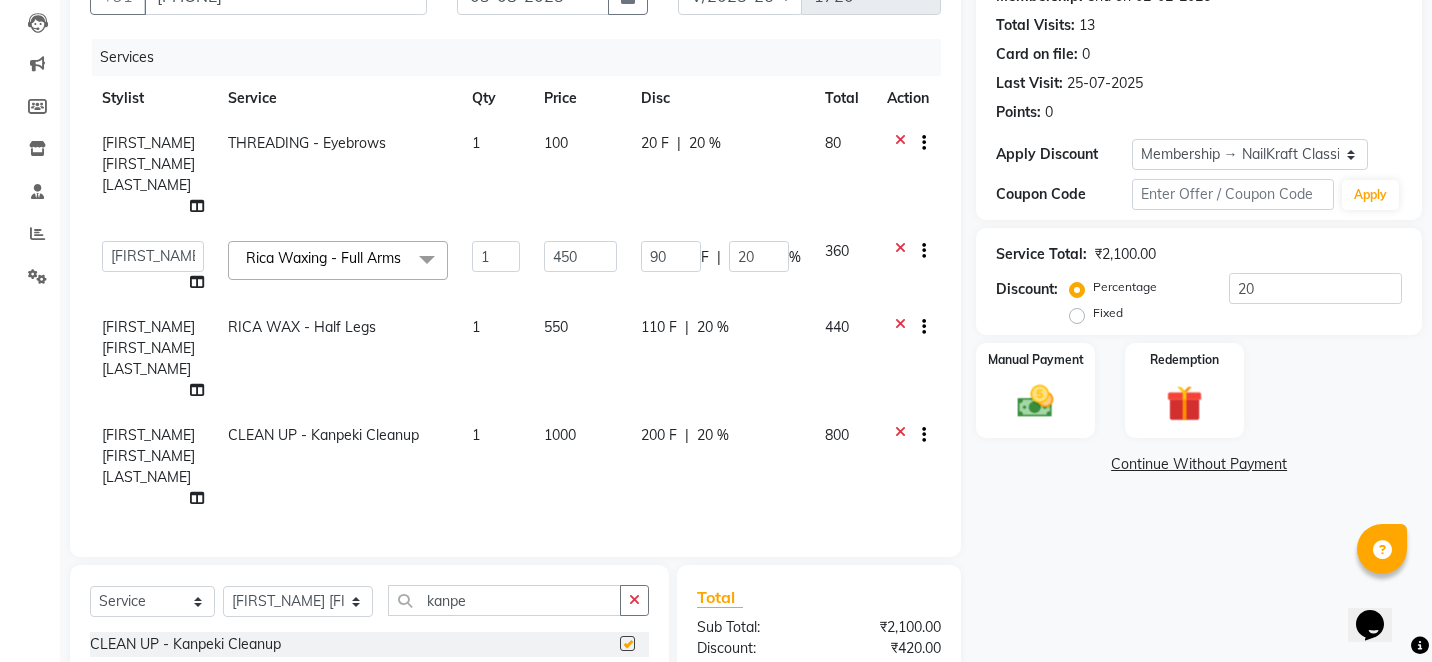 checkbox on "false" 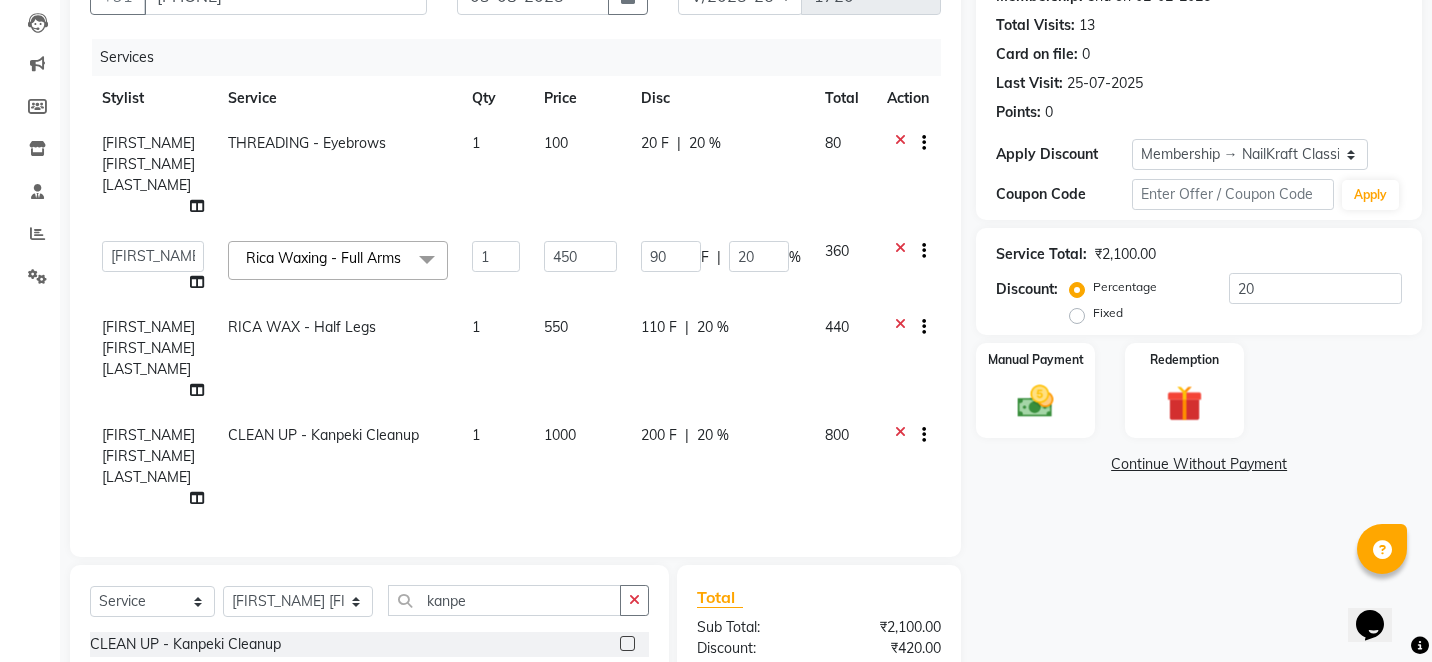 drag, startPoint x: 634, startPoint y: 419, endPoint x: 634, endPoint y: 437, distance: 18 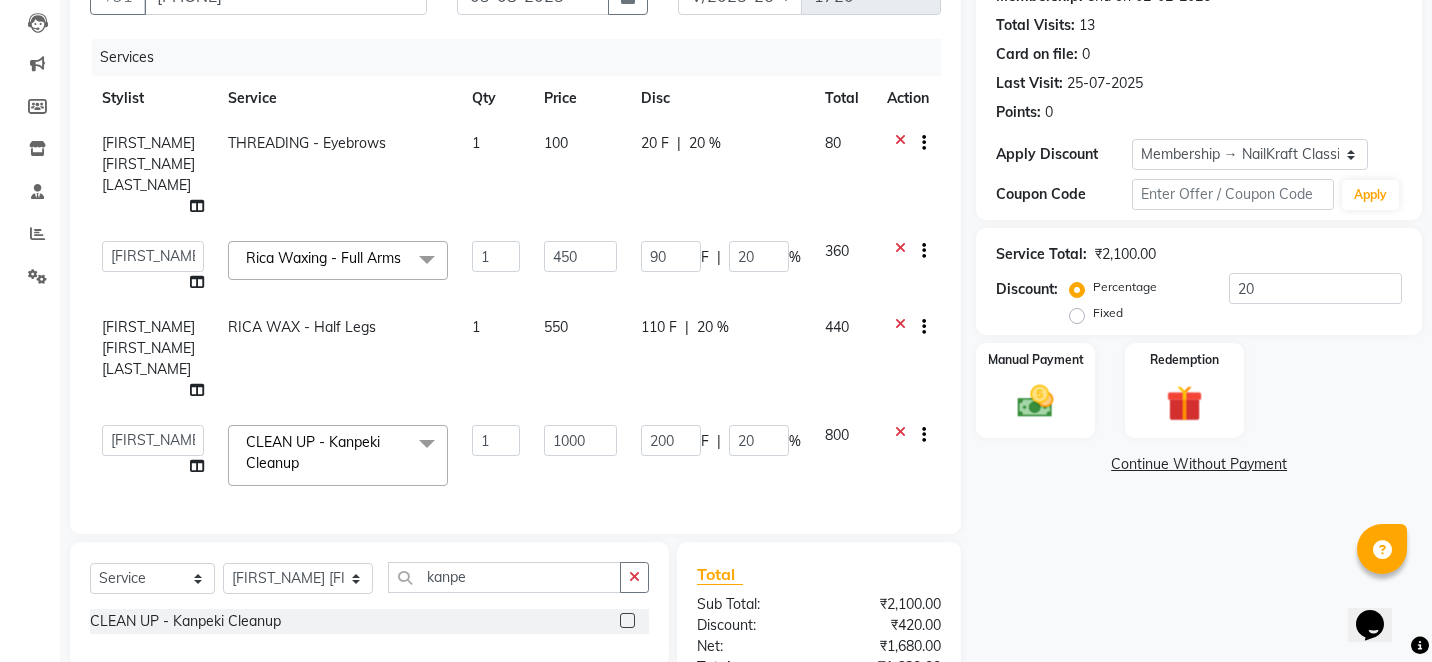 click on "200 F | 20 %" 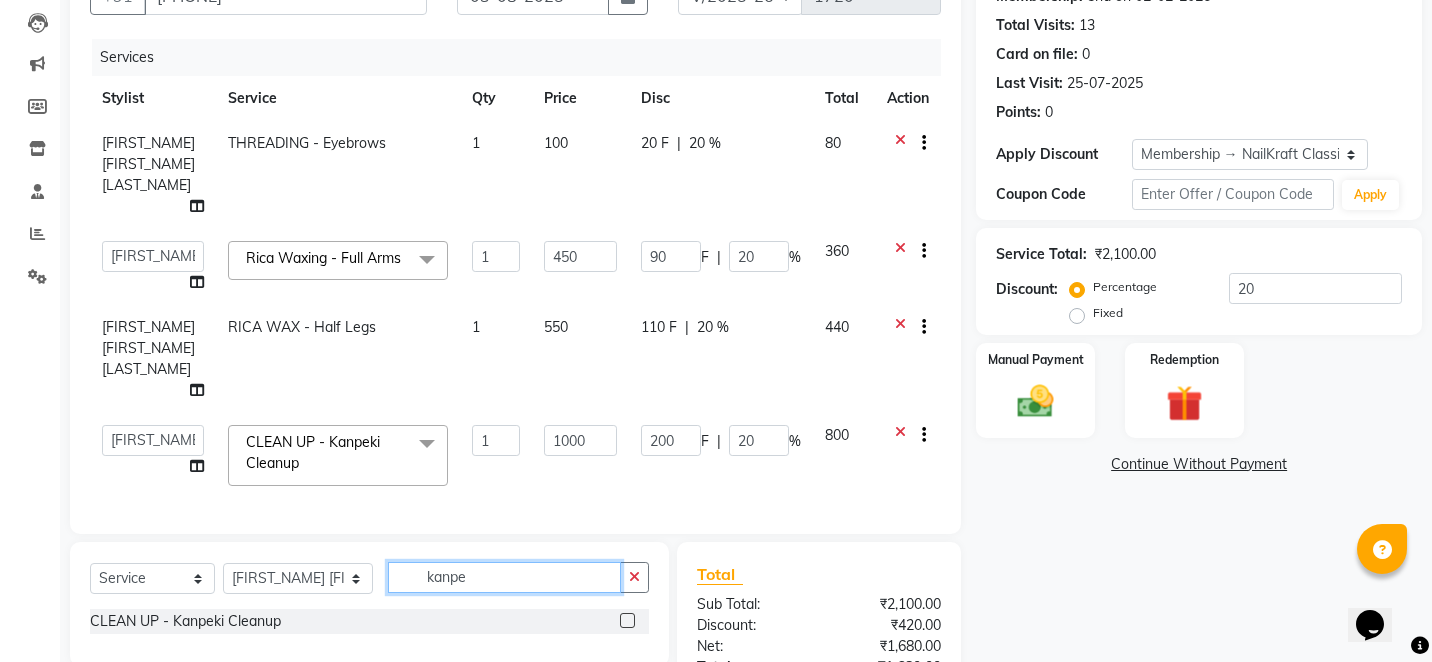 click on "kanpe" 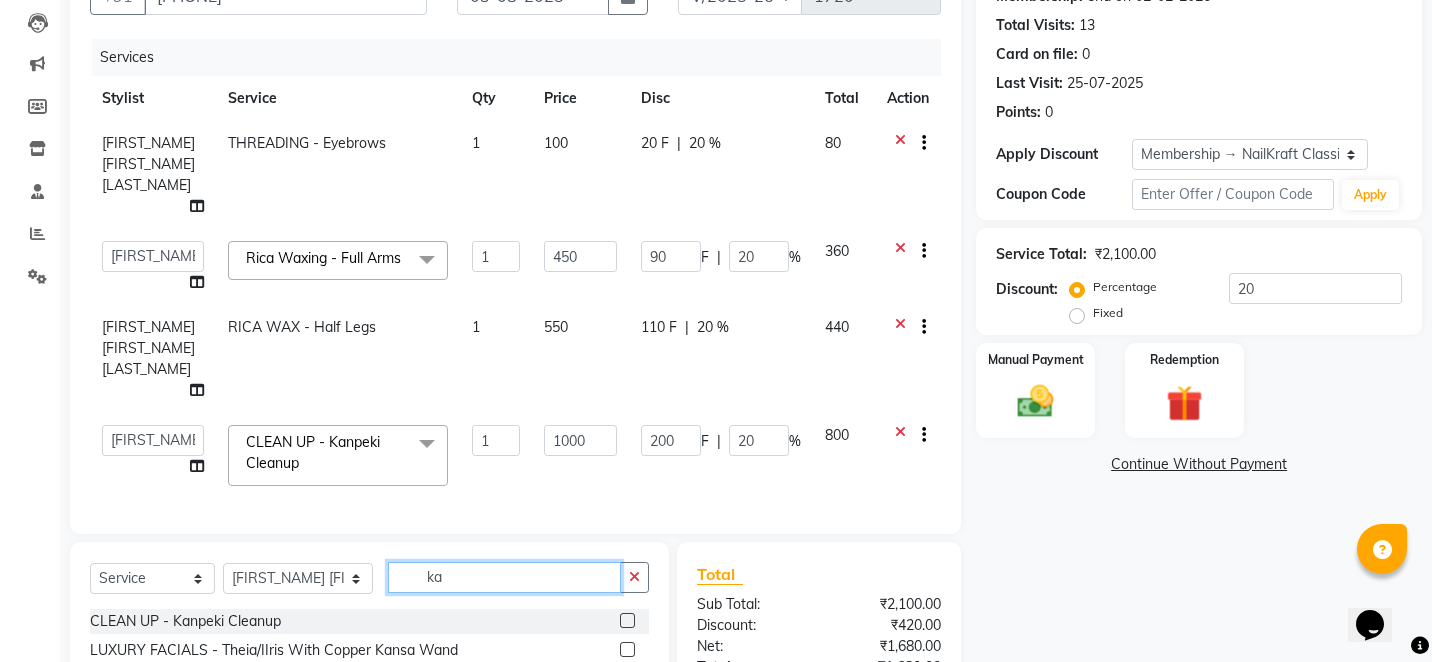 type on "k" 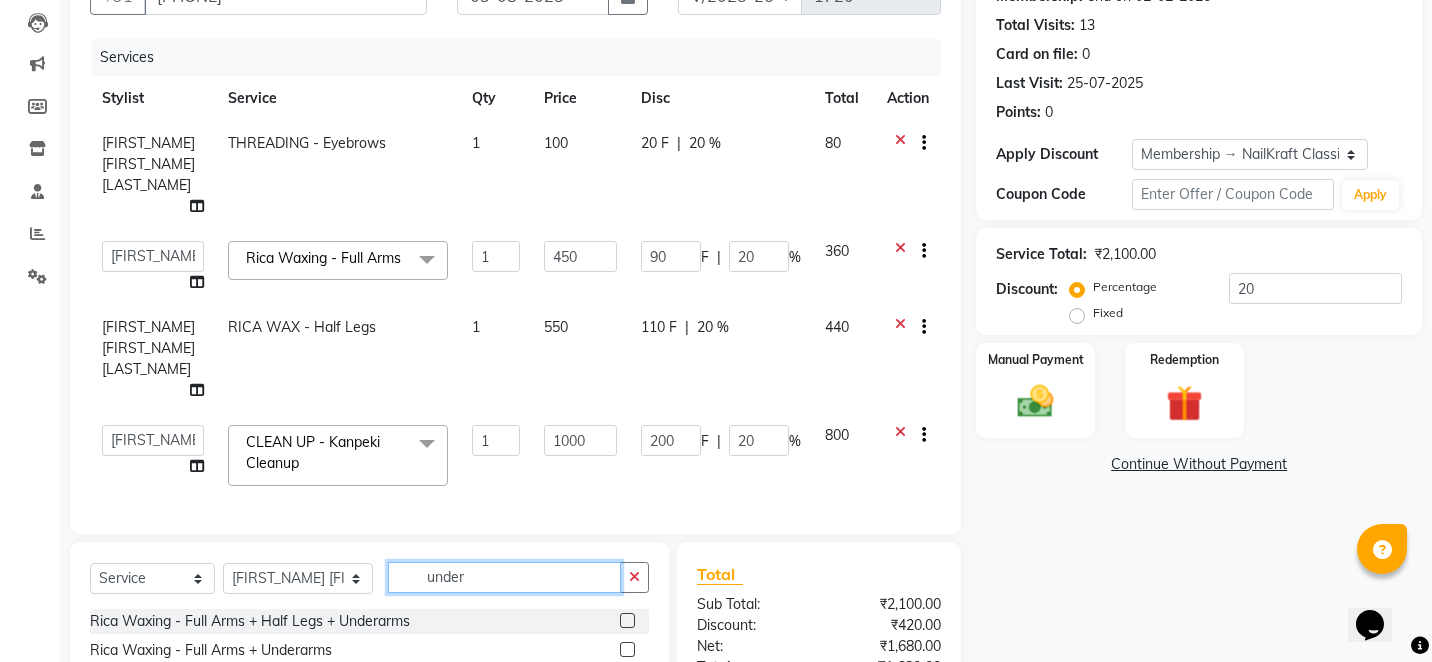 type on "under" 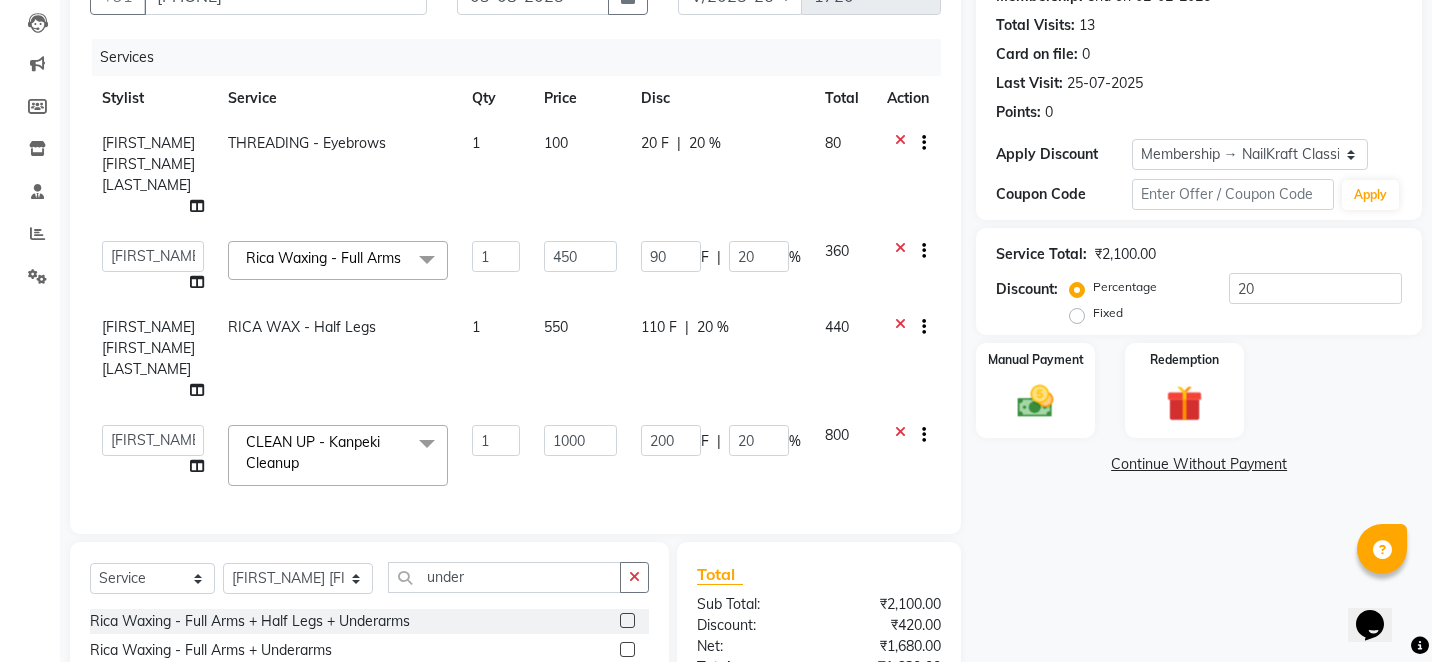 click on "Select  Service  Product  Membership  Package Voucher Prepaid Gift Card  Select Stylist Alam Arshad shaikh Deepali Deepu Chatry NailKraft Nikita NITA  CHAHAL  Sneha Balu Ichake Vaishali Vinod Yadav under Rica Waxing - Full Arms + Half Legs + Underarms  Rica Waxing - Full Arms + Underarms  Rica Waxing - Underarms  Rica - Full Hands + Under Arms + Full Legs   Honey Waxing - Full Arms + Underarms  BRAZILIAN WAX - Underarms 400  BRAZILIAN WAX - Underarms  BLEACH - Underarms  D-TANNING - Underarms  Pre-Groom Packages(3 days pior) - Haircut +BT/Shaving + Hairspa + O3 +Diamond Facial + Spa Pedicure + Spa Manicure + Full Hands +Half Legs + underarms" 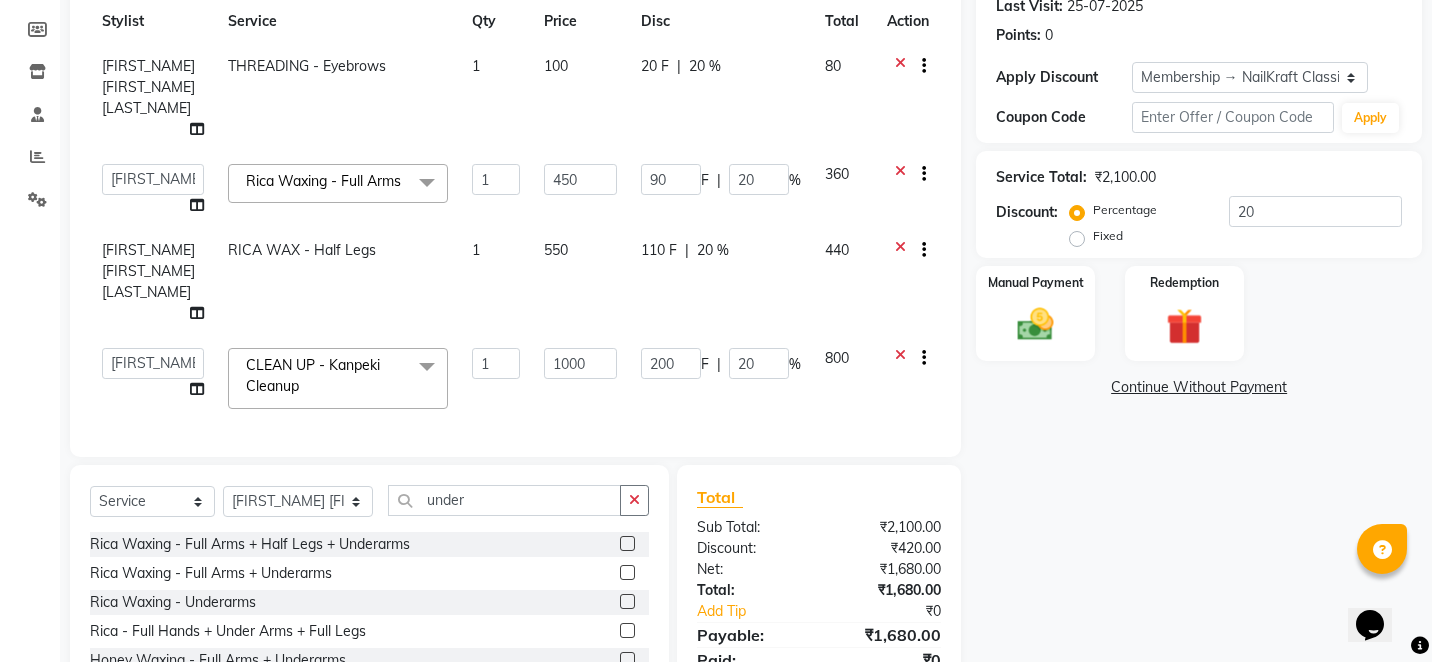 scroll, scrollTop: 289, scrollLeft: 0, axis: vertical 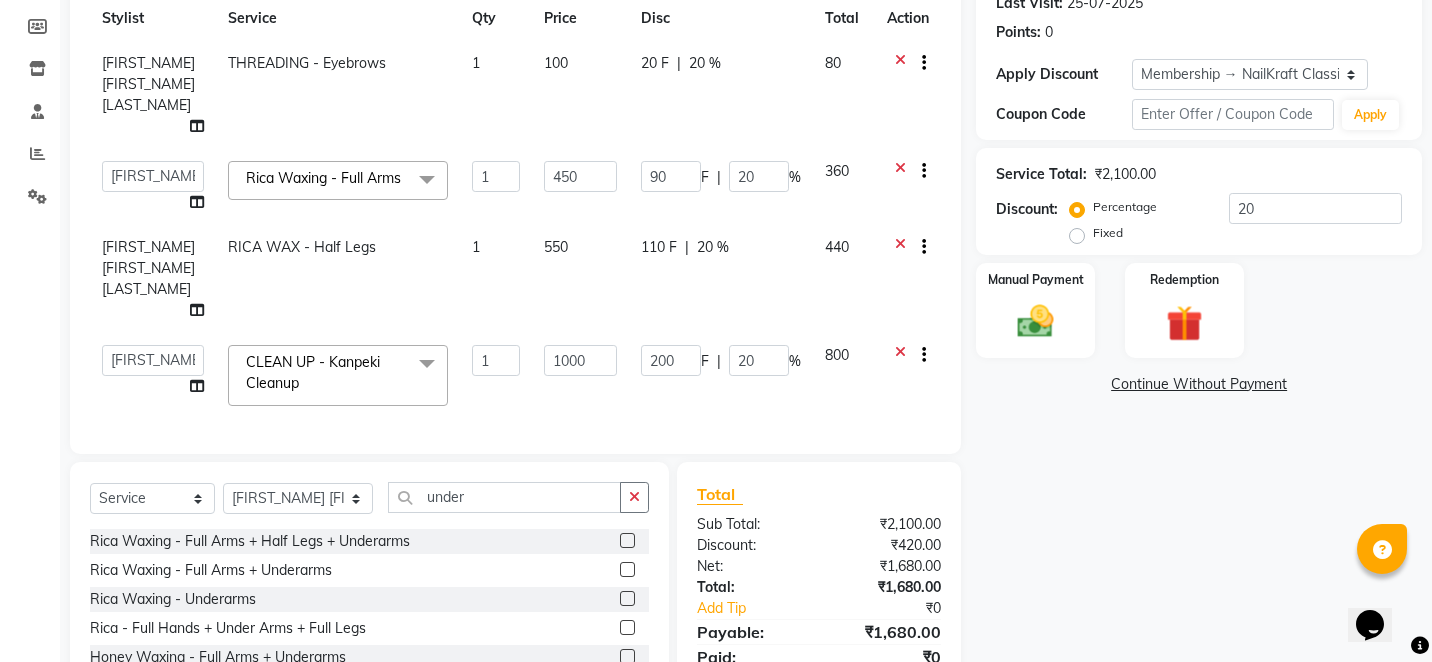click 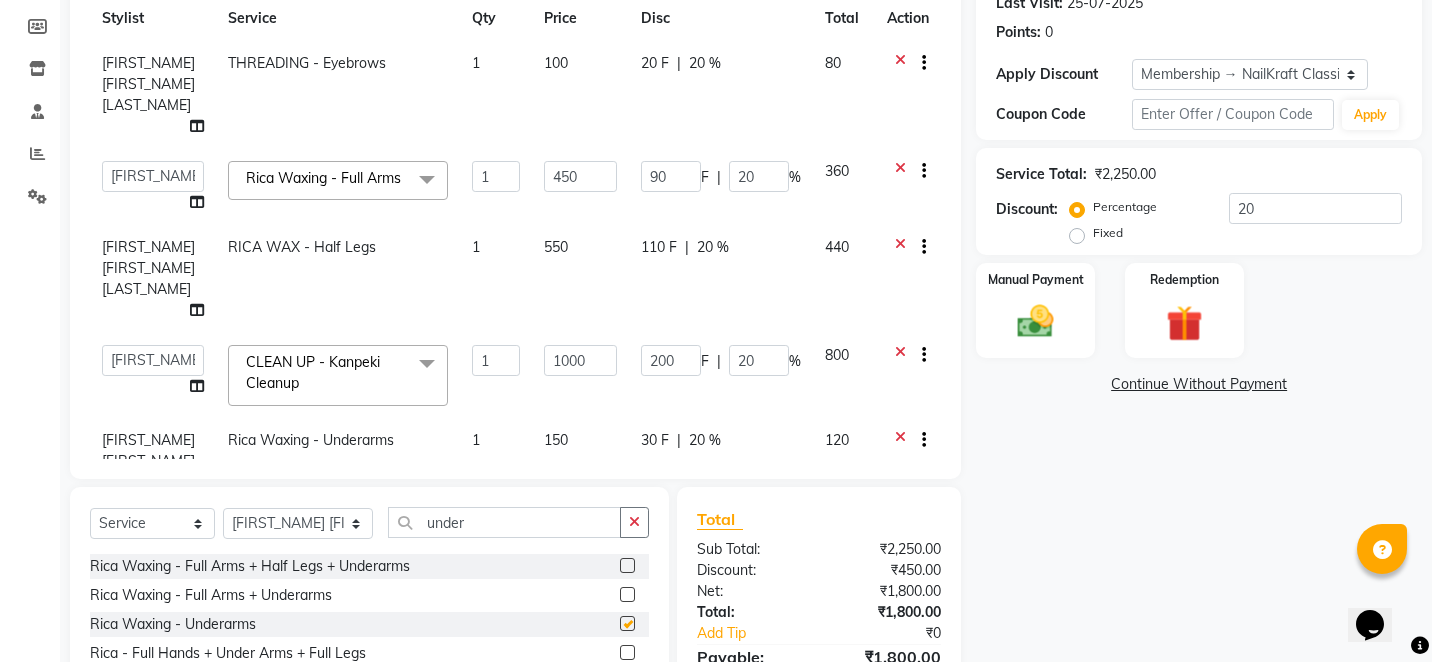 checkbox on "false" 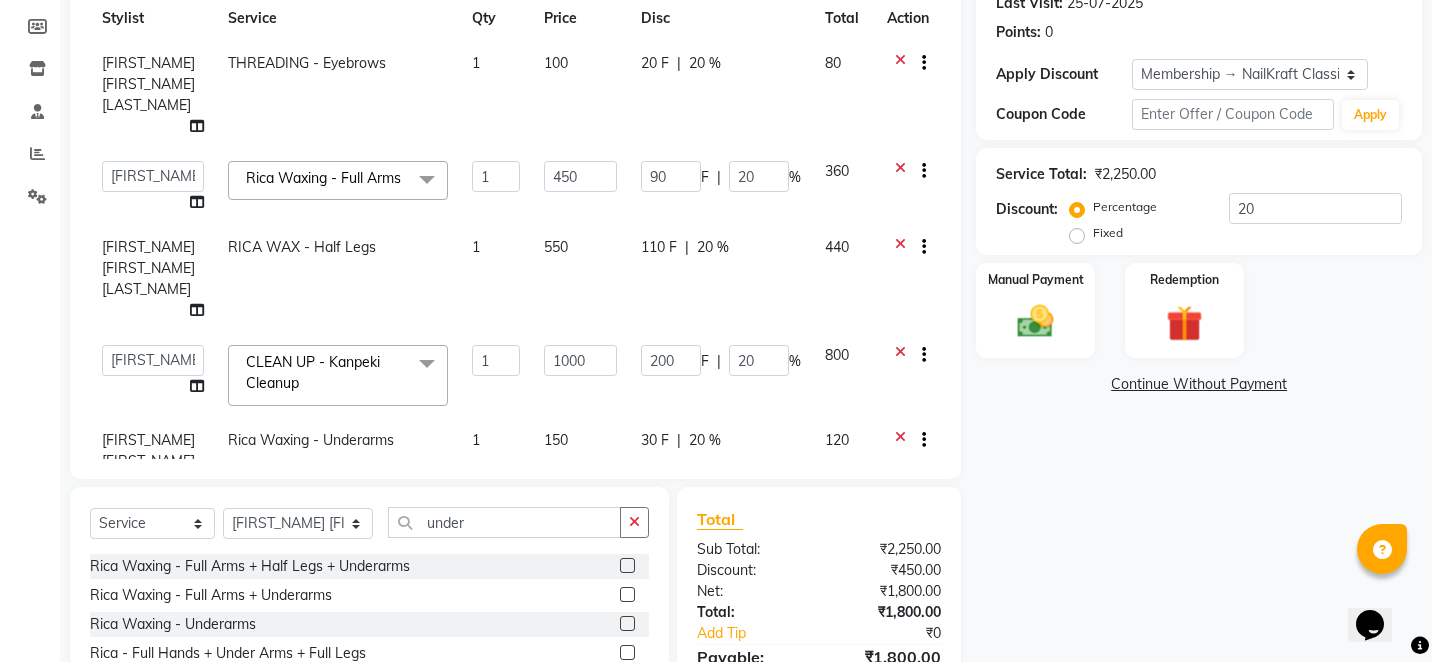 click on "150" 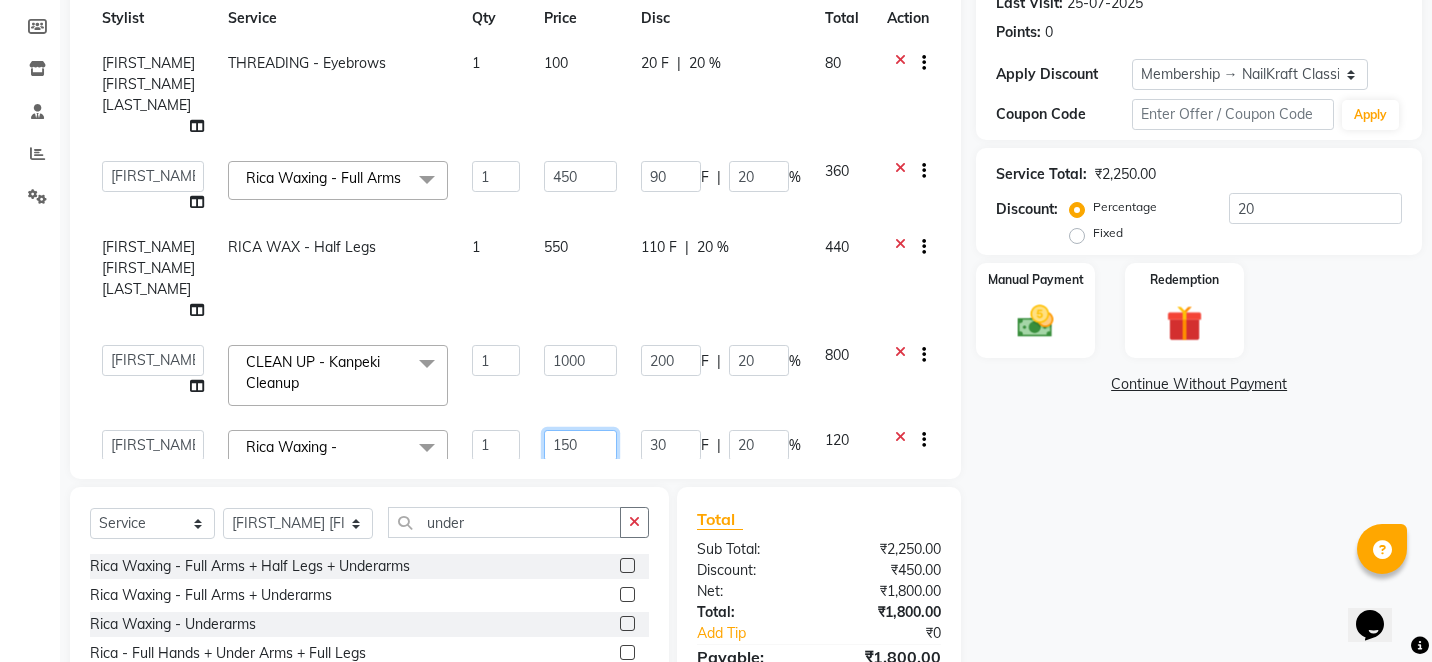 click on "150" 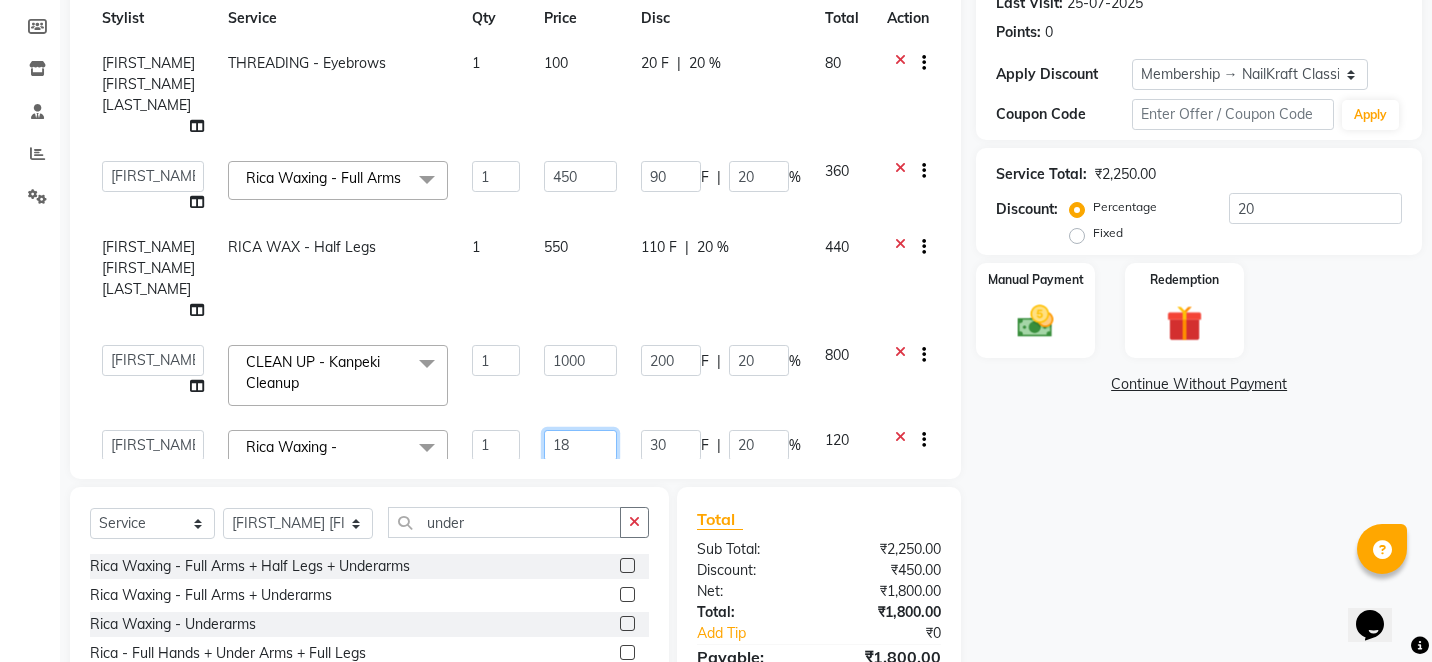 type on "180" 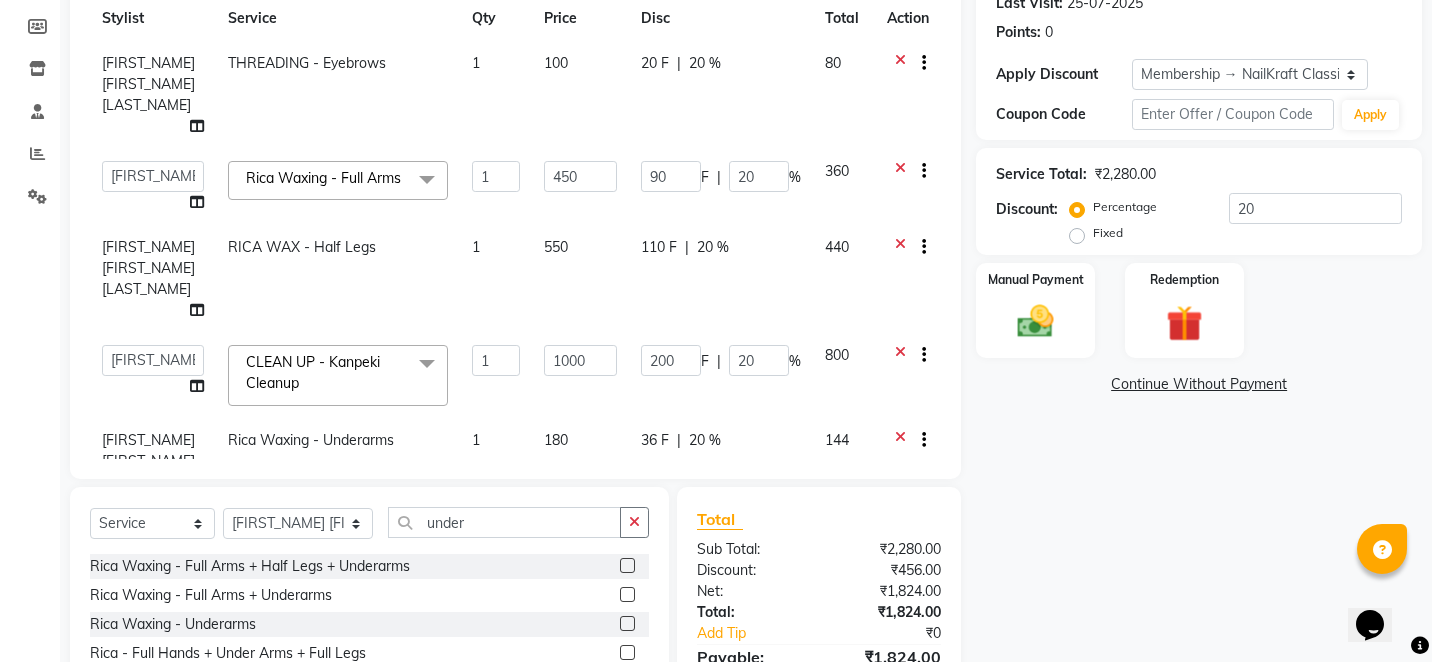 click on "Name: [FIRST_NAME] [LAST_NAME] Membership: end on [DD]/[MM]/[YYYY] Total Visits: 13 Card on file: 0 Last Visit: [DD]/[MM]/[YYYY] Points: 0 Apply Discount Select Membership → NailKraft ClassicMembership Coupon Code Apply Service Total: ₹2,280.00 Discount: Percentage Fixed 20 Manual Payment Redemption Continue Without Payment" 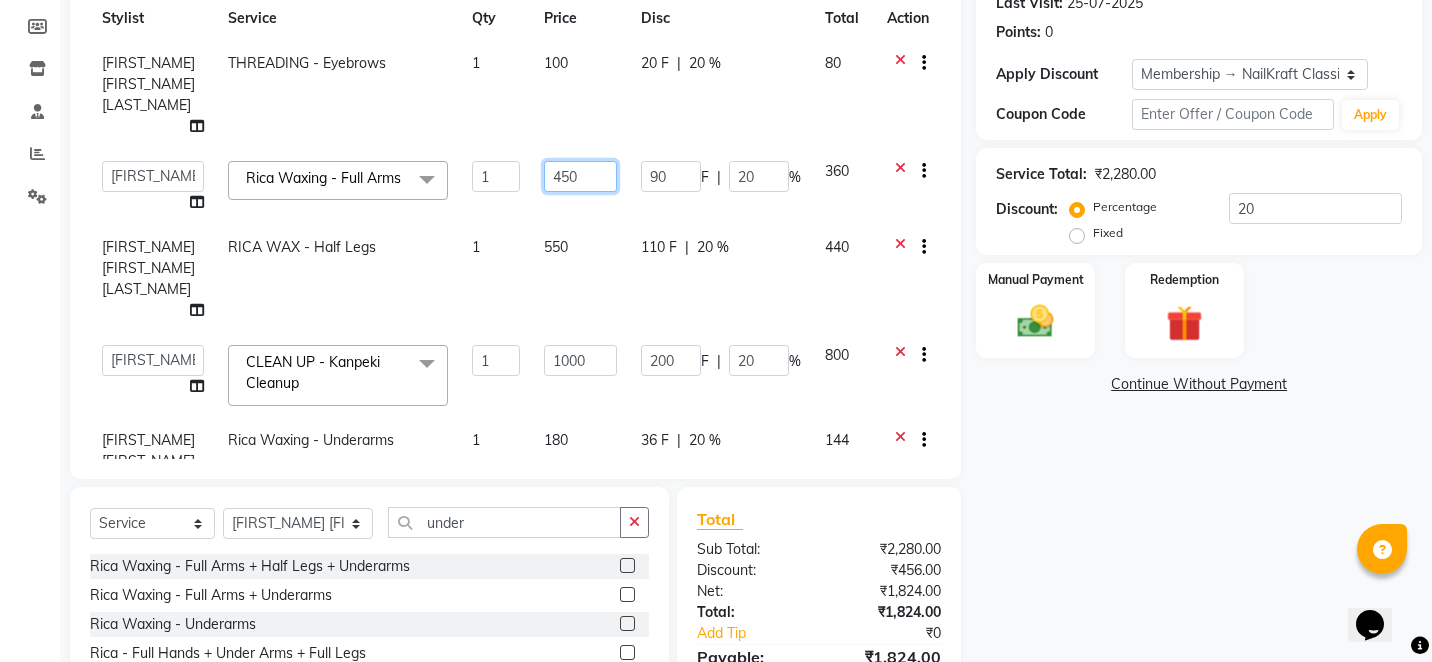 click on "450" 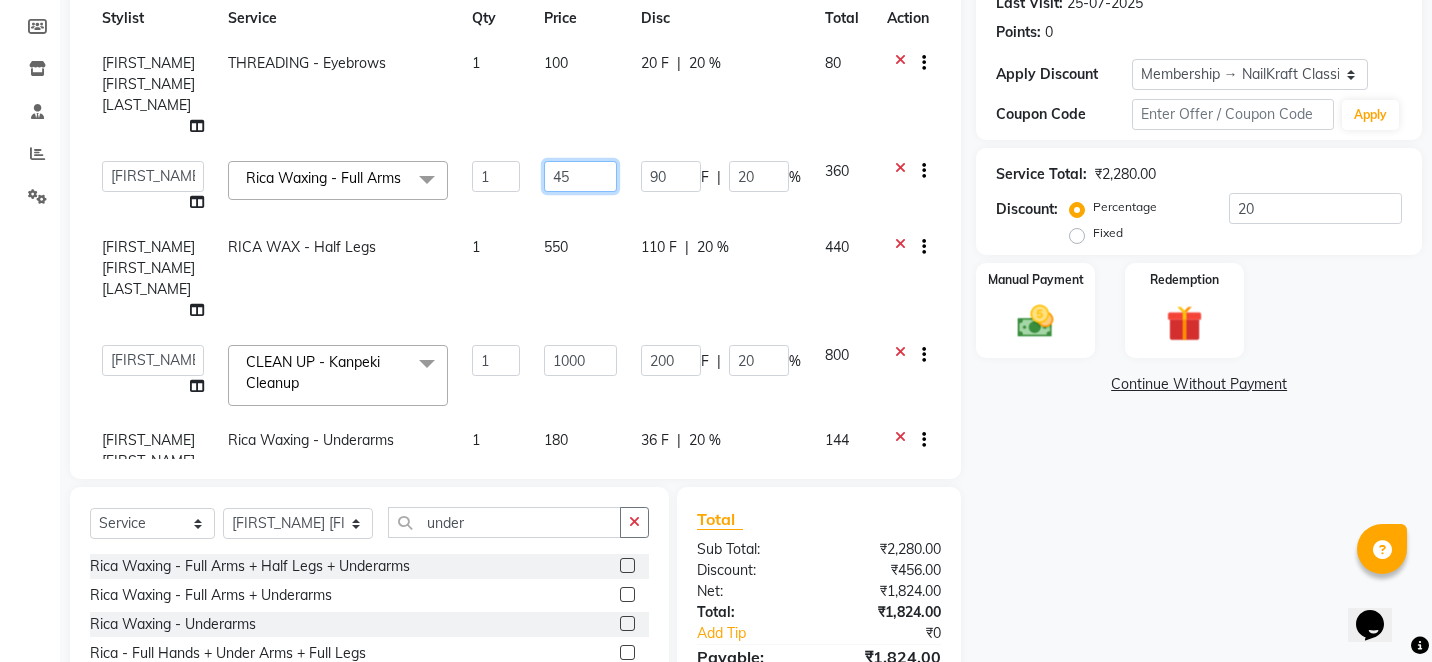 type on "4" 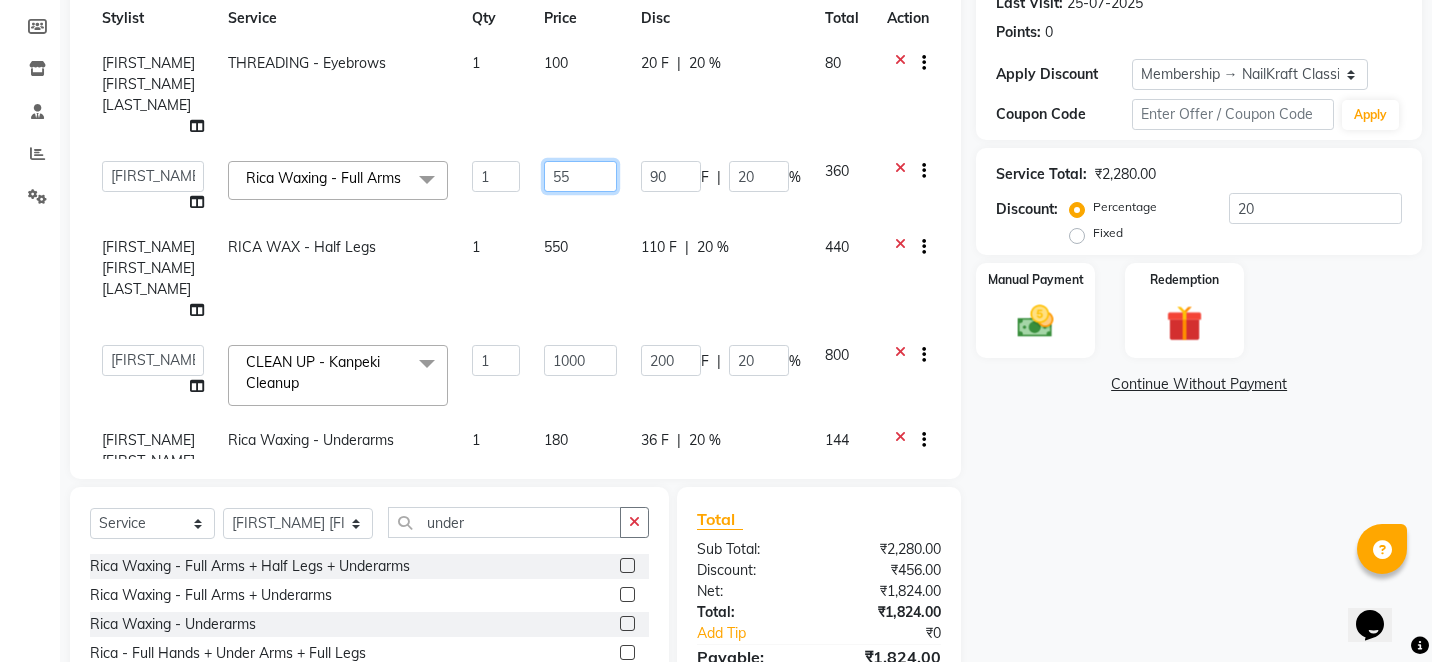 type on "550" 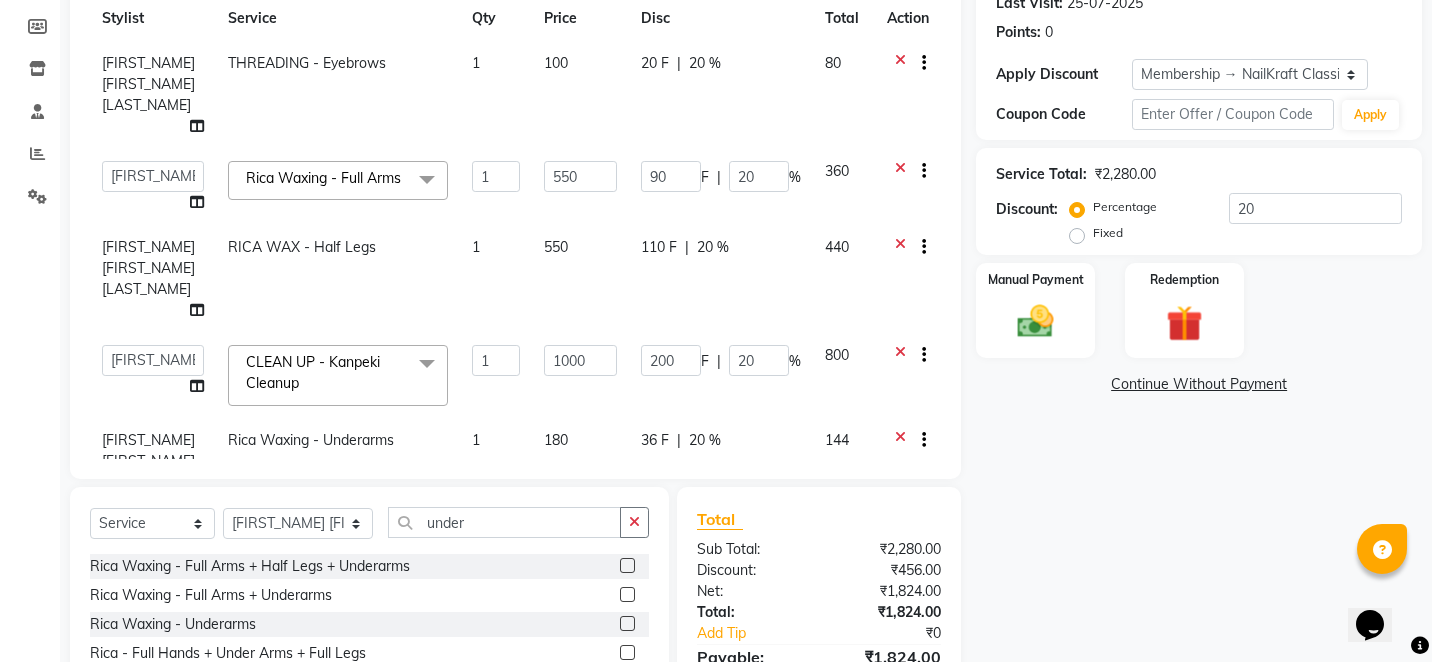 click on "Name: [FIRST_NAME] [LAST_NAME] Membership: end on [DD]/[MM]/[YYYY] Total Visits: 13 Card on file: 0 Last Visit: [DD]/[MM]/[YYYY] Points: 0 Apply Discount Select Membership → NailKraft ClassicMembership Coupon Code Apply Service Total: ₹2,280.00 Discount: Percentage Fixed 20 Manual Payment Redemption Continue Without Payment" 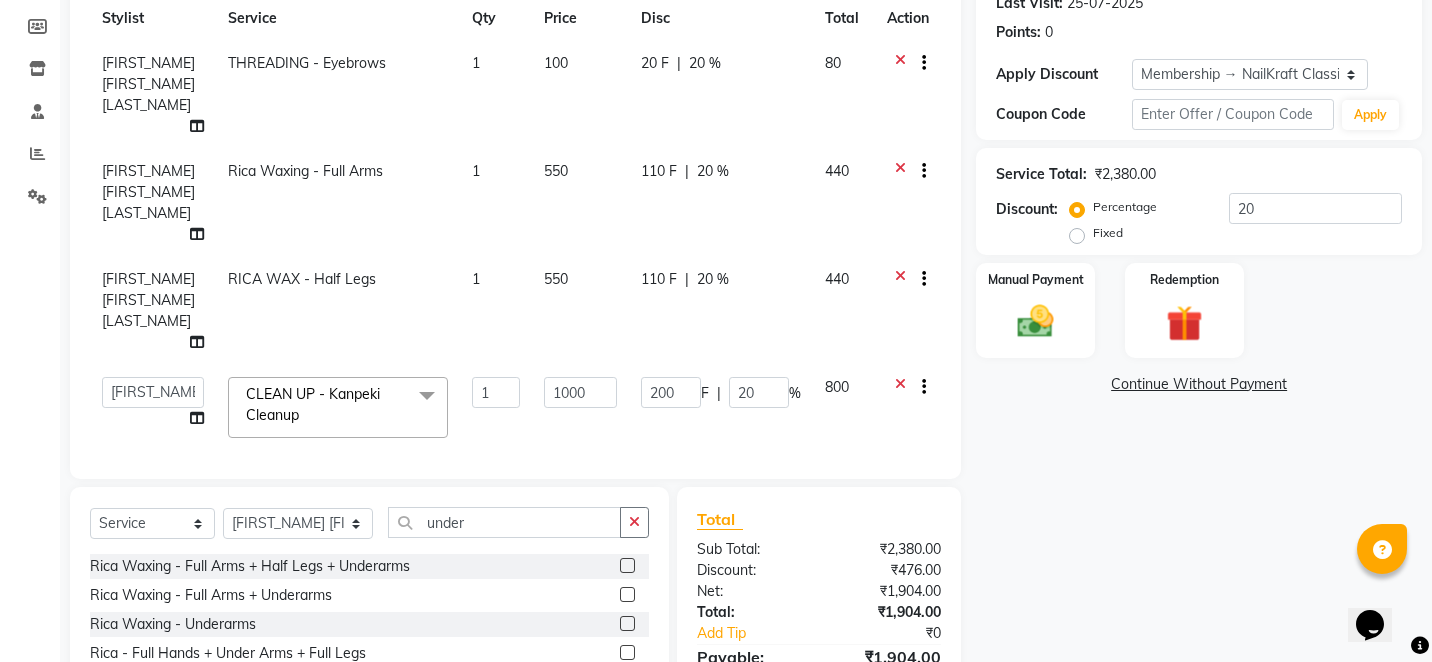 click on "Name: [FIRST] [LAST] Membership: end on [DATE] Total Visits: 13 Card on file: 0 Last Visit: 25-07-2025 Points: 0 Apply Discount Select Membership → NailKraft ClassicMembership Coupon Code Apply Service Total: [PRICE] Discount: Percentage Fixed 20 Manual Payment Redemption Continue Without Payment" 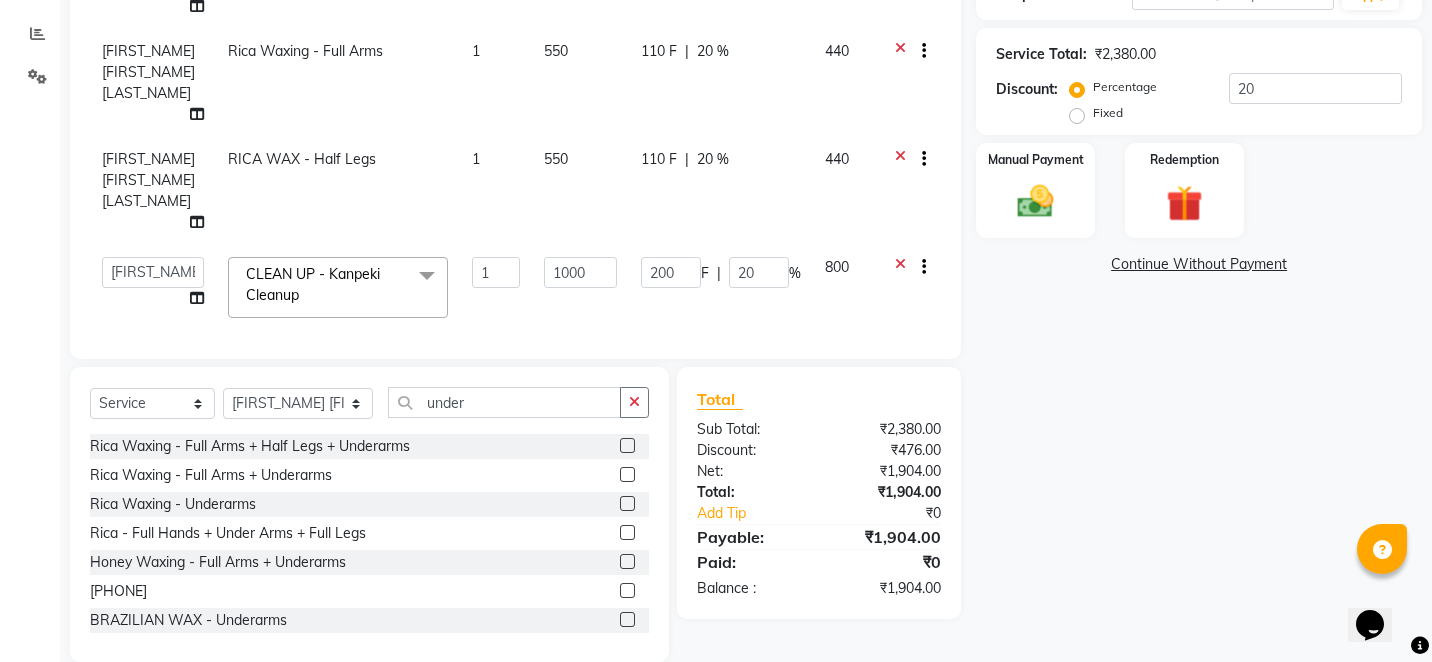 scroll, scrollTop: 439, scrollLeft: 0, axis: vertical 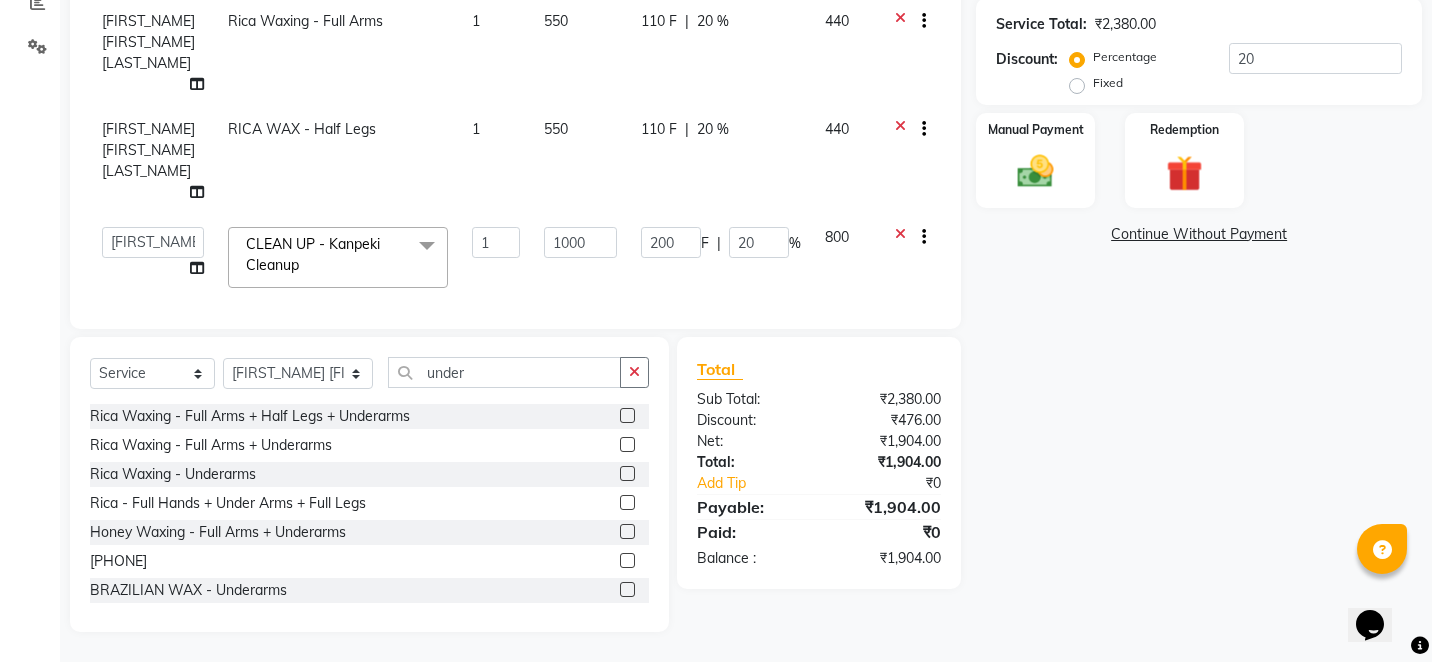 click on "Name: [FIRST] [LAST] Membership: end on [DATE] Total Visits: 13 Card on file: 0 Last Visit: 25-07-2025 Points: 0 Apply Discount Select Membership → NailKraft ClassicMembership Coupon Code Apply Service Total: [PRICE] Discount: Percentage Fixed 20 Manual Payment Redemption Continue Without Payment" 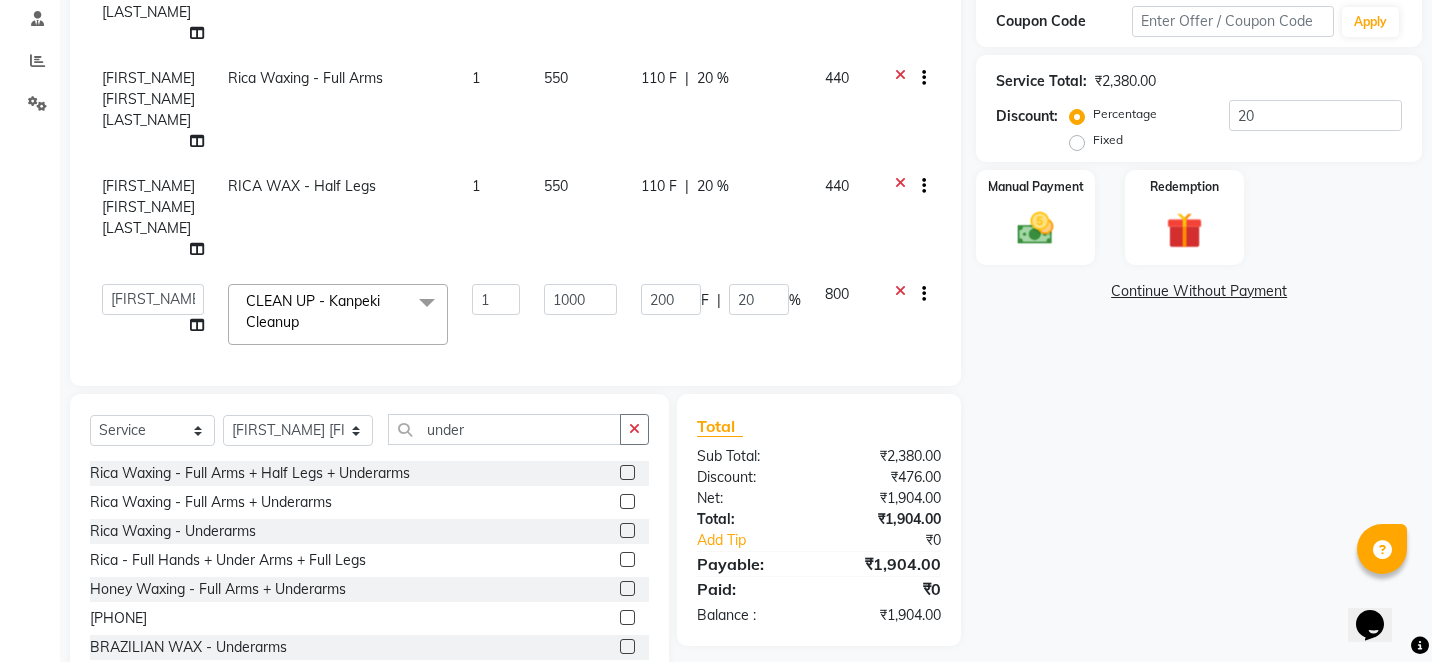 scroll, scrollTop: 439, scrollLeft: 0, axis: vertical 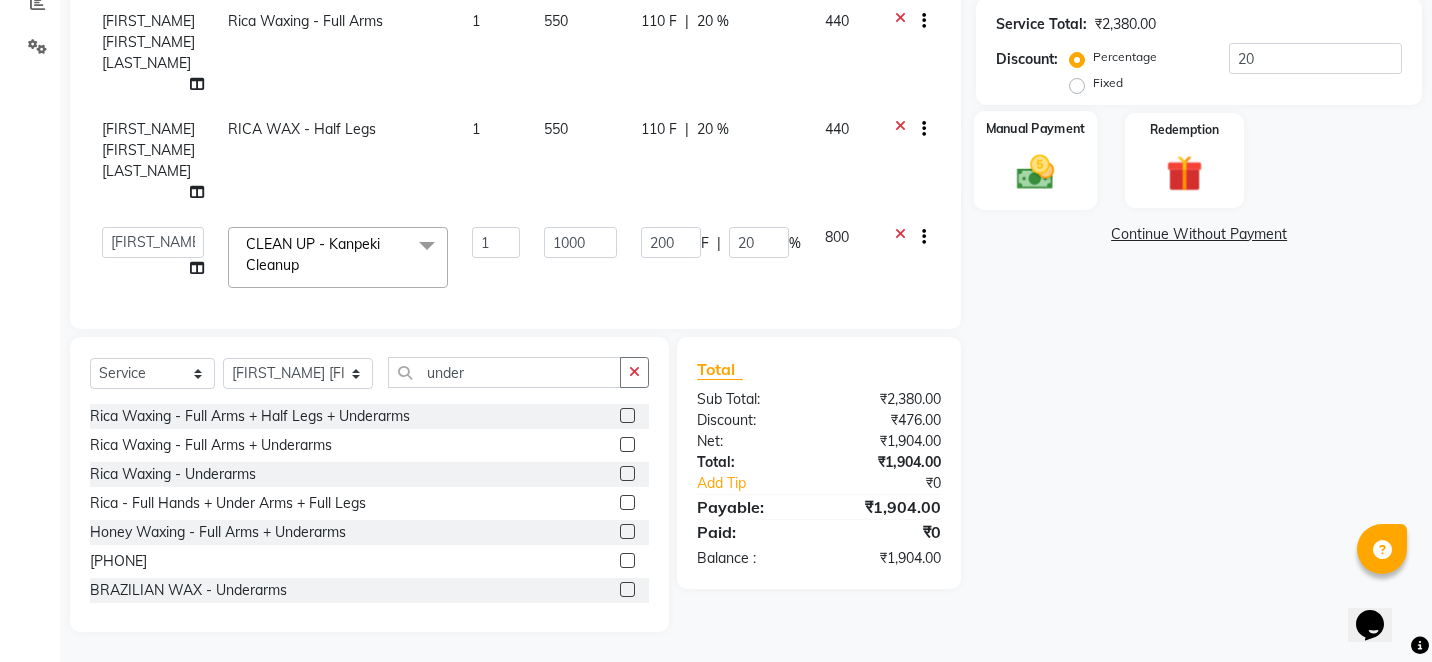 click 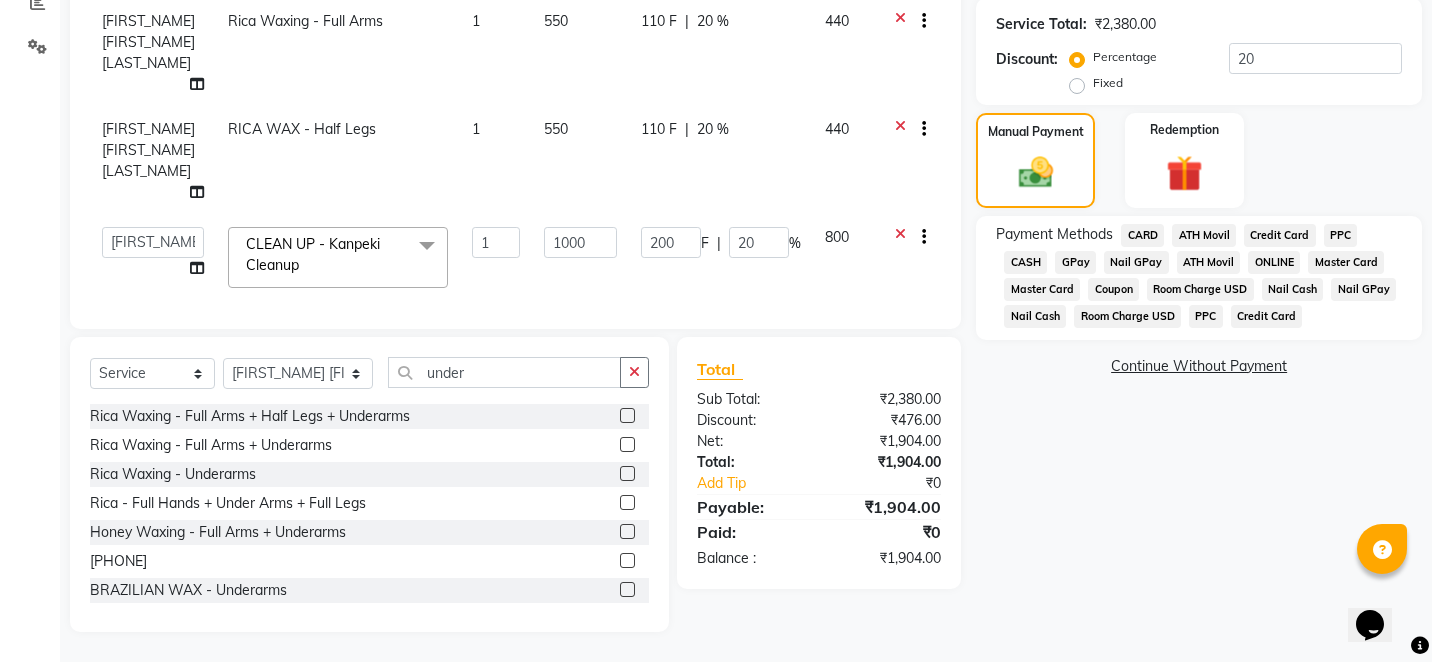 click on "GPay" 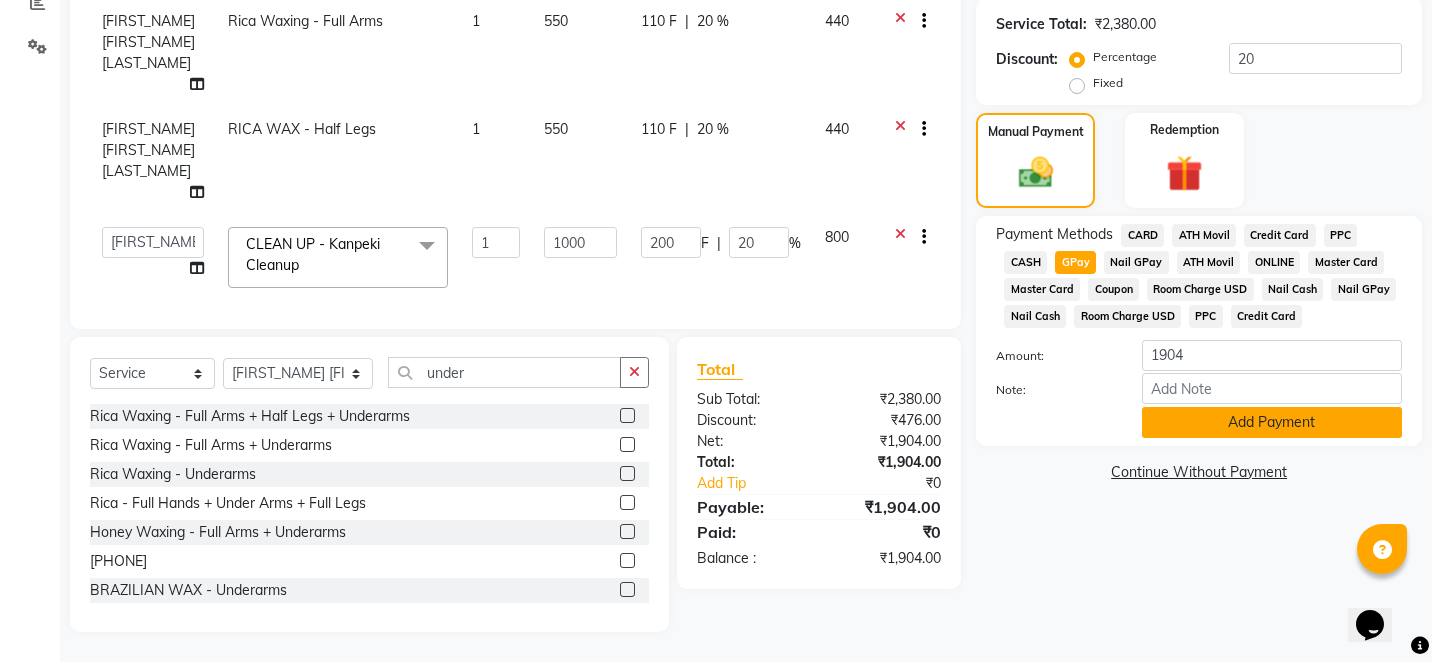 click on "Add Payment" 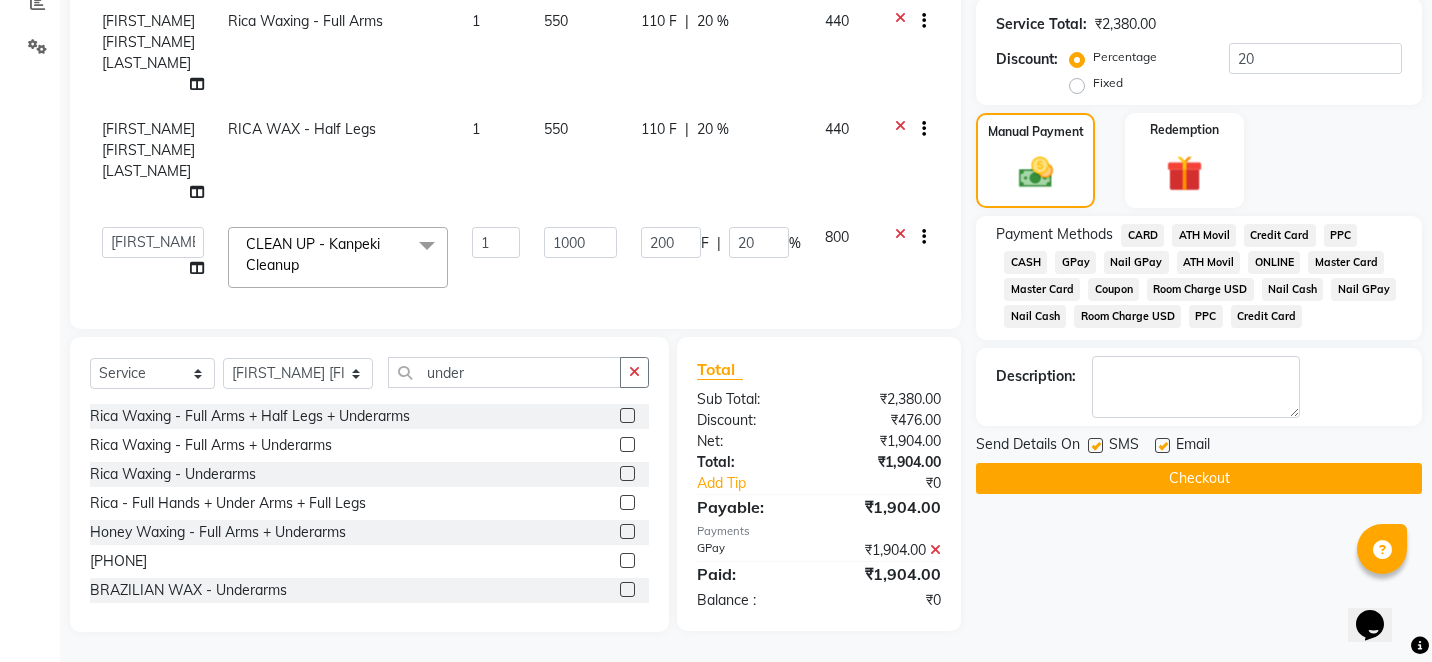 click on "Checkout" 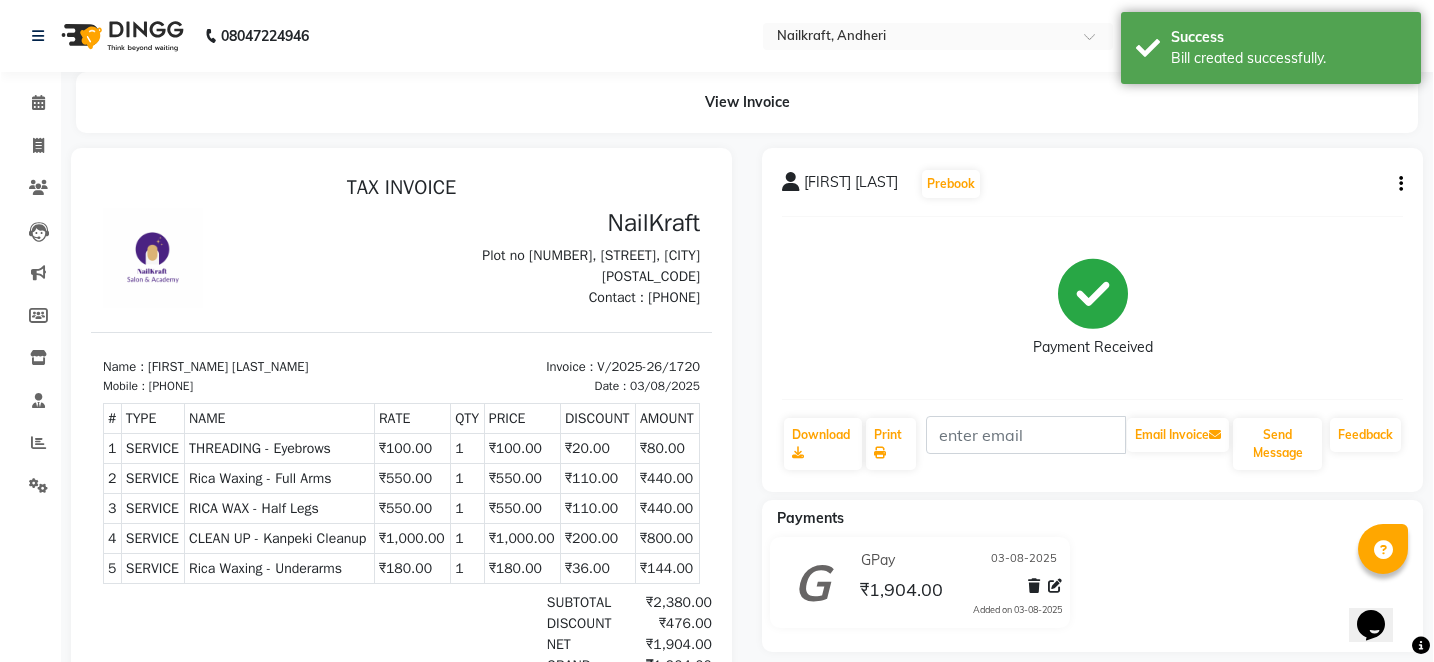 scroll, scrollTop: 0, scrollLeft: 0, axis: both 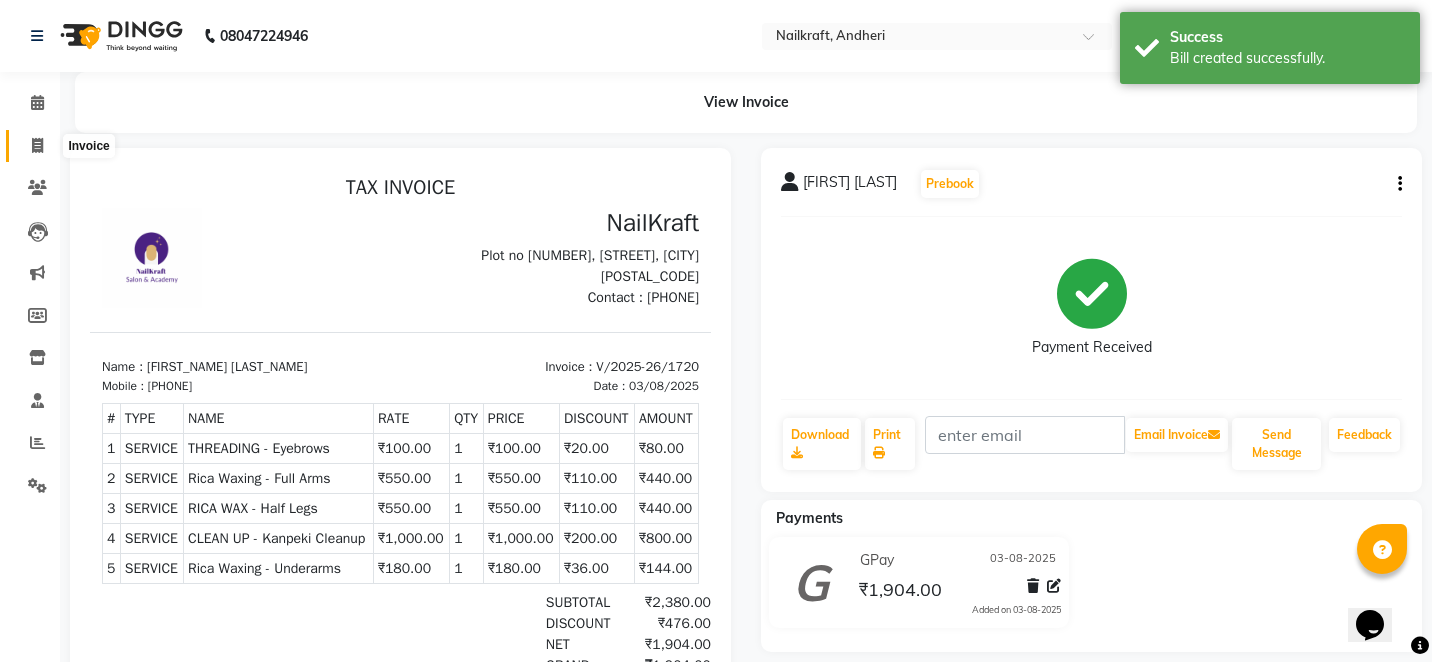 click 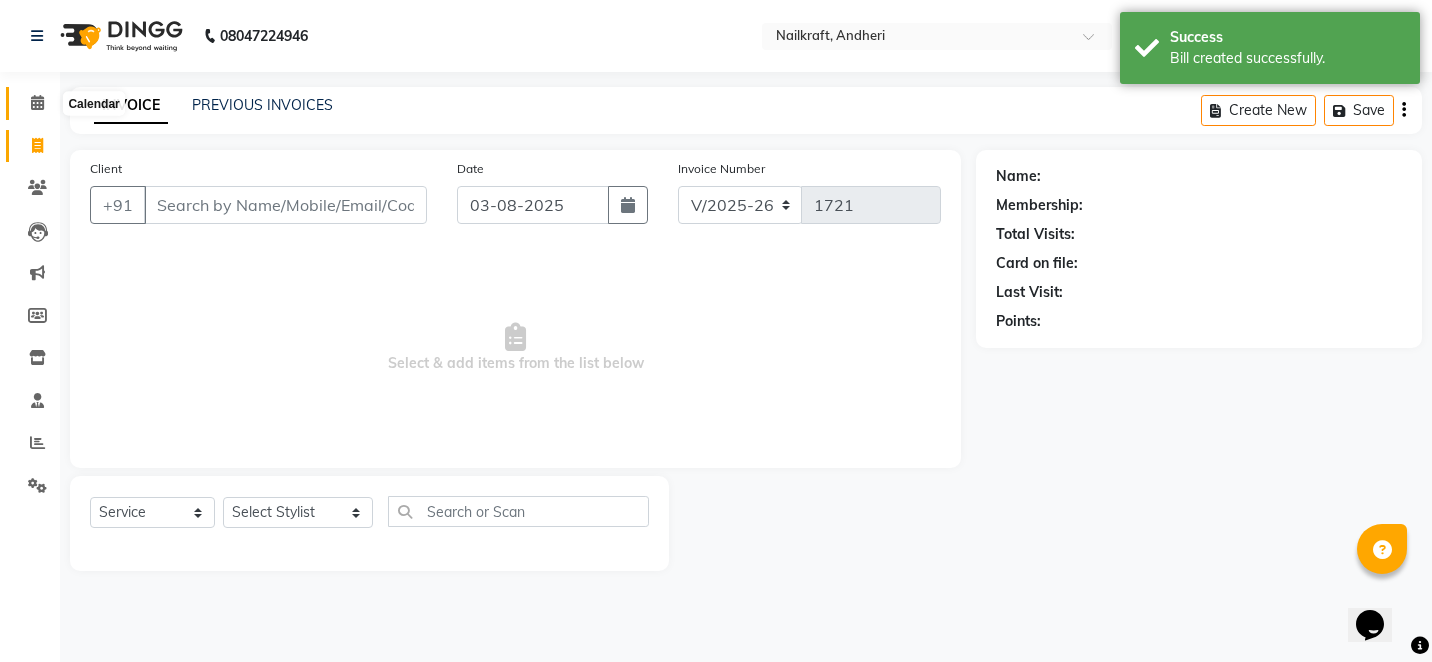 click 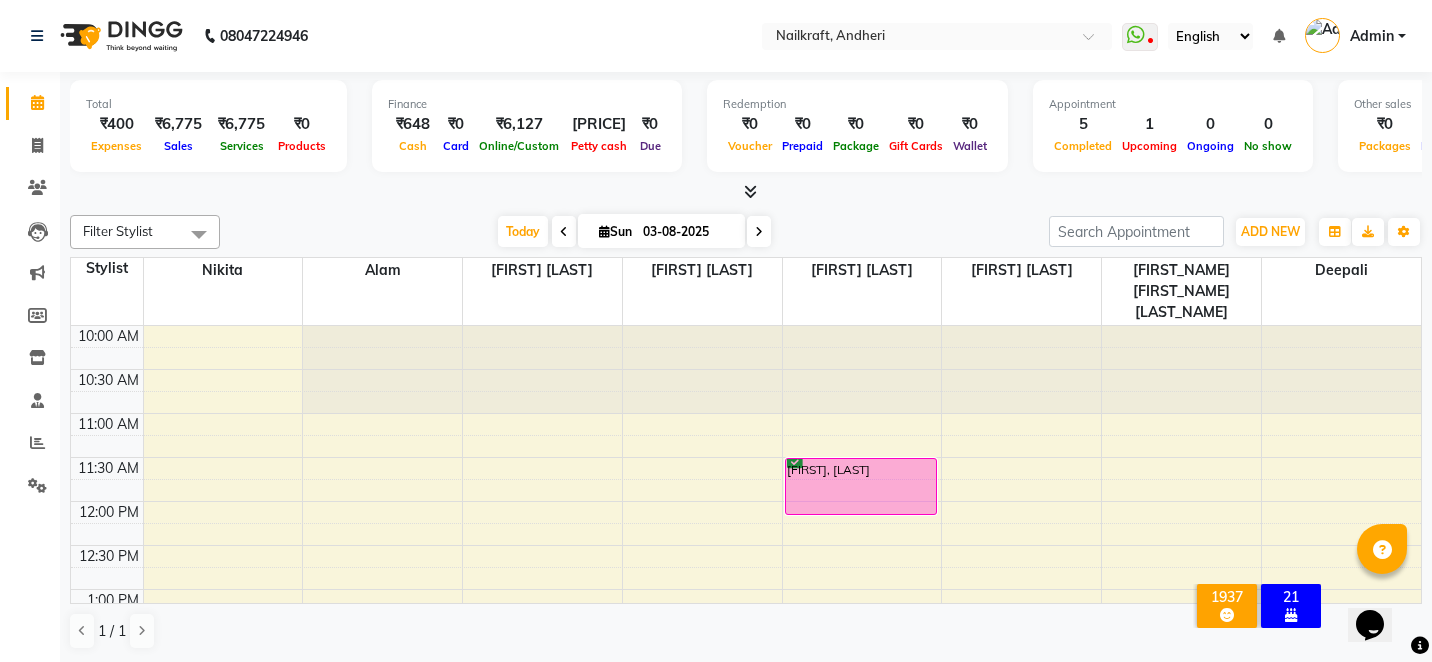 click on "Filter Stylist Select All [FIRST] [LAST] [FIRST] [LAST] [FIRST] [LAST] [FIRST] [LAST] [FIRST] [LAST] [FIRST] [LAST] [FIRST] [LAST] Today  Sun 03-08-2025 Toggle Dropdown Add Appointment Add Invoice Add Expense Add Attendance Add Client Add Transaction Toggle Dropdown Add Appointment Add Invoice Add Expense Add Attendance Add Client ADD NEW Toggle Dropdown Add Appointment Add Invoice Add Expense Add Attendance Add Client Add Transaction Filter Stylist Select All [FIRST] [LAST] [FIRST] [LAST] [FIRST] [LAST] [FIRST] [LAST] [FIRST] [LAST] [FIRST] [LAST] [FIRST] [LAST] Group By  Staff View   Room View  View as Vertical  Vertical - Week View  Horizontal  Horizontal - Week View  List  Toggle Dropdown Calendar Settings Manage Tags   Arrange Stylists   Reset Stylists  Full Screen  Show Available Stylist  Appointment Form Zoom 100% Staff/Room Display Count 8 Stylist [FIRST] [FIRST] [FIRST] [LAST] [FIRST] [LAST] [FIRST] [LAST] [FIRST] [LAST] [FIRST] [LAST] [FIRST] [LAST] [FIRST] [LAST] 10:00 AM 10:30 AM 11:00 AM 11:30 AM 12:00 PM 12:30 PM 1:00 PM" 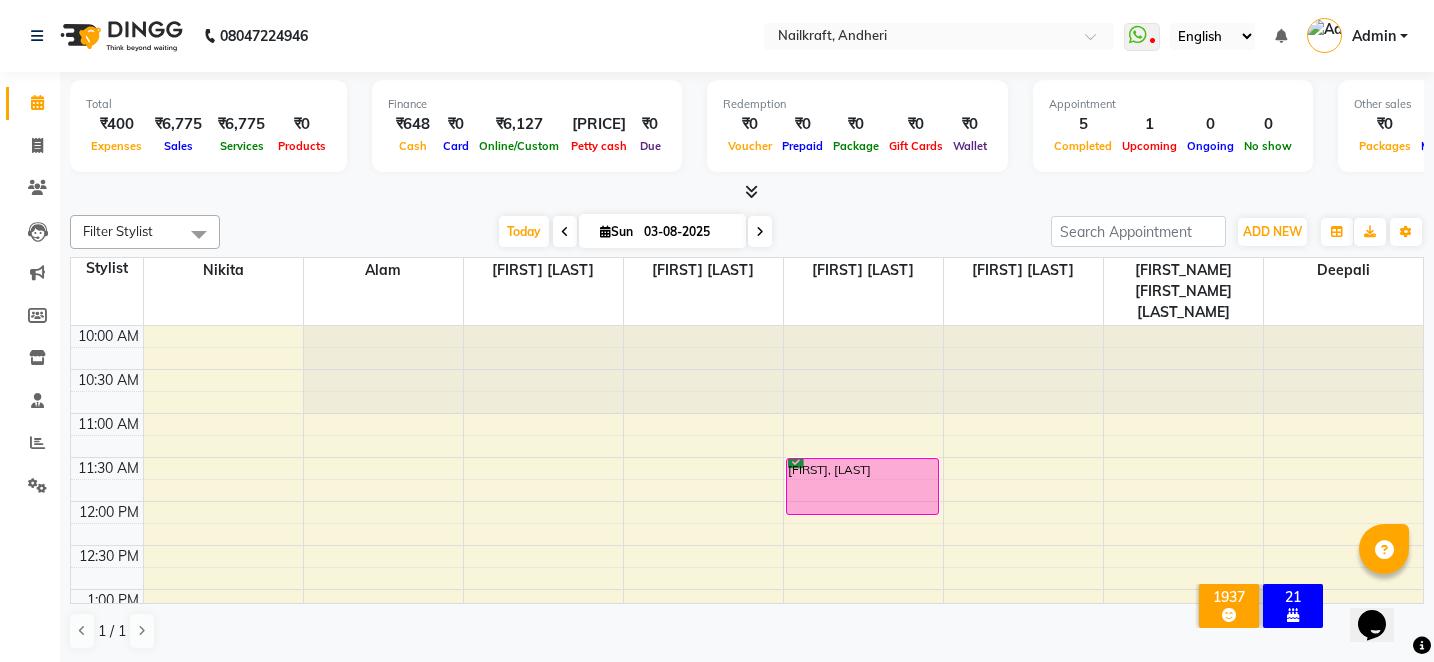 click on "Today  Sun 03-08-2025" at bounding box center [635, 232] 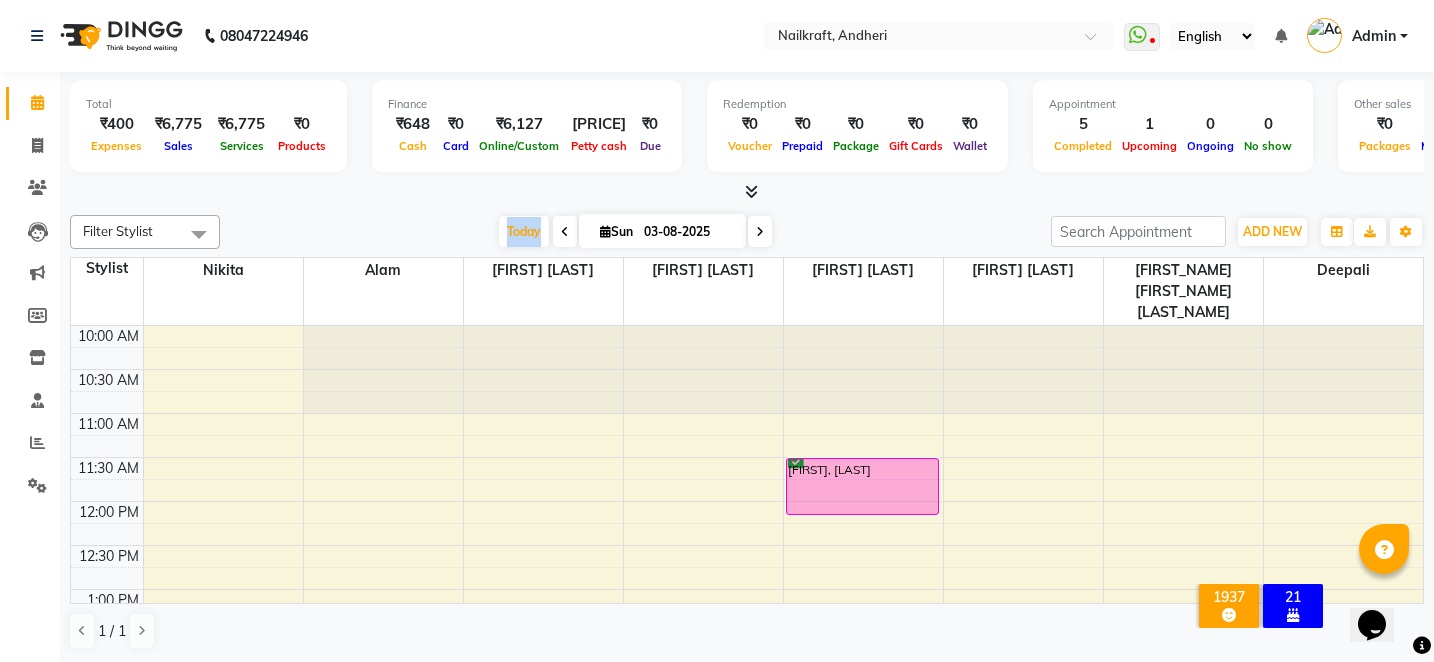 click on "Today  Sun 03-08-2025" at bounding box center (635, 232) 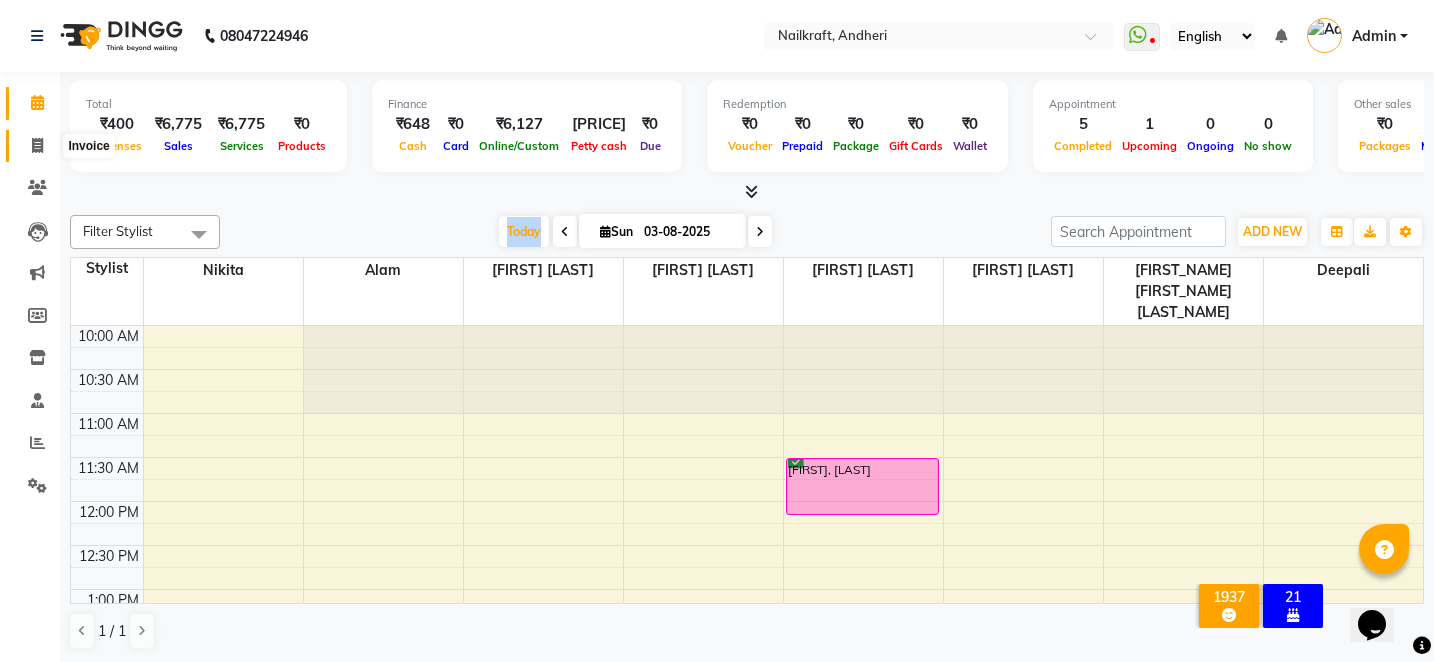 click 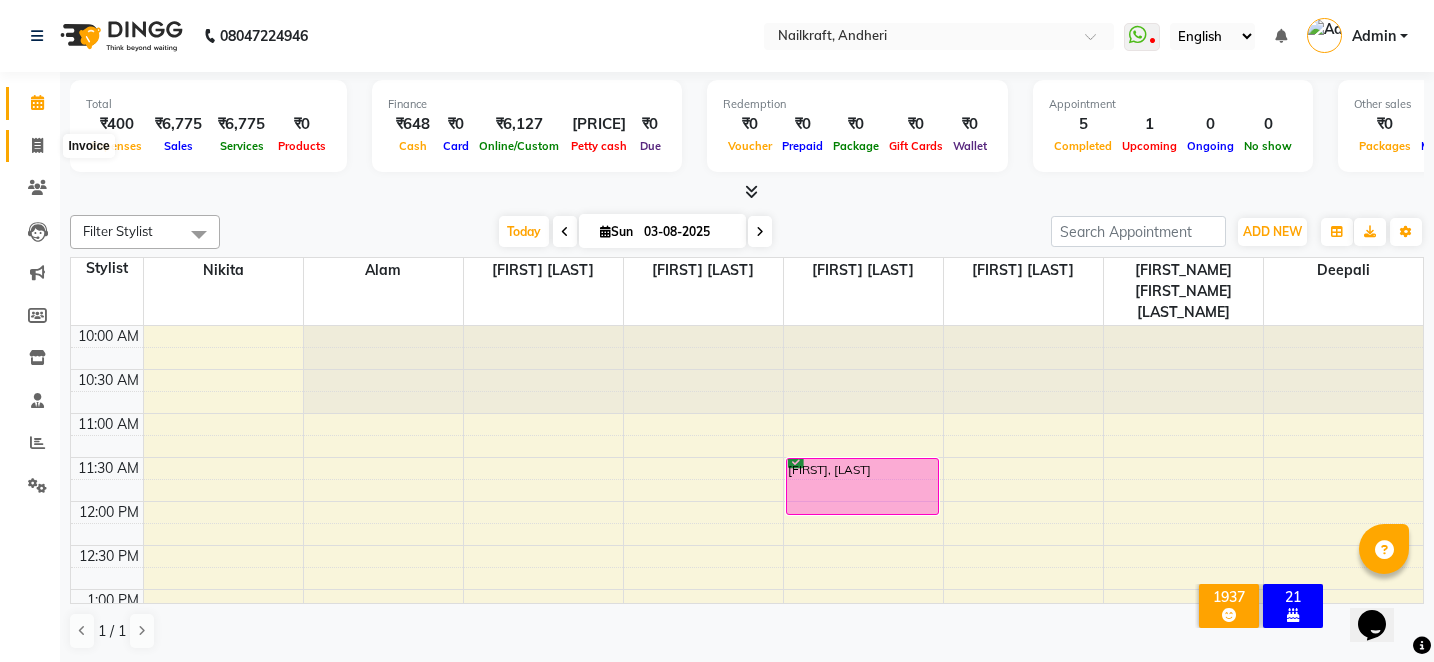 select on "service" 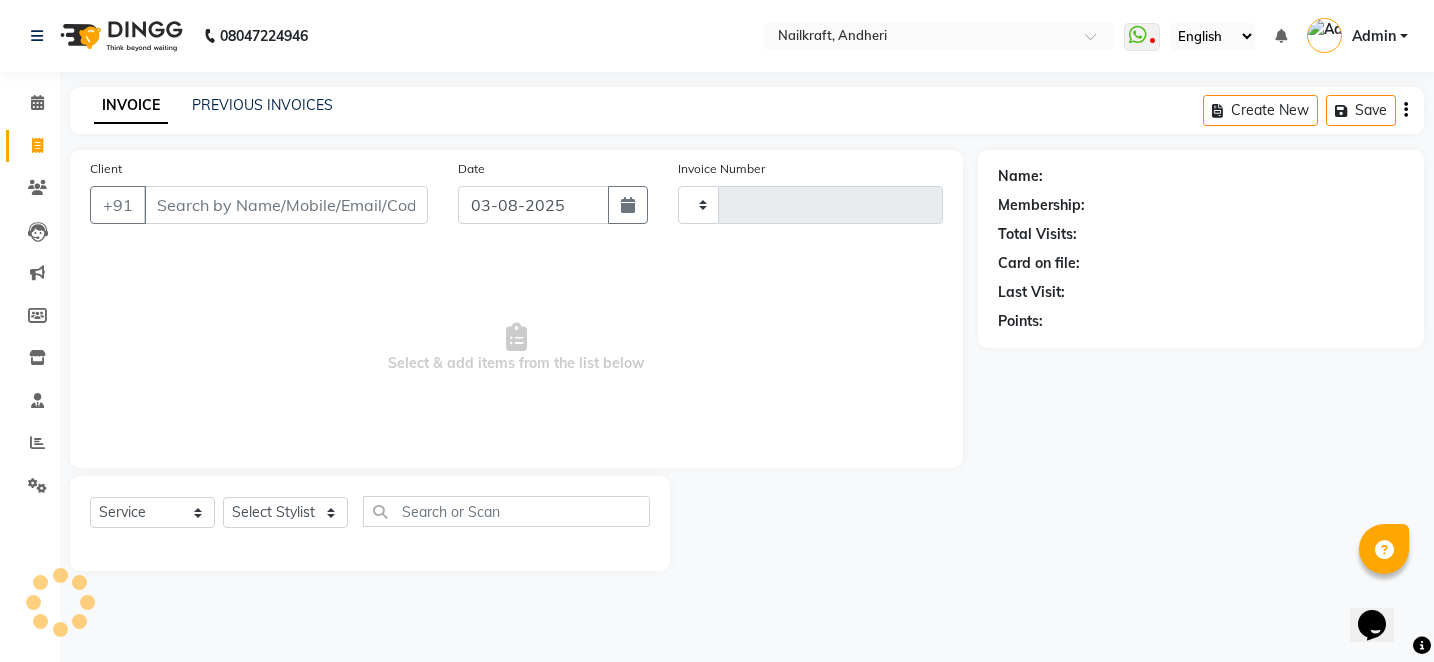 type on "1721" 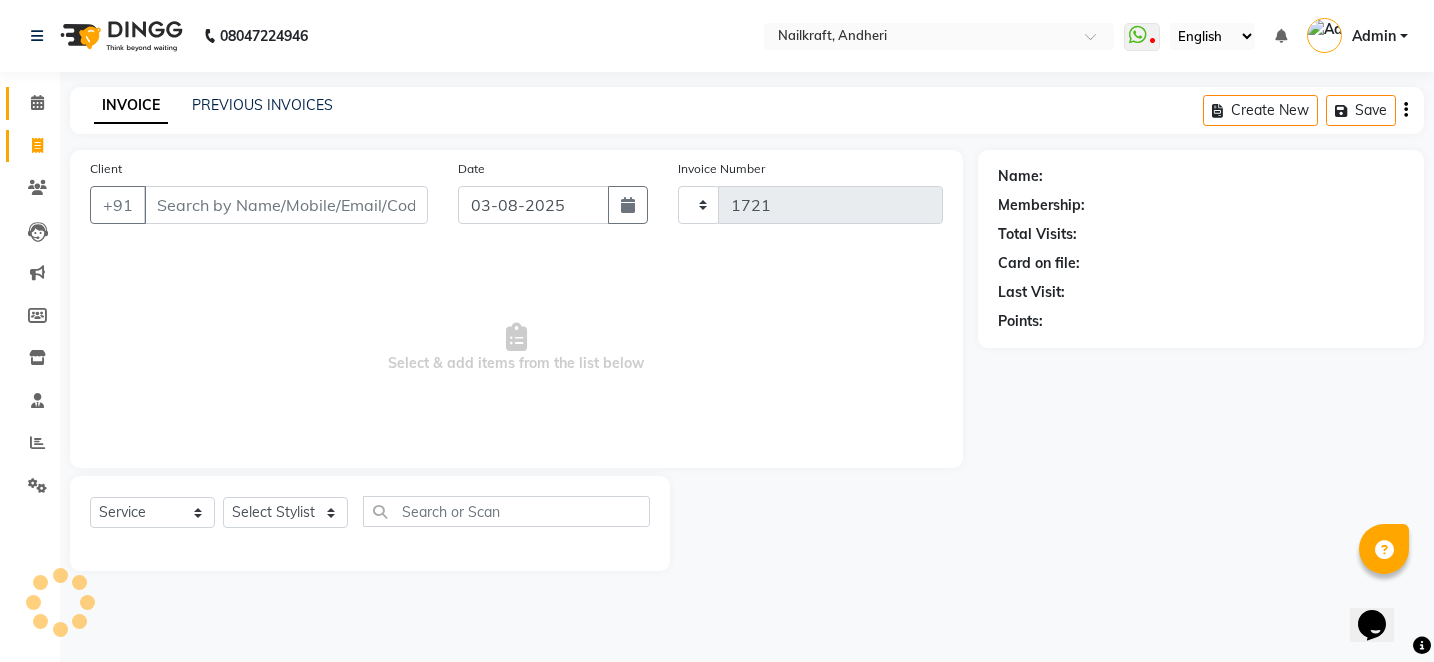 select on "6081" 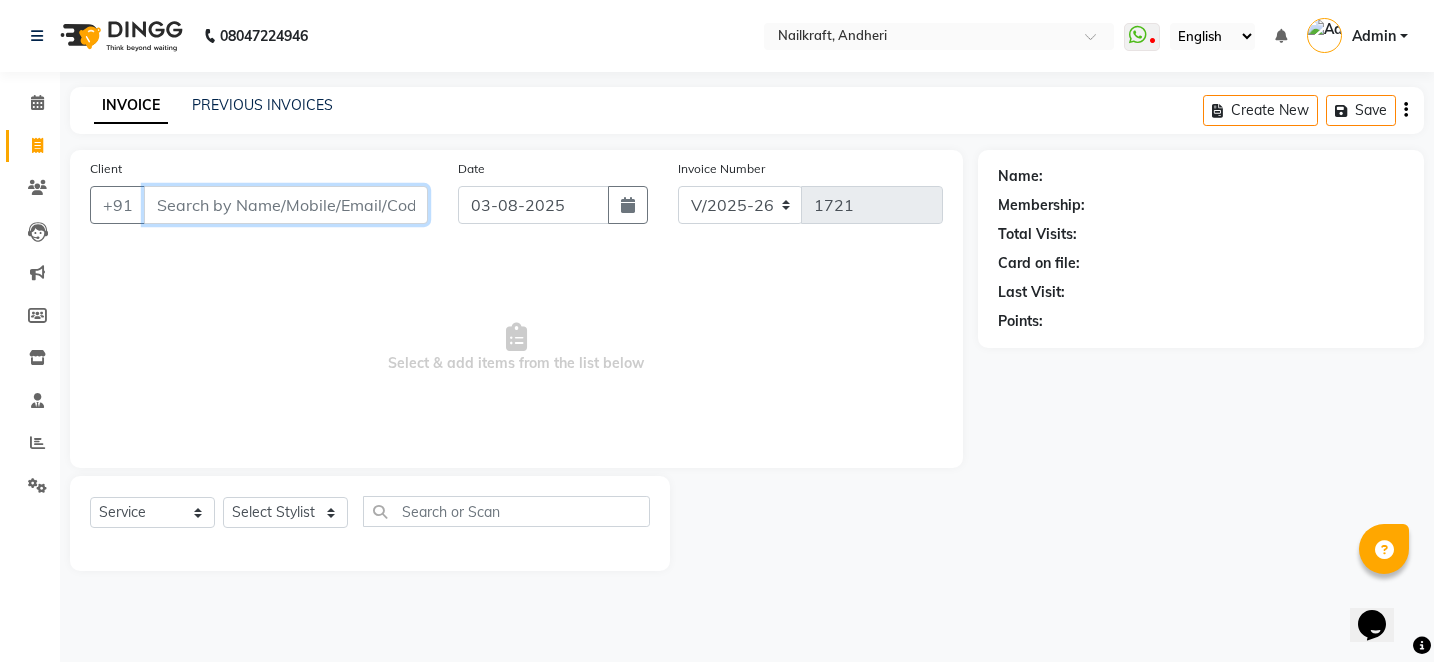 click on "Client" at bounding box center (286, 205) 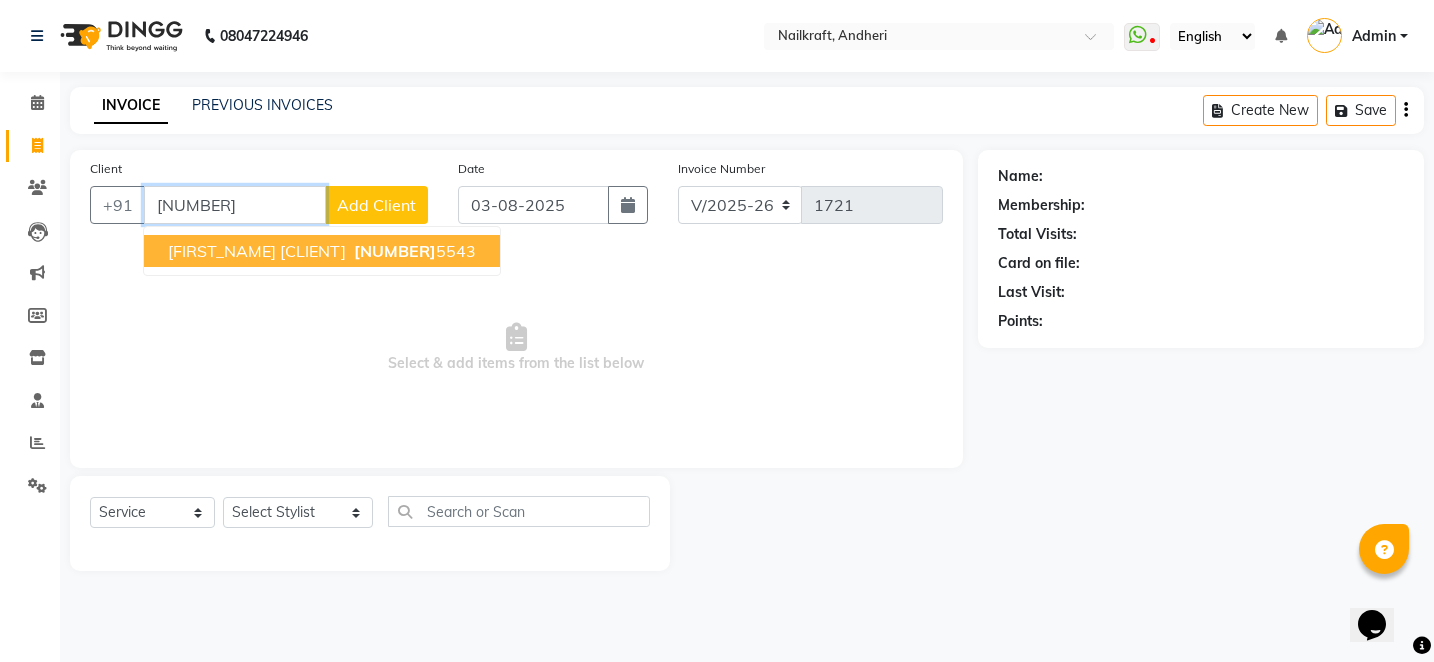 click on "[NUMBER]" at bounding box center [395, 251] 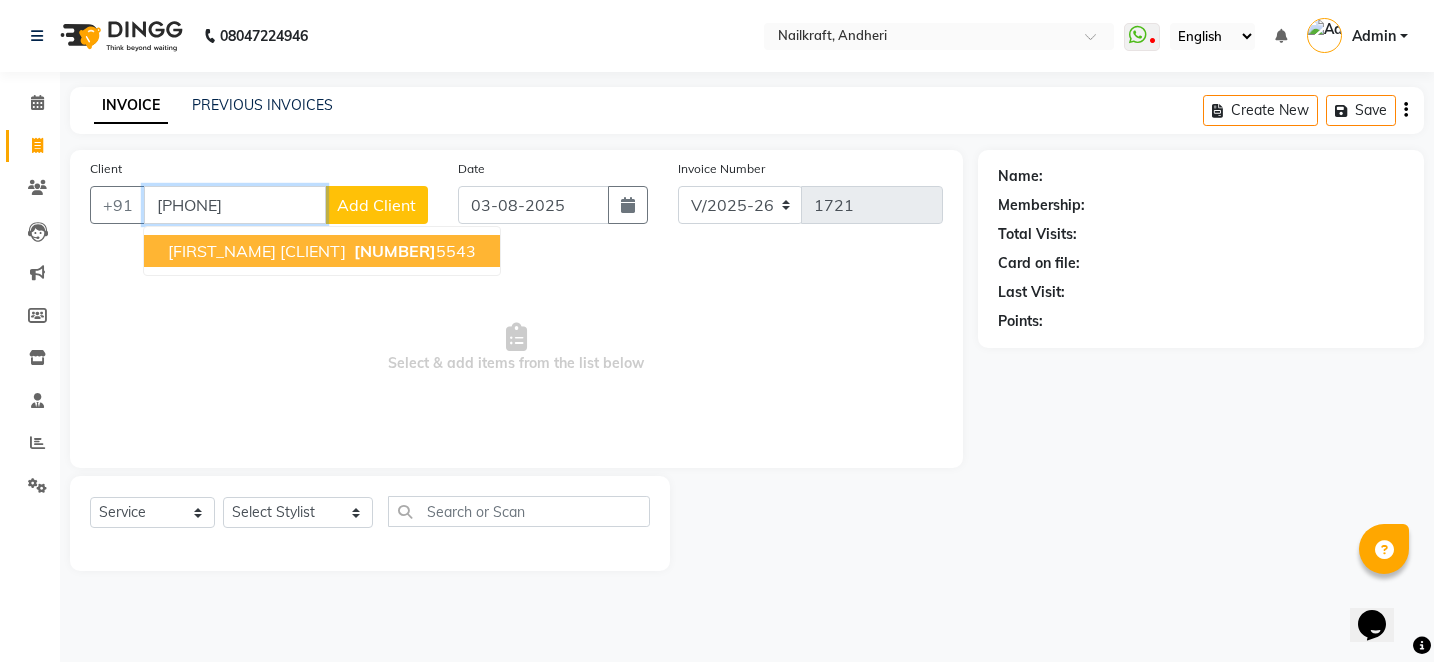 type on "[PHONE]" 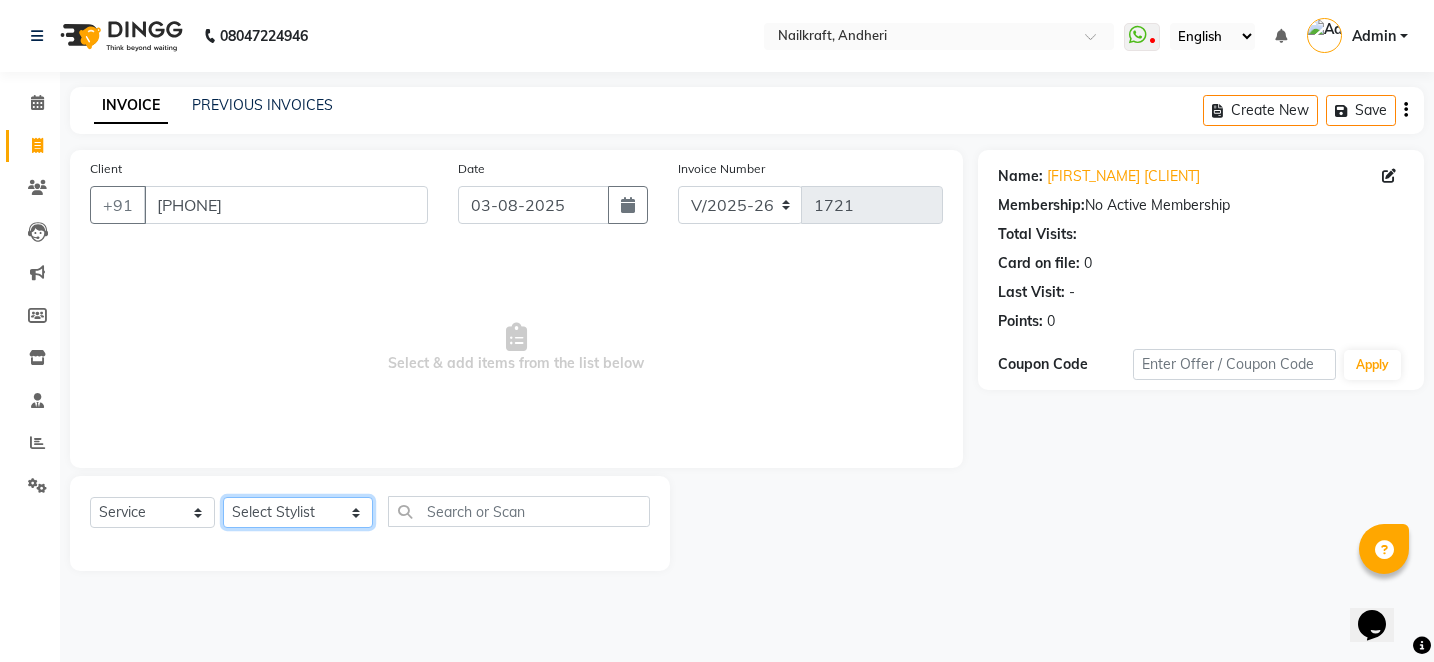 click on "Select Stylist [FIRST] [LAST] [FIRST] [FIRST] [FIRST] [LAST] [FIRST] [LAST] [FIRST] [LAST] [FIRST] [LAST] [FIRST] [LAST] [FIRST] [LAST] [FIRST] [LAST]" 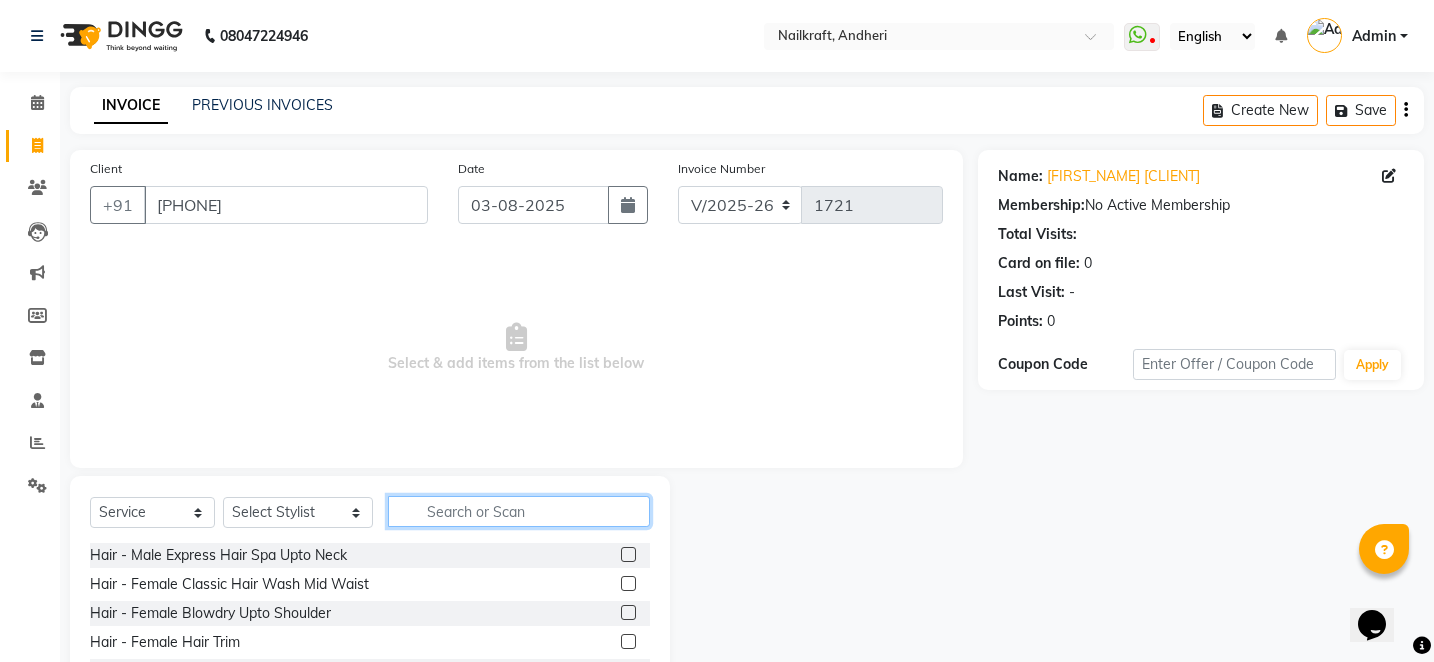 click 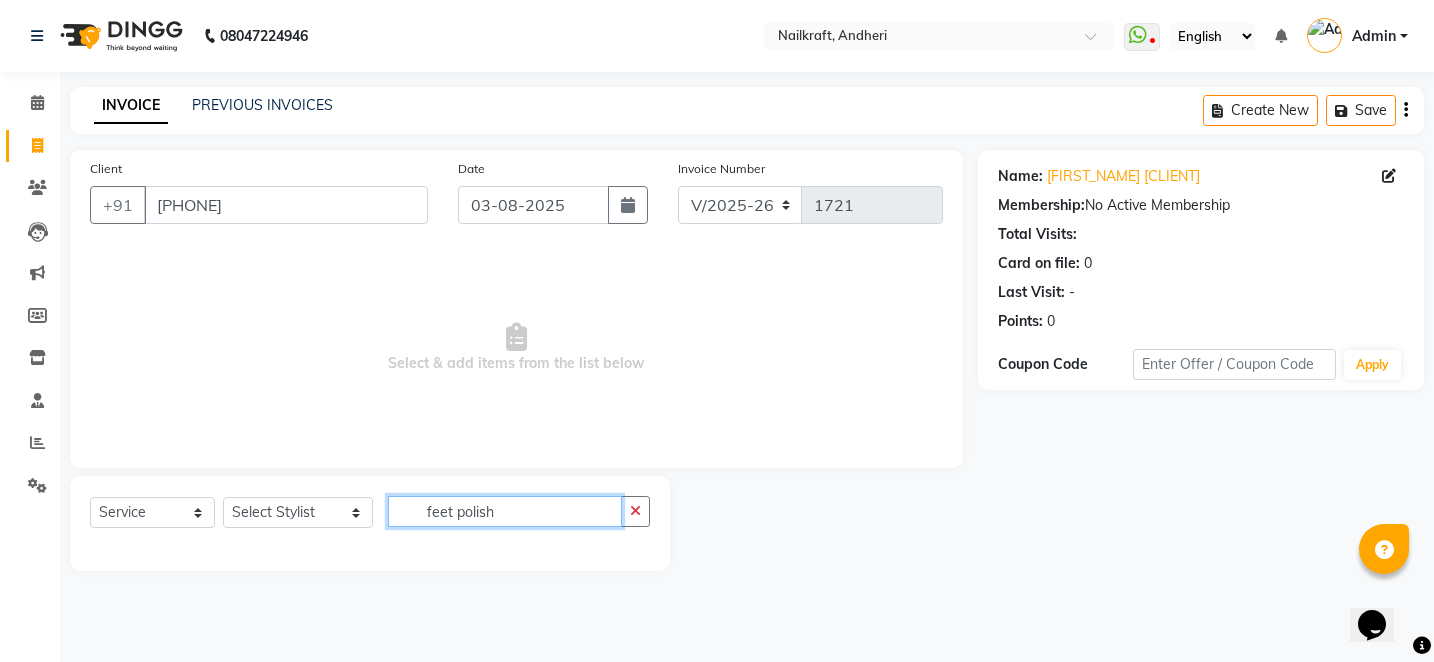 click on "feet polish" 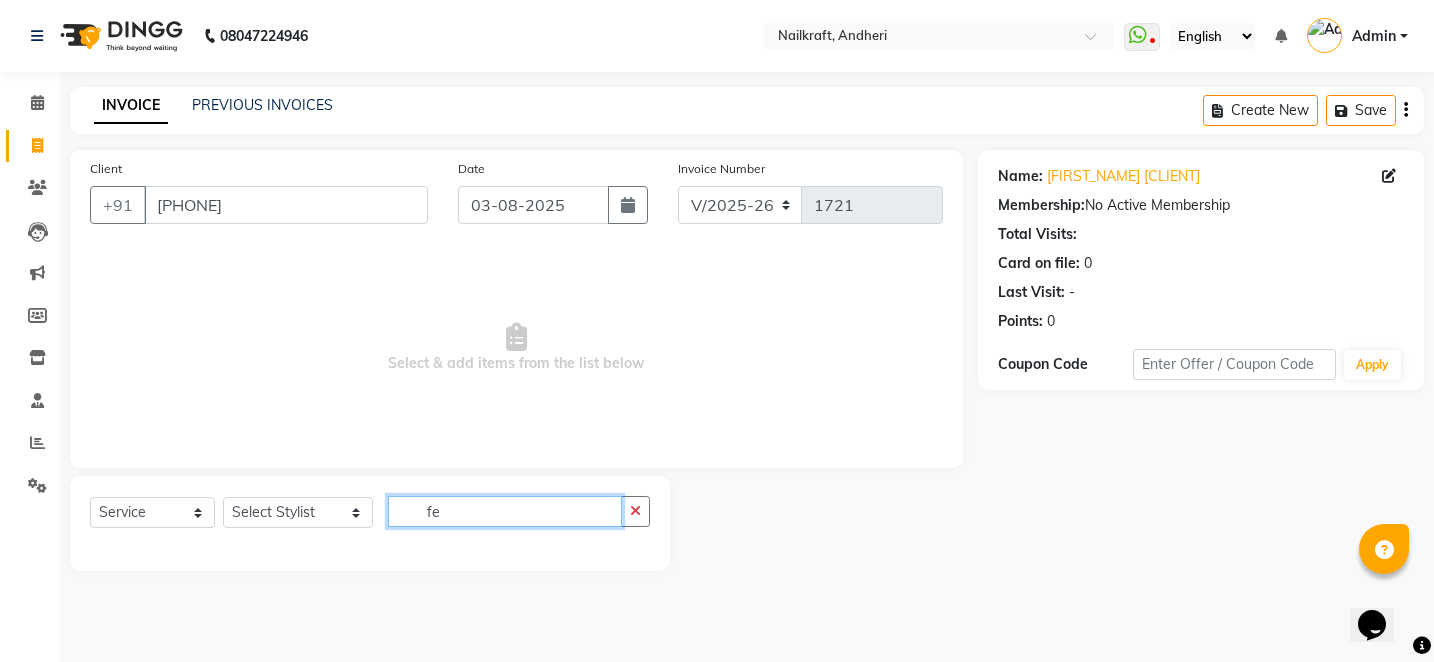 type on "f" 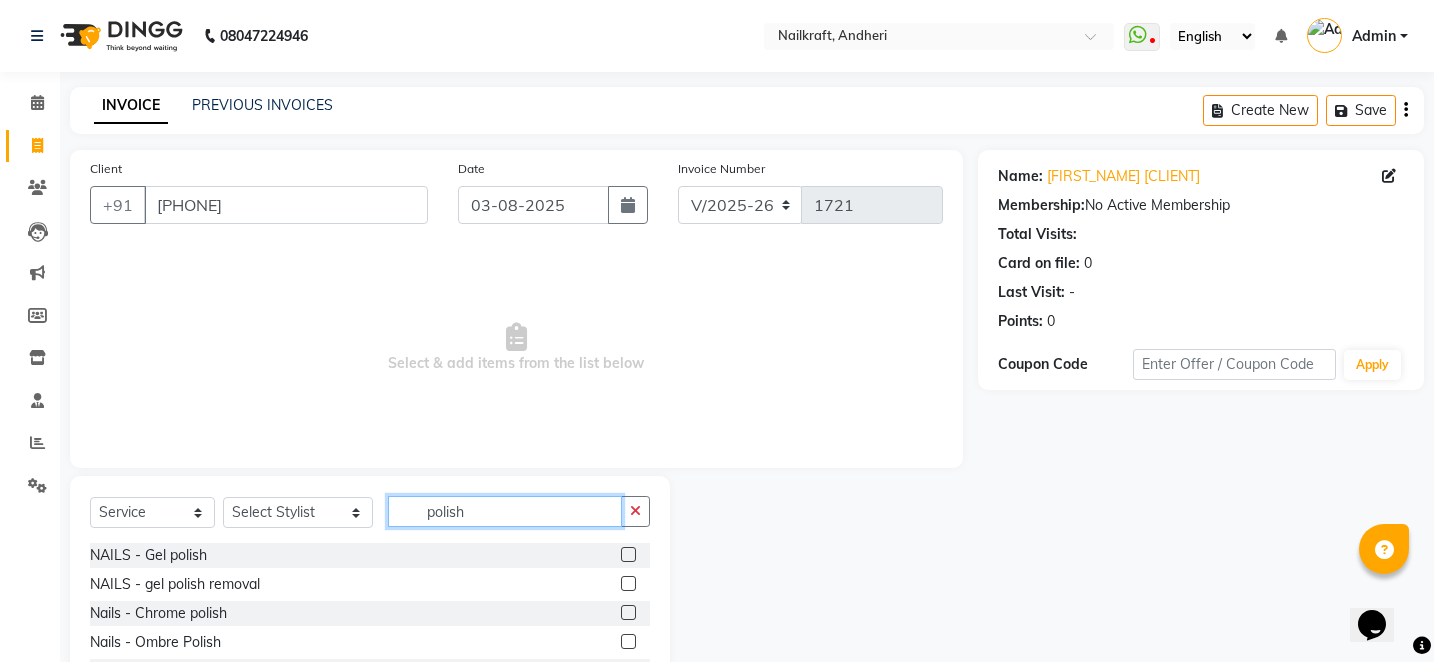 type on "polish" 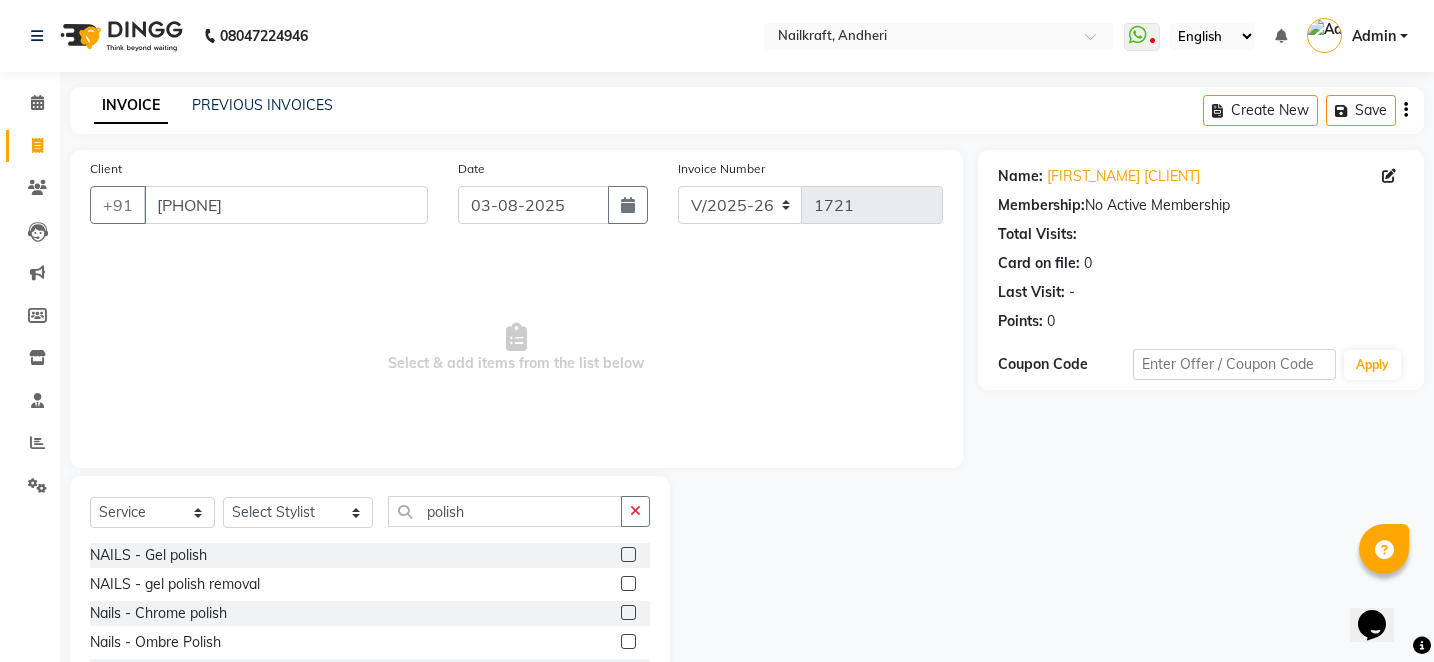 click 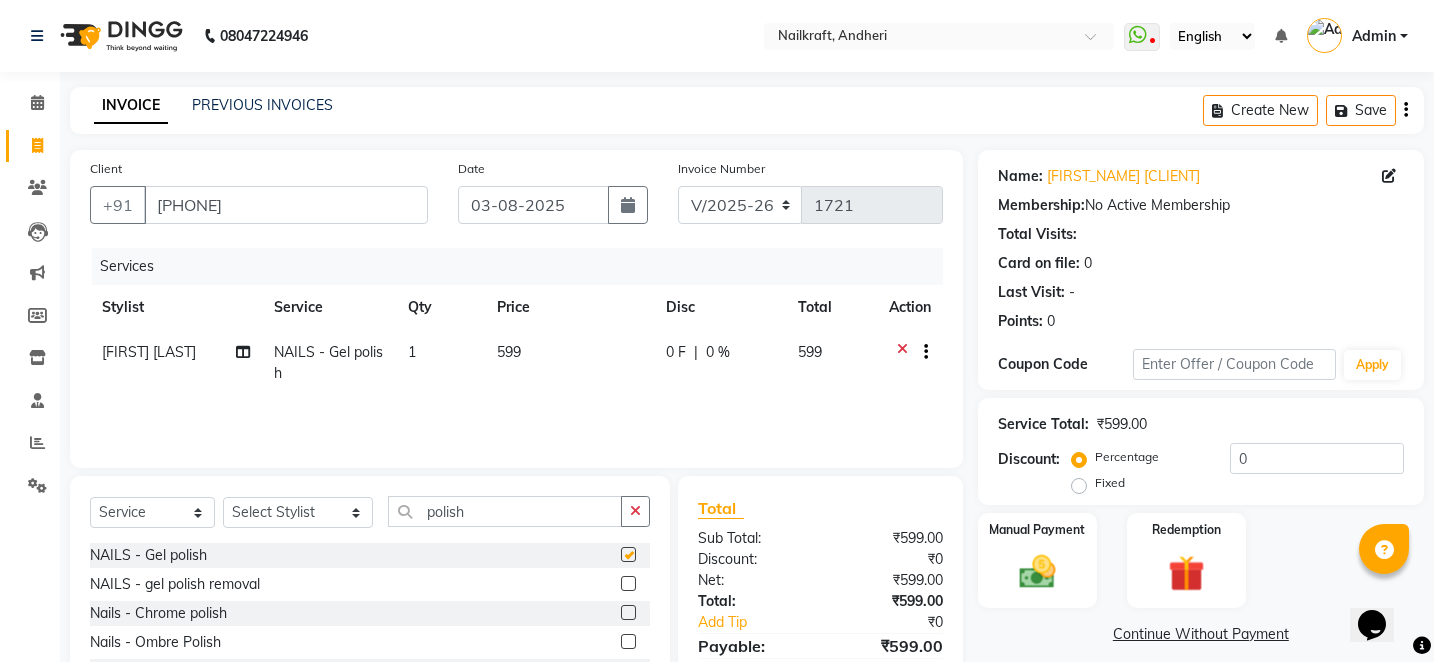 checkbox on "false" 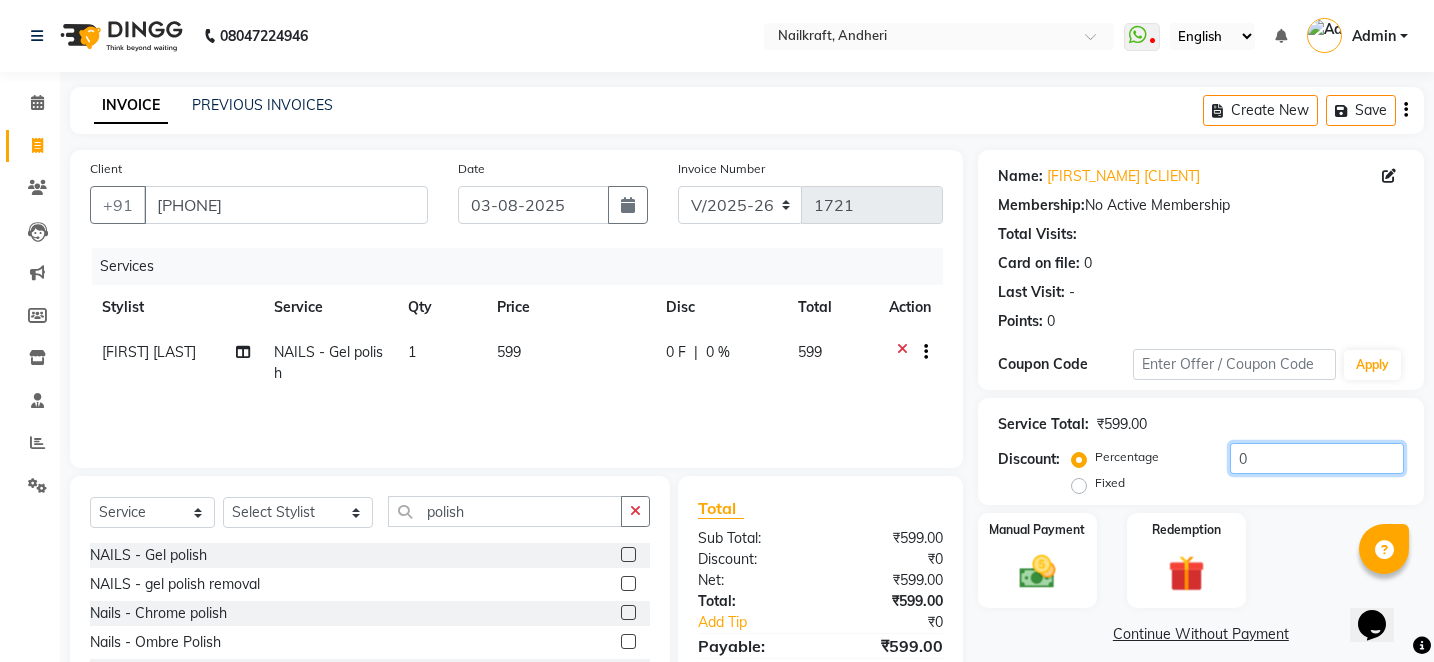 click on "0" 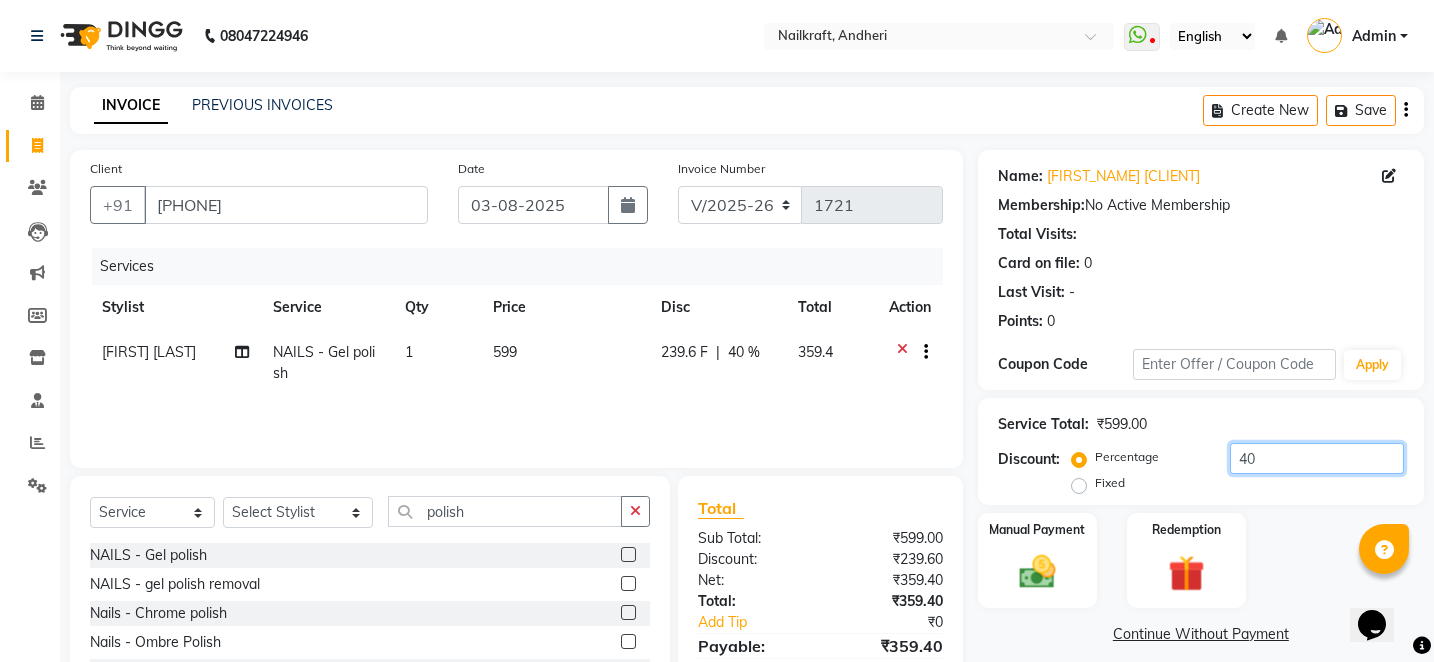 type on "4" 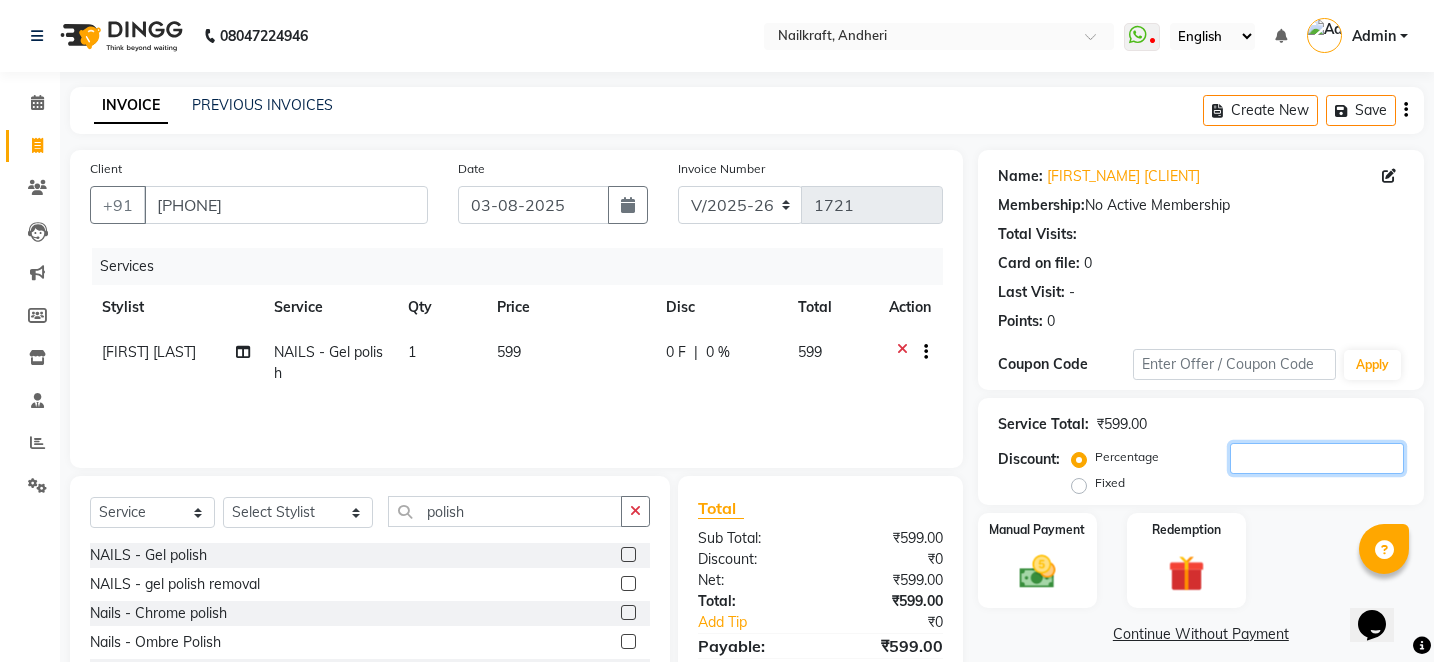 type 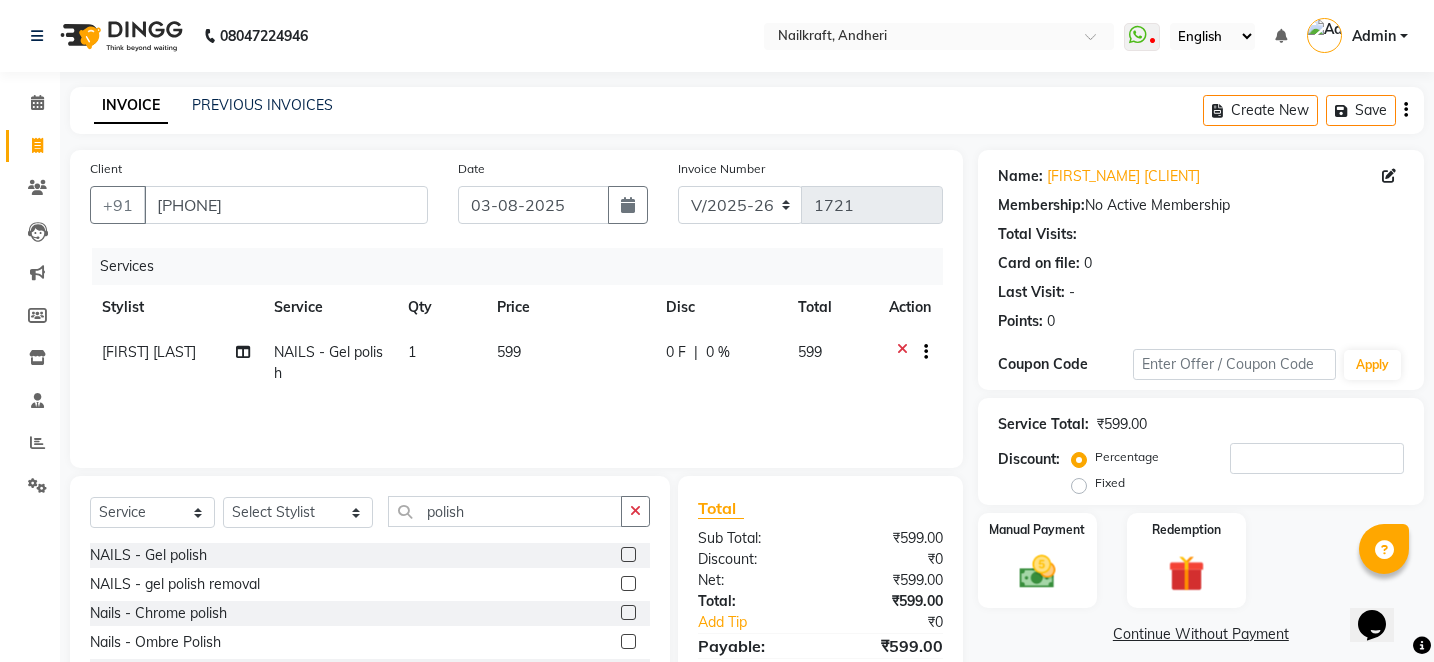 click on "599" 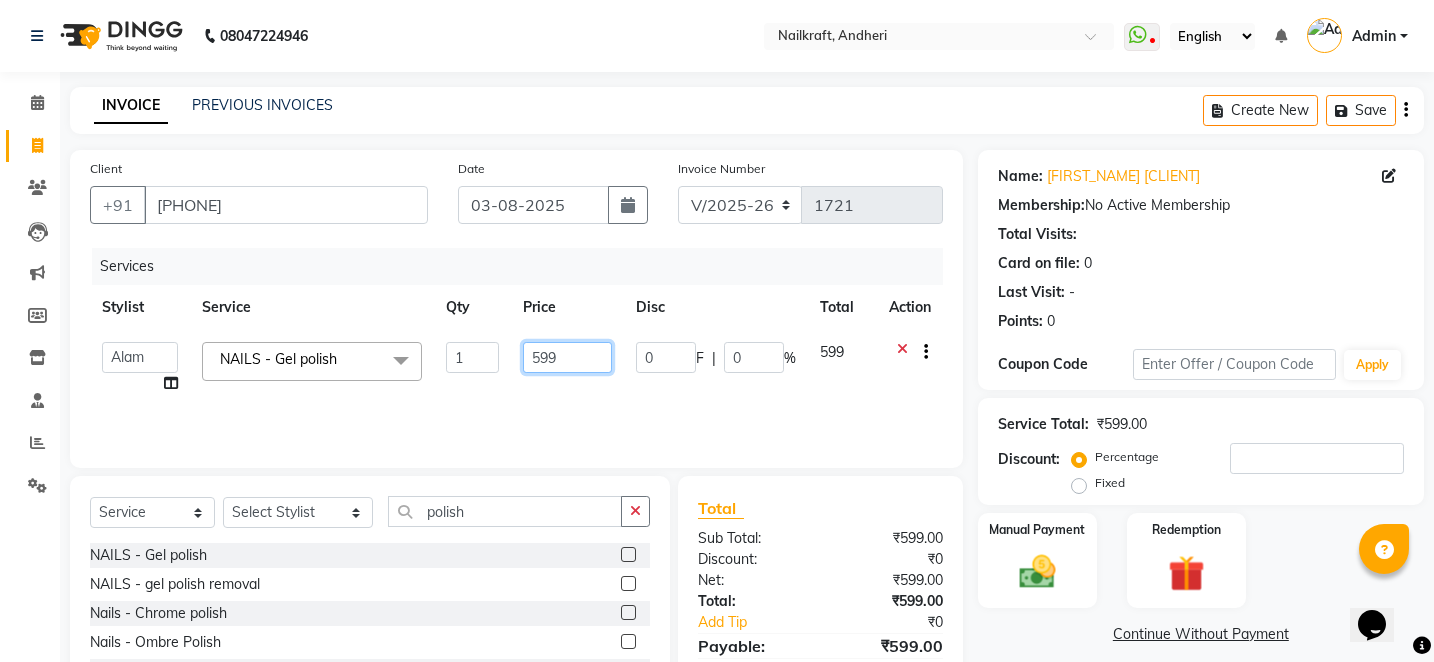 click on "599" 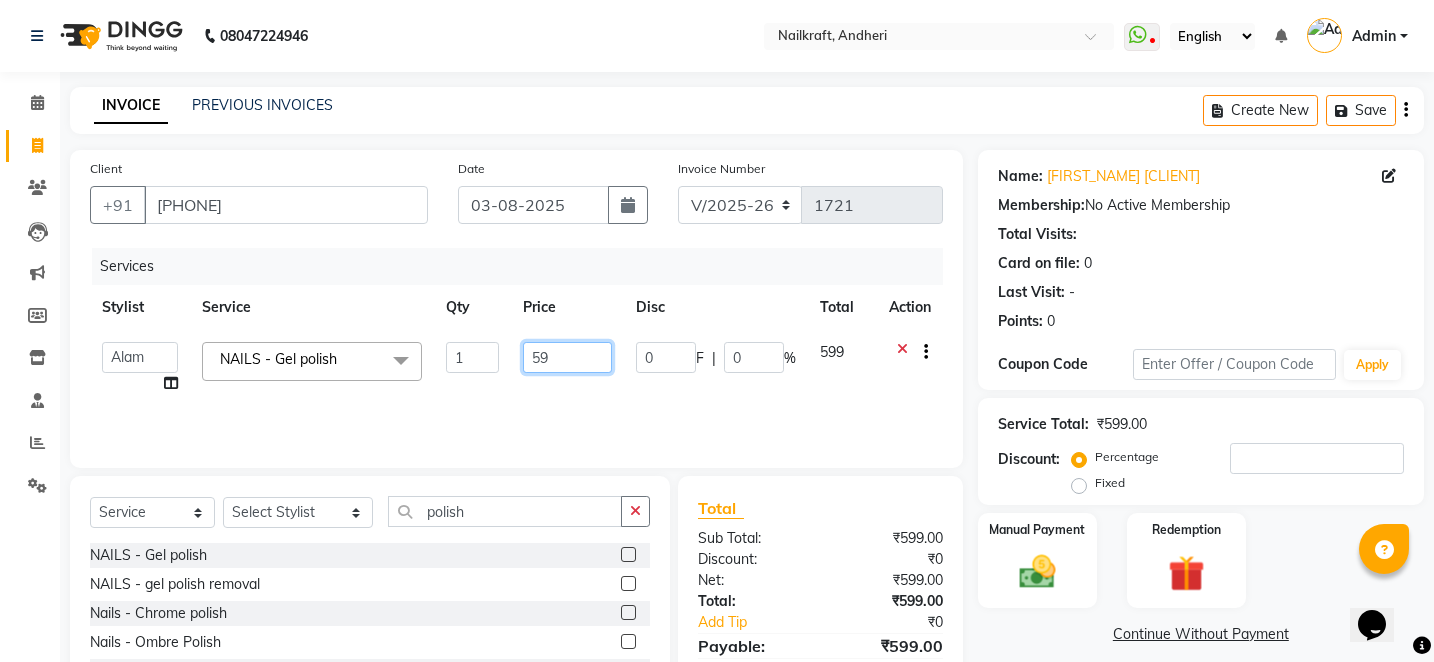 type on "5" 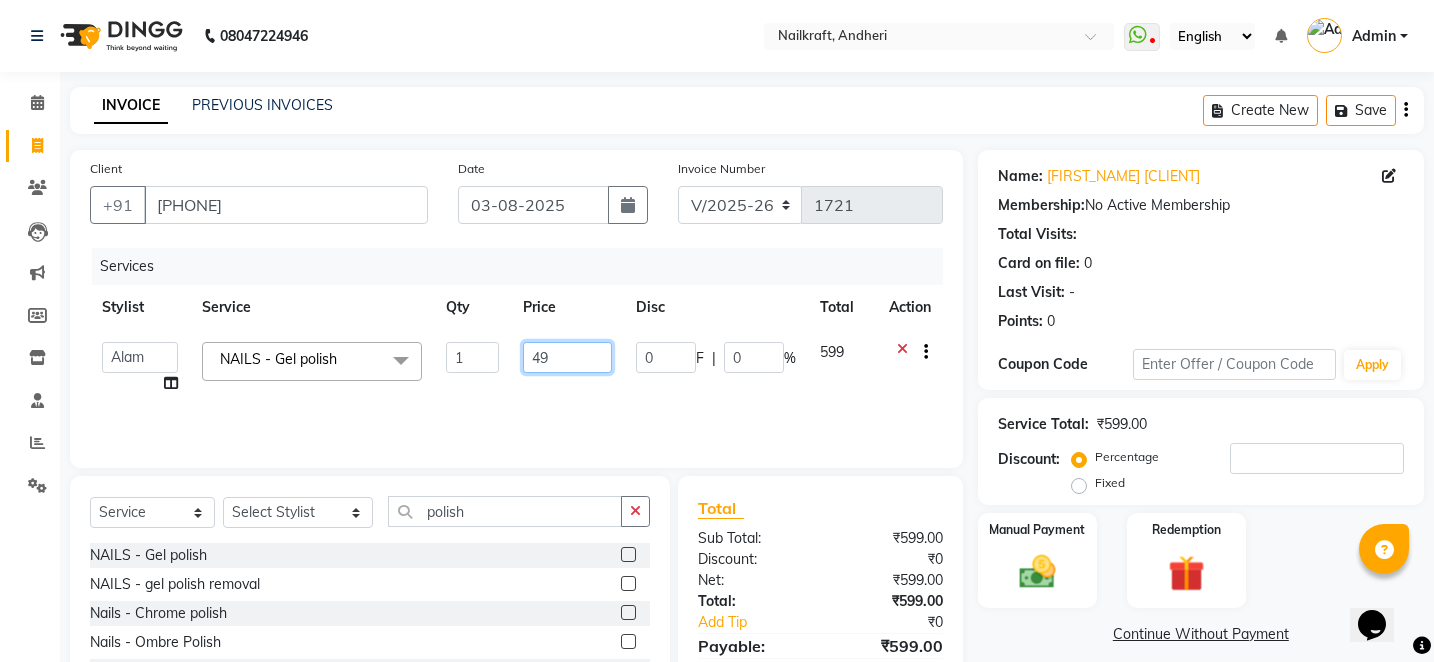 type on "499" 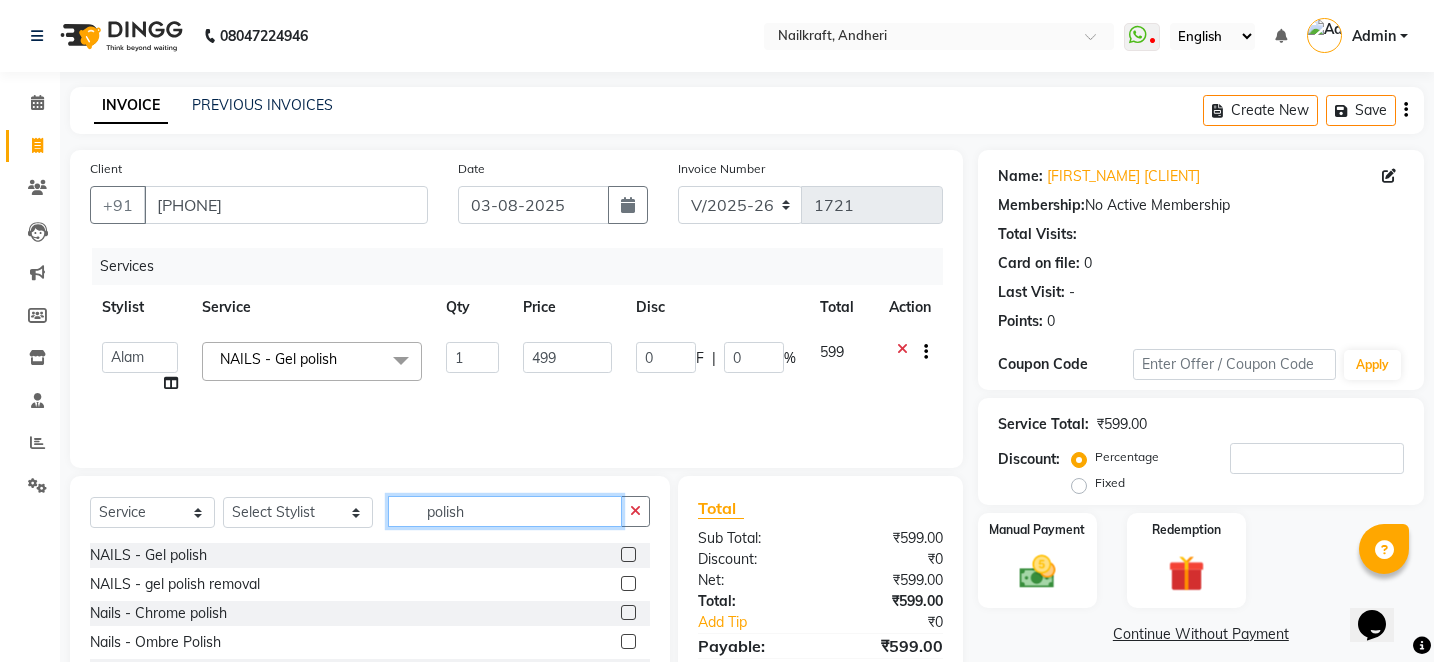click on "polish" 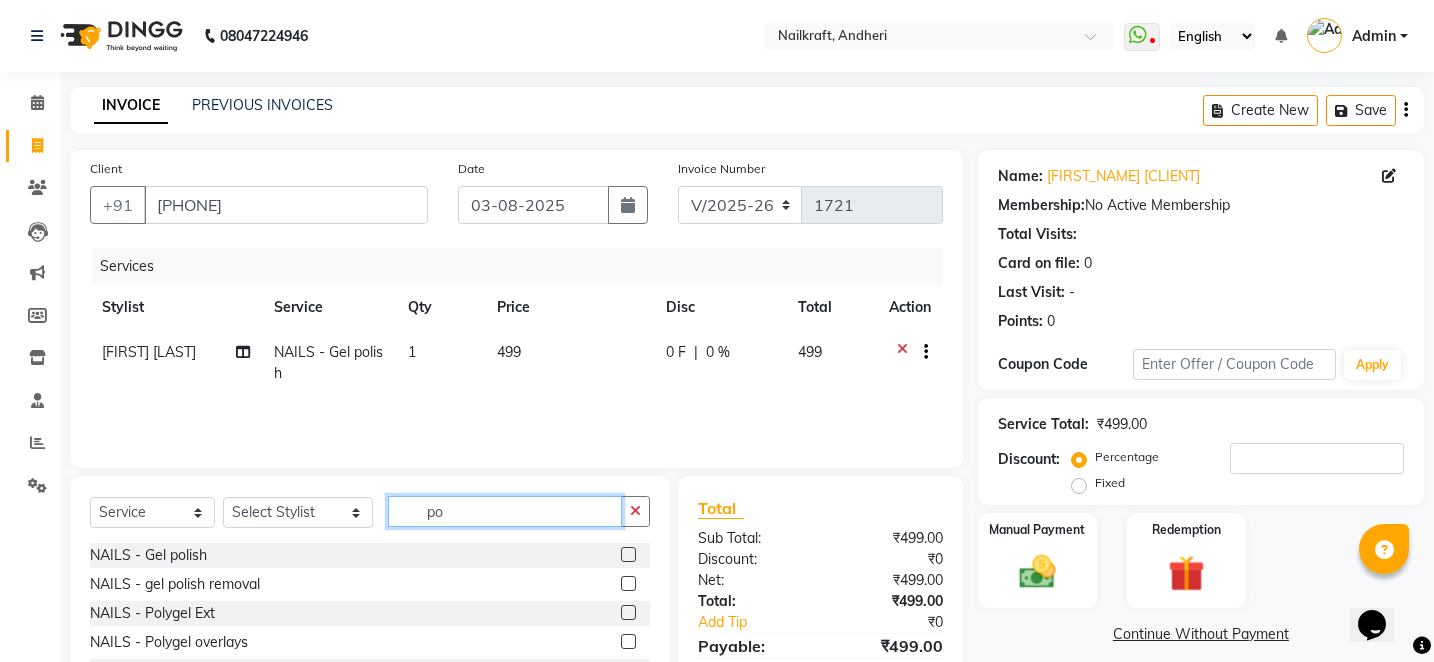 type on "p" 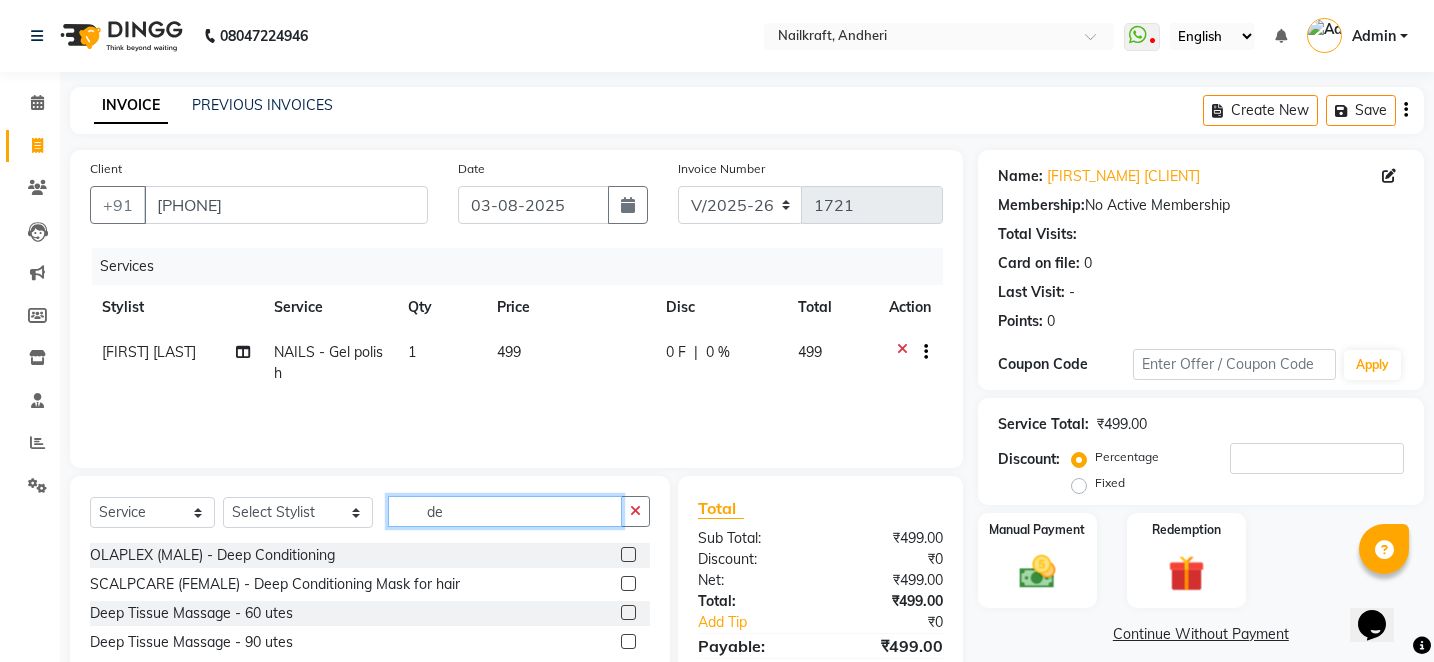 type on "d" 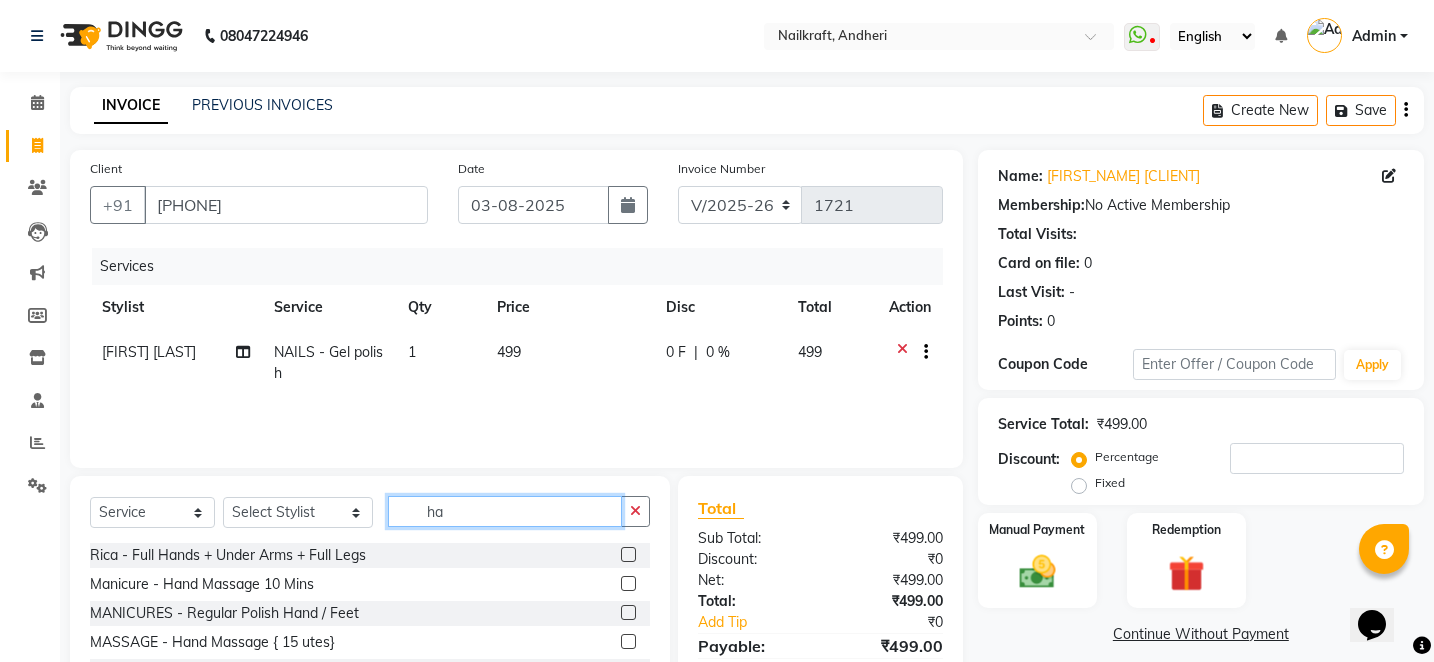 type on "h" 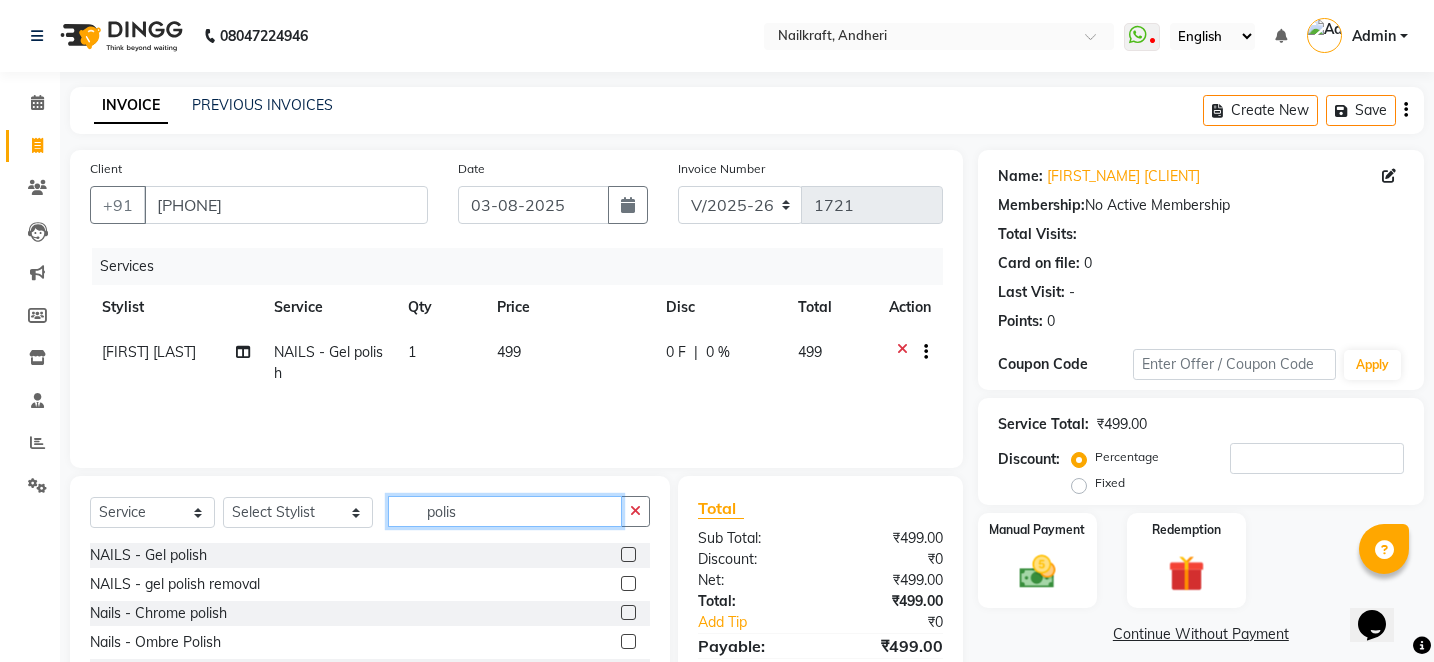 type on "polish" 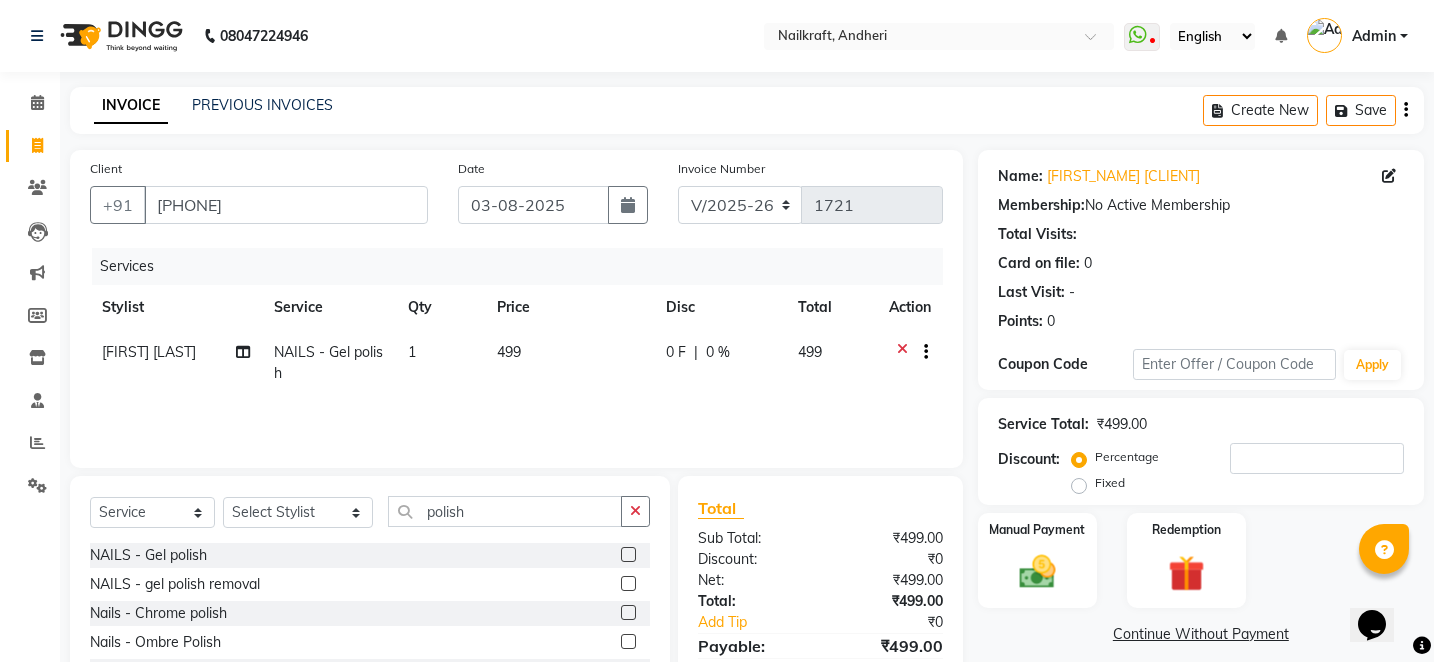 click 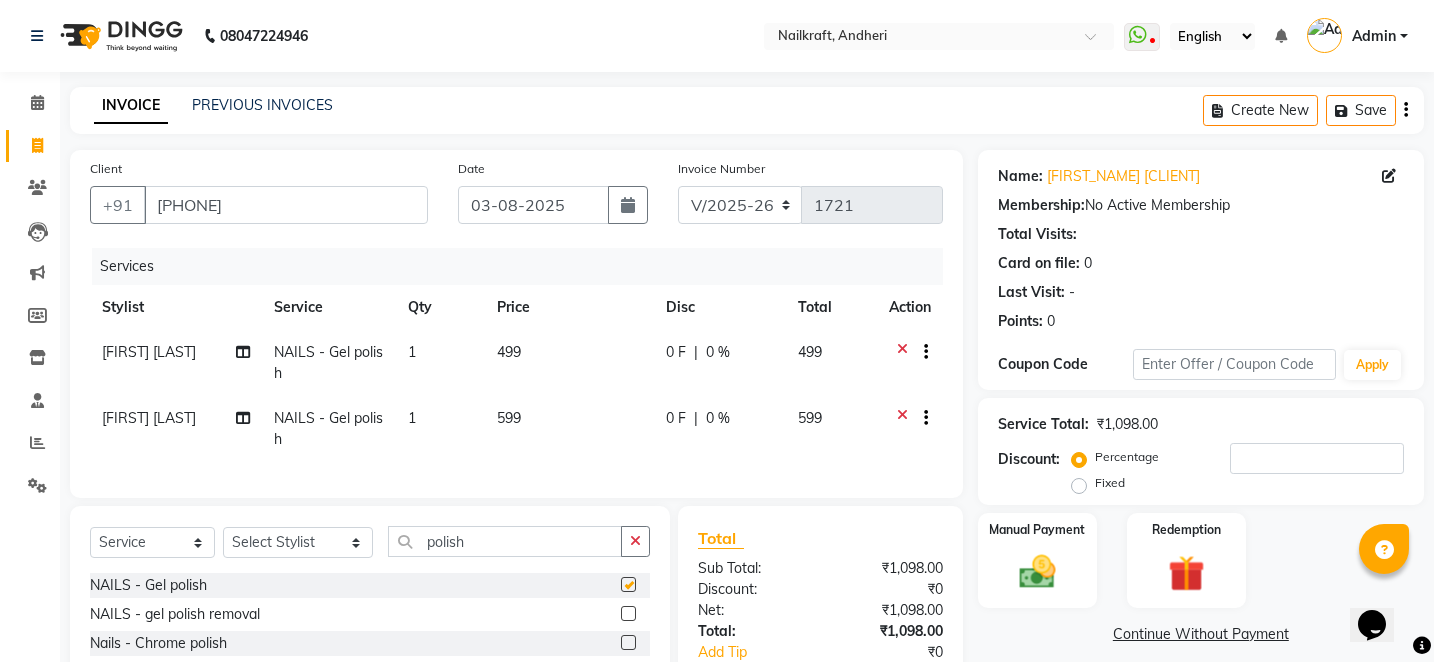 checkbox on "false" 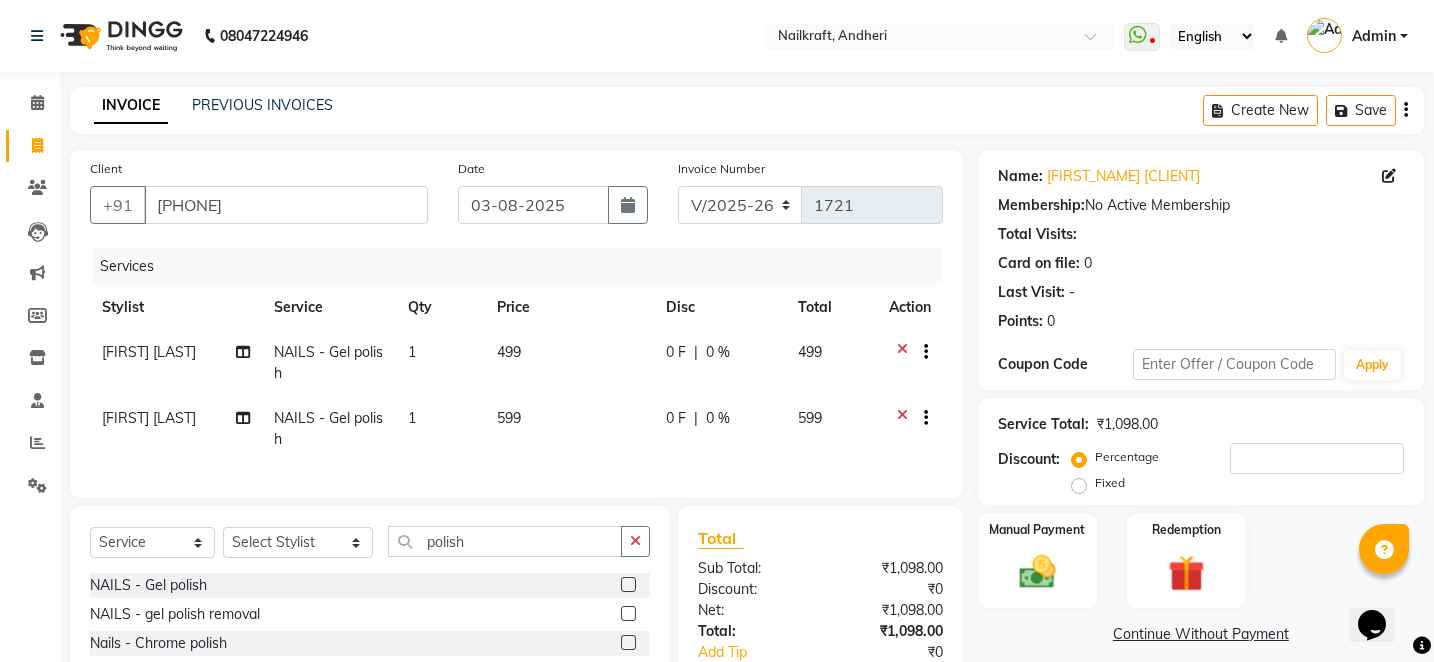click on "599" 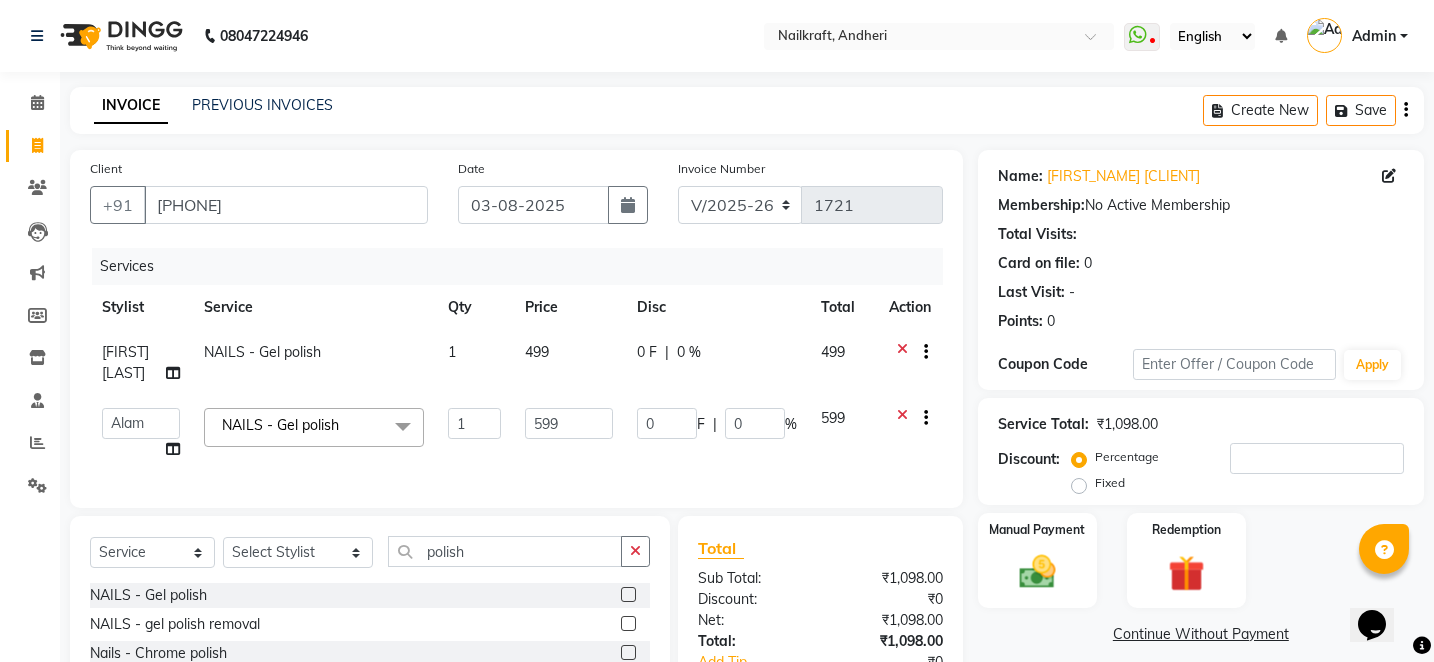 click on "599" 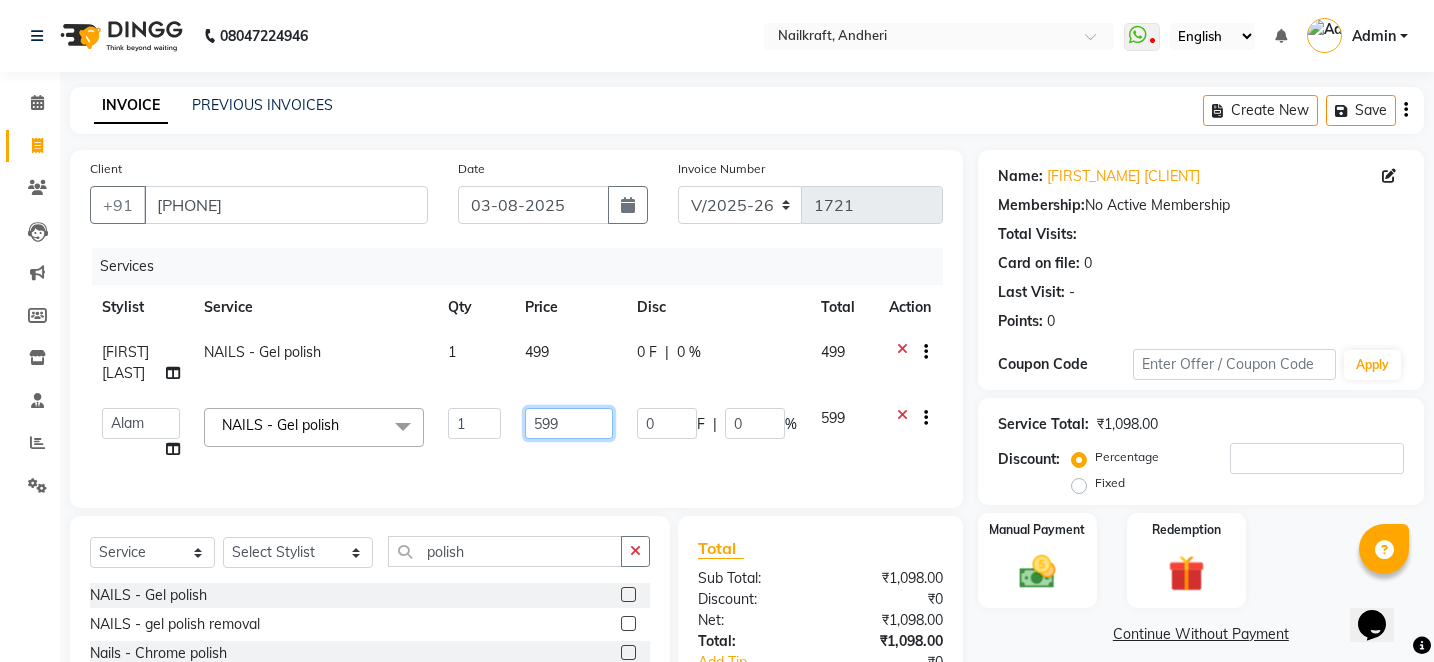click on "599" 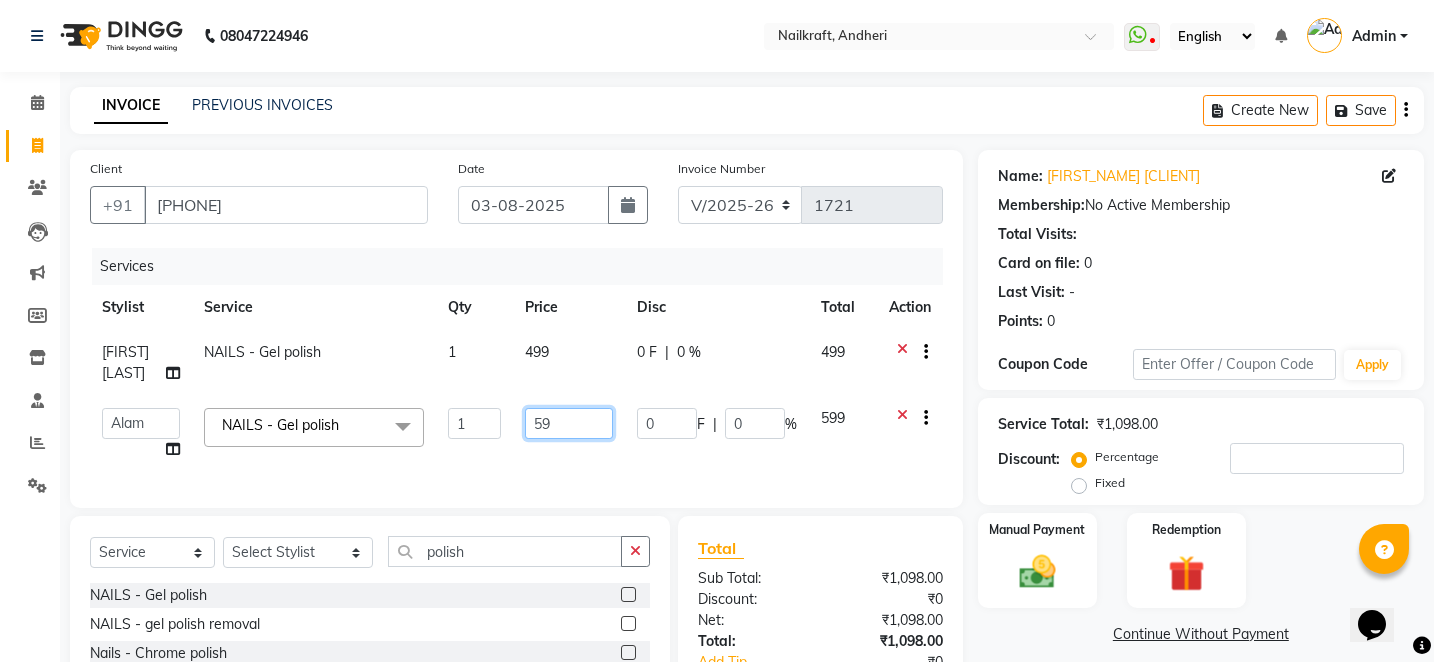 type on "5" 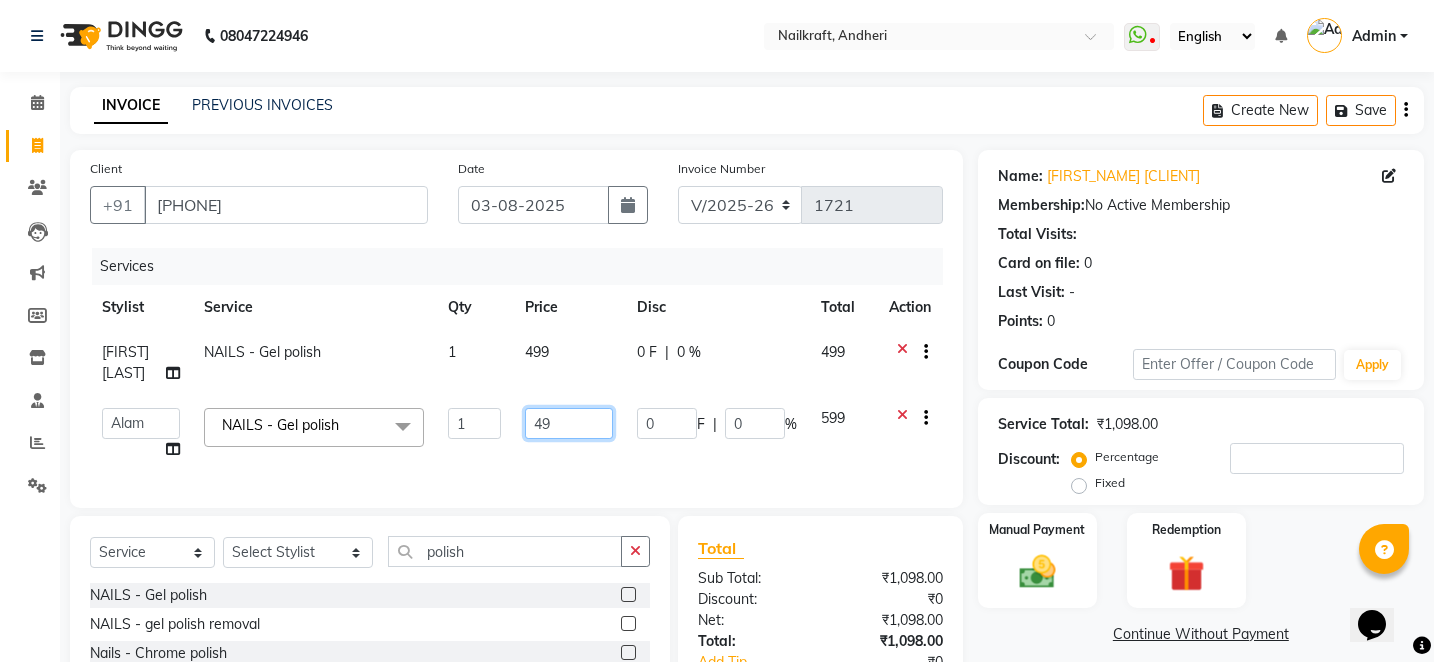 type on "499" 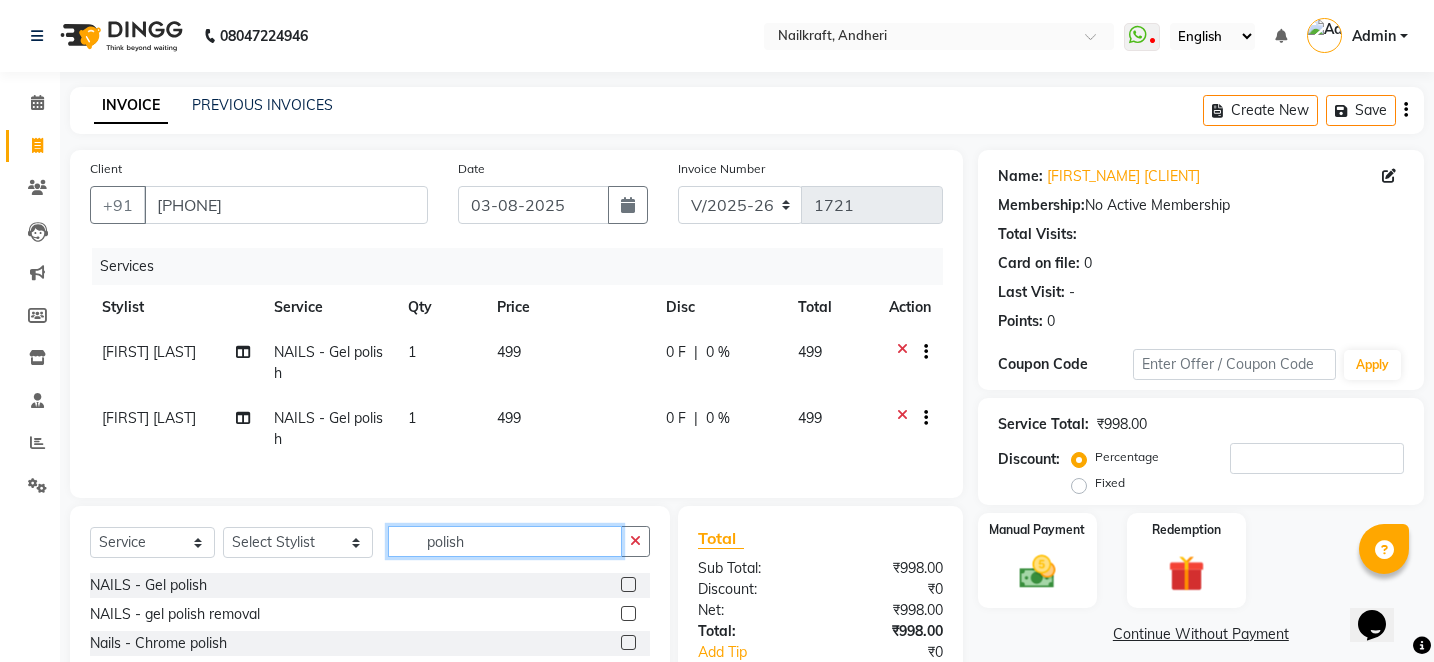 click on "polish" 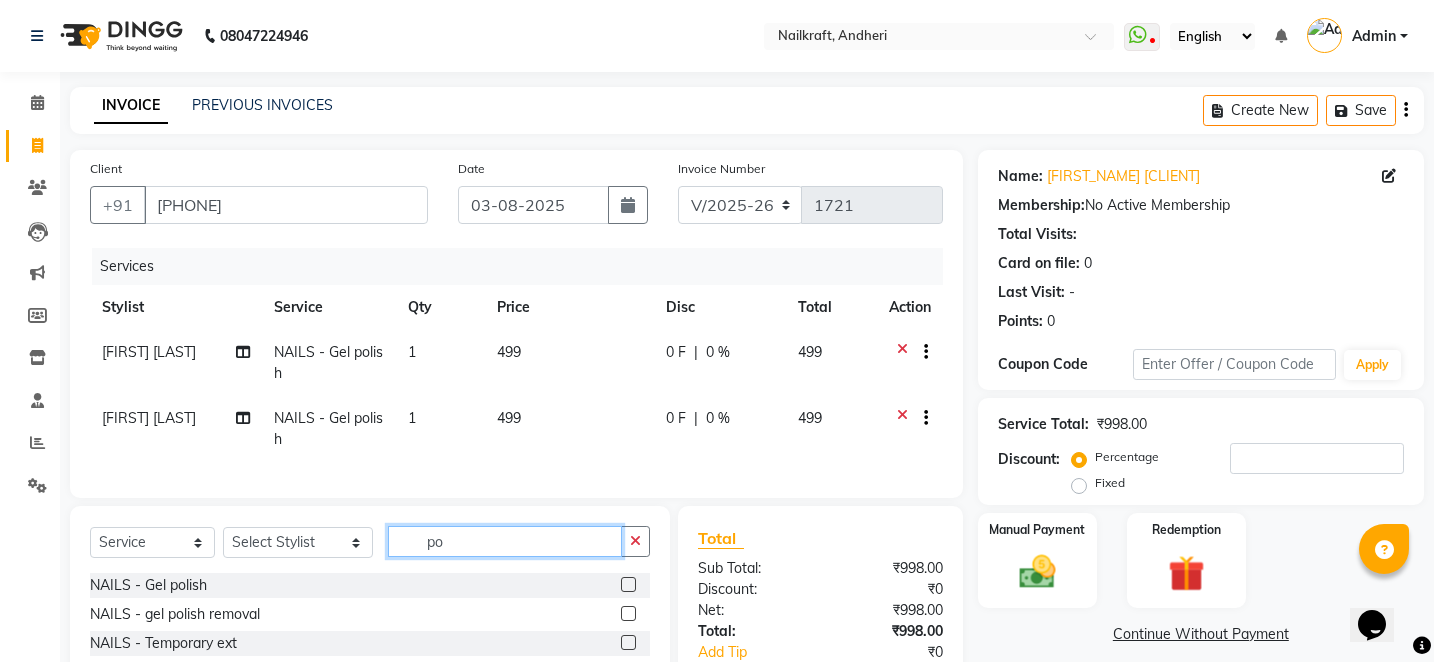 type on "p" 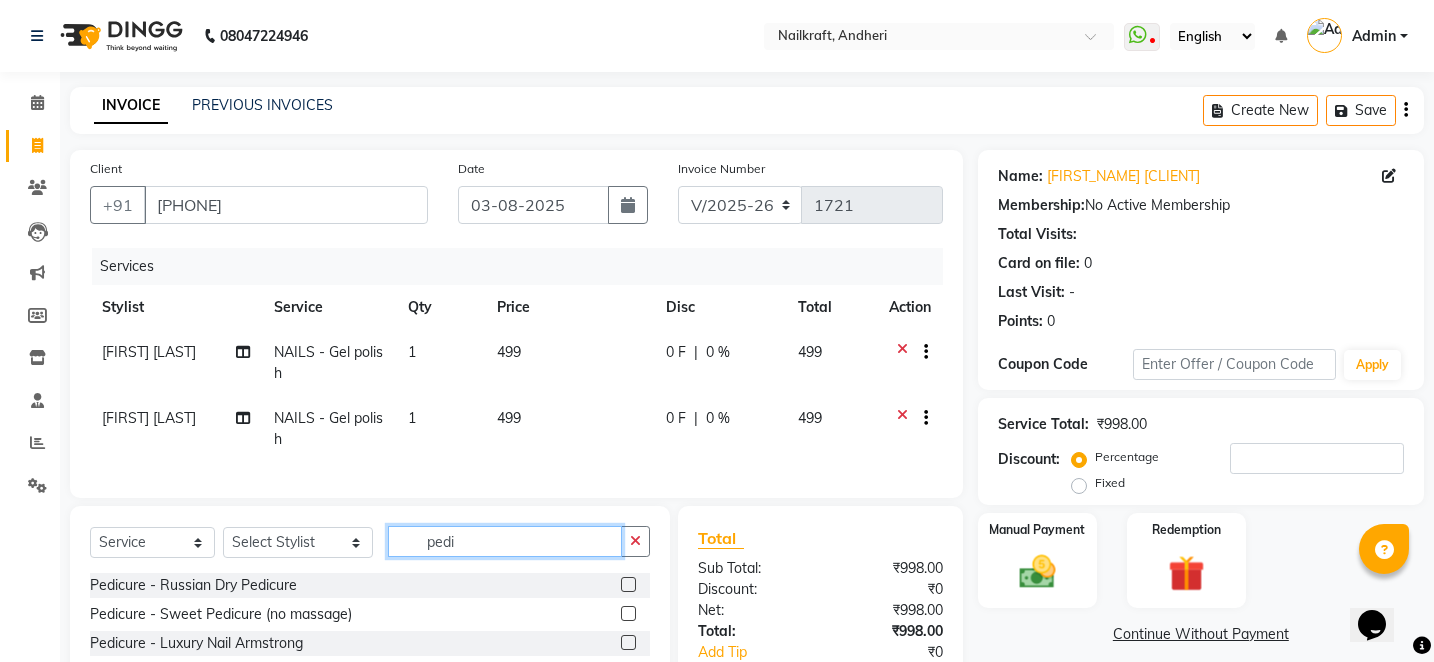type on "pedi" 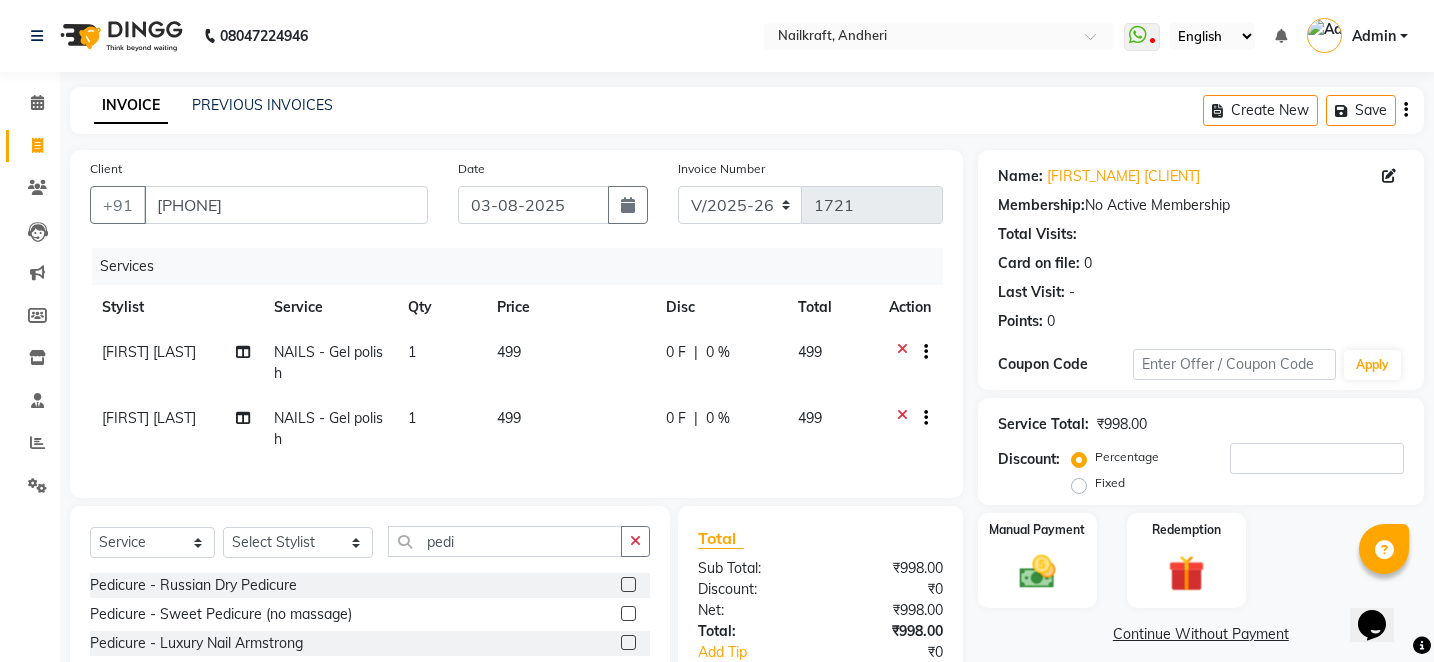 click 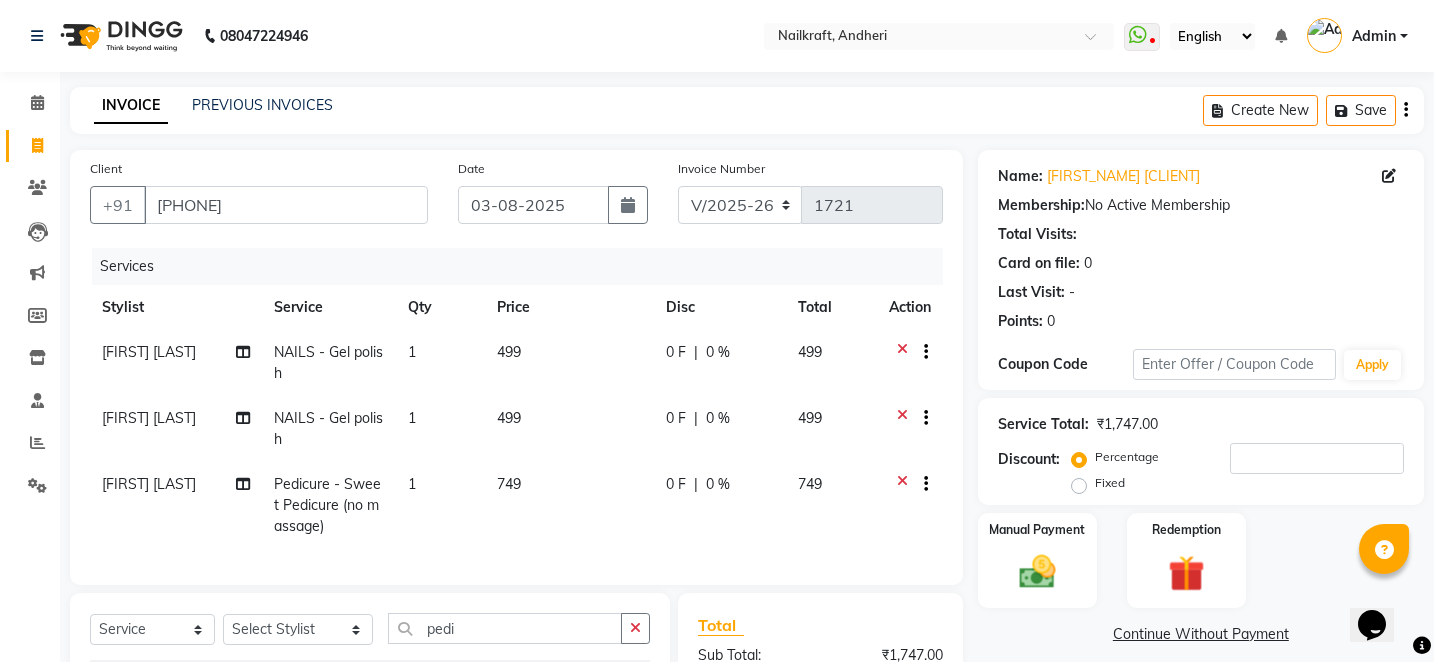 checkbox on "false" 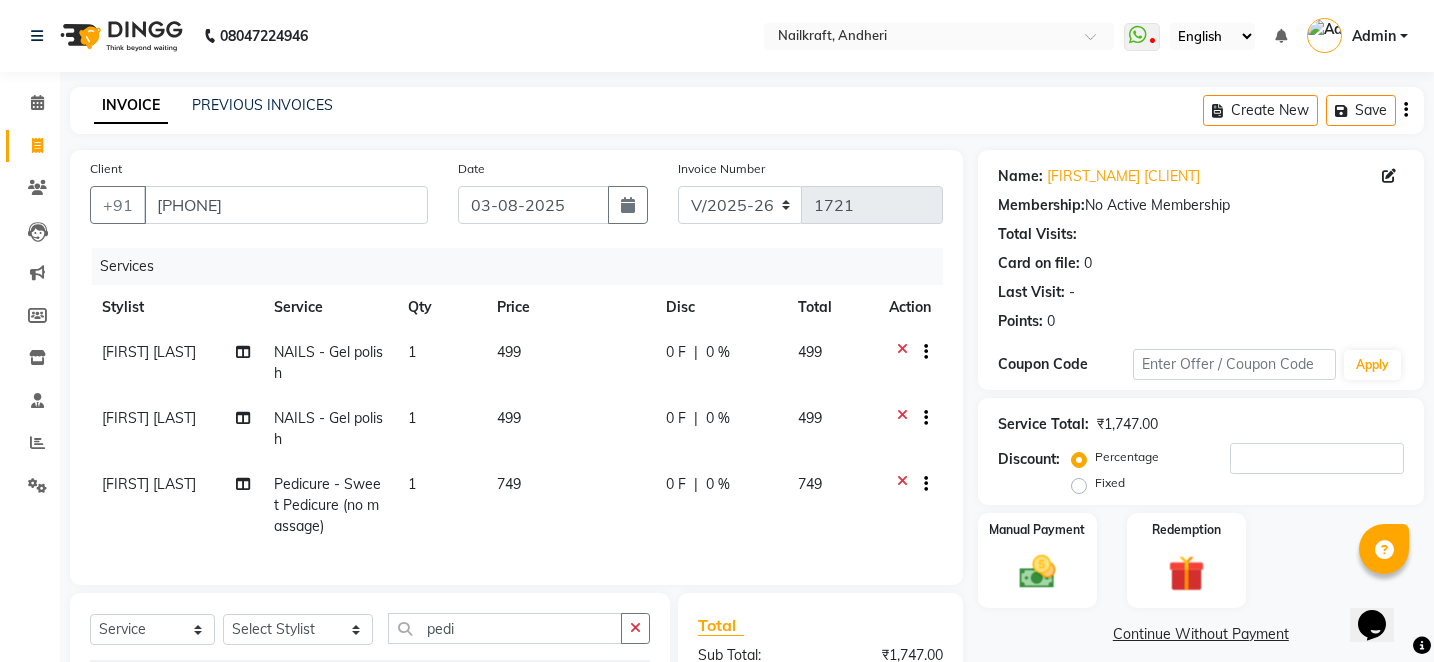 click on "749" 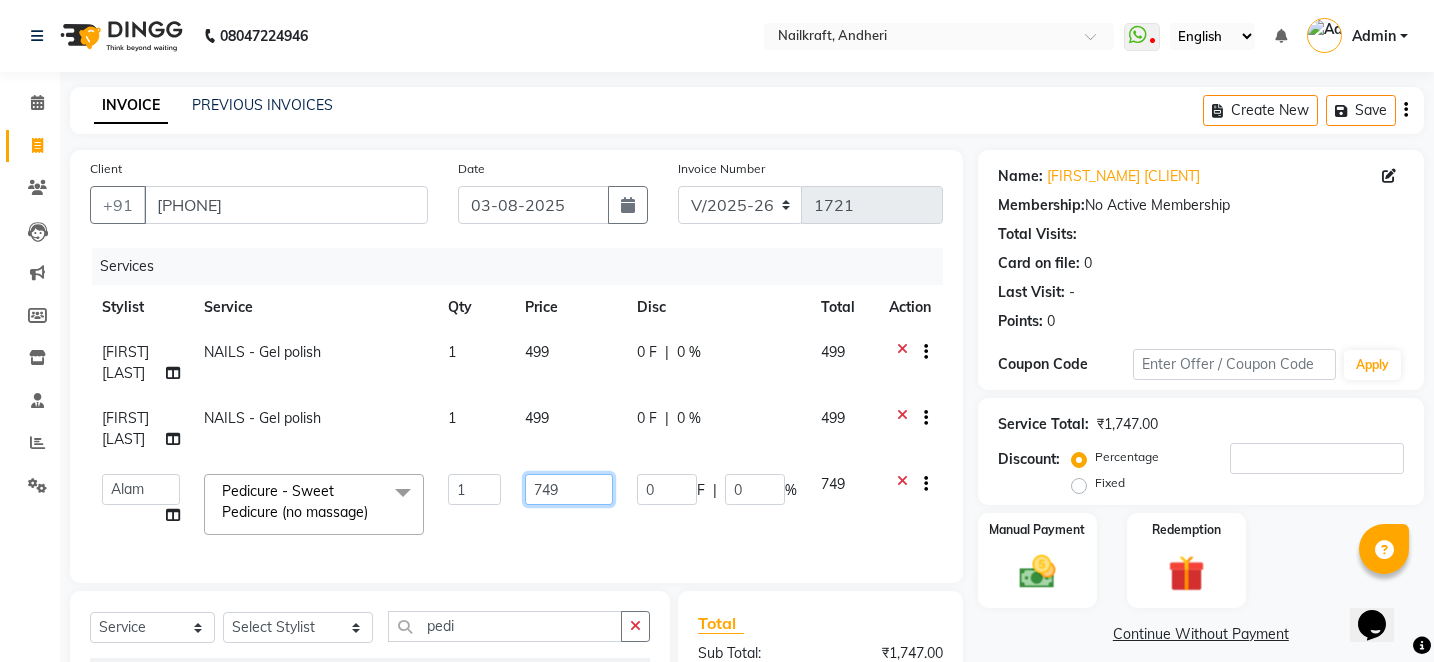 click on "749" 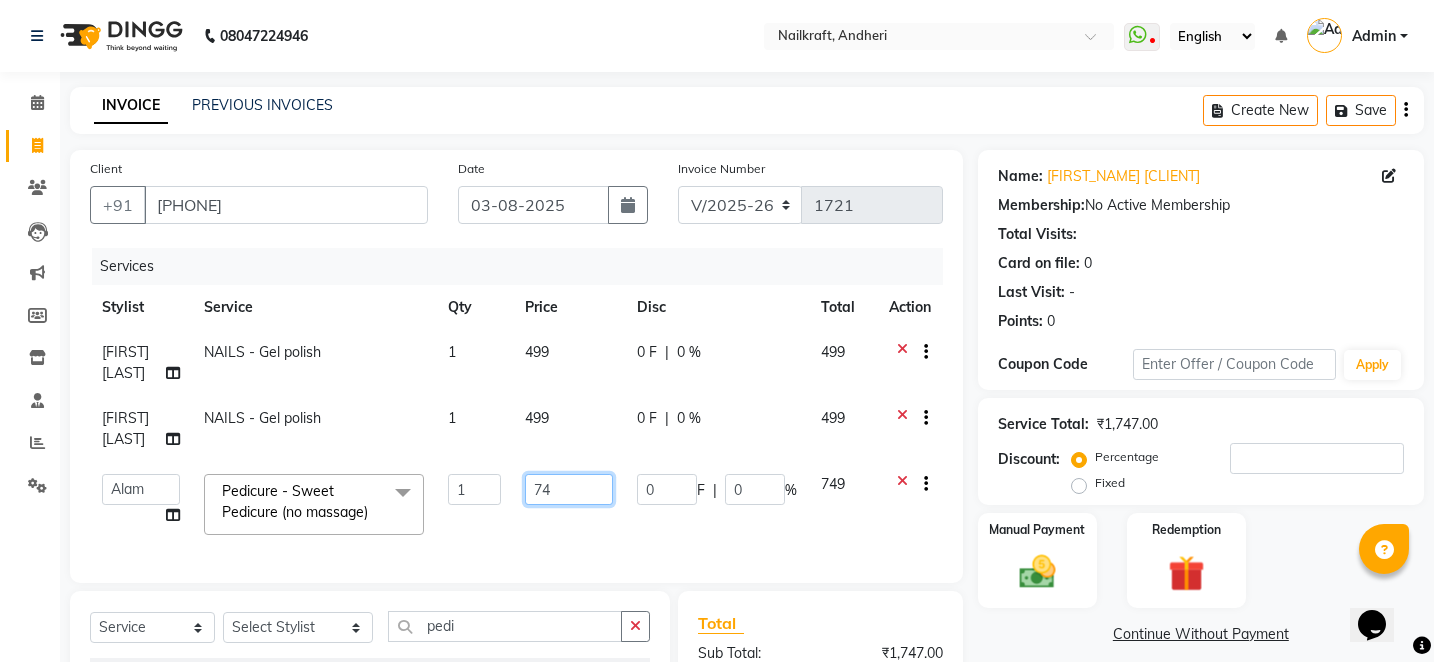 type on "7" 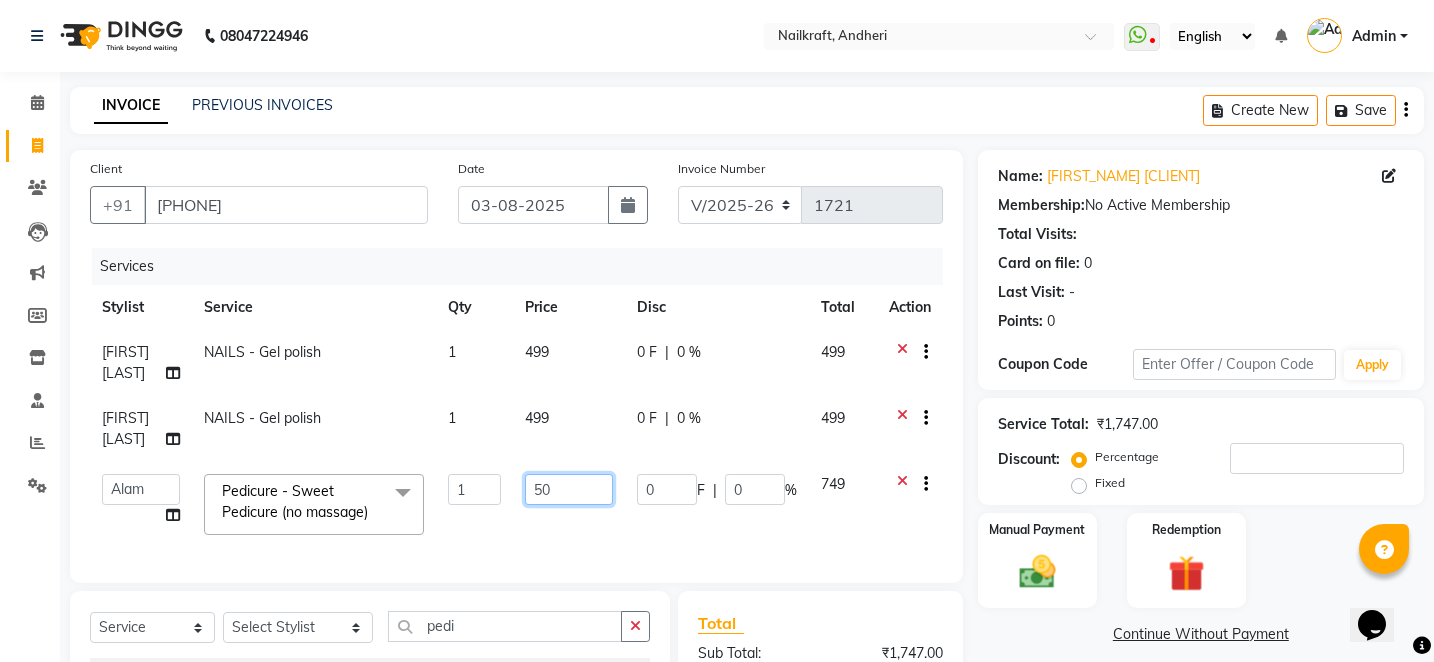 type on "500" 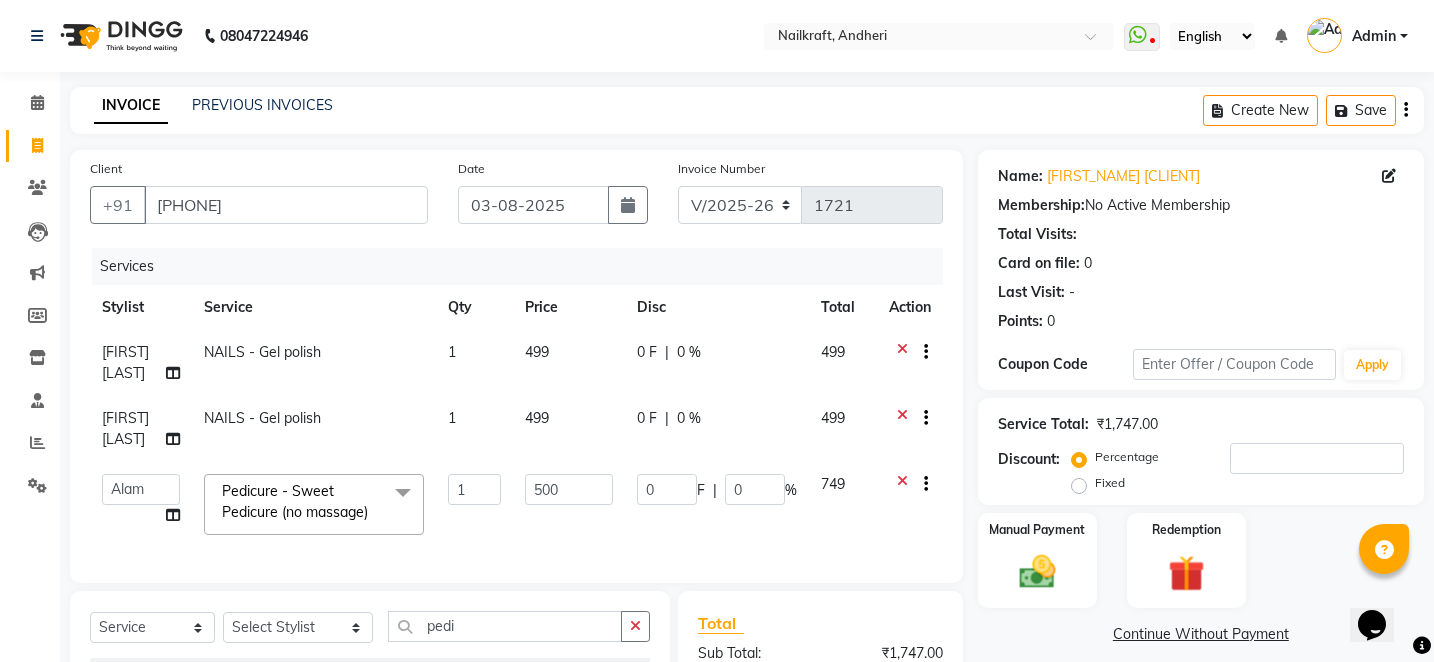 click on "Total" 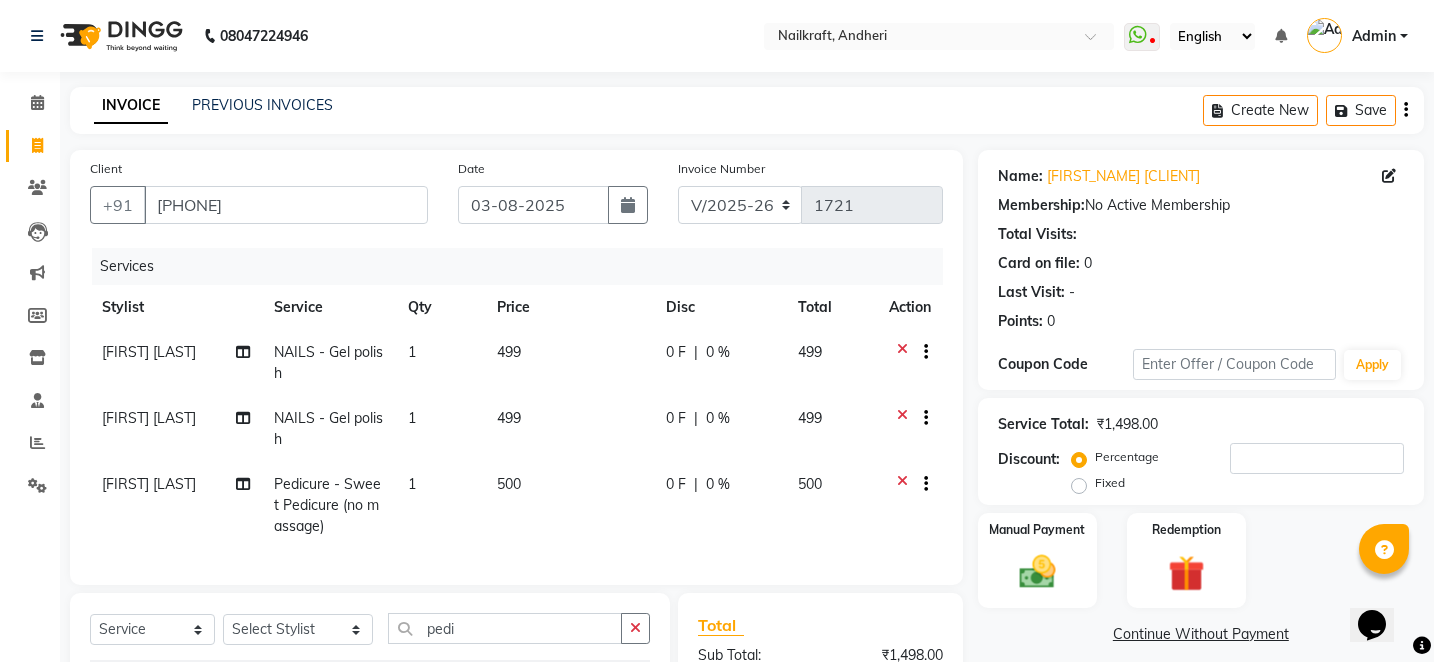 click 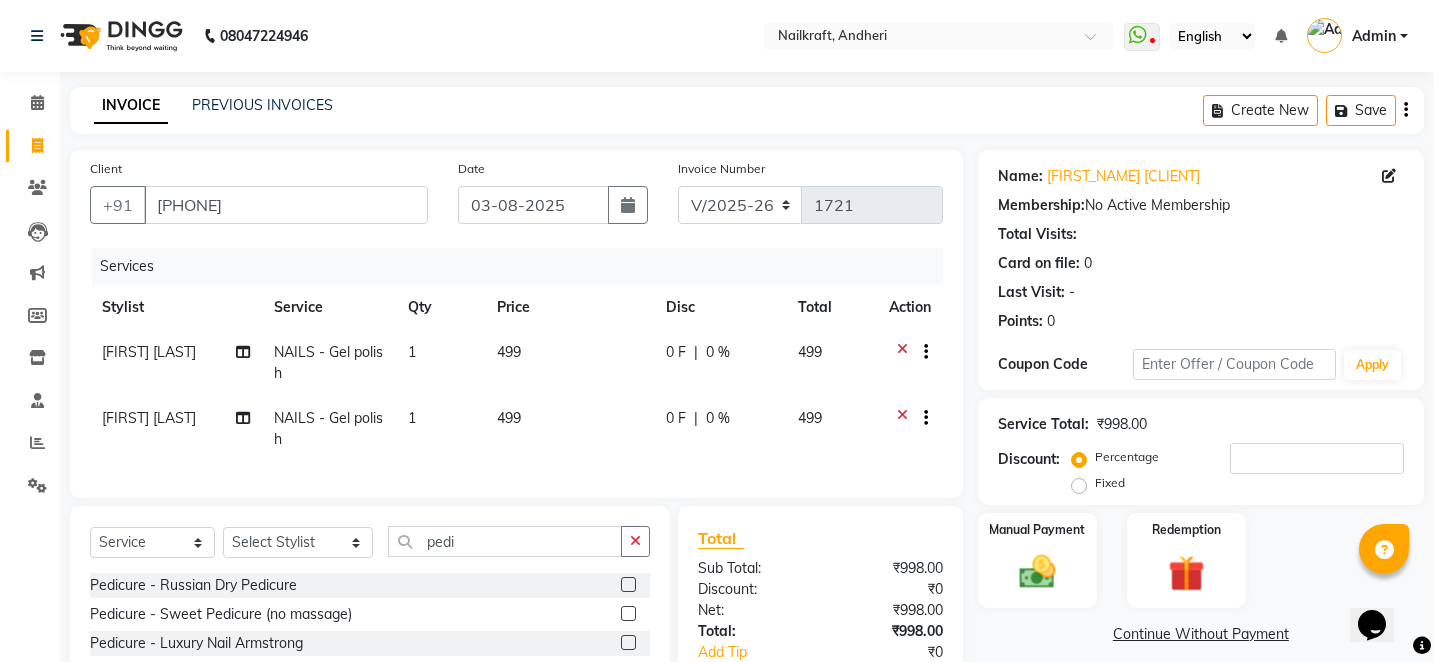 click 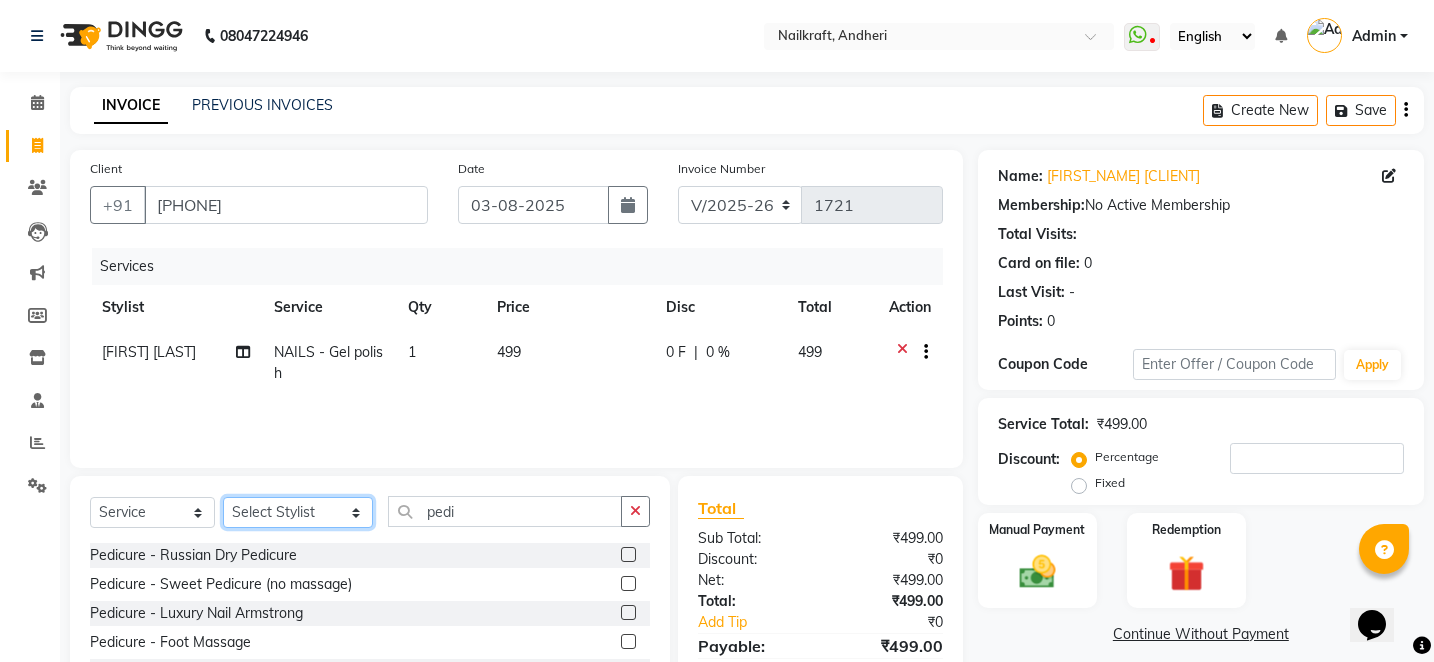 click on "Select Stylist [FIRST] [LAST] [FIRST] [FIRST] [FIRST] [LAST] [FIRST] [LAST] [FIRST] [LAST] [FIRST] [LAST] [FIRST] [LAST] [FIRST] [LAST] [FIRST] [LAST]" 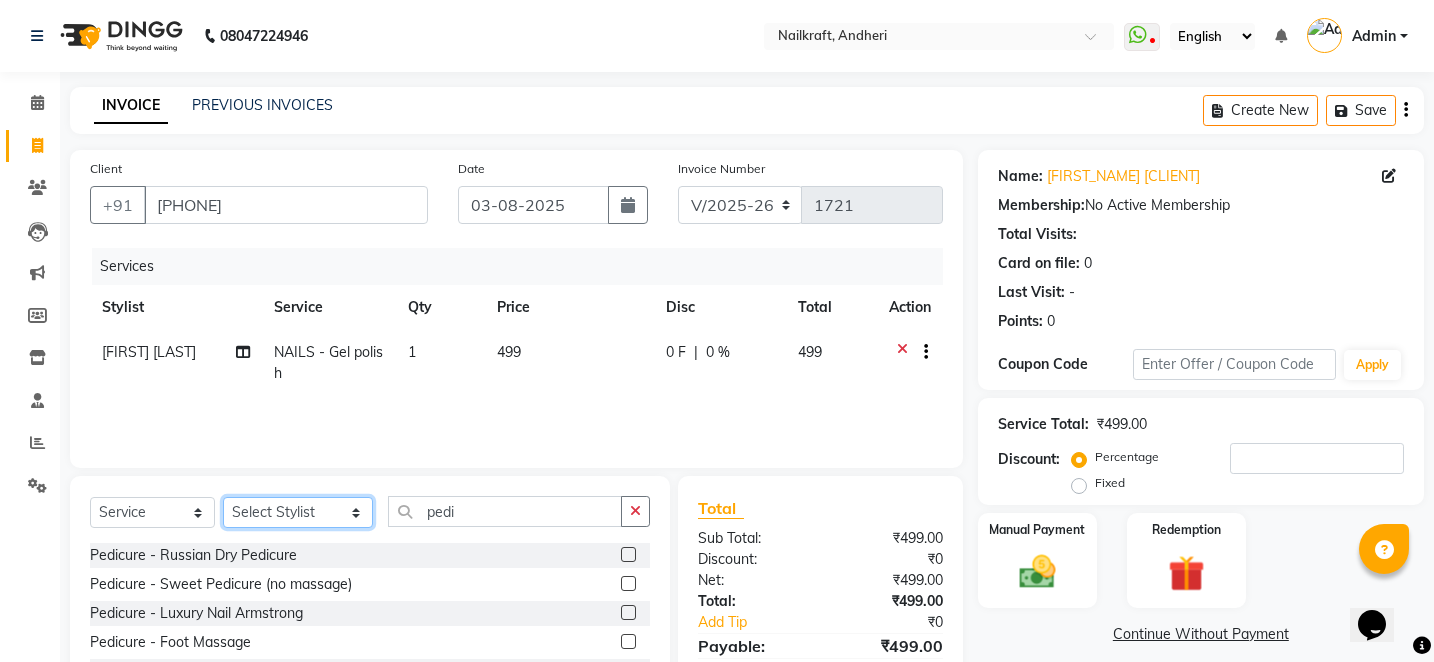 select on "[NUMBER]" 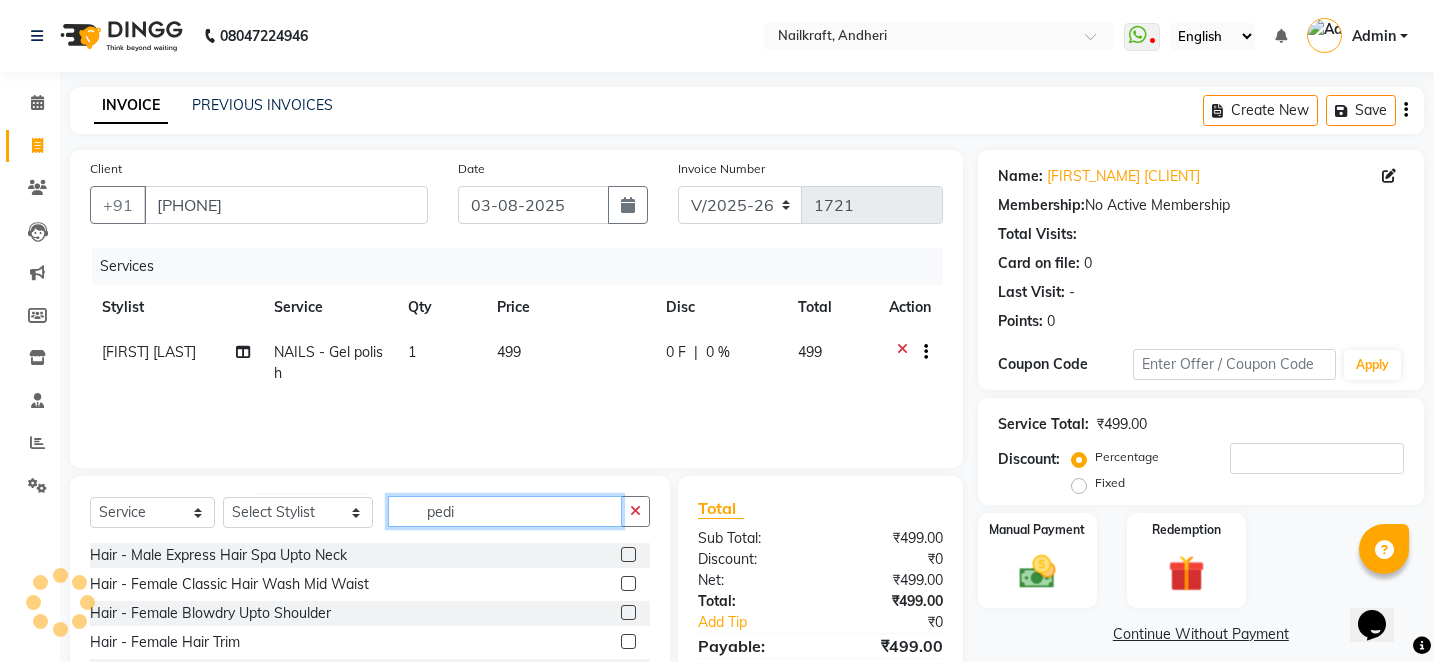 click on "pedi" 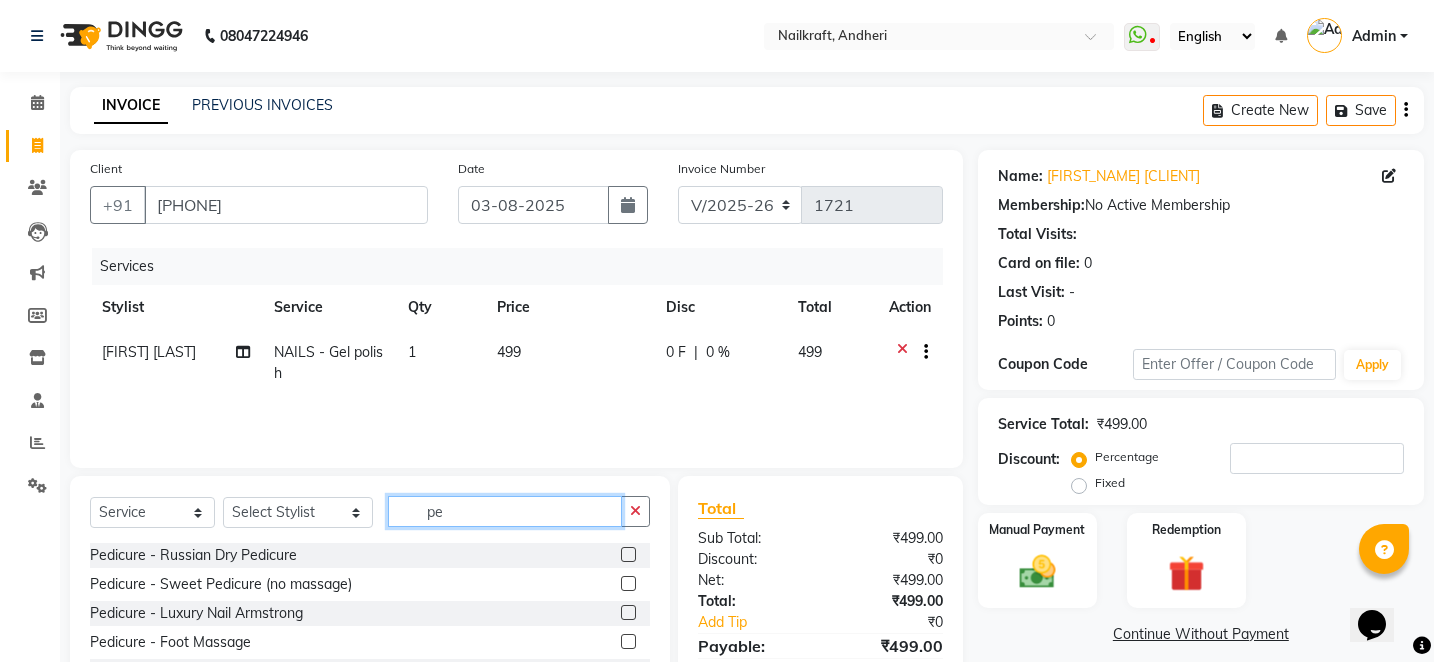 type on "p" 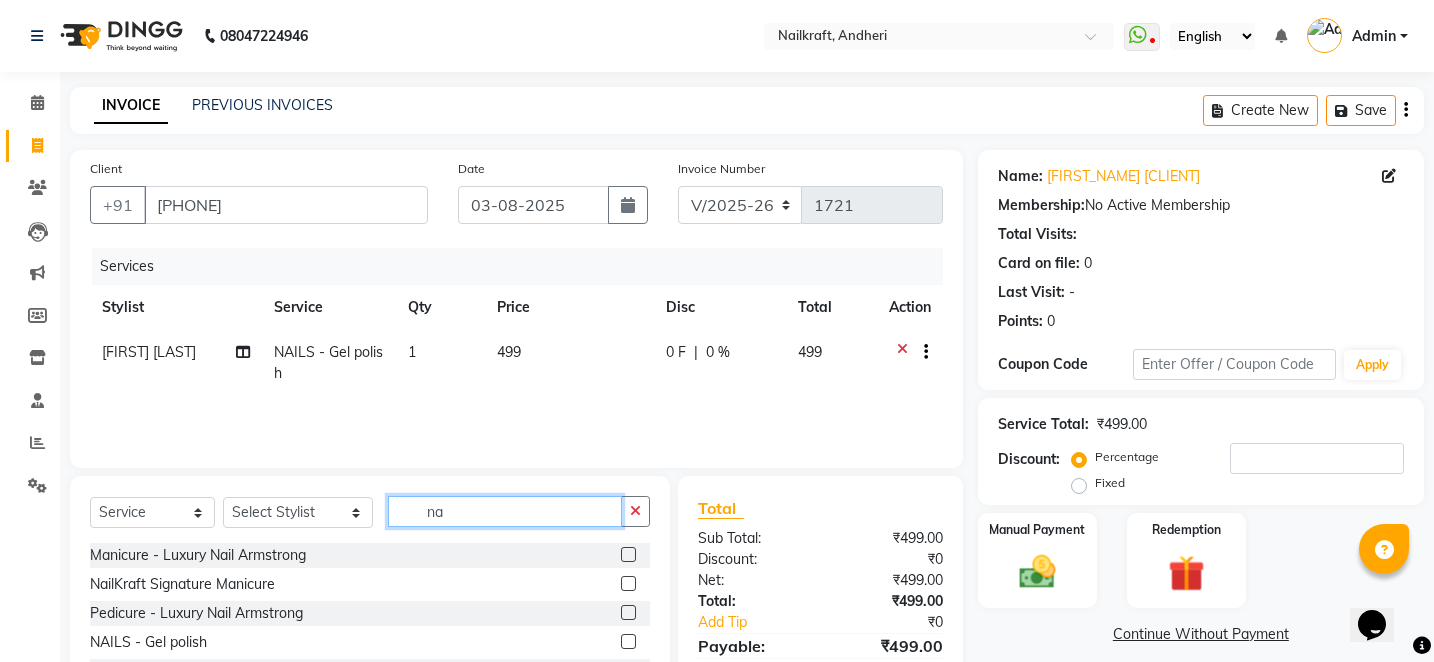type on "n" 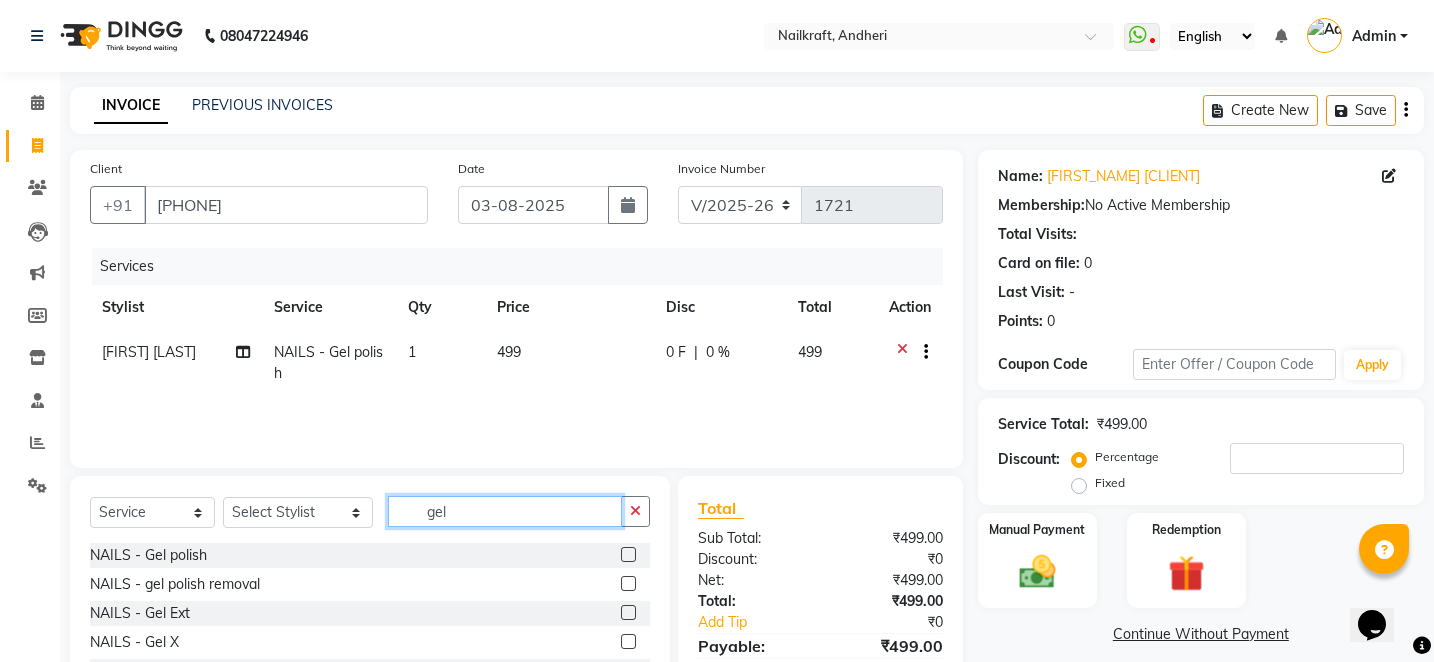 type on "gel" 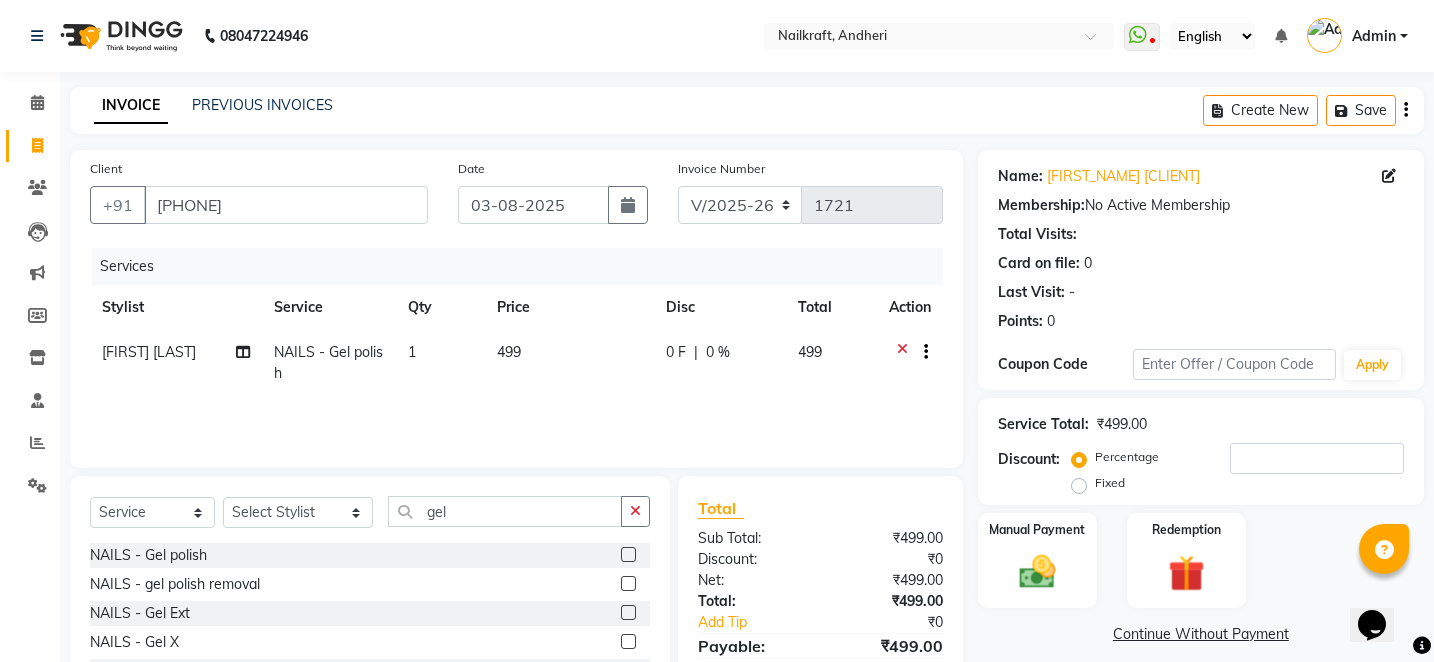 click 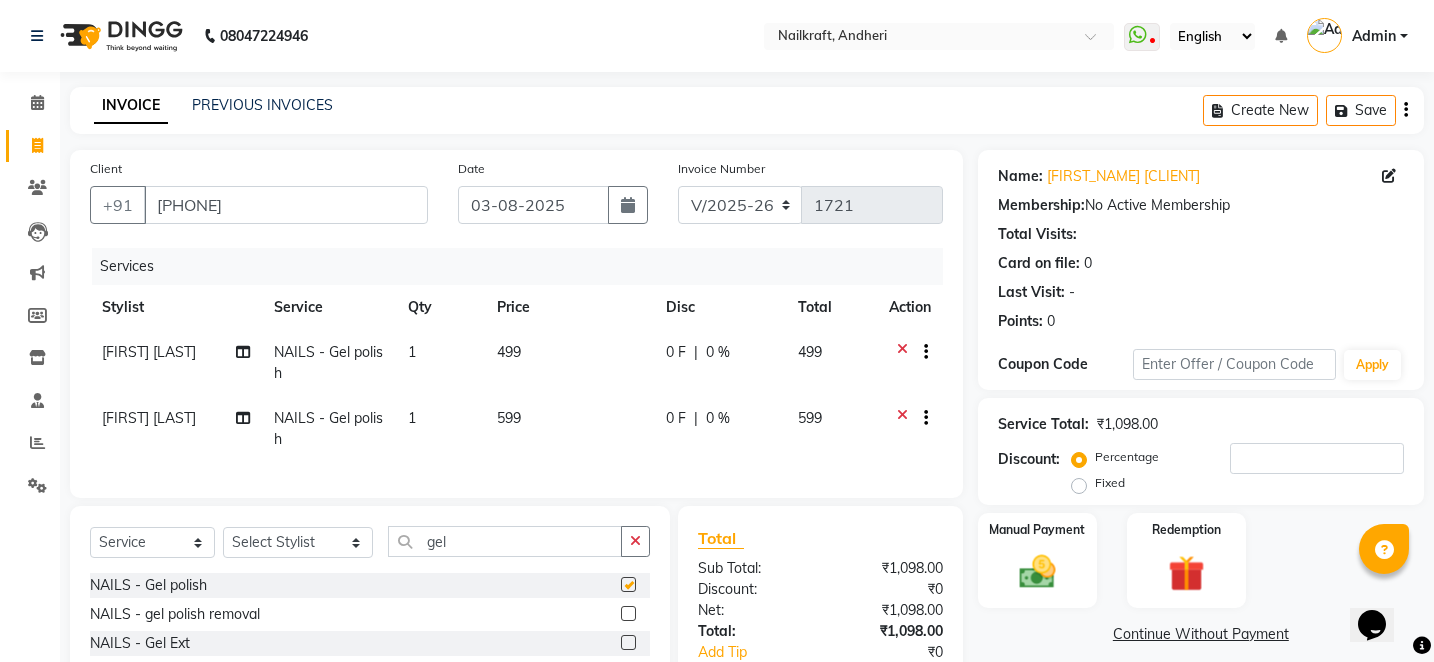 checkbox on "false" 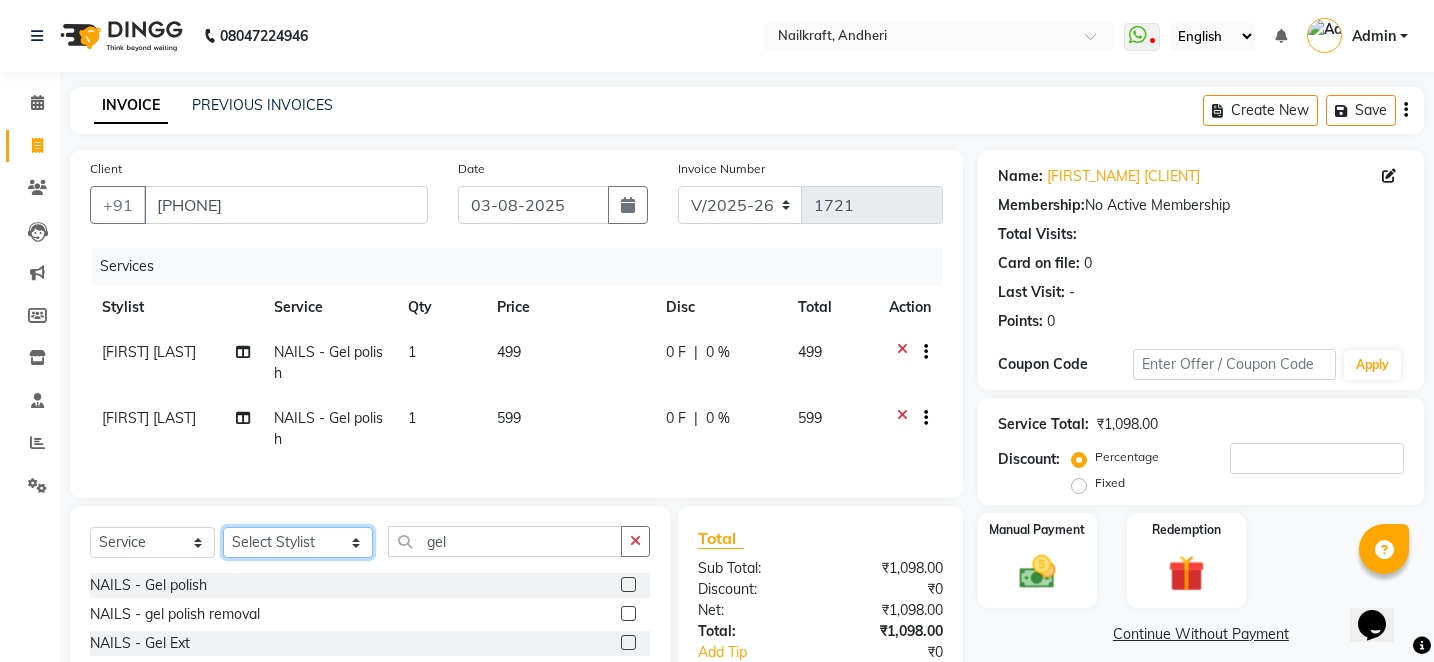 click on "Select Stylist [FIRST] [LAST] [FIRST] [FIRST] [FIRST] [LAST] [FIRST] [LAST] [FIRST] [LAST] [FIRST] [LAST] [FIRST] [LAST] [FIRST] [LAST] [FIRST] [LAST]" 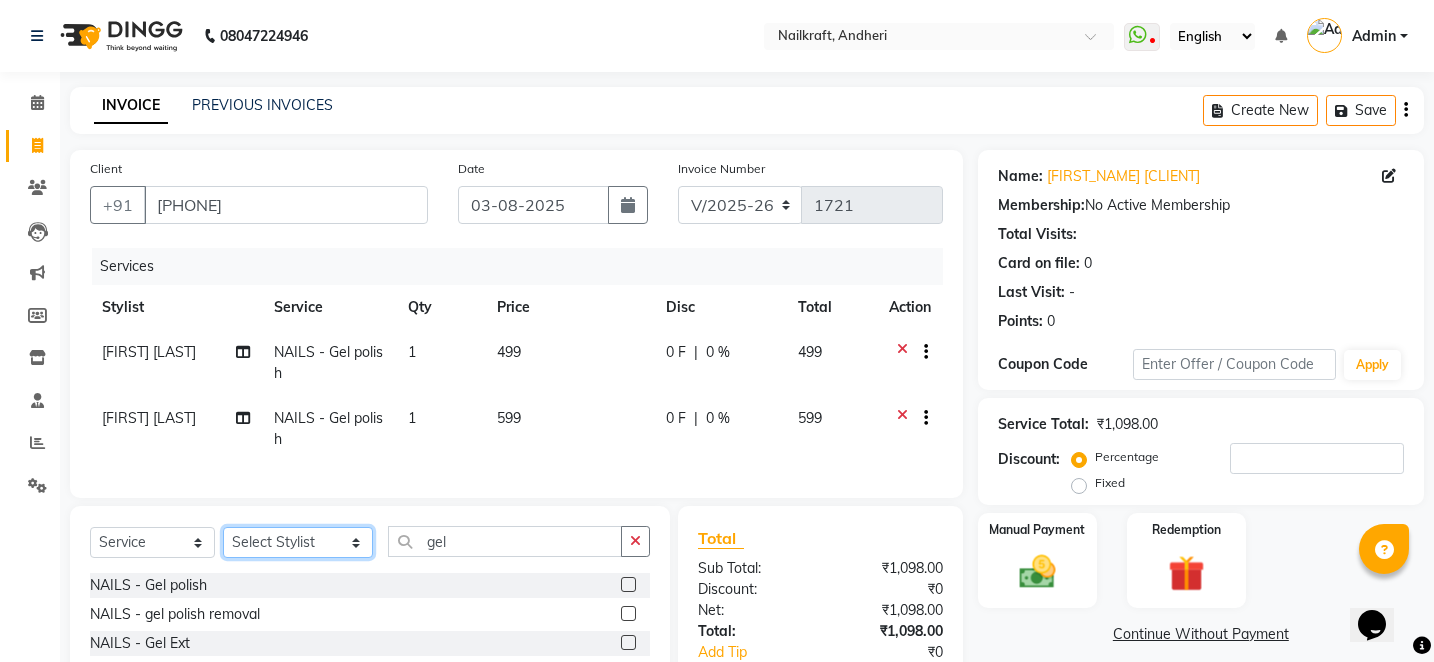 select on "[NUMBER]" 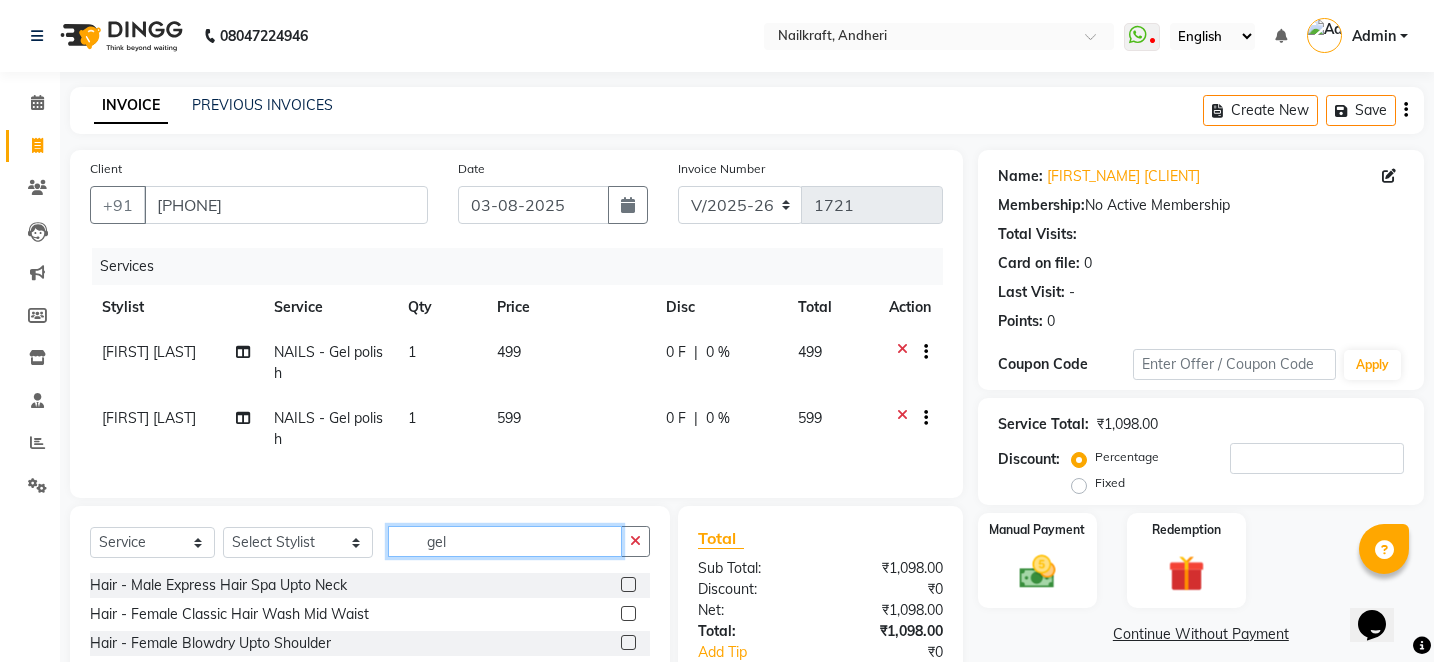 click on "gel" 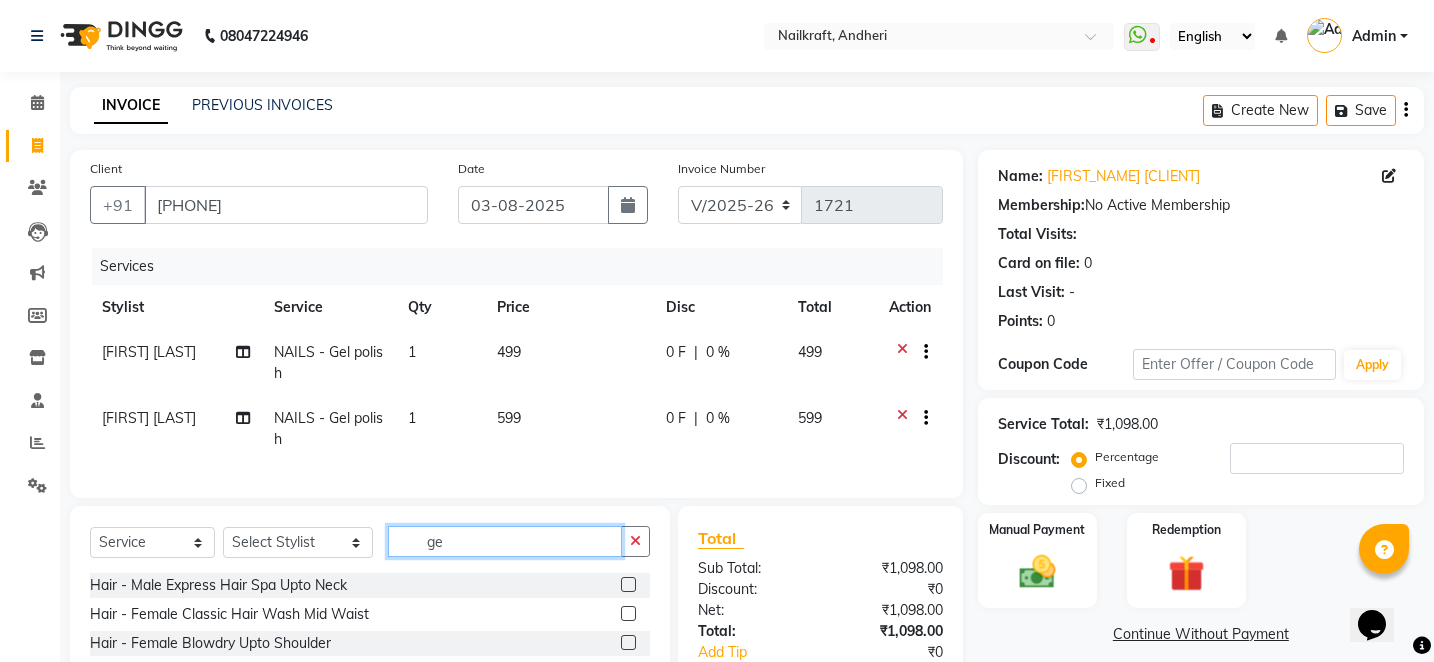 type on "g" 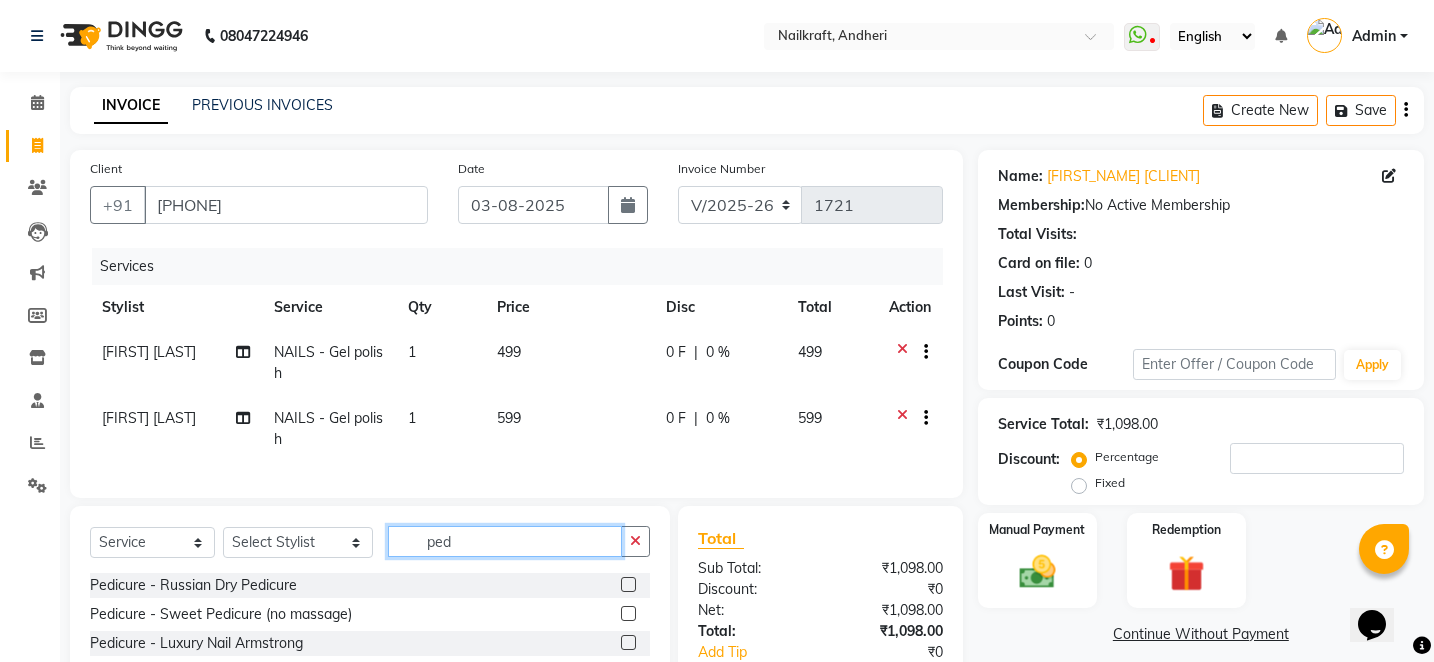 type on "ped" 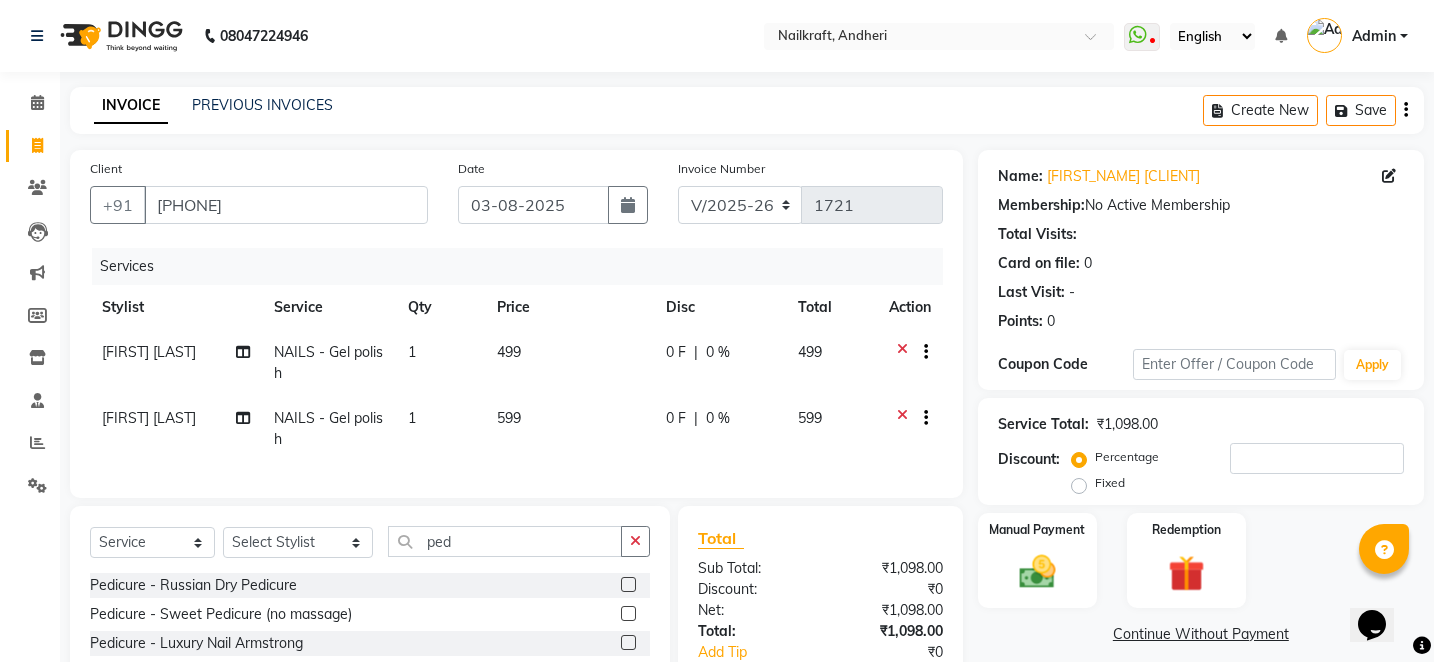 click 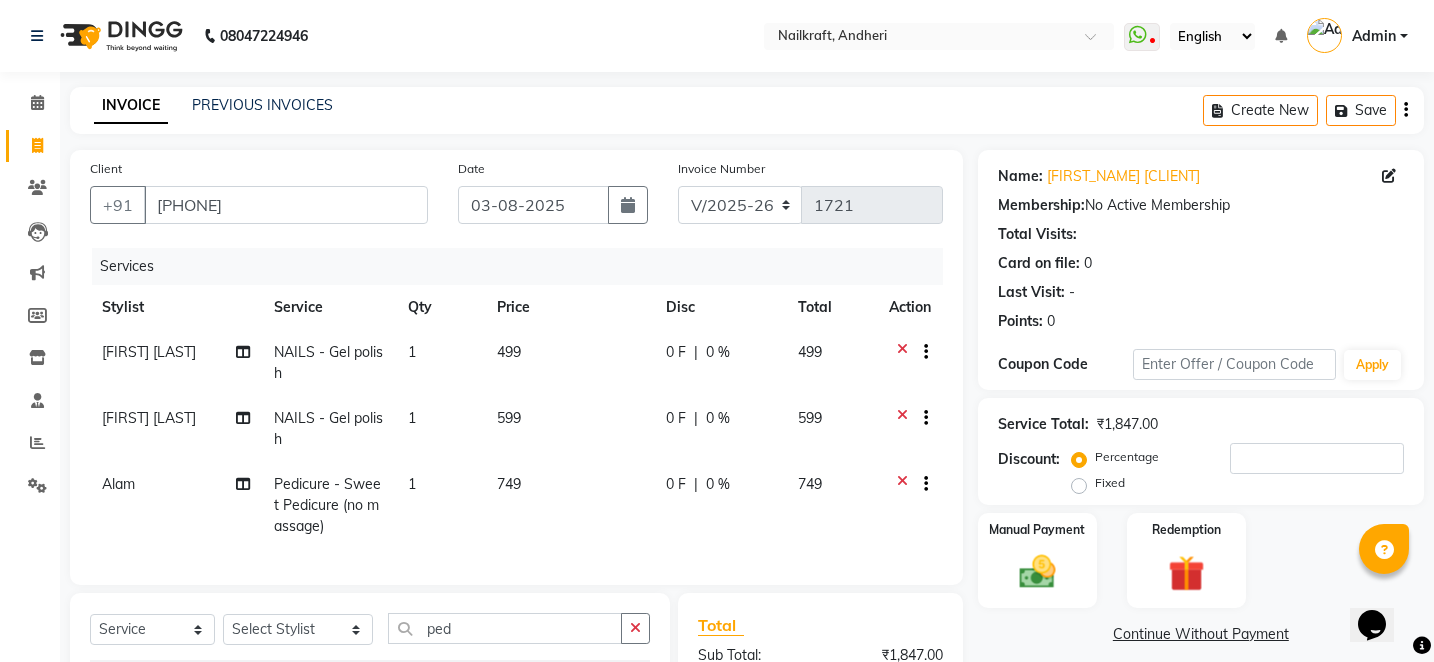 checkbox on "false" 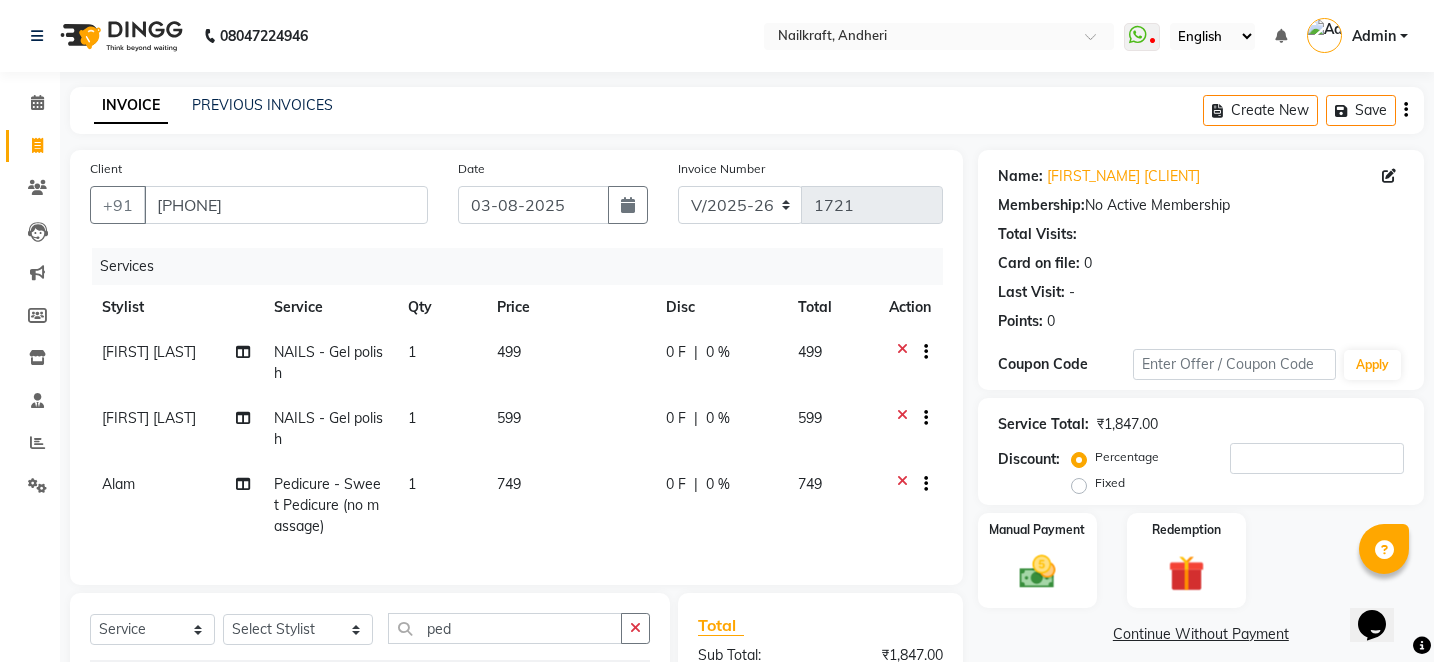 click on "749" 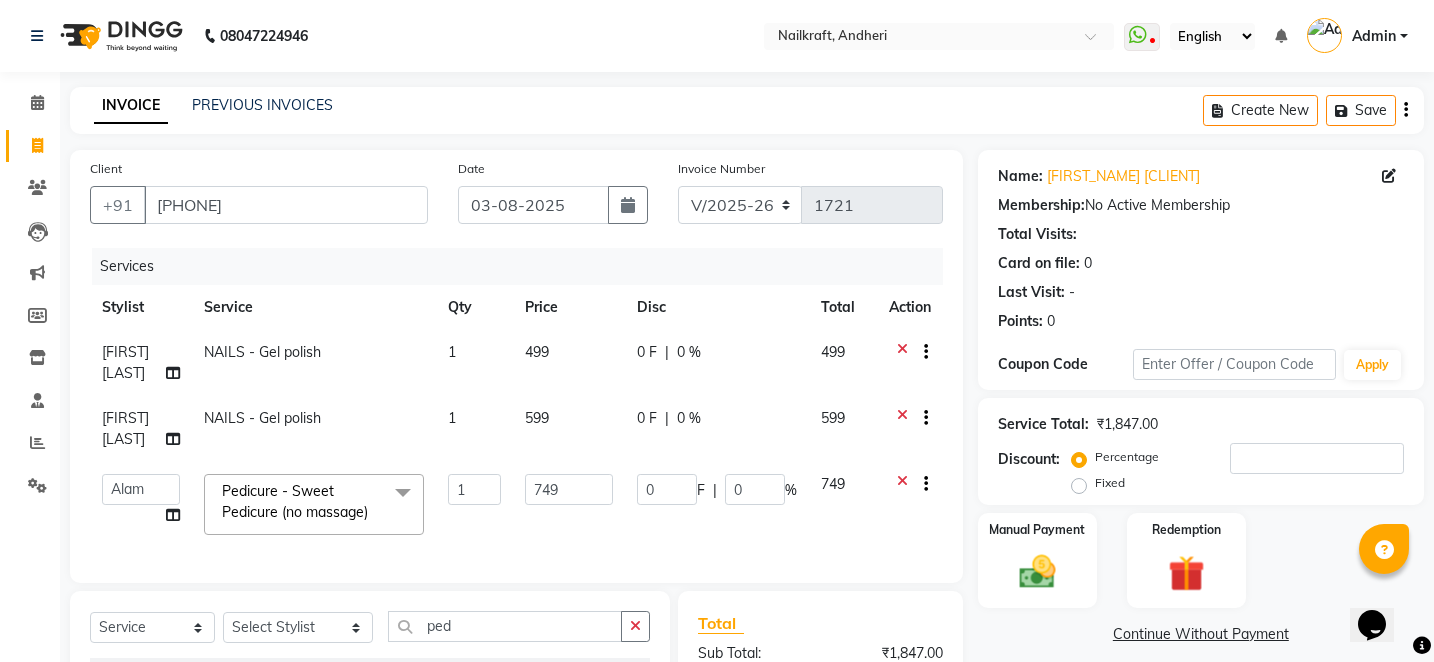 click on "749" 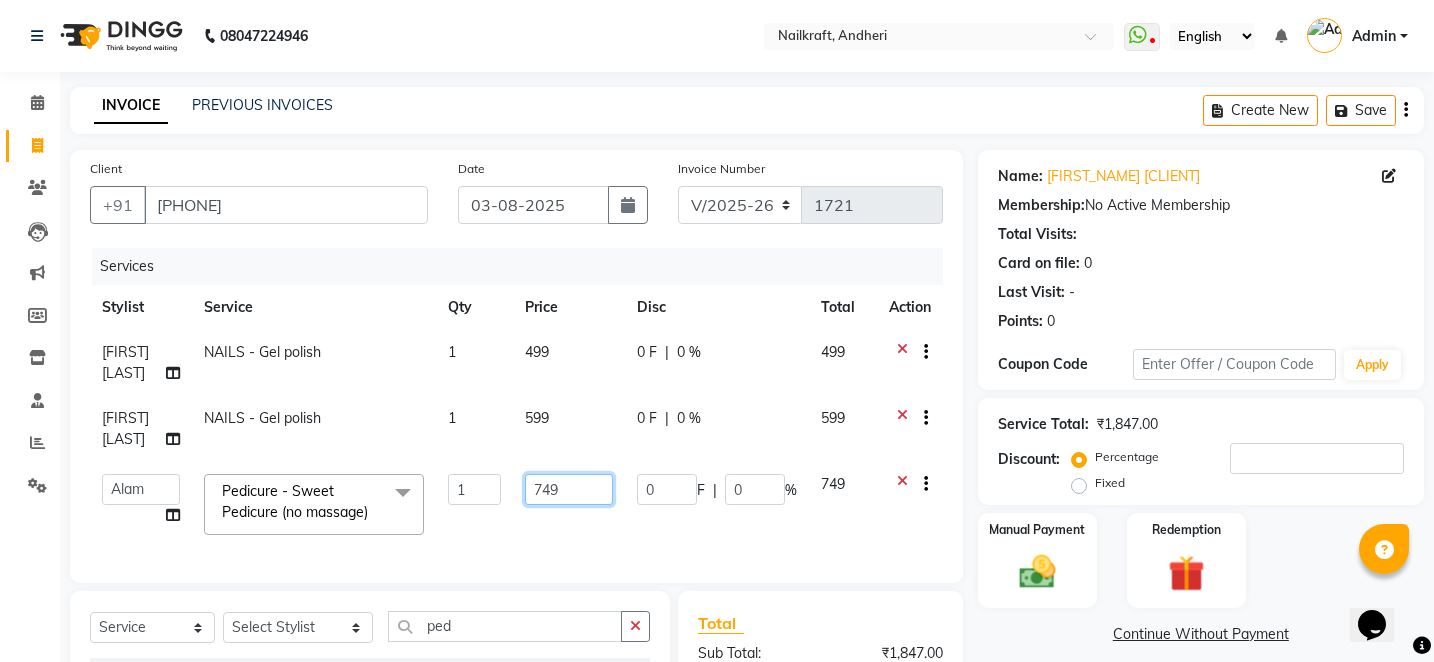 click on "749" 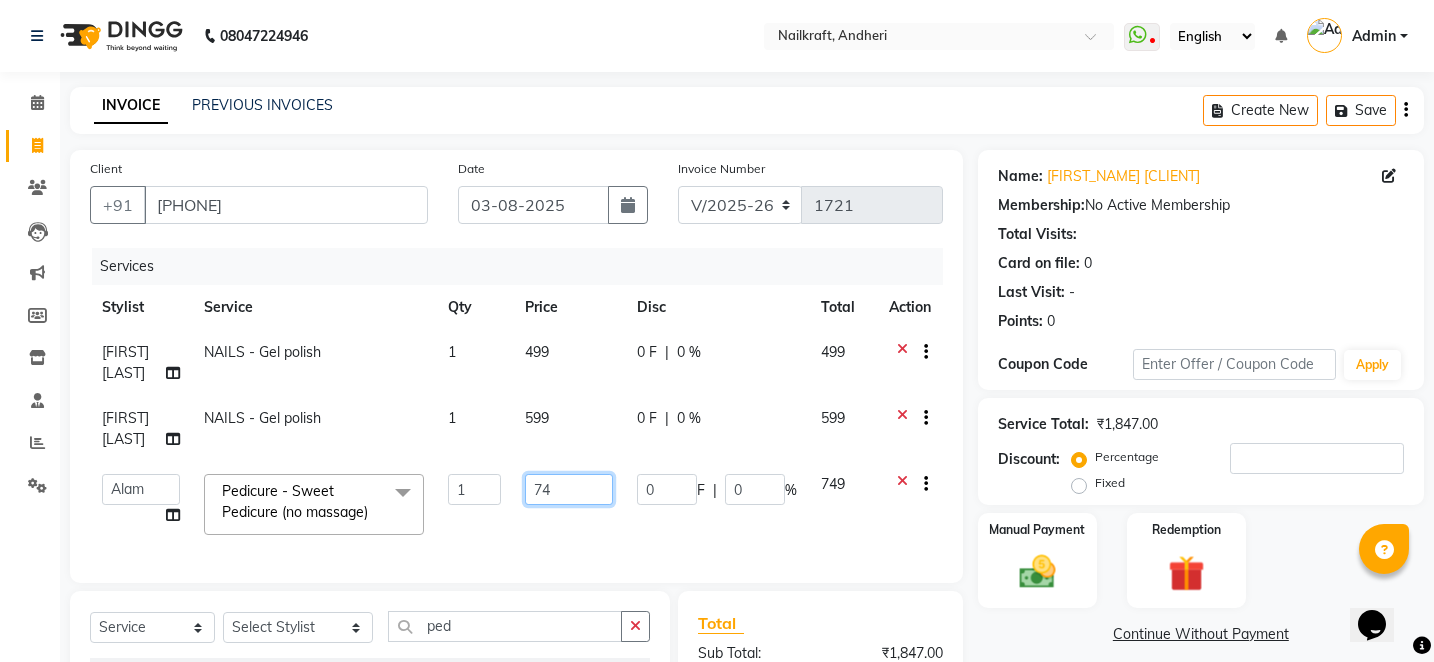 type on "7" 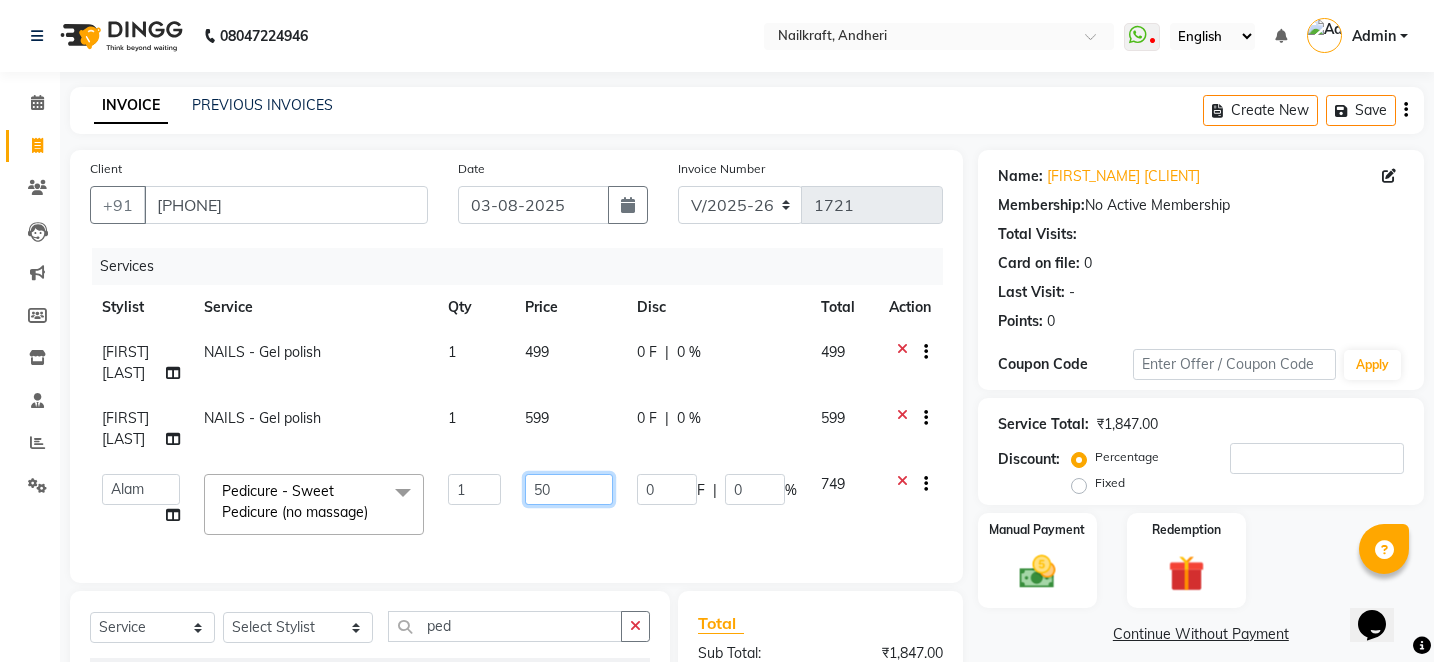 type on "500" 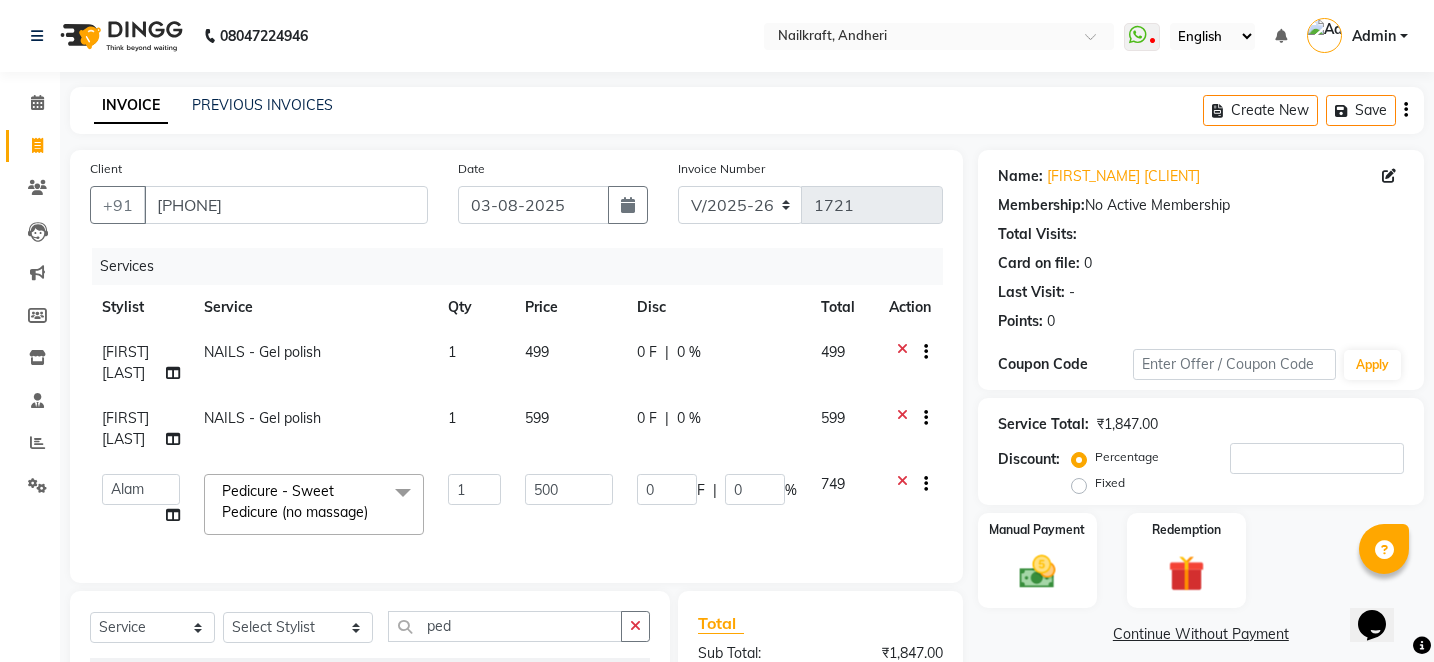 click on "Continue Without Payment" 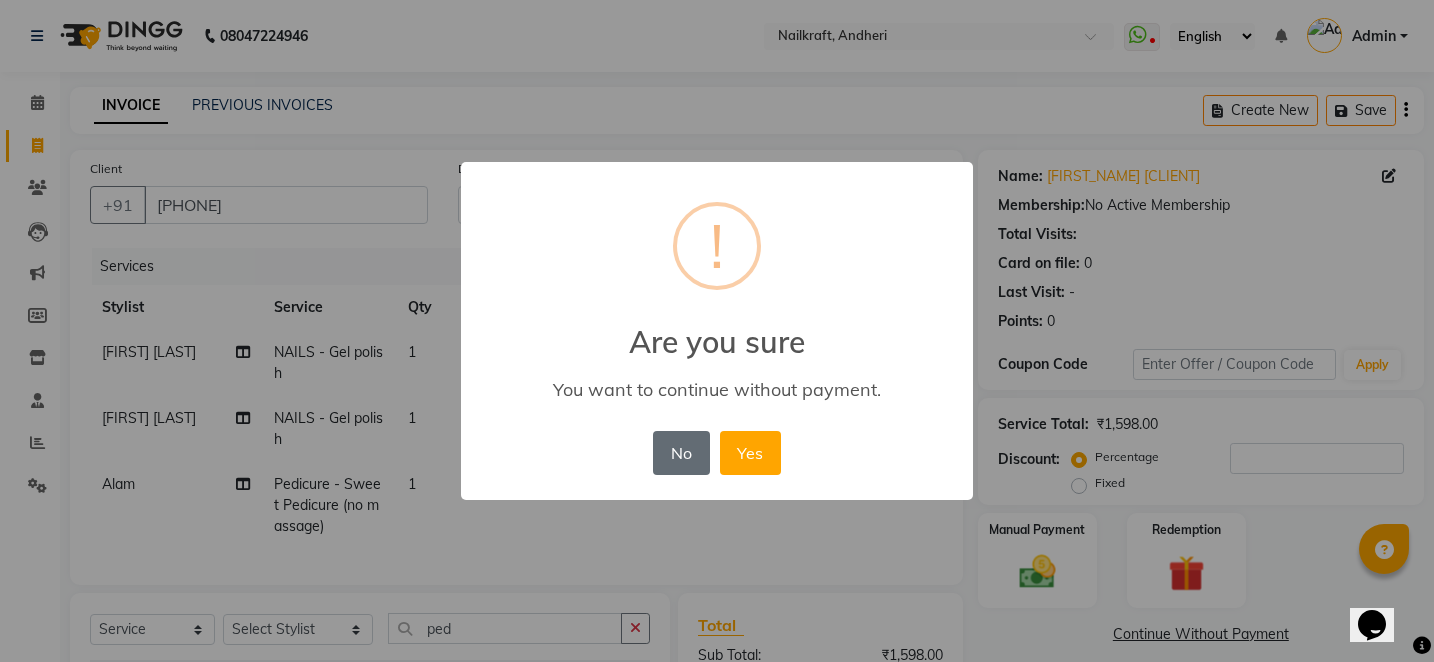 click on "No" at bounding box center [681, 453] 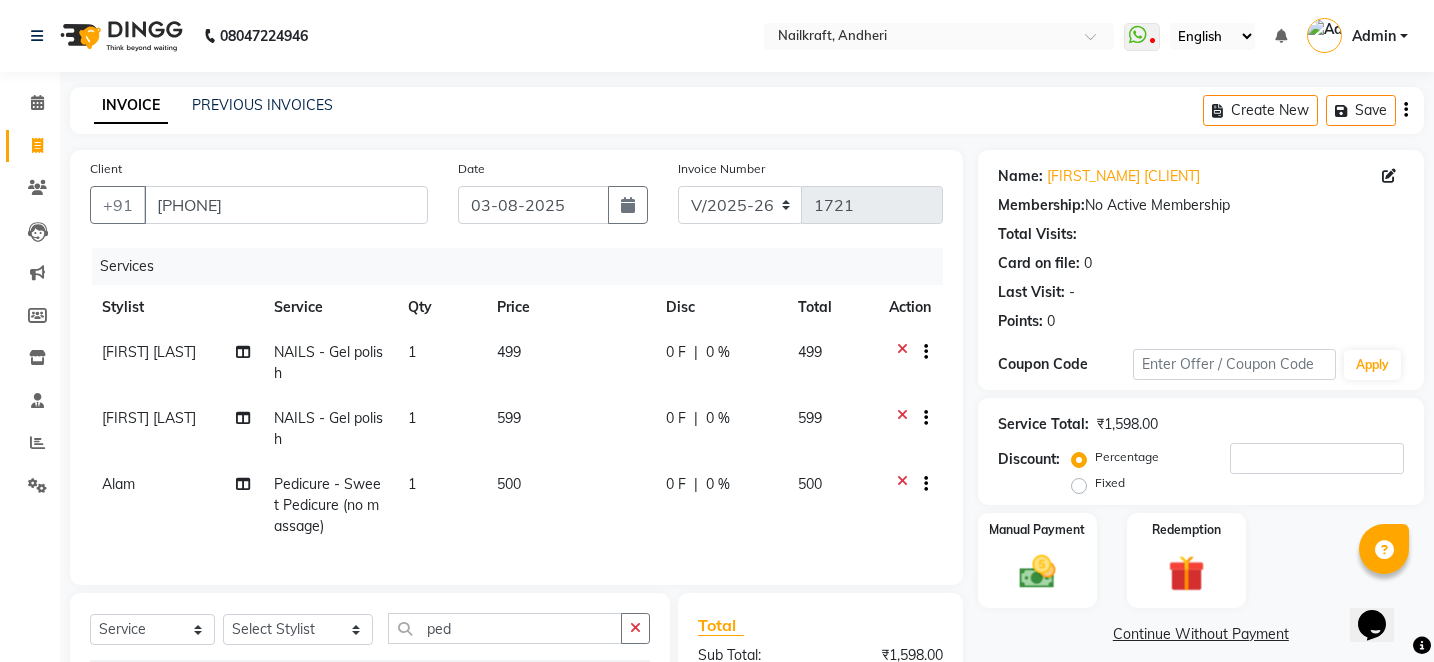 click on "Continue Without Payment" 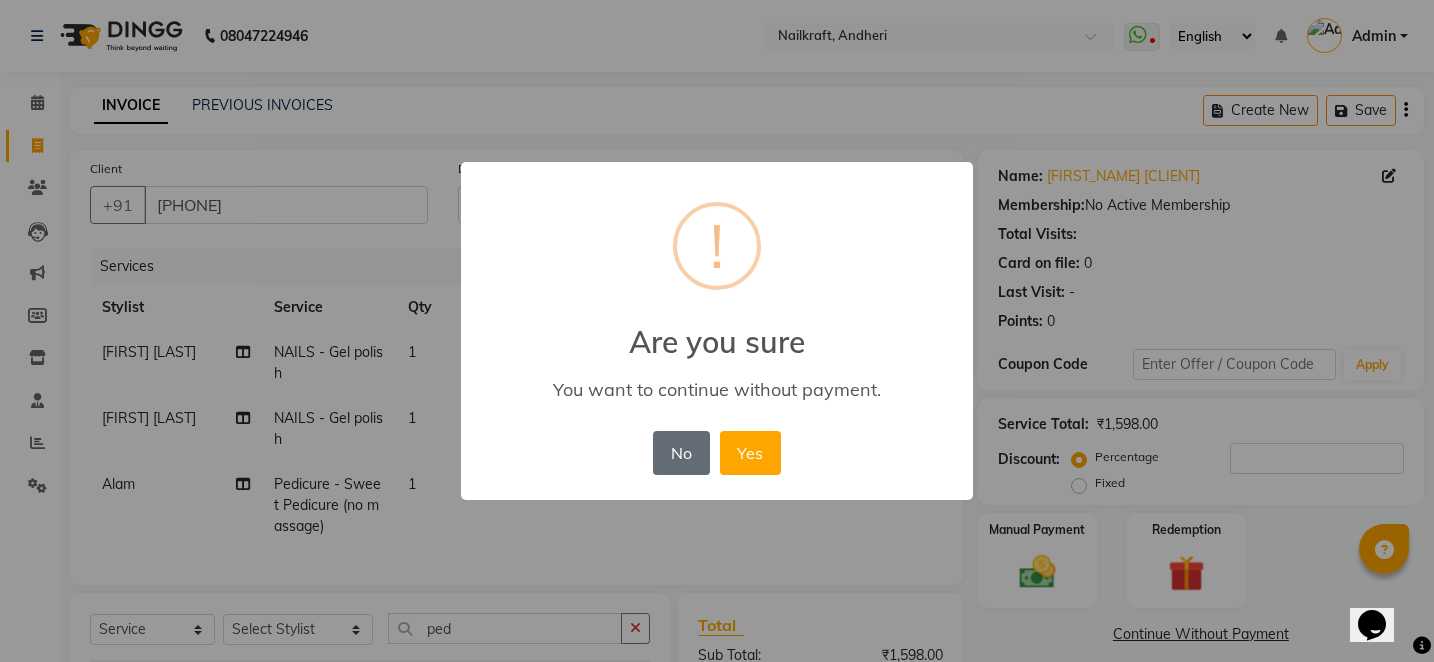 click on "No" at bounding box center (681, 453) 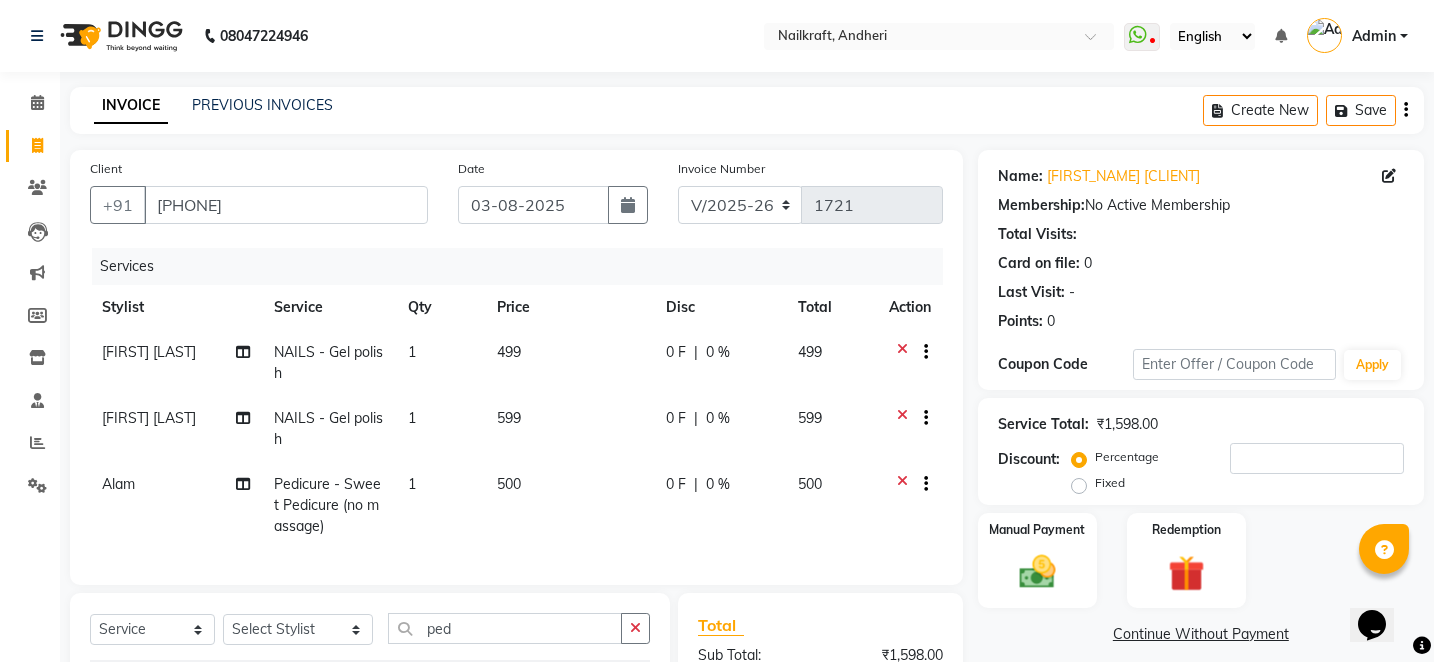 click on "599" 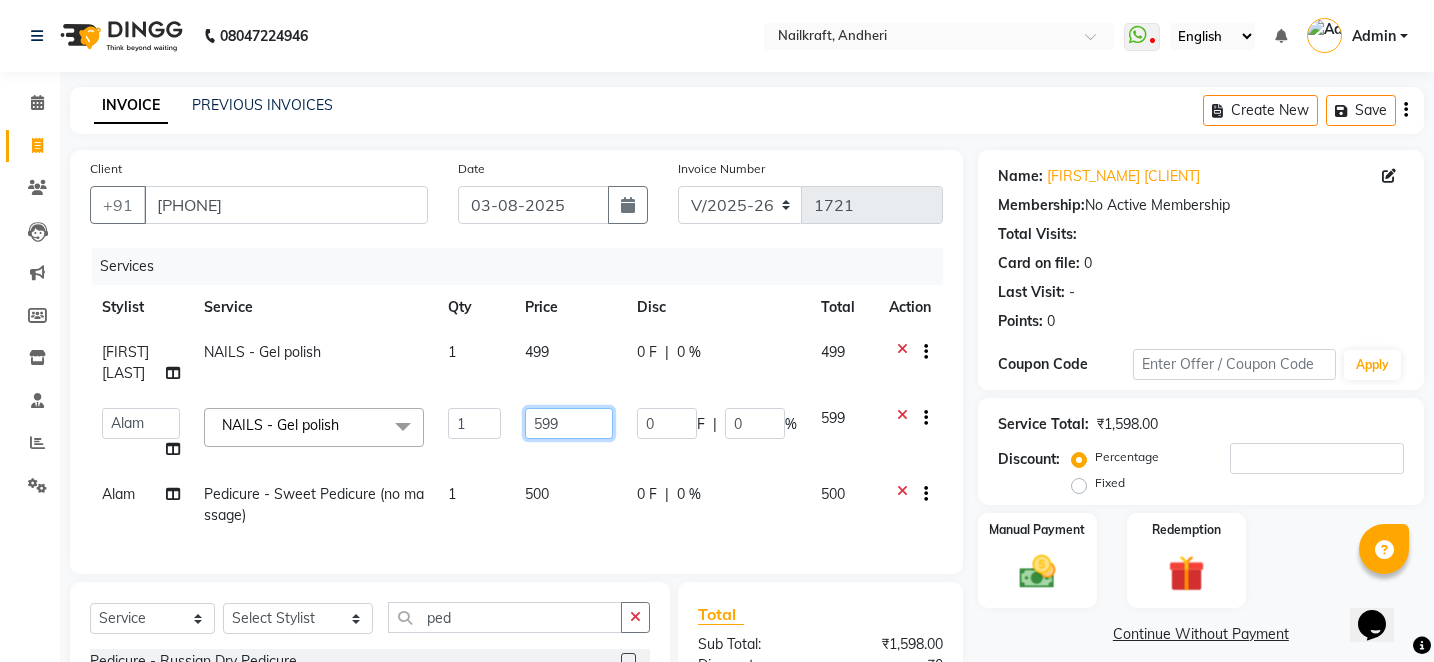 click on "599" 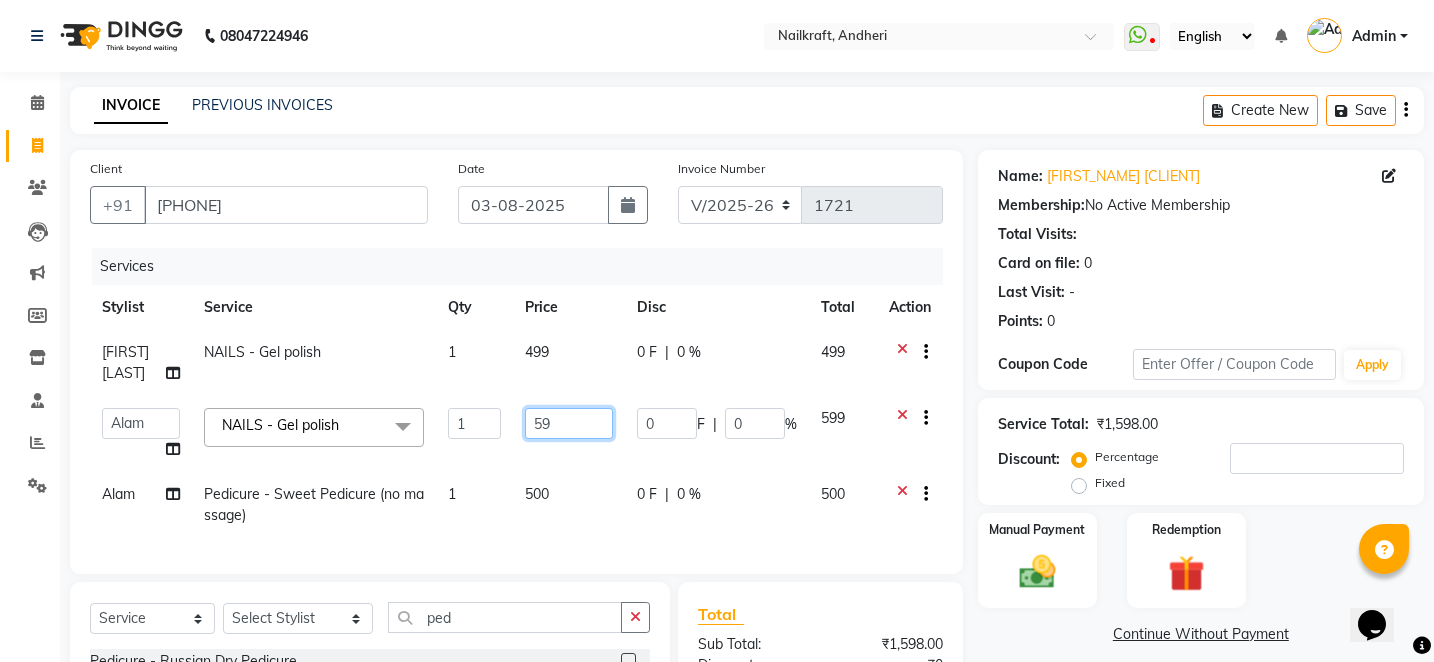 type on "5" 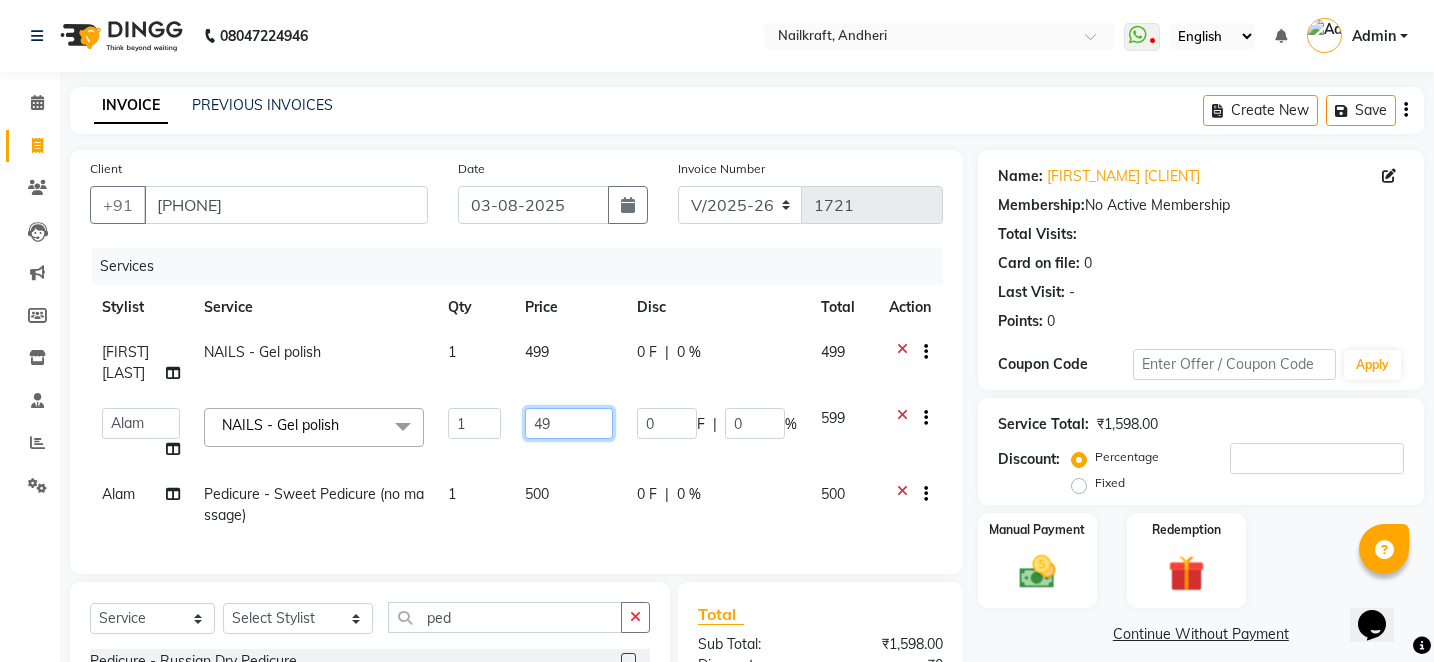 type on "499" 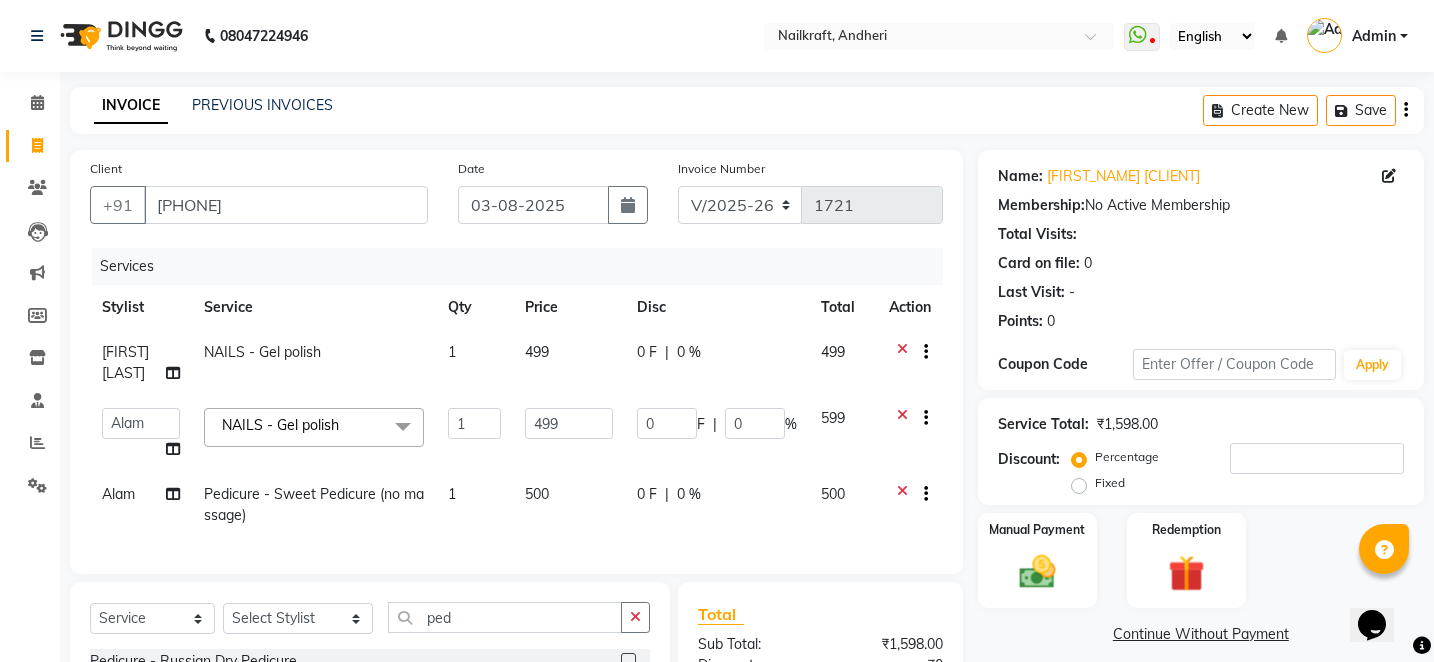 click on "Continue Without Payment" 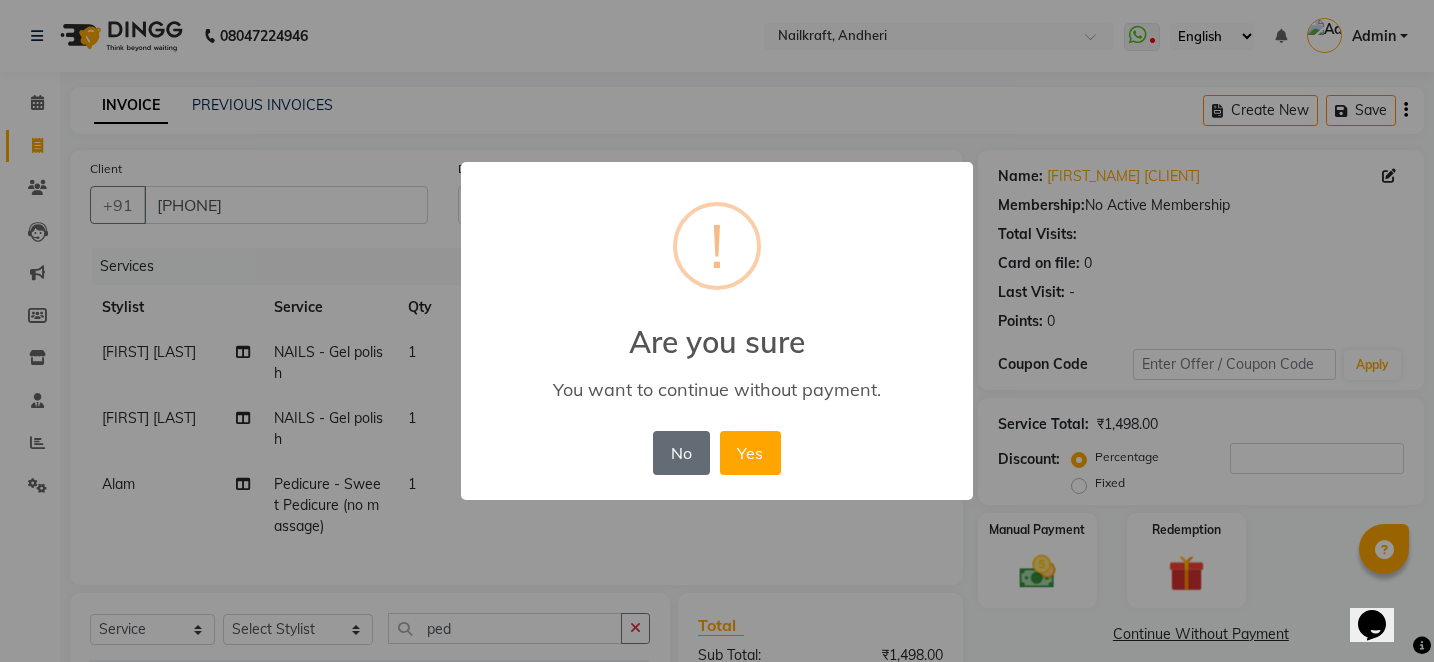 click on "No" at bounding box center (681, 453) 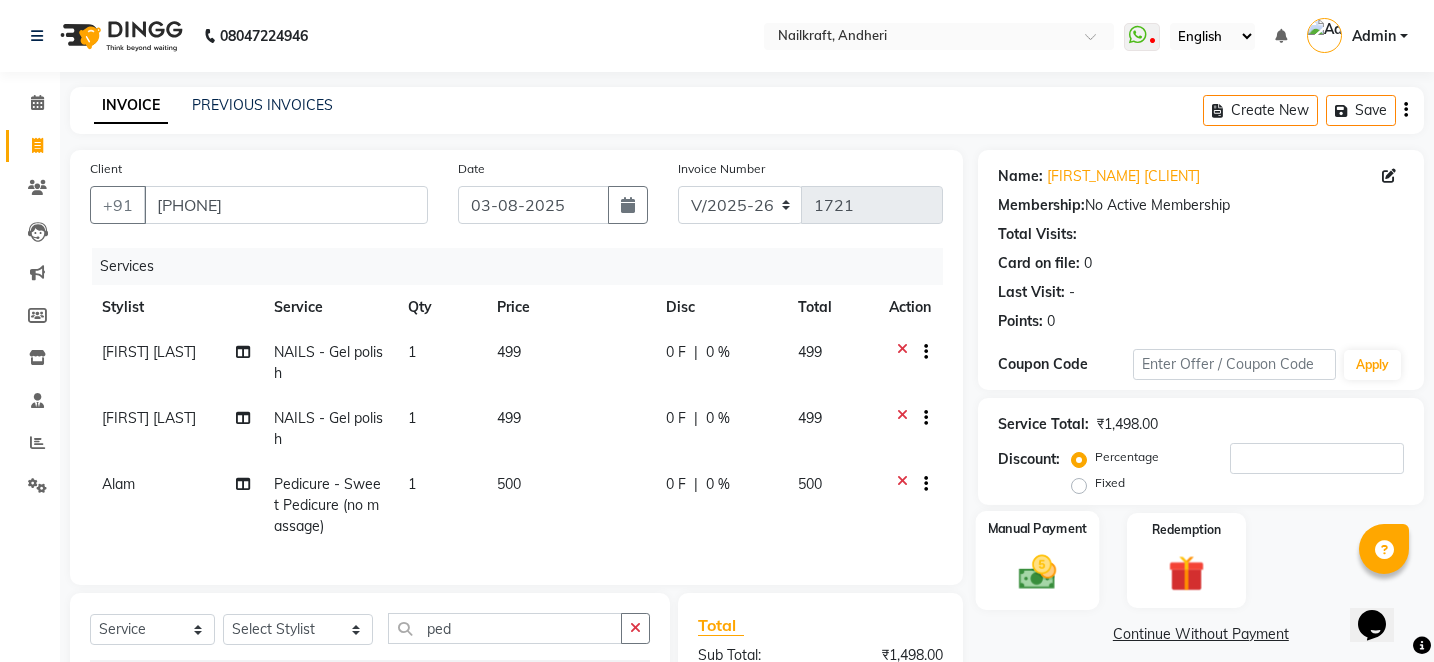 click 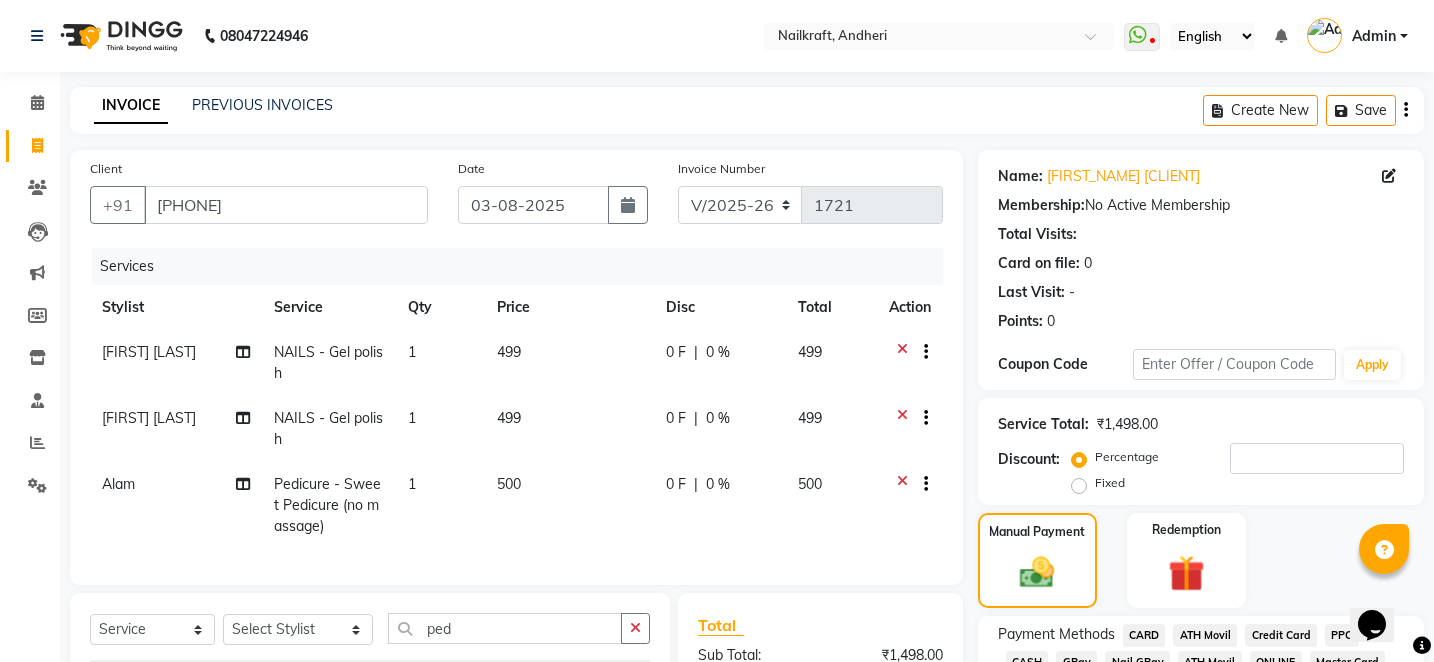 click on "Manual Payment Redemption" 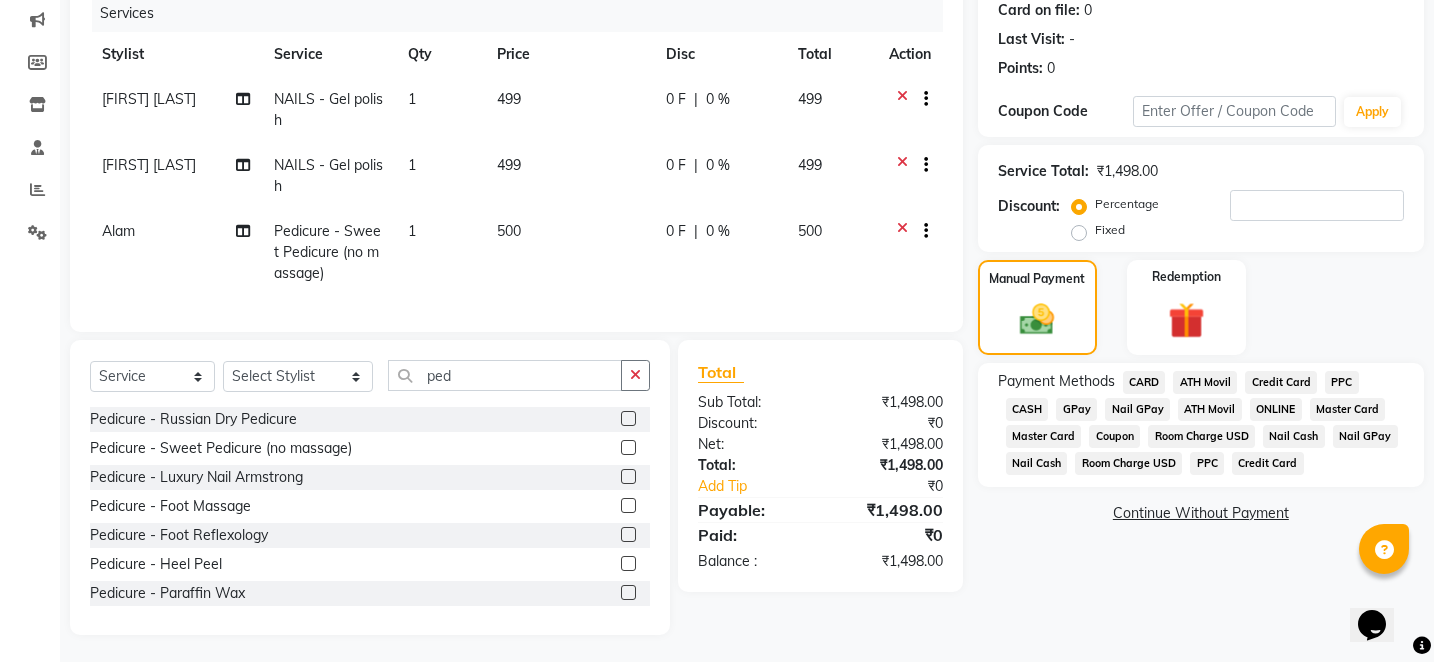 scroll, scrollTop: 256, scrollLeft: 0, axis: vertical 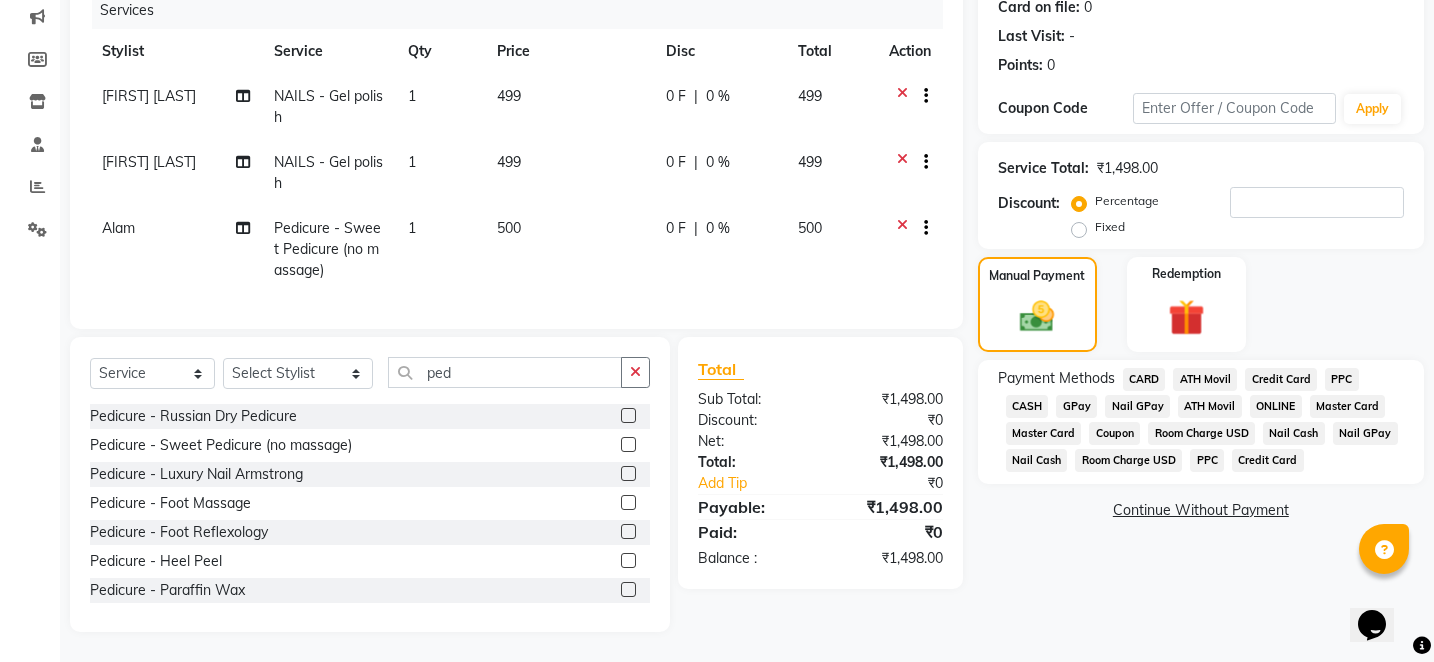 click on "499" 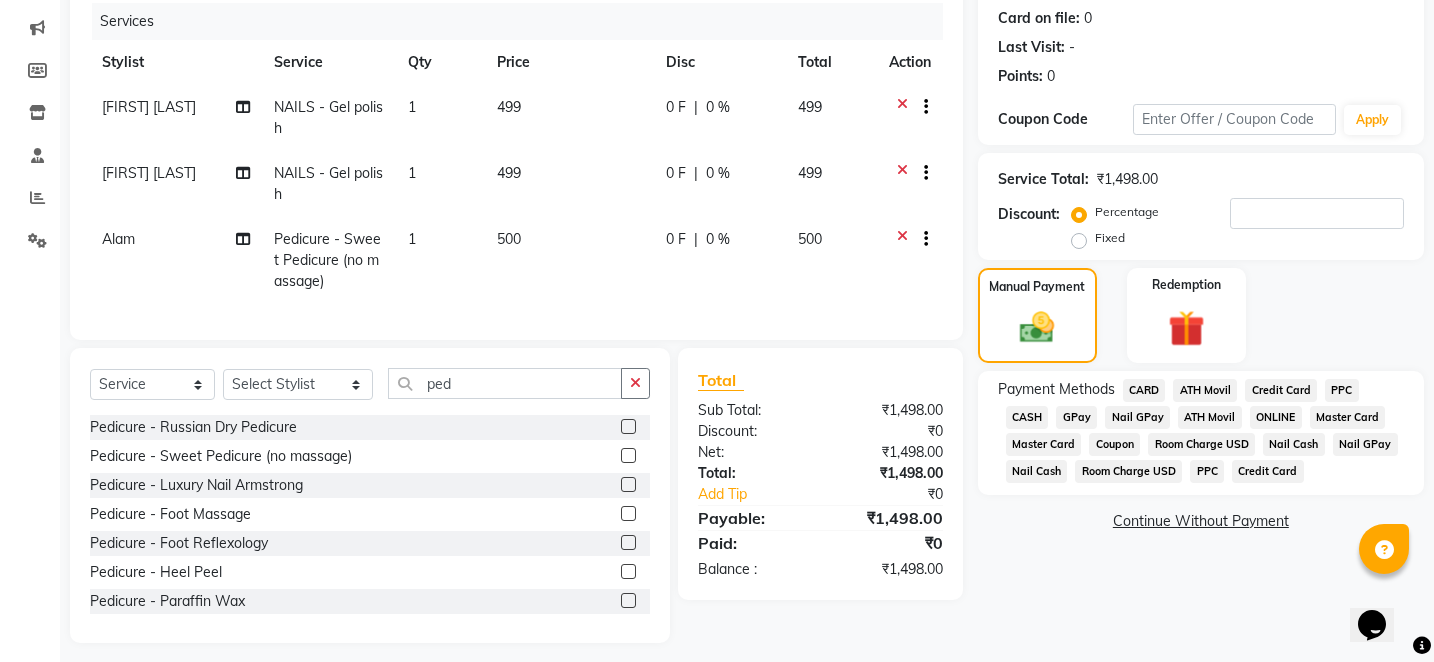 select on "[NUMBER]" 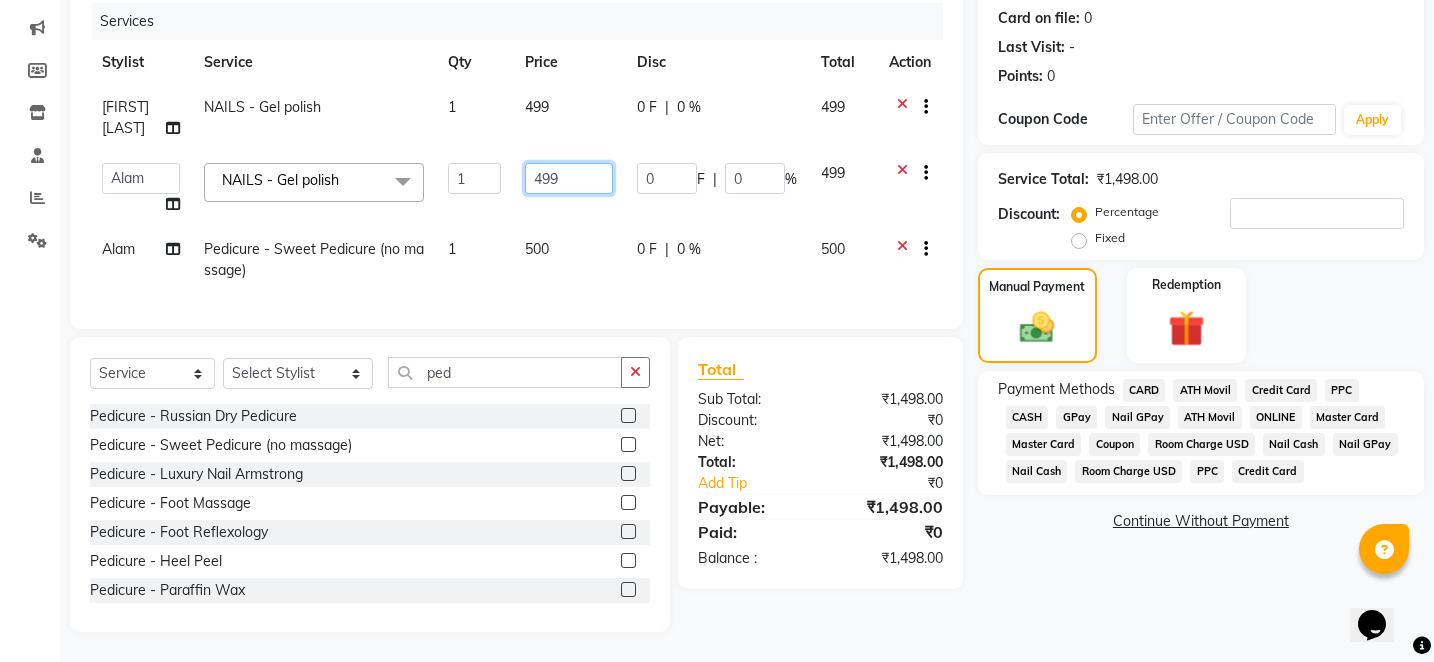 click on "499" 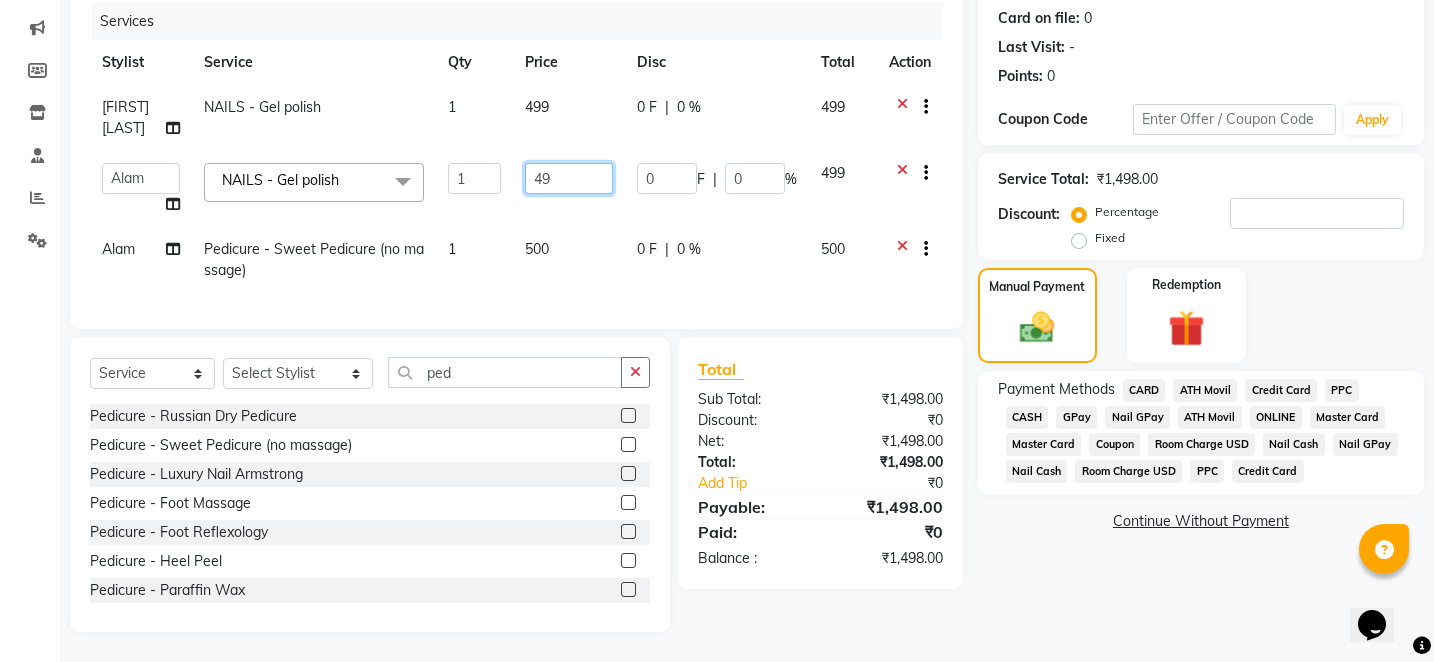 type on "4" 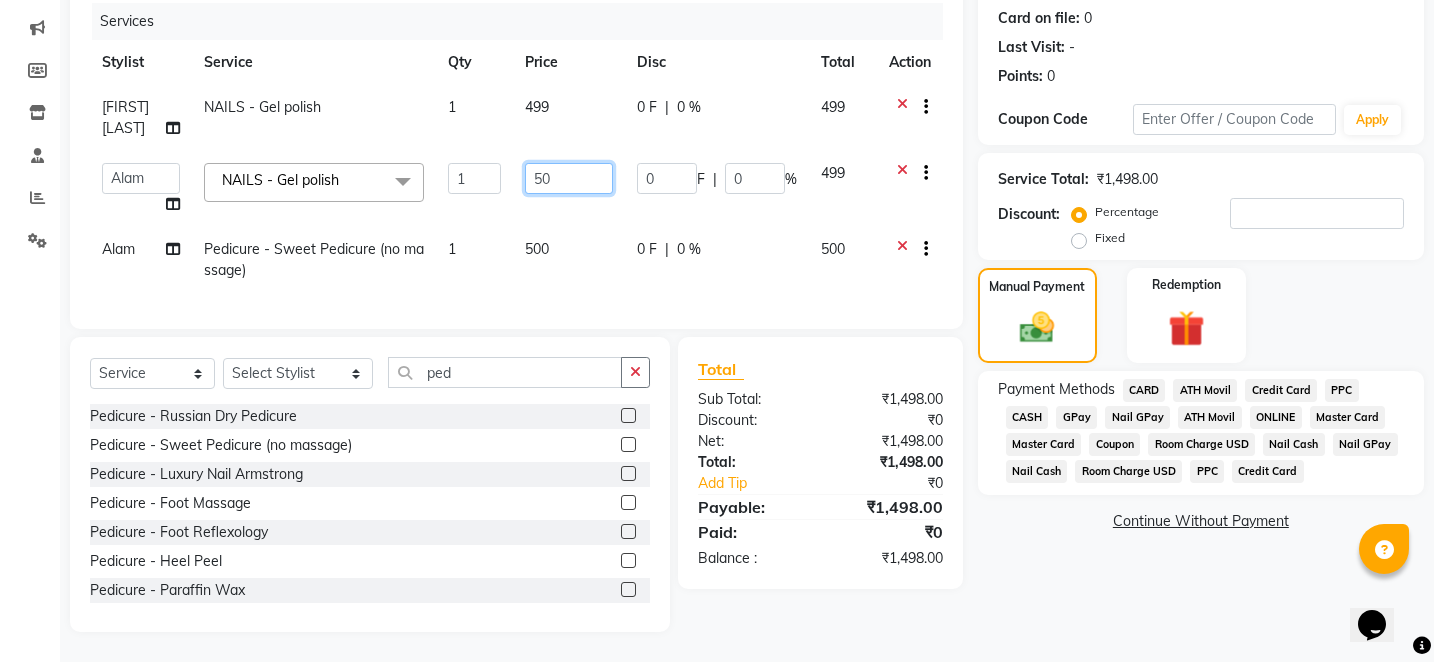 type on "500" 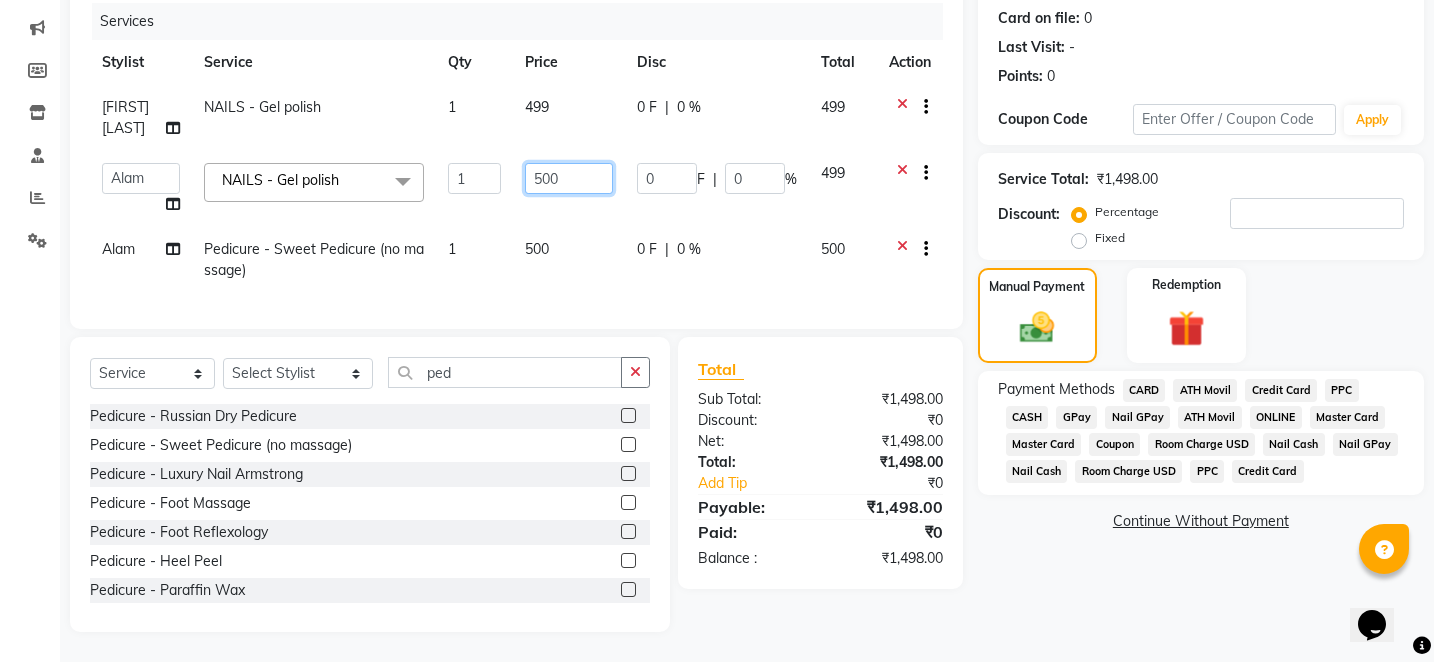 click on "500" 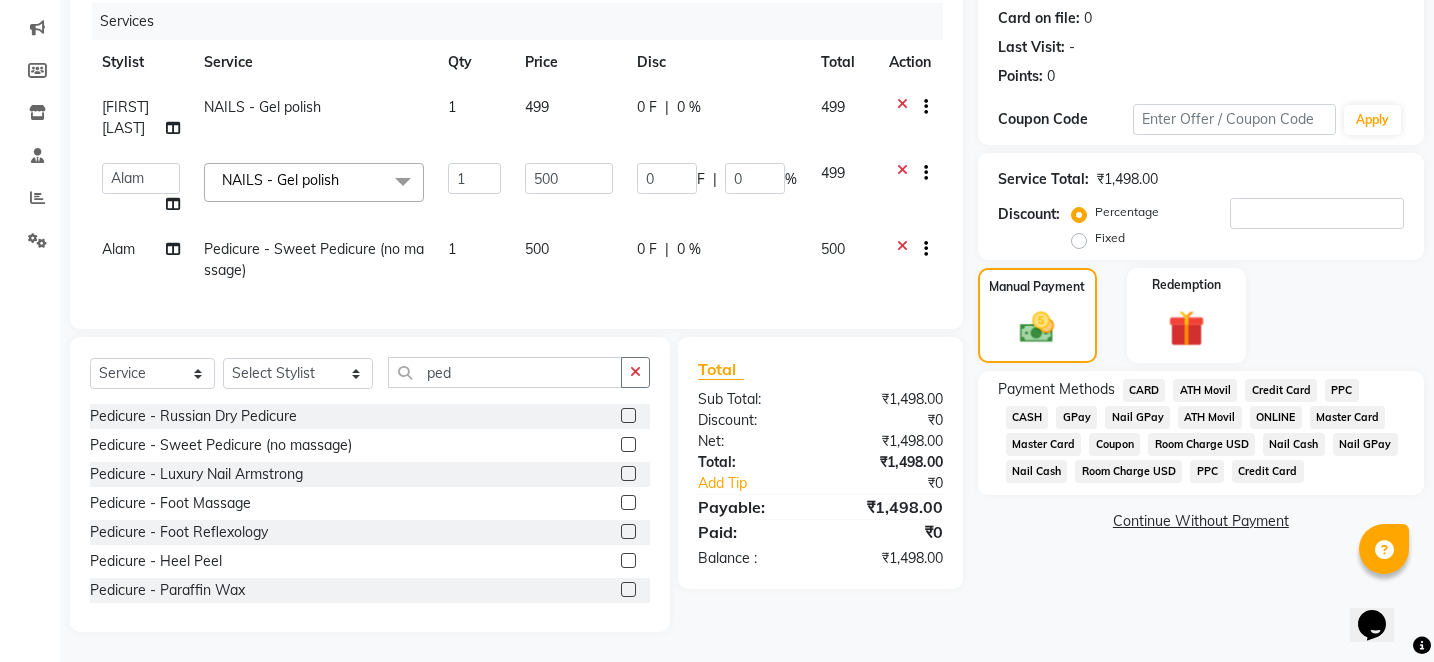 click on "499" 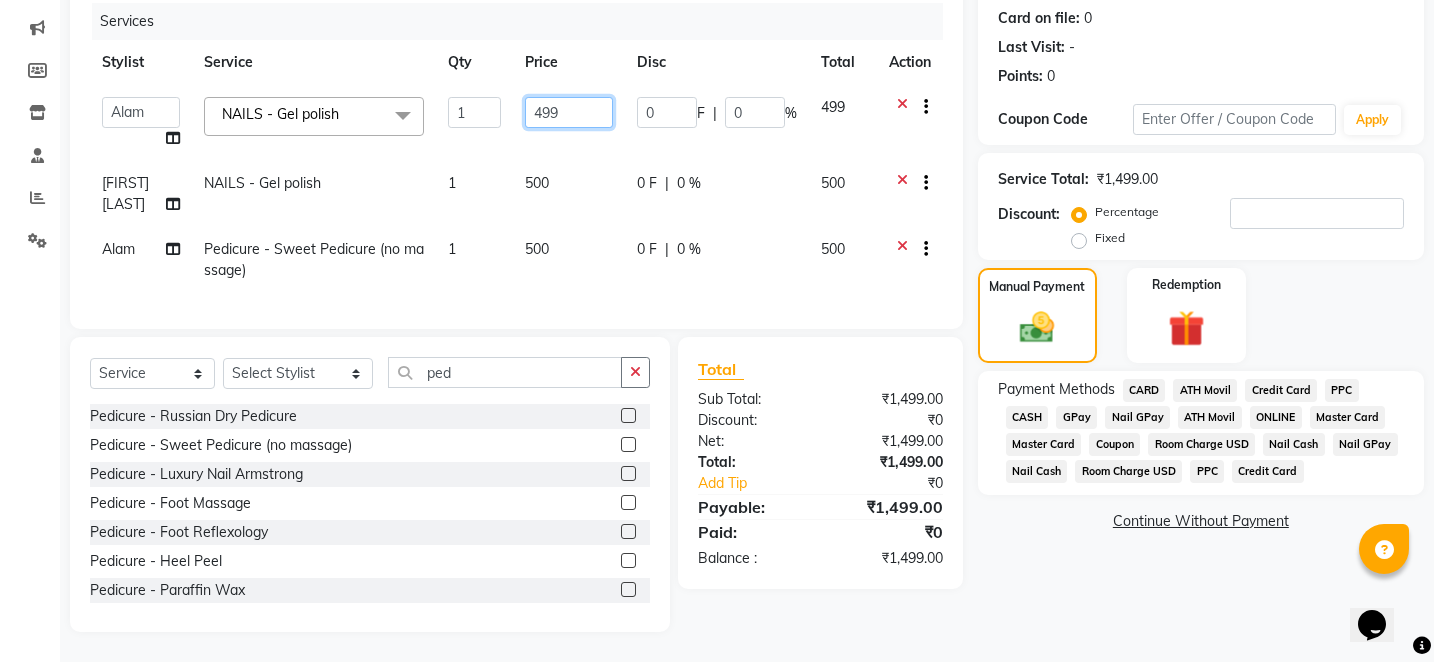 click on "499" 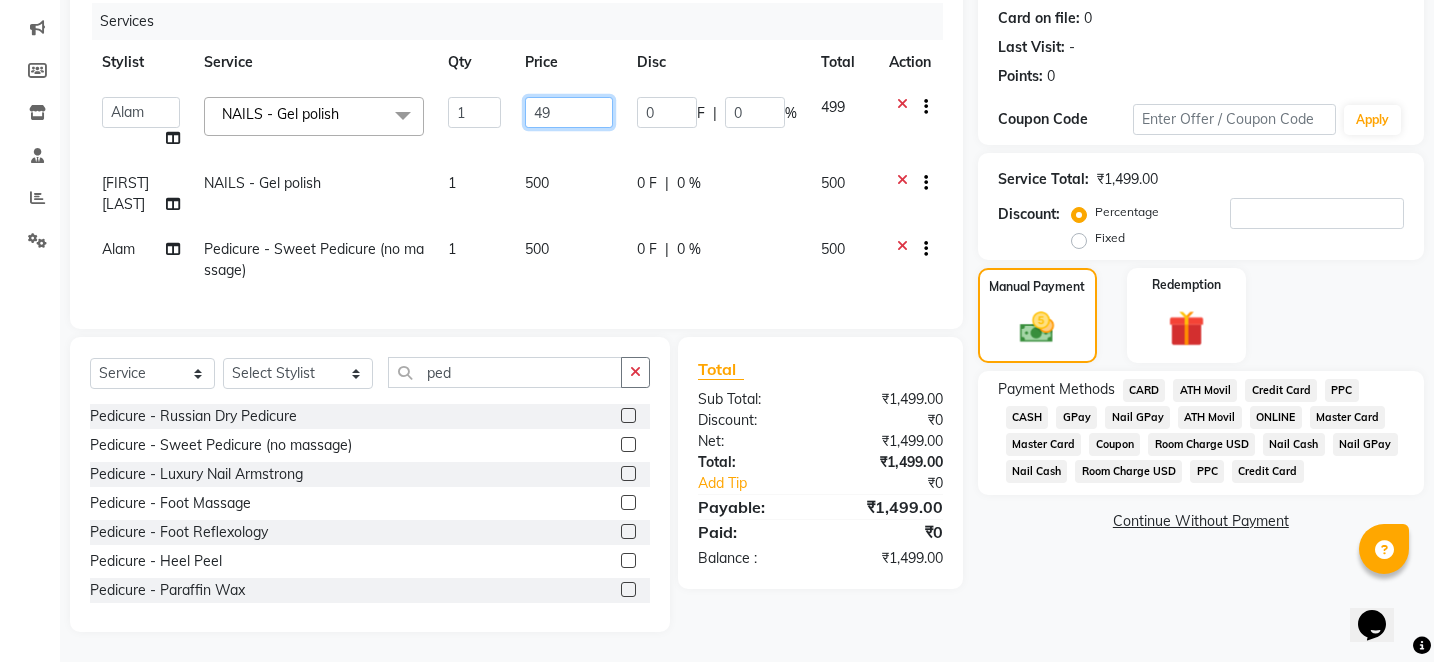 type on "4" 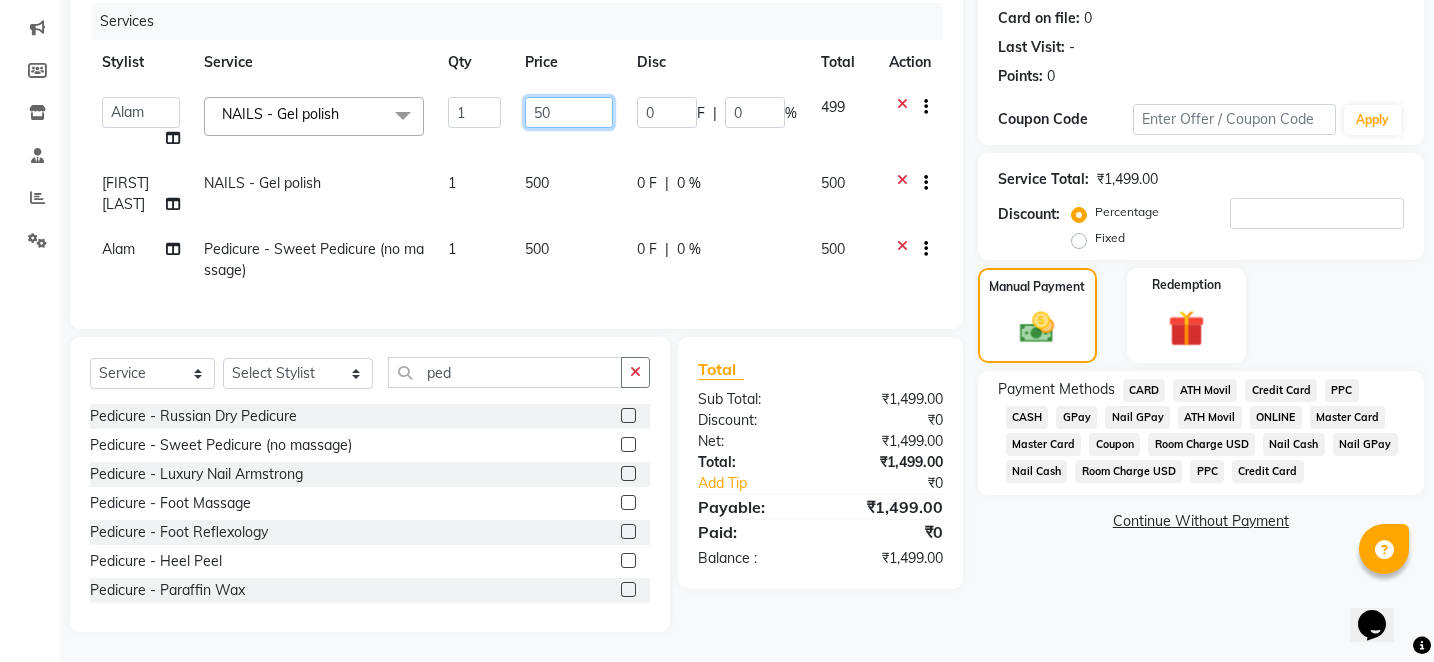 type on "500" 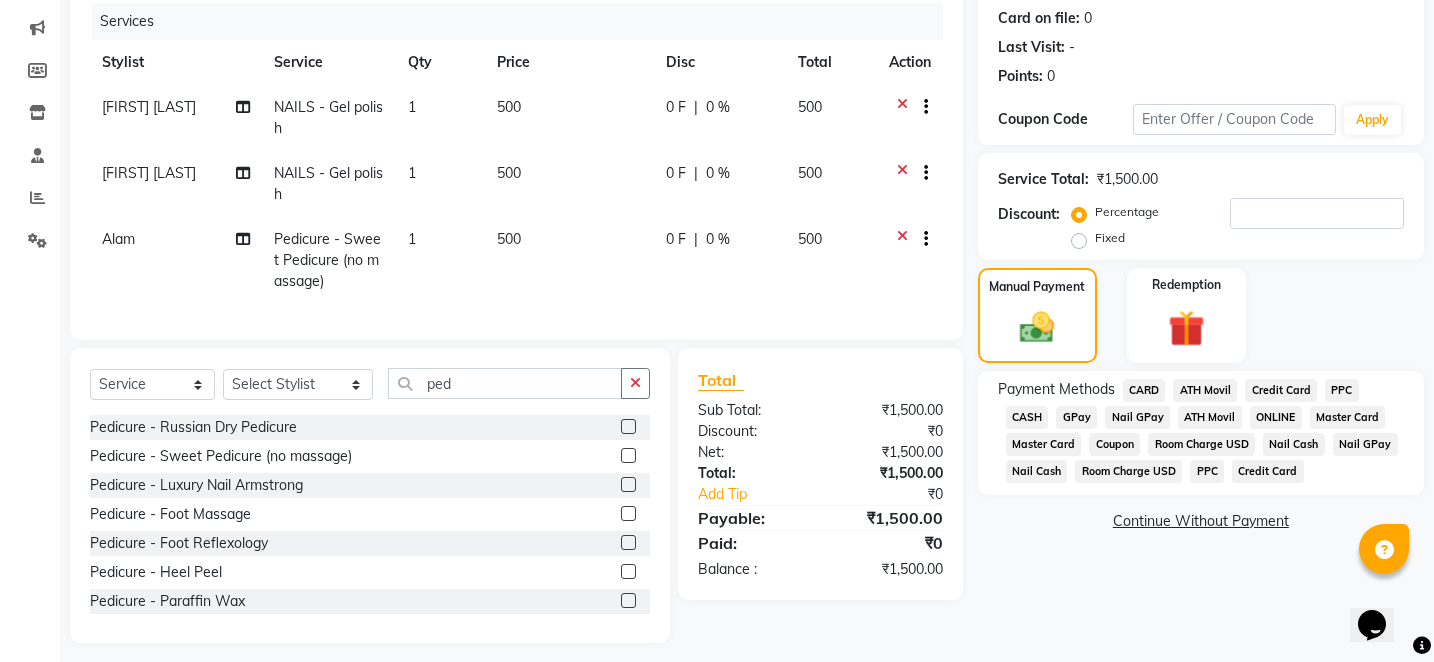 click on "Name: [FIRST] [LAST] Membership:  No Active Membership  Total Visits:   Card on file:  0 Last Visit:   - Points:   0  Coupon Code Apply Service Total:  ₹1,500.00  Discount:  Percentage   Fixed  Manual Payment Redemption Payment Methods  CARD   ATH Movil   Credit Card   PPC   CASH   GPay   Nail GPay   ATH Movil   ONLINE   Master Card   Master Card   Coupon   Room Charge USD   Nail Cash   Nail GPay   Nail Cash   Room Charge USD   PPC   Credit Card   Continue Without Payment" 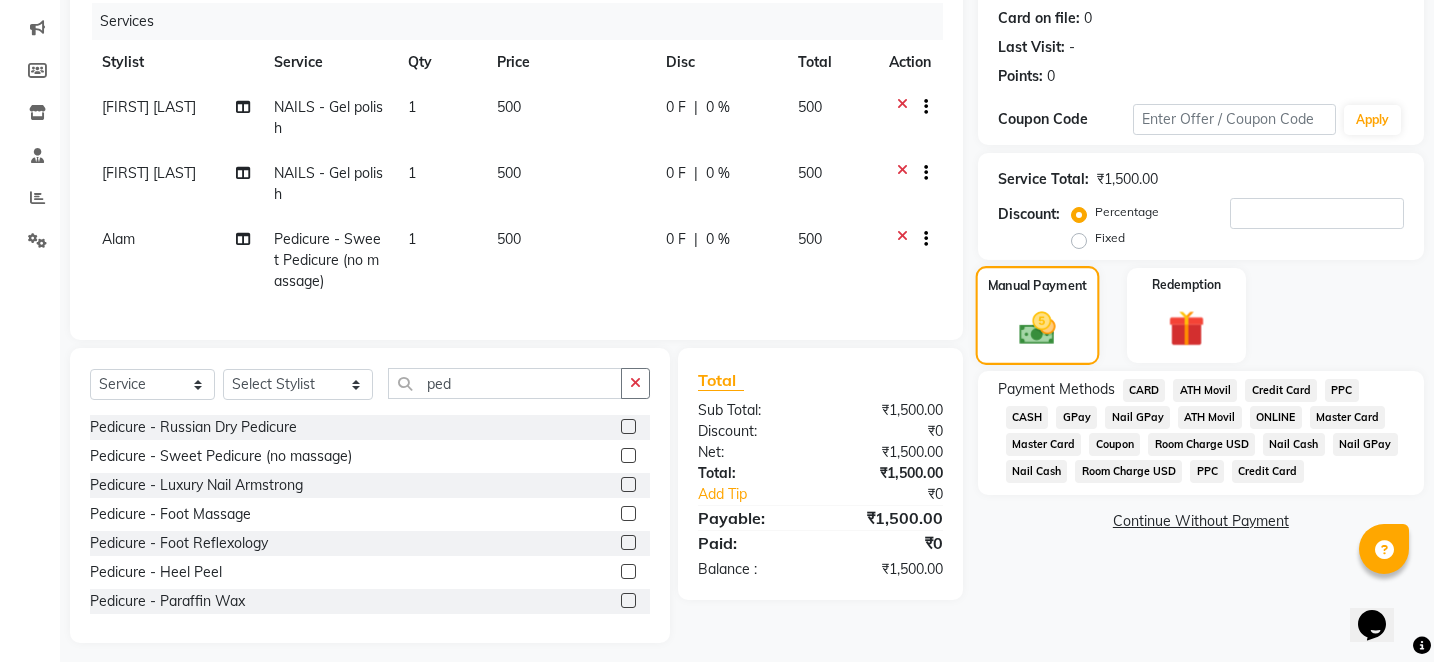 click 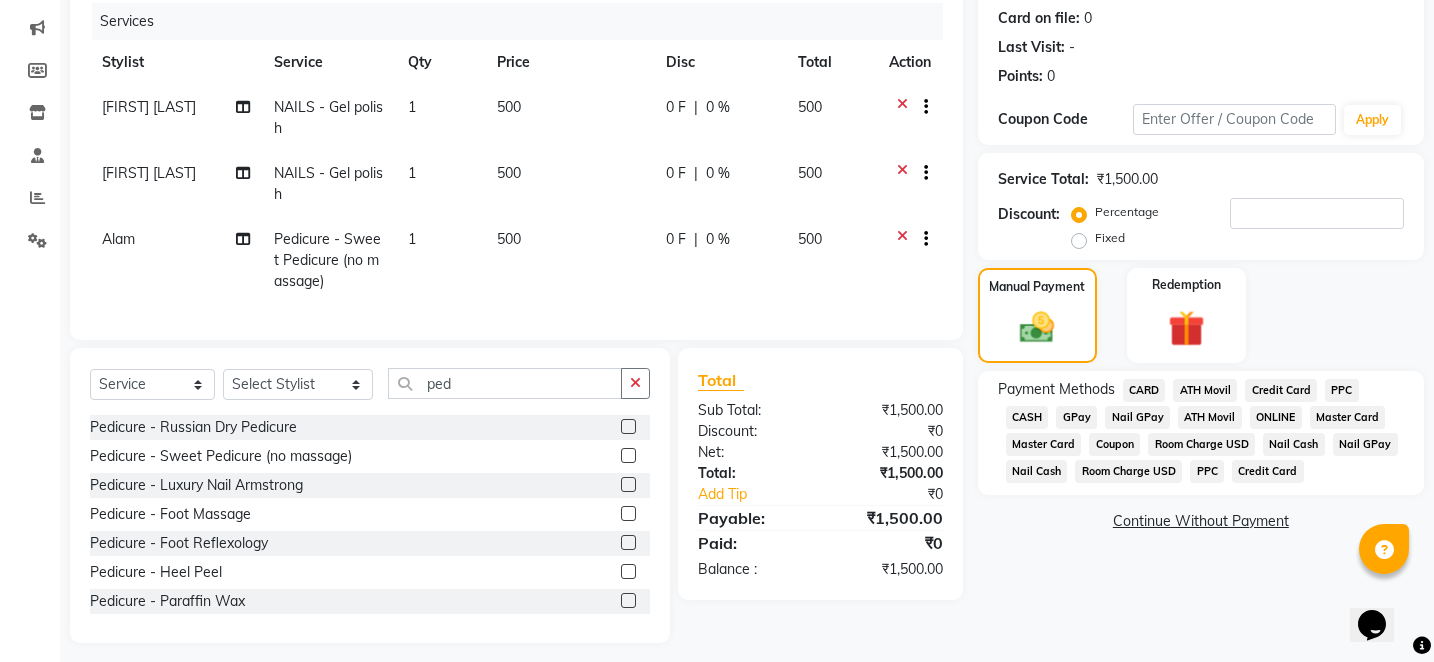 click on "CASH" 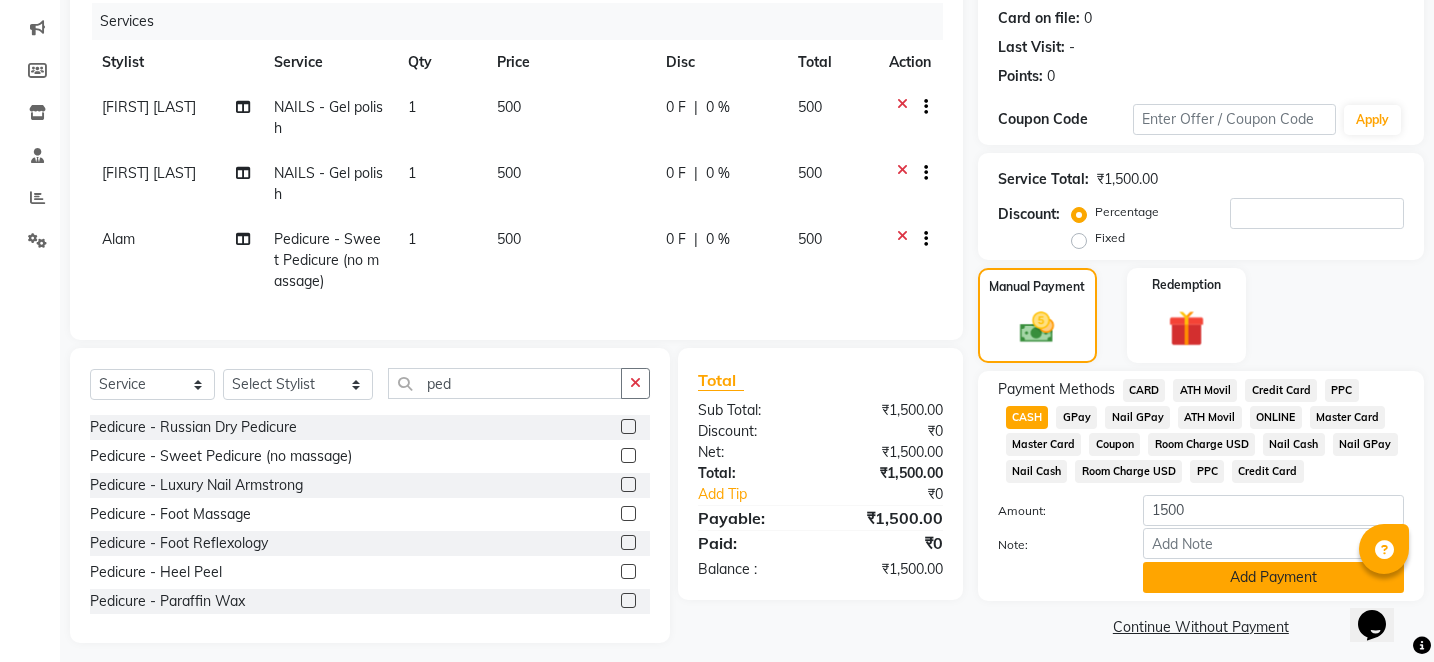 click on "Add Payment" 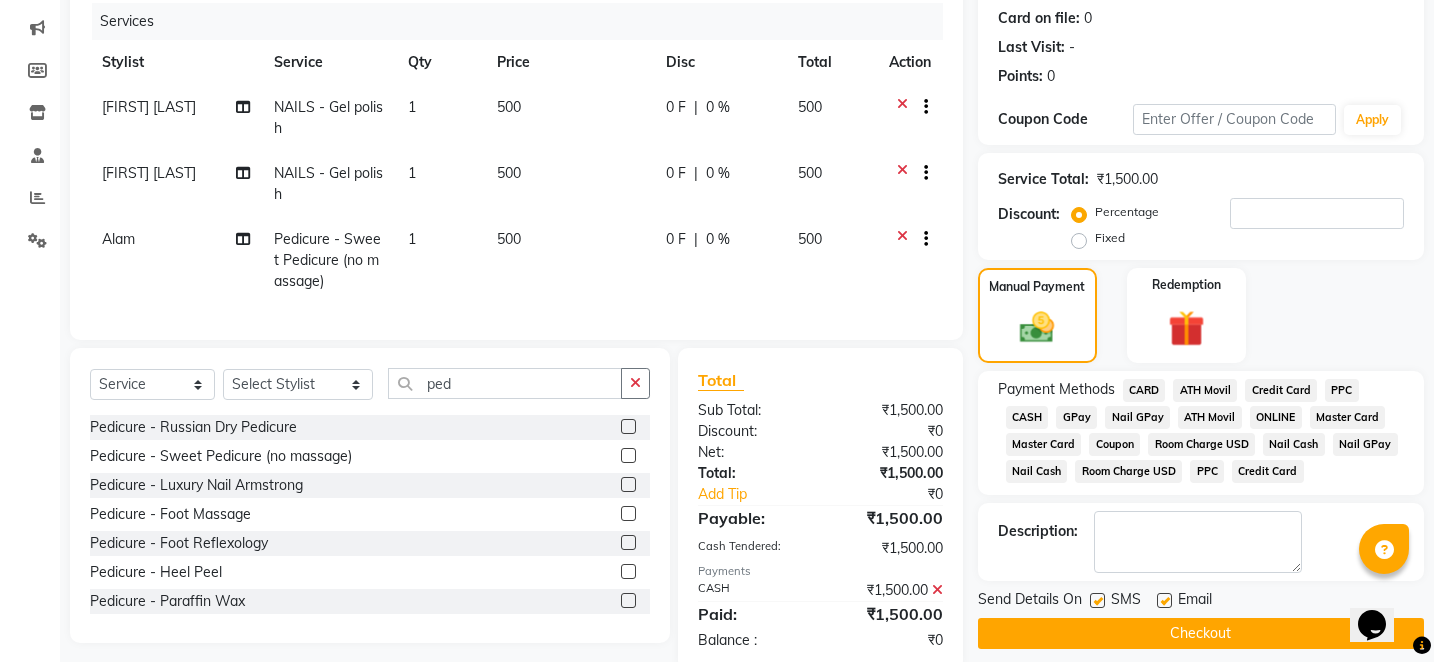 click on "Checkout" 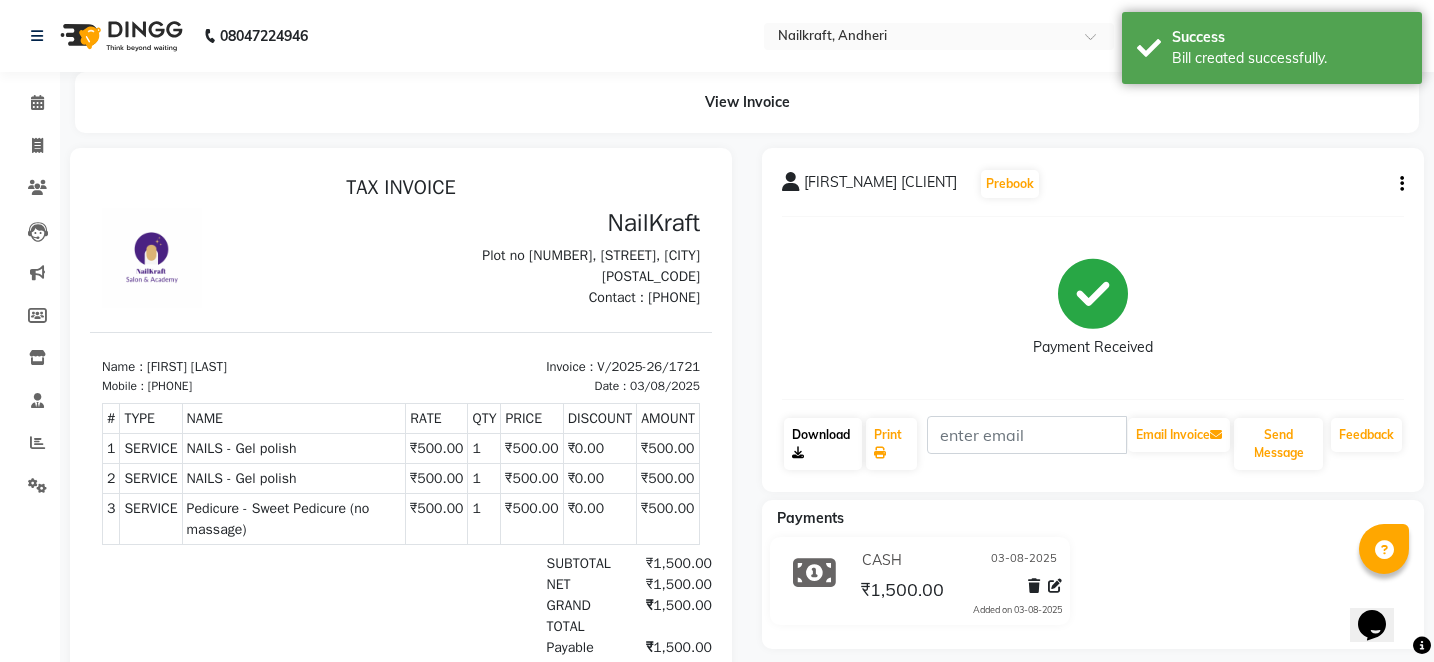 scroll, scrollTop: 0, scrollLeft: 0, axis: both 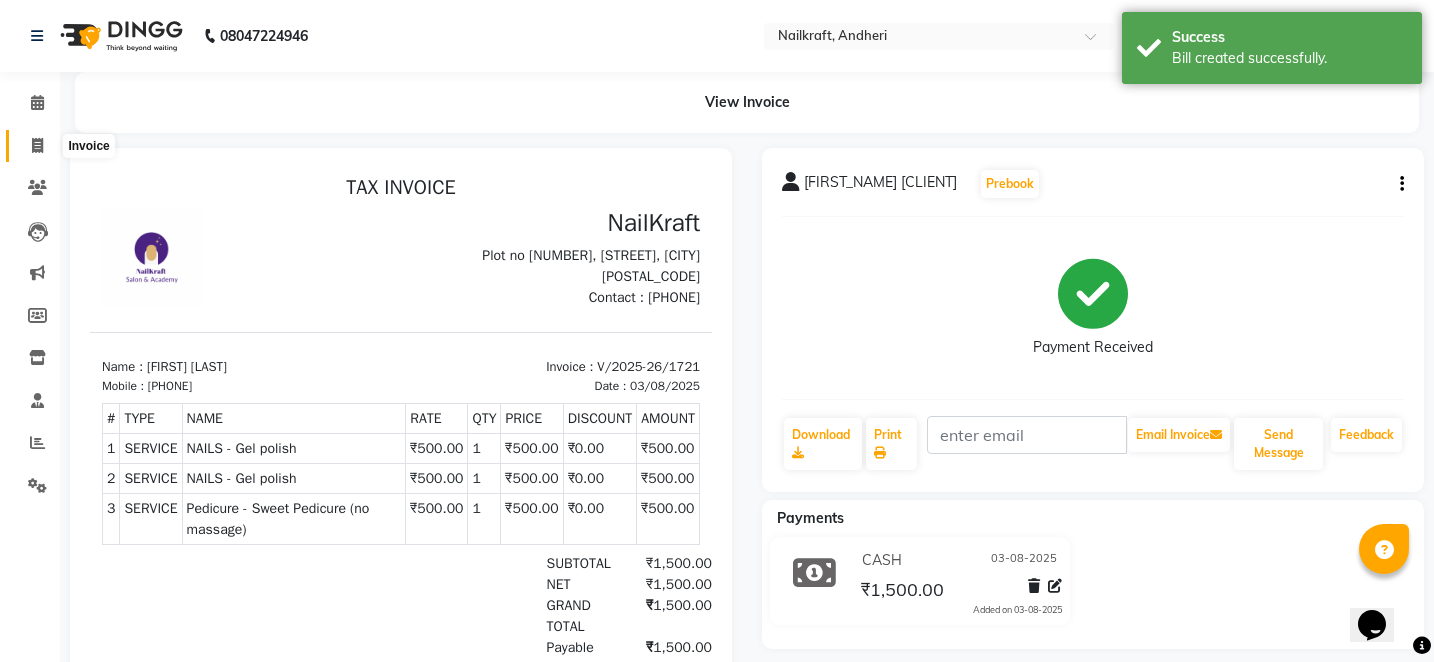 click 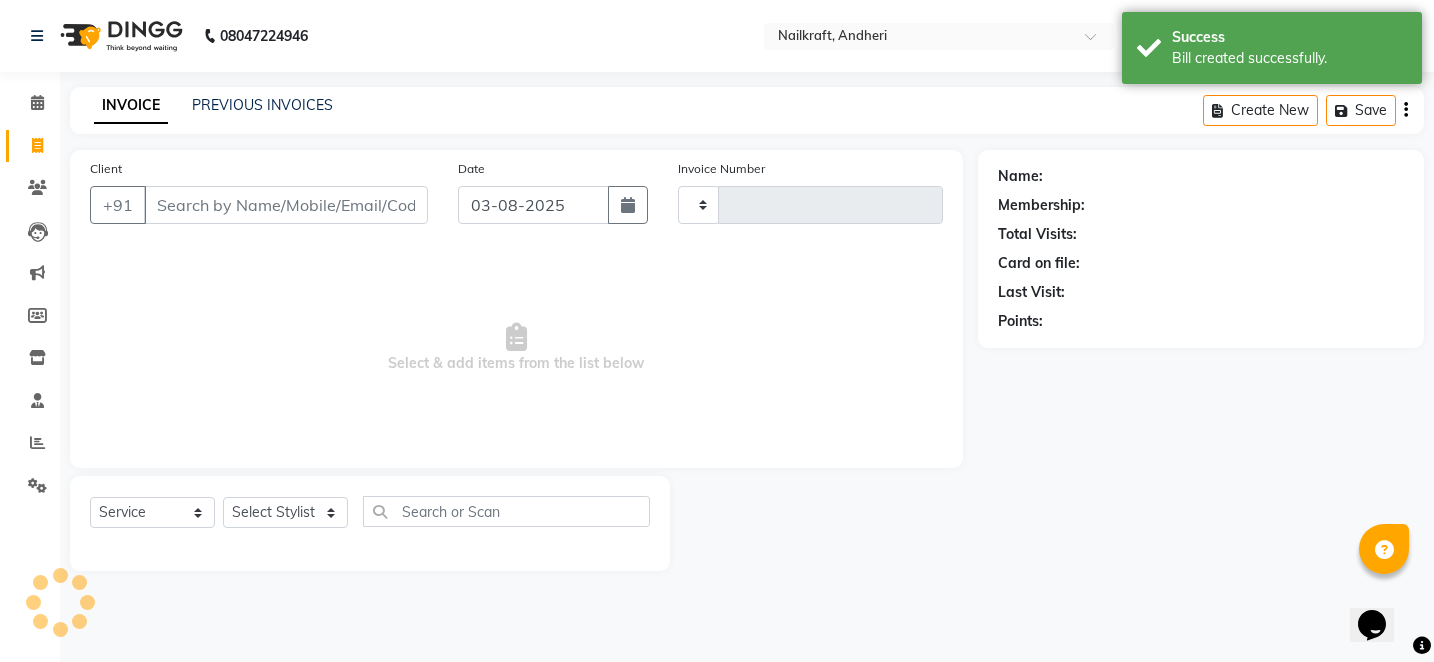 type on "1722" 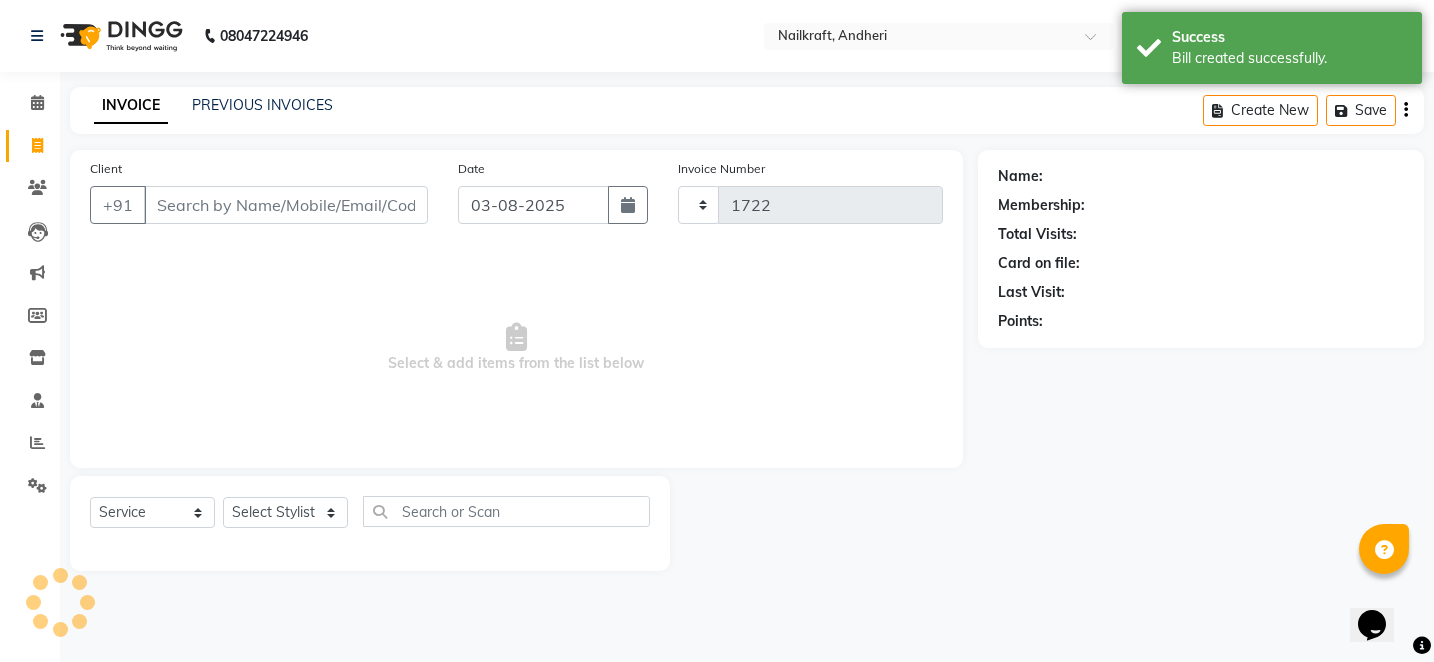 select on "6081" 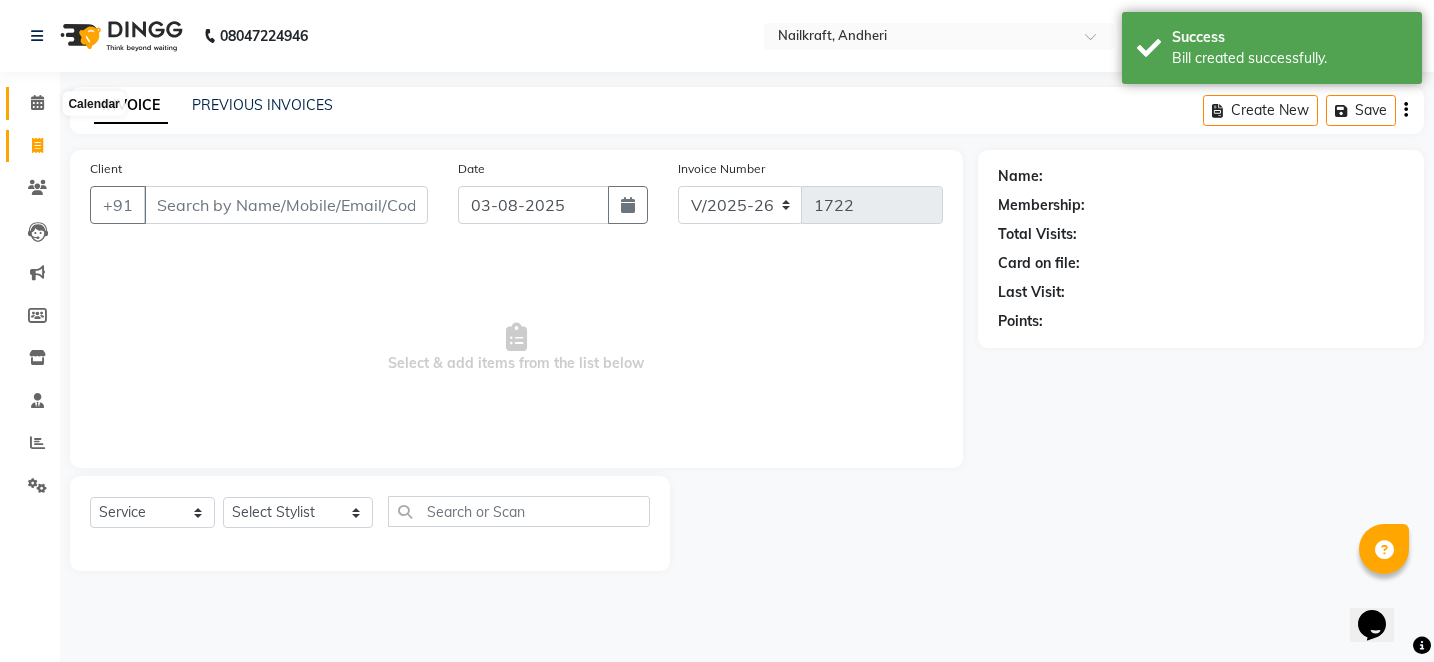 click 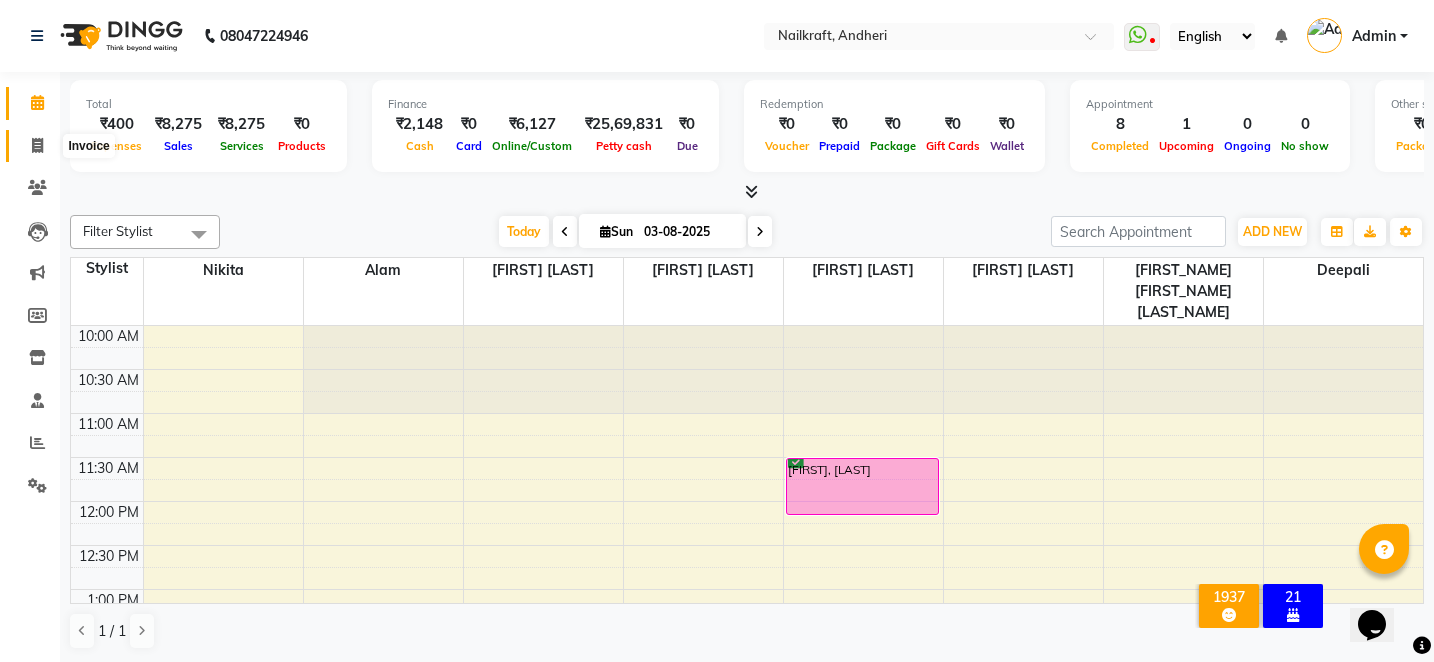 click 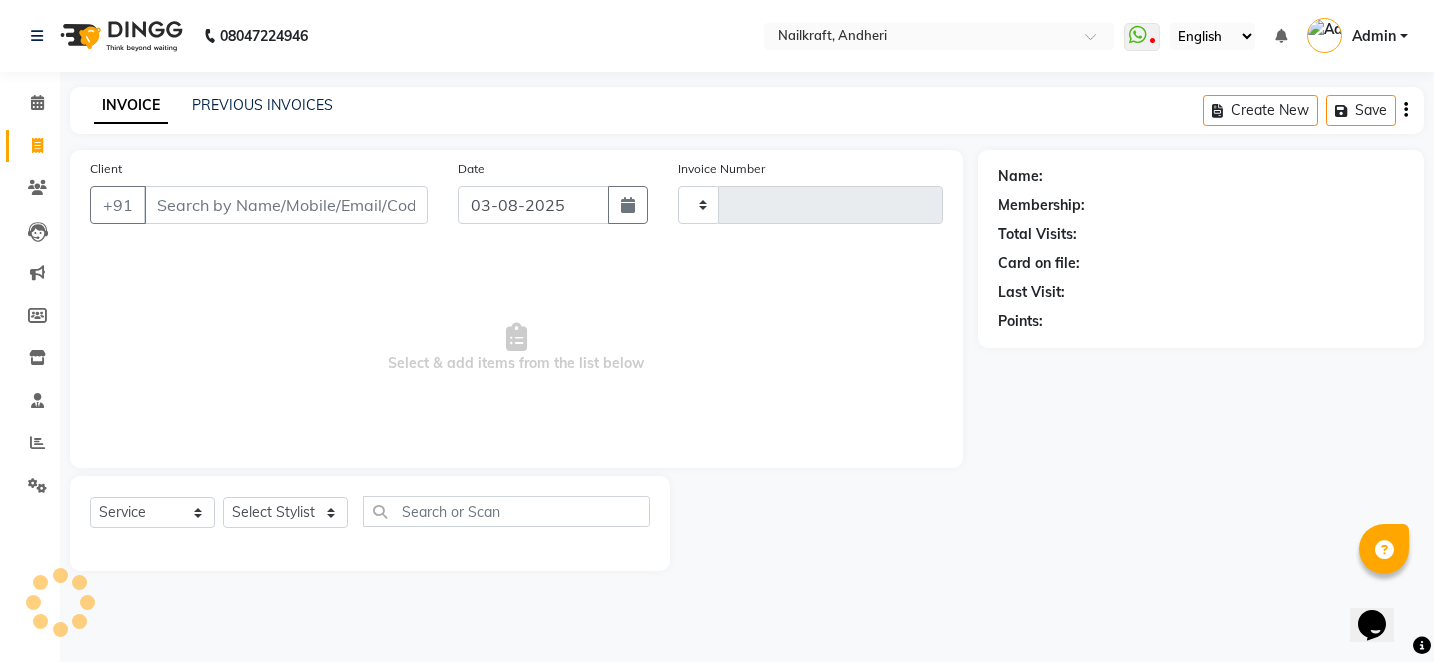 type on "1722" 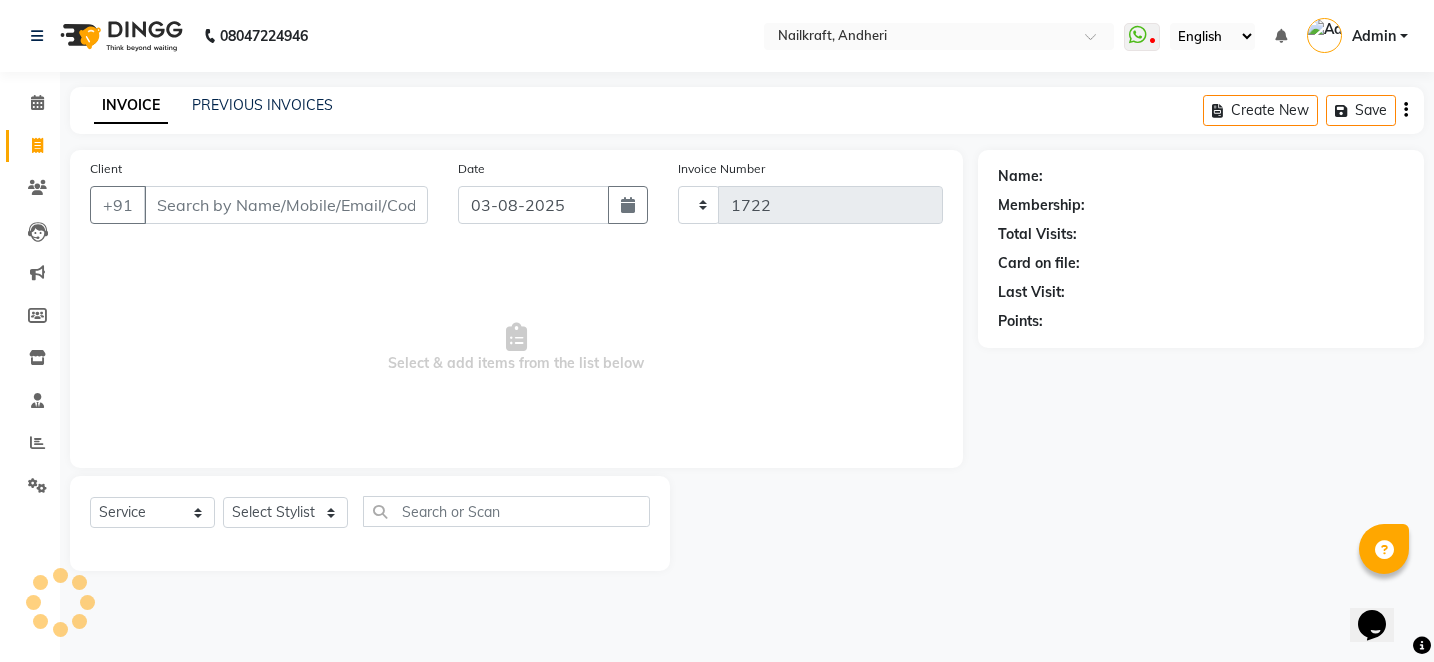 select on "6081" 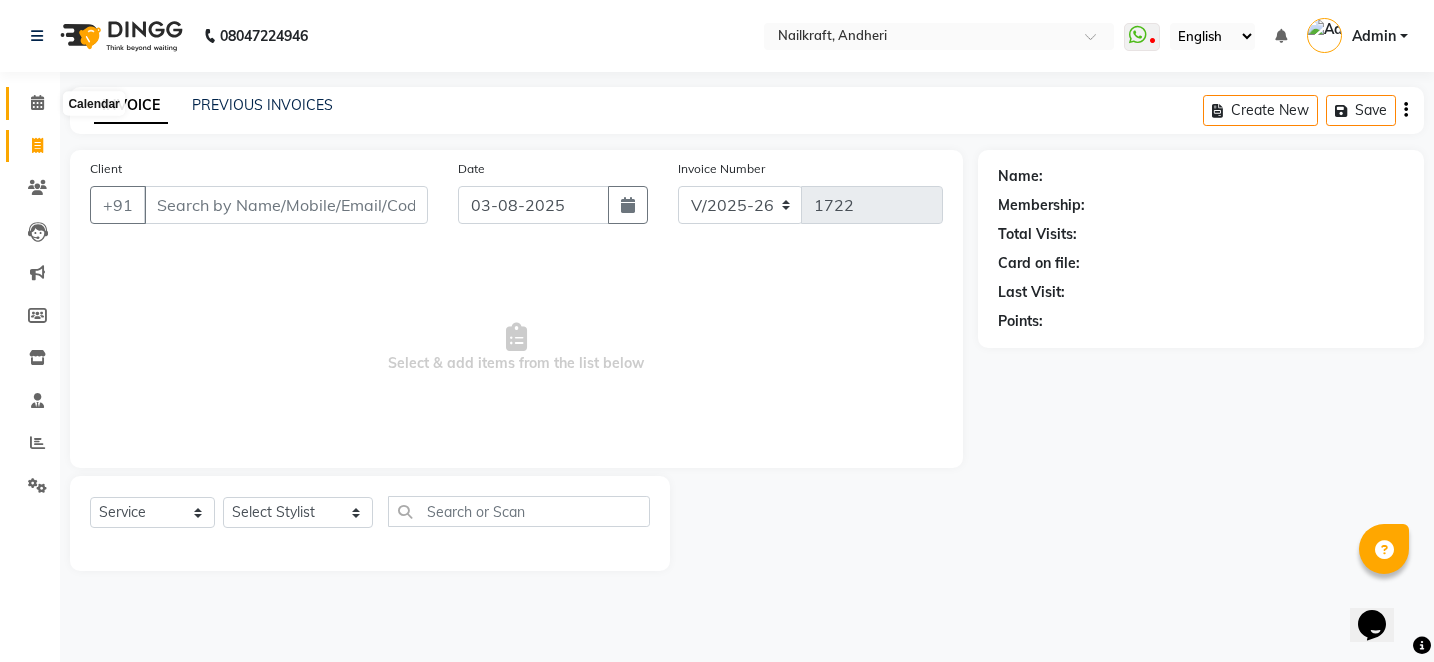 click 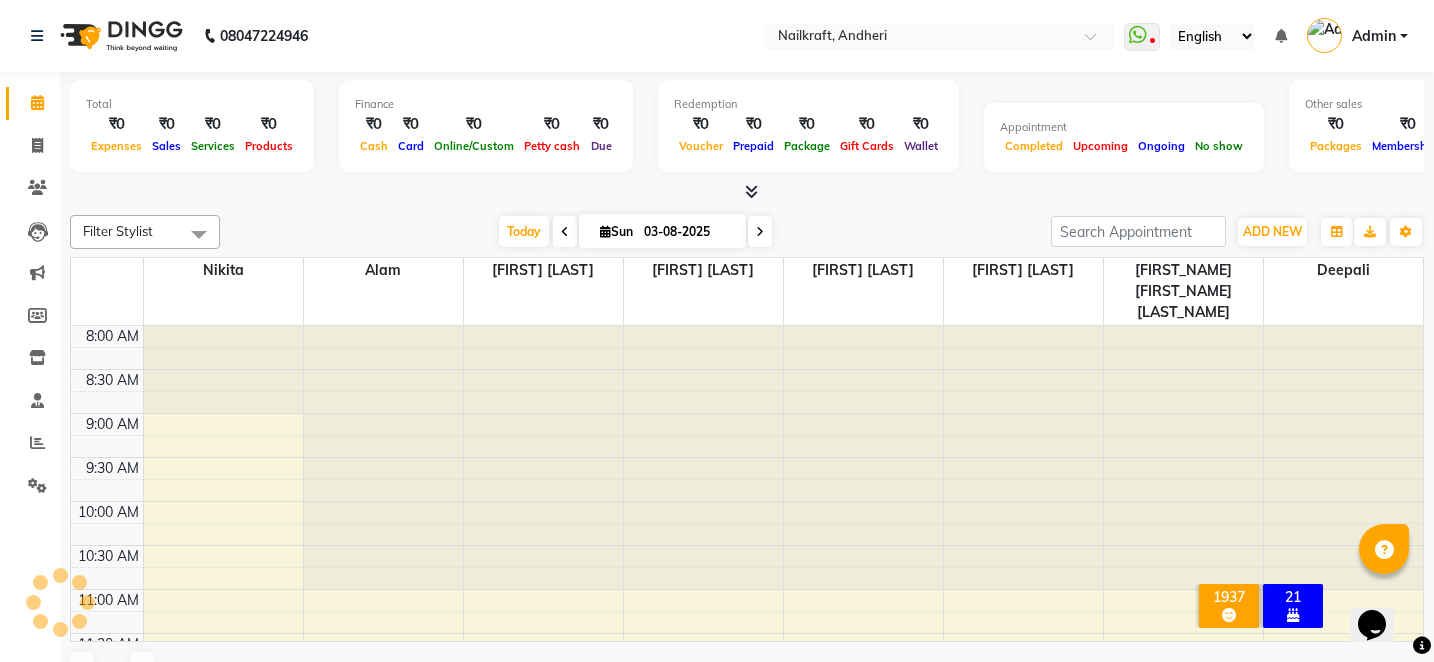 scroll, scrollTop: 0, scrollLeft: 0, axis: both 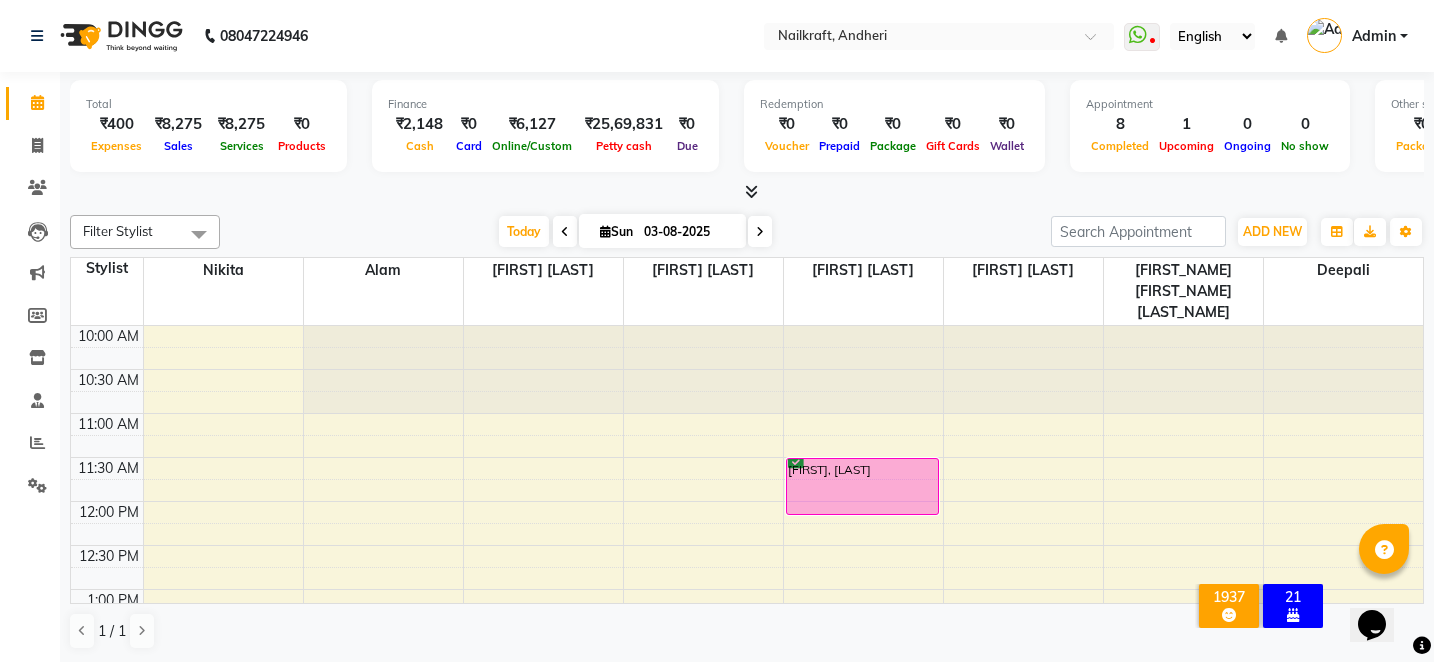 click on "10:00 AM 10:30 AM 11:00 AM 11:30 AM 12:00 PM 12:30 PM 1:00 PM 1:30 PM 2:00 PM 2:30 PM 3:00 PM 3:30 PM 4:00 PM 4:30 PM 5:00 PM 5:30 PM 6:00 PM 6:30 PM 7:00 PM 7:30 PM 8:00 PM 8:30 PM 9:00 PM 9:30 PM [FIRST] [LAST], TK01, 11:30 AM-12:10 PM, COLOR - Root Touch up" at bounding box center [747, 853] 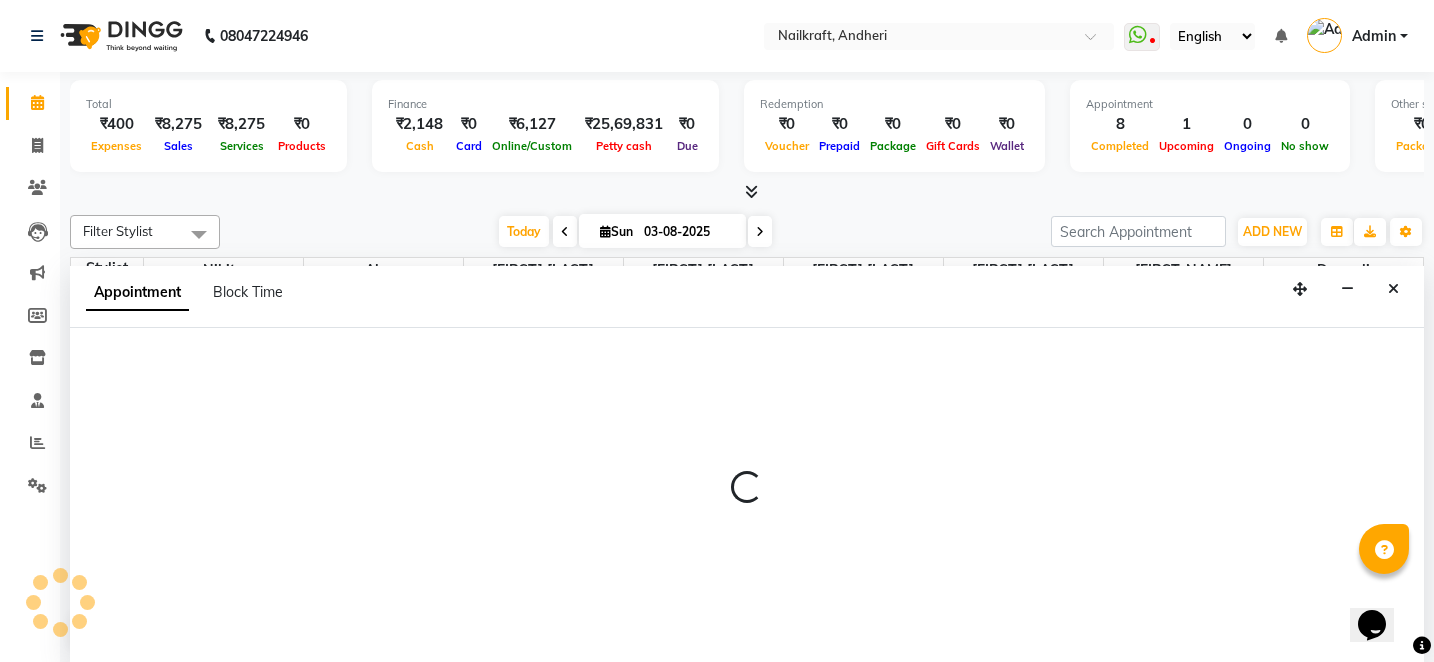 scroll, scrollTop: 1, scrollLeft: 0, axis: vertical 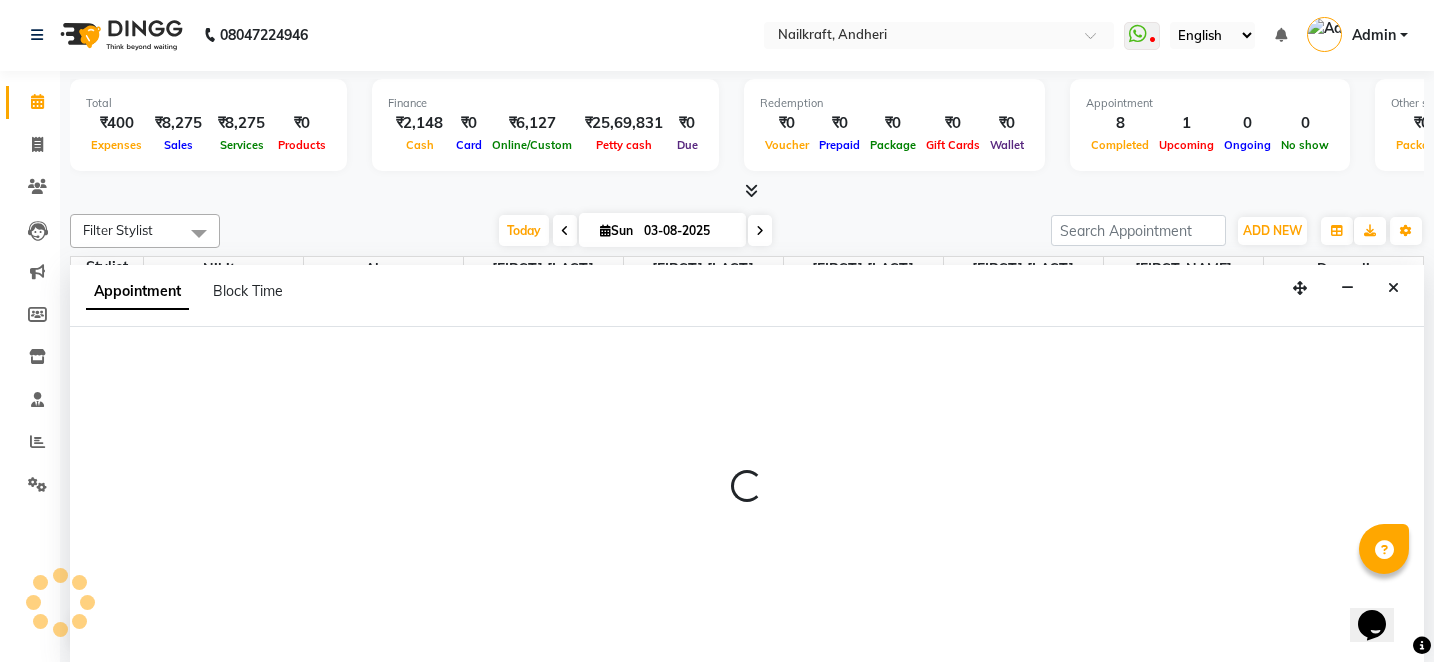 type 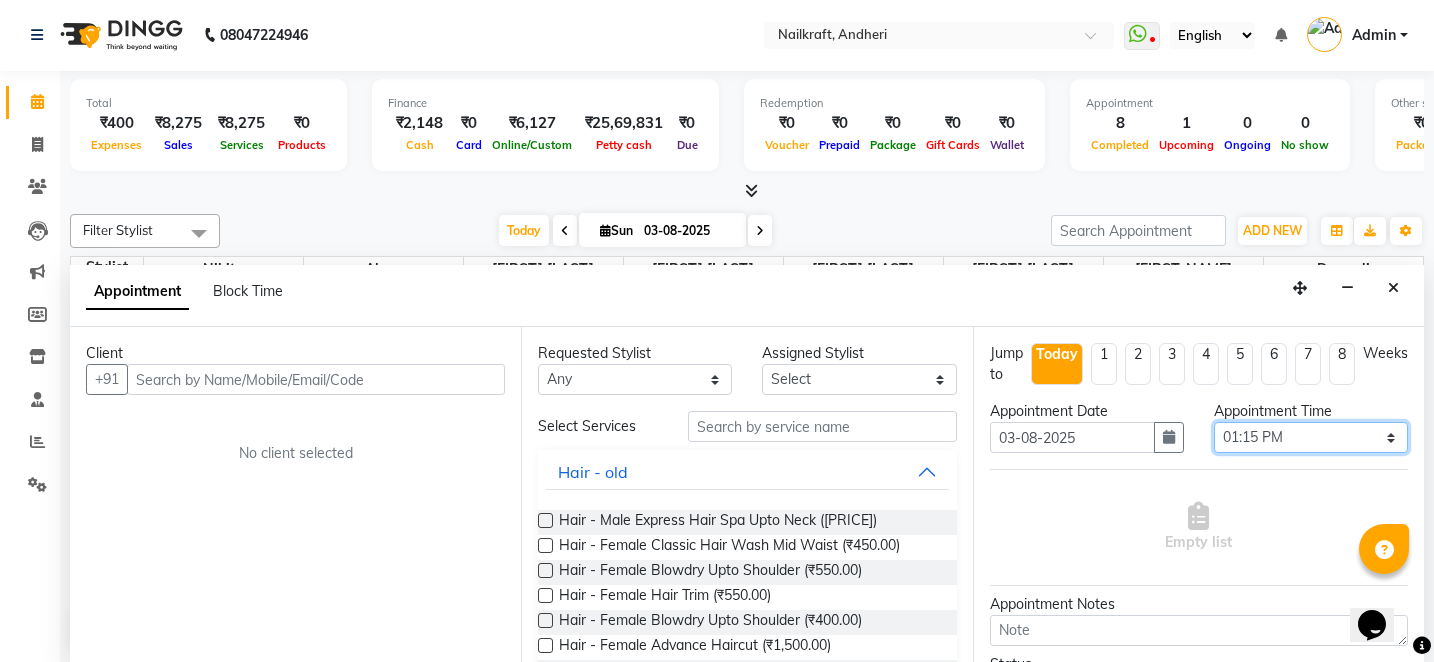 click on "Select 11:00 AM 11:15 AM 11:30 AM 11:45 AM 12:00 PM 12:15 PM 12:30 PM 12:45 PM 01:00 PM 01:15 PM 01:30 PM 01:45 PM 02:00 PM 02:15 PM 02:30 PM 02:45 PM 03:00 PM 03:15 PM 03:30 PM 03:45 PM 04:00 PM 04:15 PM 04:30 PM 04:45 PM 05:00 PM 05:15 PM 05:30 PM 05:45 PM 06:00 PM 06:15 PM 06:30 PM 06:45 PM 07:00 PM 07:15 PM 07:30 PM 07:45 PM 08:00 PM 08:15 PM 08:30 PM 08:45 PM 09:00 PM" at bounding box center (1311, 437) 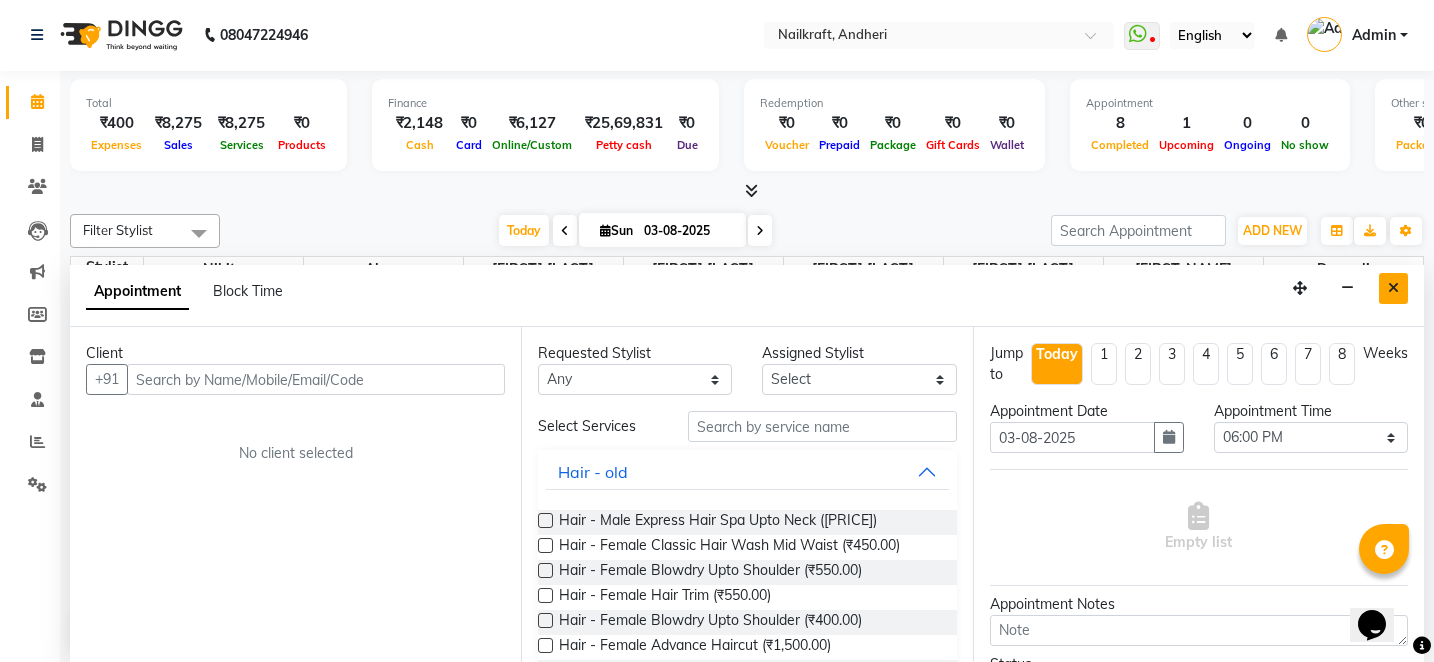 click at bounding box center (1393, 288) 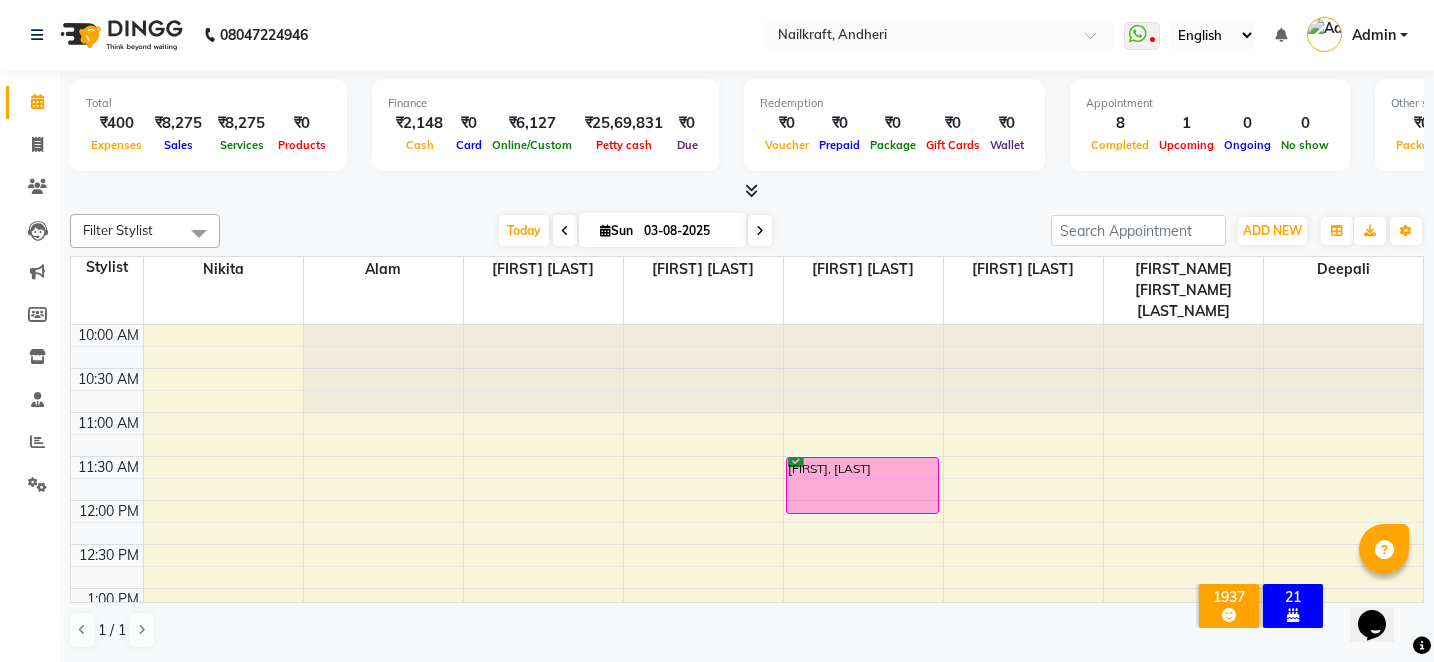 click on "Today  Sun 03-08-2025" at bounding box center (635, 231) 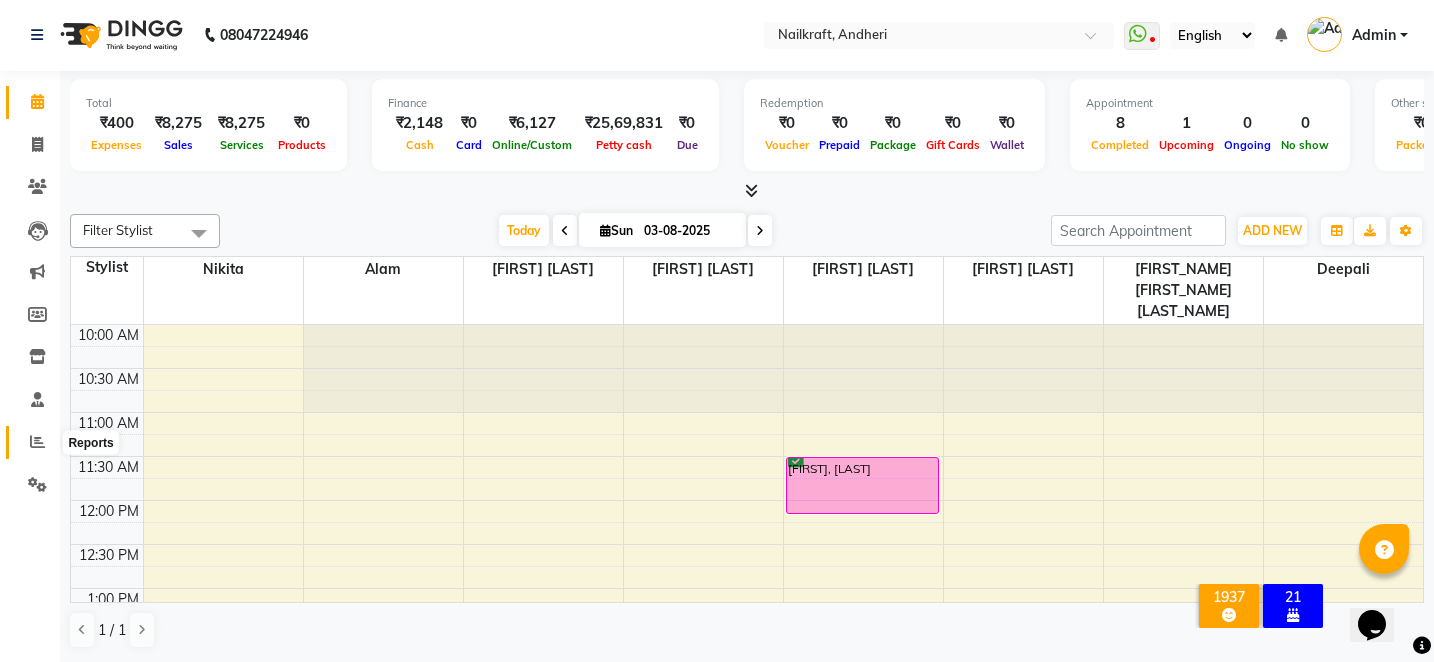 click 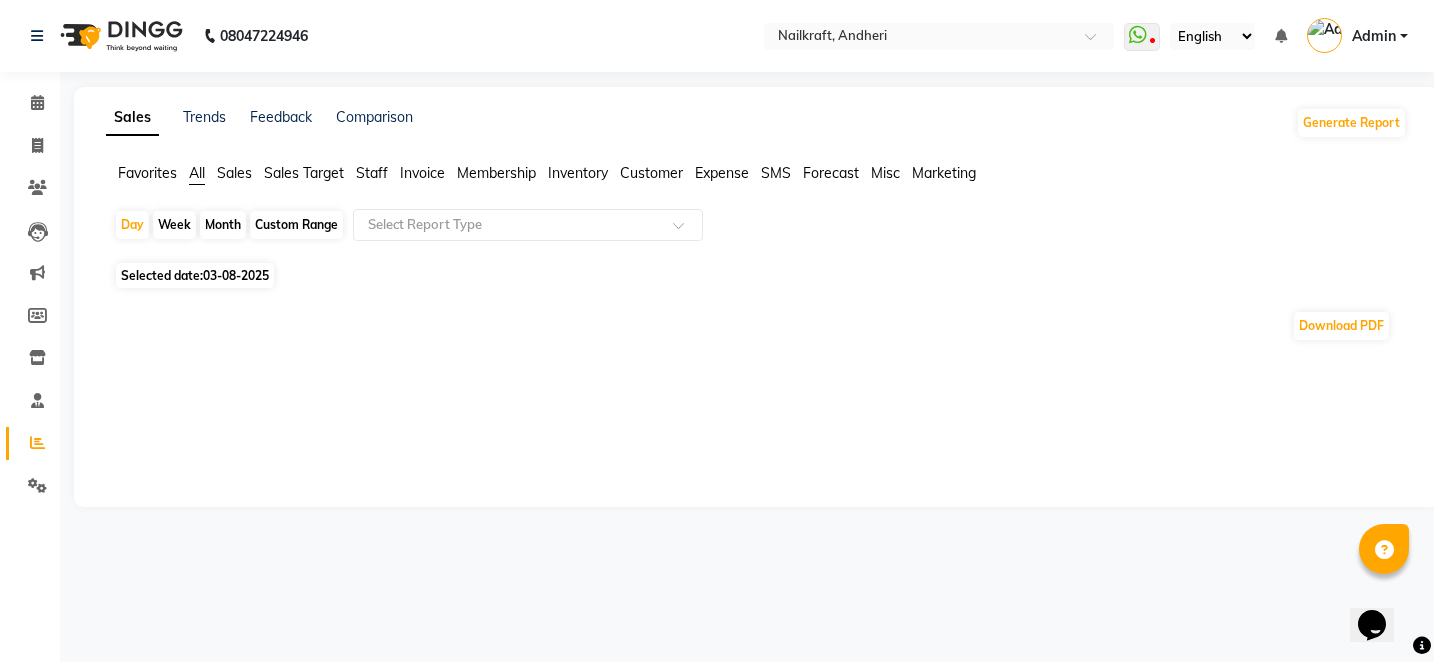 click on "Custom Range" 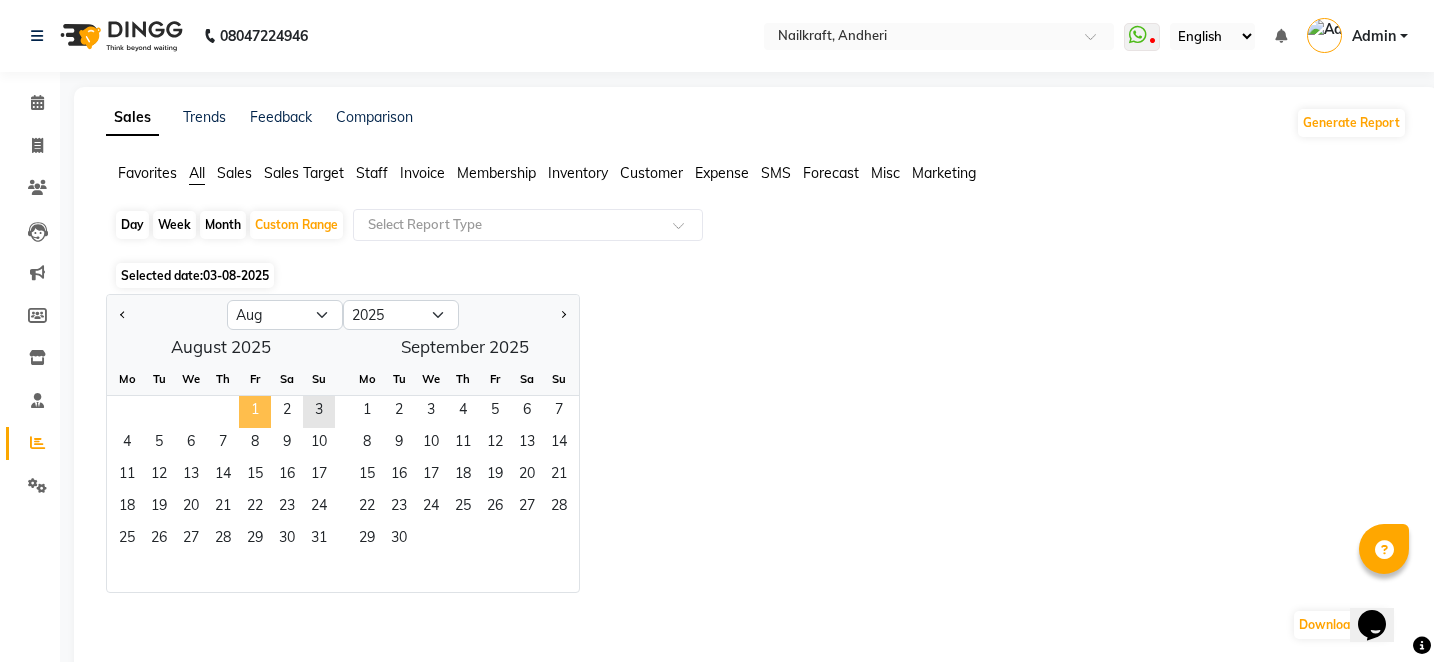 click on "1" 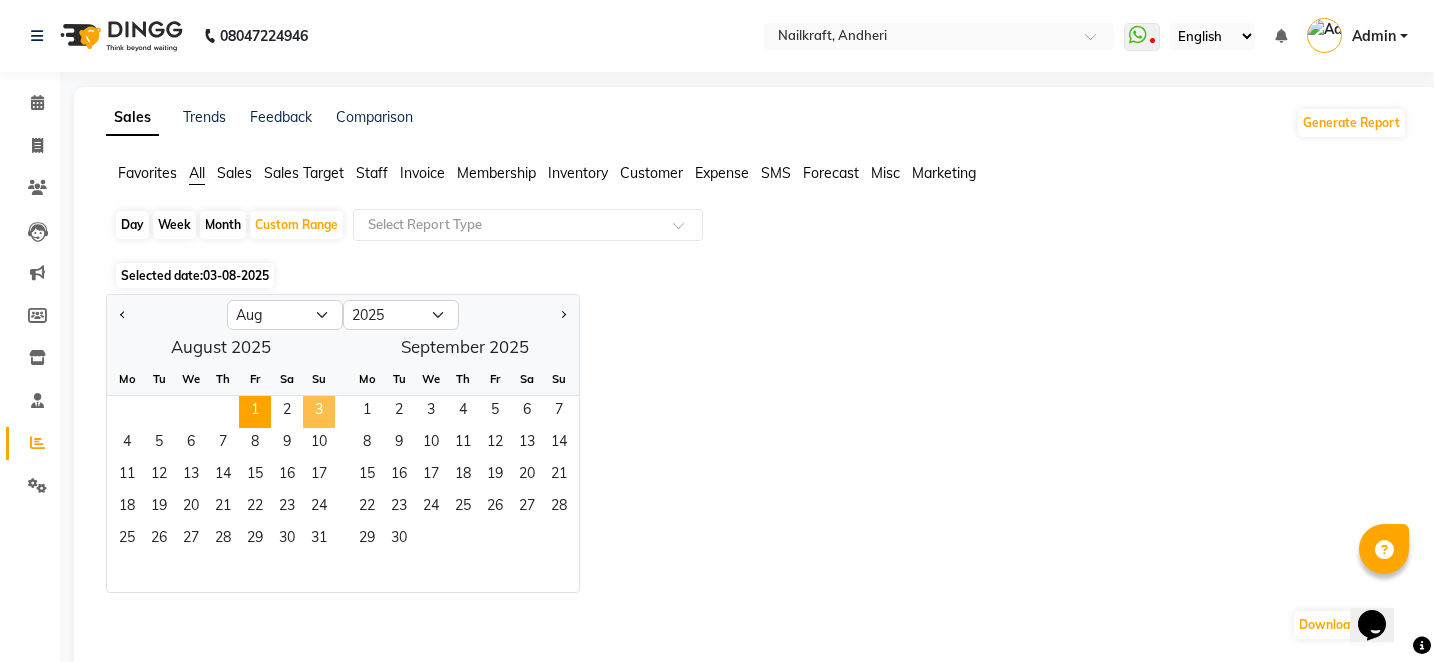 click on "3" 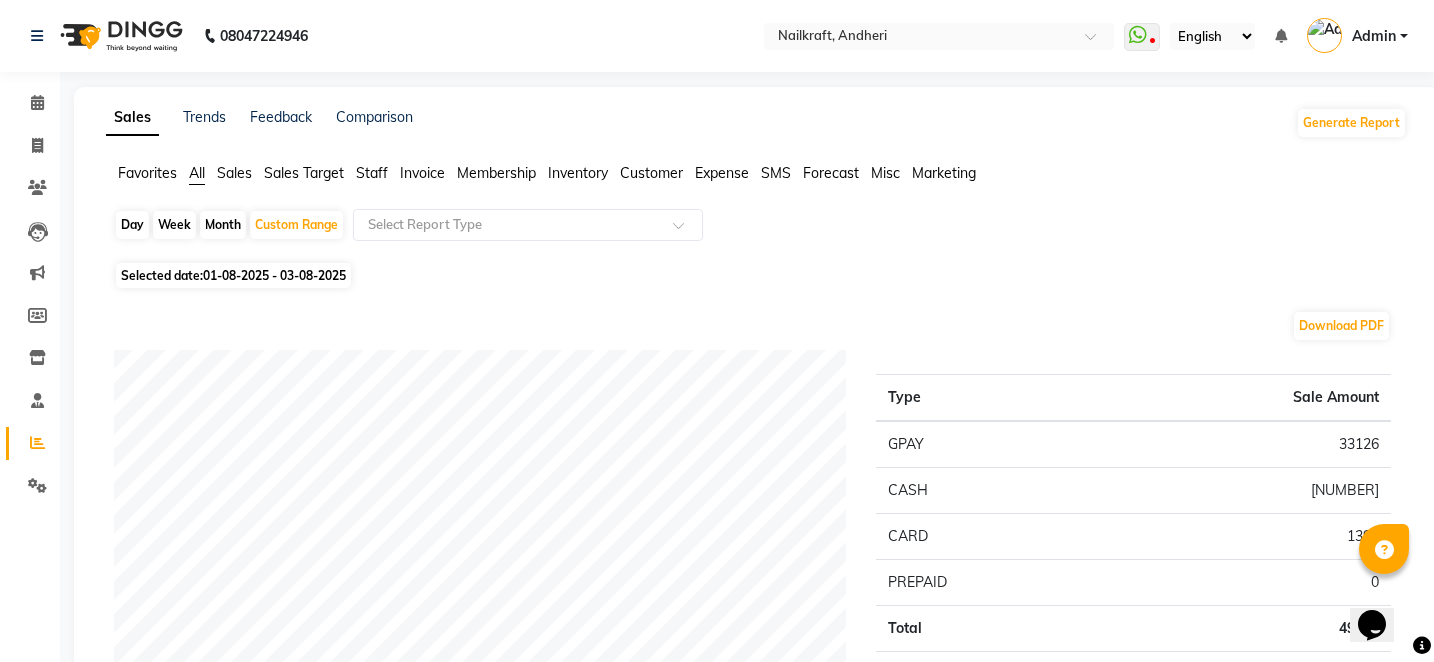 click on "Favorites All Sales Sales Target Staff Invoice Membership Inventory Customer Expense SMS Forecast Misc Marketing" 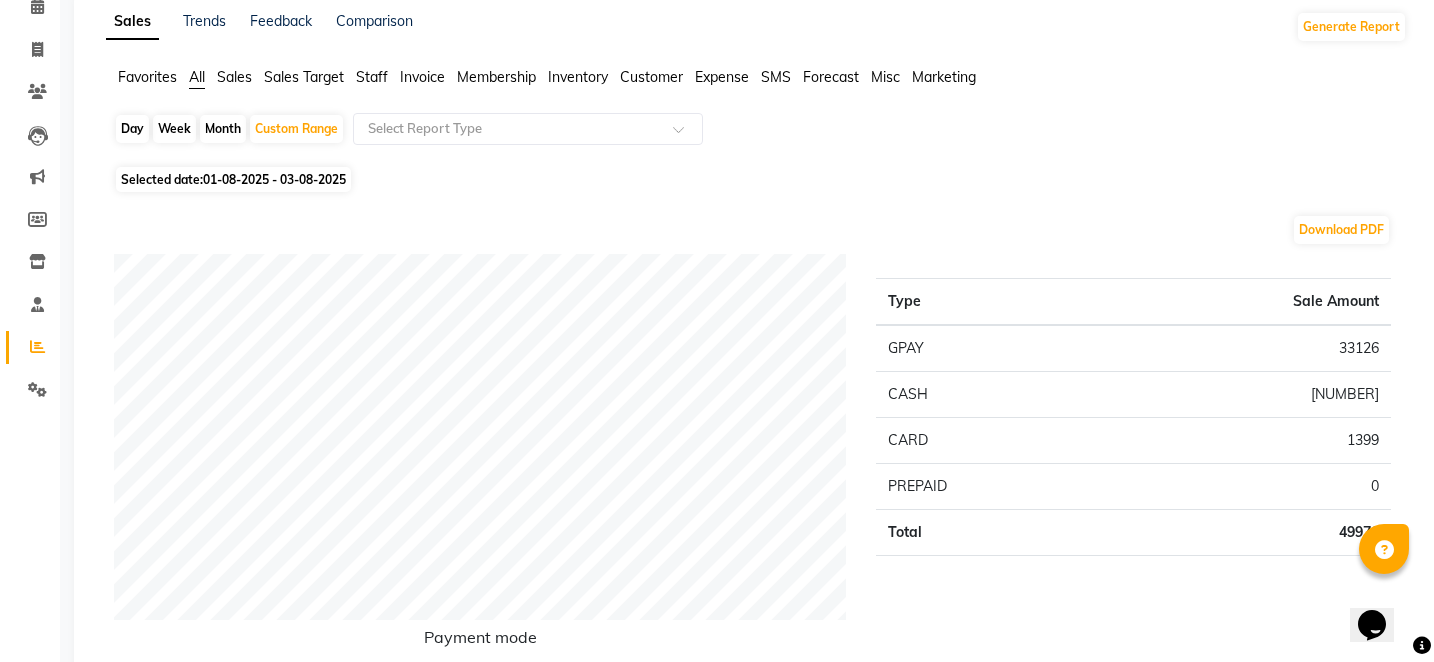 scroll, scrollTop: 0, scrollLeft: 0, axis: both 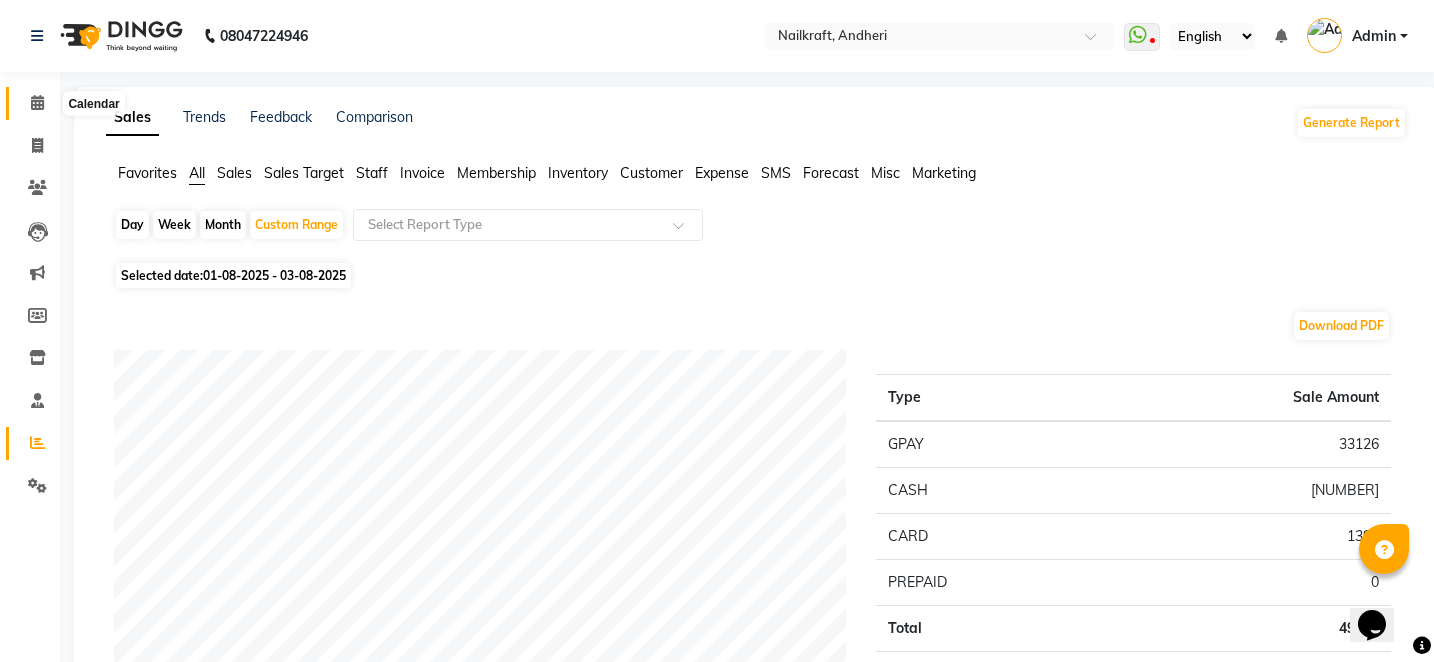 click 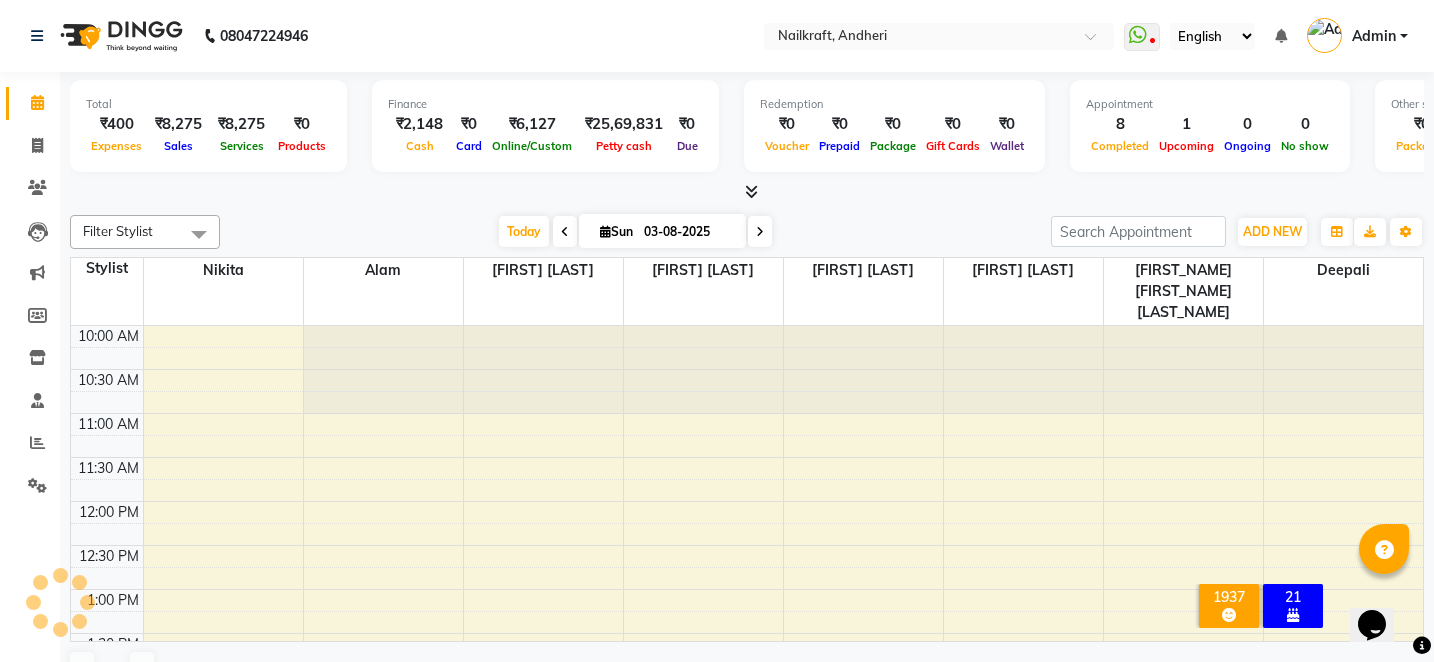 scroll, scrollTop: 697, scrollLeft: 0, axis: vertical 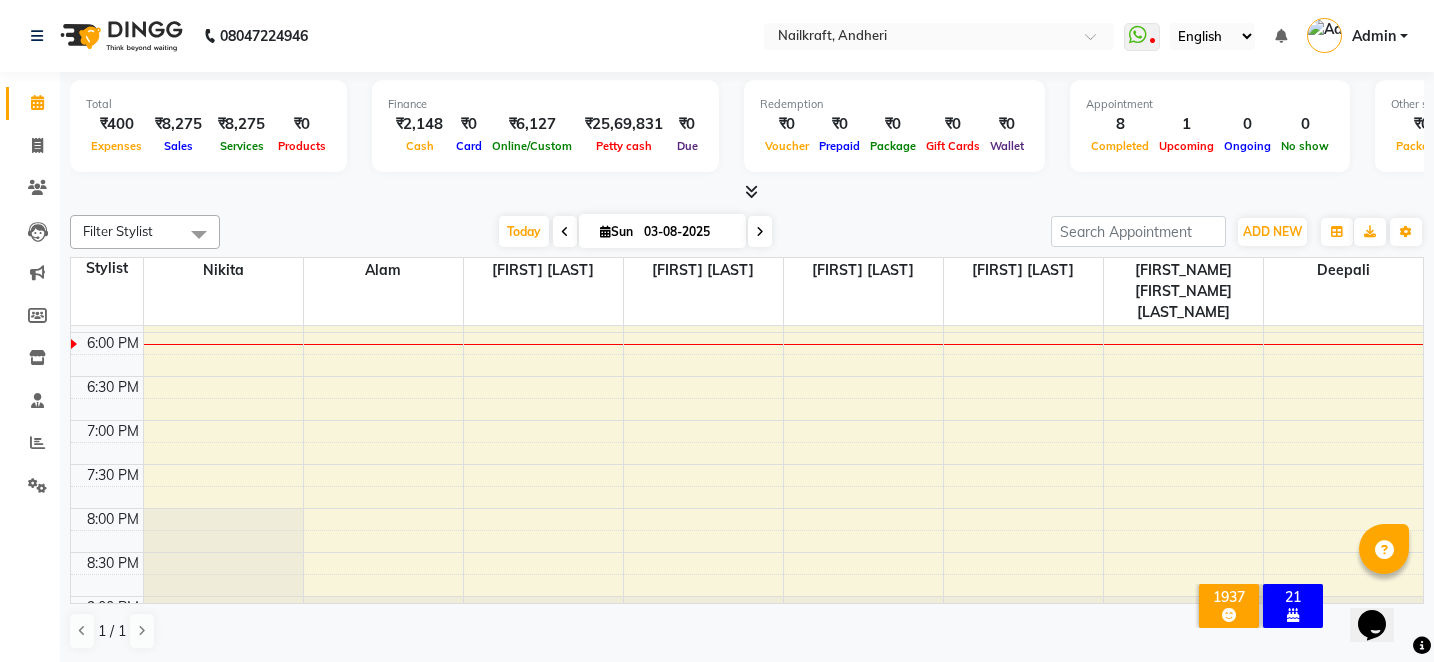 click at bounding box center (747, 192) 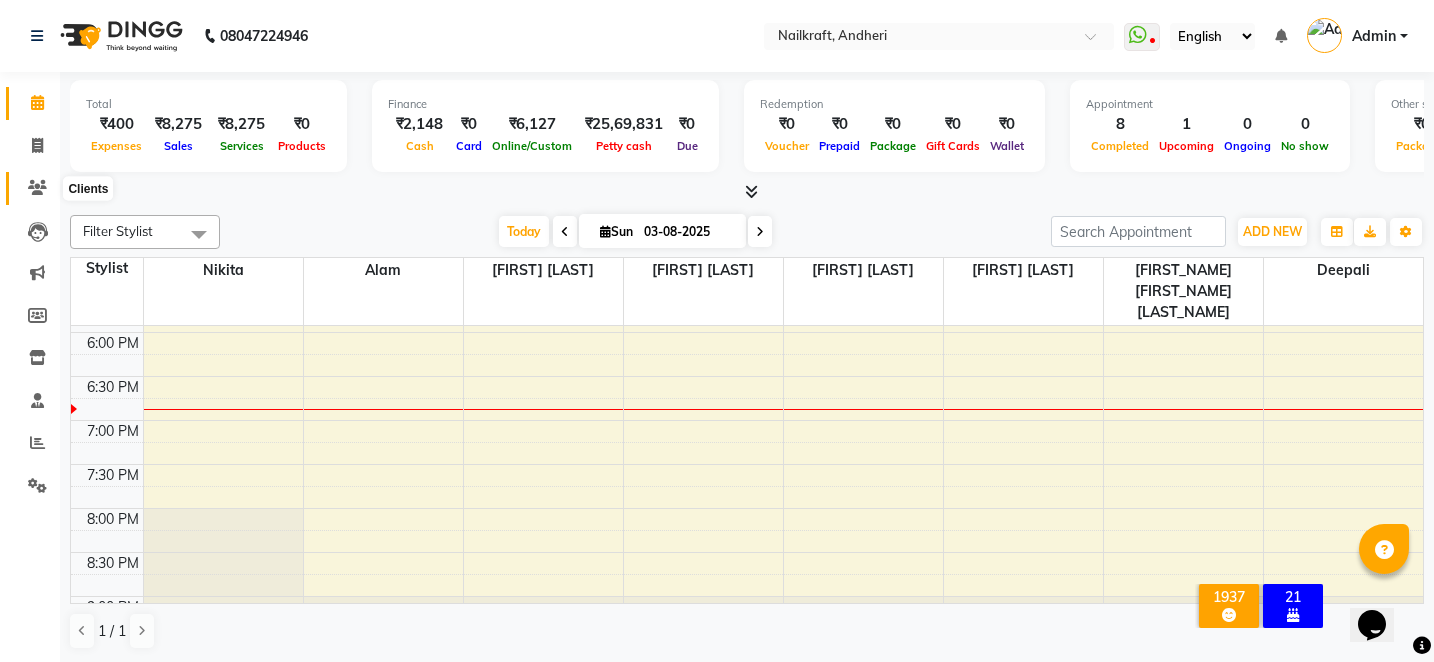 click 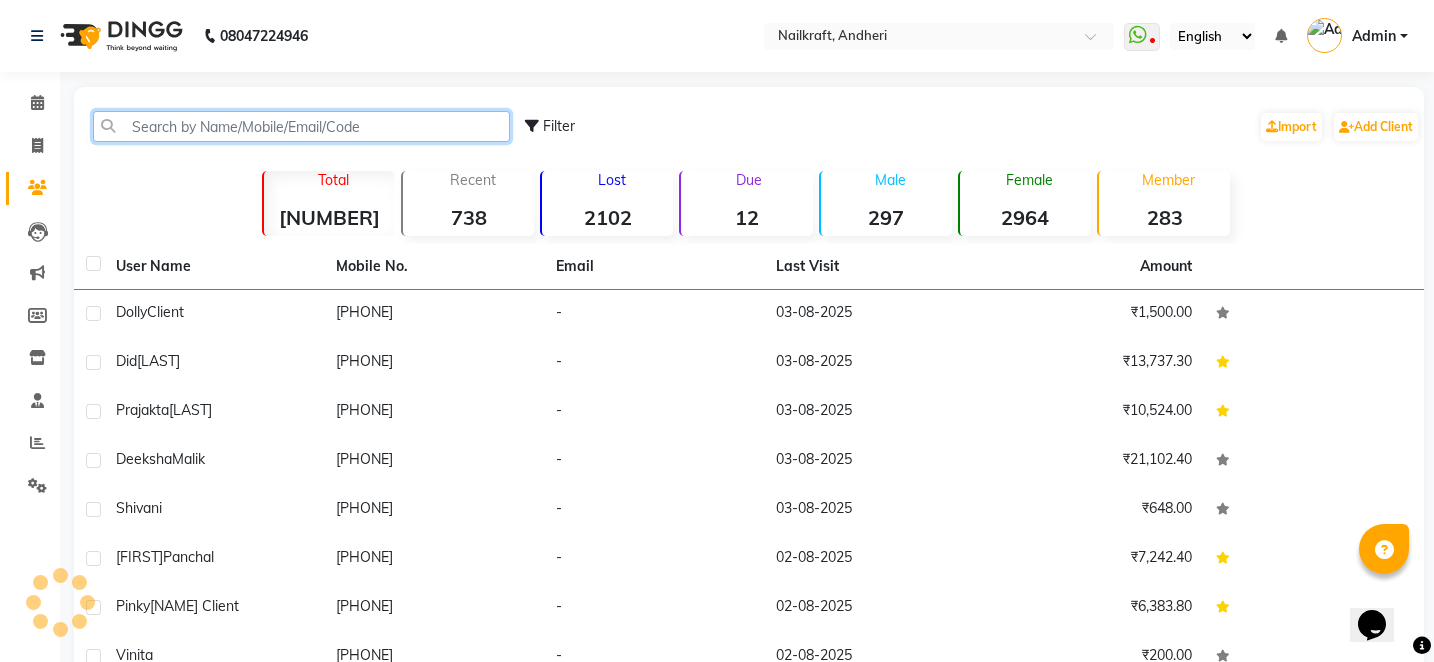 click 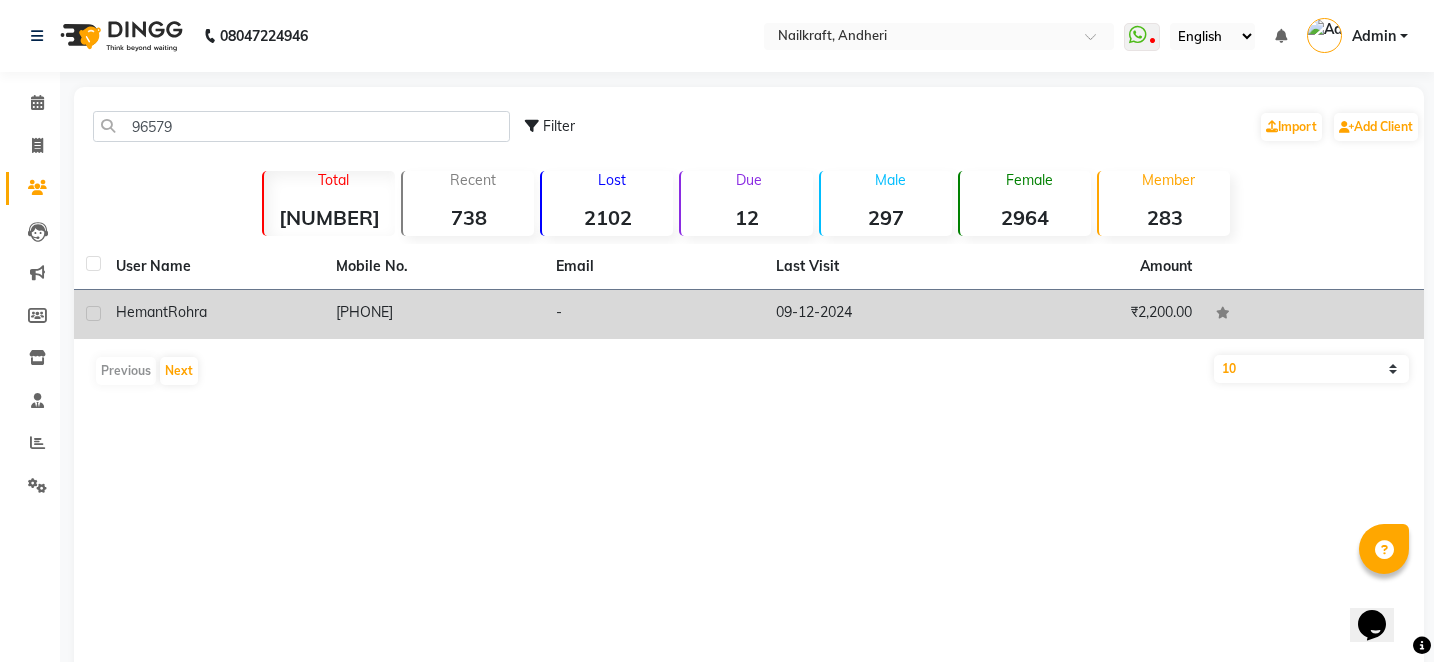 click on "[PHONE]" 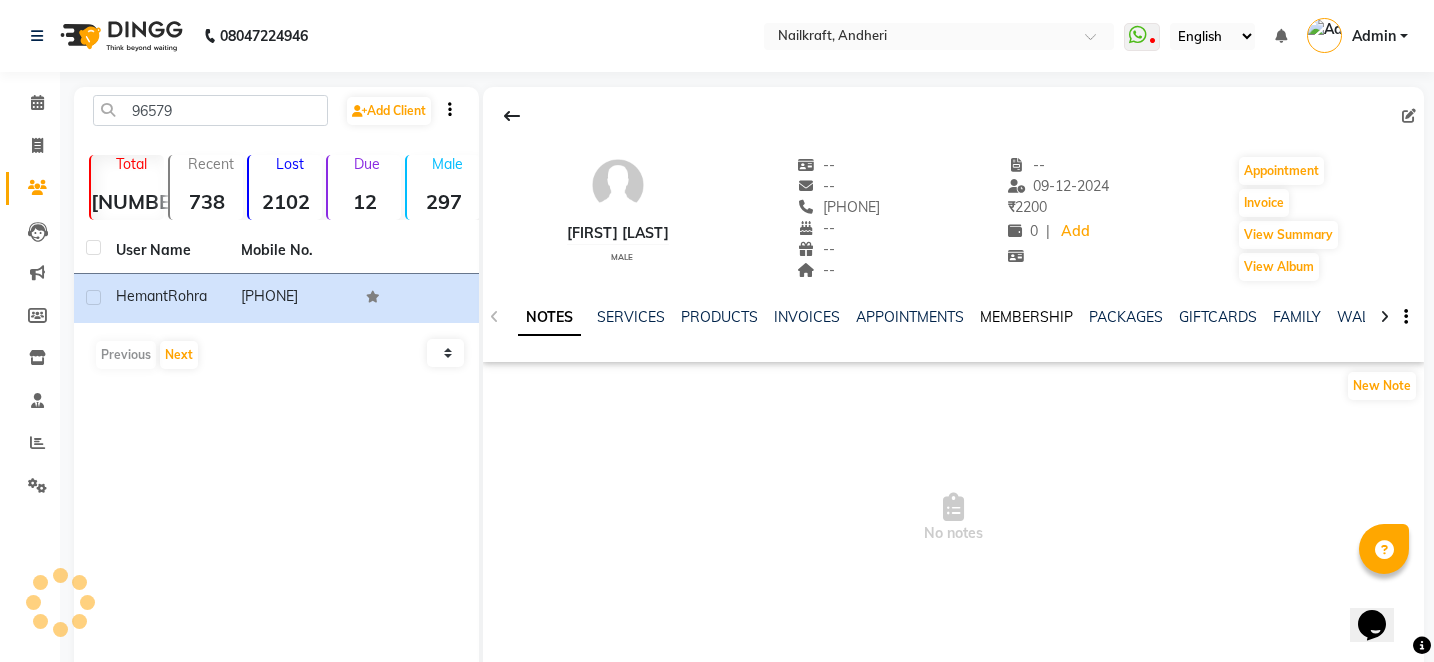 click on "MEMBERSHIP" 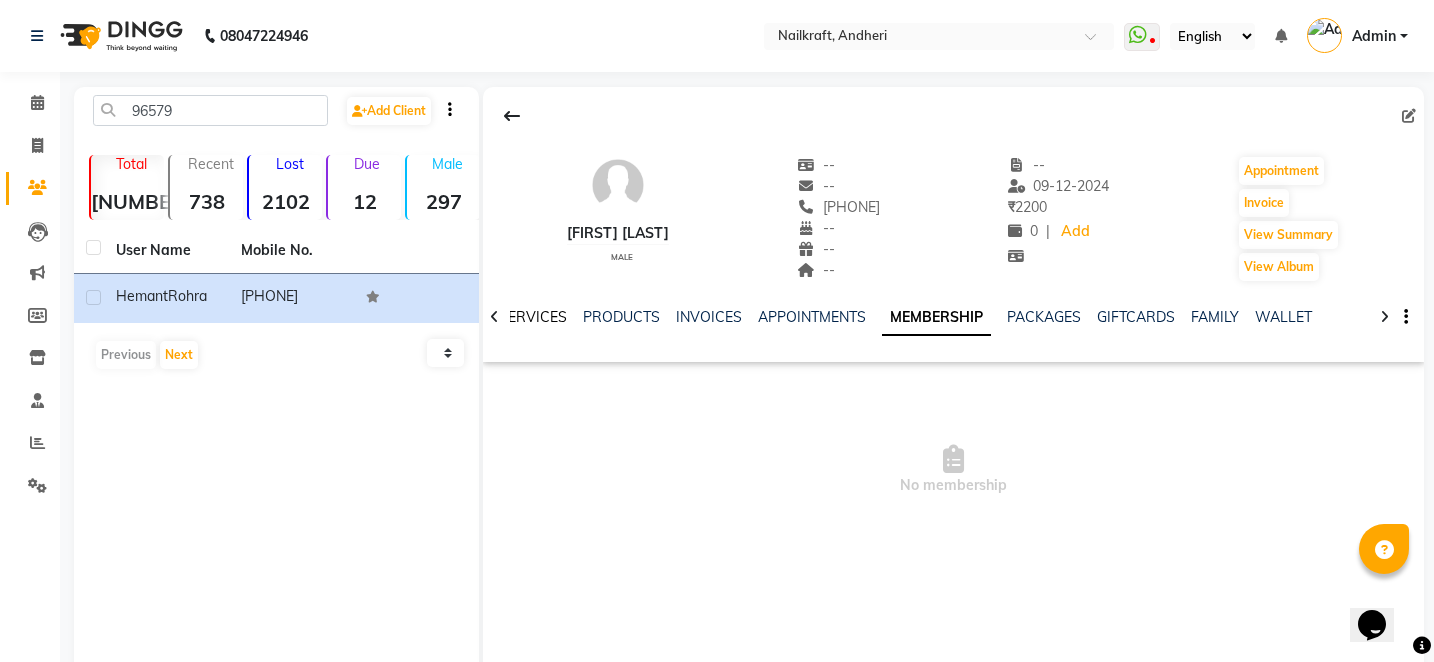 click on "SERVICES" 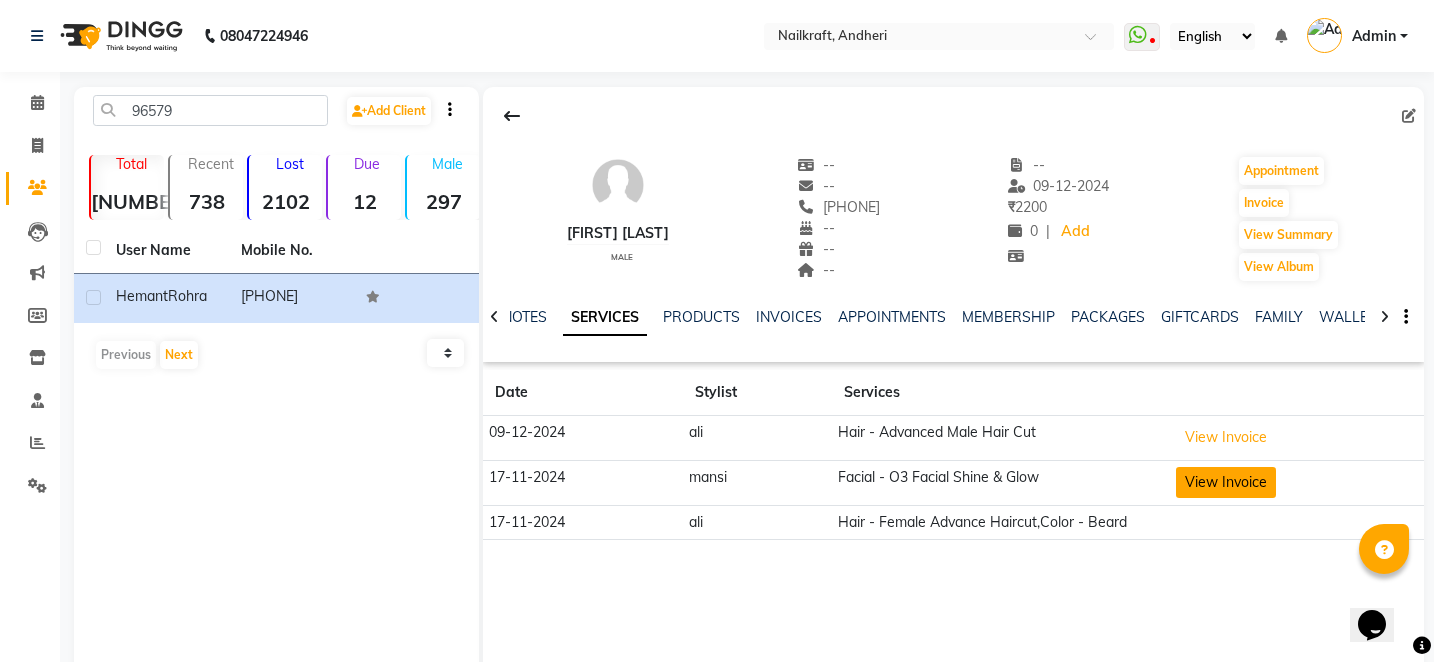 click on "View Invoice" 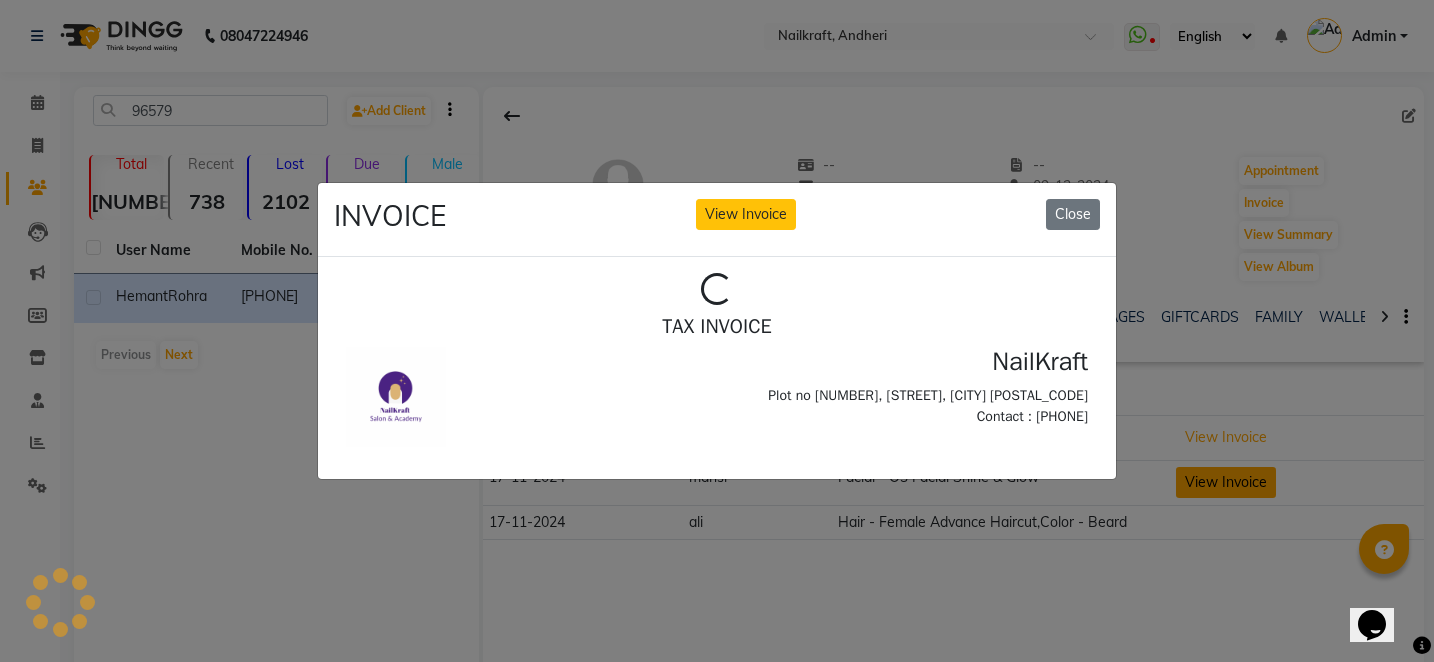 scroll, scrollTop: 0, scrollLeft: 0, axis: both 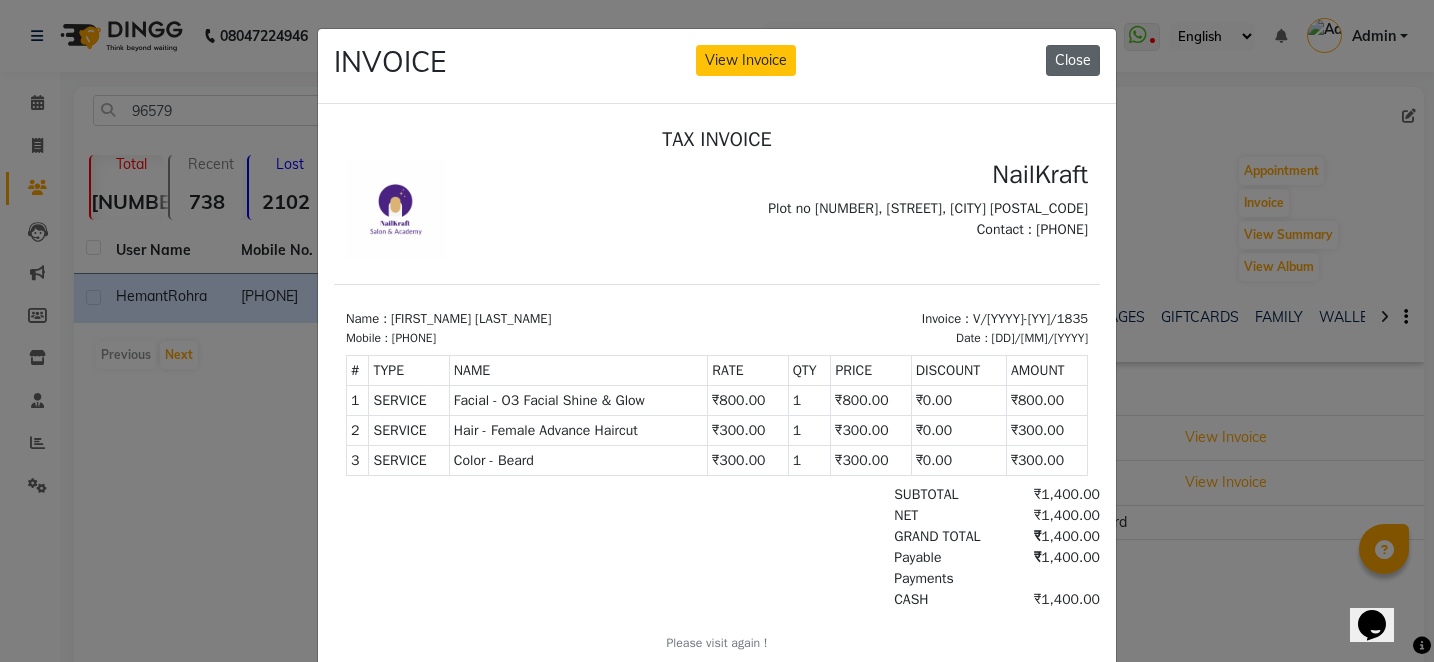 click on "Close" 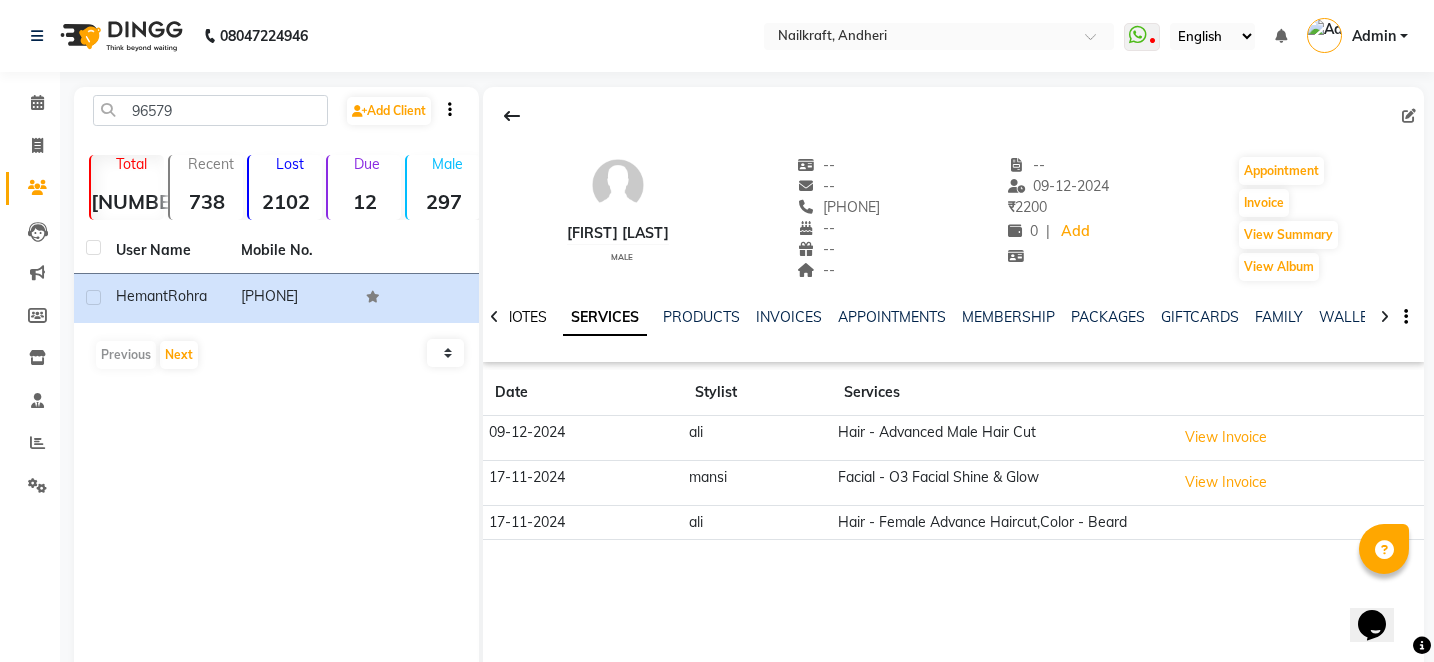 click on "NOTES" 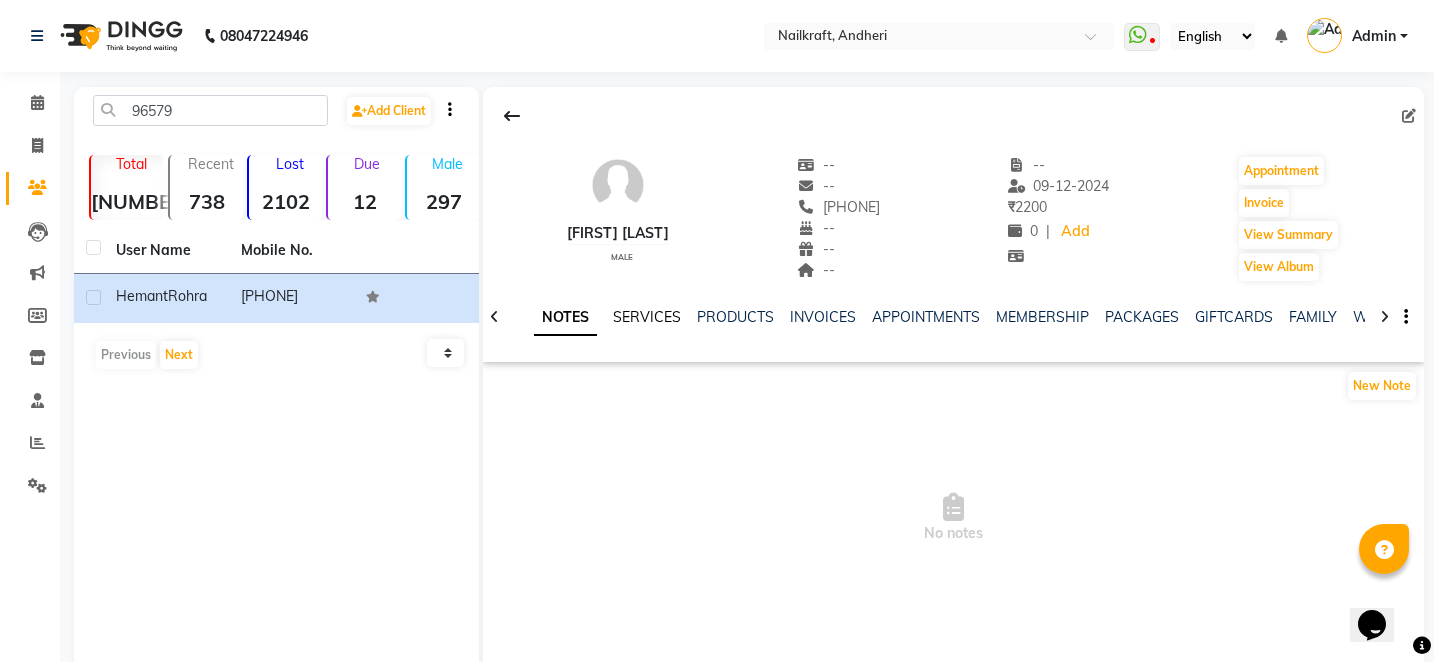 click on "SERVICES" 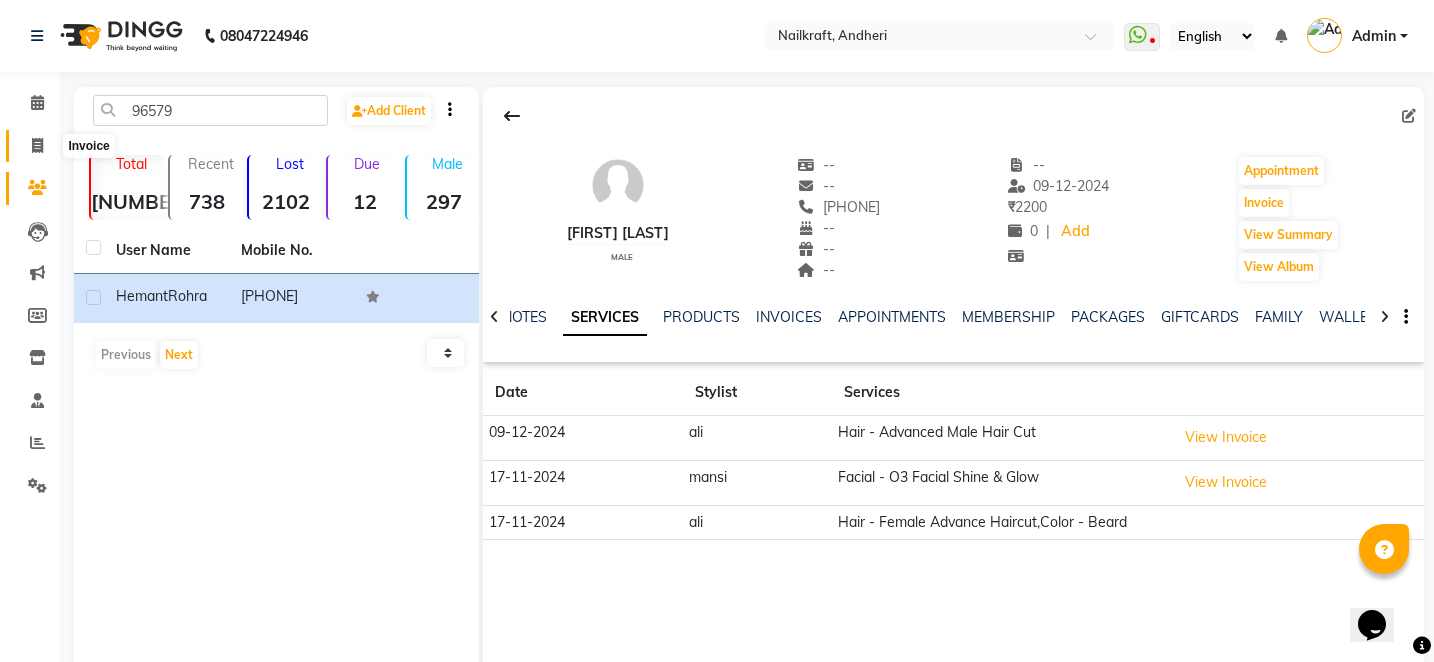 click 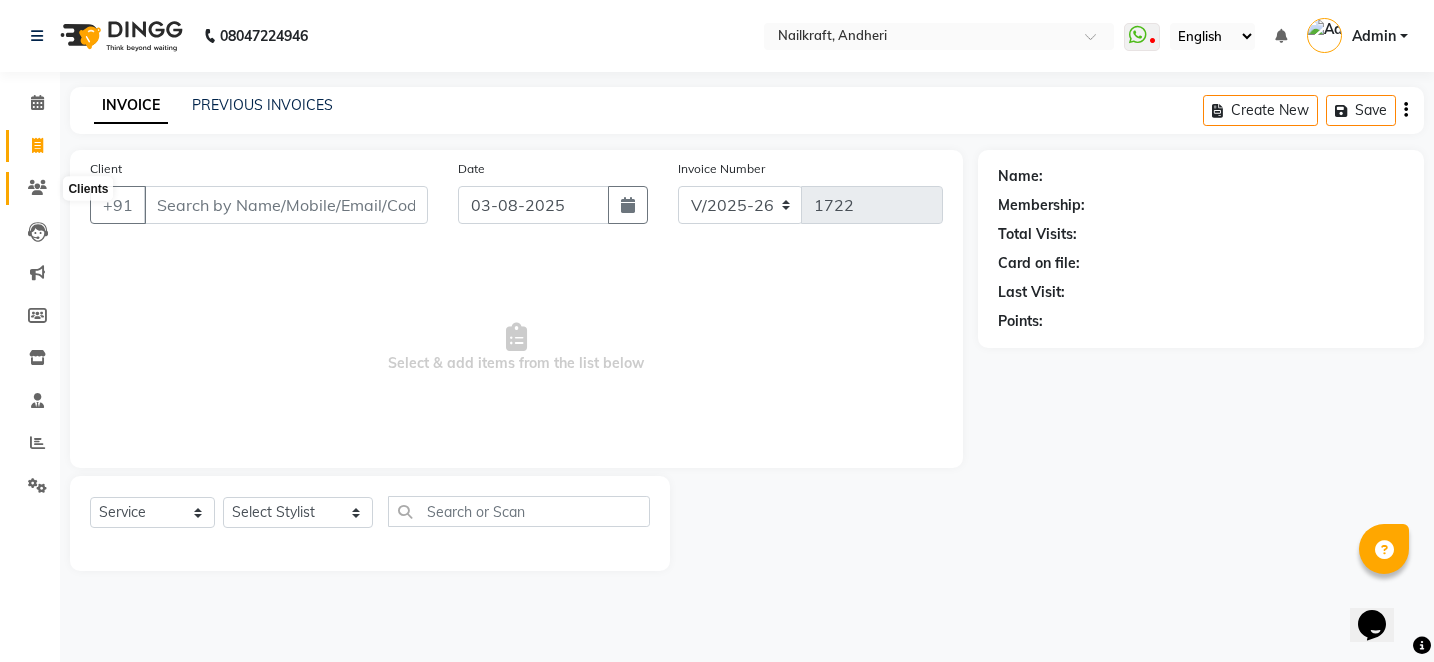 click 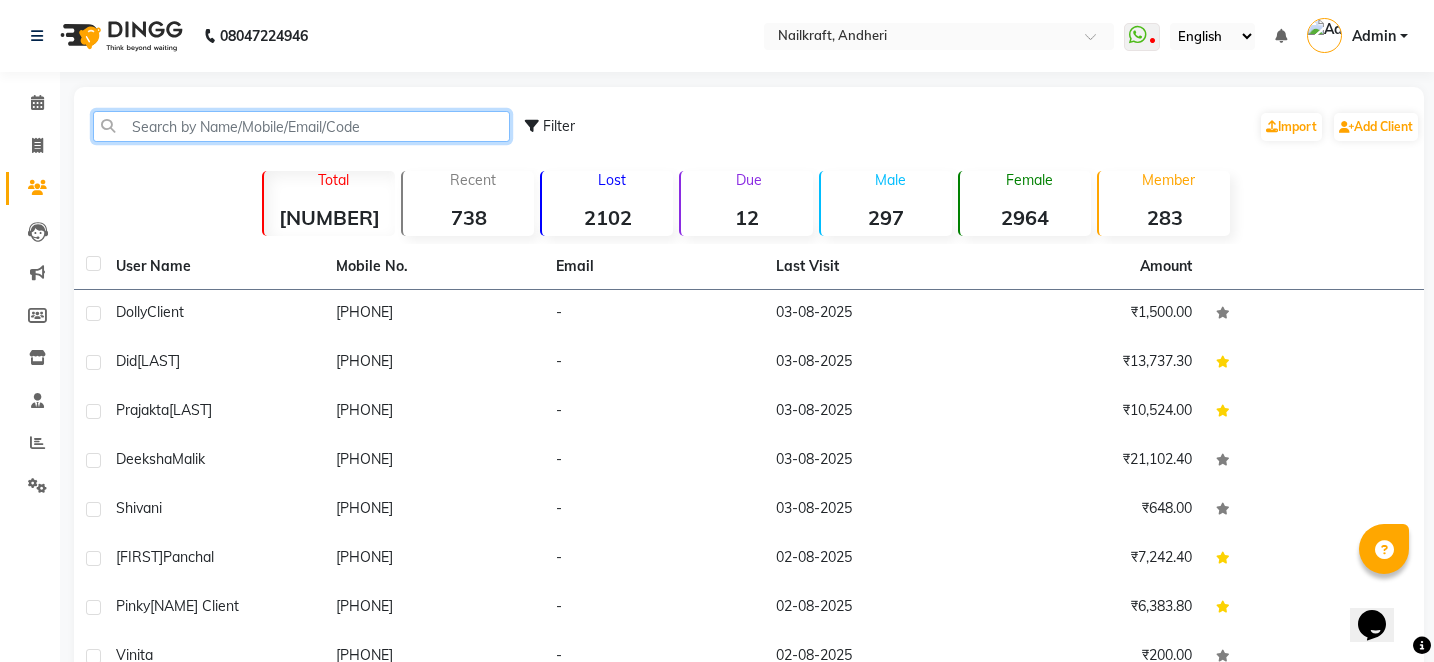 click 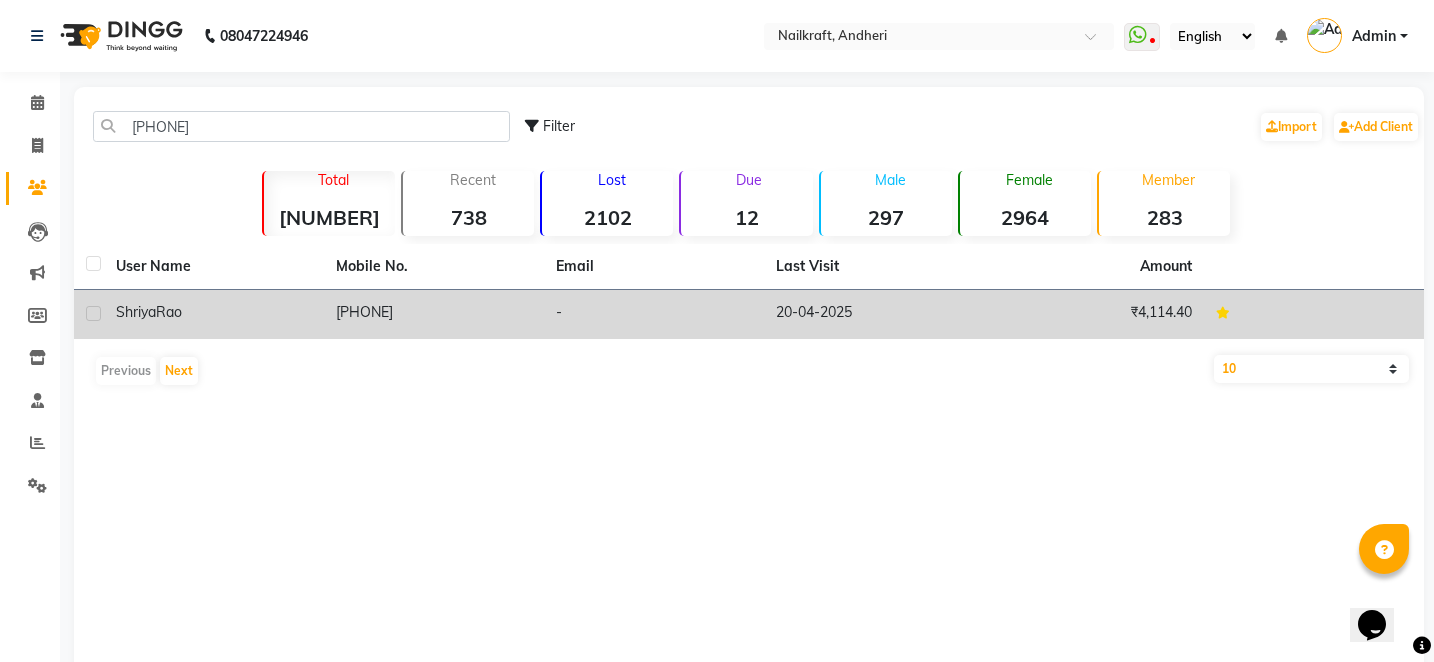 click on "[PHONE]" 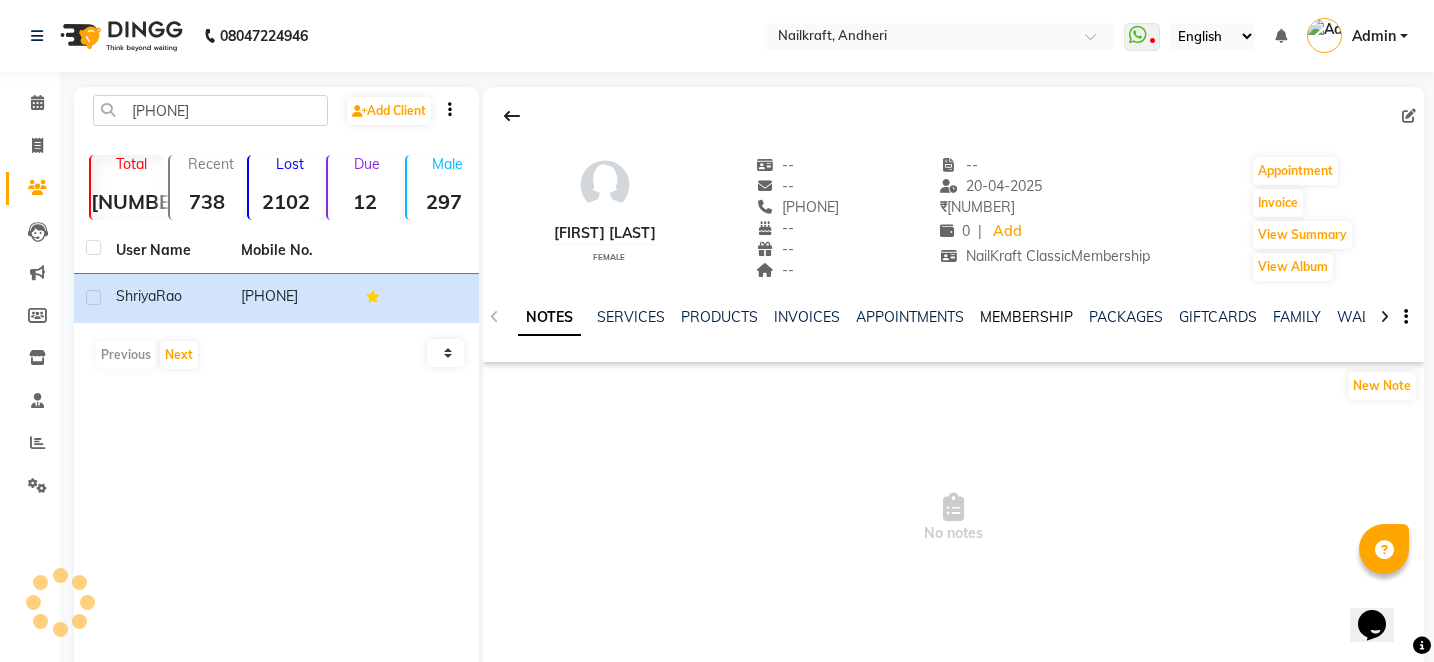 click on "MEMBERSHIP" 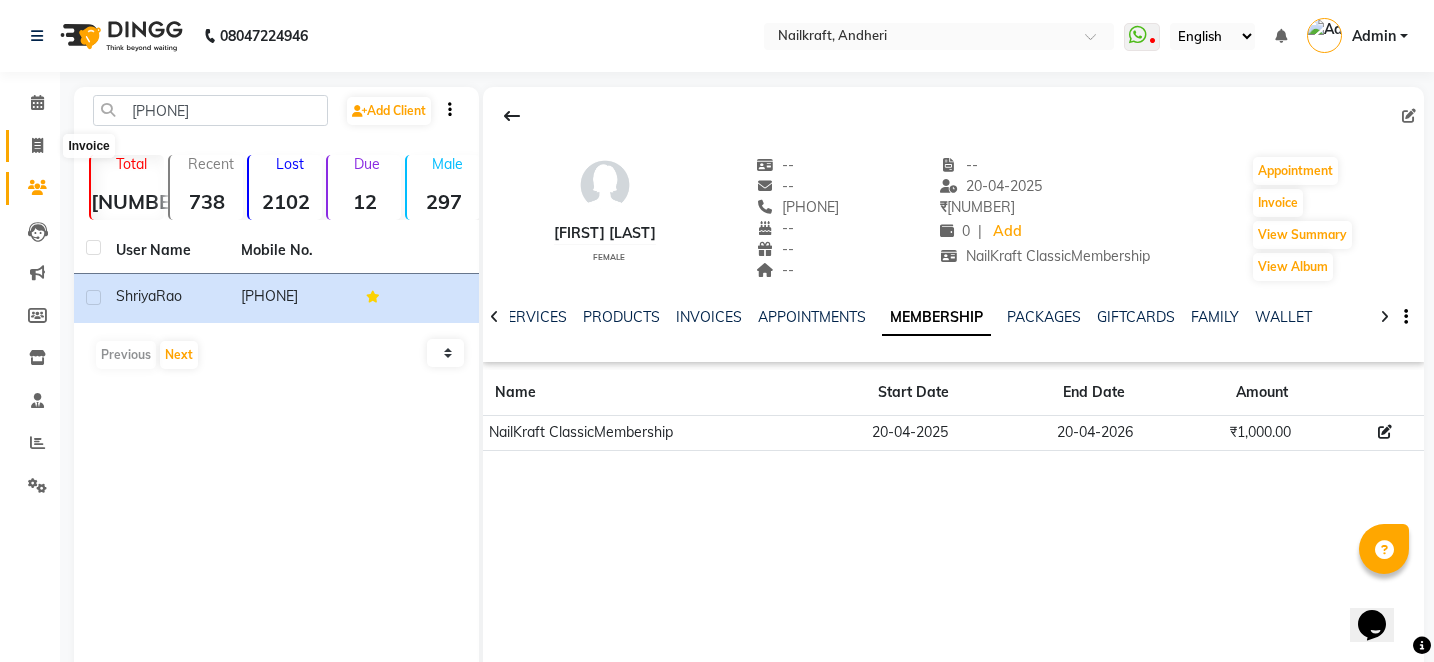 click 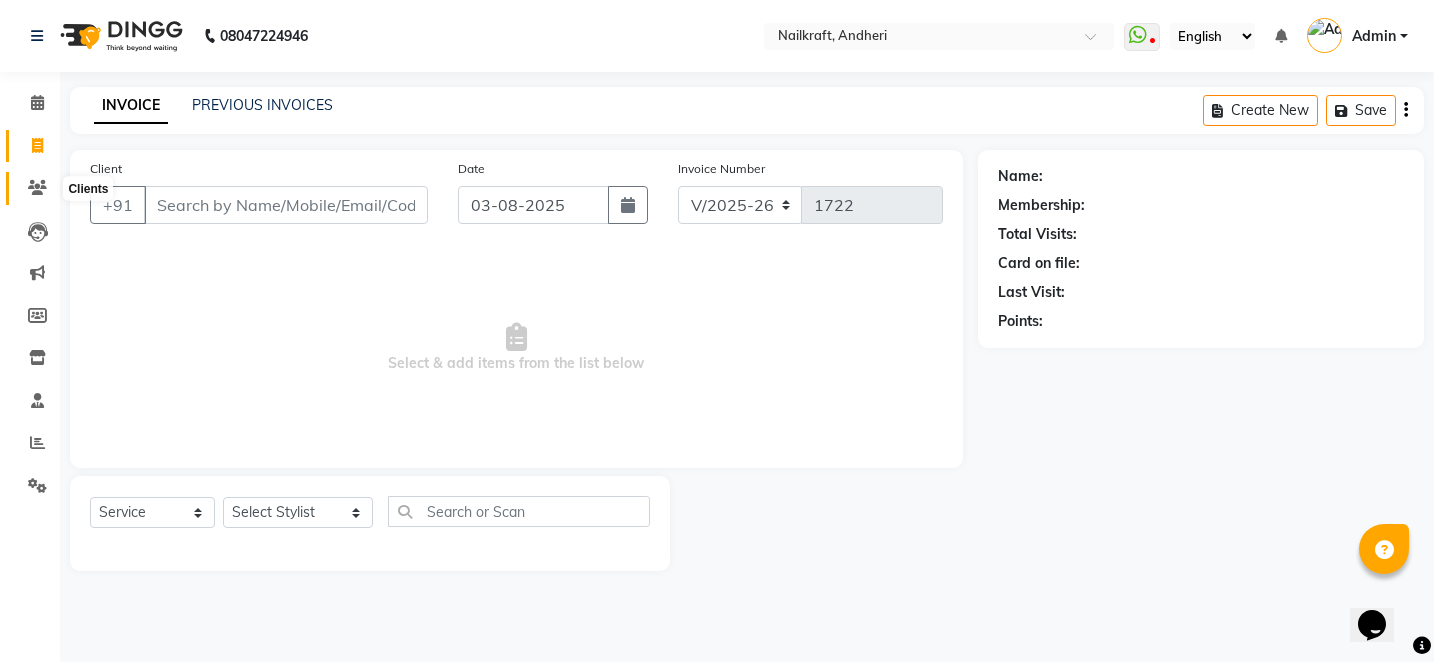 click 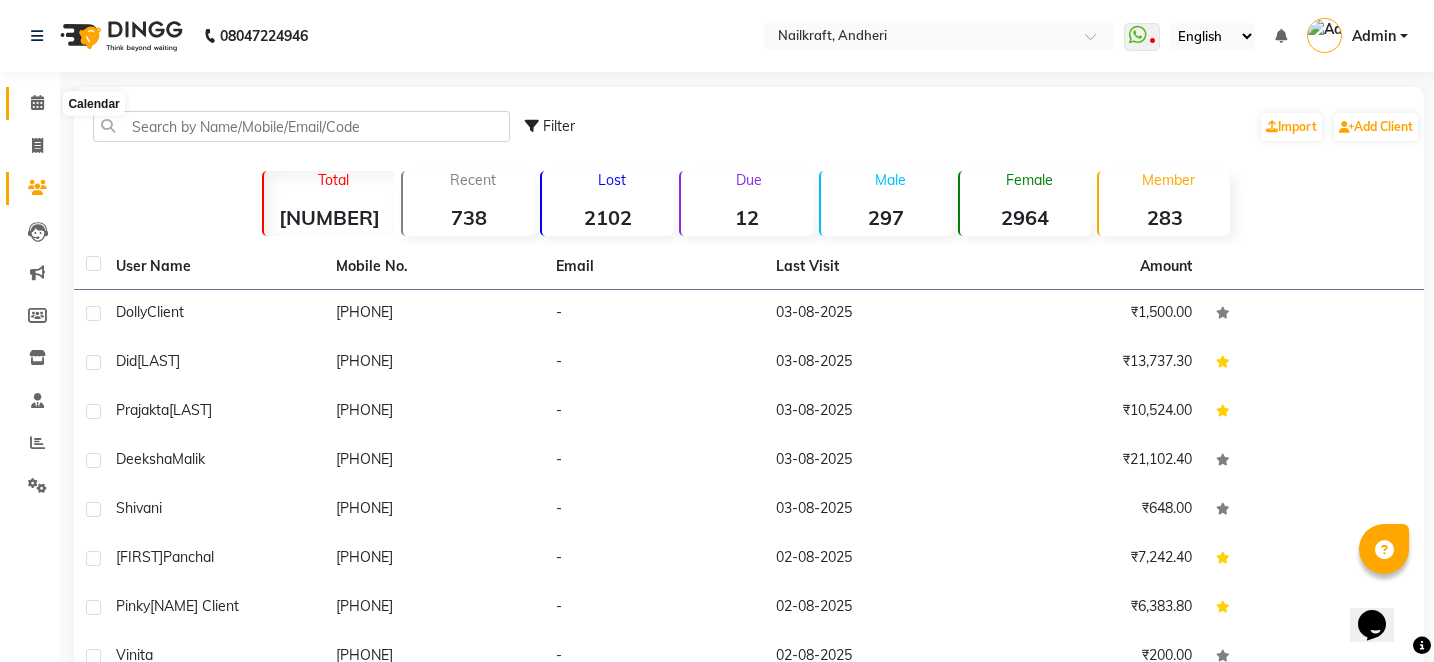 click 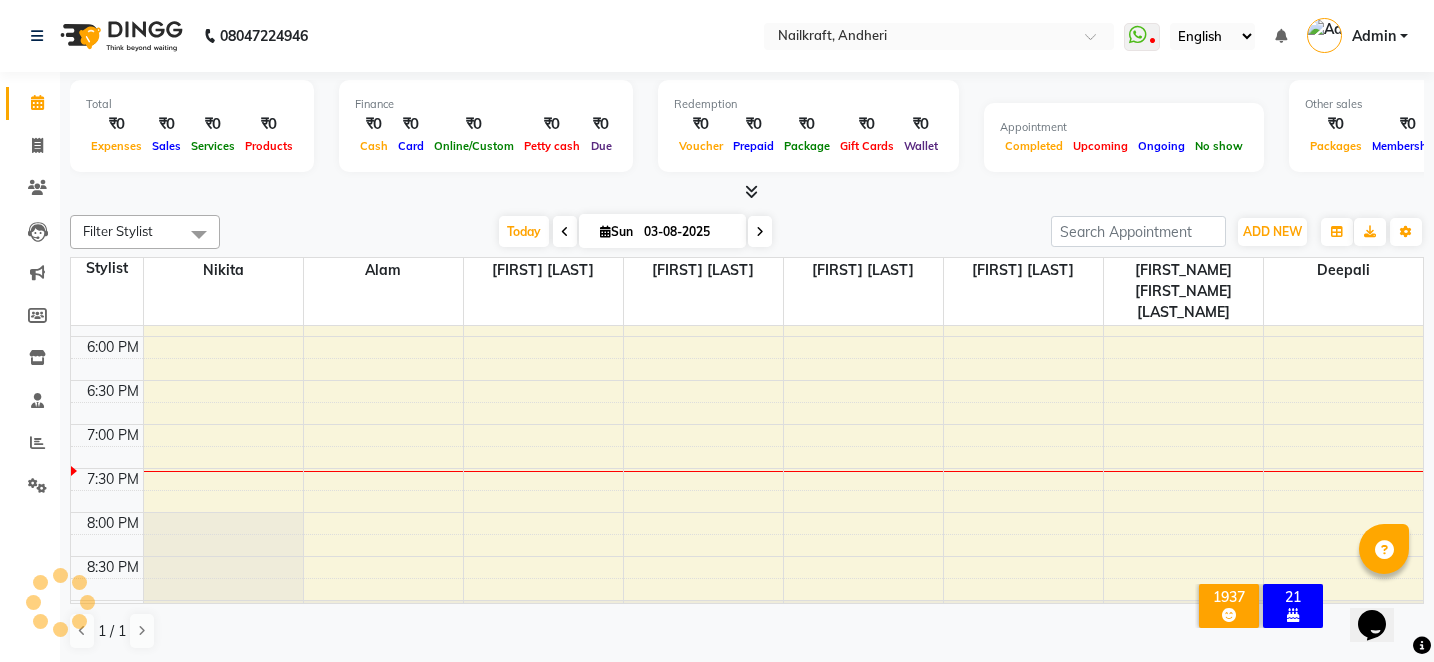 scroll, scrollTop: 0, scrollLeft: 0, axis: both 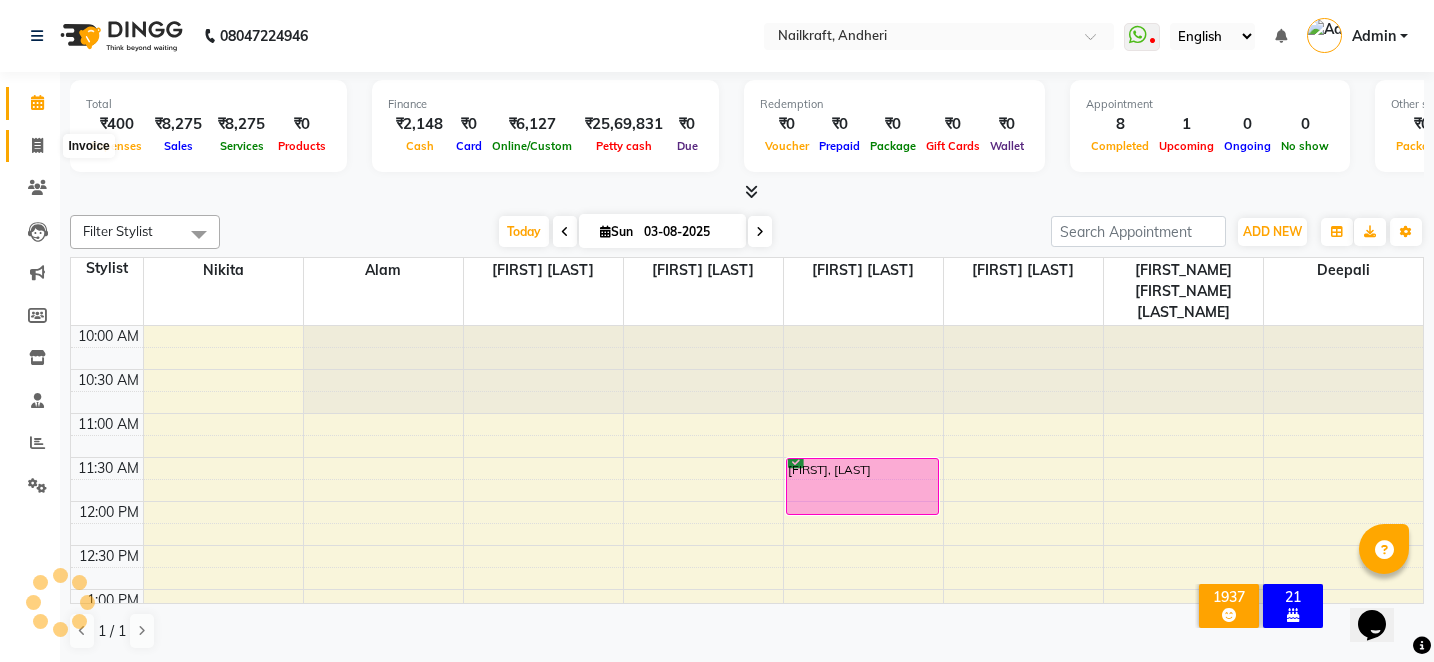 click 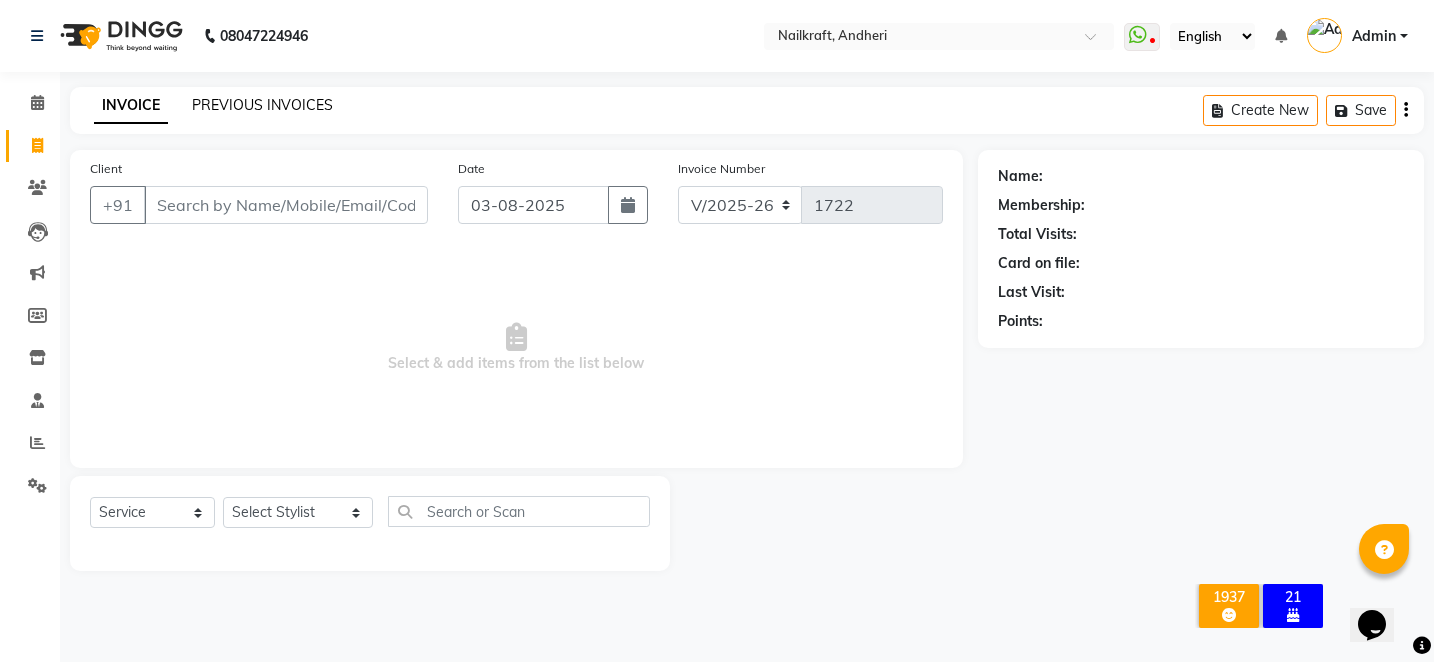 click on "PREVIOUS INVOICES" 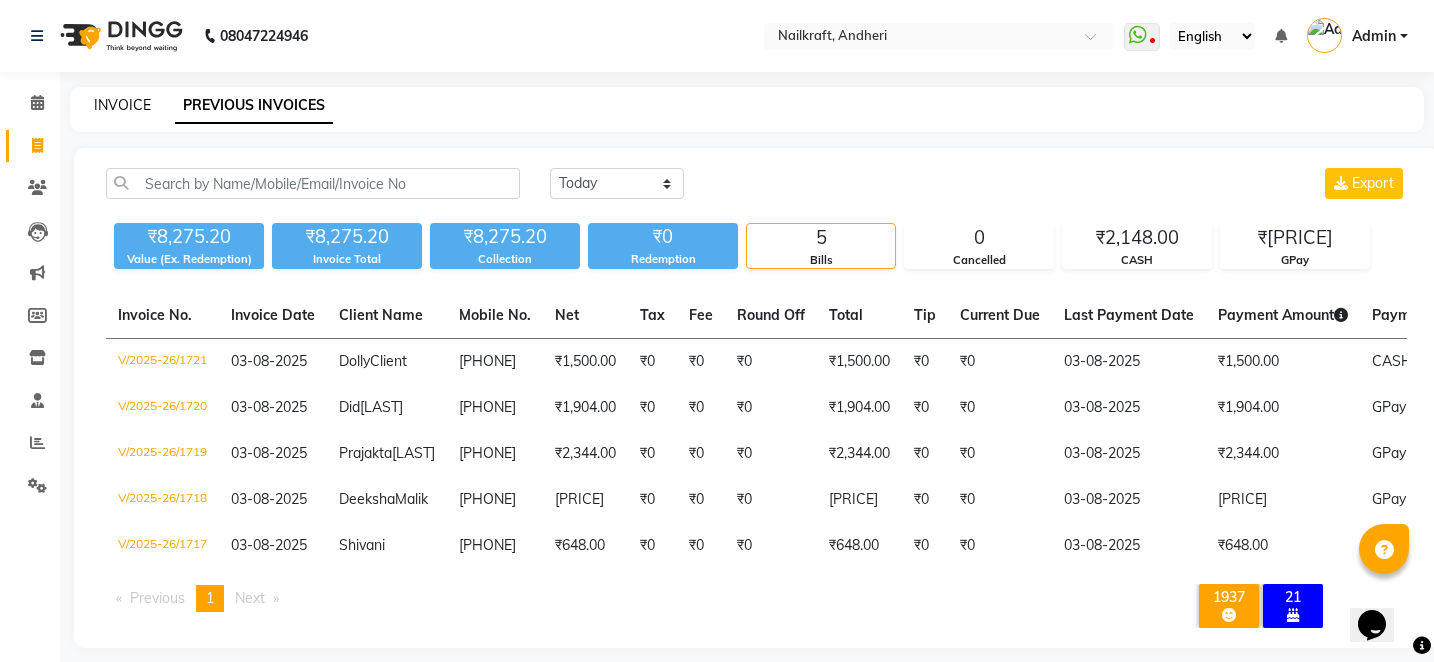 click on "INVOICE" 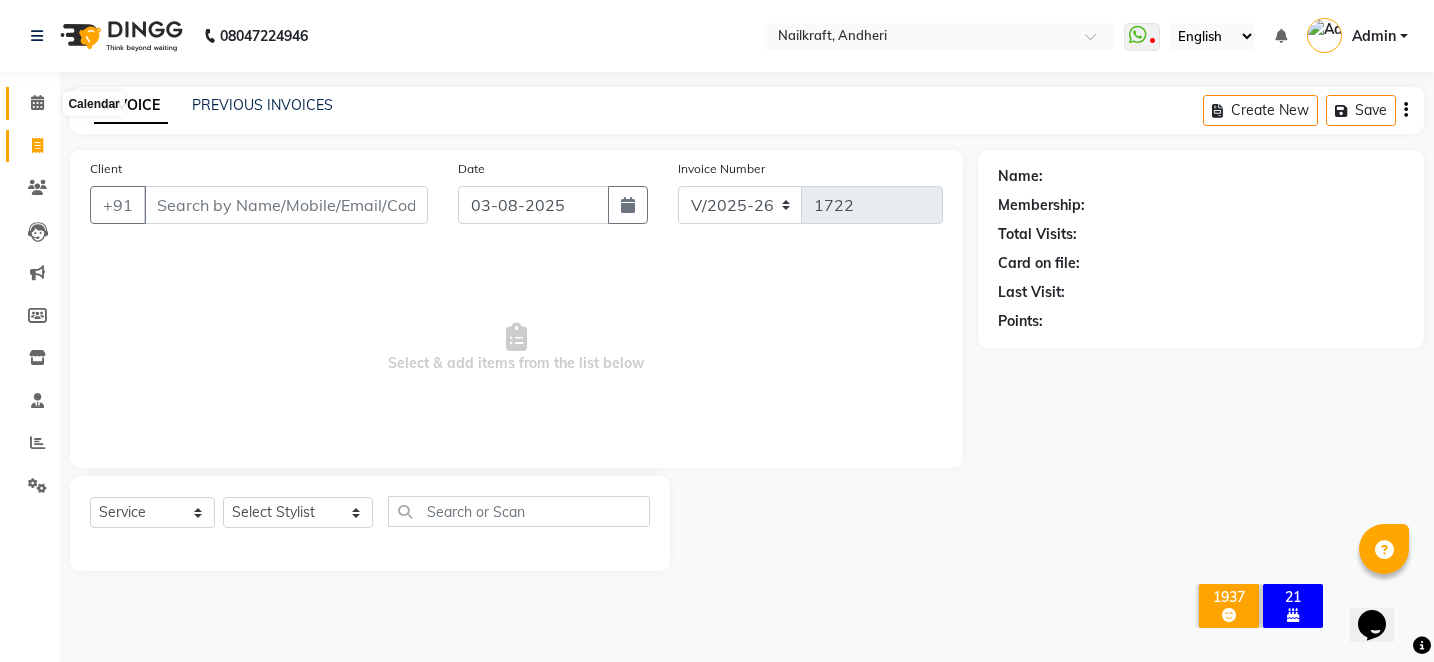 click 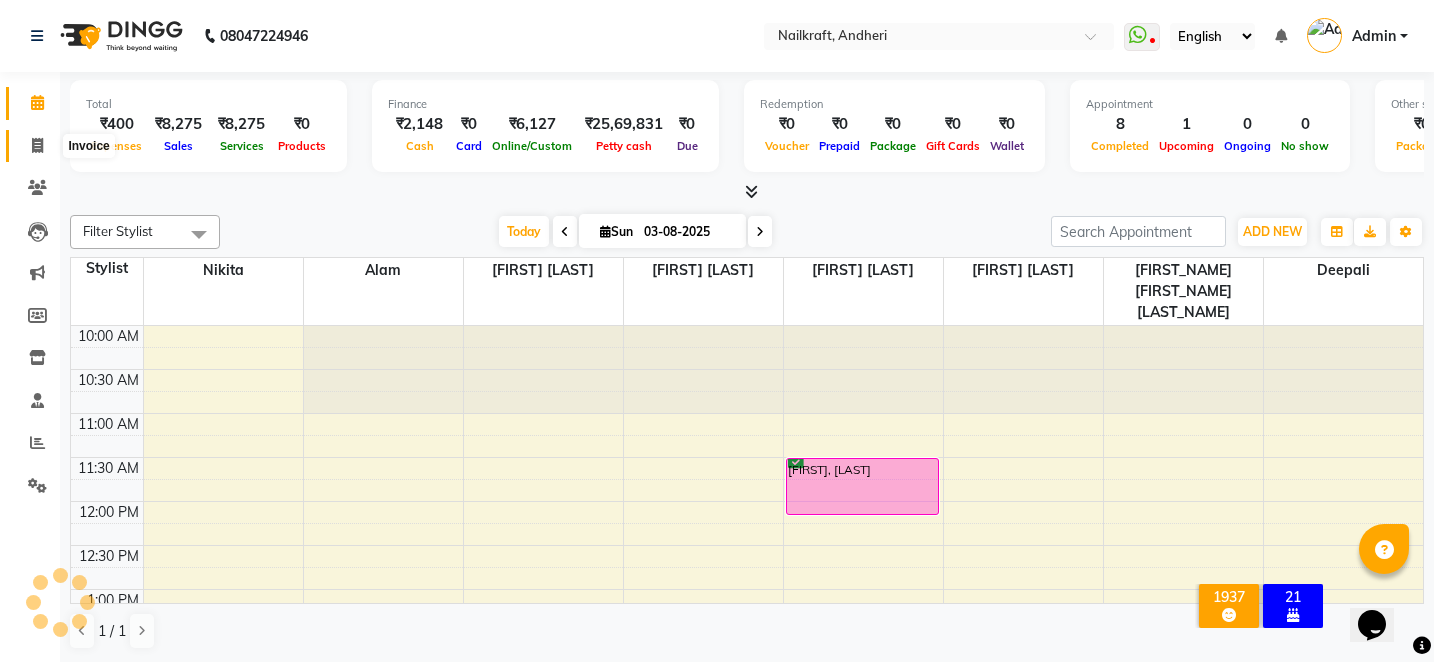 click 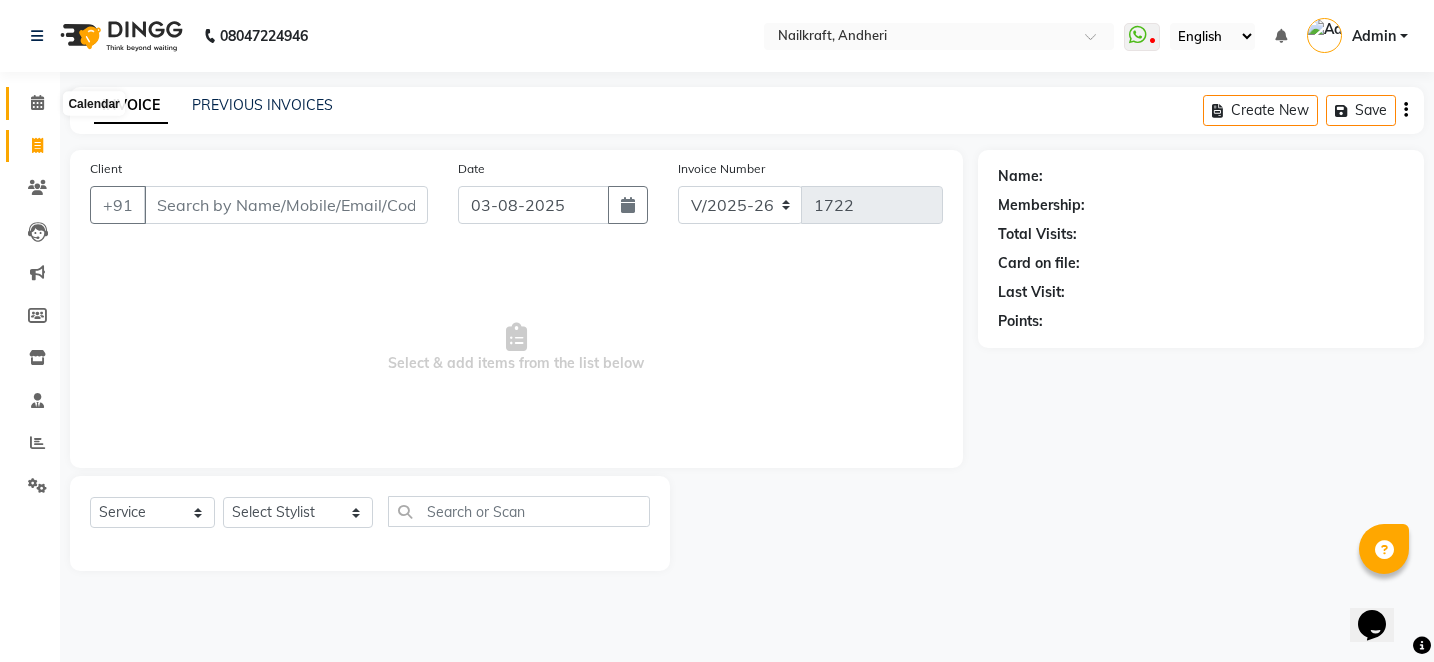 click 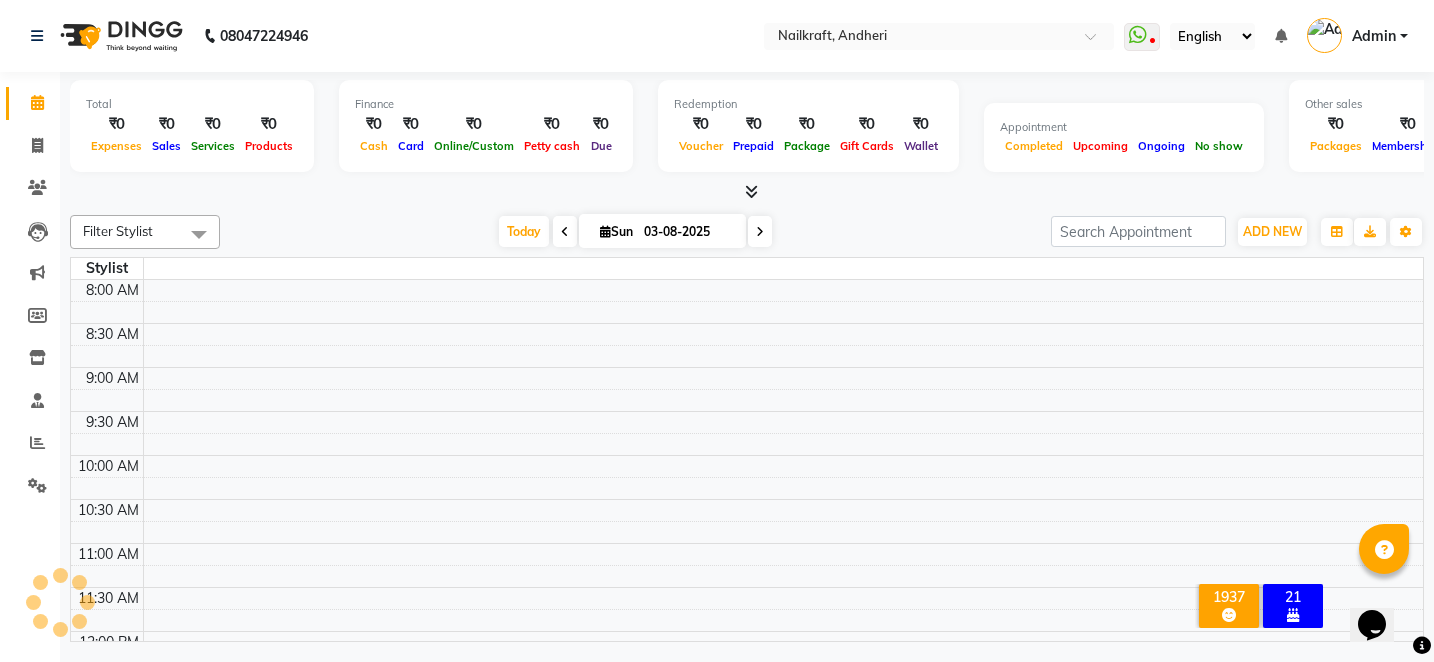 scroll, scrollTop: 697, scrollLeft: 0, axis: vertical 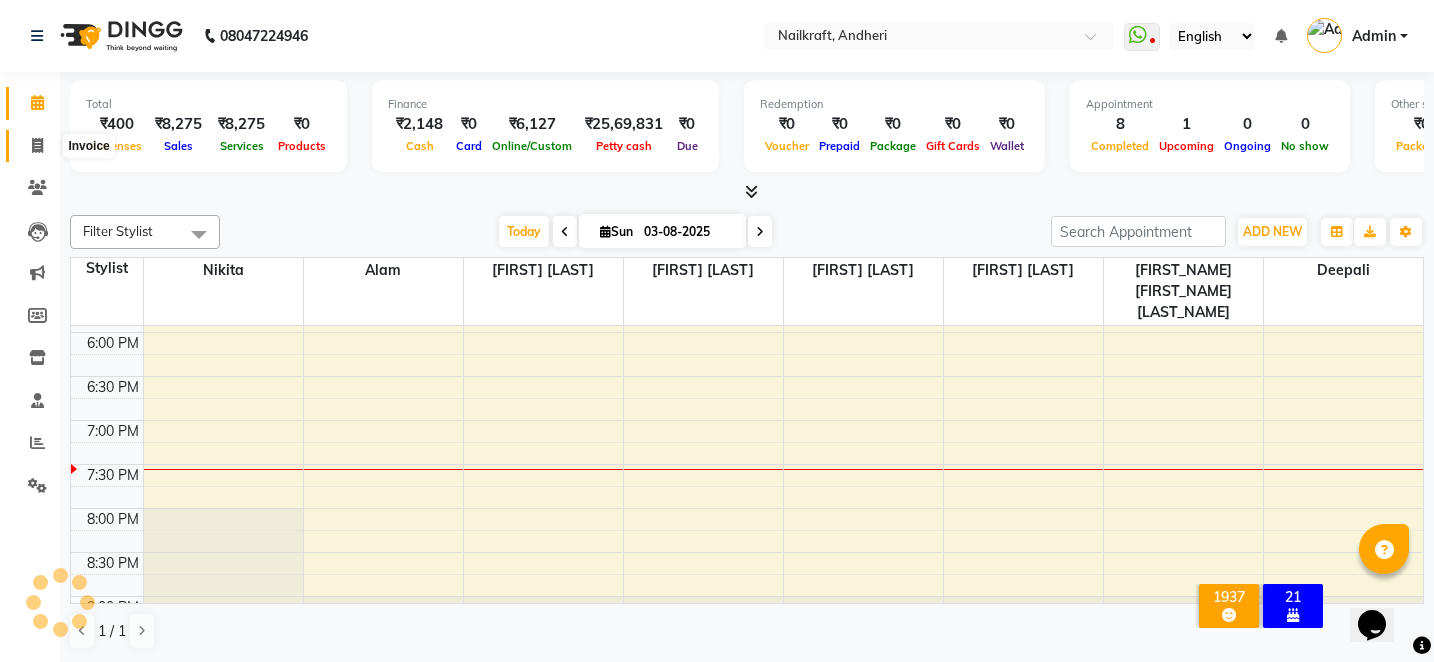 click 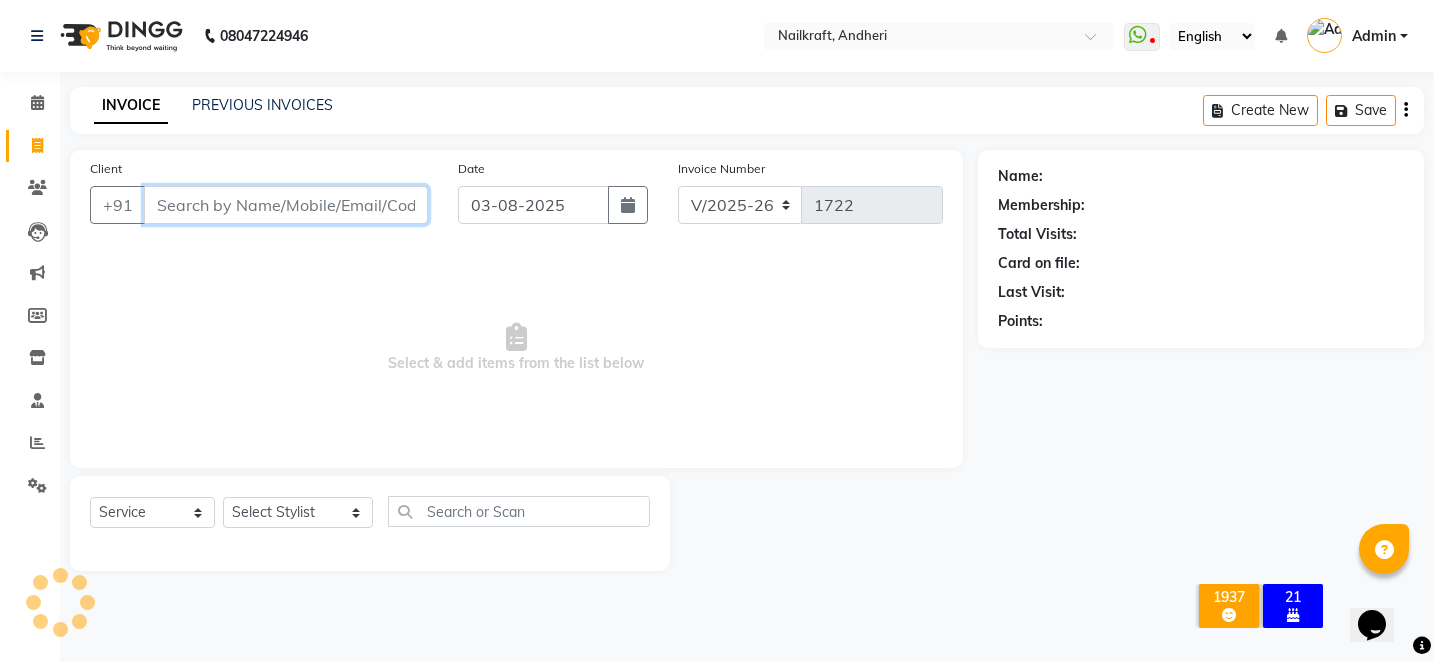 click on "Client" at bounding box center (286, 205) 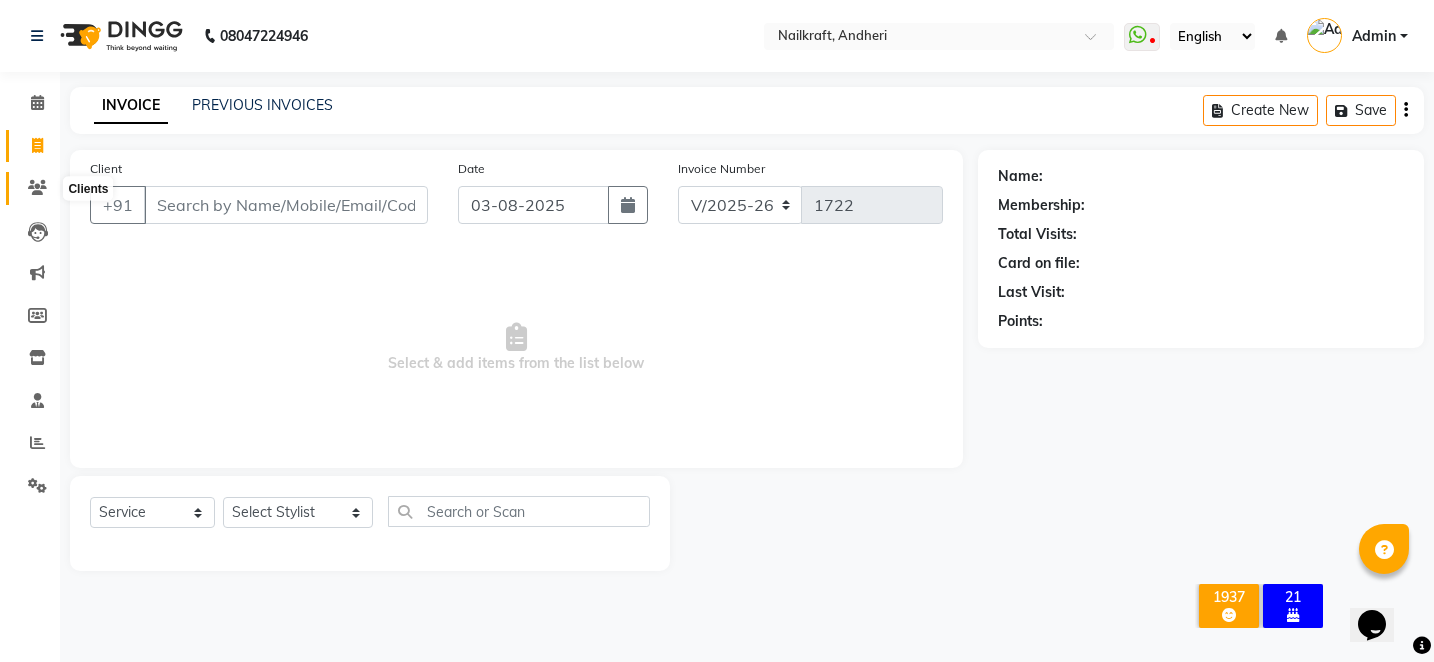 click 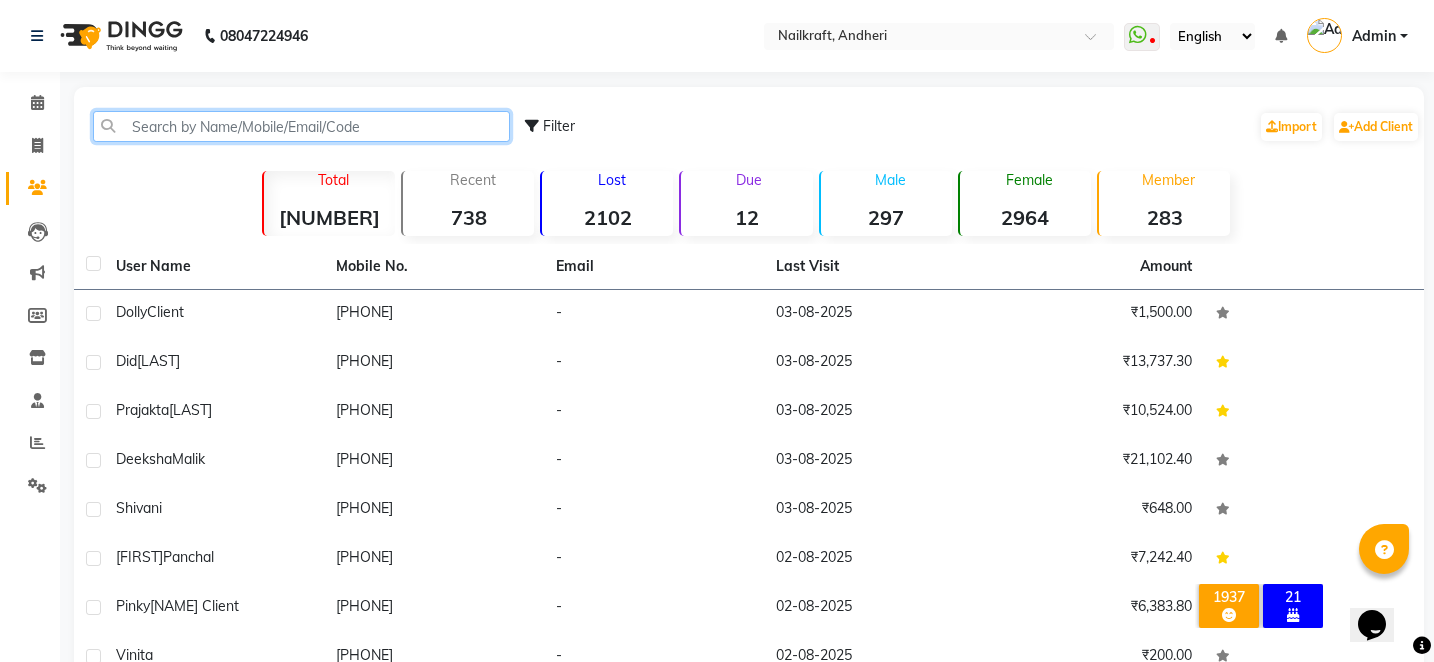 click 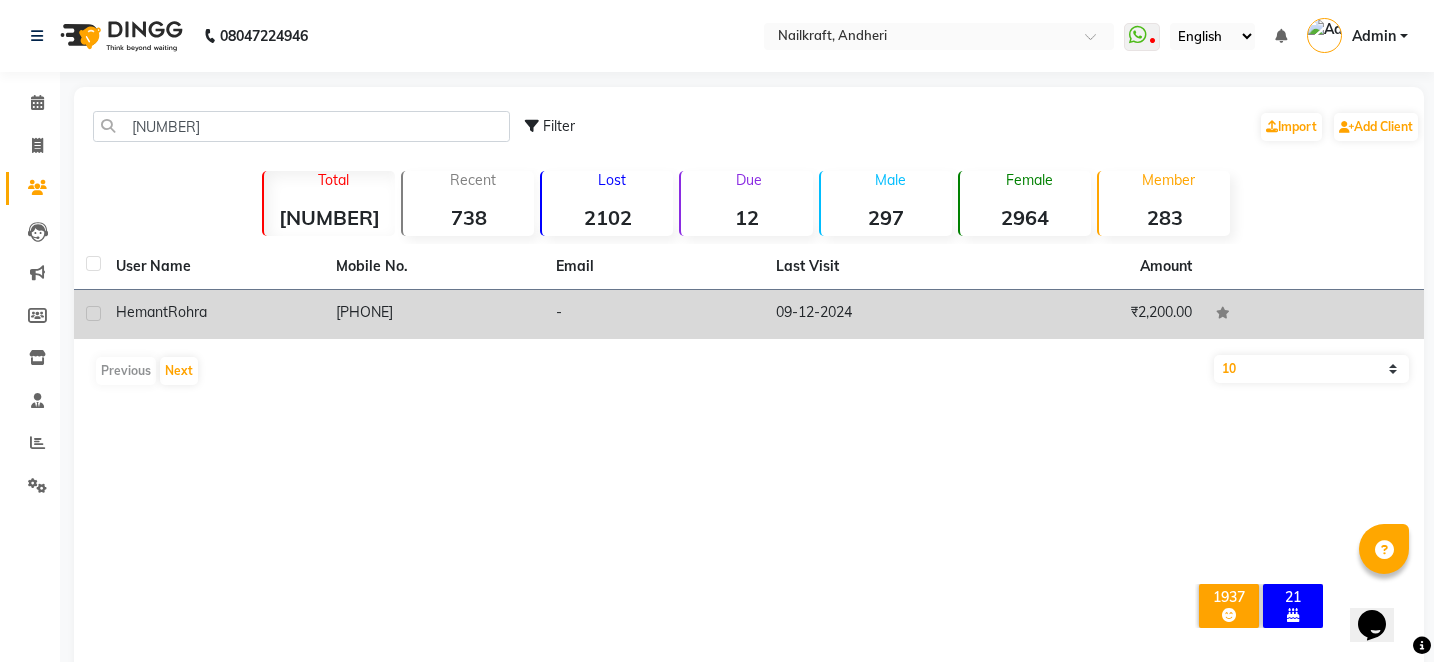 click on "[PHONE]" 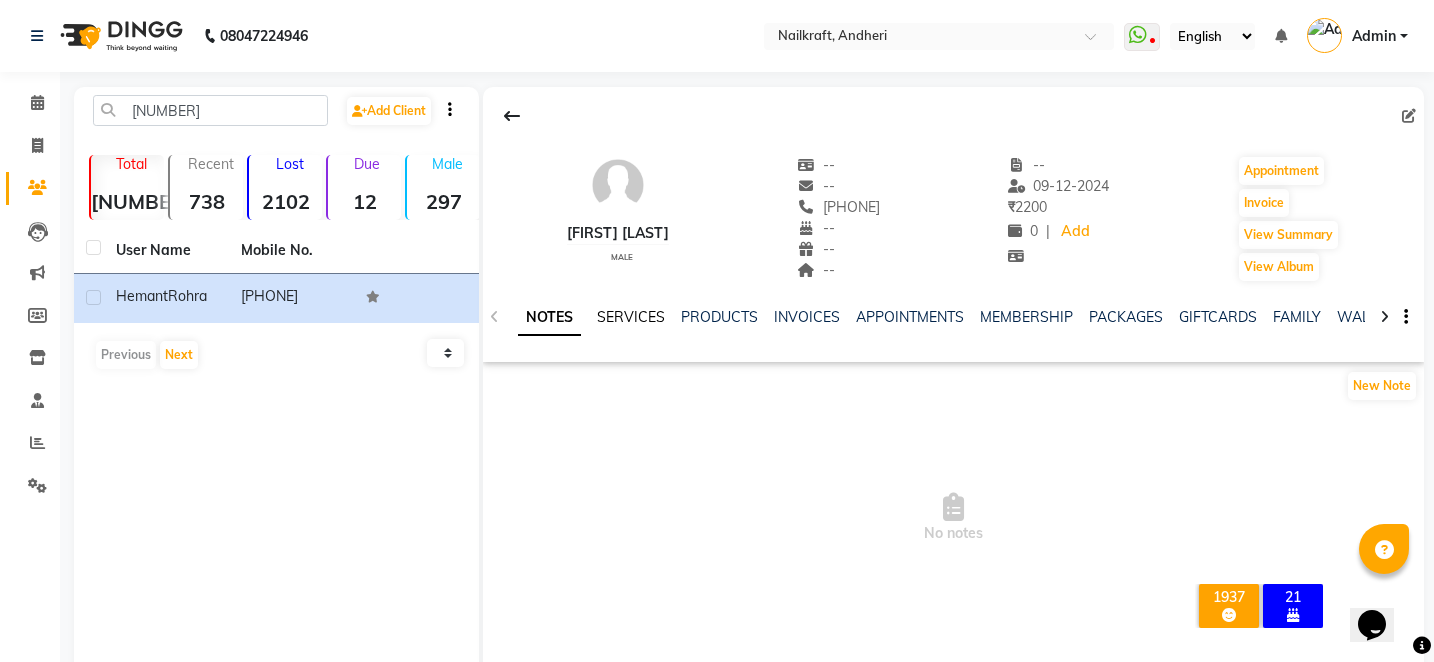 click on "SERVICES" 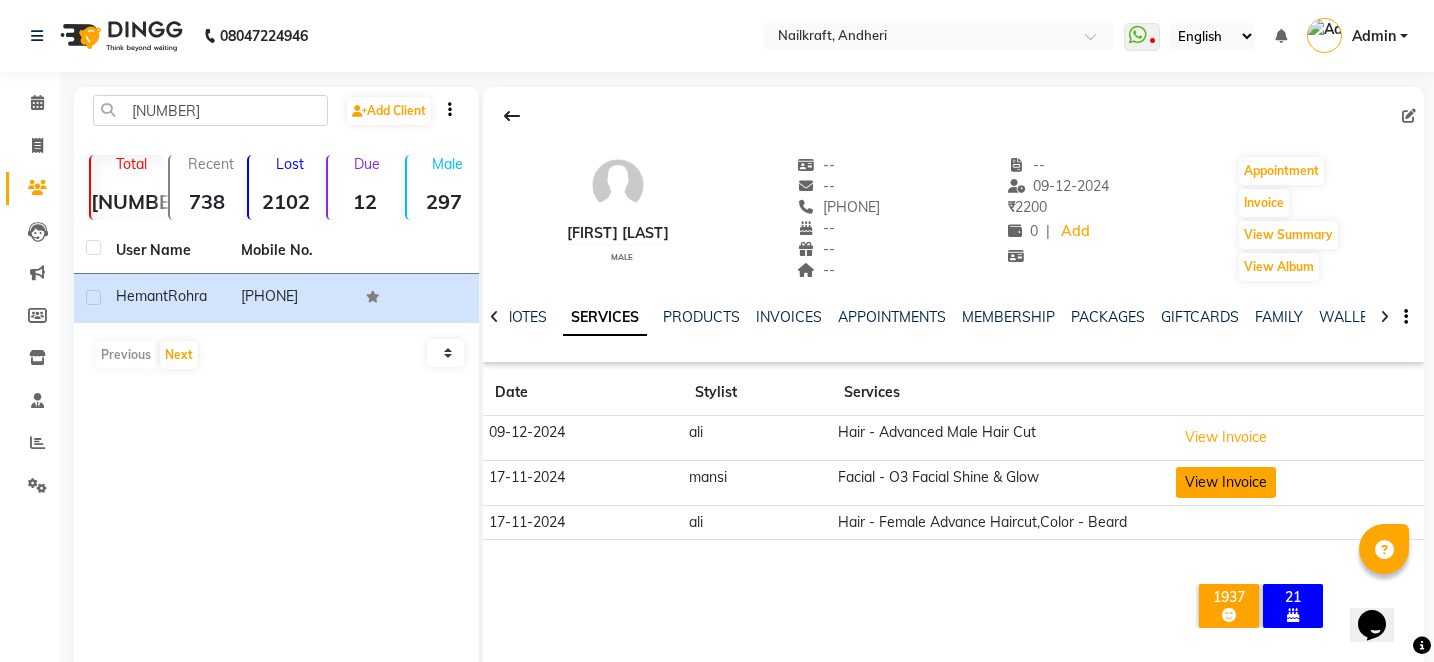 click on "View Invoice" 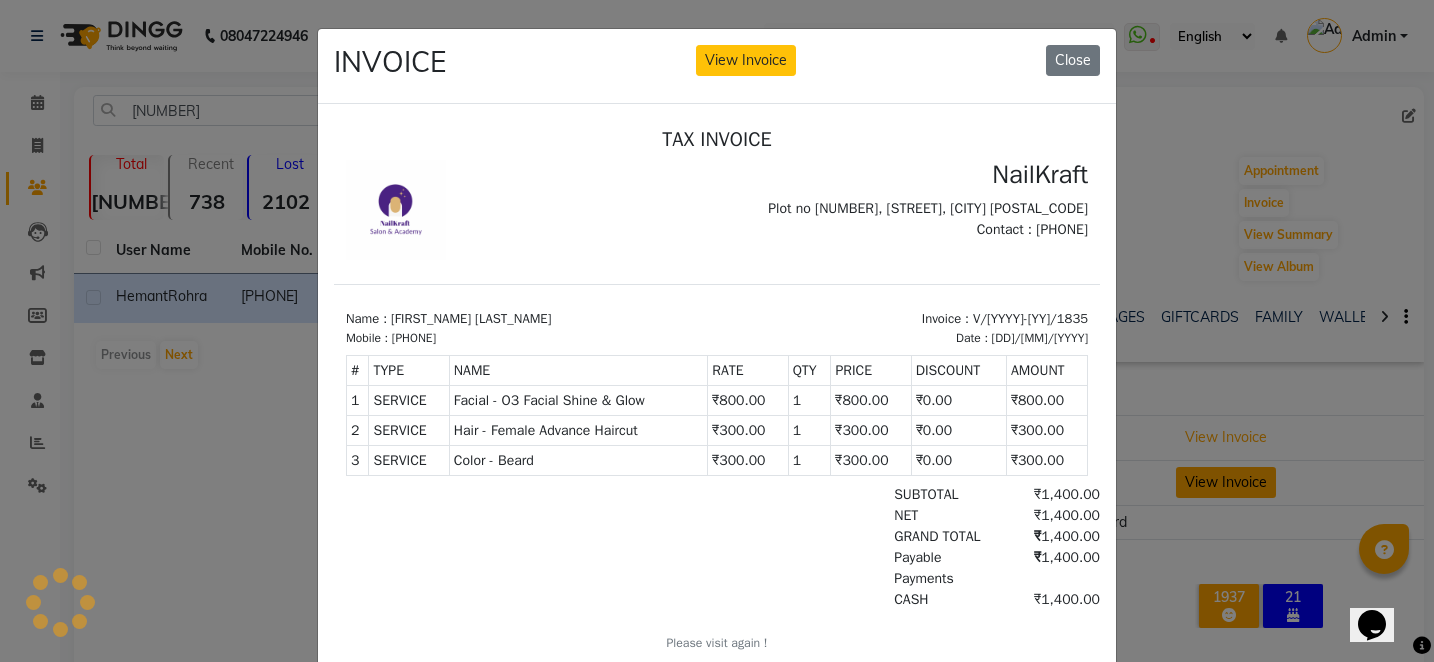 scroll, scrollTop: 0, scrollLeft: 0, axis: both 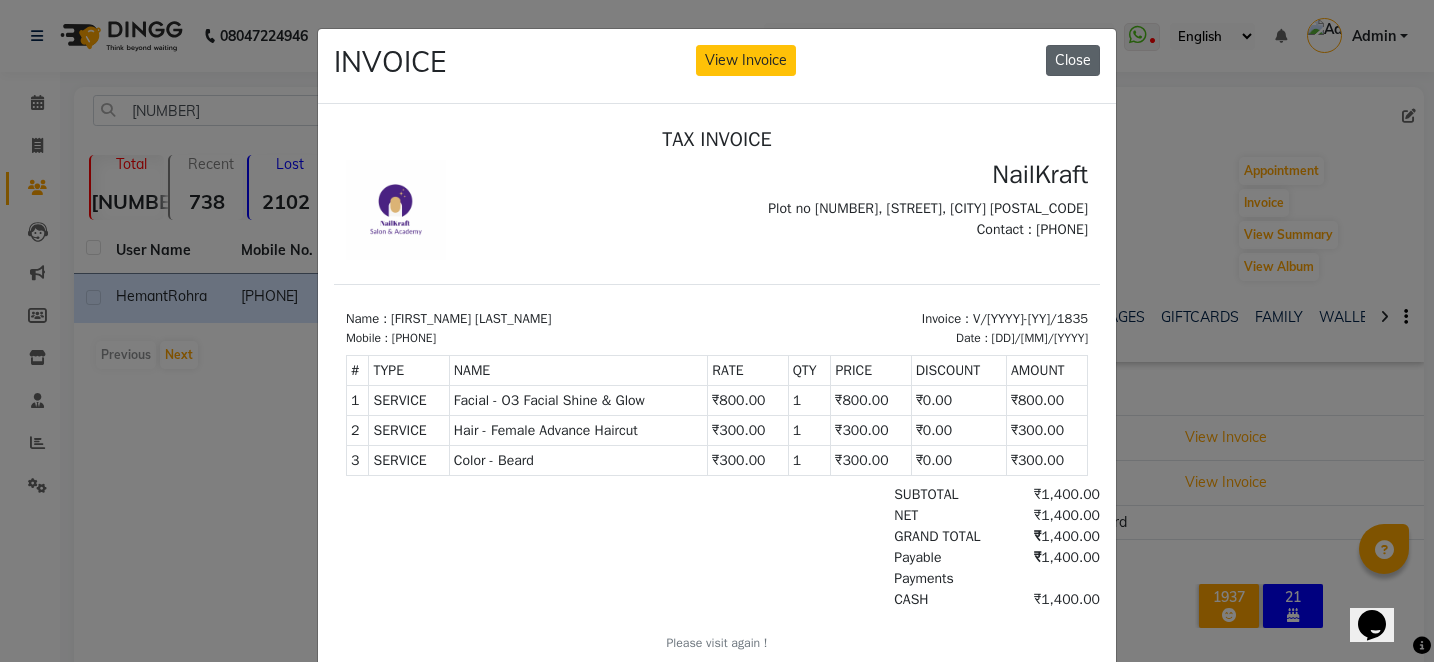click on "Close" 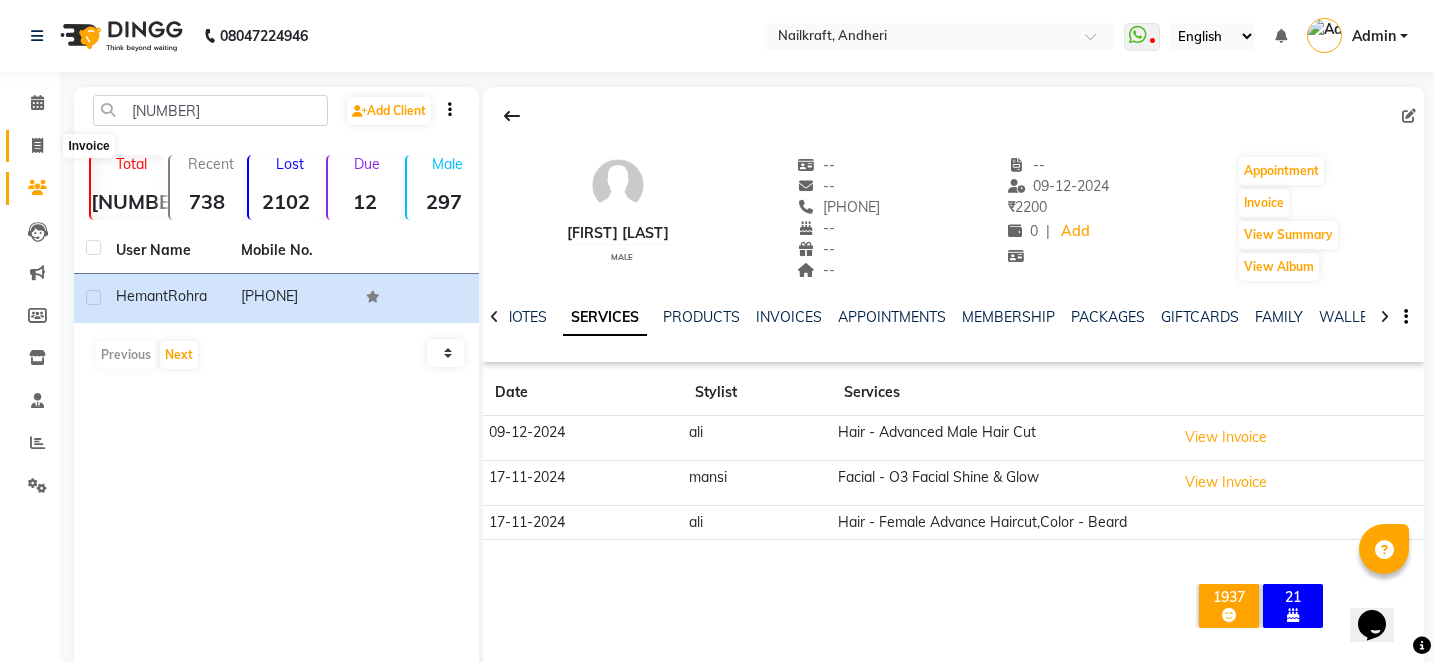 click 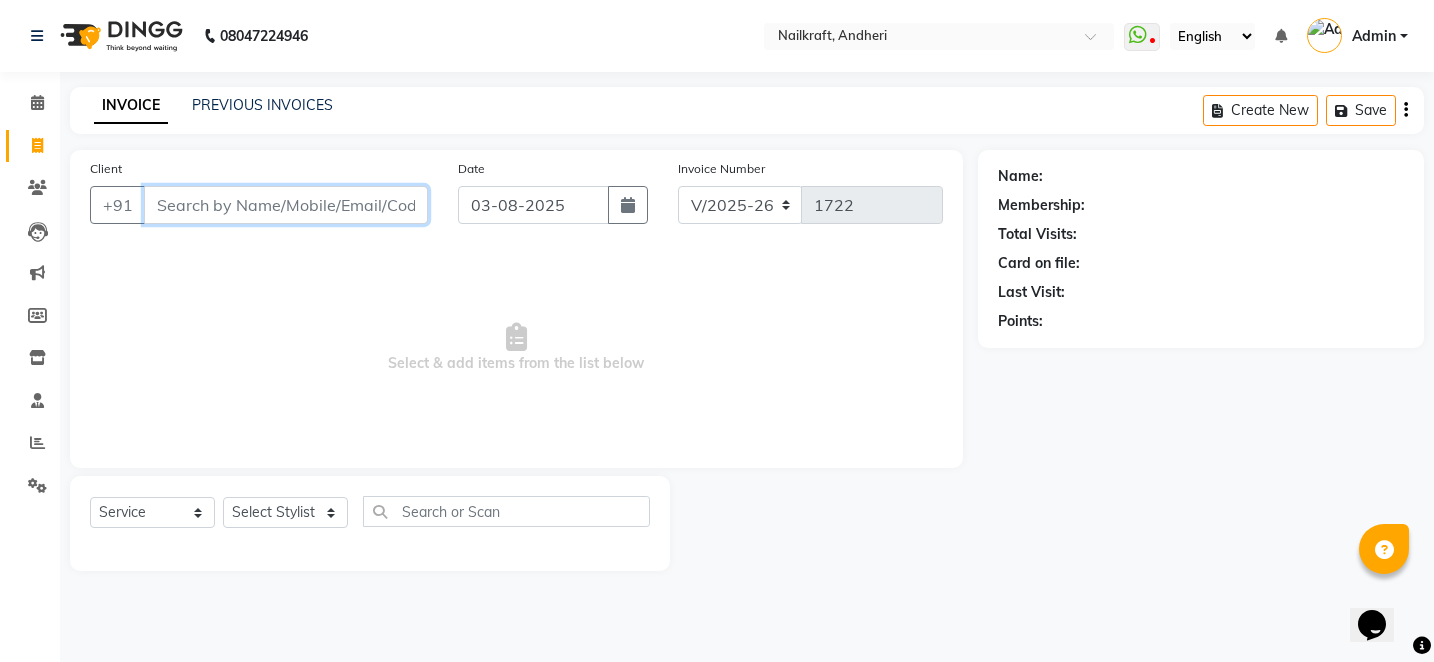 click on "Client" at bounding box center (286, 205) 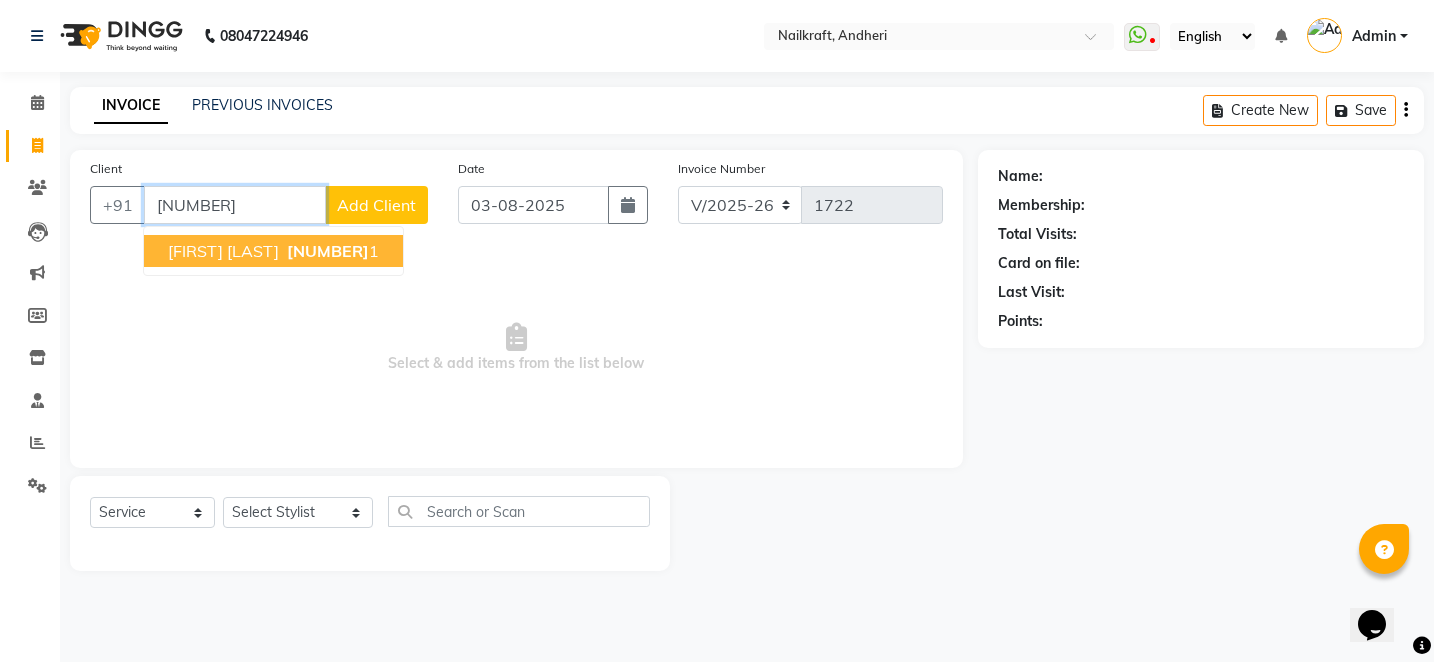 click on "[FIRST] [LAST]" at bounding box center [223, 251] 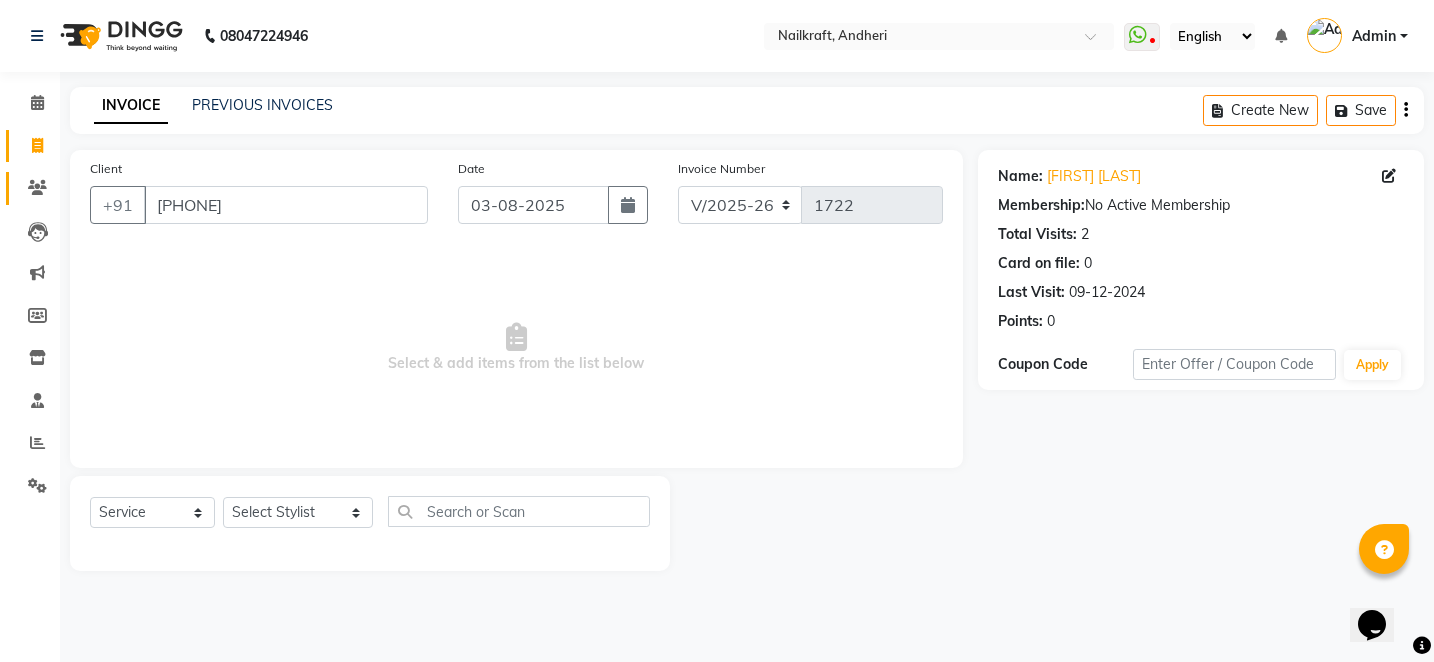 click 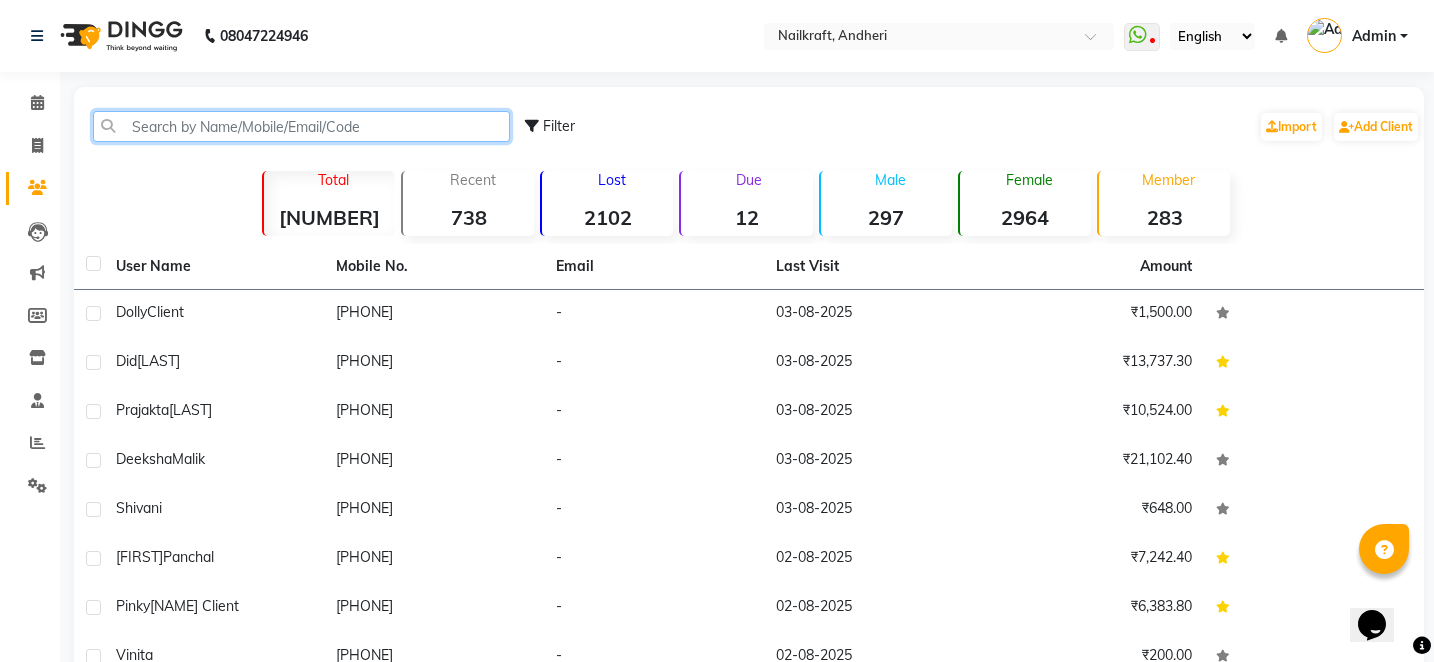 click 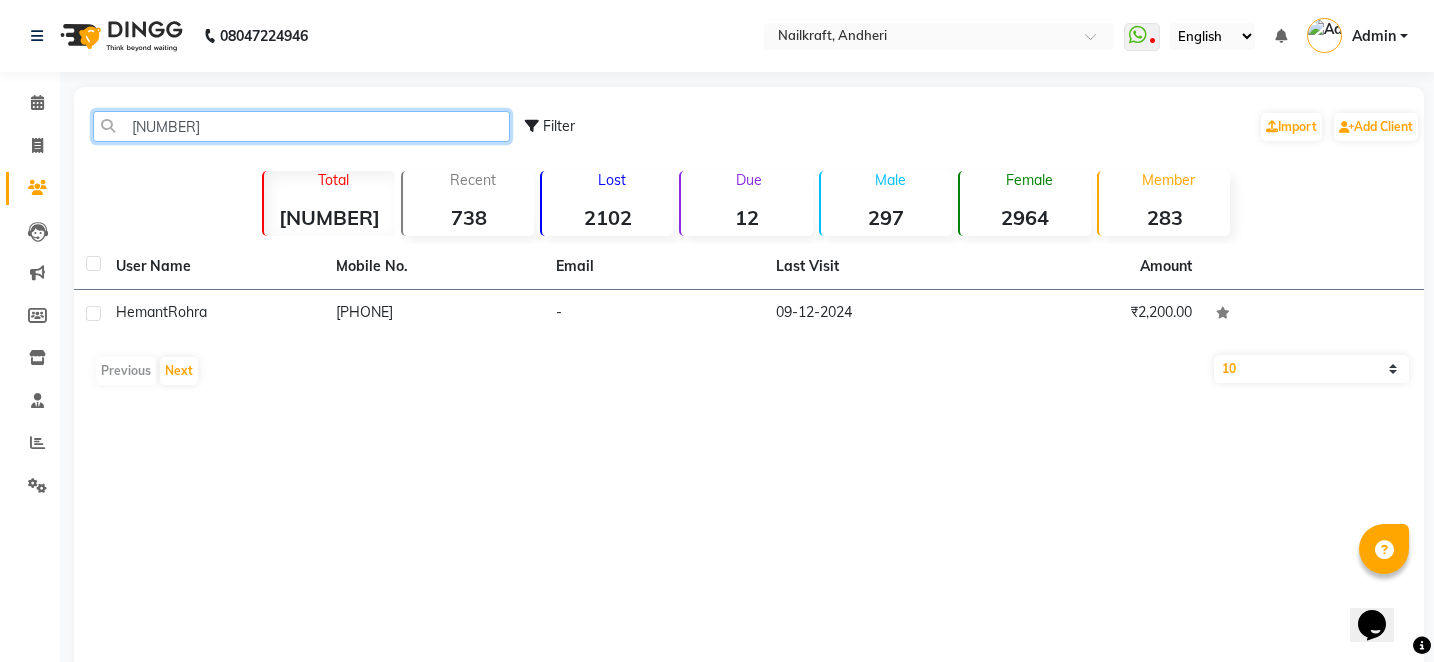 click on "[NUMBER]" 